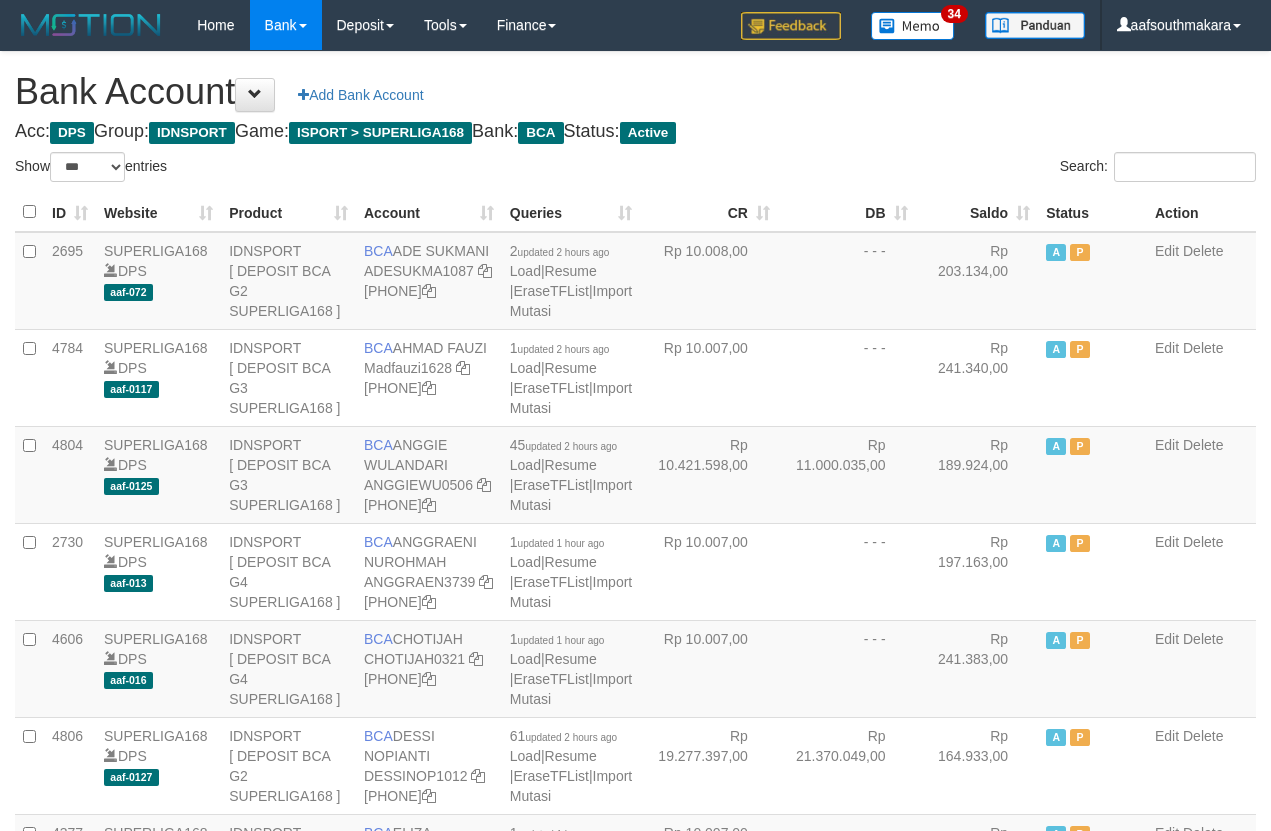 scroll, scrollTop: 0, scrollLeft: 0, axis: both 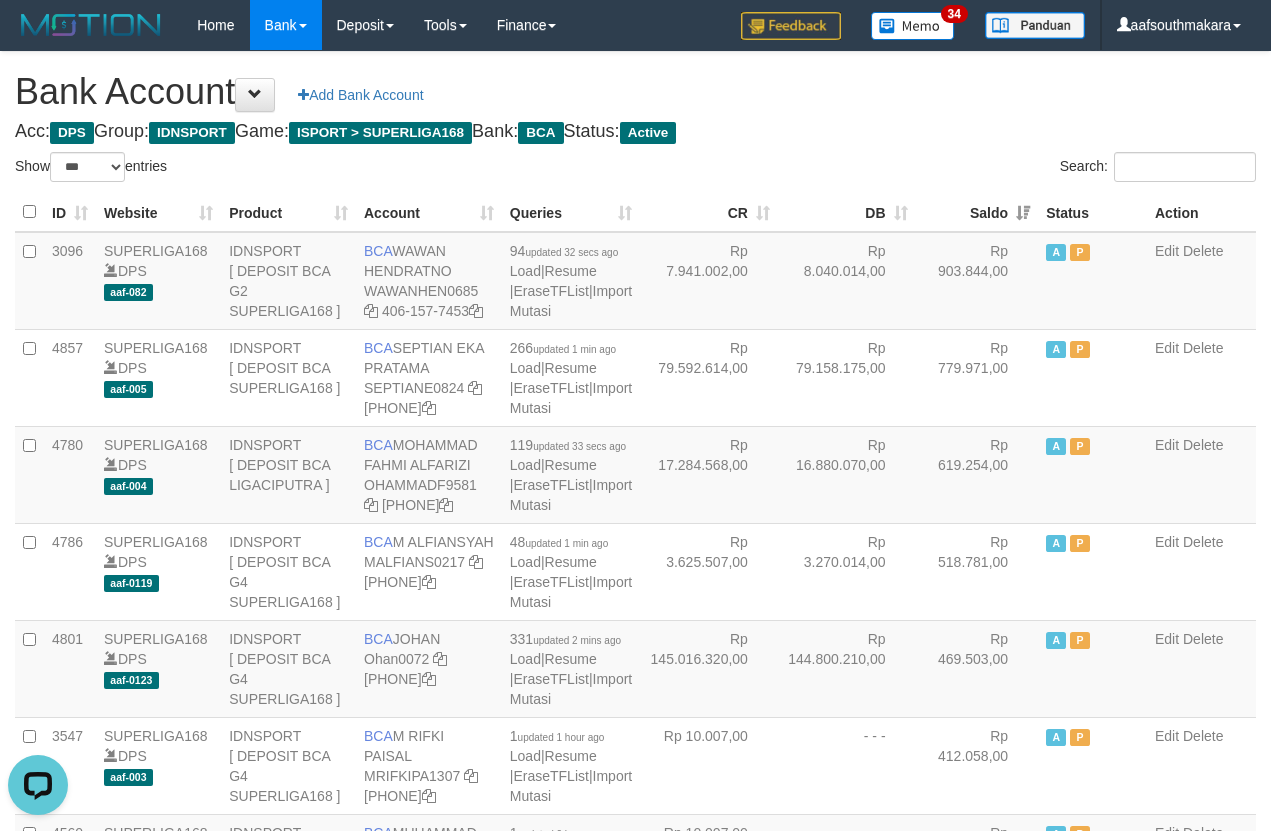 click on "Search:" at bounding box center [954, 169] 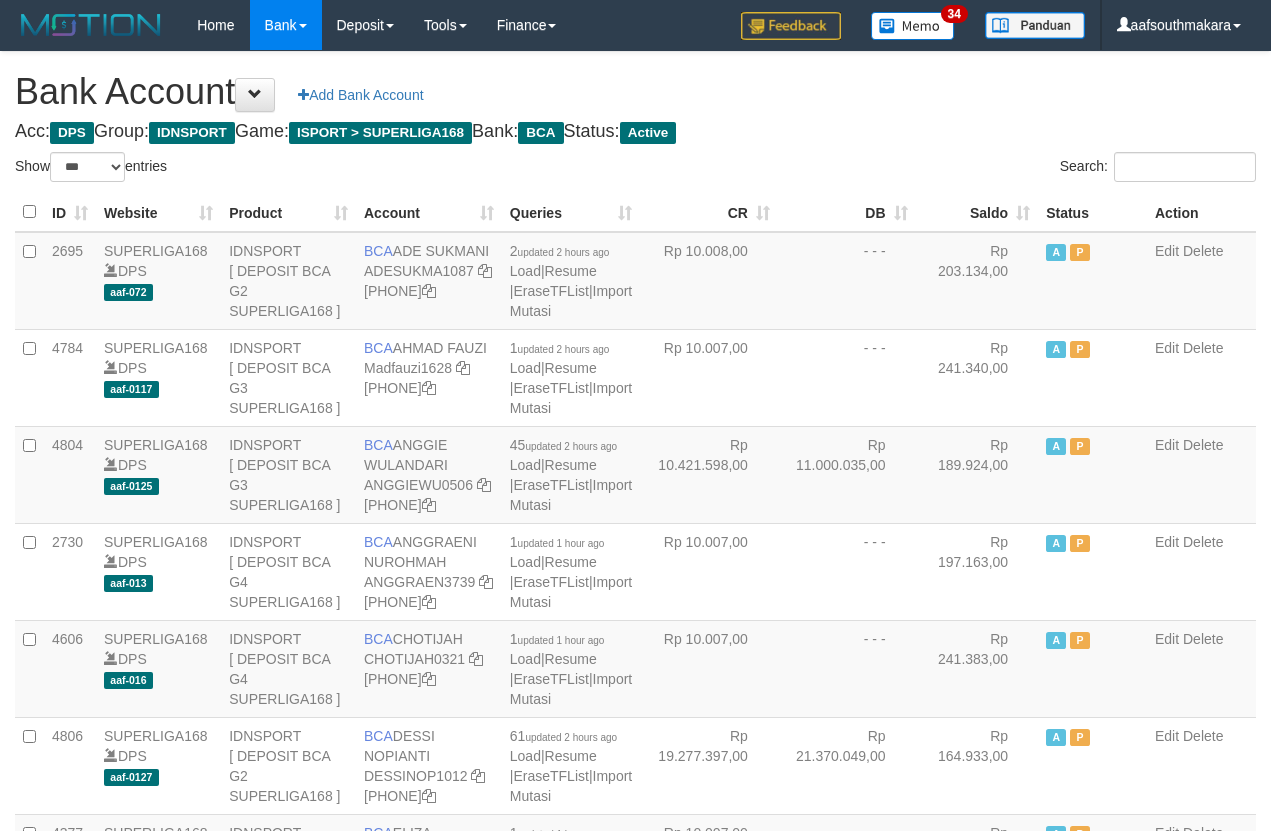scroll, scrollTop: 0, scrollLeft: 0, axis: both 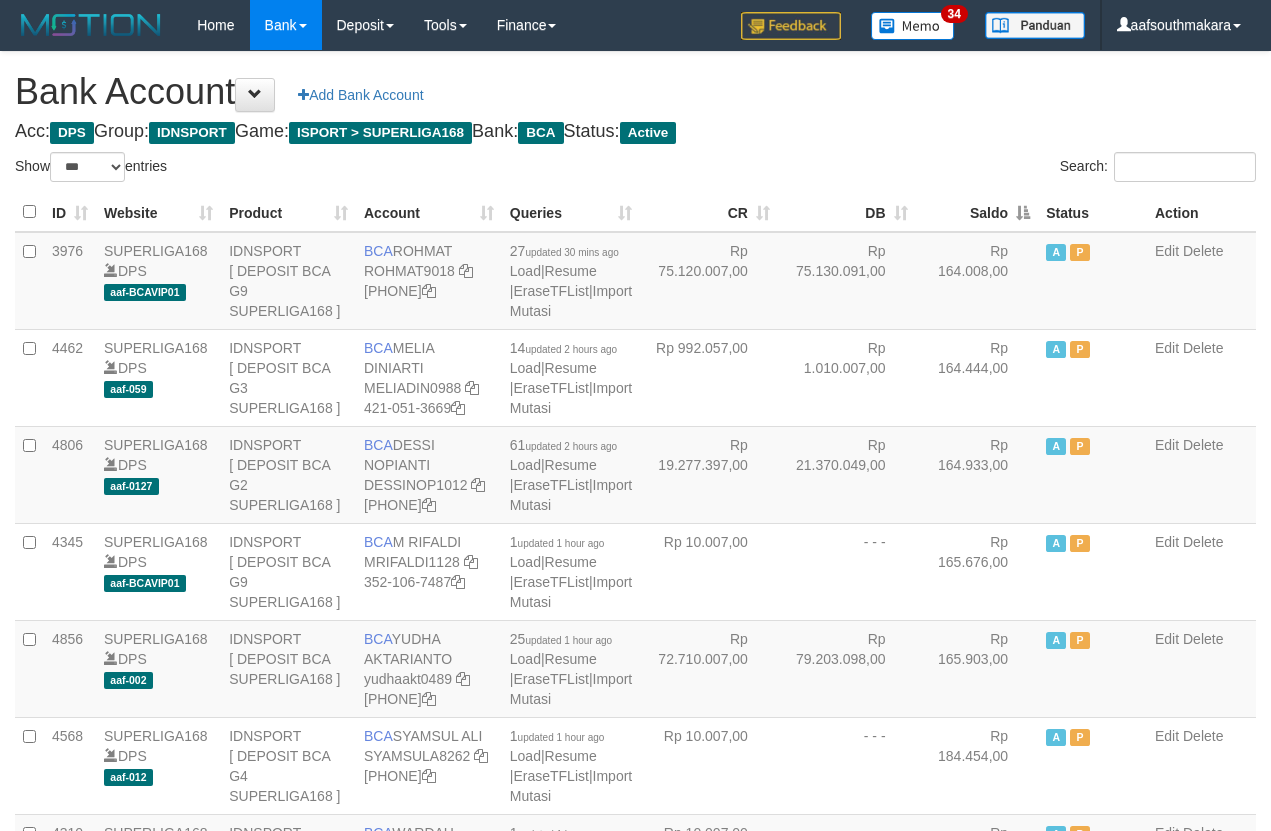 click on "Saldo" at bounding box center [977, 212] 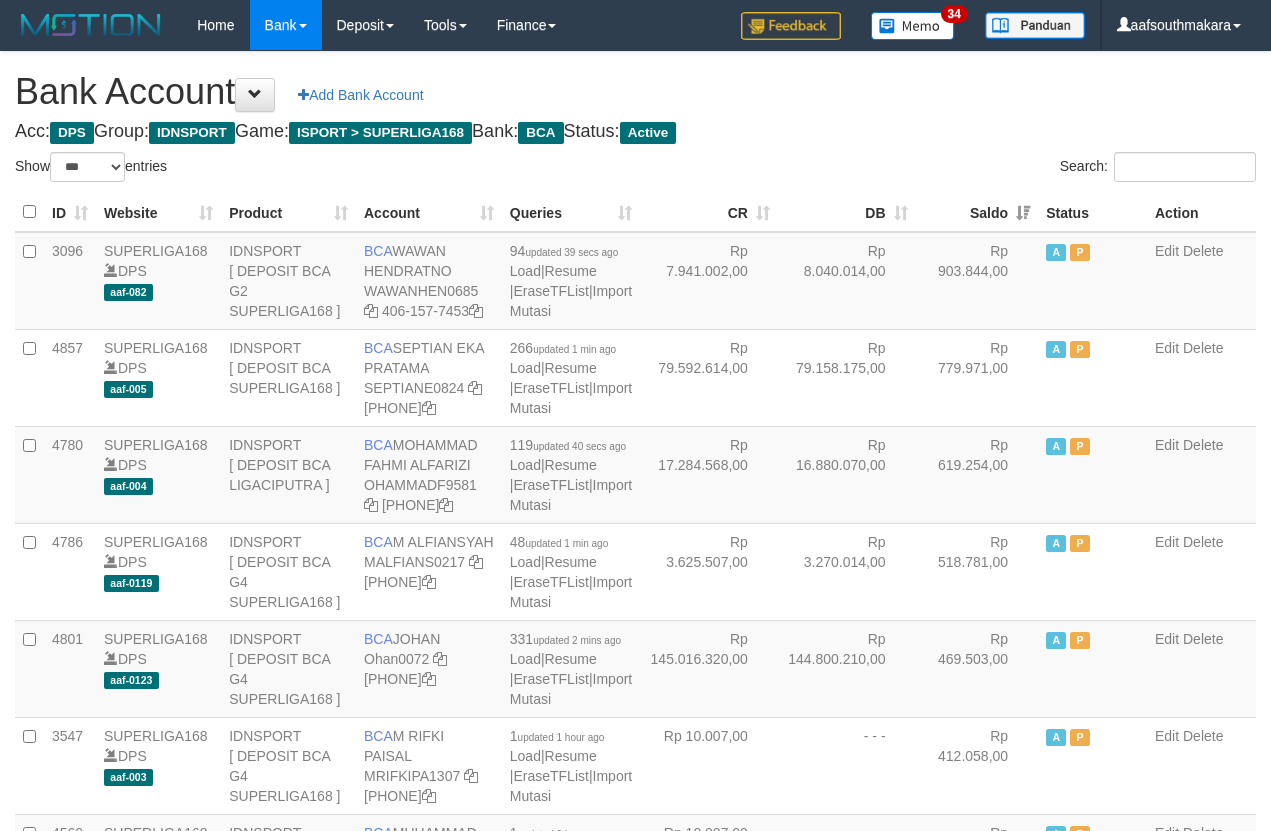 click on "Search:" at bounding box center [954, 169] 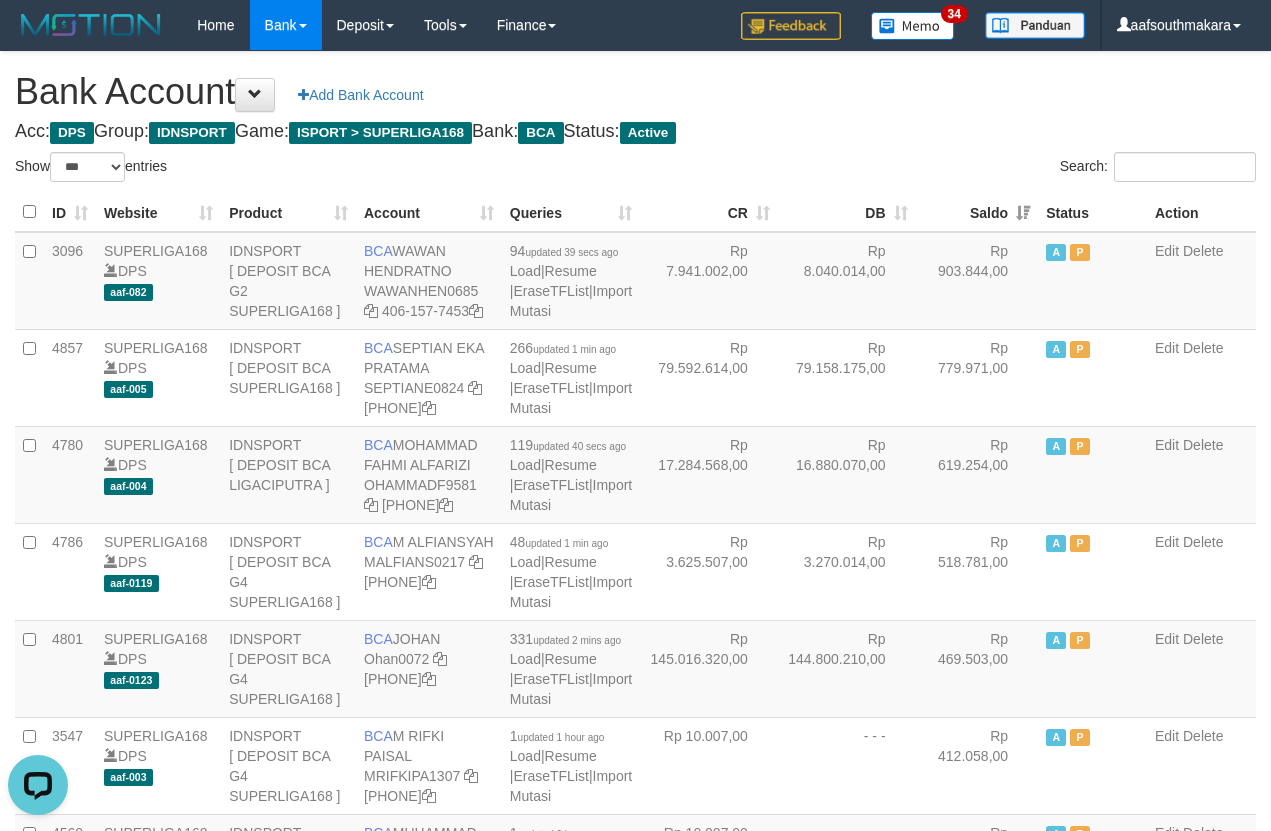 scroll, scrollTop: 0, scrollLeft: 0, axis: both 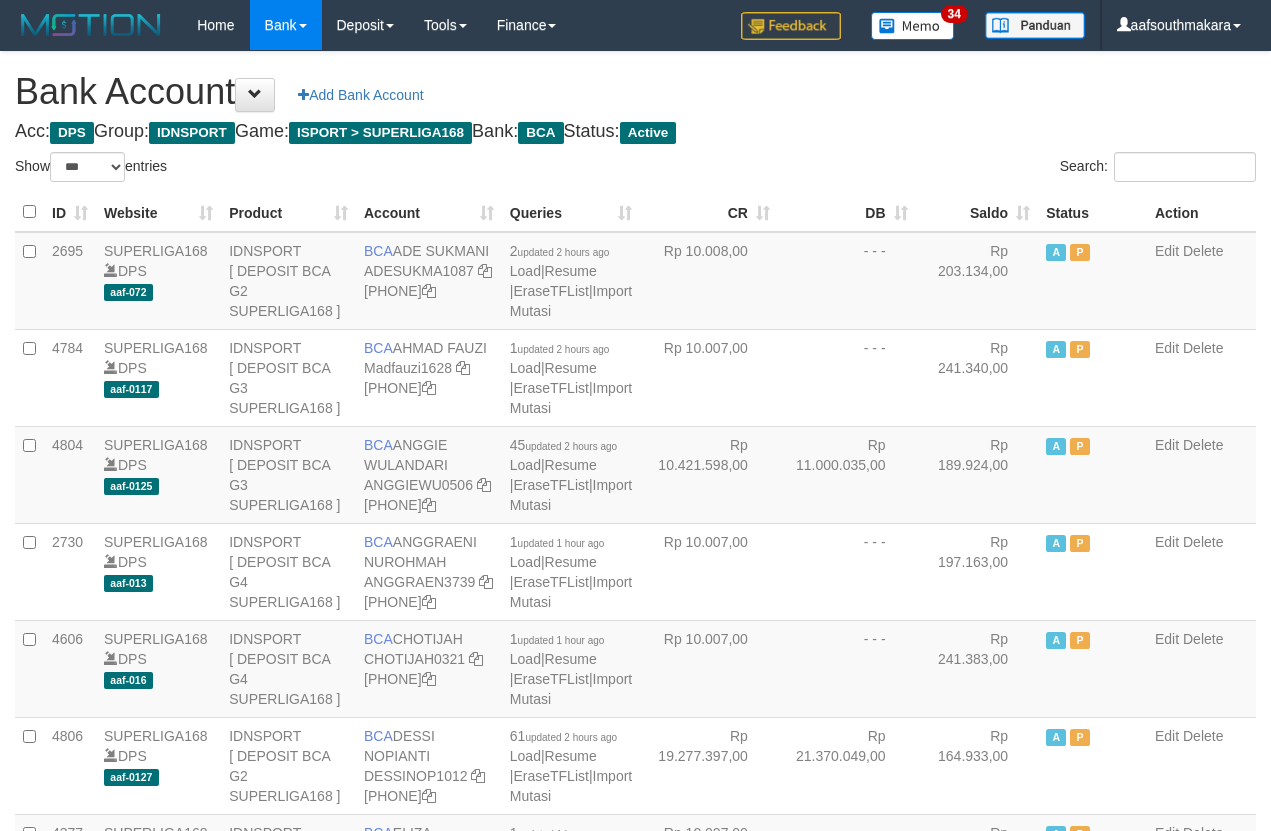 click on "Saldo" at bounding box center [977, 212] 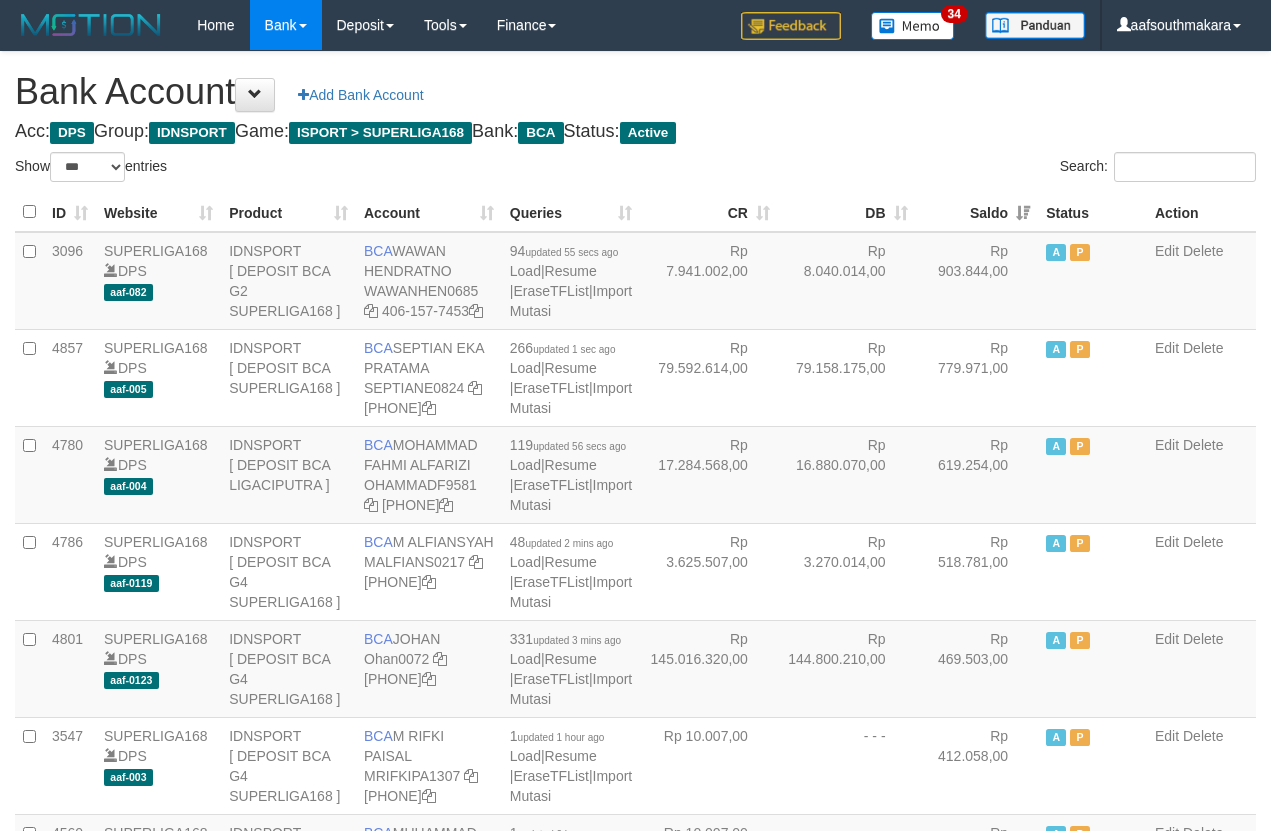 click on "Acc: 										 DPS
Group:   IDNSPORT    		Game:   ISPORT > SUPERLIGA168    		Bank:   BCA    		Status:  Active" at bounding box center [635, 132] 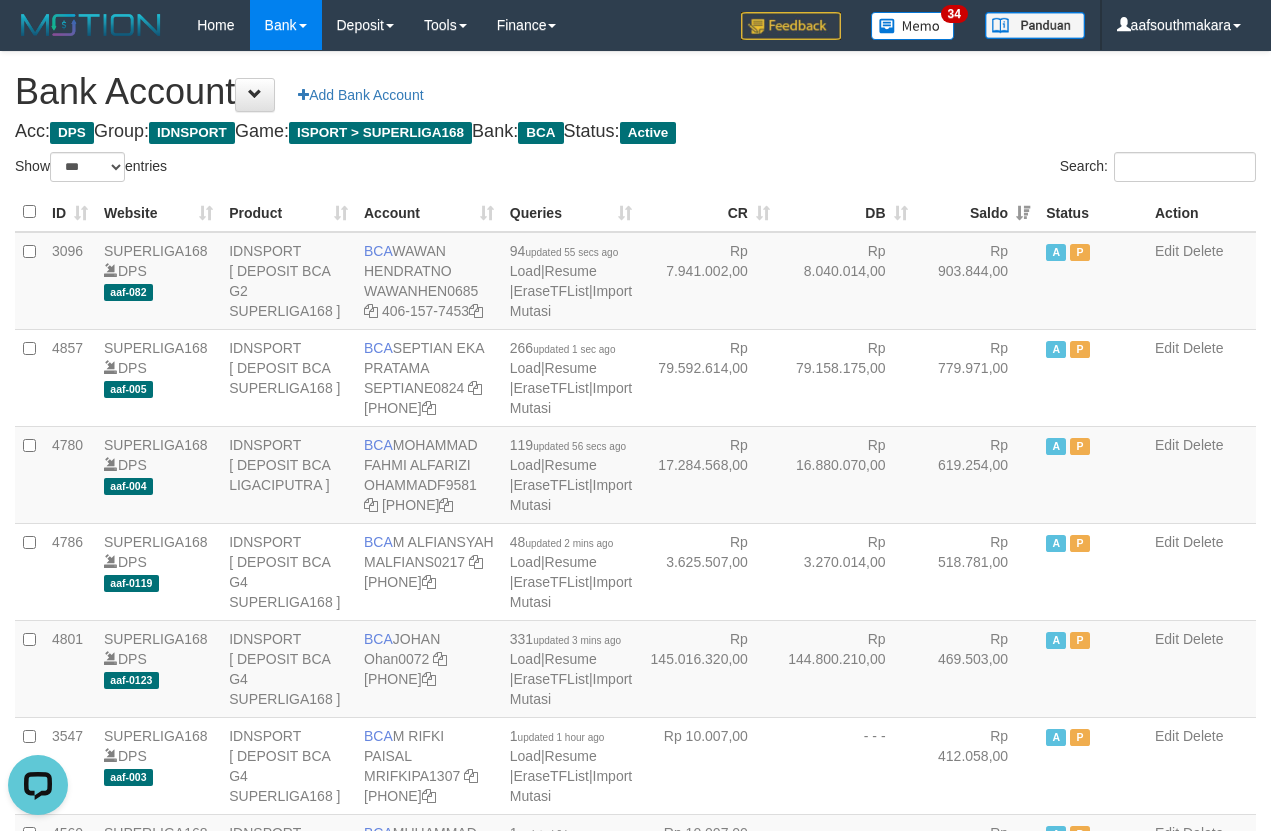 scroll, scrollTop: 0, scrollLeft: 0, axis: both 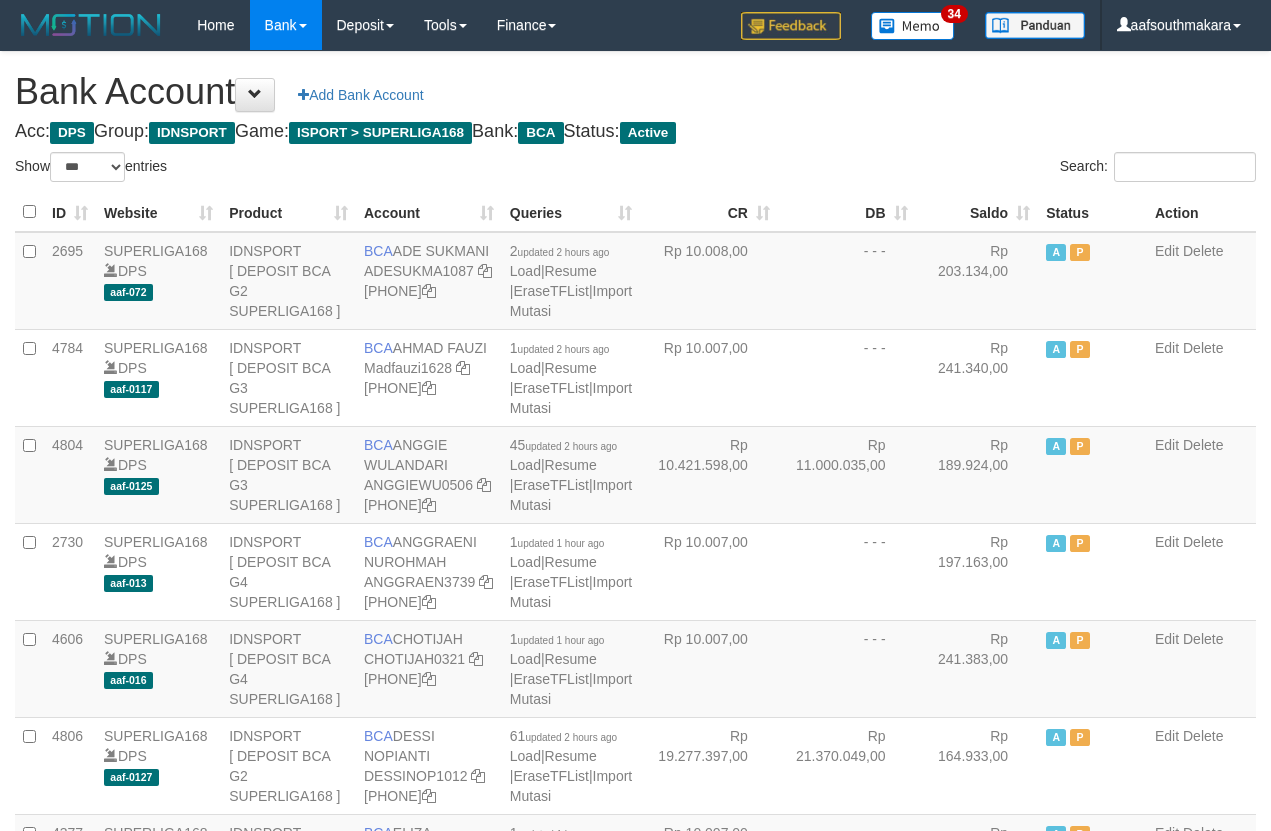 click on "Saldo" at bounding box center (977, 212) 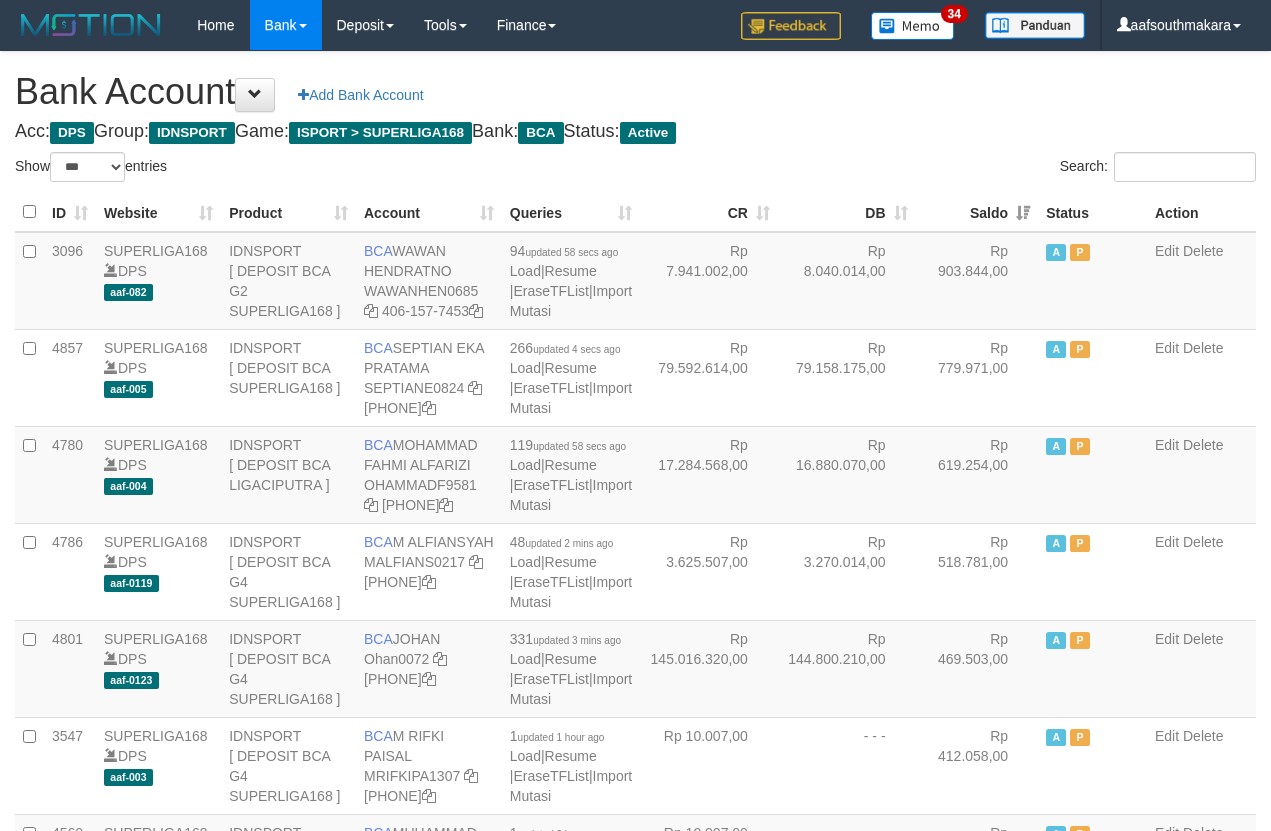 click on "Search:" at bounding box center [954, 169] 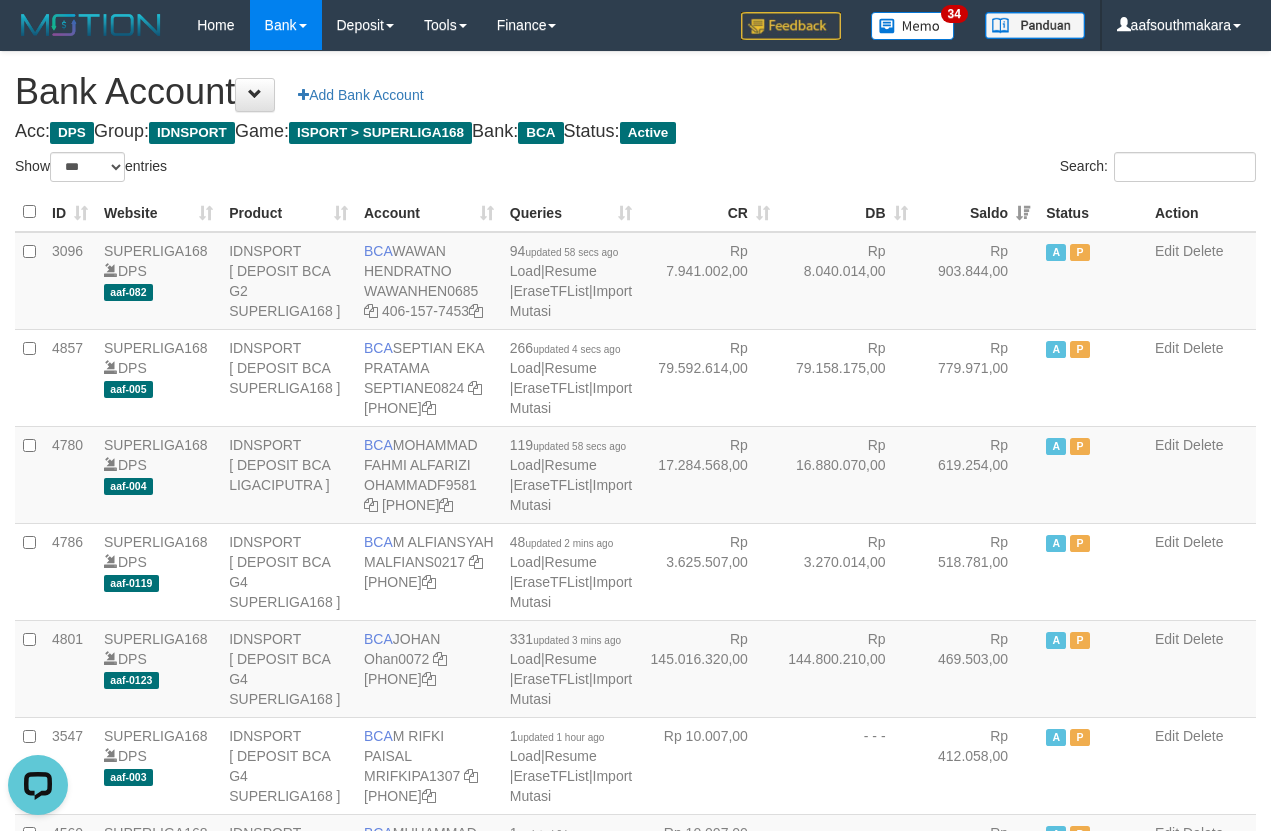 scroll, scrollTop: 0, scrollLeft: 0, axis: both 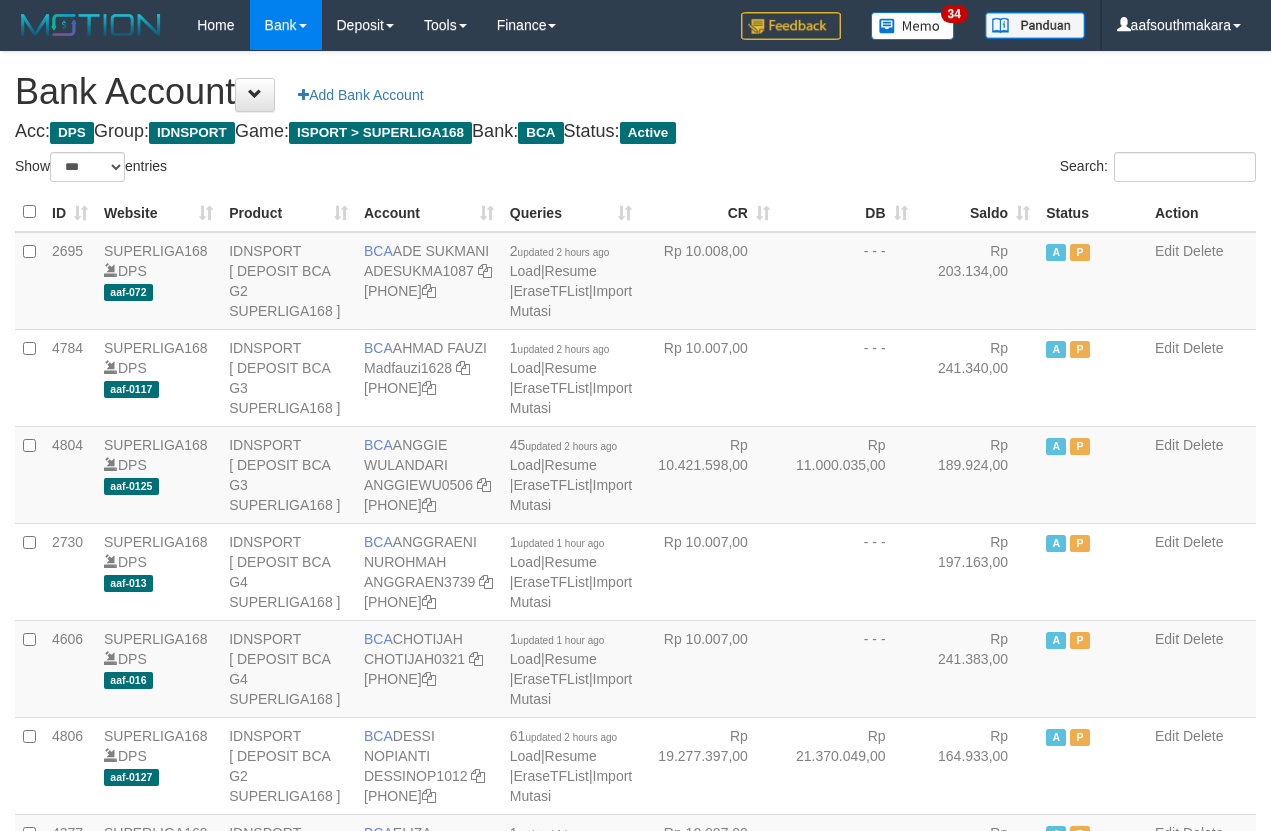 click on "Saldo" at bounding box center [977, 212] 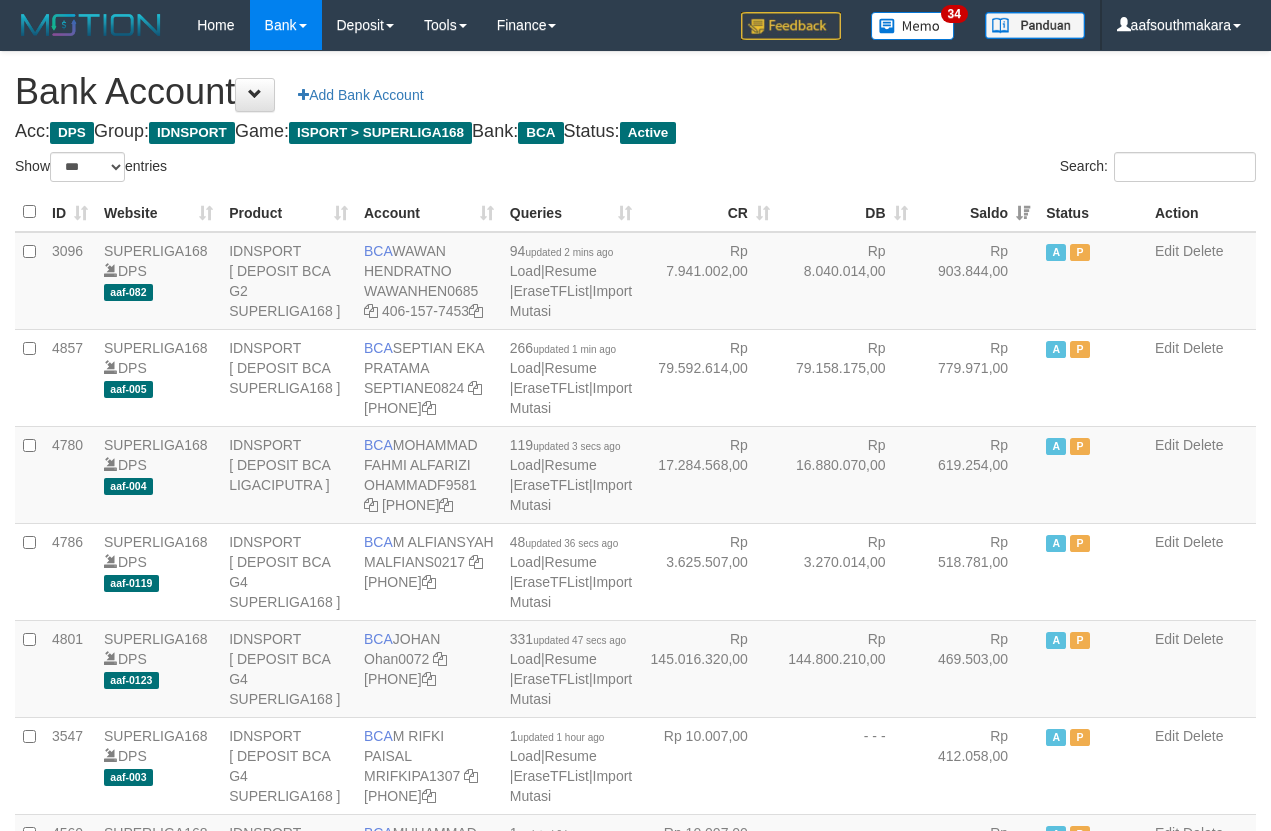 click on "Search:" at bounding box center (954, 169) 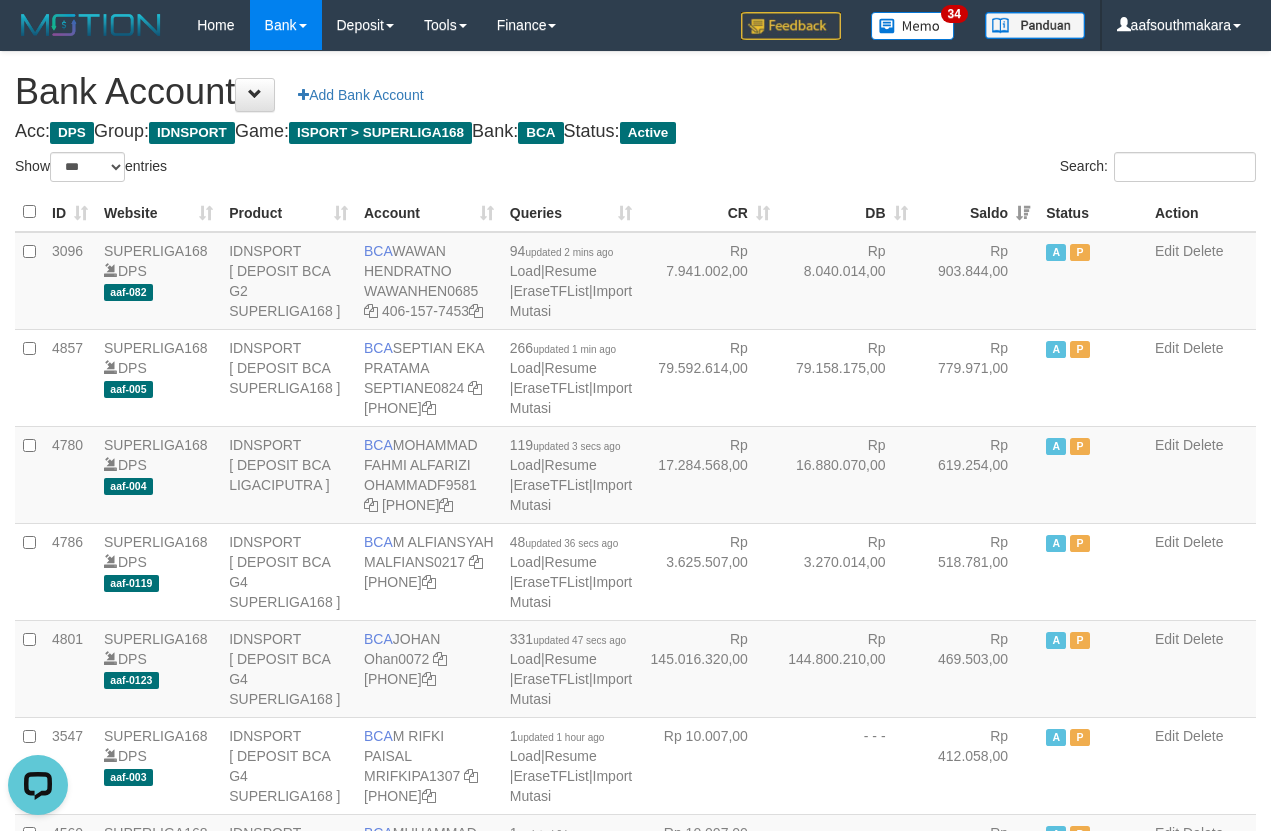 scroll, scrollTop: 0, scrollLeft: 0, axis: both 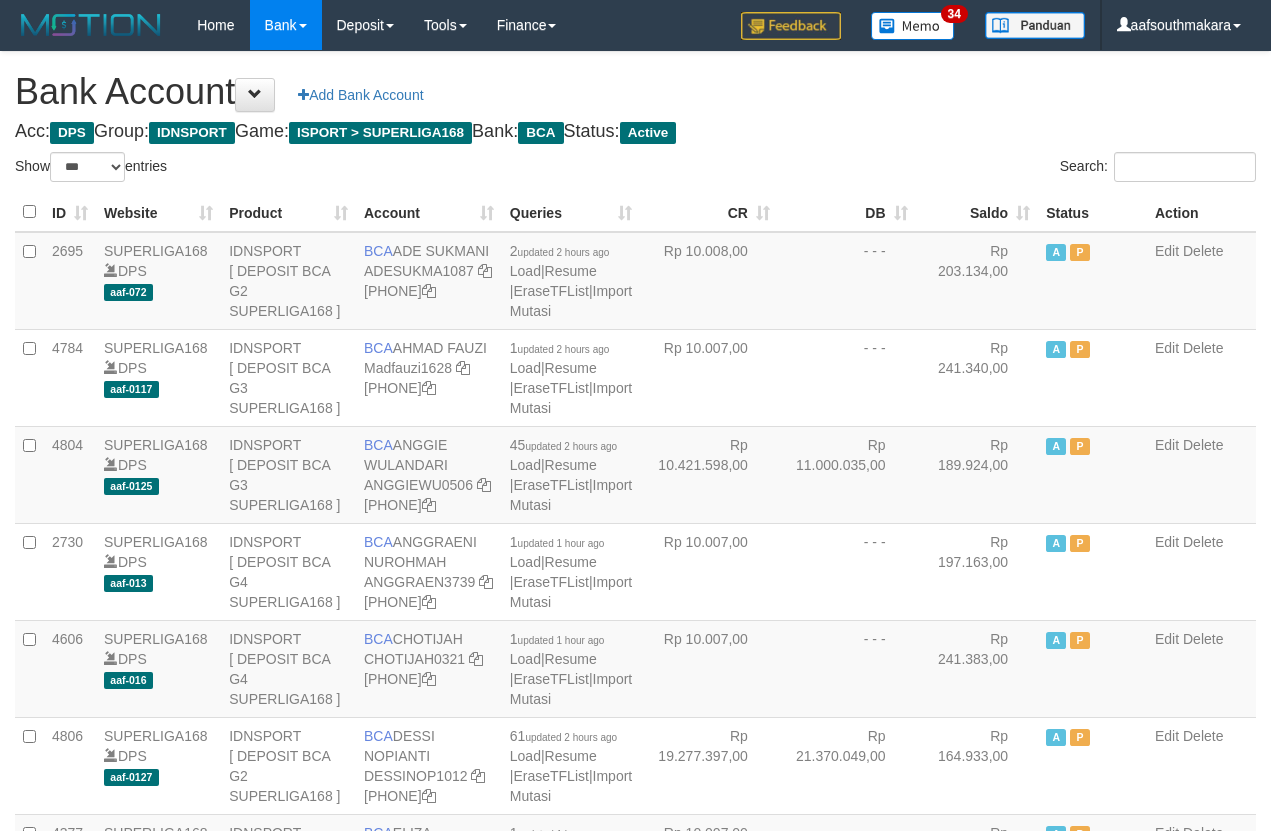 click on "Saldo" at bounding box center [977, 212] 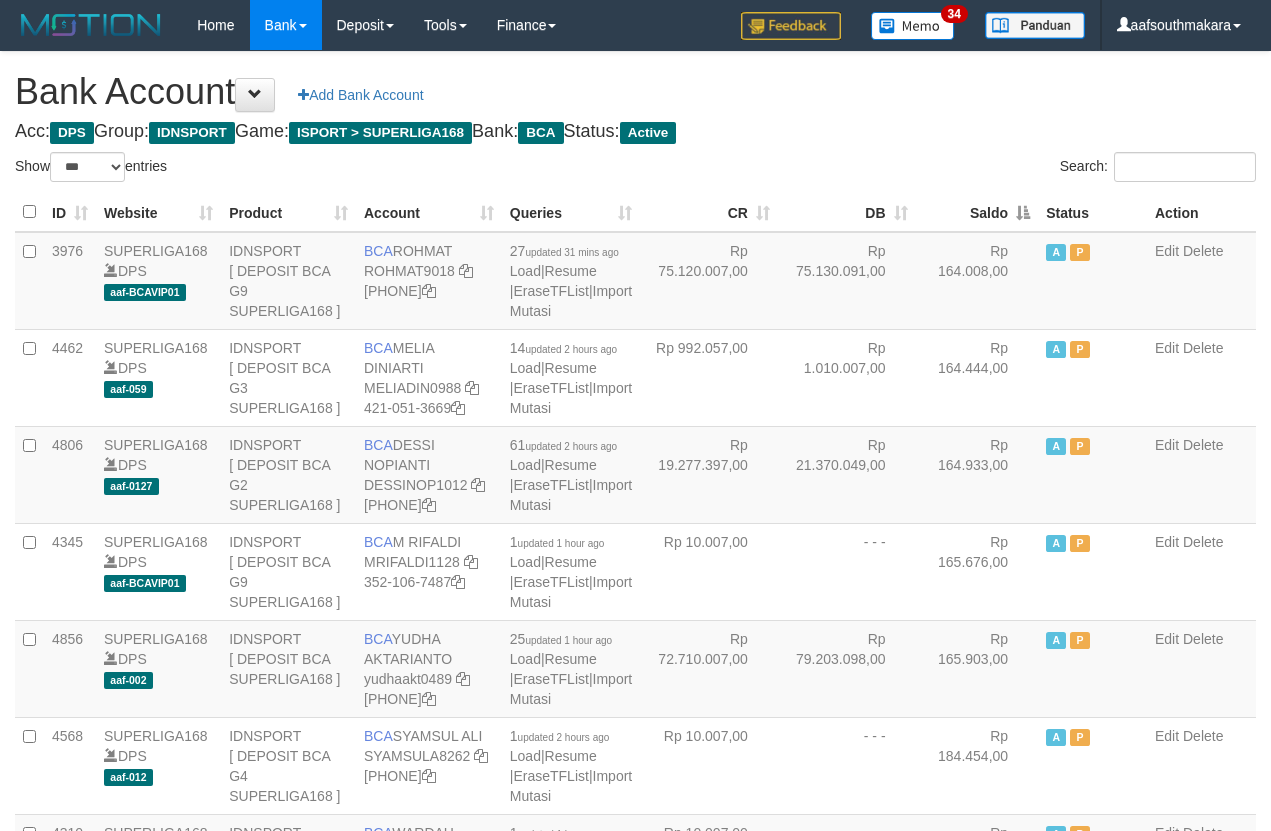 click on "Saldo" at bounding box center [977, 212] 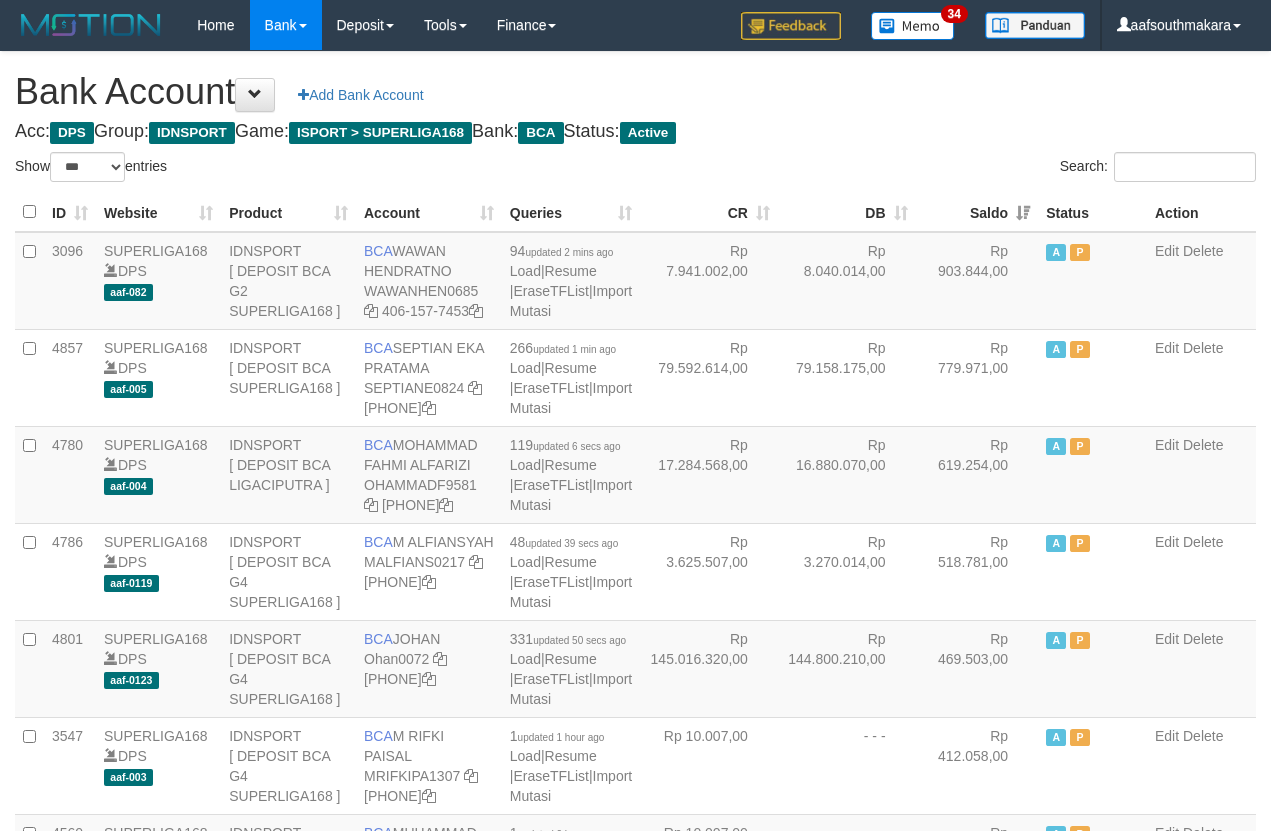 drag, startPoint x: 963, startPoint y: 175, endPoint x: 992, endPoint y: 188, distance: 31.780497 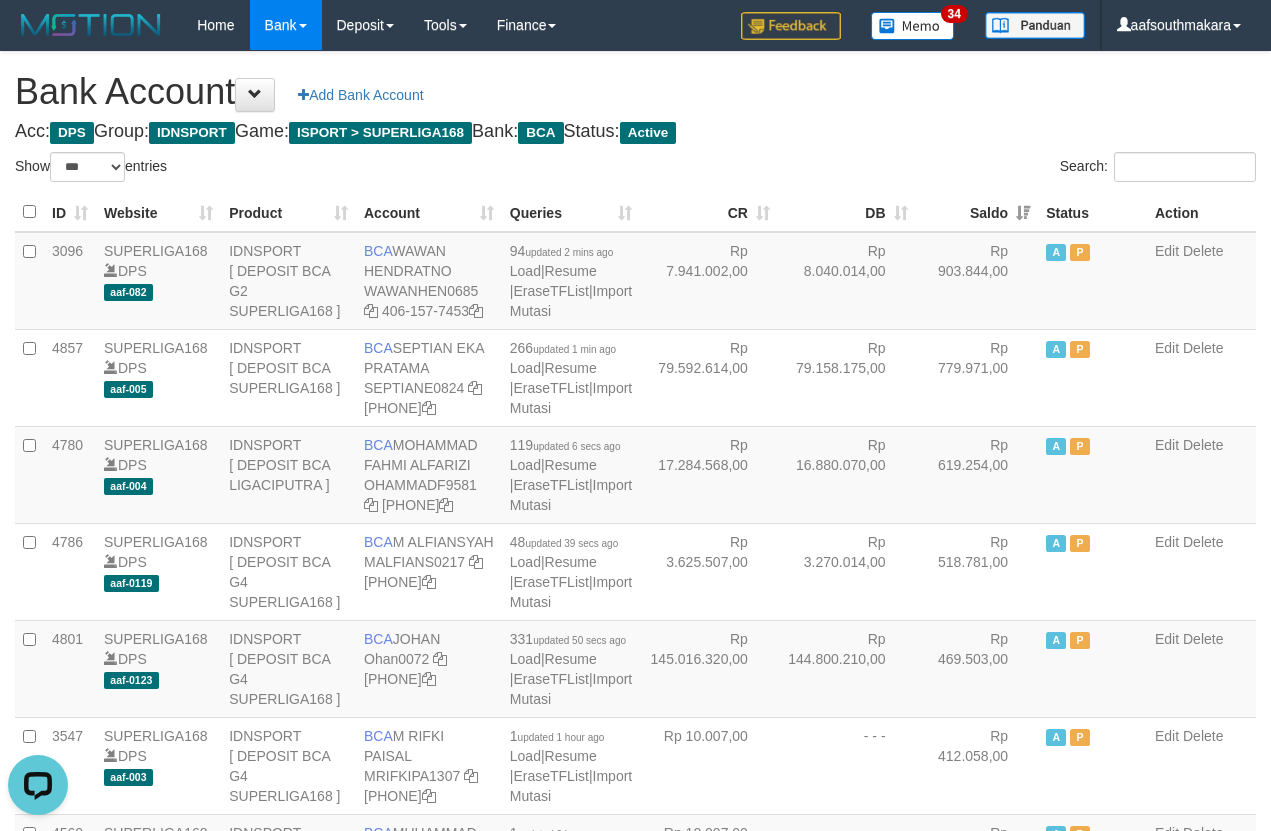scroll, scrollTop: 0, scrollLeft: 0, axis: both 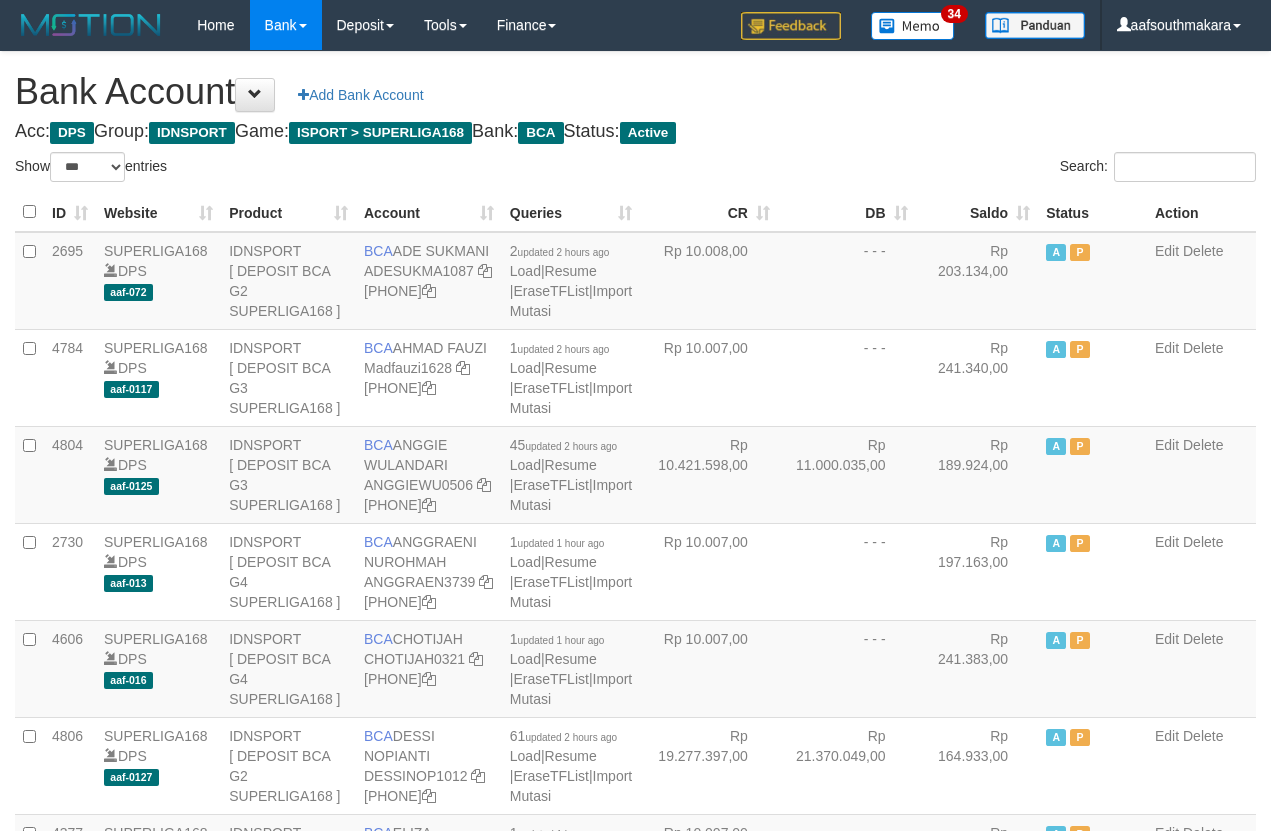 click on "Saldo" at bounding box center (977, 212) 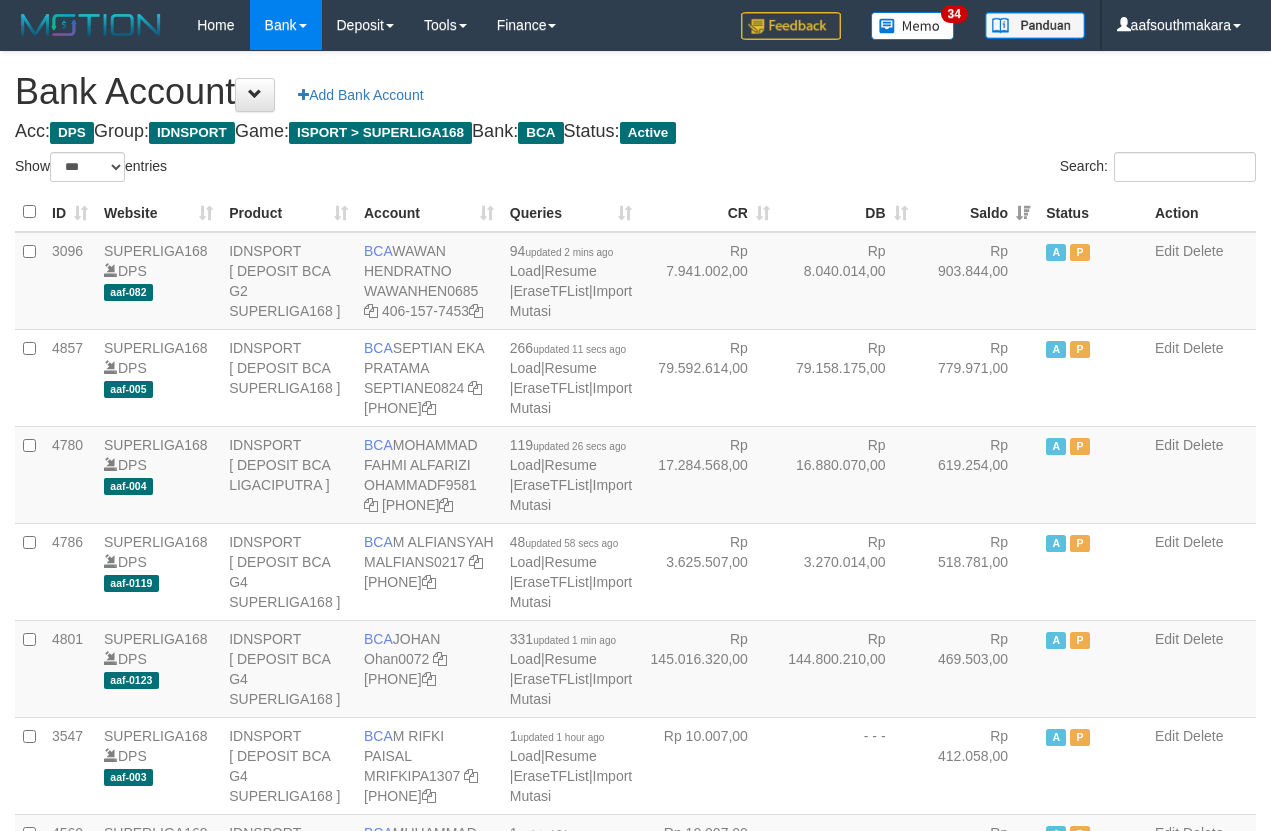 click on "Search:" at bounding box center [954, 169] 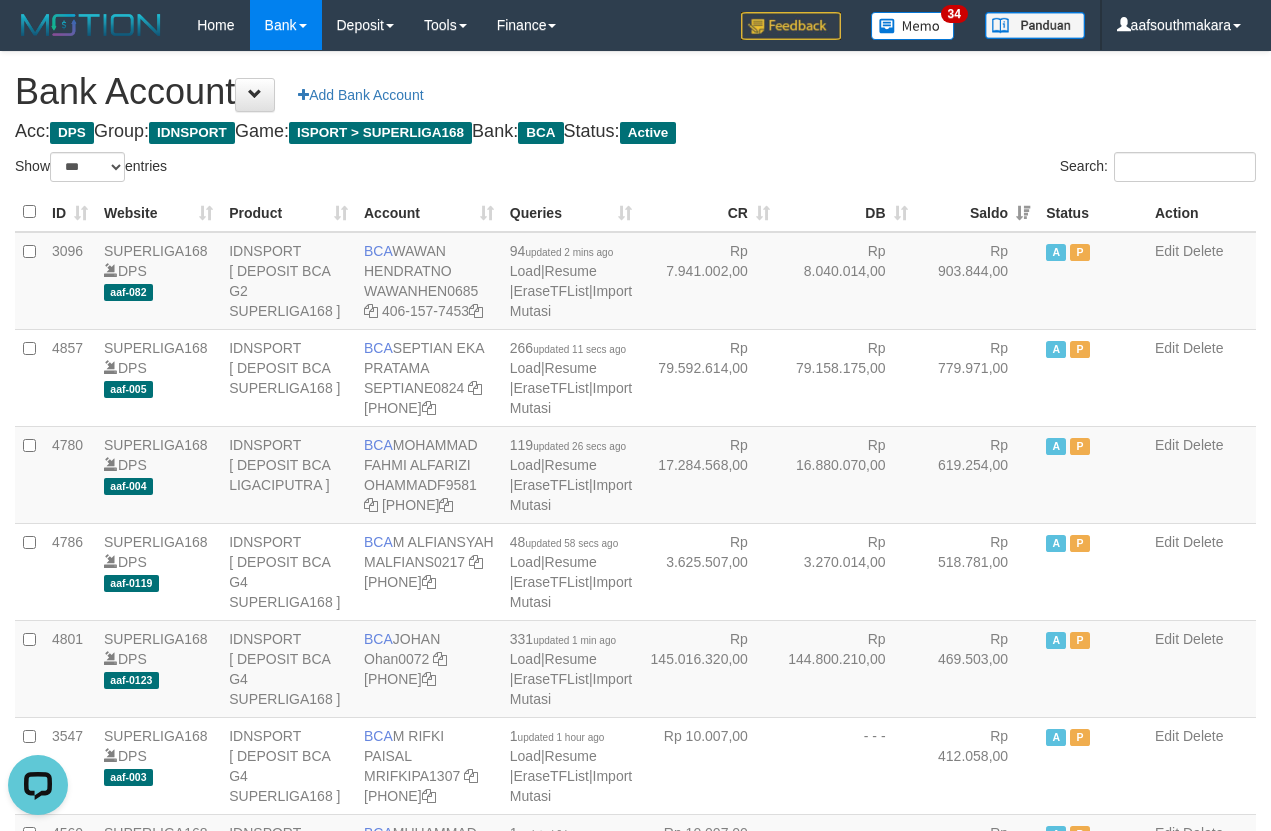 scroll, scrollTop: 0, scrollLeft: 0, axis: both 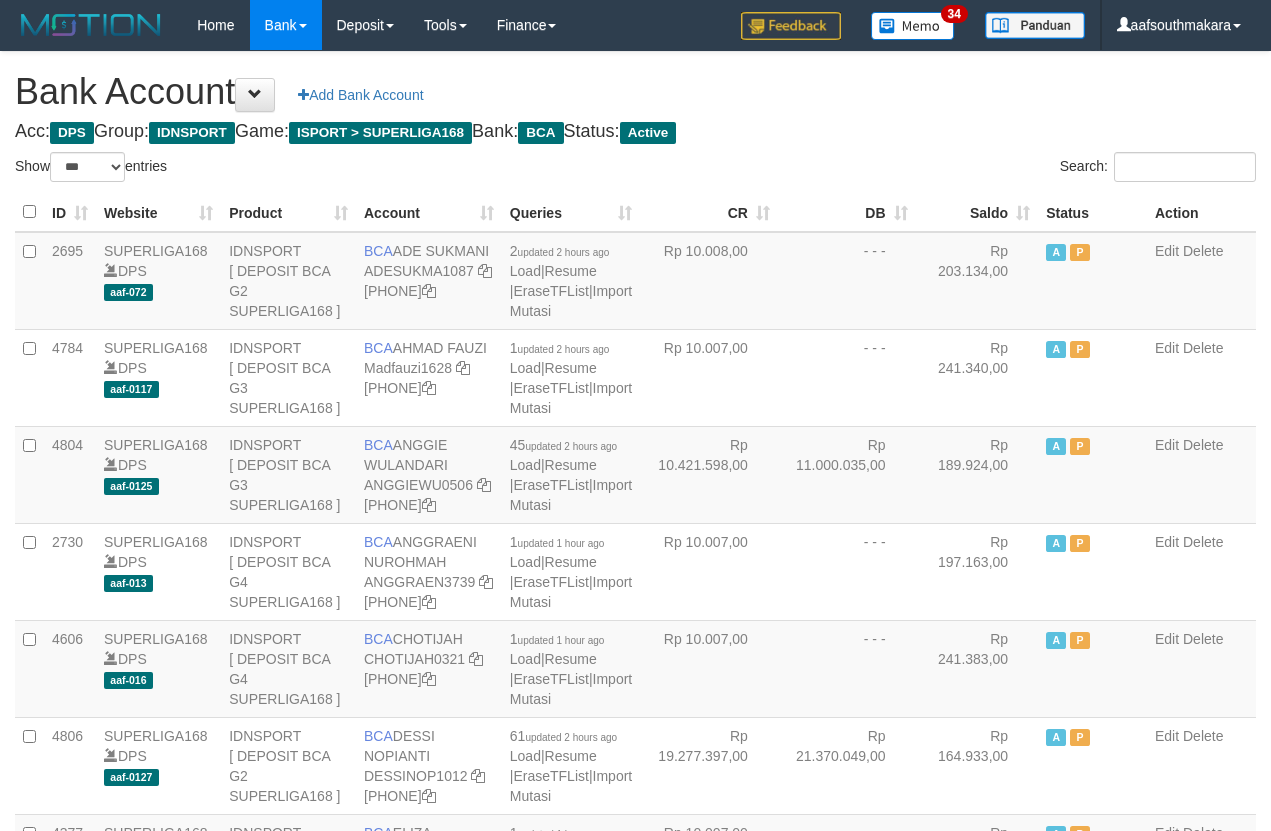 click on "Saldo" at bounding box center (977, 212) 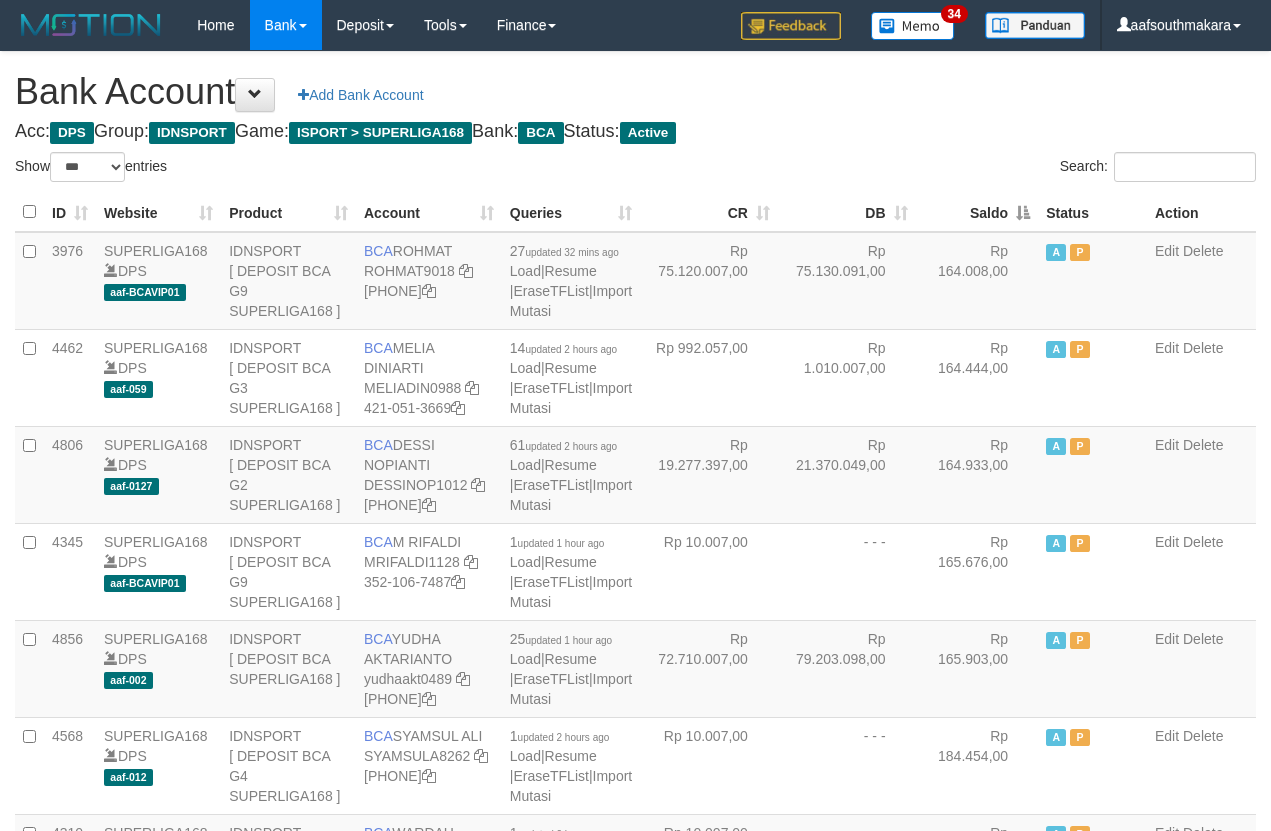 drag, startPoint x: 0, startPoint y: 0, endPoint x: 962, endPoint y: 147, distance: 973.1665 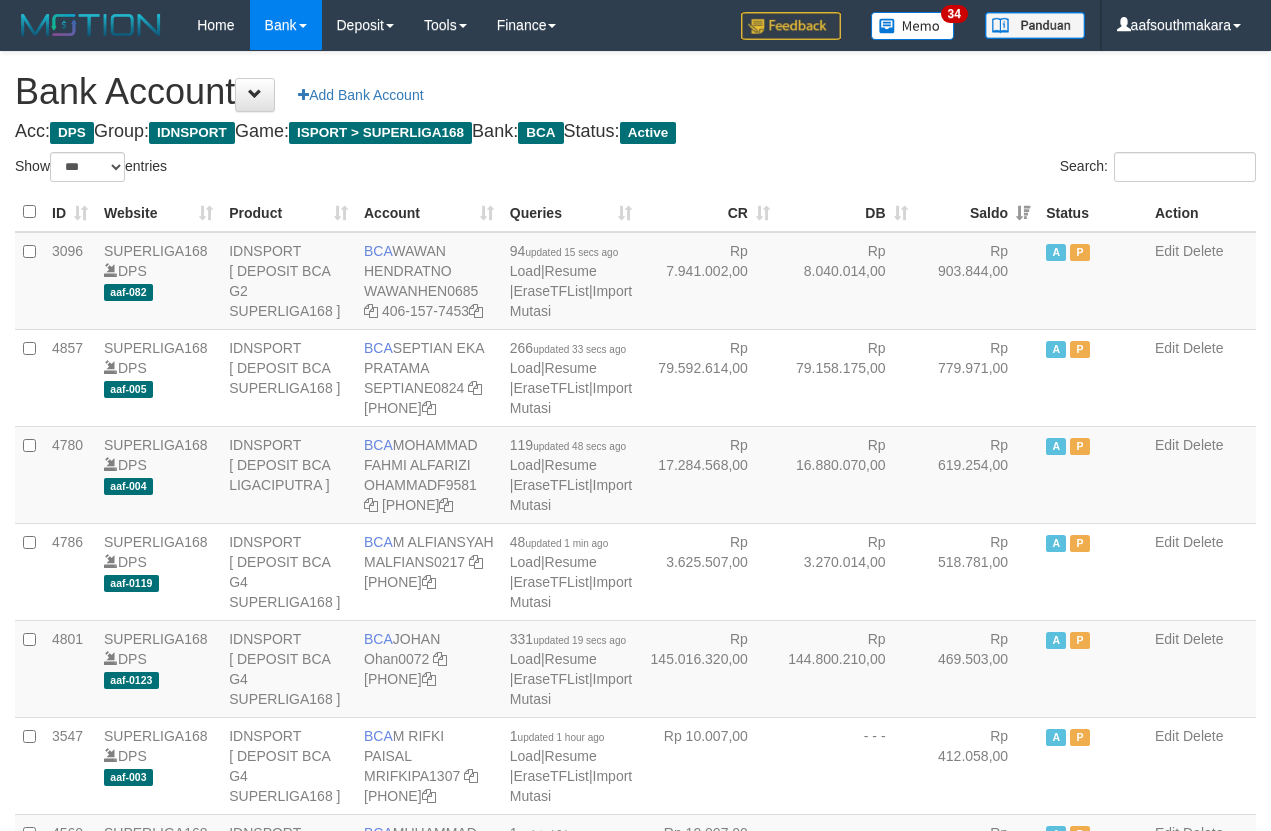 click on "Bank Account
Add Bank Account
Acc: 										 DPS
Group:   IDNSPORT    		Game:   ISPORT > SUPERLIGA168    		Bank:   BCA    		Status:  Active
Filter Account Type
*******
***
**
***
DPS
SELECT ALL  SELECT TYPE  - ALL -
DPS
WD
TMP
Filter Product
*******
******
********
********
*******
********
IDNSPORT
SELECT ALL  SELECT GROUP  - ALL -
BETHUB
IDNPOKER
IDNSPORT
IDNTOTO
LOADONLY
Filter Website
*******" at bounding box center [635, 1708] 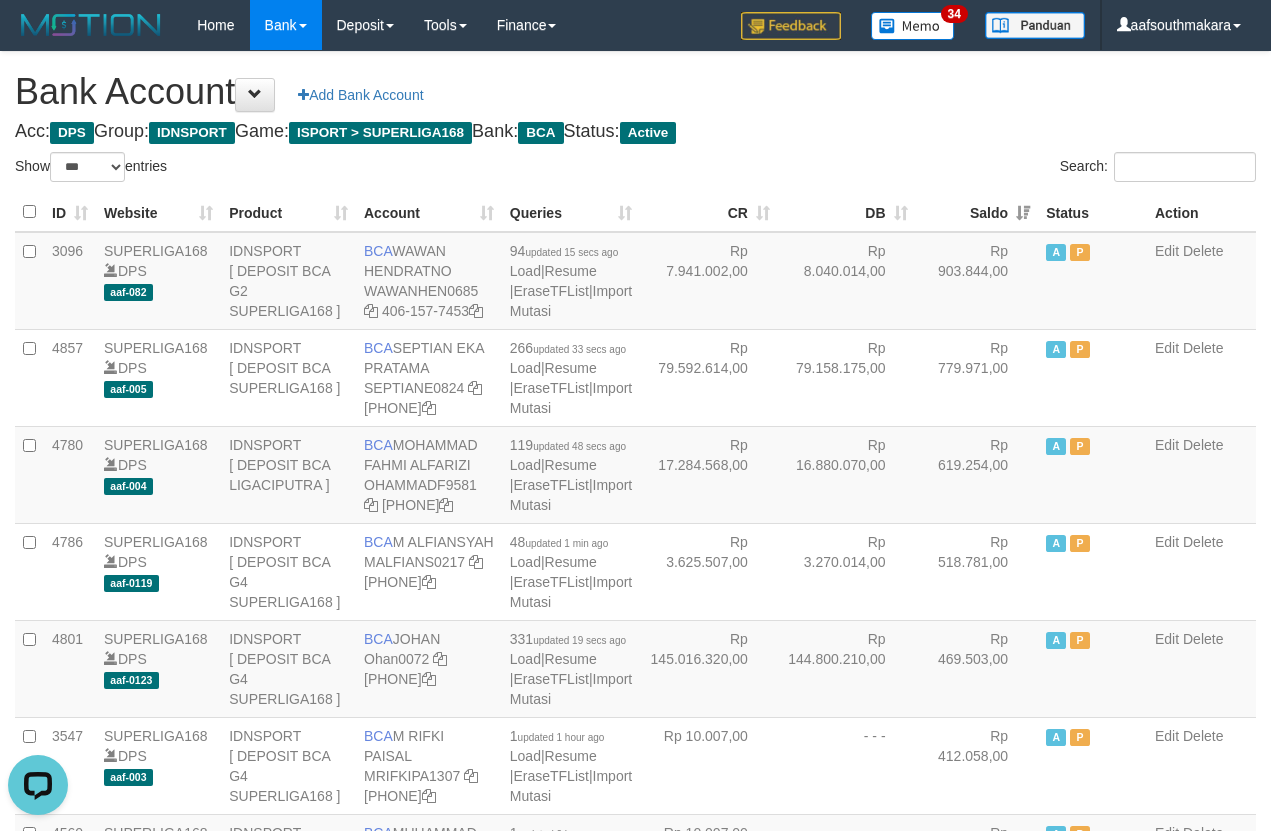 scroll, scrollTop: 0, scrollLeft: 0, axis: both 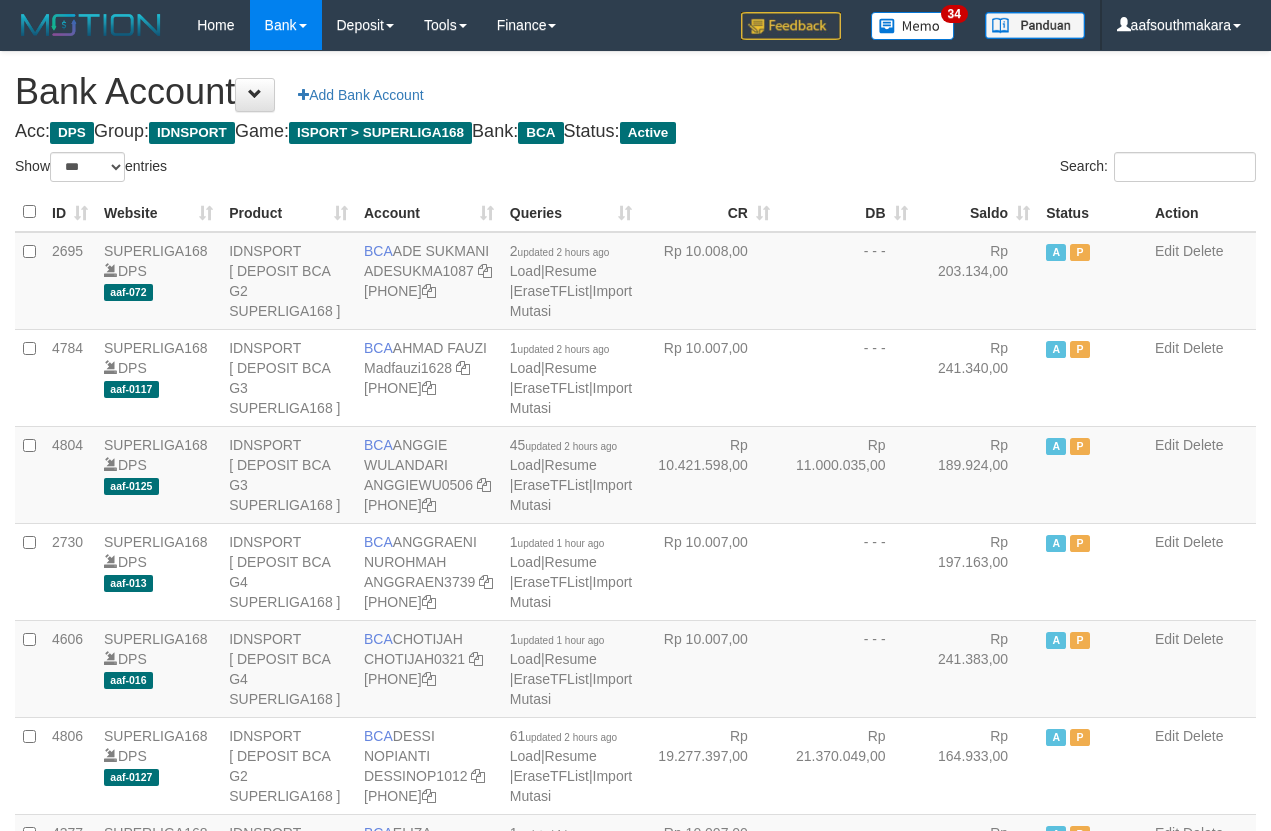 click on "Saldo" at bounding box center [977, 212] 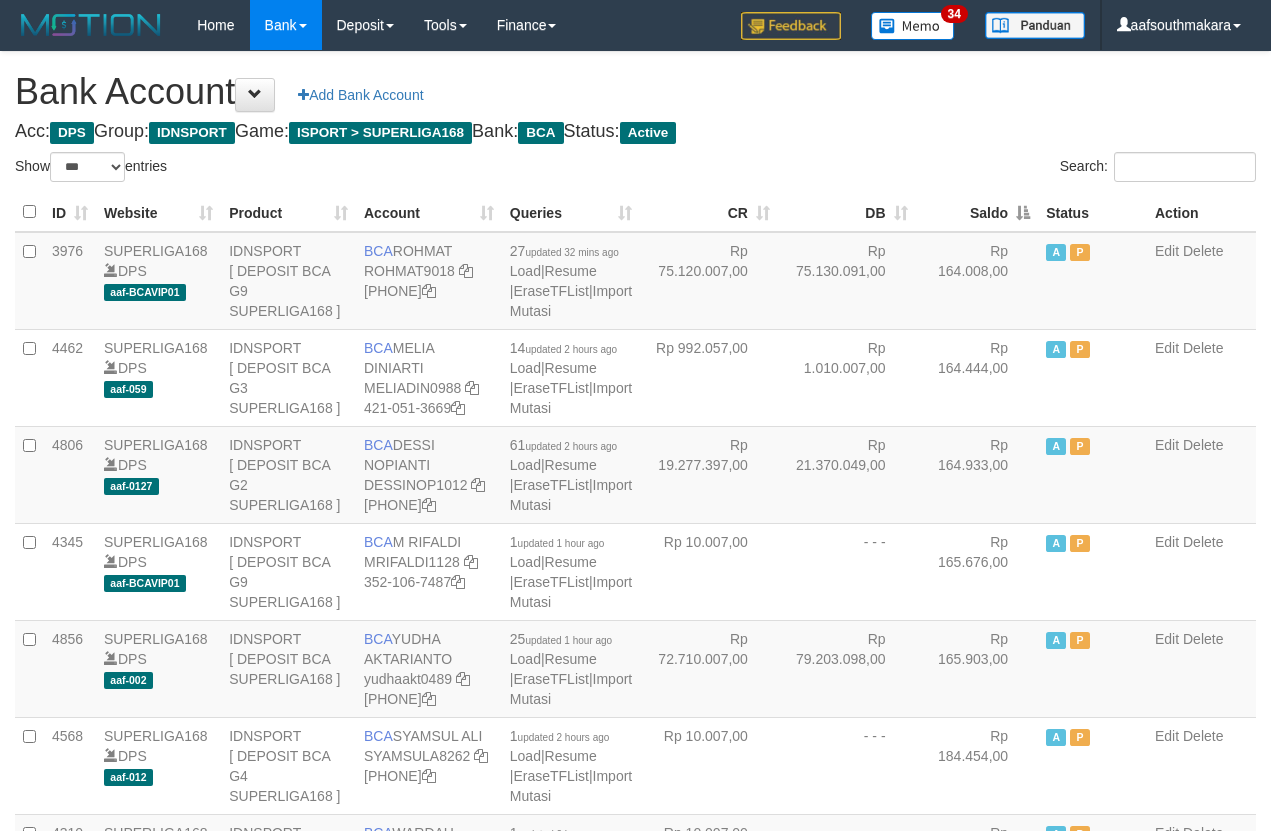 click on "Saldo" at bounding box center (977, 212) 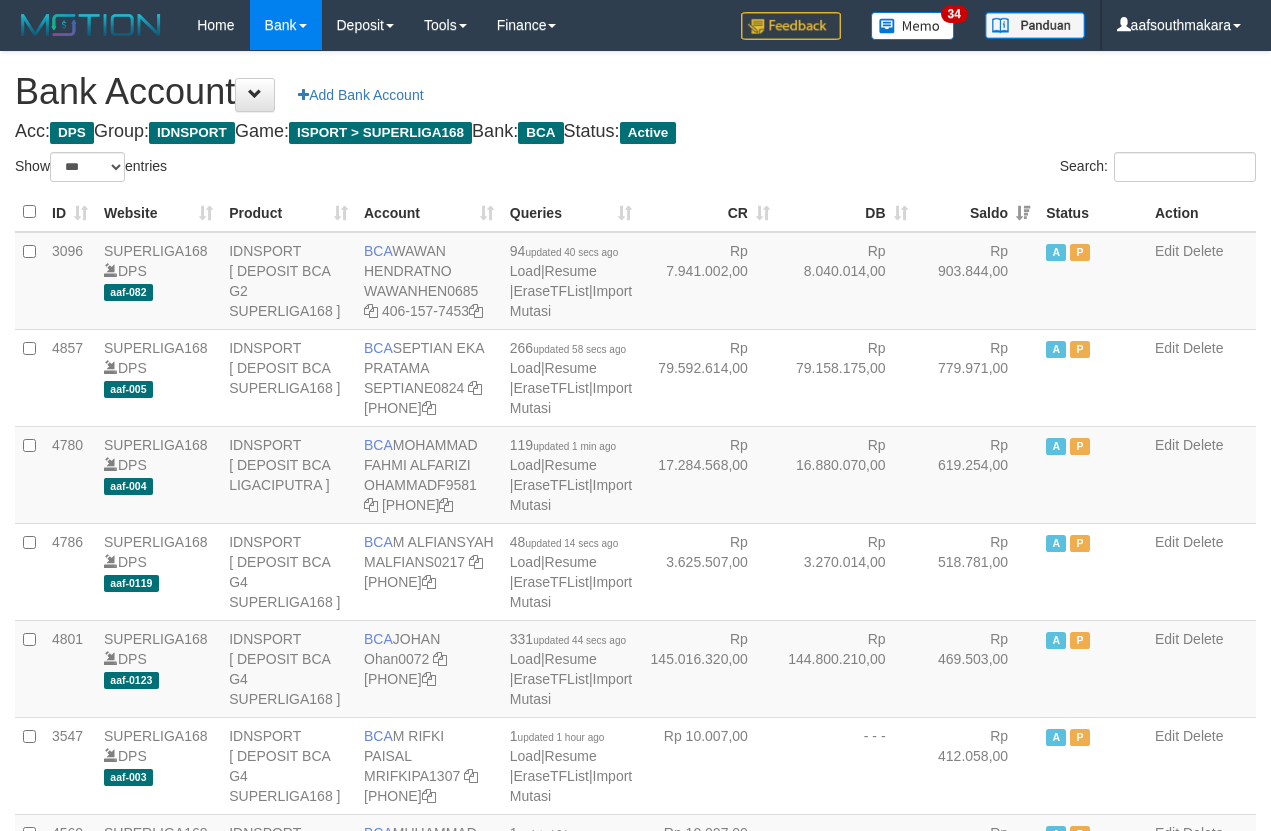 click on "Search:" at bounding box center [954, 169] 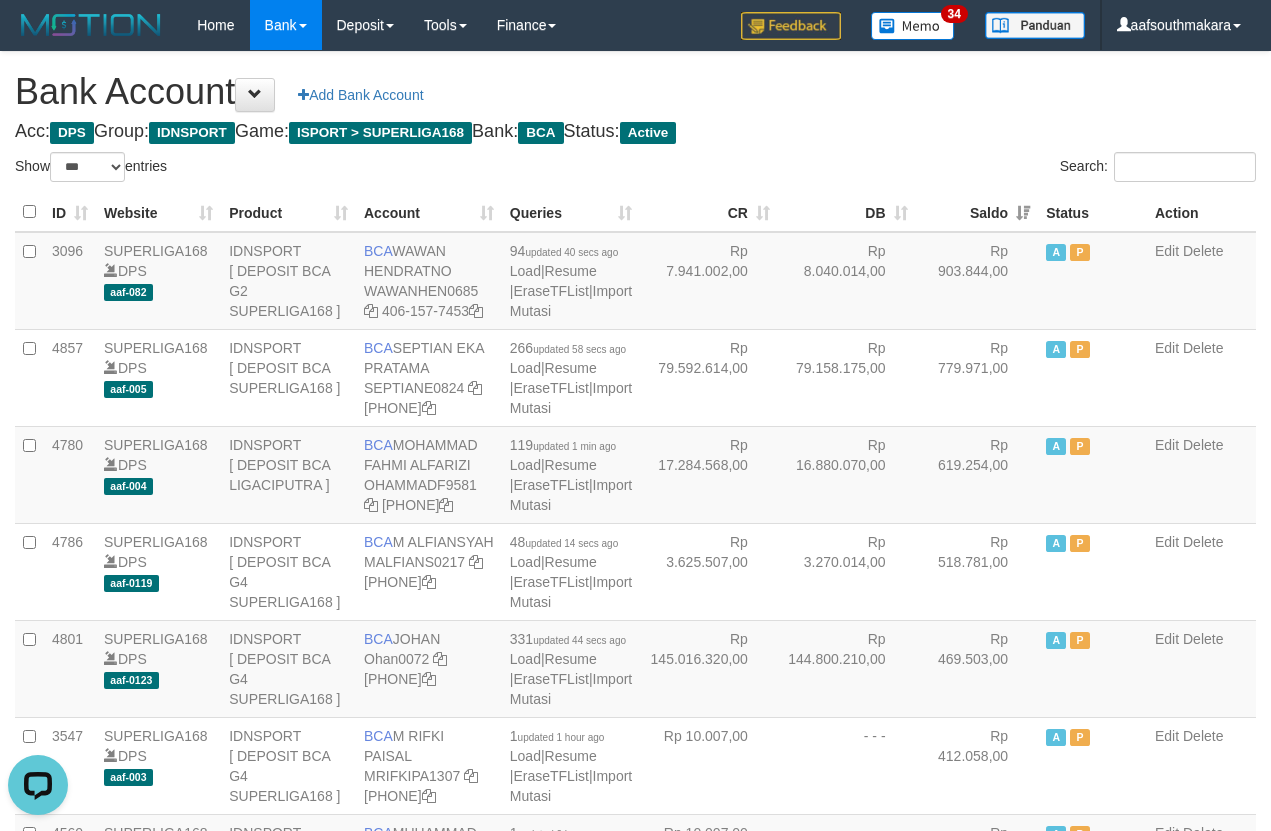 scroll, scrollTop: 0, scrollLeft: 0, axis: both 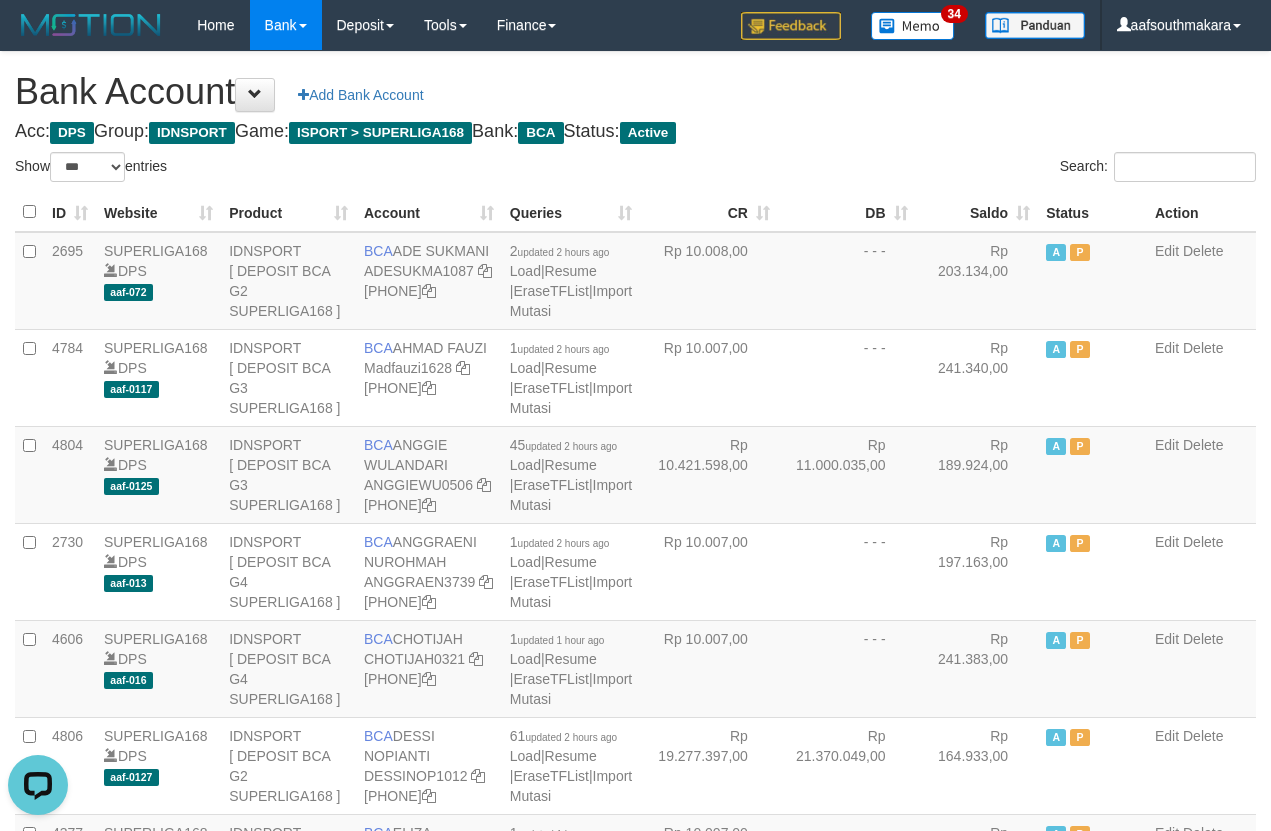 click on "Saldo" at bounding box center [977, 212] 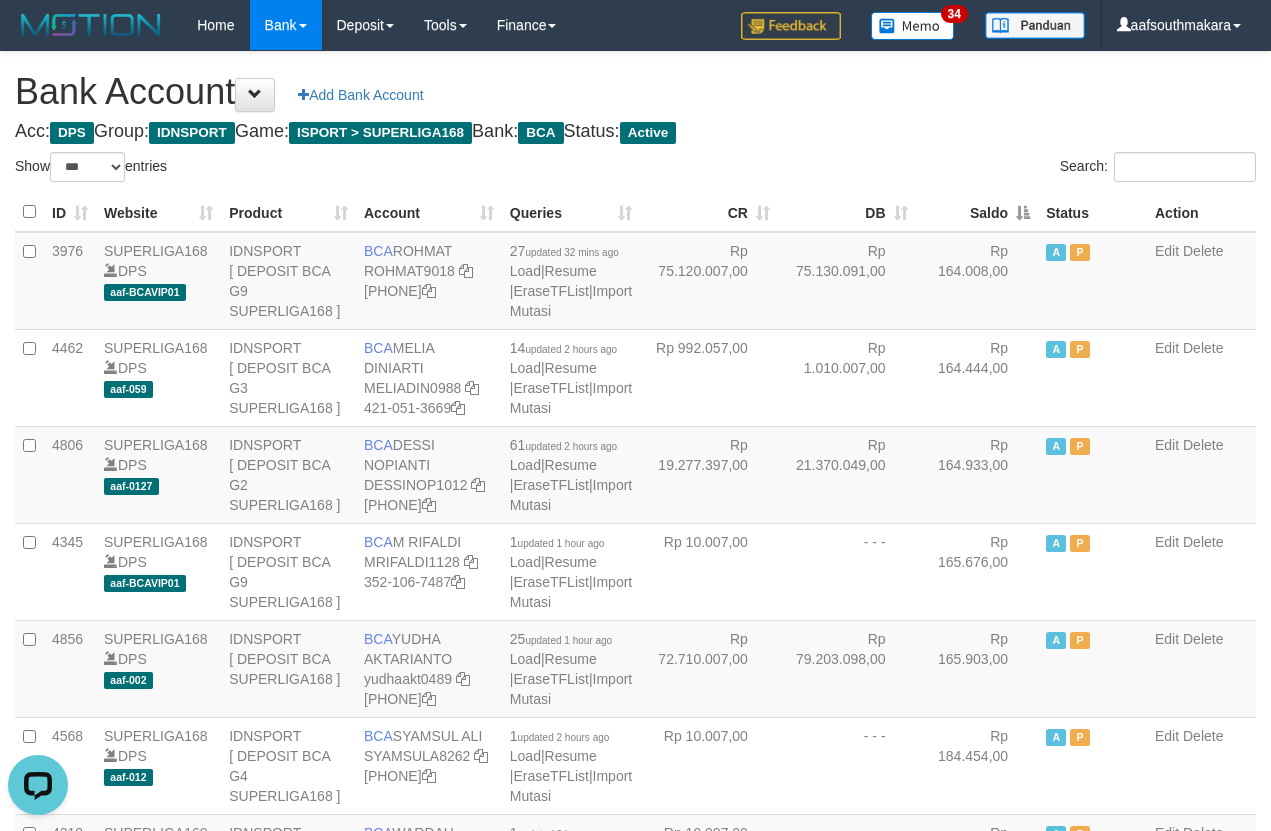 click on "Saldo" at bounding box center [977, 212] 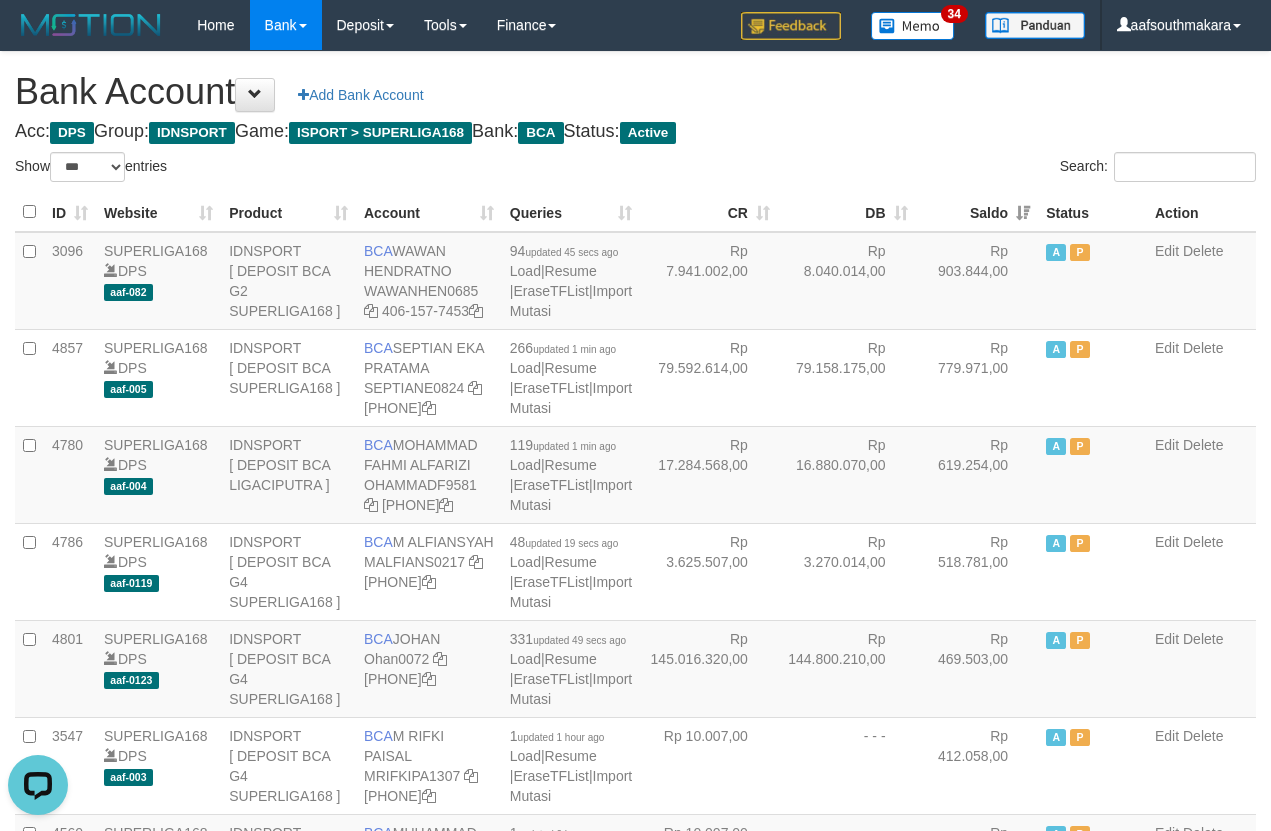 click on "Acc: 										 DPS
Group:   IDNSPORT    		Game:   ISPORT > SUPERLIGA168    		Bank:   BCA    		Status:  Active" at bounding box center [635, 132] 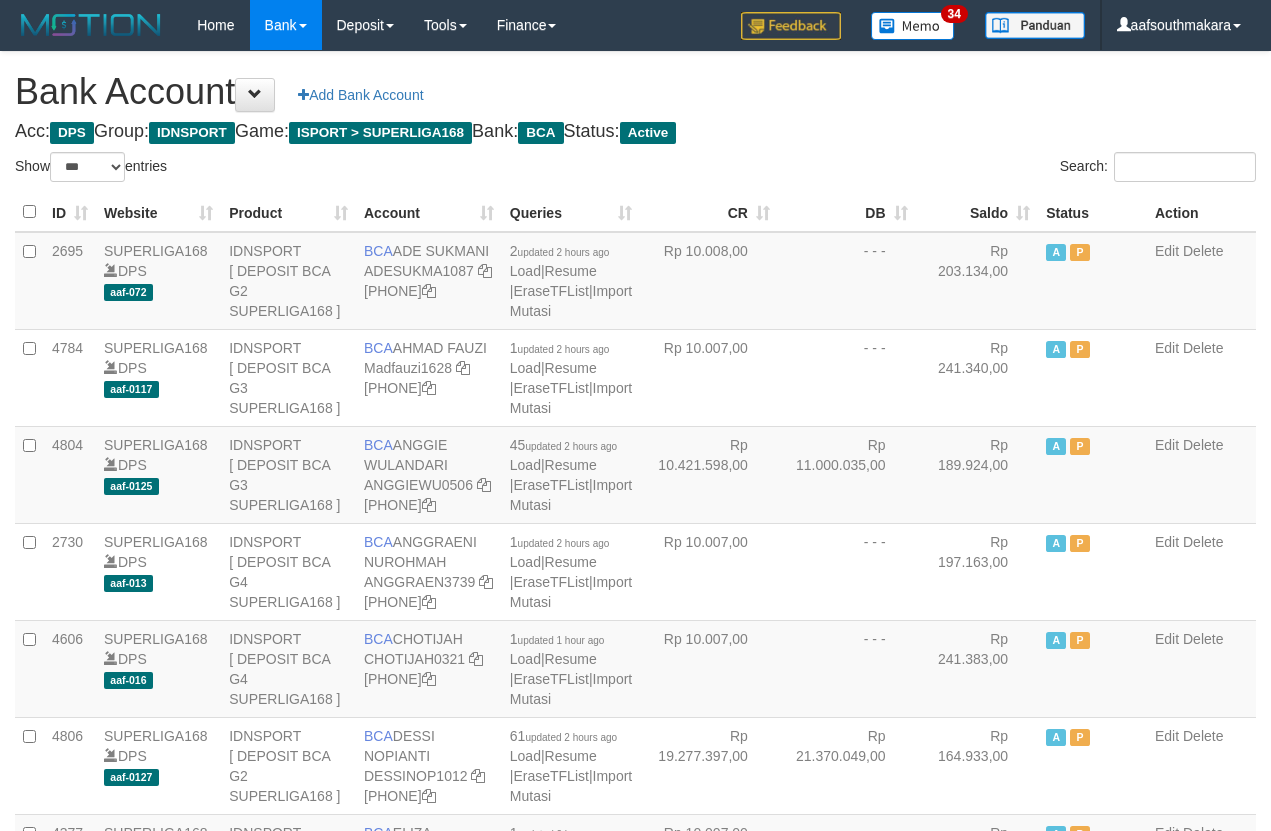 scroll, scrollTop: 0, scrollLeft: 0, axis: both 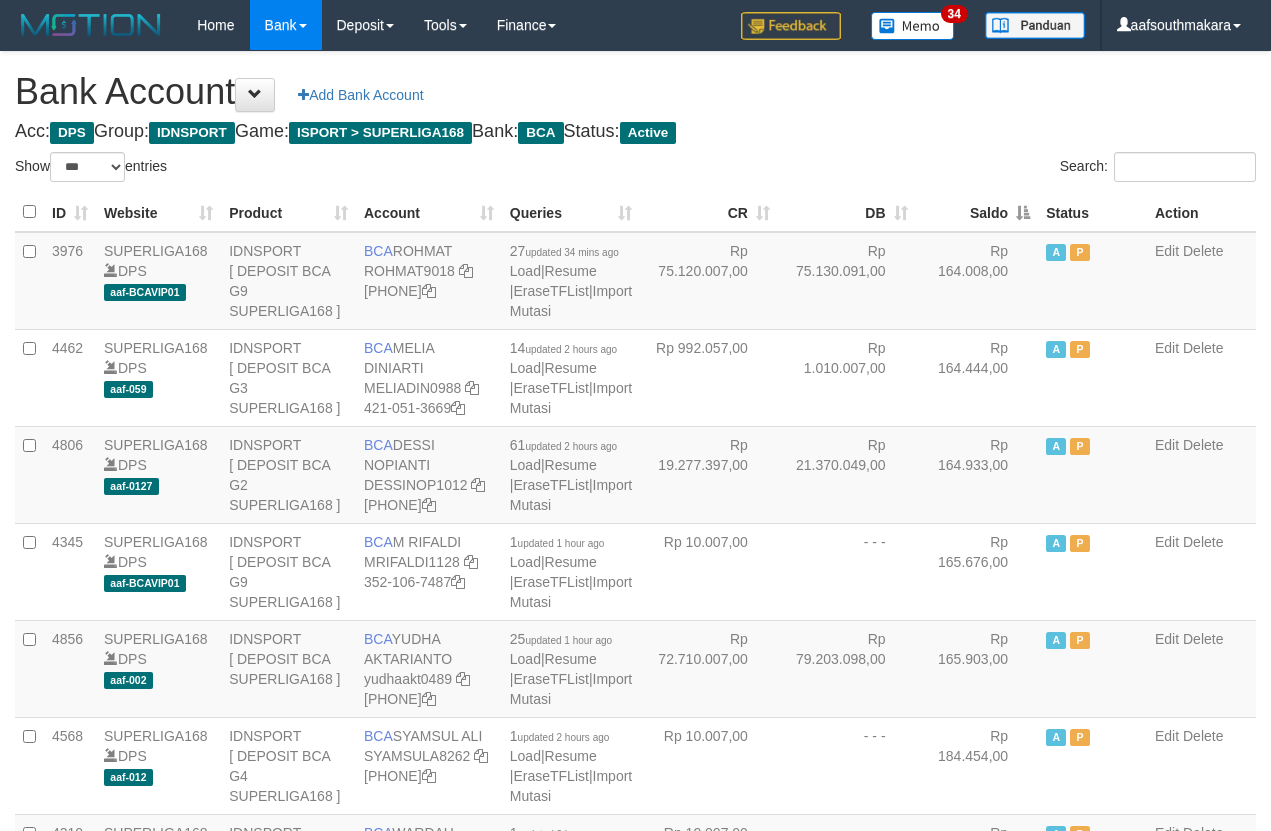click on "Saldo" at bounding box center [977, 212] 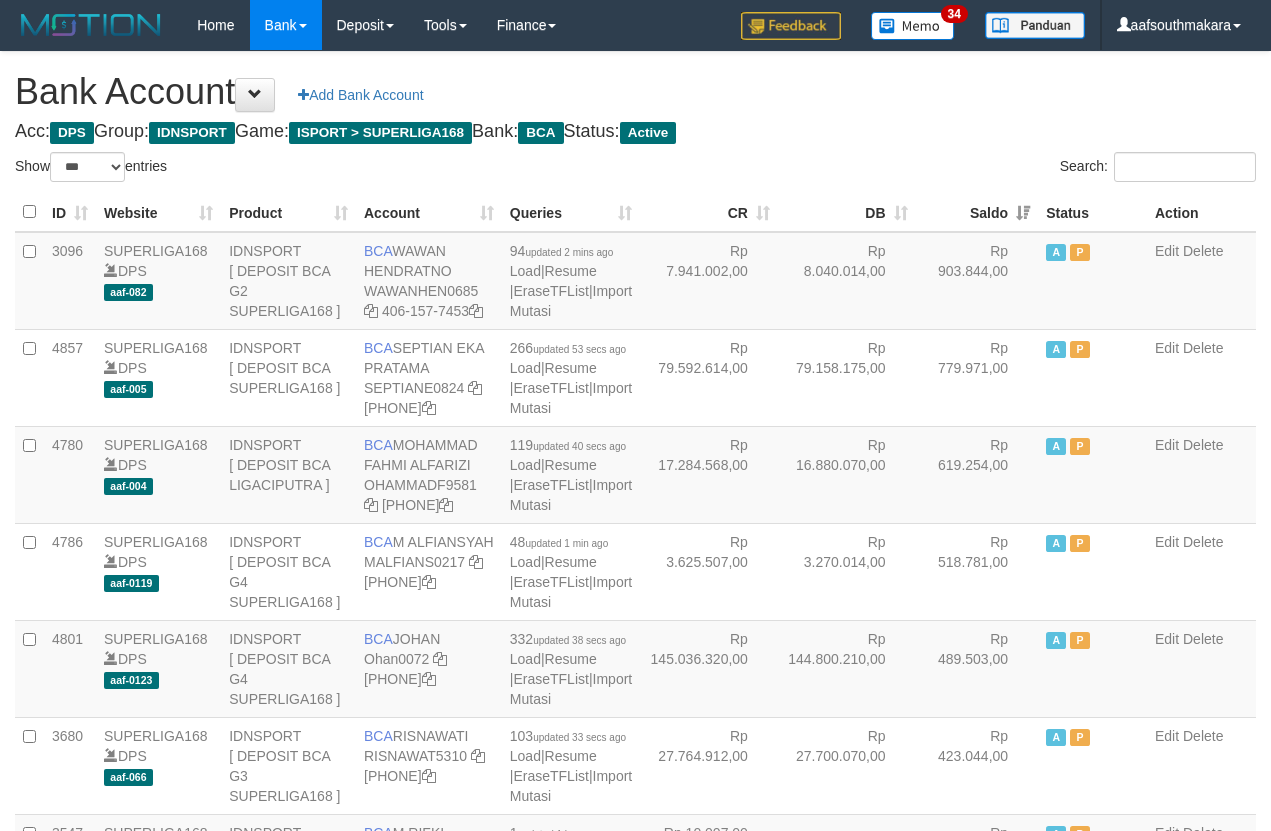 click on "Bank Account
Add Bank Account
Acc: 										 DPS
Group:   IDNSPORT    		Game:   ISPORT > SUPERLIGA168    		Bank:   BCA    		Status:  Active
Filter Account Type
*******
***
**
***
DPS
SELECT ALL  SELECT TYPE  - ALL -
DPS
WD
TMP
Filter Product
*******
******
********
********
*******
********
IDNSPORT
SELECT ALL  SELECT GROUP  - ALL -
BETHUB
IDNPOKER
IDNSPORT
IDNTOTO
LOADONLY
Filter Website
*******" at bounding box center [635, 1708] 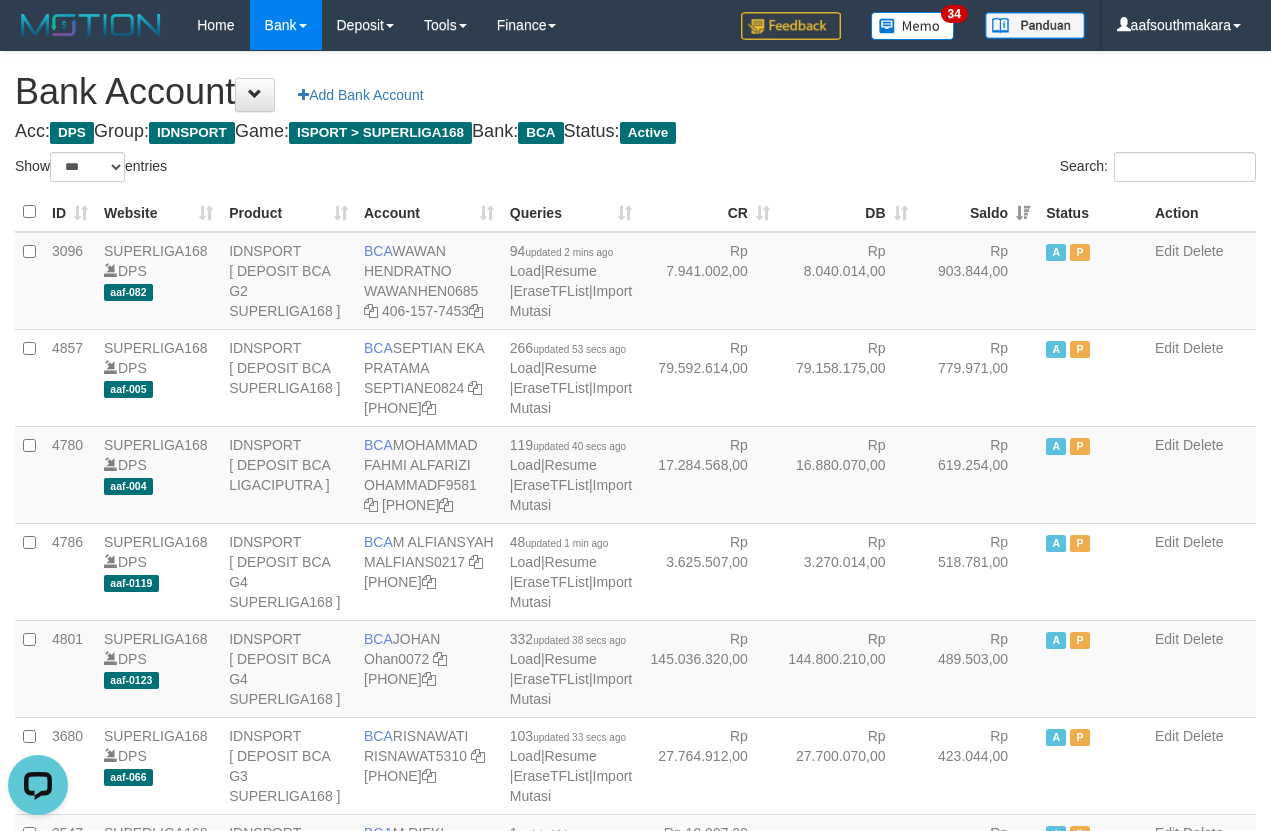scroll, scrollTop: 0, scrollLeft: 0, axis: both 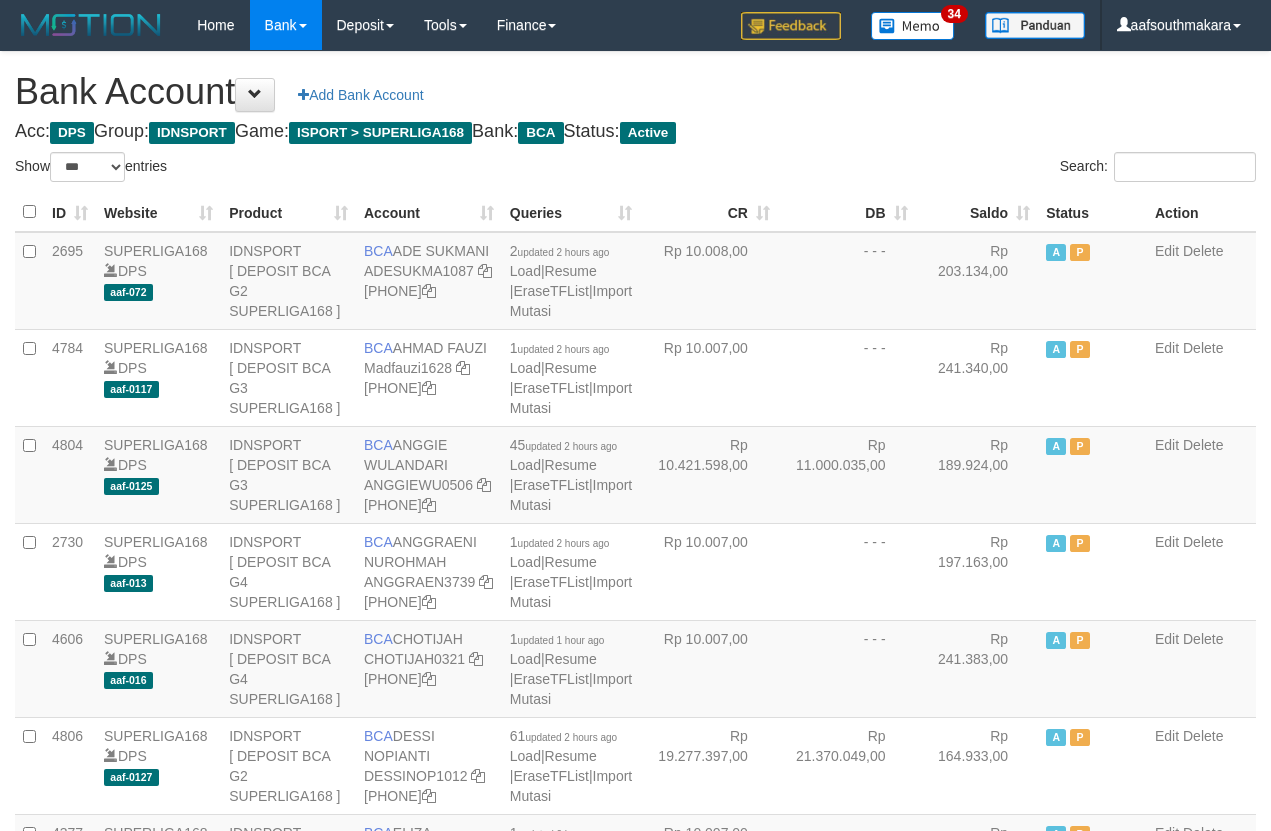 click on "Saldo" at bounding box center (977, 212) 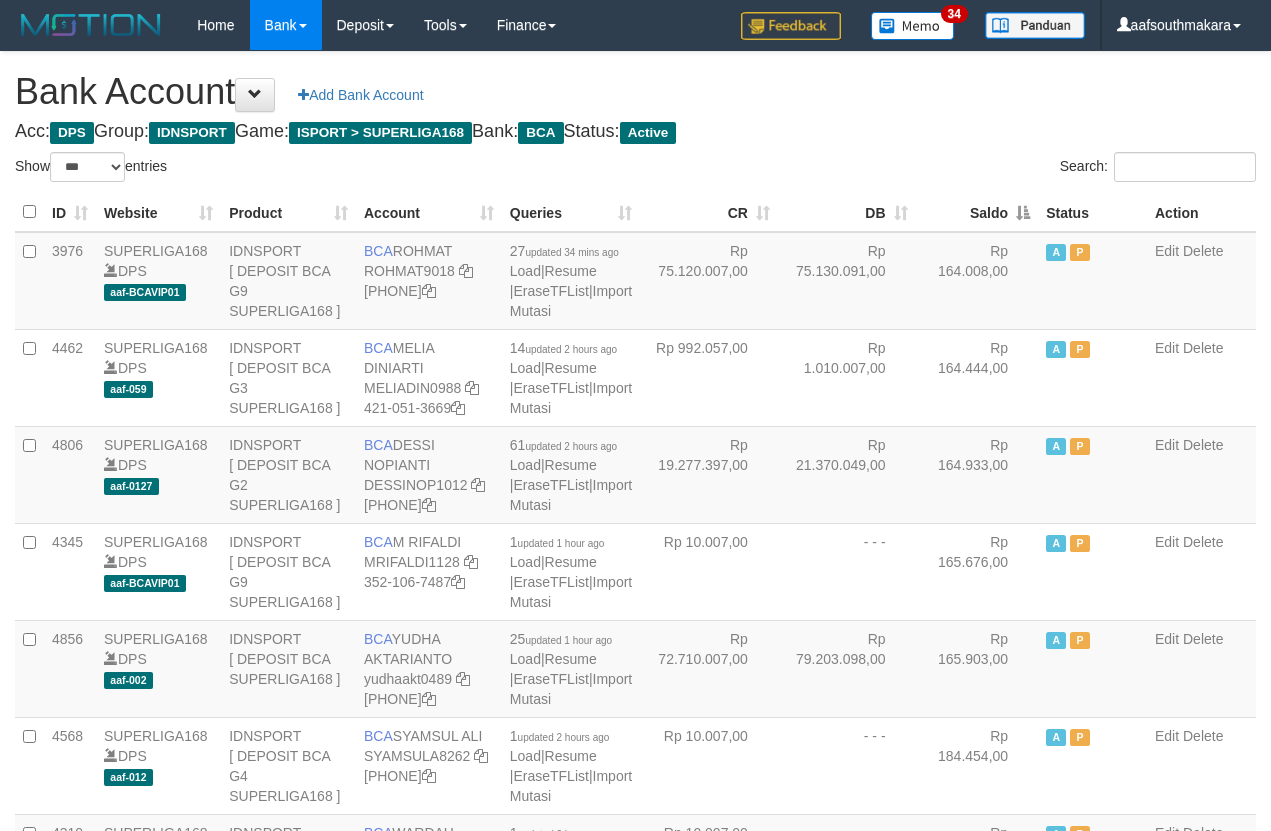 drag, startPoint x: 0, startPoint y: 0, endPoint x: 950, endPoint y: 120, distance: 957.54895 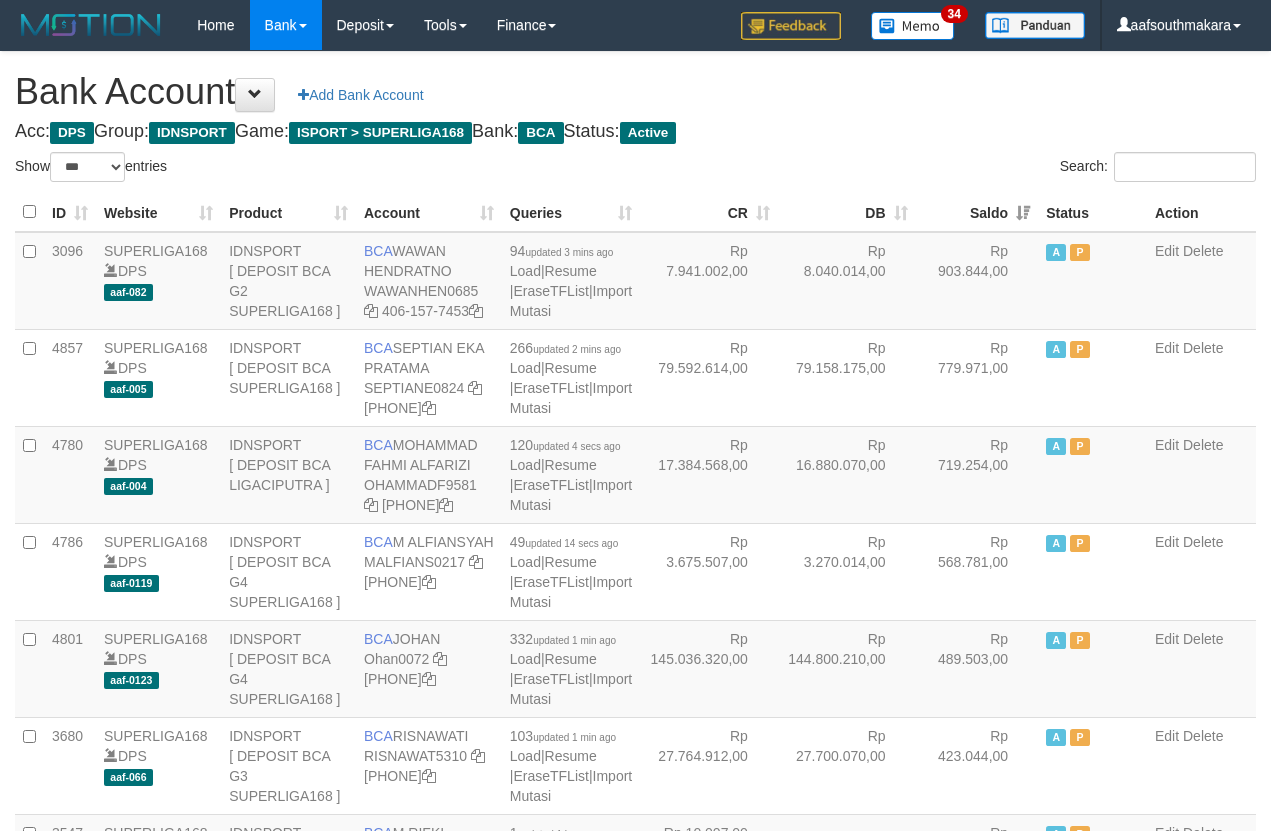 click on "Bank Account
Add Bank Account
Acc: 										 DPS
Group:   IDNSPORT    		Game:   ISPORT > SUPERLIGA168    		Bank:   BCA    		Status:  Active
Filter Account Type
*******
***
**
***
DPS
SELECT ALL  SELECT TYPE  - ALL -
DPS
WD
TMP
Filter Product
*******
******
********
********
*******
********
IDNSPORT
SELECT ALL  SELECT GROUP  - ALL -
BETHUB
IDNPOKER
IDNSPORT
IDNTOTO
LOADONLY
Filter Website
*******" at bounding box center [635, 1708] 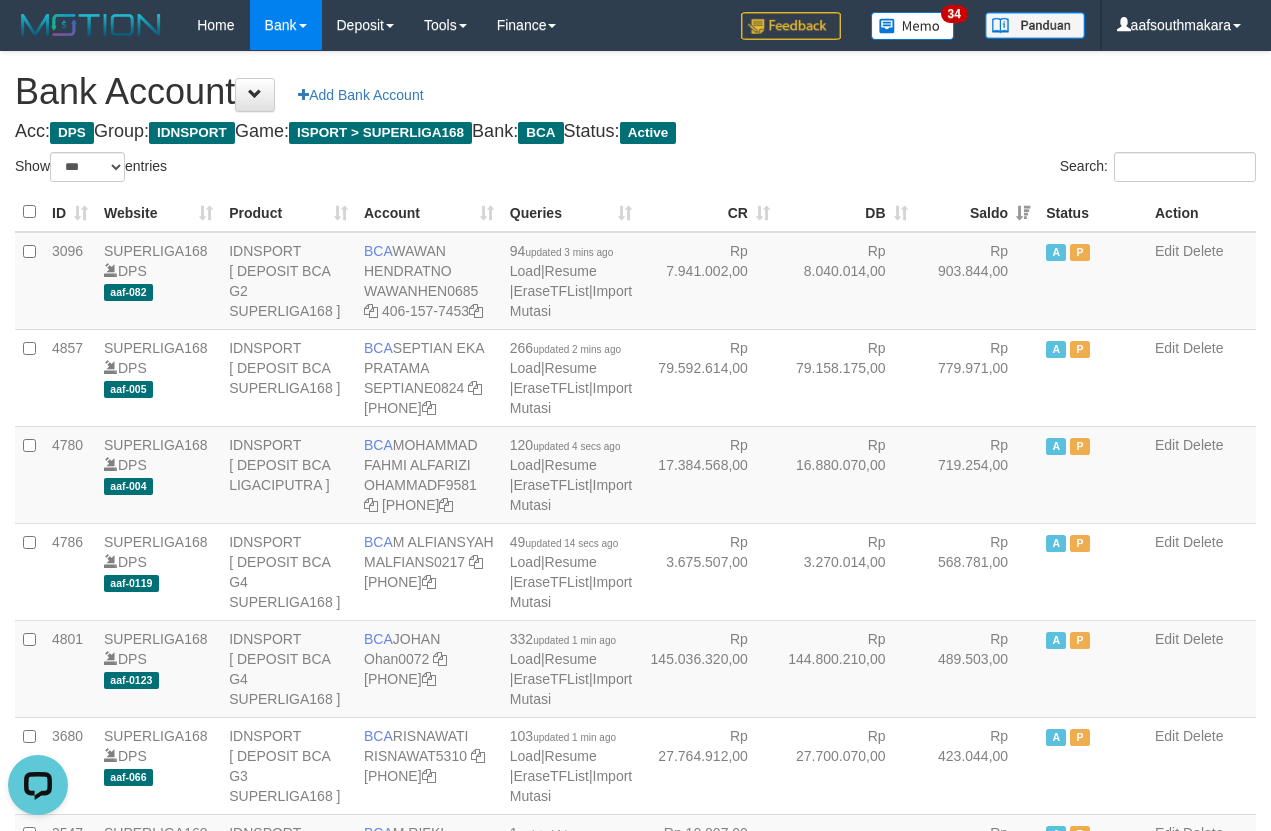 scroll, scrollTop: 0, scrollLeft: 0, axis: both 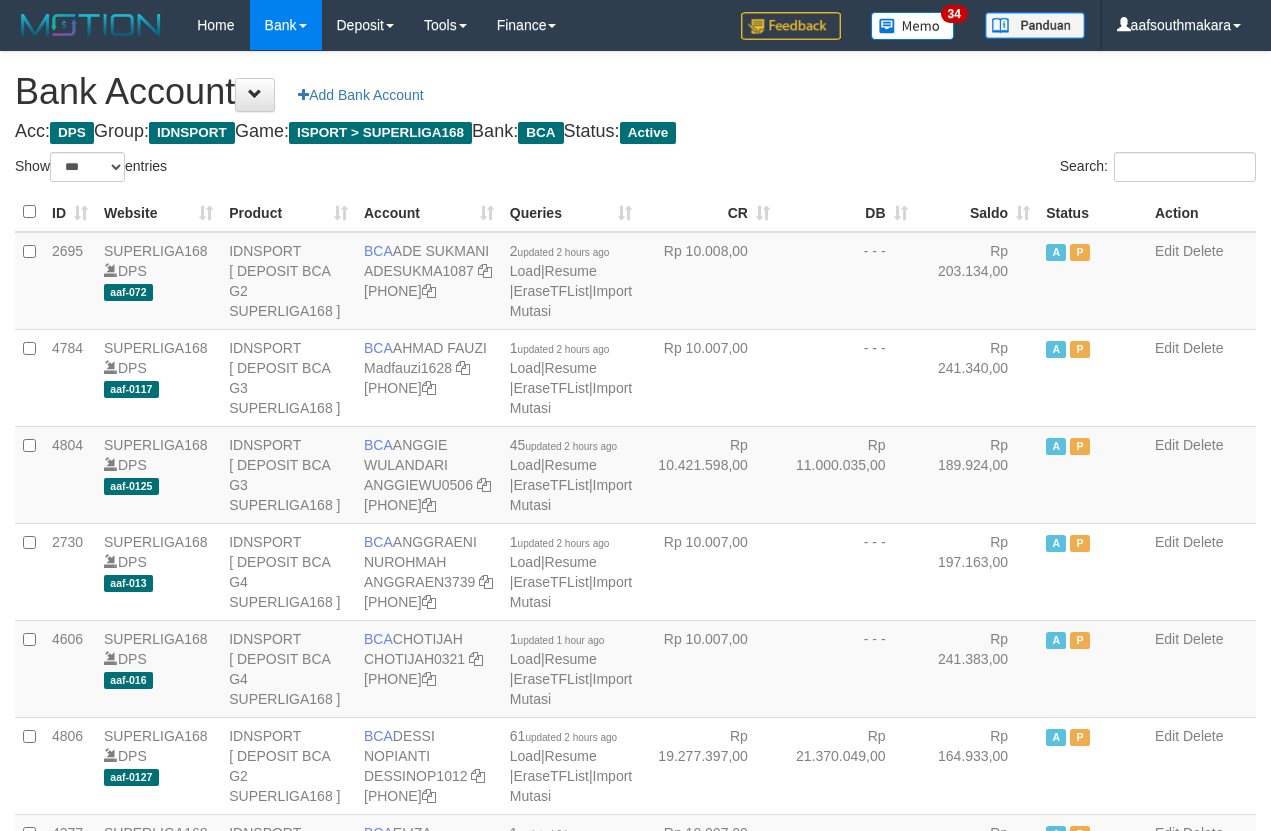 click on "Saldo" at bounding box center (977, 212) 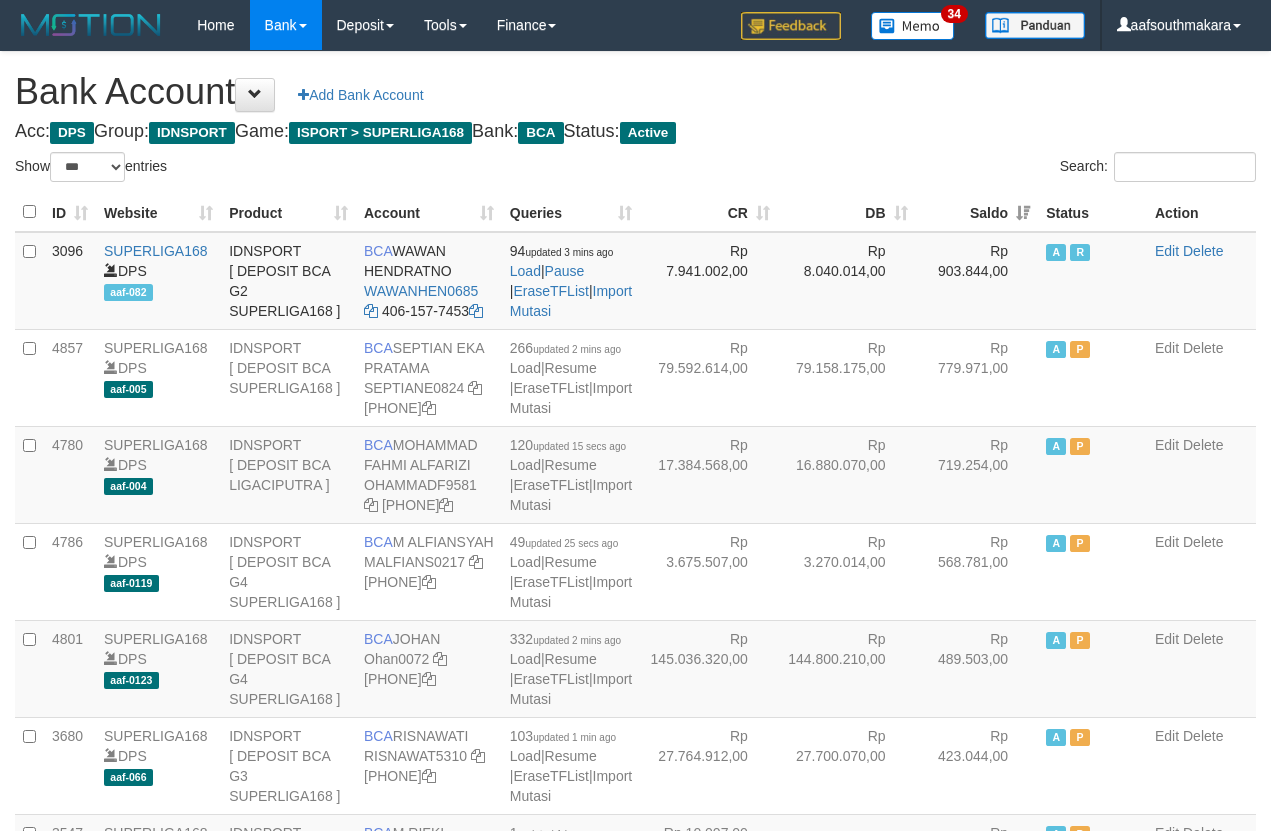 click on "Acc: 										 DPS
Group:   IDNSPORT    		Game:   ISPORT > SUPERLIGA168    		Bank:   BCA    		Status:  Active" at bounding box center (635, 132) 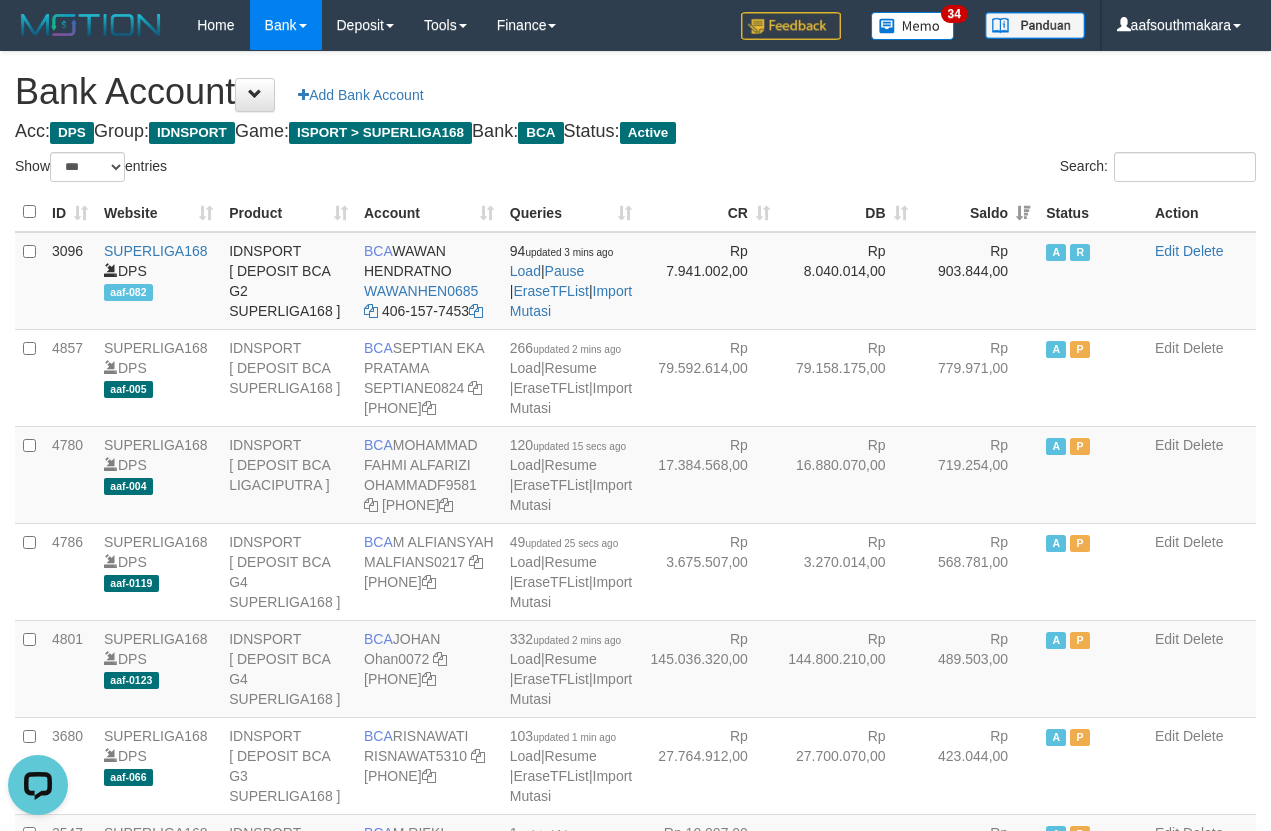 scroll, scrollTop: 0, scrollLeft: 0, axis: both 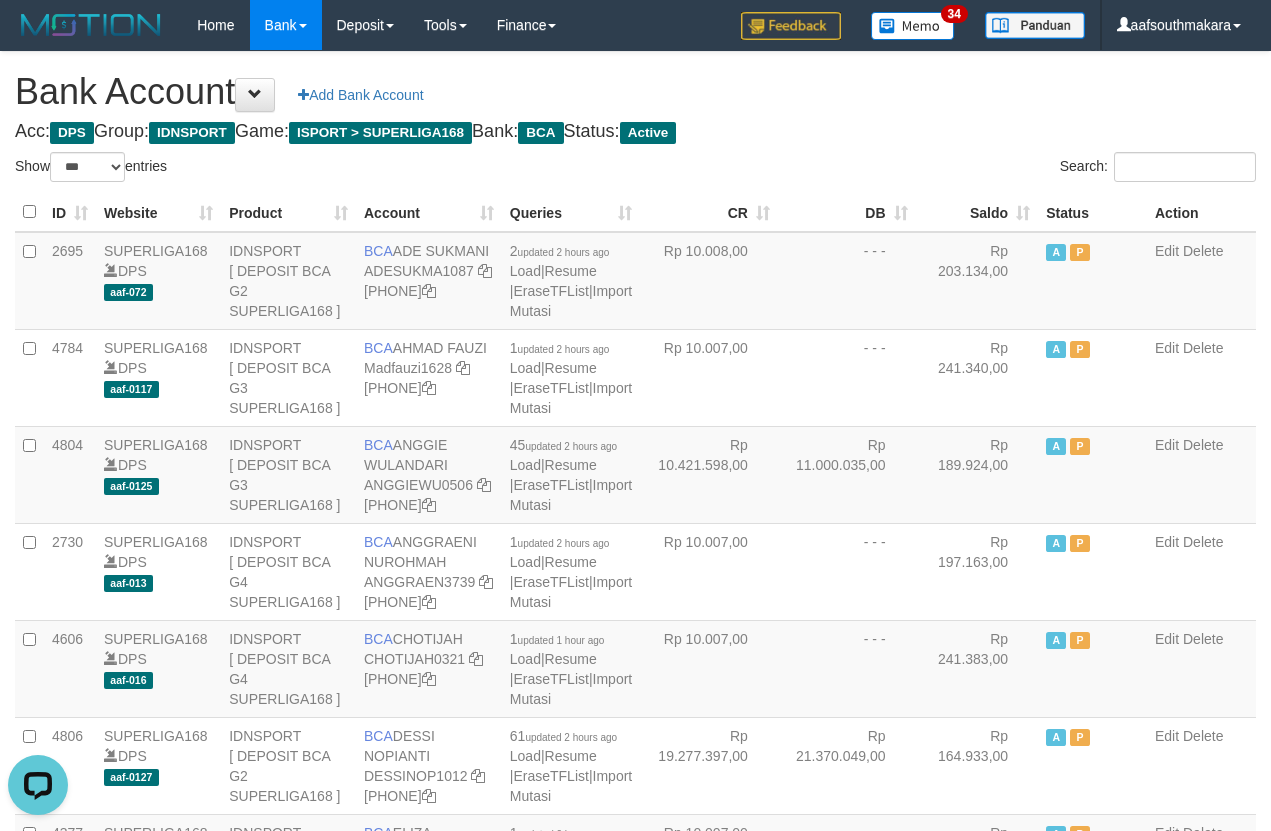 click on "Saldo" at bounding box center (977, 212) 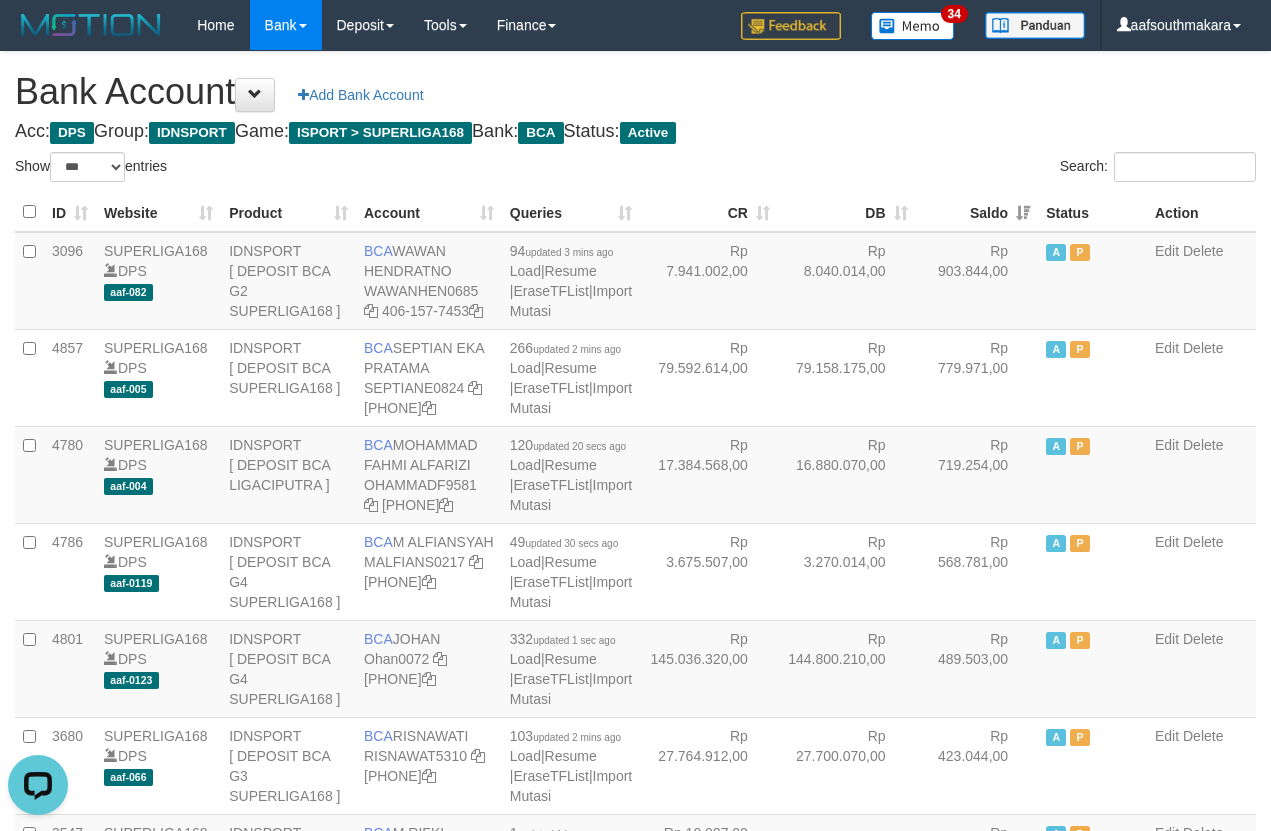 click on "Search:" at bounding box center (954, 169) 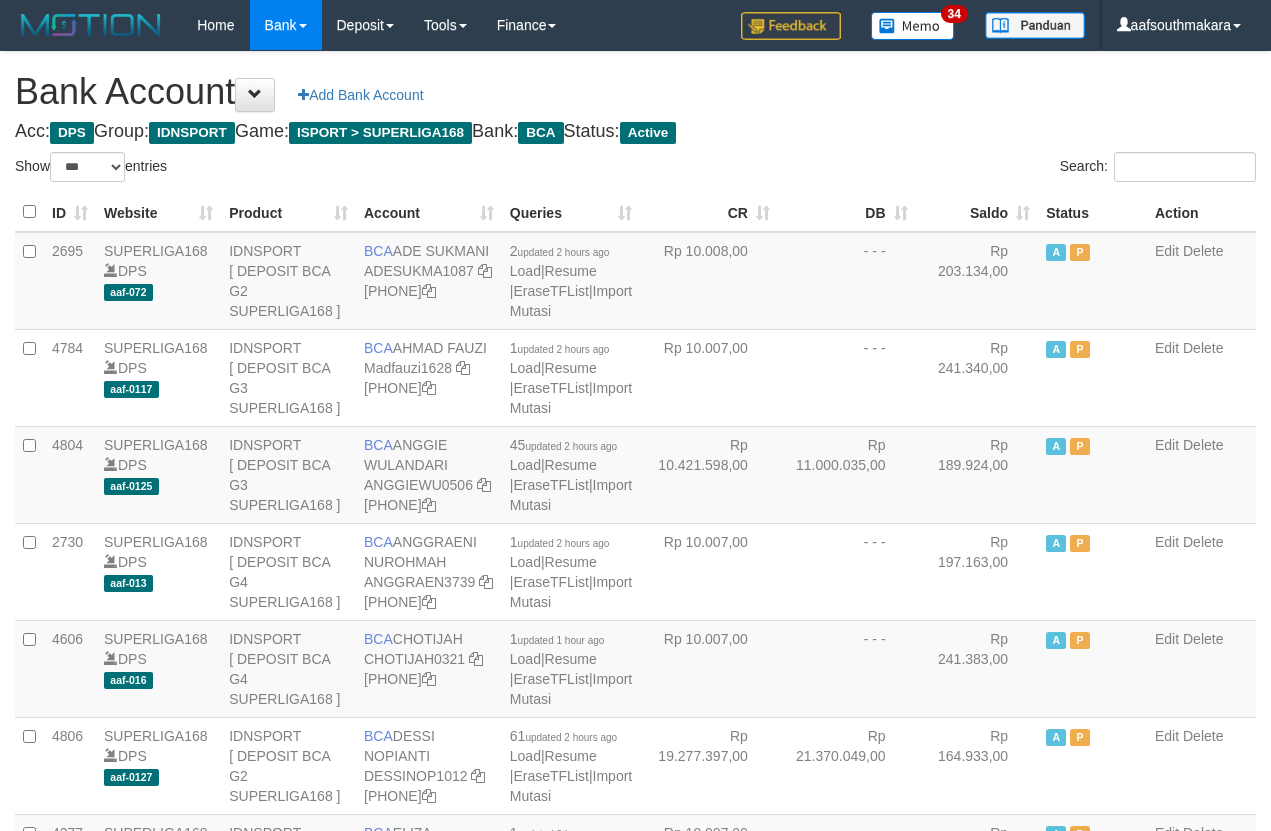 scroll, scrollTop: 0, scrollLeft: 0, axis: both 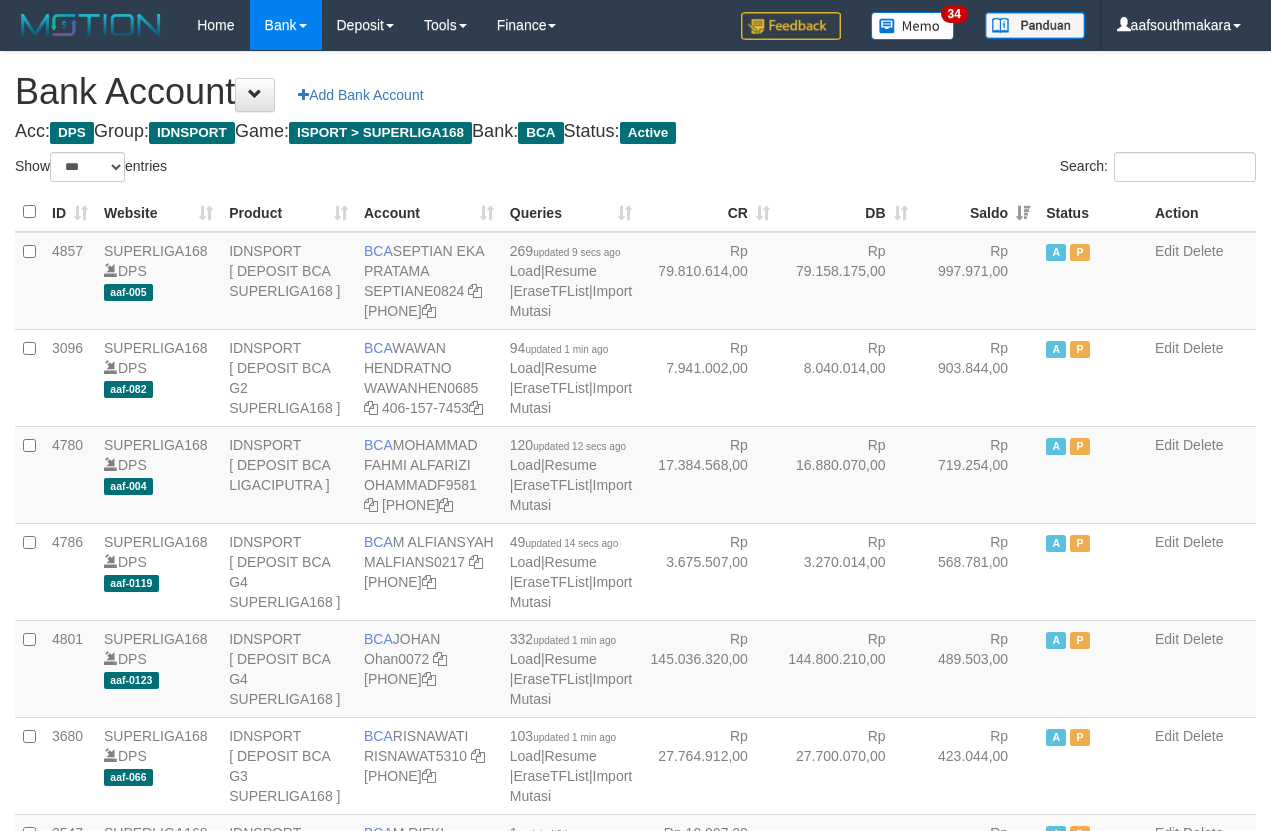 click on "Bank Account
Add Bank Account
Acc: 										 DPS
Group:   IDNSPORT    		Game:   ISPORT > SUPERLIGA168    		Bank:   BCA    		Status:  Active
Filter Account Type
*******
***
**
***
DPS
SELECT ALL  SELECT TYPE  - ALL -
DPS
WD
TMP
Filter Product
*******
******
********
********
*******
********
IDNSPORT
SELECT ALL  SELECT GROUP  - ALL -
BETHUB
IDNPOKER
IDNSPORT
IDNTOTO
LOADONLY
Filter Website
*******" at bounding box center [635, 1708] 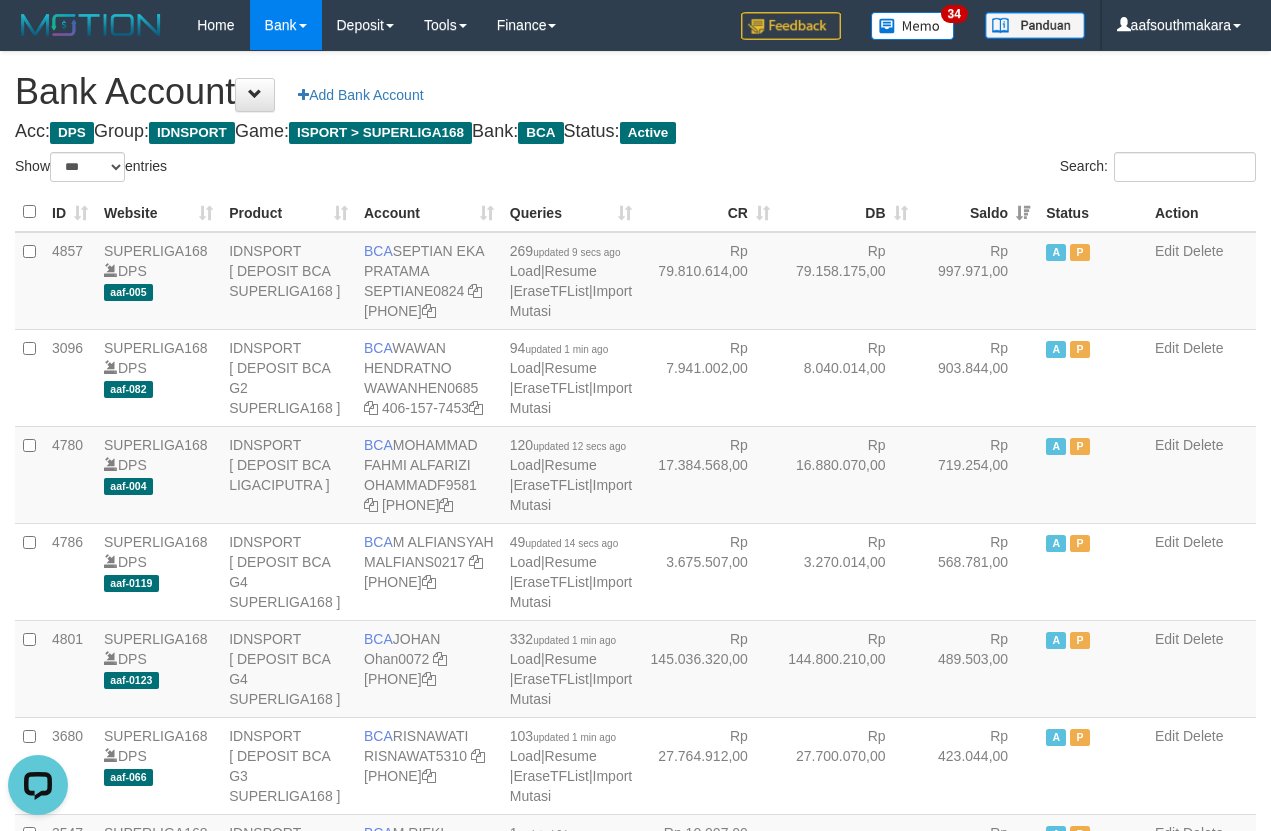 scroll, scrollTop: 0, scrollLeft: 0, axis: both 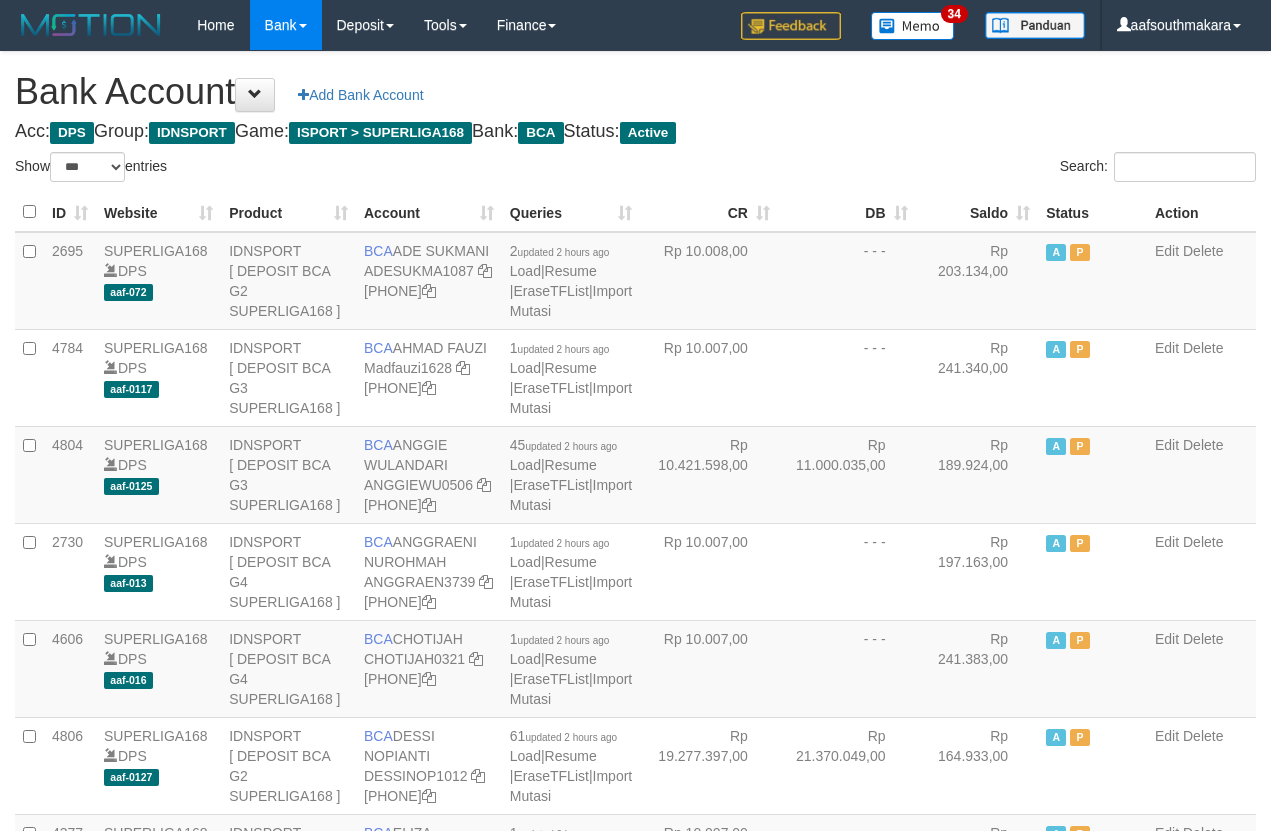 click on "Saldo" at bounding box center (977, 212) 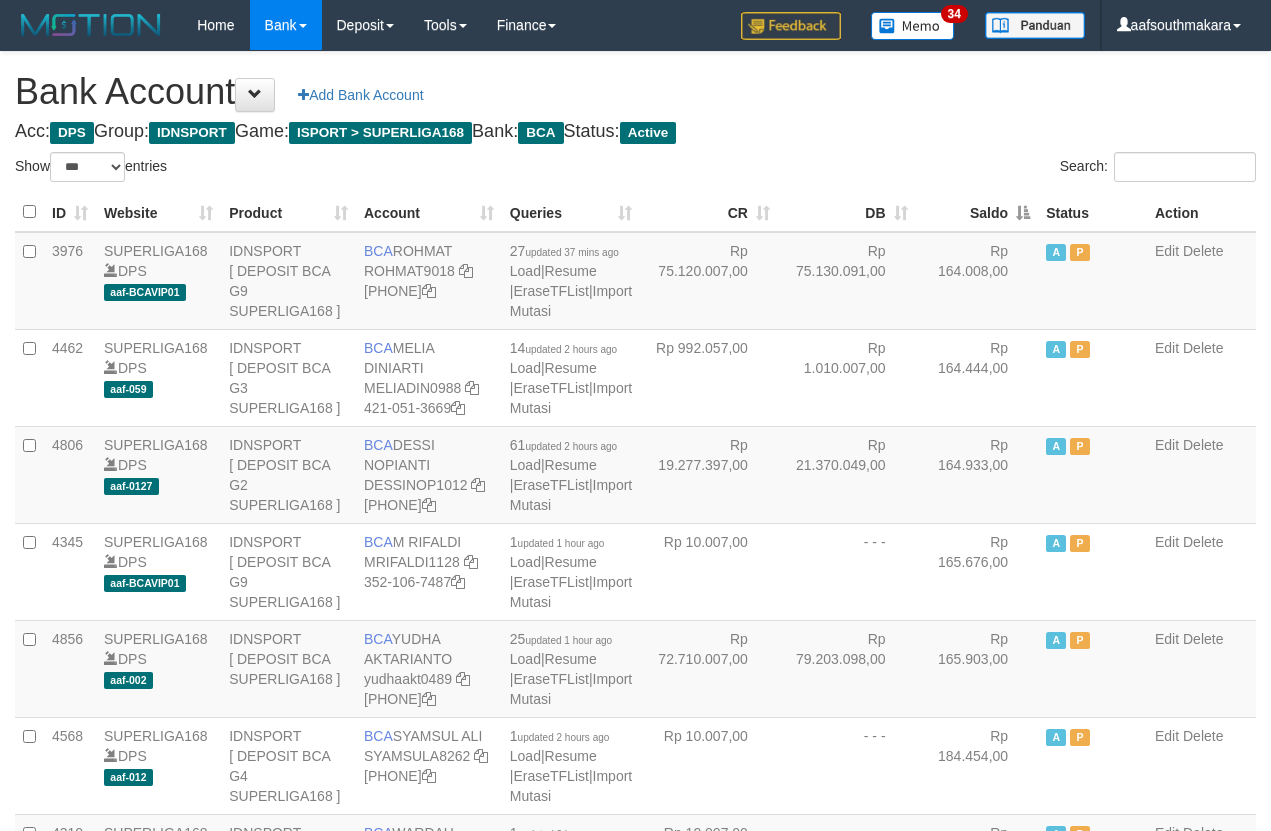 click on "Saldo" at bounding box center (977, 212) 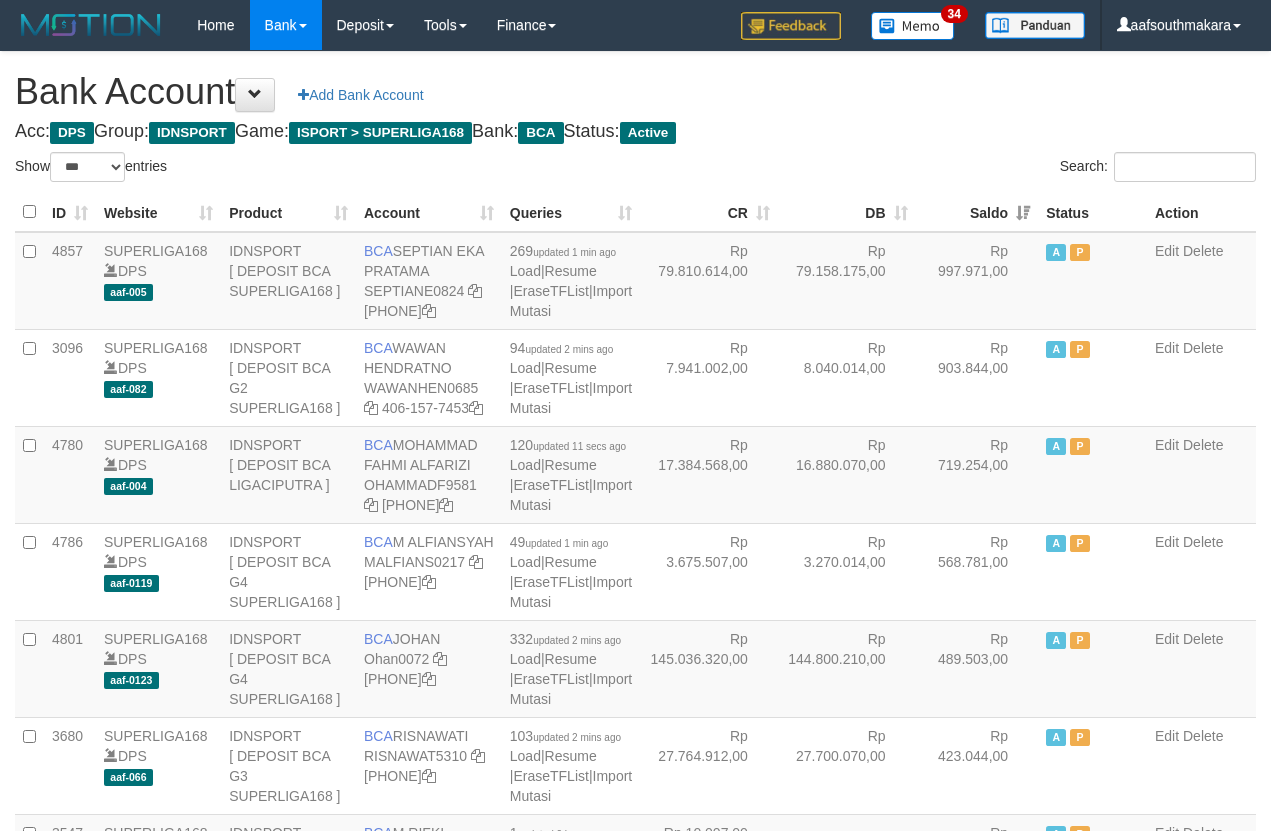 click on "Search:" at bounding box center (954, 169) 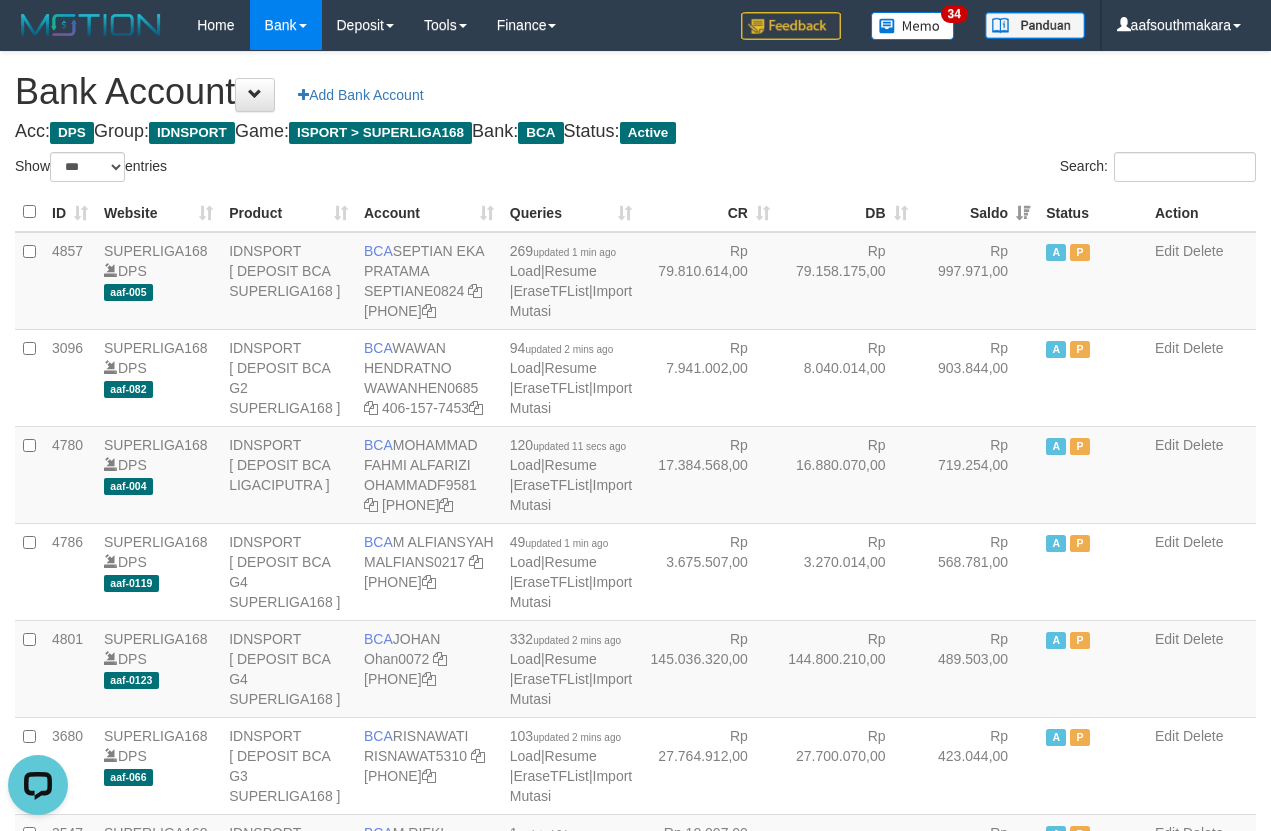 scroll, scrollTop: 0, scrollLeft: 0, axis: both 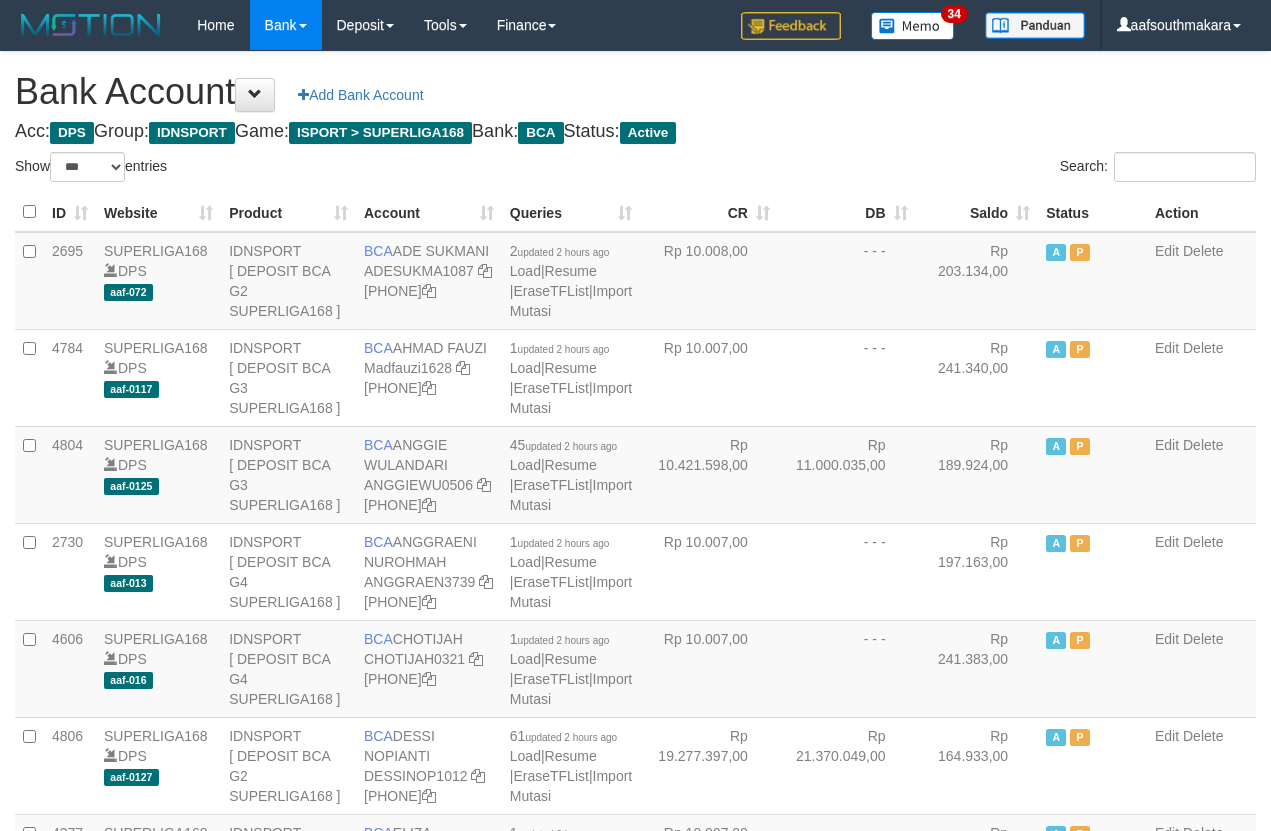 click on "Saldo" at bounding box center [977, 212] 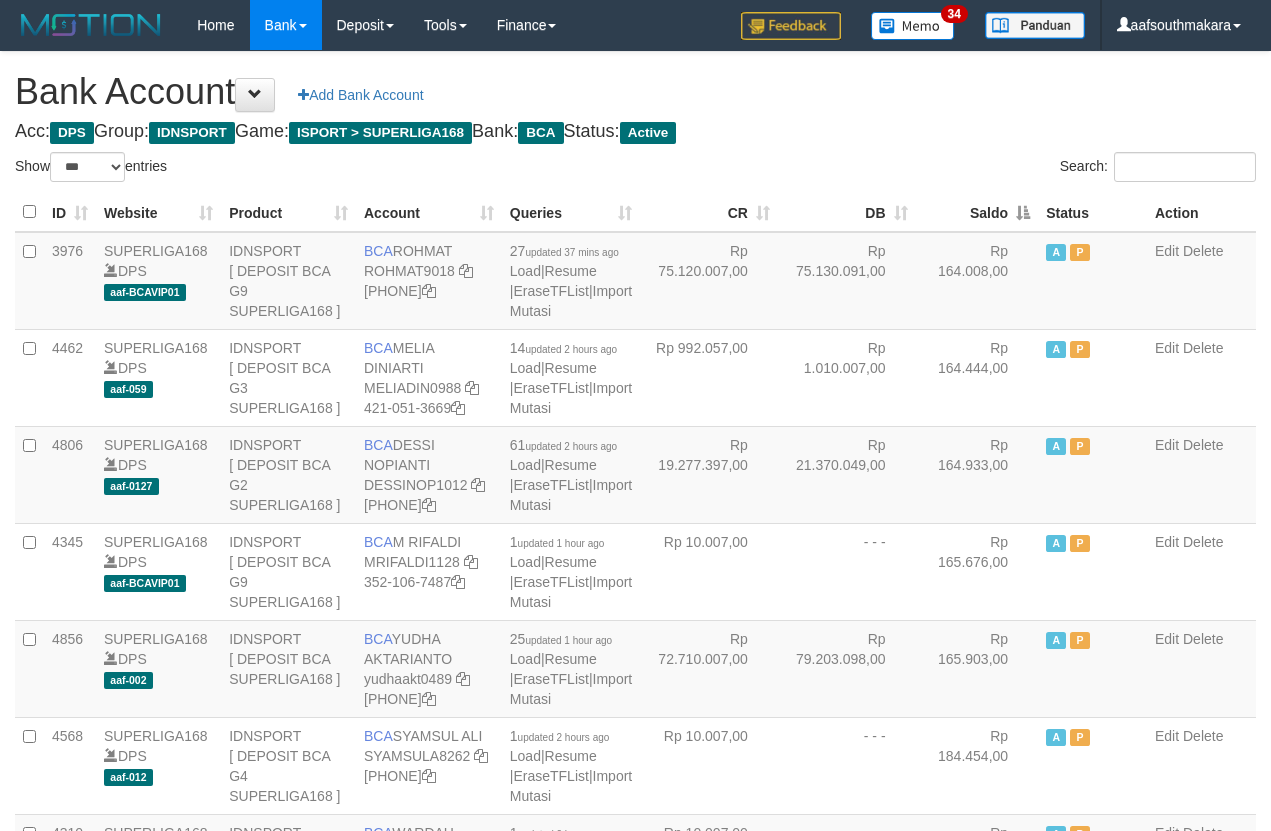 click on "Saldo" at bounding box center [977, 212] 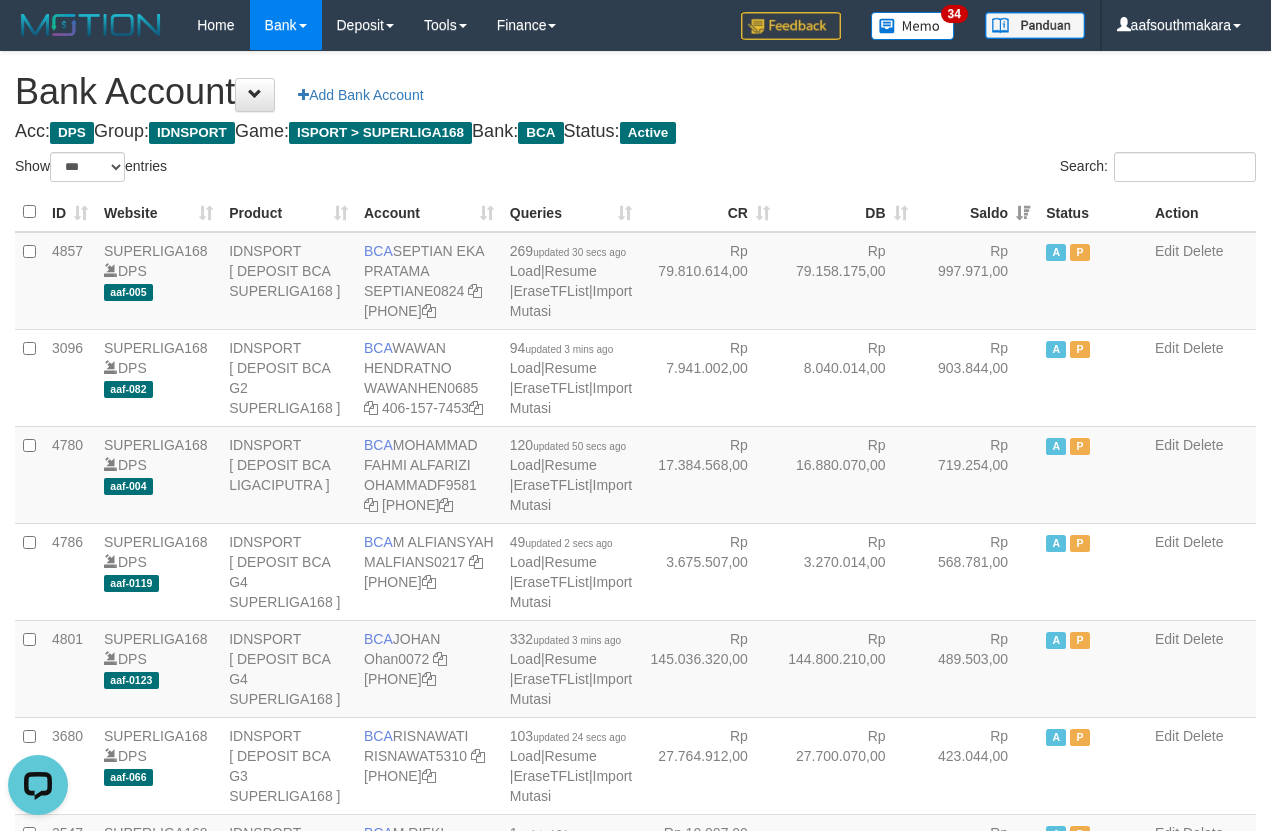 scroll, scrollTop: 0, scrollLeft: 0, axis: both 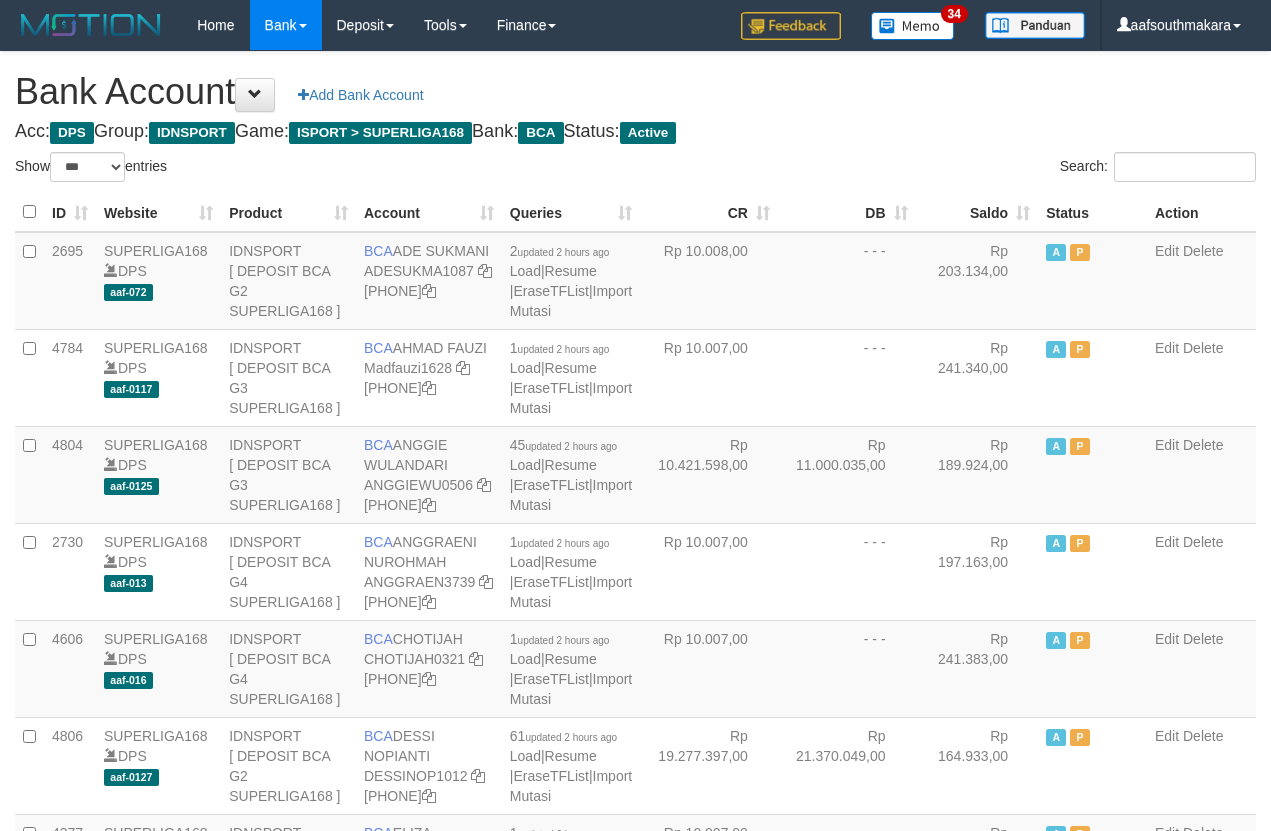 click on "Saldo" at bounding box center [977, 212] 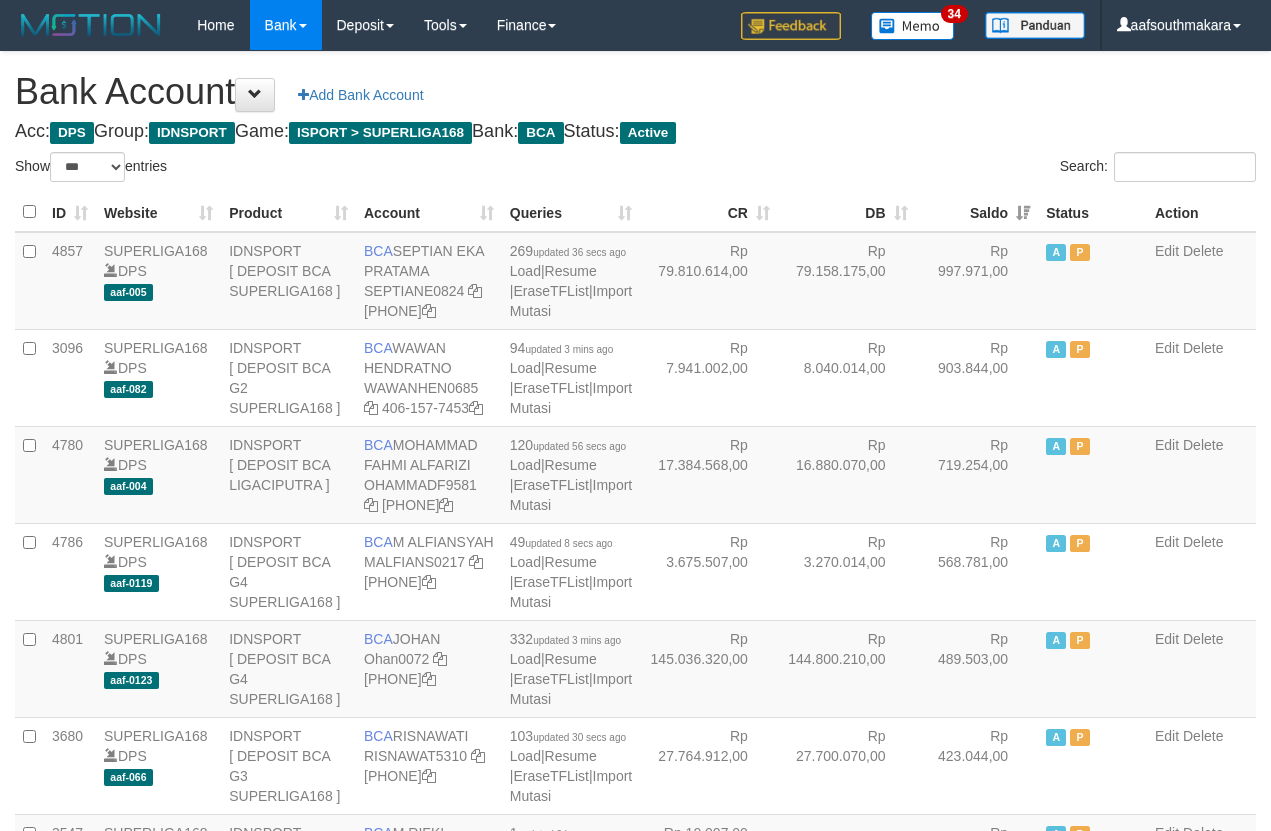 click on "Bank Account
Add Bank Account
Acc: 										 DPS
Group:   IDNSPORT    		Game:   ISPORT > SUPERLIGA168    		Bank:   BCA    		Status:  Active
Filter Account Type
*******
***
**
***
DPS
SELECT ALL  SELECT TYPE  - ALL -
DPS
WD
TMP
Filter Product
*******
******
********
********
*******
********
IDNSPORT
SELECT ALL  SELECT GROUP  - ALL -
BETHUB
IDNPOKER
IDNSPORT
IDNTOTO
LOADONLY
Filter Website
*******" at bounding box center [635, 1708] 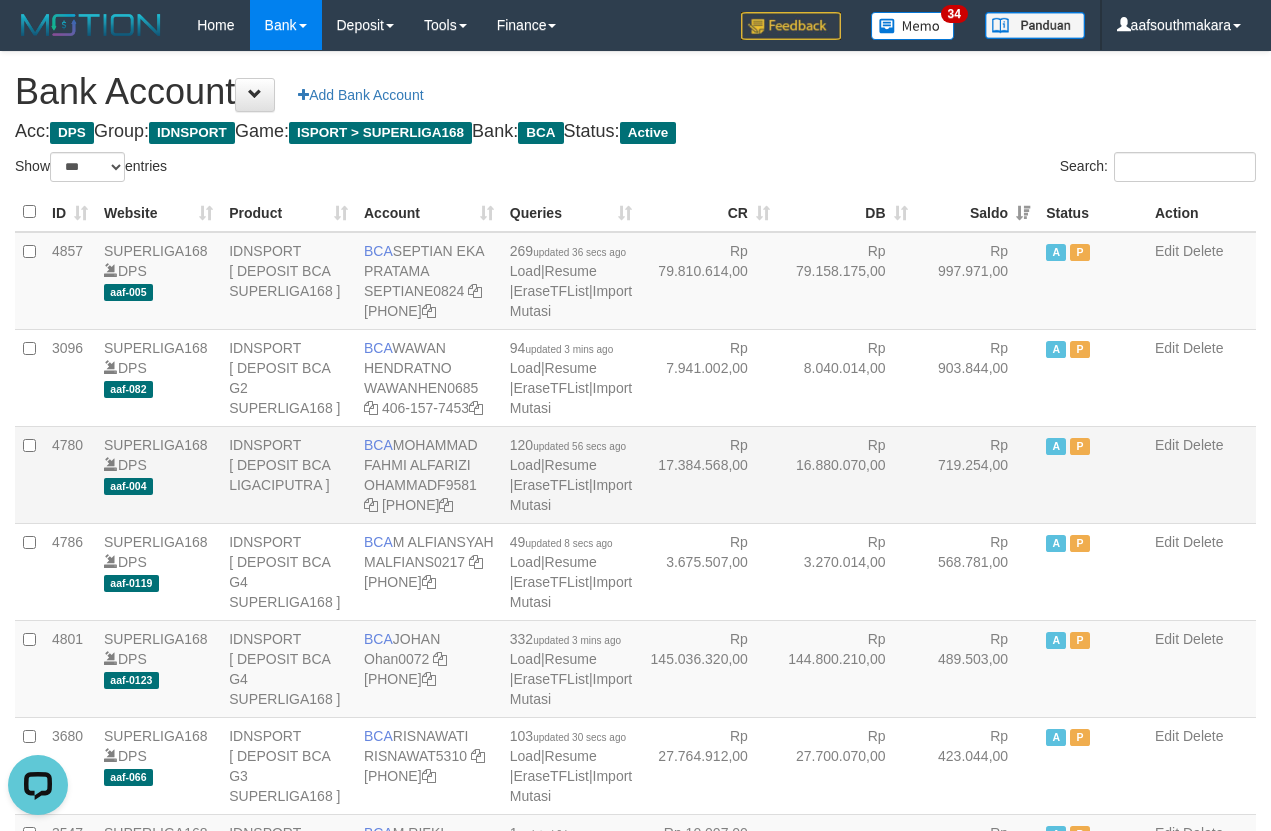 scroll, scrollTop: 0, scrollLeft: 0, axis: both 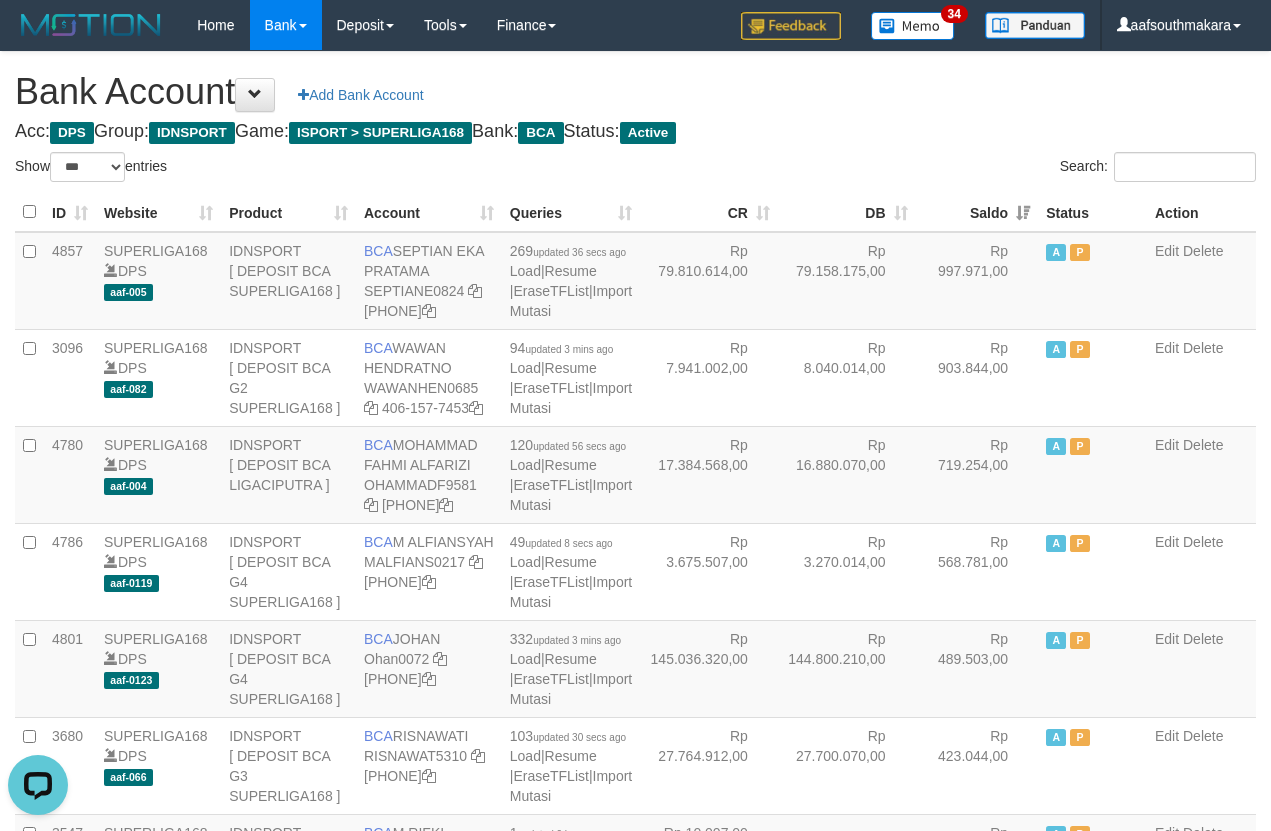 click on "Search:" at bounding box center [954, 169] 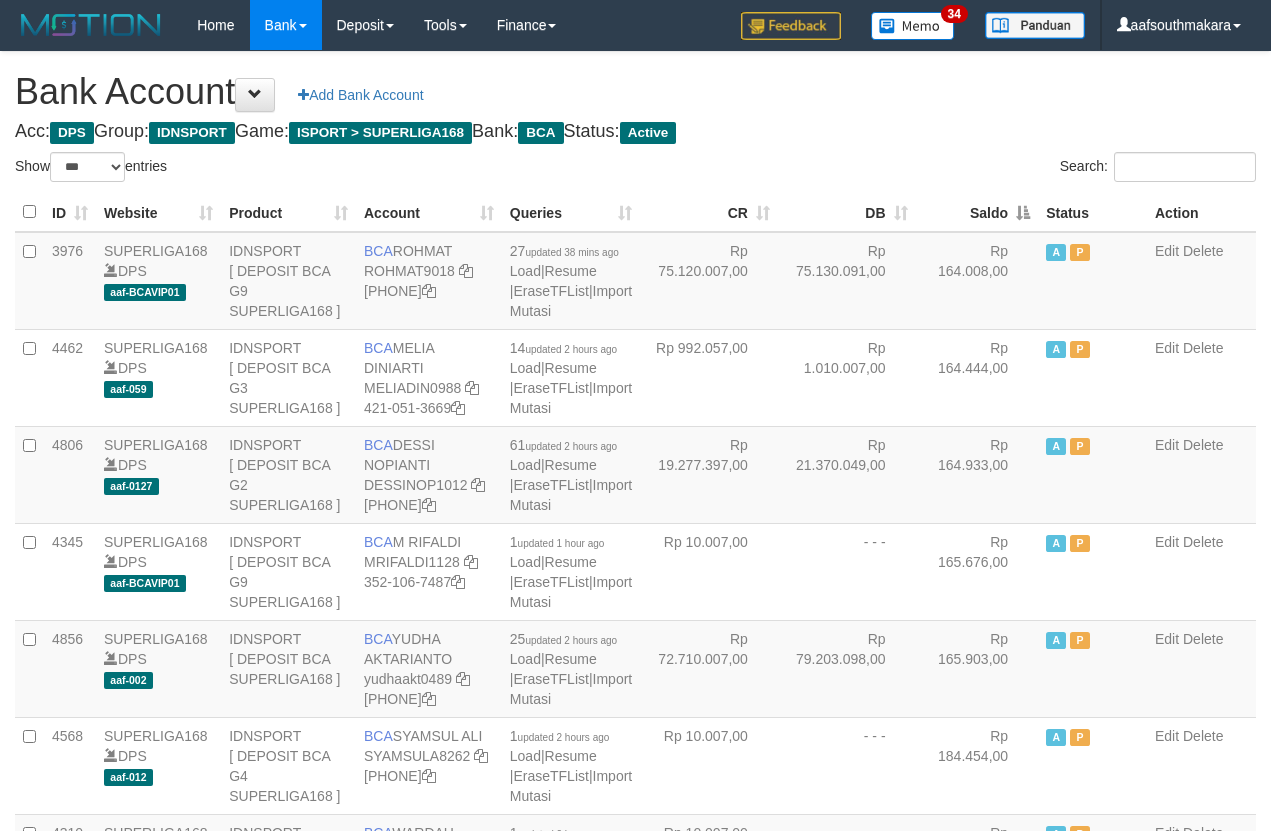 scroll, scrollTop: 0, scrollLeft: 0, axis: both 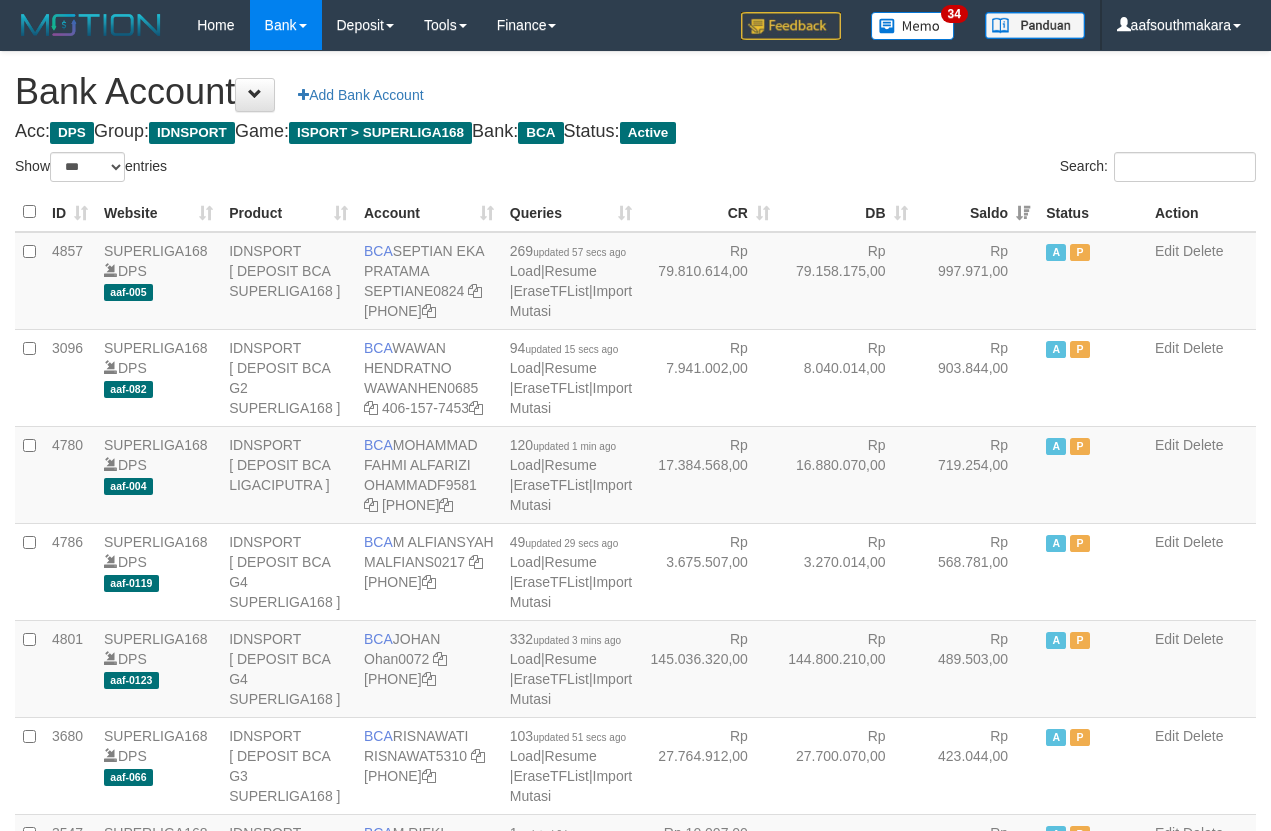 click on "Acc: 										 DPS
Group:   IDNSPORT    		Game:   ISPORT > SUPERLIGA168    		Bank:   BCA    		Status:  Active" at bounding box center (635, 132) 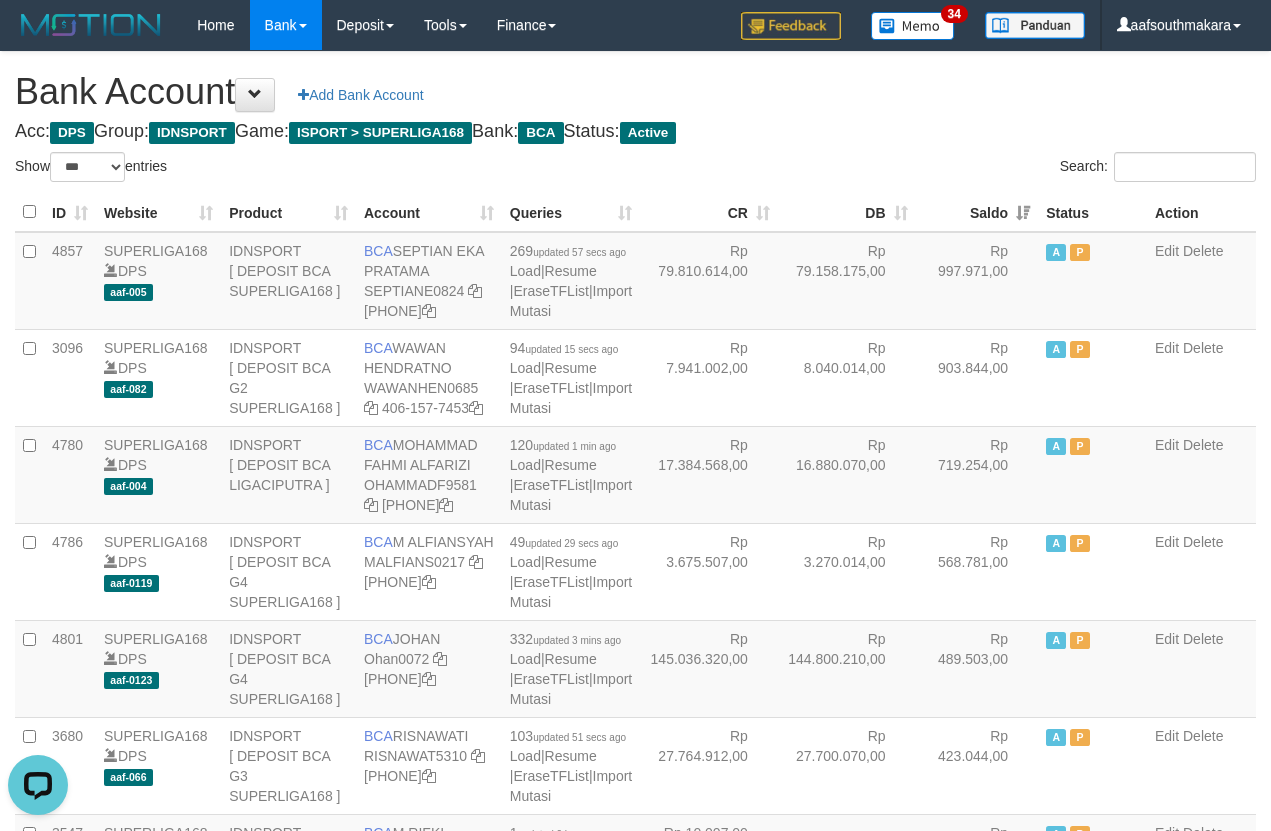 scroll, scrollTop: 0, scrollLeft: 0, axis: both 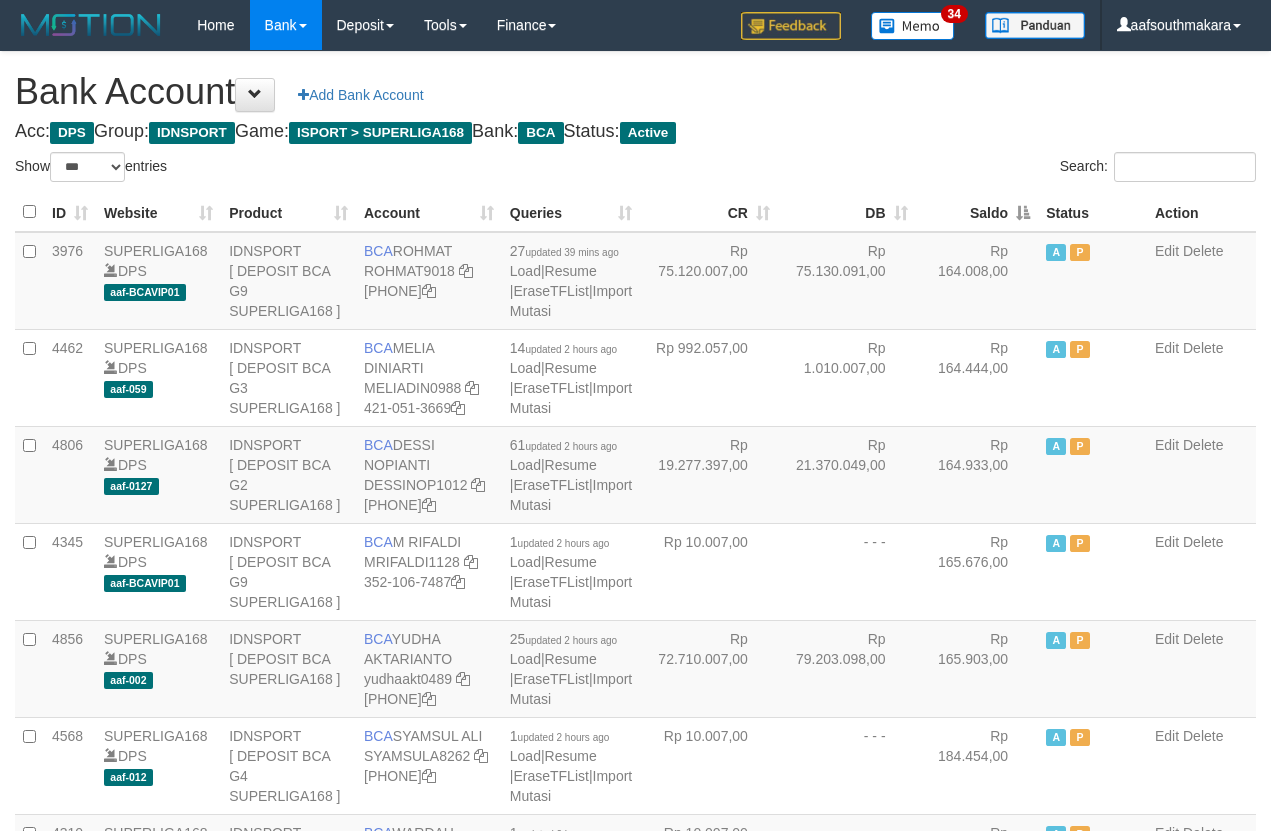 click on "Saldo" at bounding box center [977, 212] 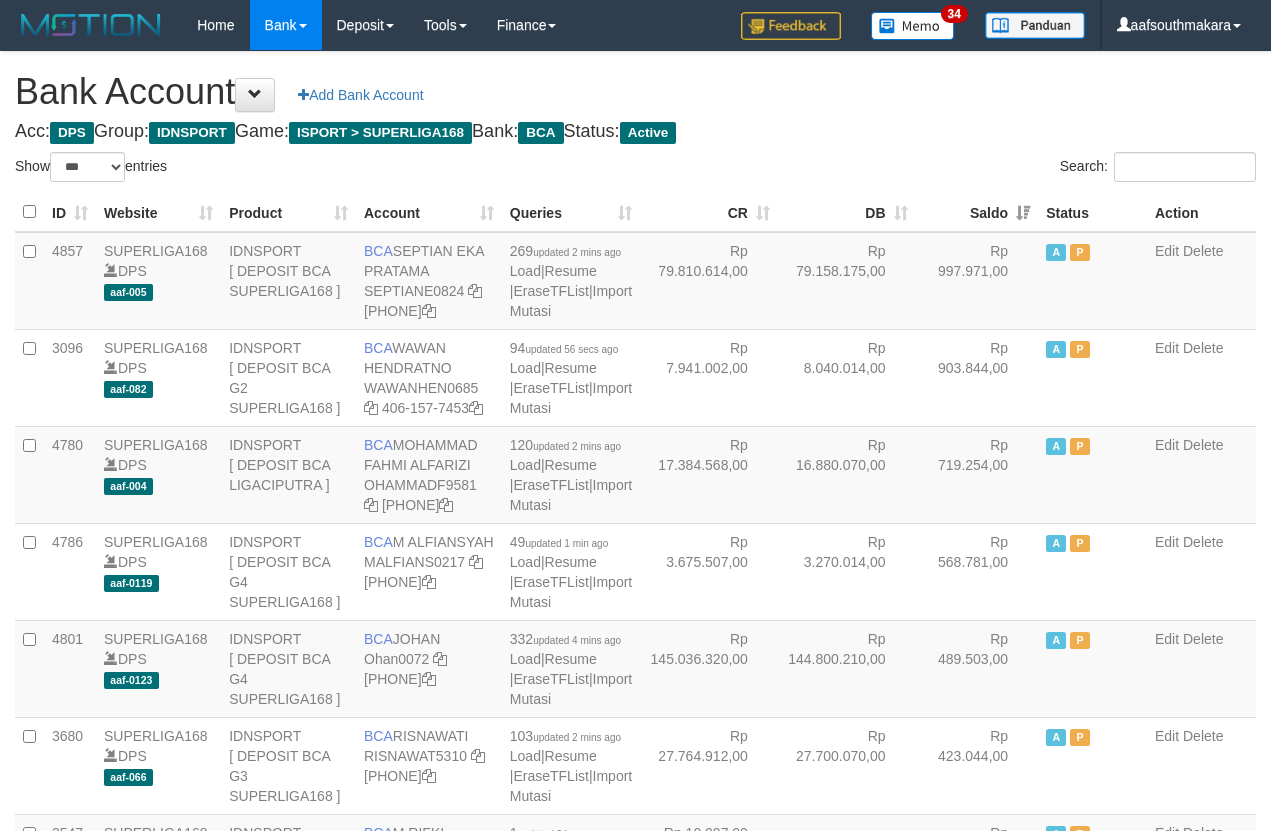 click on "Bank Account
Add Bank Account
Acc: 										 DPS
Group:   IDNSPORT    		Game:   ISPORT > SUPERLIGA168    		Bank:   BCA    		Status:  Active
Filter Account Type
*******
***
**
***
DPS
SELECT ALL  SELECT TYPE  - ALL -
DPS
WD
TMP
Filter Product
*******
******
********
********
*******
********
IDNSPORT
SELECT ALL  SELECT GROUP  - ALL -
BETHUB
IDNPOKER
IDNSPORT
IDNTOTO
LOADONLY
Filter Website
*******" at bounding box center [635, 1708] 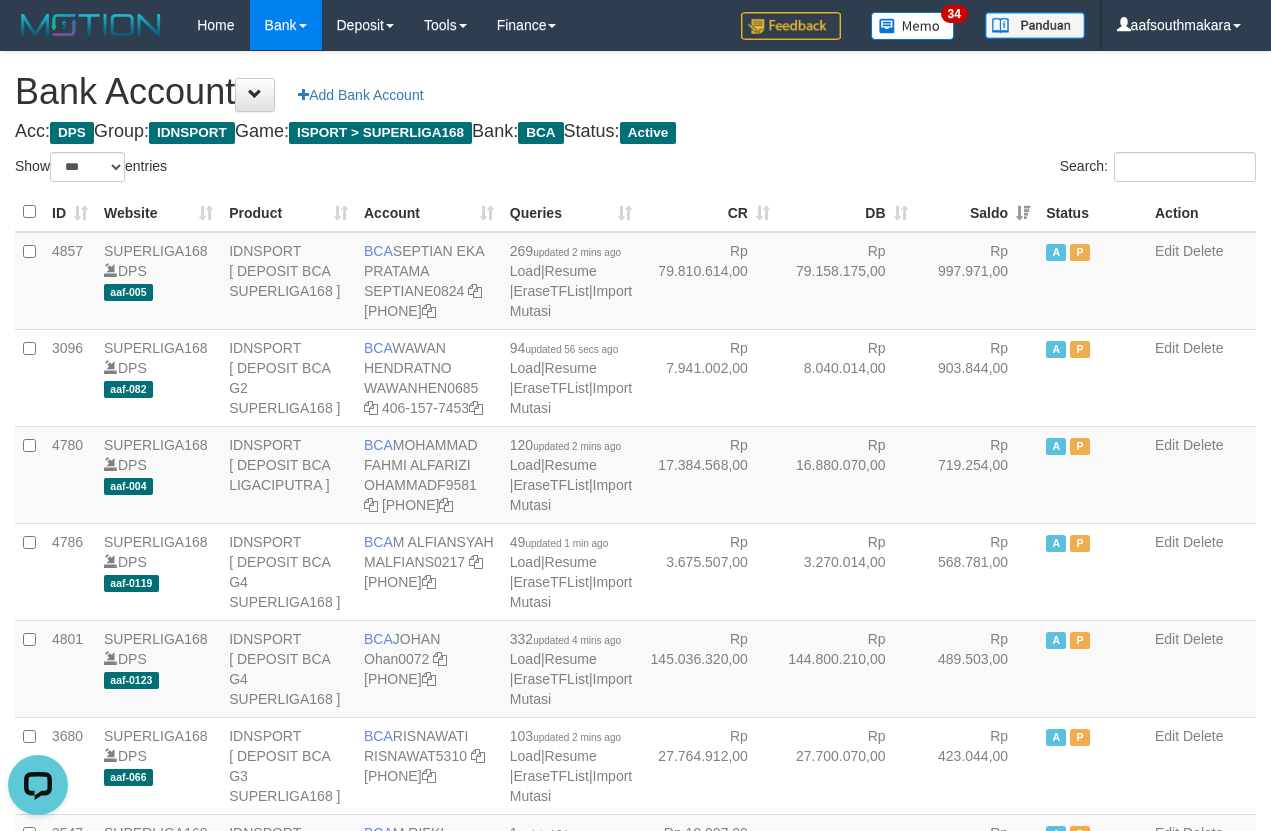 scroll, scrollTop: 0, scrollLeft: 0, axis: both 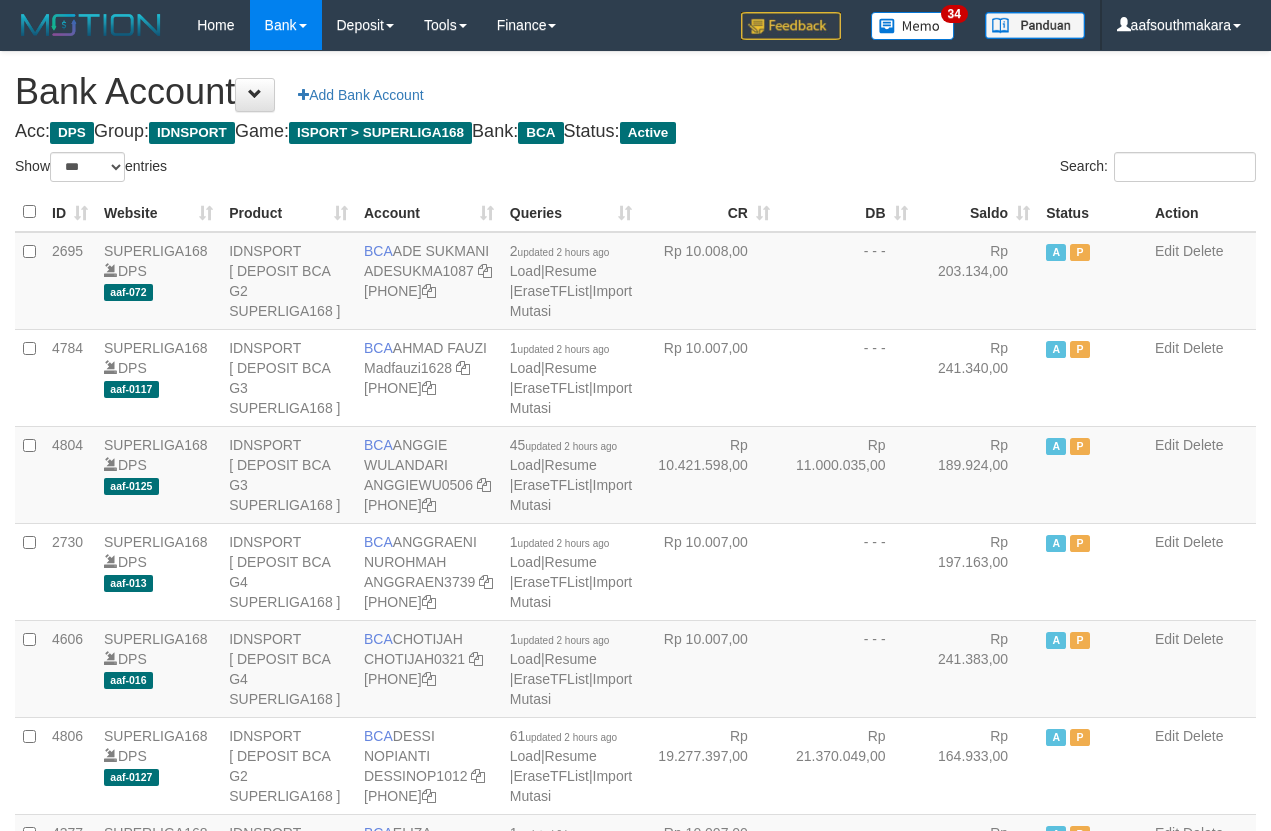 click on "Saldo" at bounding box center (977, 212) 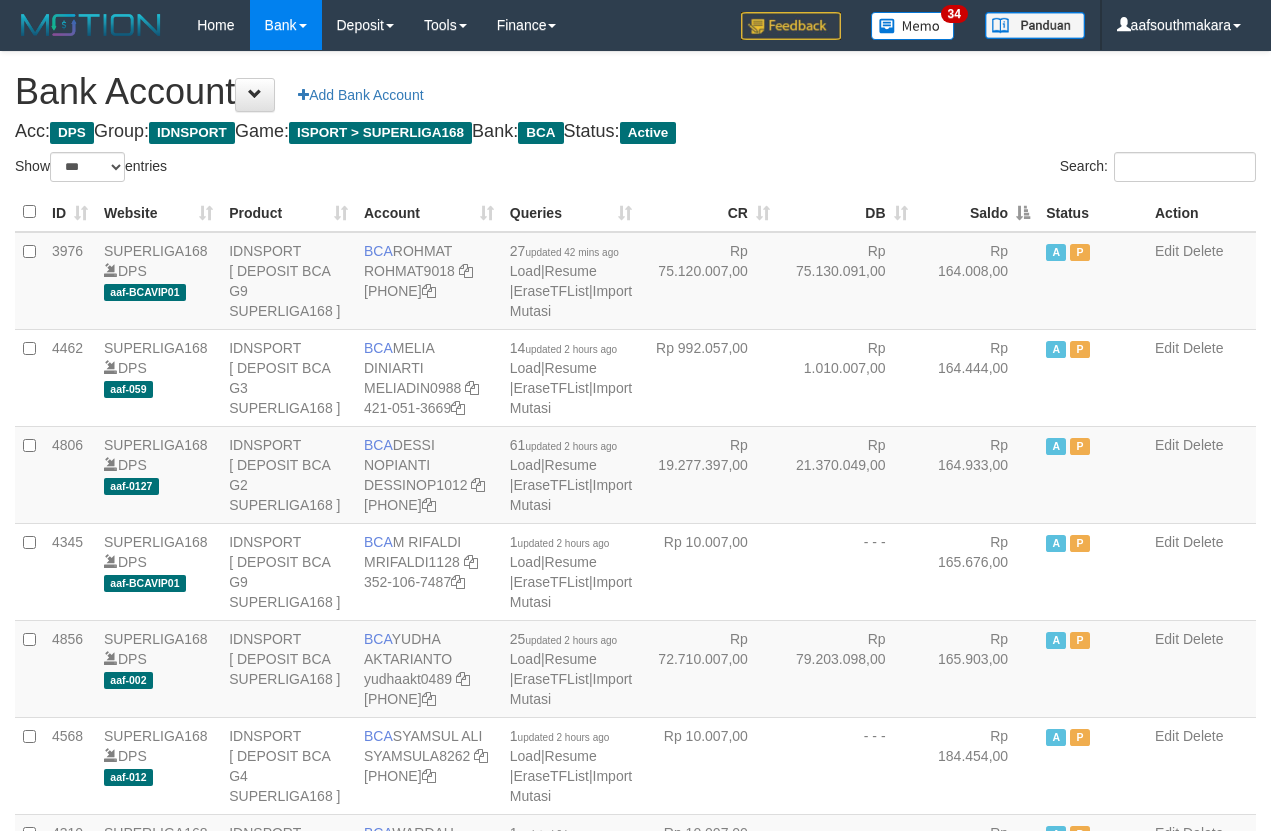 click on "Saldo" at bounding box center (977, 212) 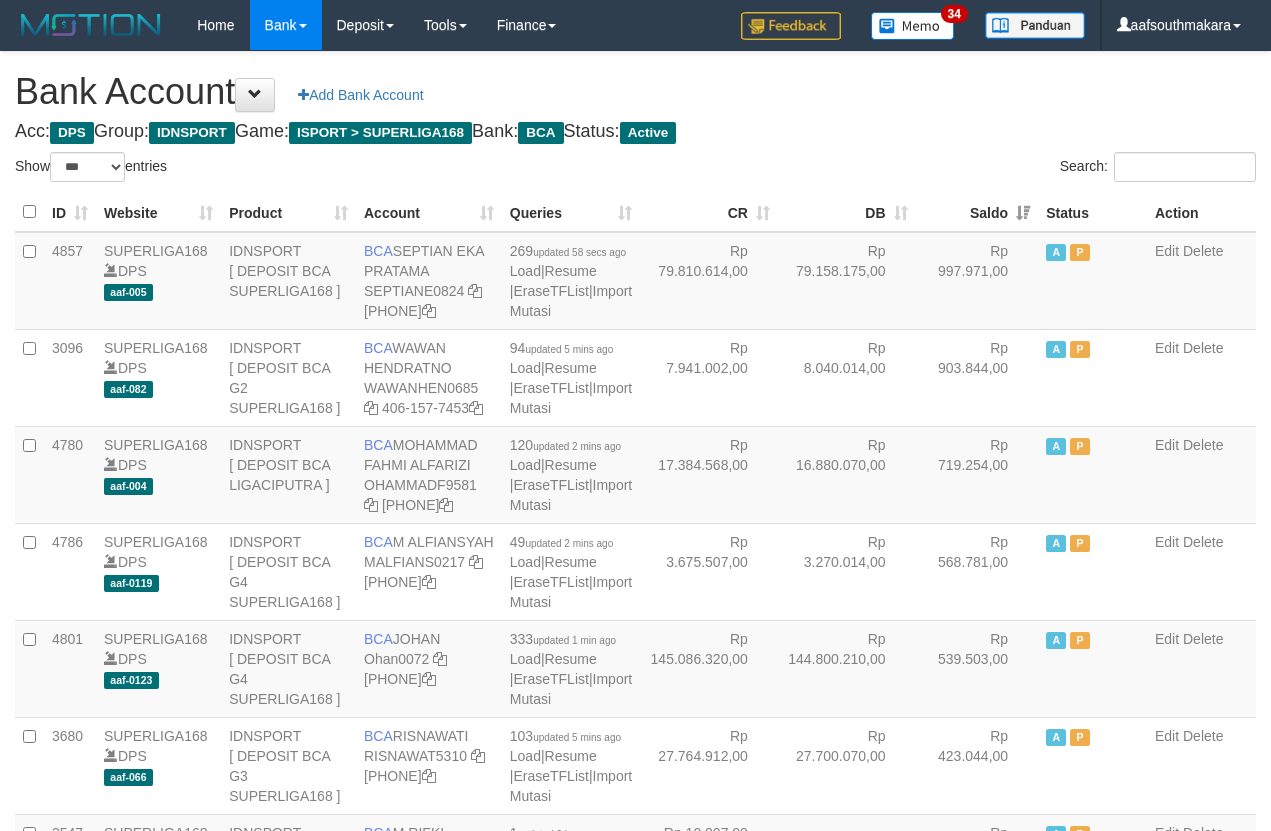 drag, startPoint x: 965, startPoint y: 165, endPoint x: 902, endPoint y: 121, distance: 76.843994 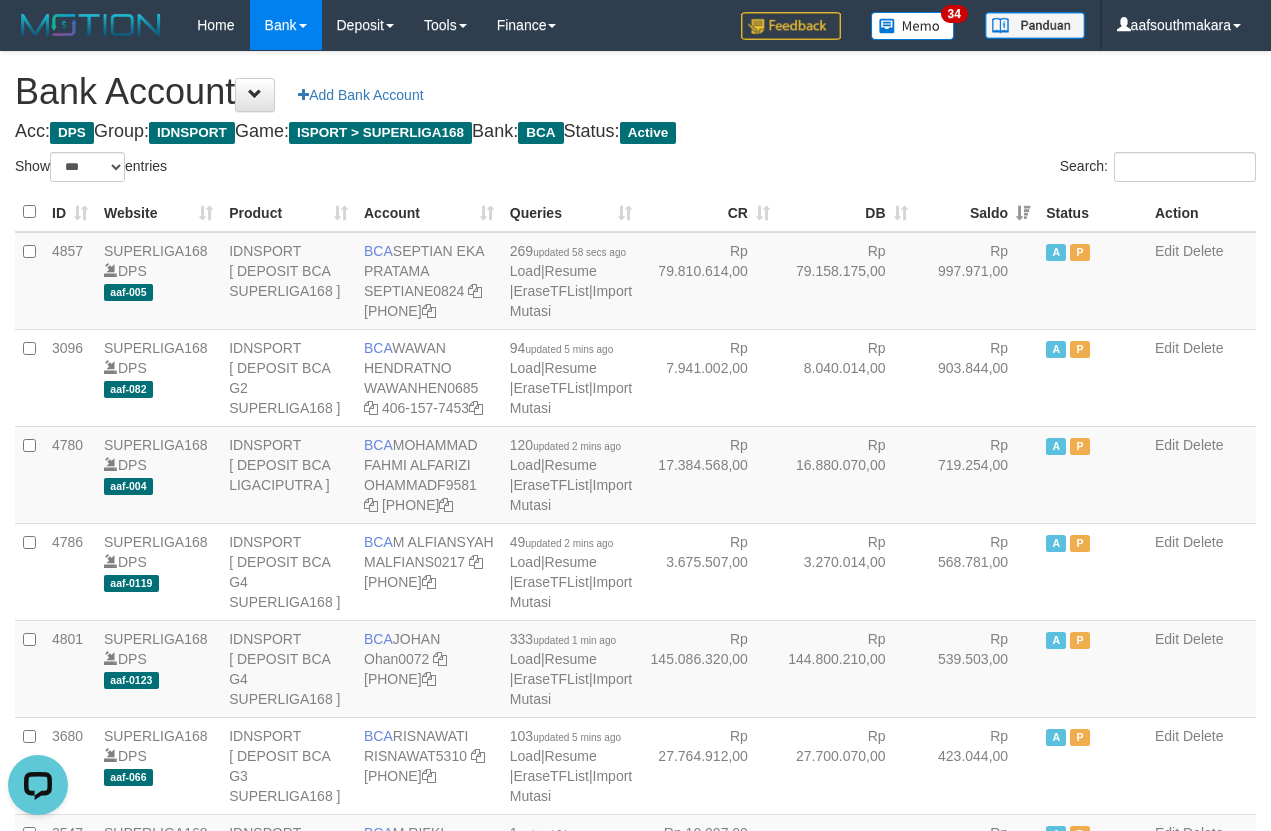 scroll, scrollTop: 0, scrollLeft: 0, axis: both 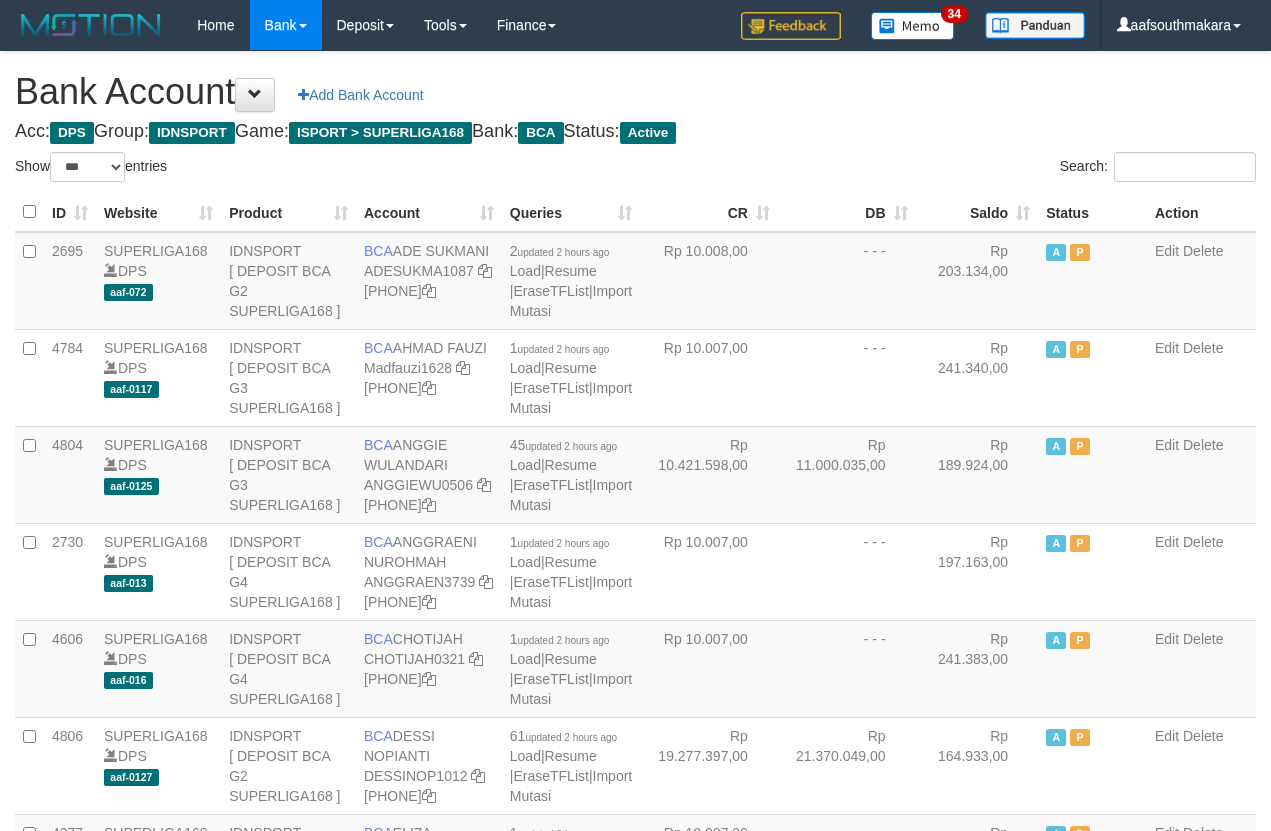 click on "Saldo" at bounding box center [977, 212] 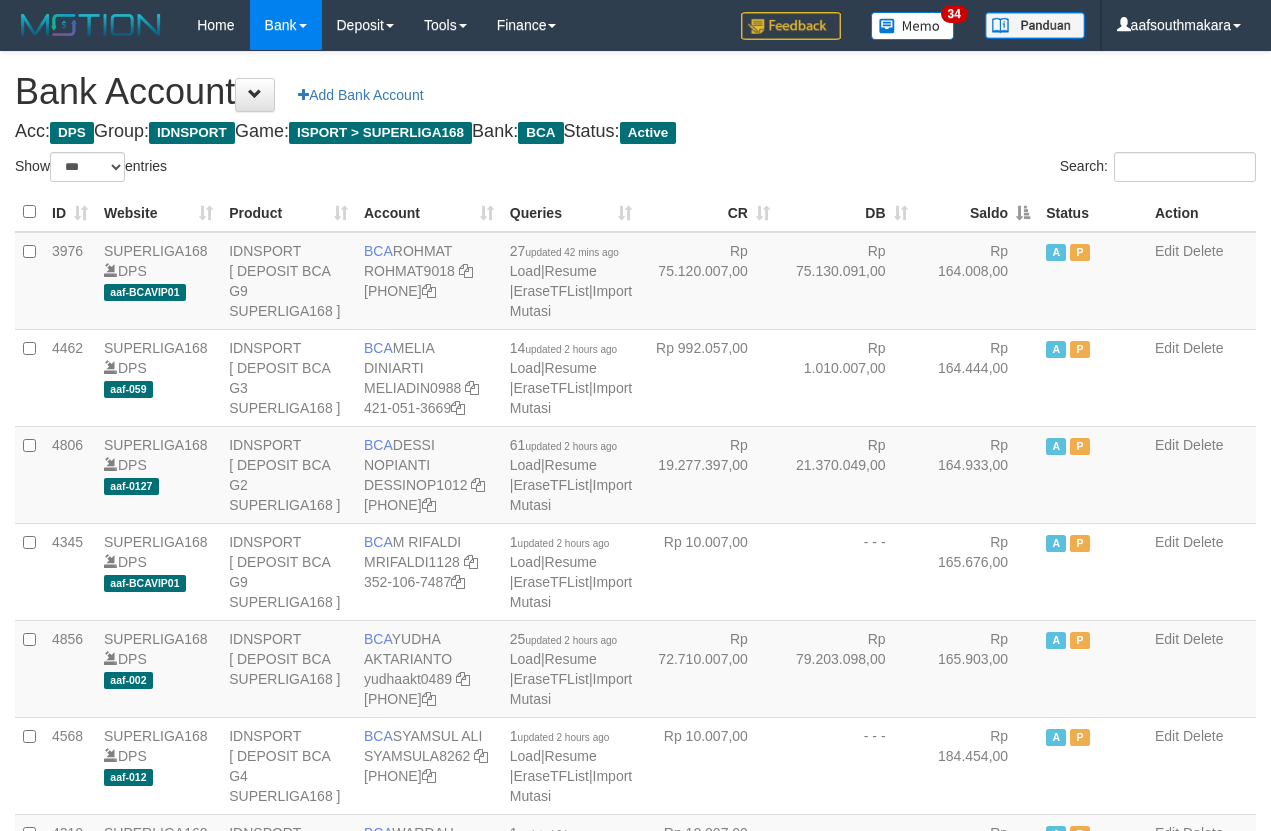 click on "Saldo" at bounding box center (977, 212) 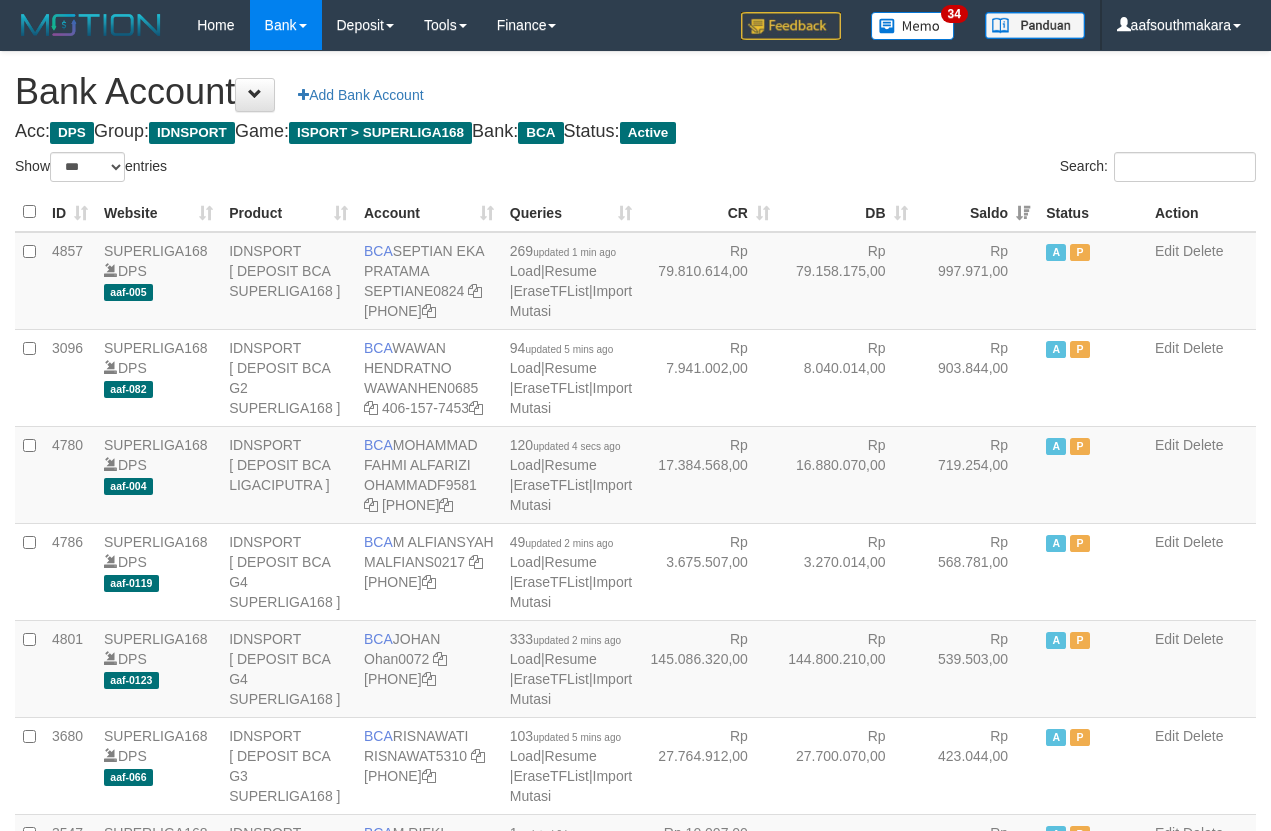 click on "Bank Account
Add Bank Account
Acc: 										 DPS
Group:   IDNSPORT    		Game:   ISPORT > SUPERLIGA168    		Bank:   BCA    		Status:  Active
Filter Account Type
*******
***
**
***
DPS
SELECT ALL  SELECT TYPE  - ALL -
DPS
WD
TMP
Filter Product
*******
******
********
********
*******
********
IDNSPORT
SELECT ALL  SELECT GROUP  - ALL -
BETHUB
IDNPOKER
IDNSPORT
IDNTOTO
LOADONLY
Filter Website
*******" at bounding box center (635, 1708) 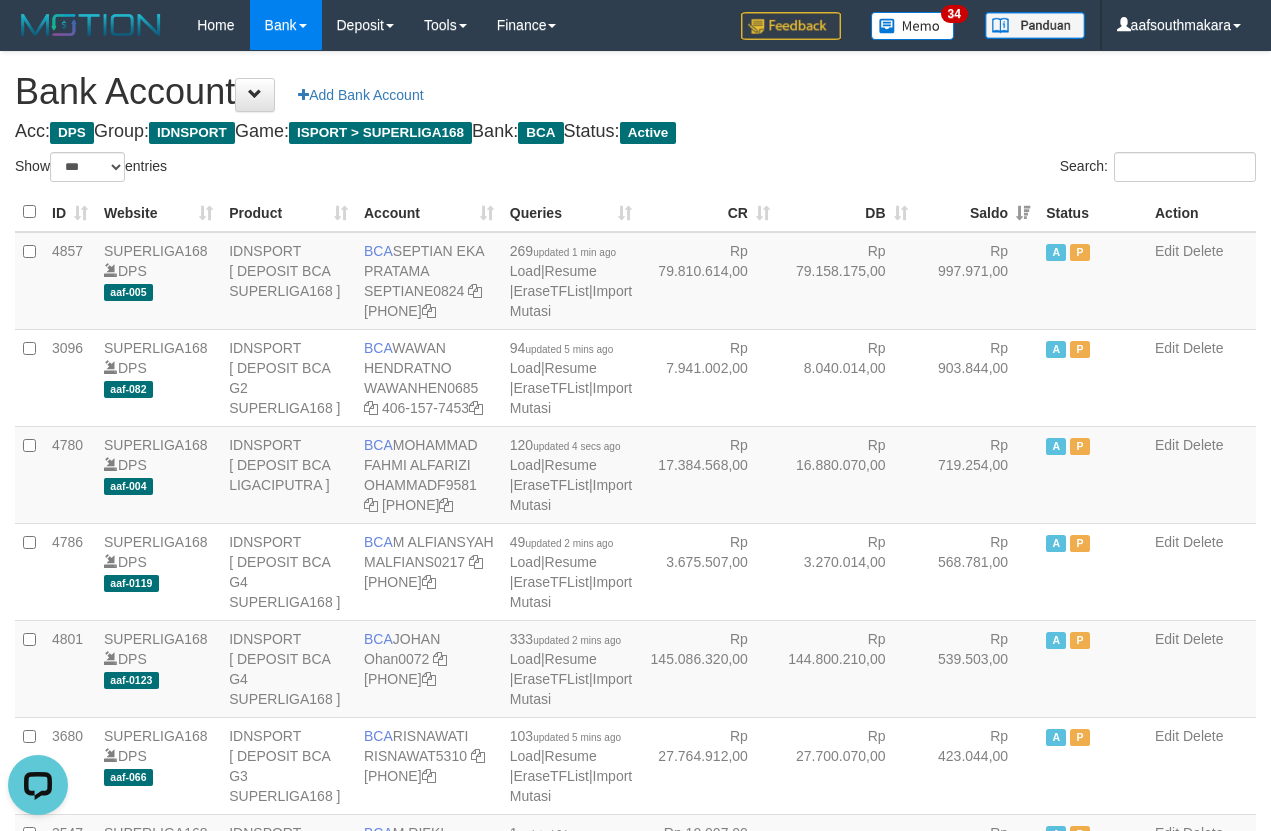 scroll, scrollTop: 0, scrollLeft: 0, axis: both 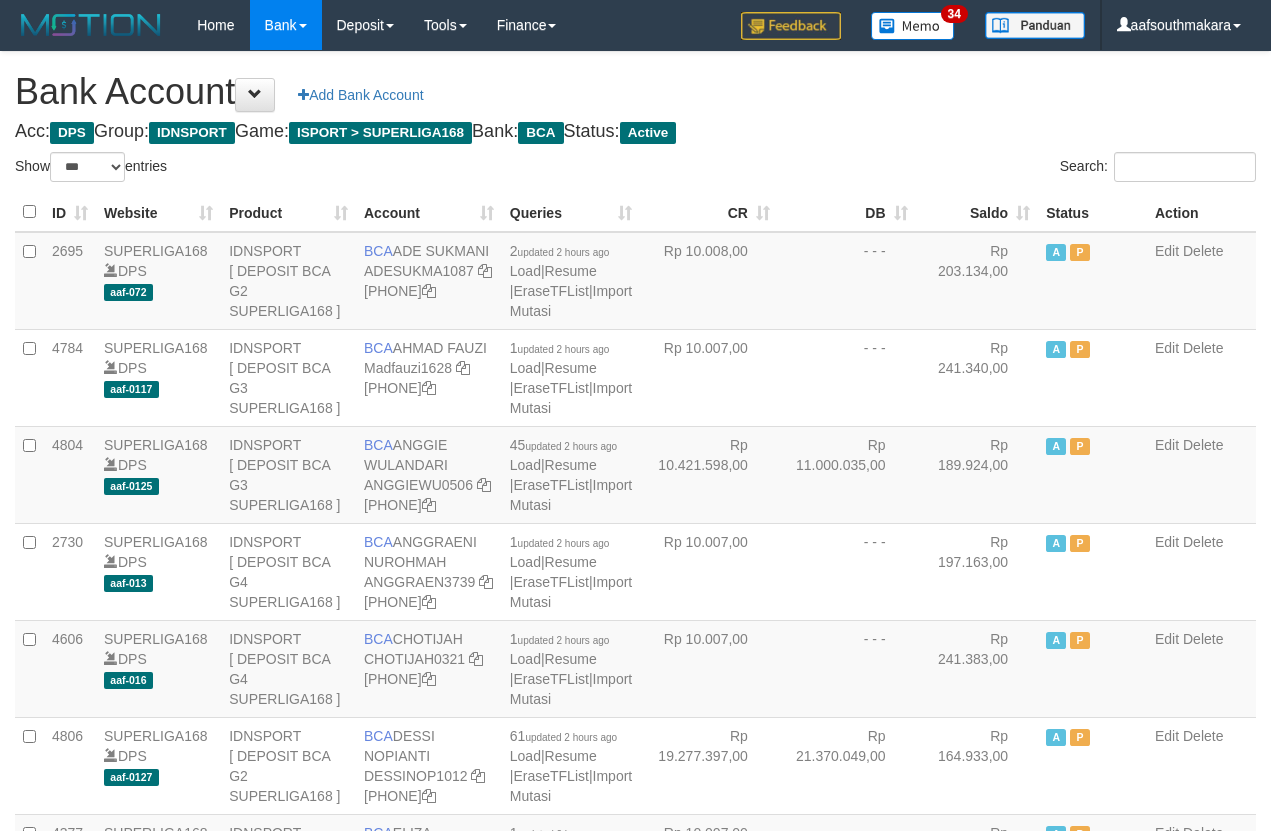 click on "Saldo" at bounding box center (977, 212) 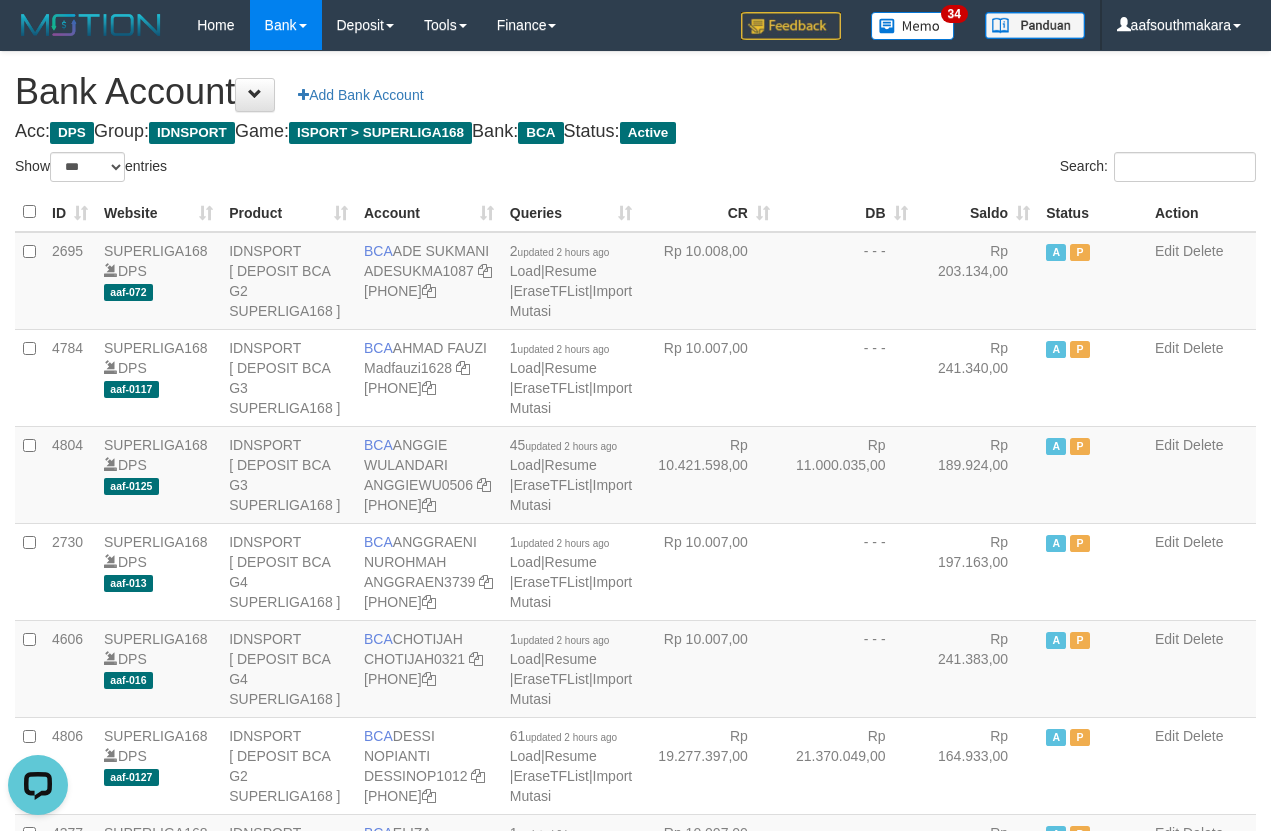 scroll, scrollTop: 0, scrollLeft: 0, axis: both 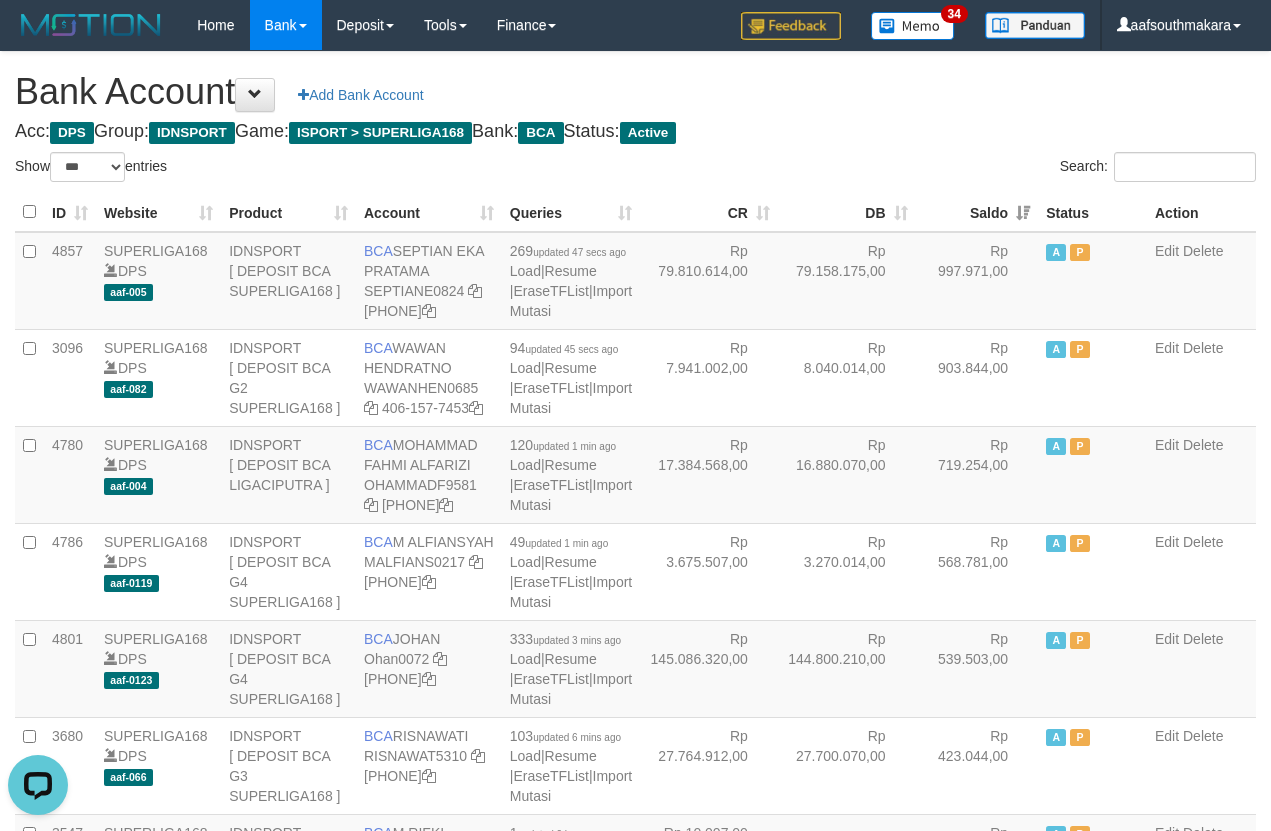 click on "Search:" at bounding box center [954, 169] 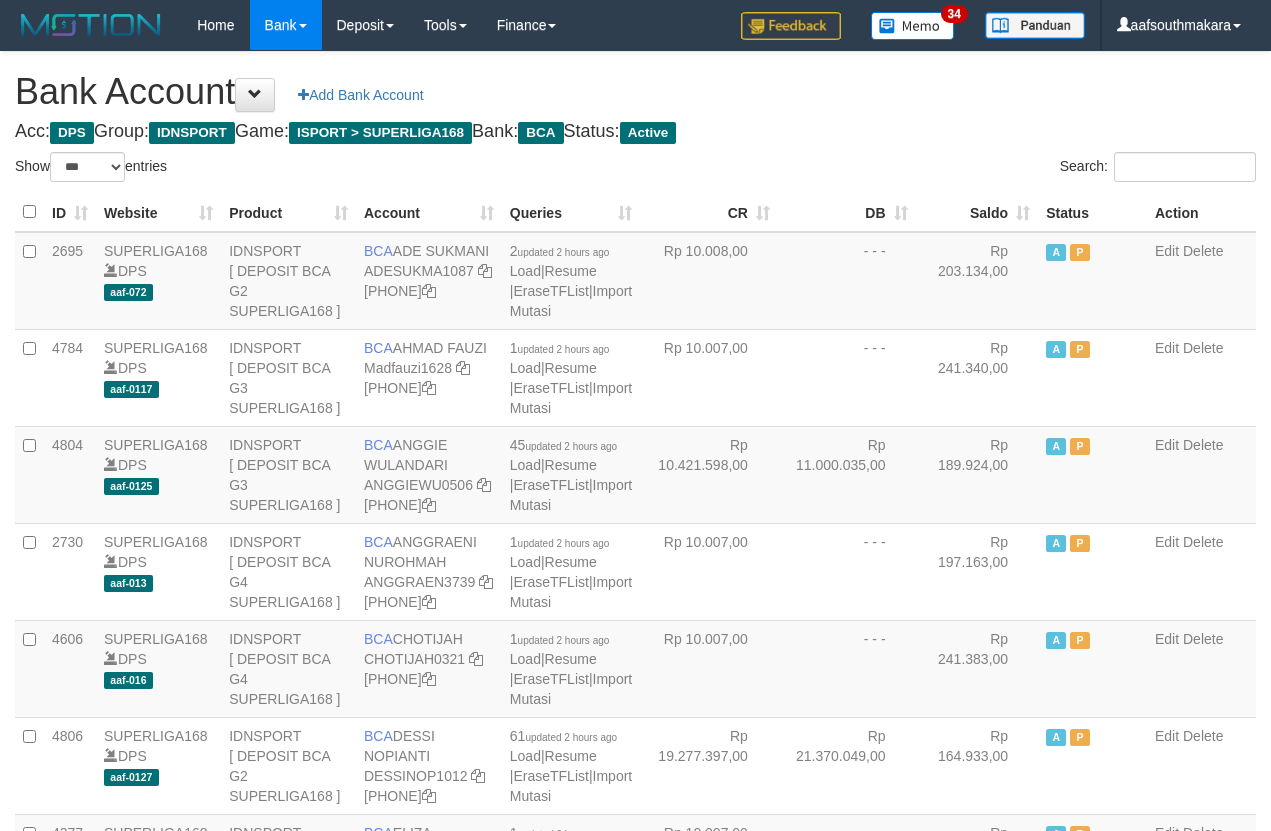 scroll, scrollTop: 0, scrollLeft: 0, axis: both 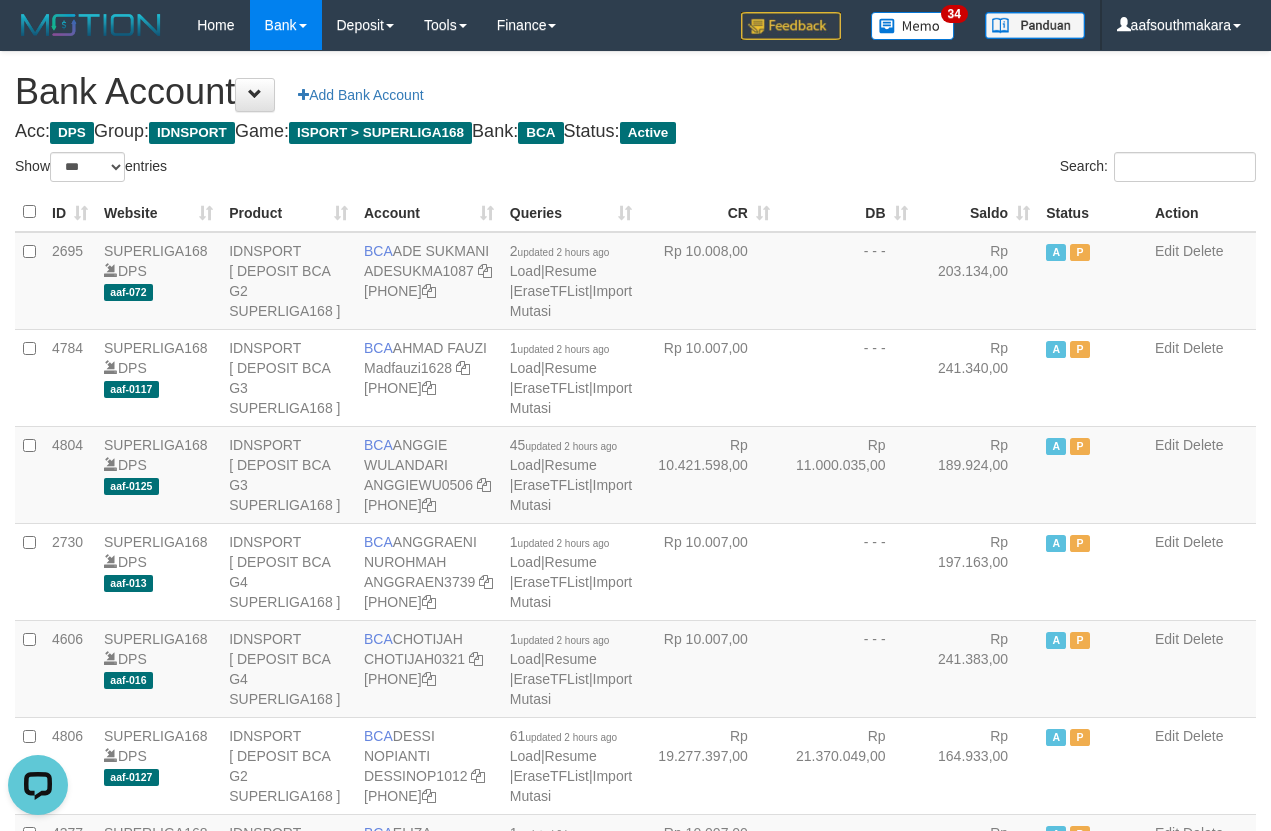 click on "Search:" at bounding box center (954, 169) 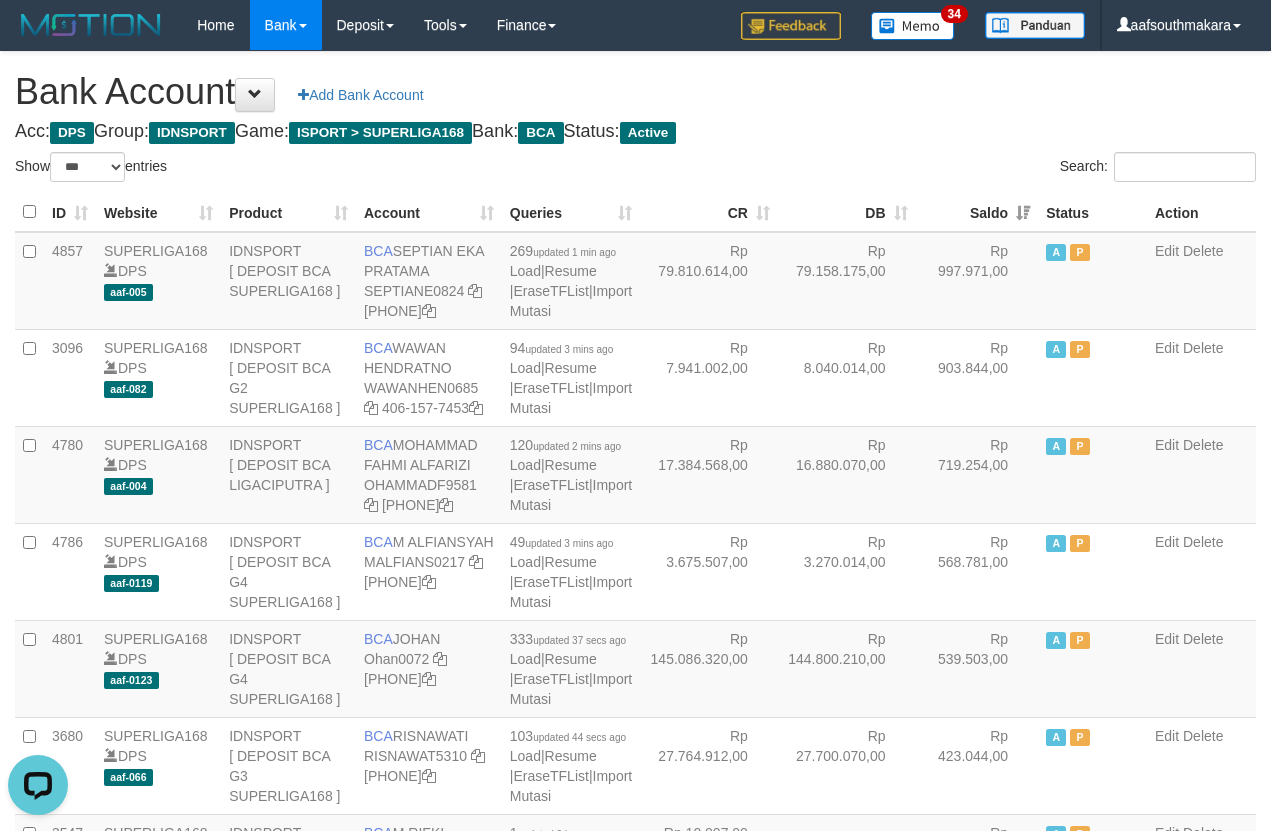 drag, startPoint x: 960, startPoint y: 136, endPoint x: 943, endPoint y: 138, distance: 17.117243 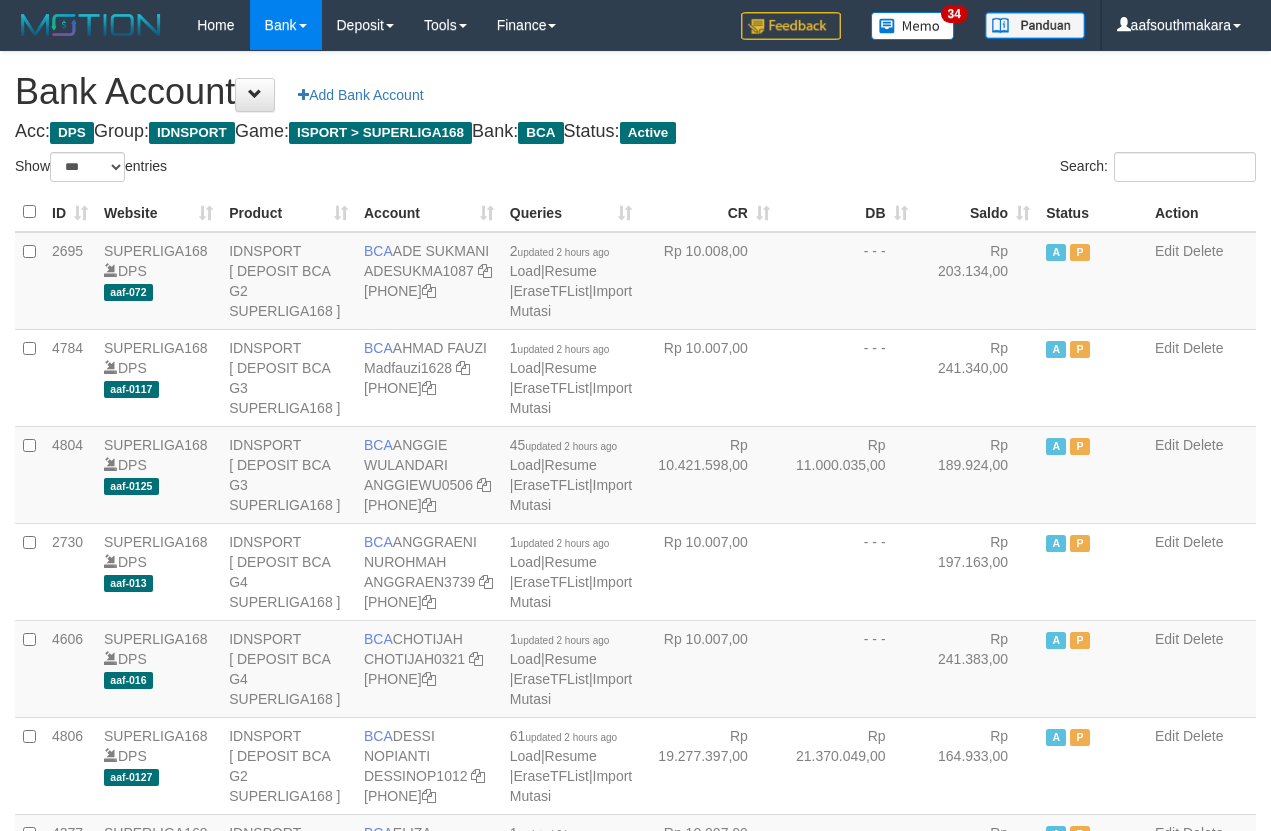 scroll, scrollTop: 0, scrollLeft: 0, axis: both 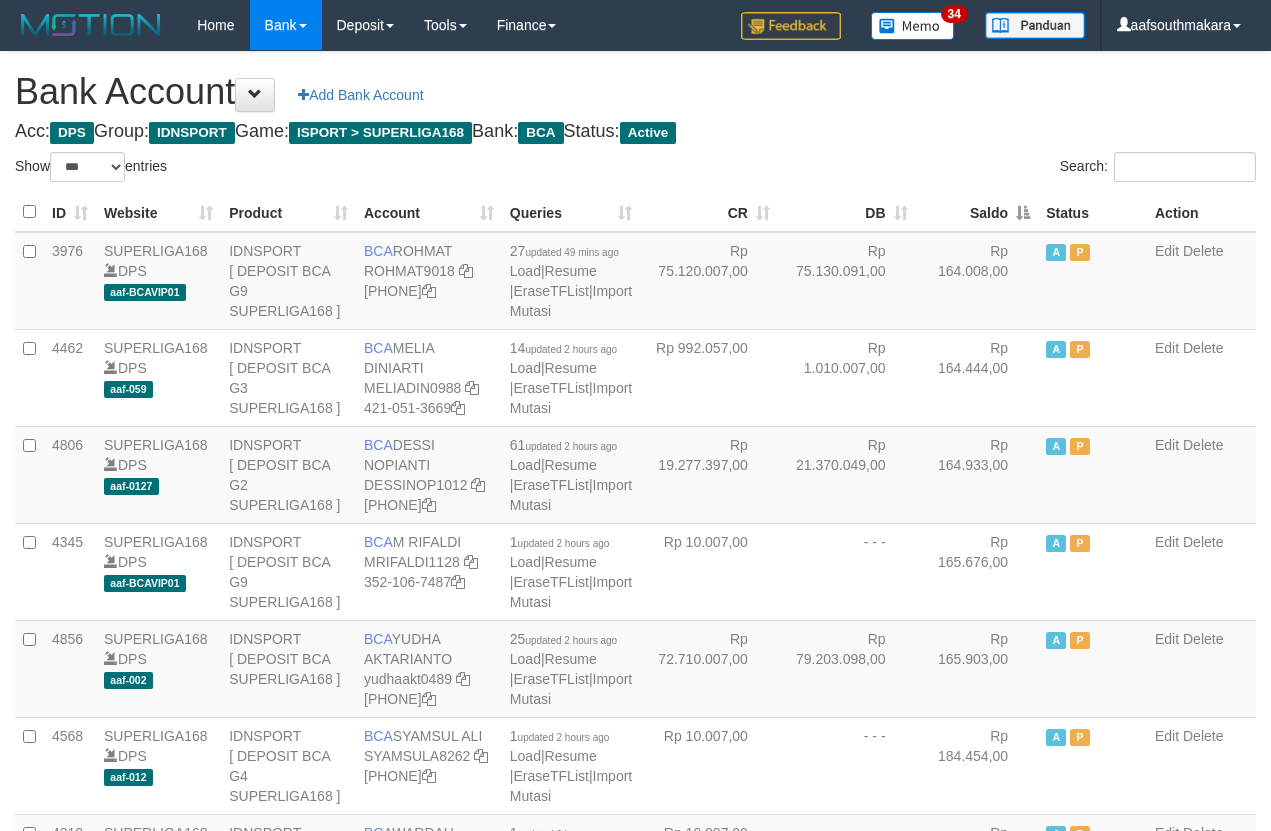 click on "Saldo" at bounding box center [977, 212] 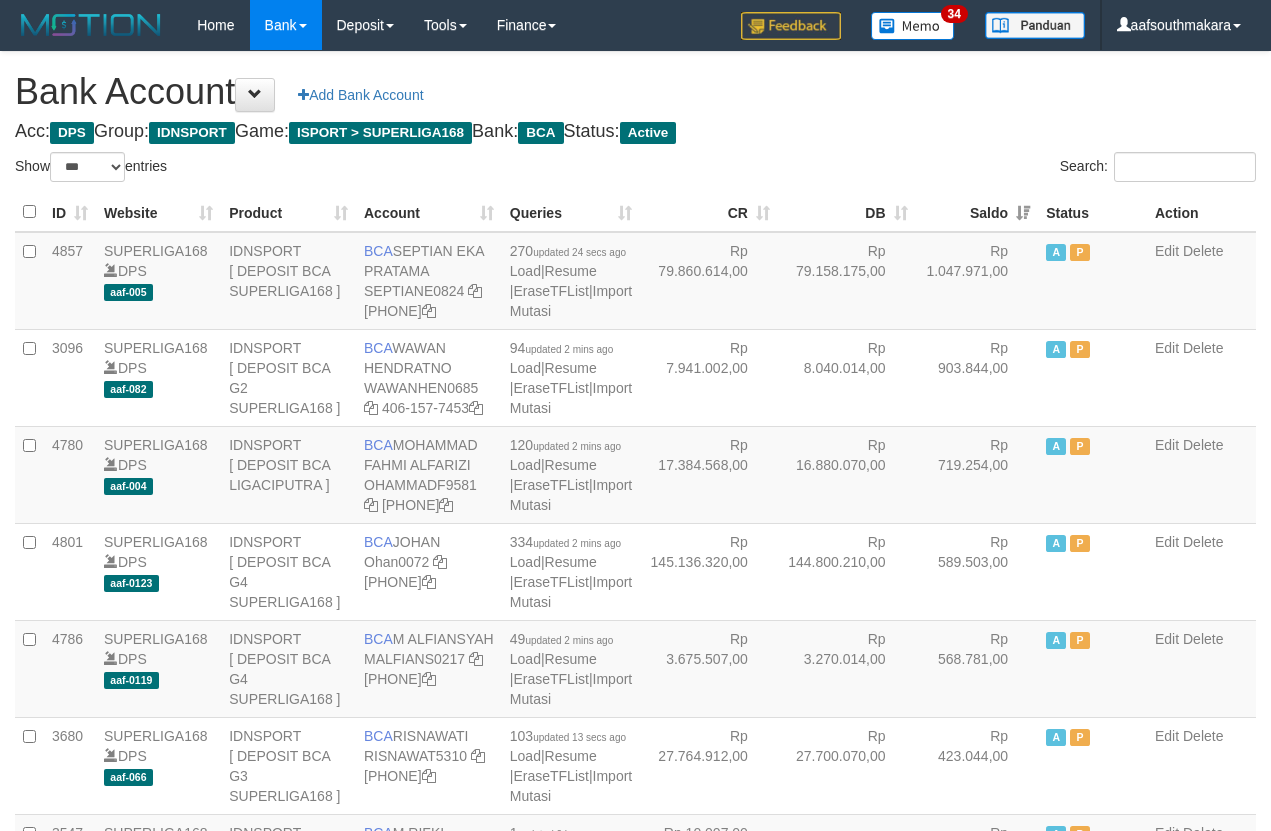 click on "Search:" at bounding box center [954, 169] 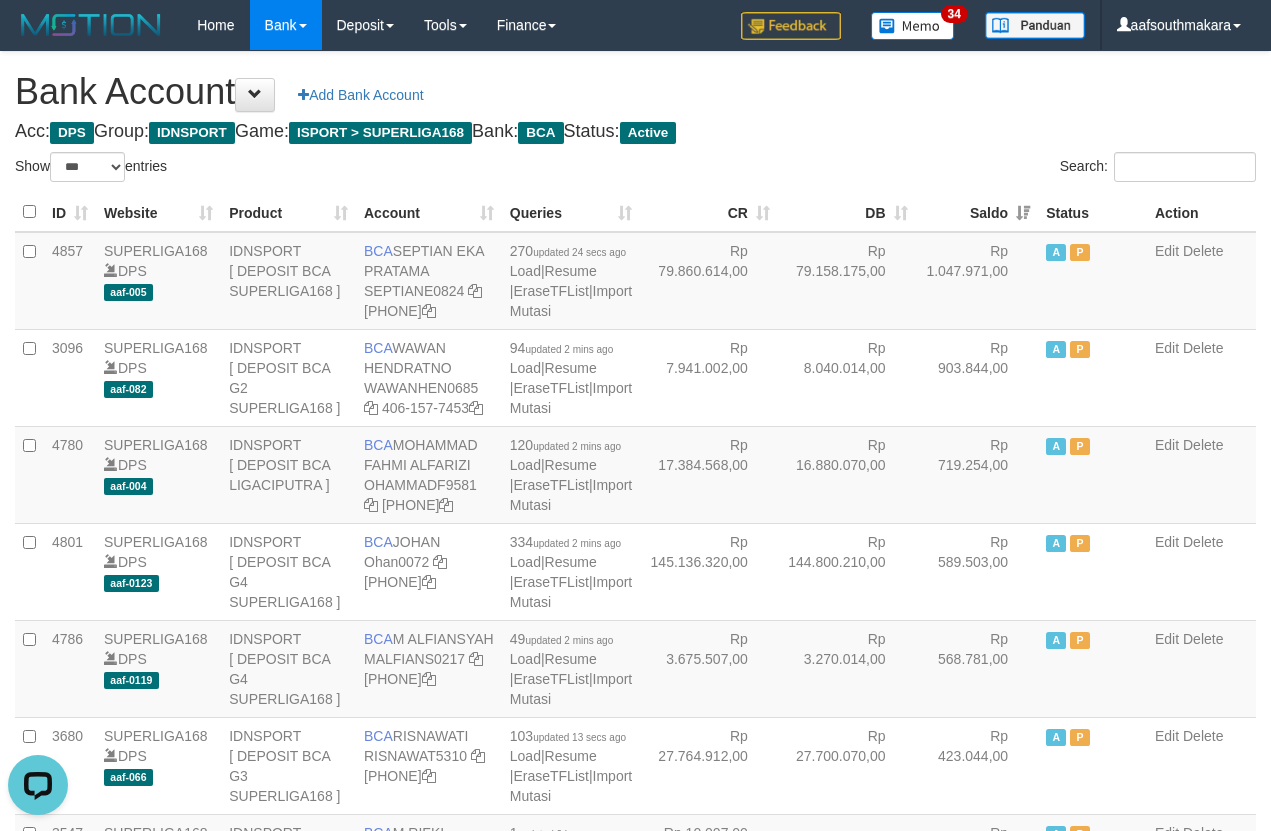 scroll, scrollTop: 0, scrollLeft: 0, axis: both 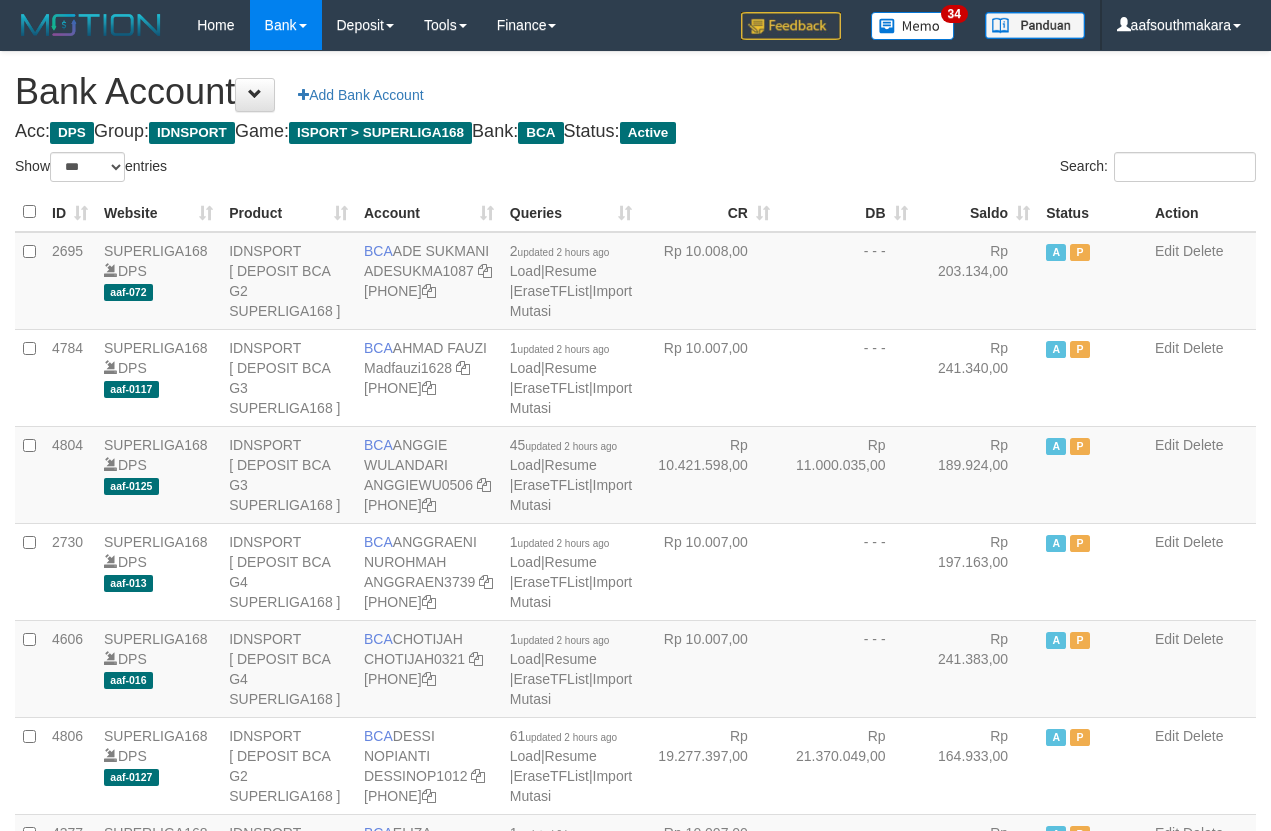 click on "Saldo" at bounding box center (977, 212) 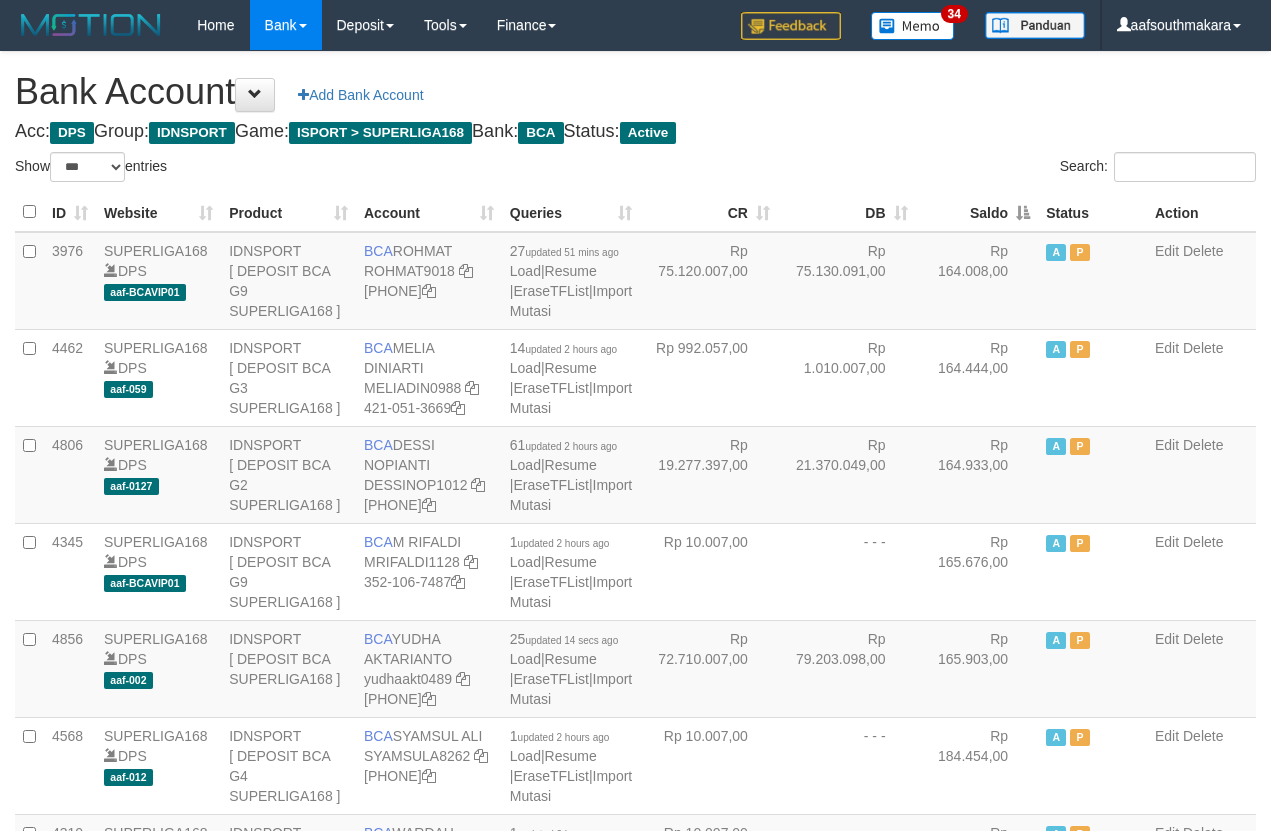 click on "Saldo" at bounding box center (977, 212) 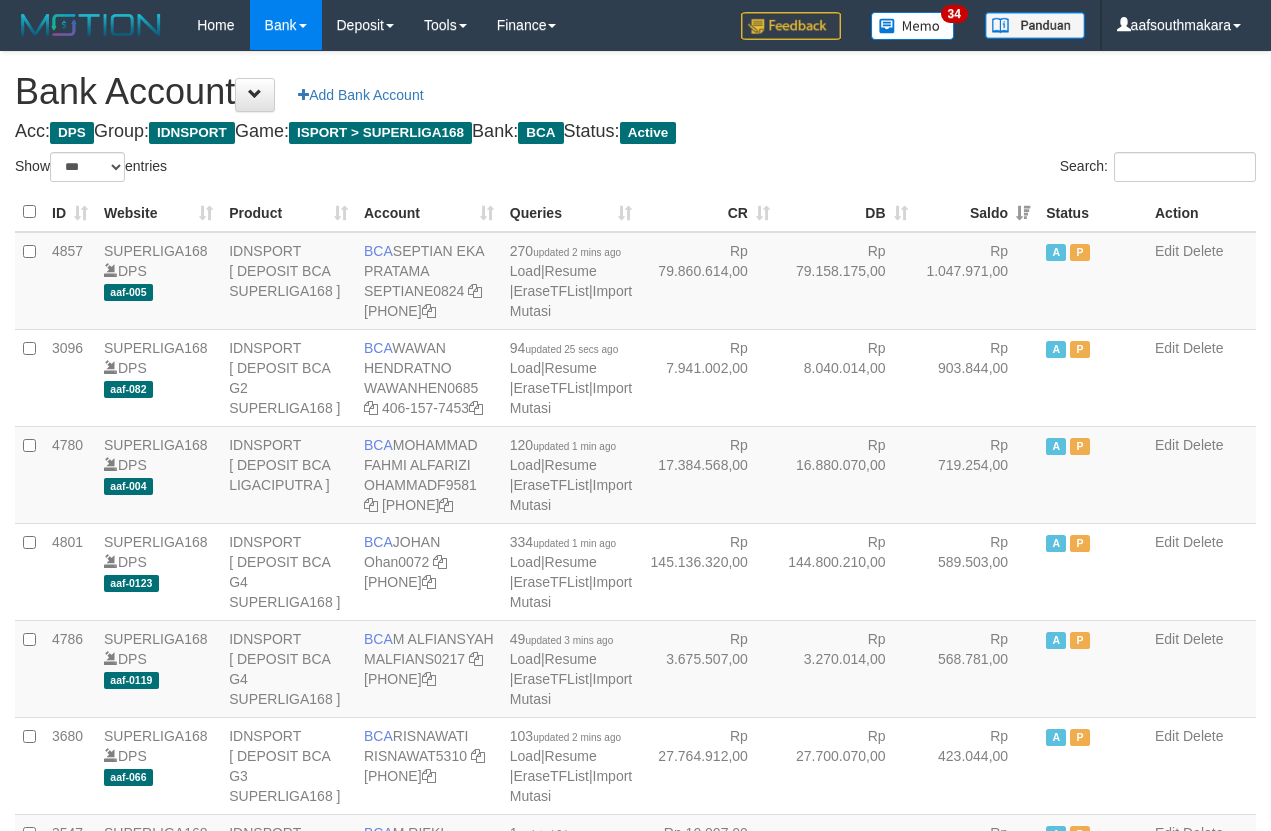 click on "Acc: 										 DPS
Group:   IDNSPORT    		Game:   ISPORT > SUPERLIGA168    		Bank:   BCA    		Status:  Active" at bounding box center (635, 132) 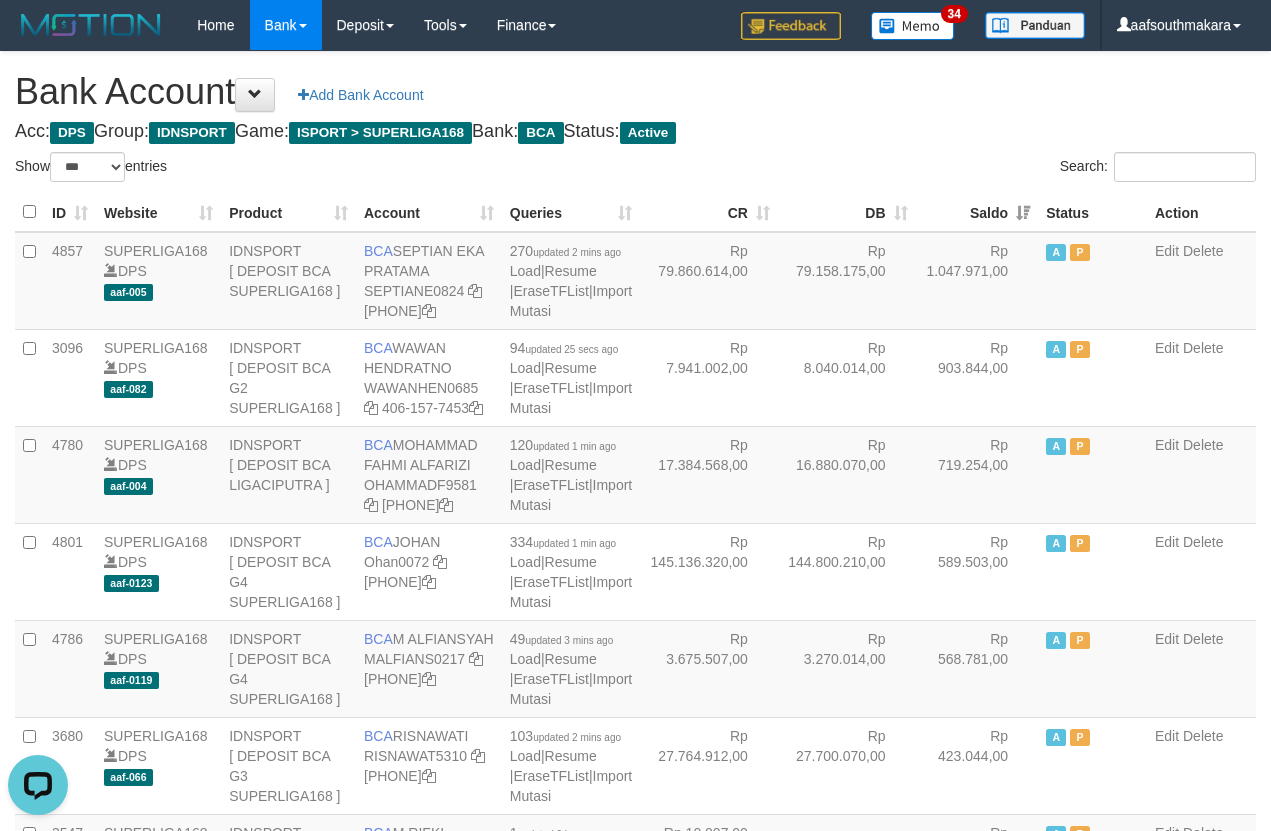scroll, scrollTop: 0, scrollLeft: 0, axis: both 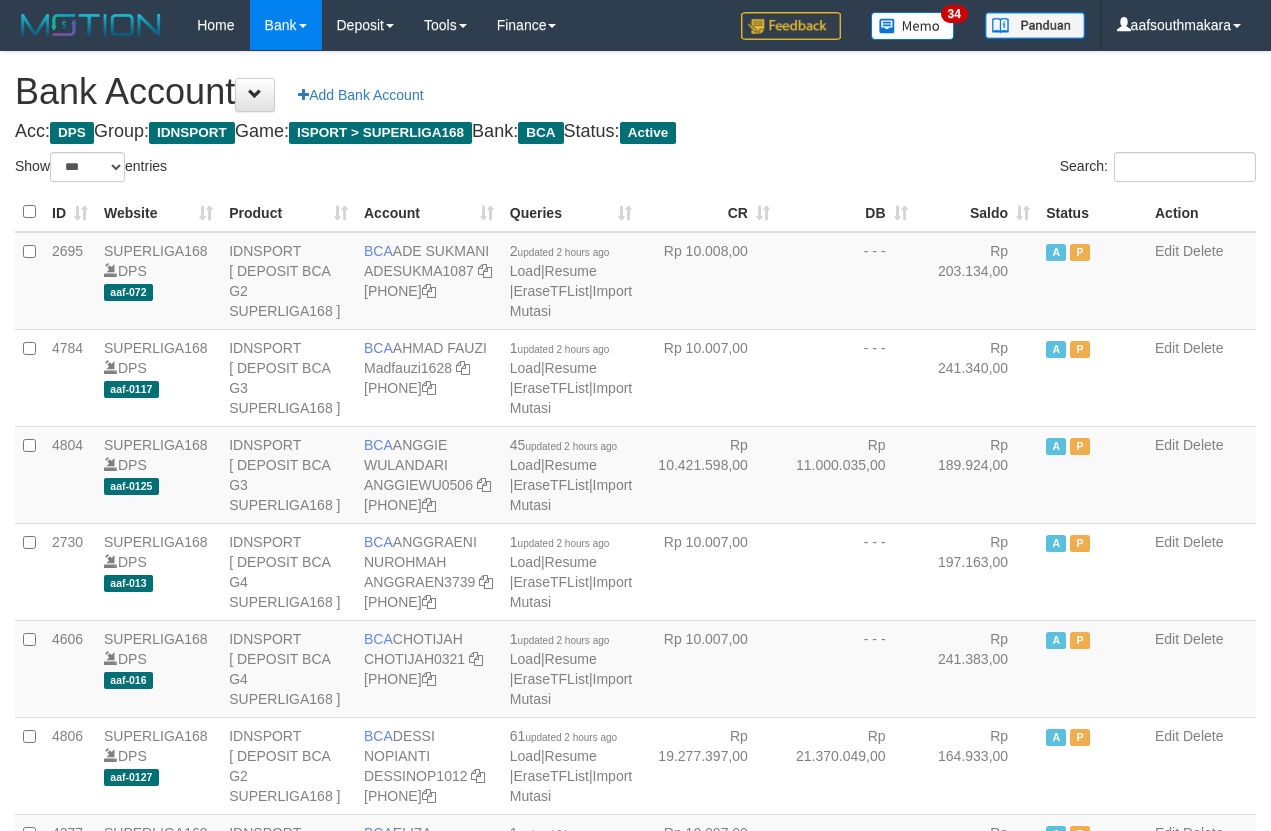 click on "Search:" at bounding box center (954, 169) 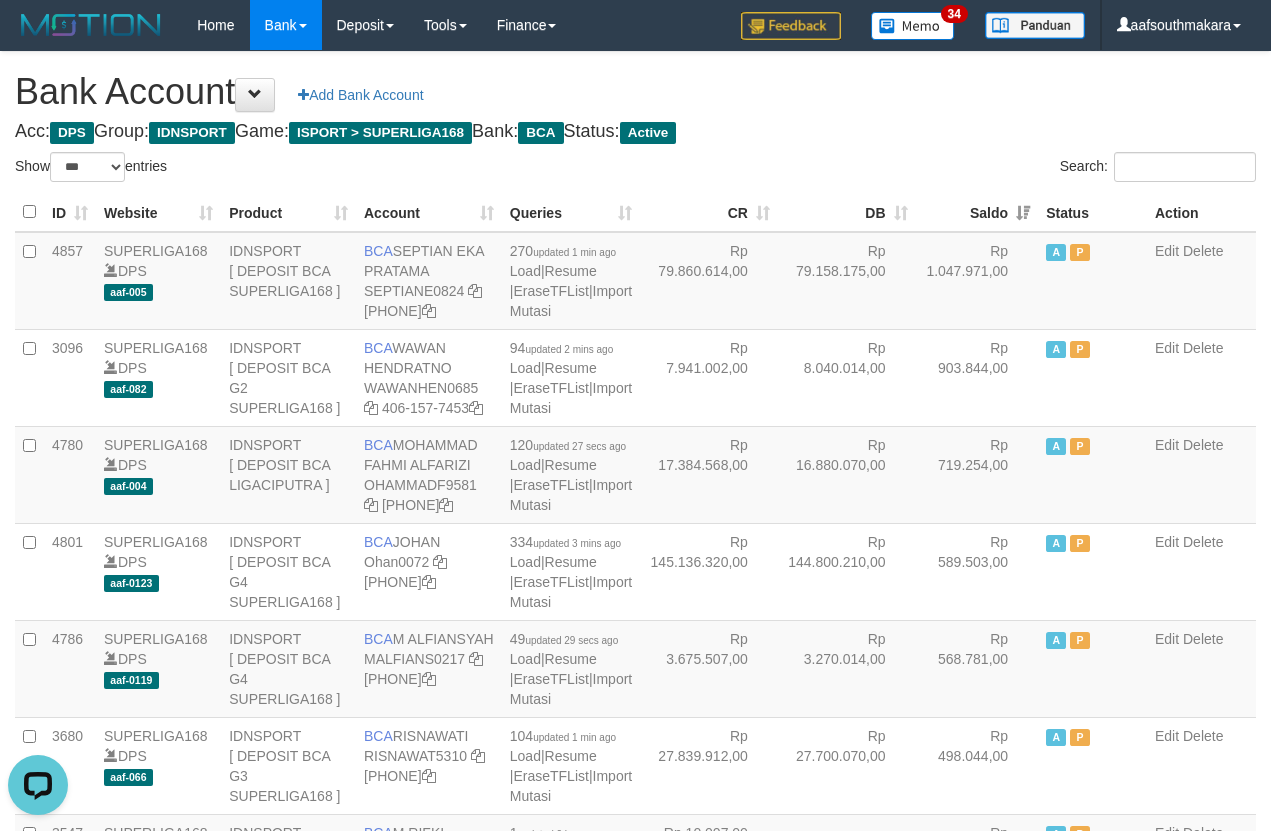 scroll, scrollTop: 0, scrollLeft: 0, axis: both 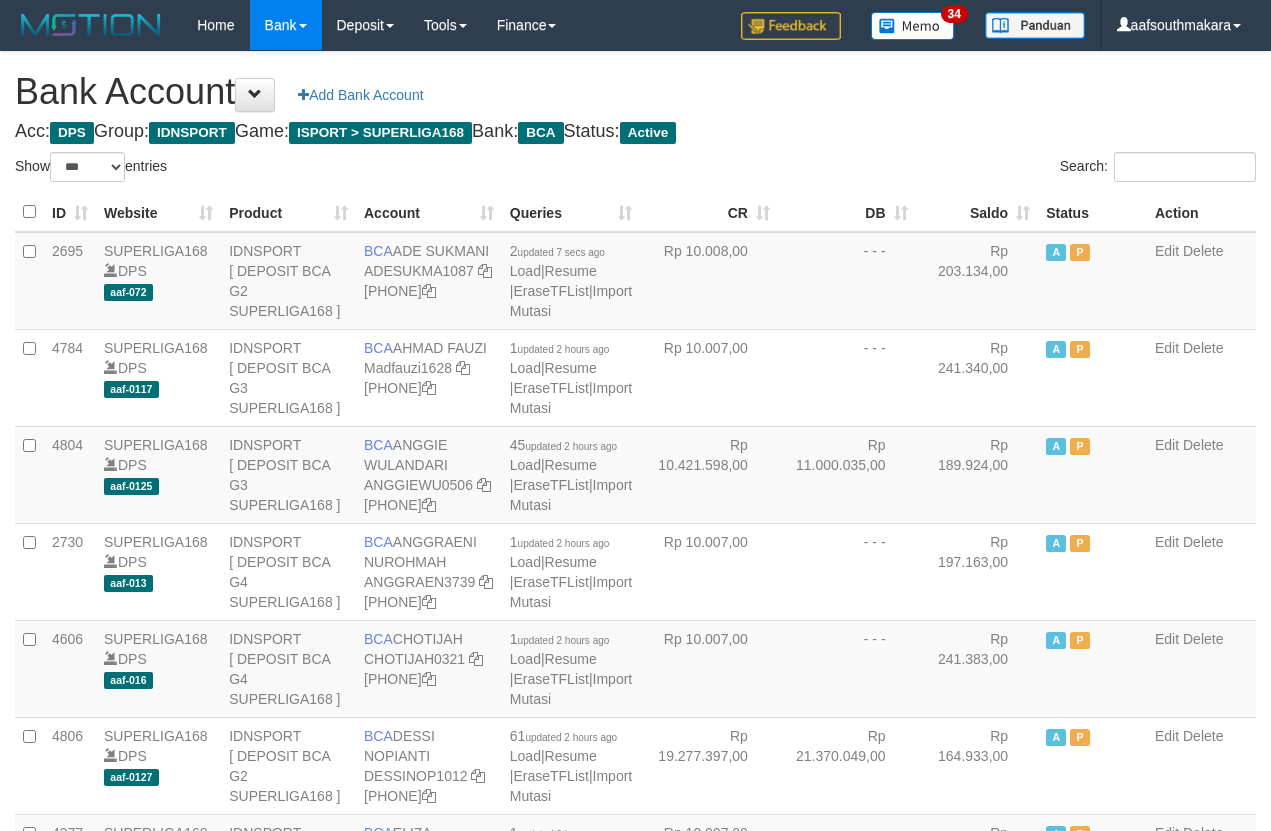 click on "Saldo" at bounding box center [977, 212] 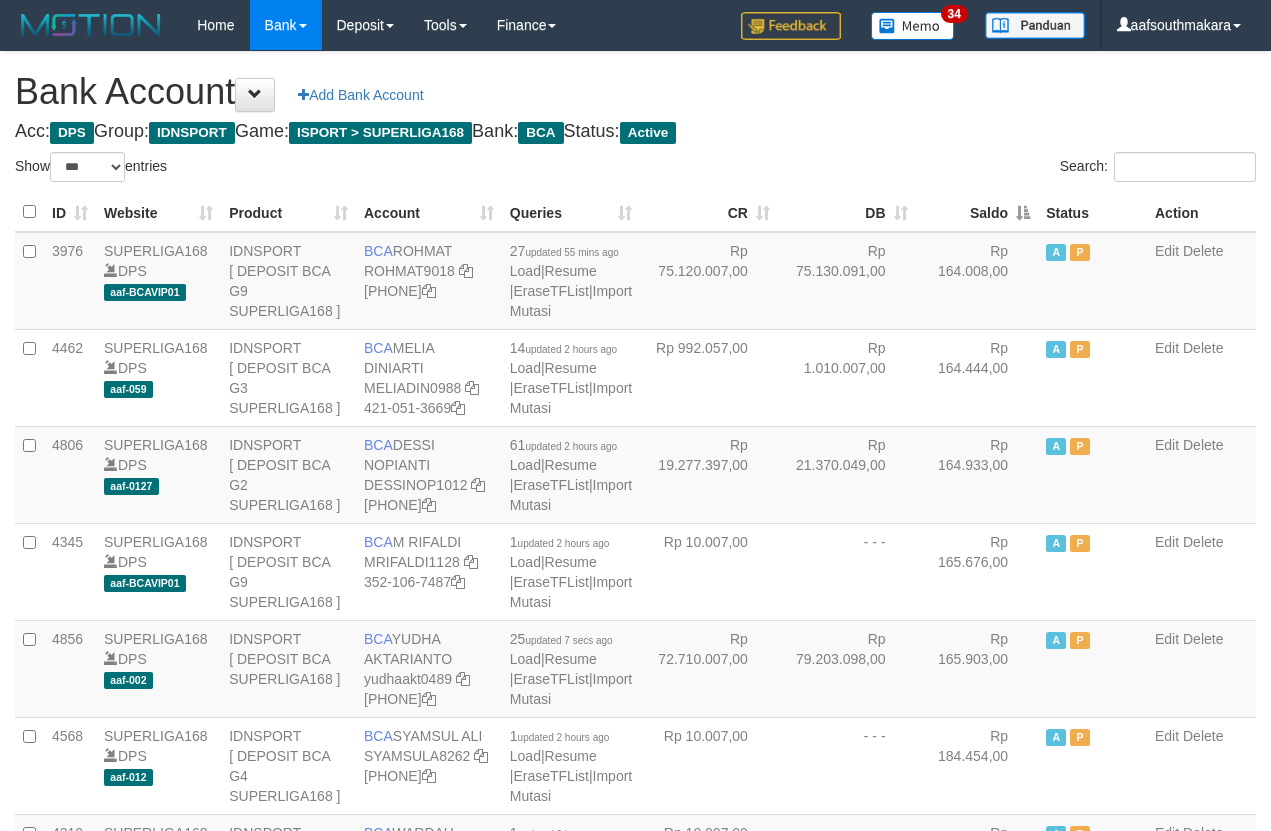 drag, startPoint x: 987, startPoint y: 207, endPoint x: 979, endPoint y: 155, distance: 52.611786 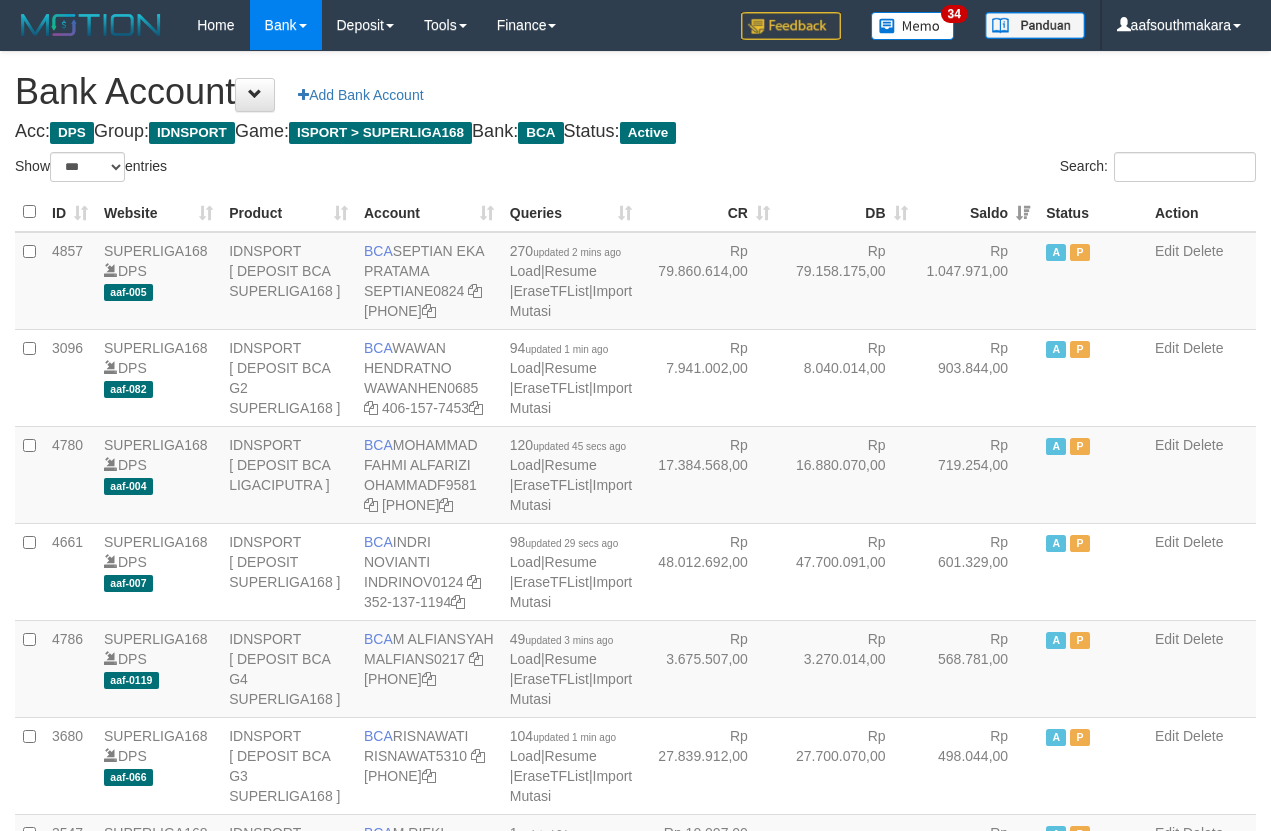click on "Search:" at bounding box center (954, 169) 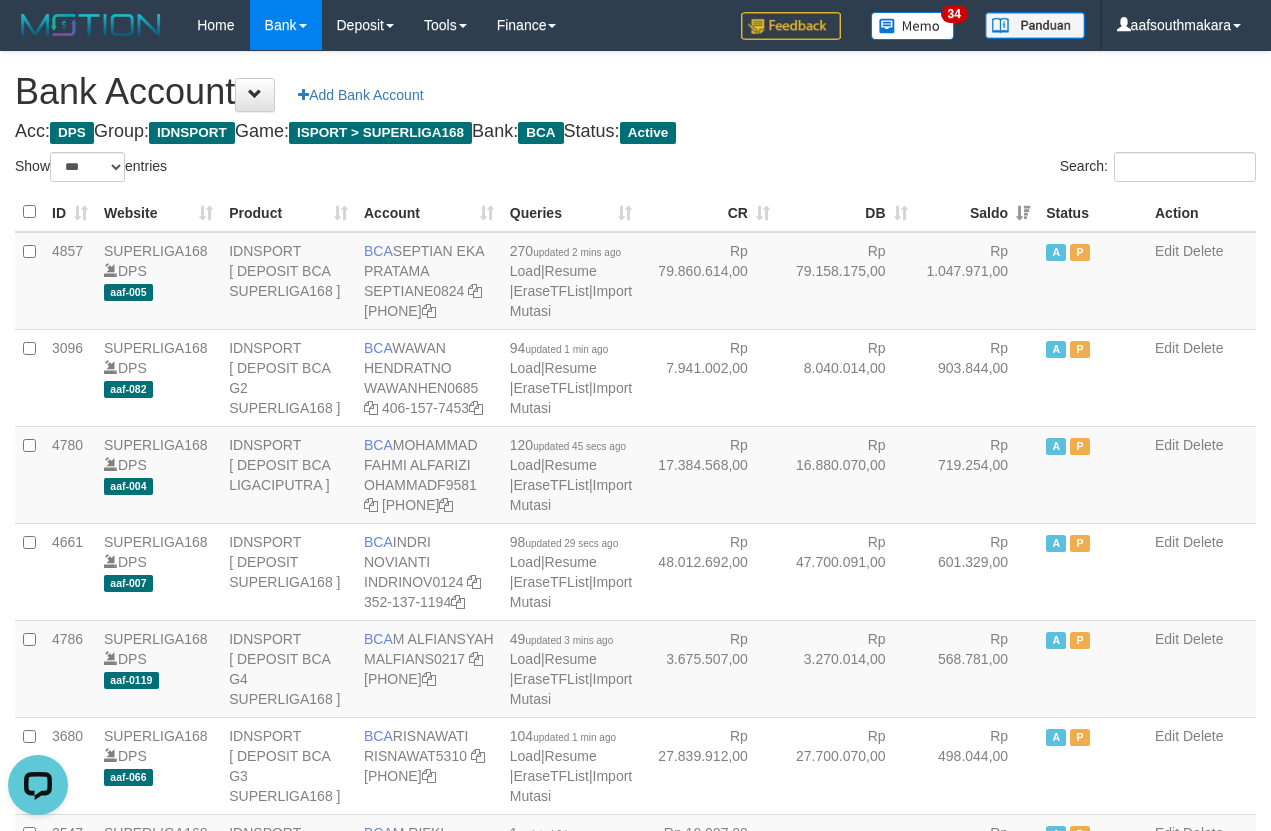 scroll, scrollTop: 0, scrollLeft: 0, axis: both 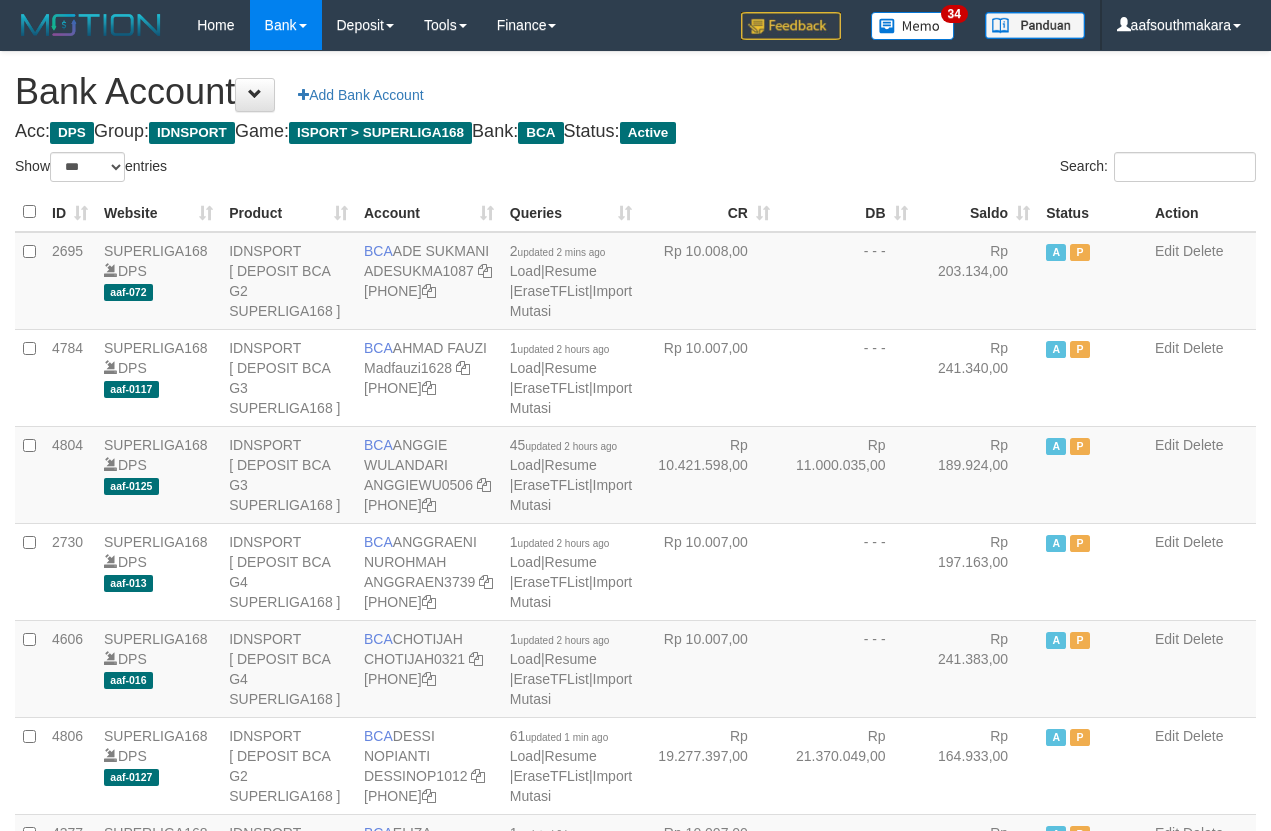 click on "Saldo" at bounding box center (977, 212) 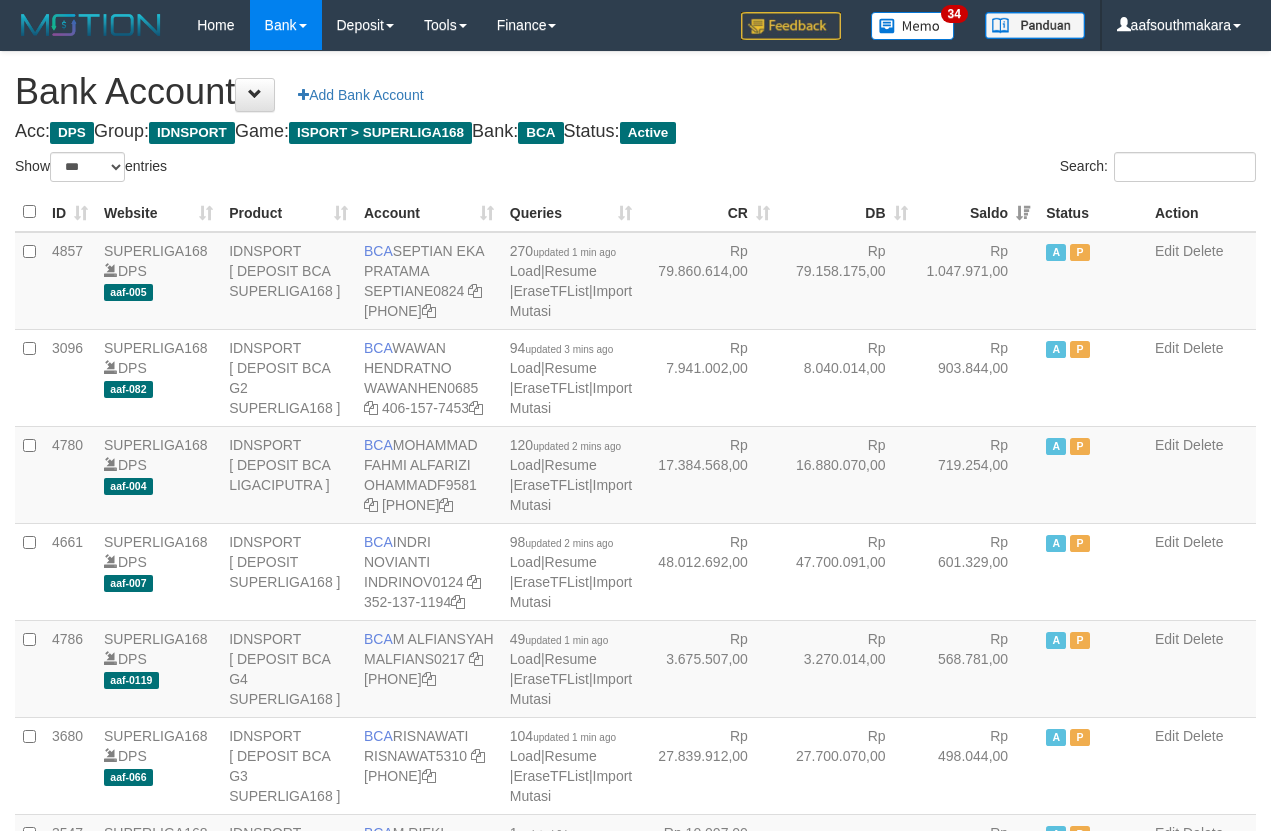 click on "Search:" at bounding box center [954, 169] 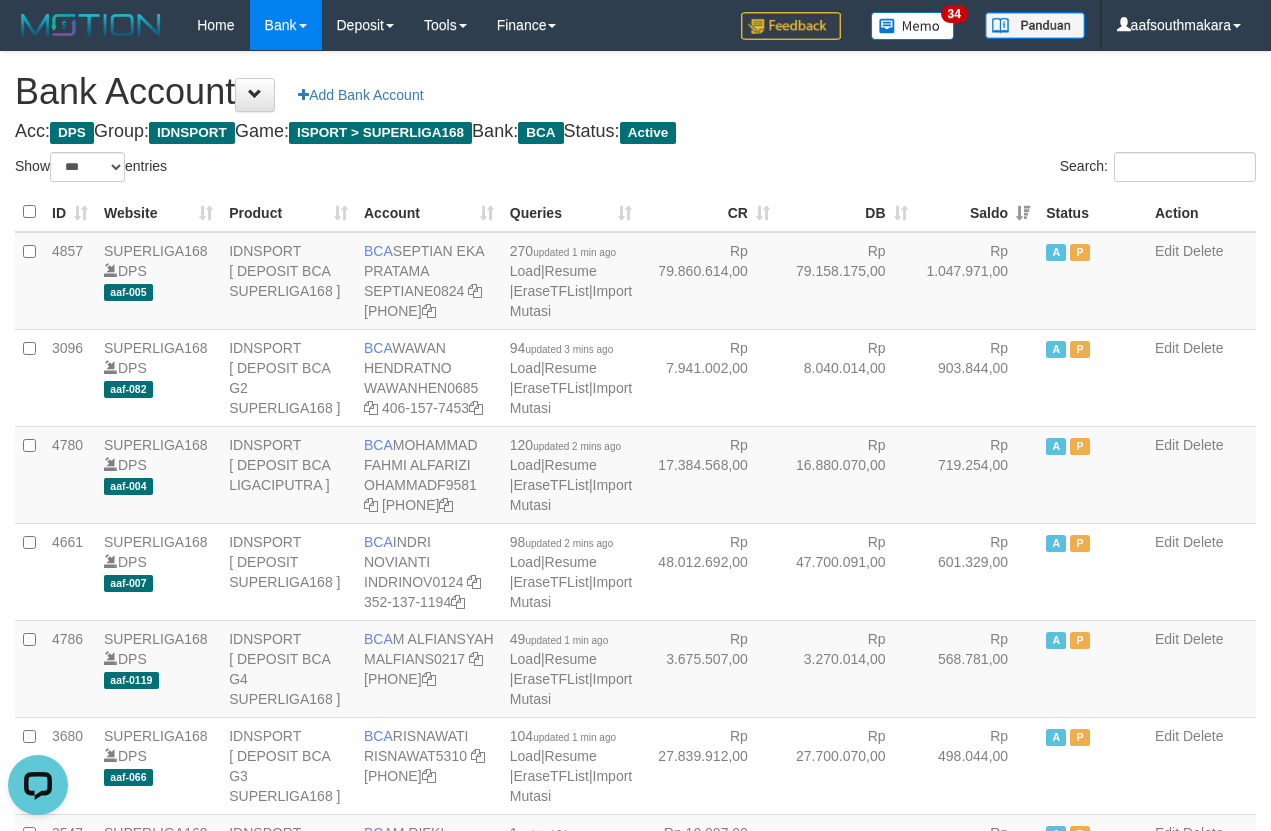scroll, scrollTop: 0, scrollLeft: 0, axis: both 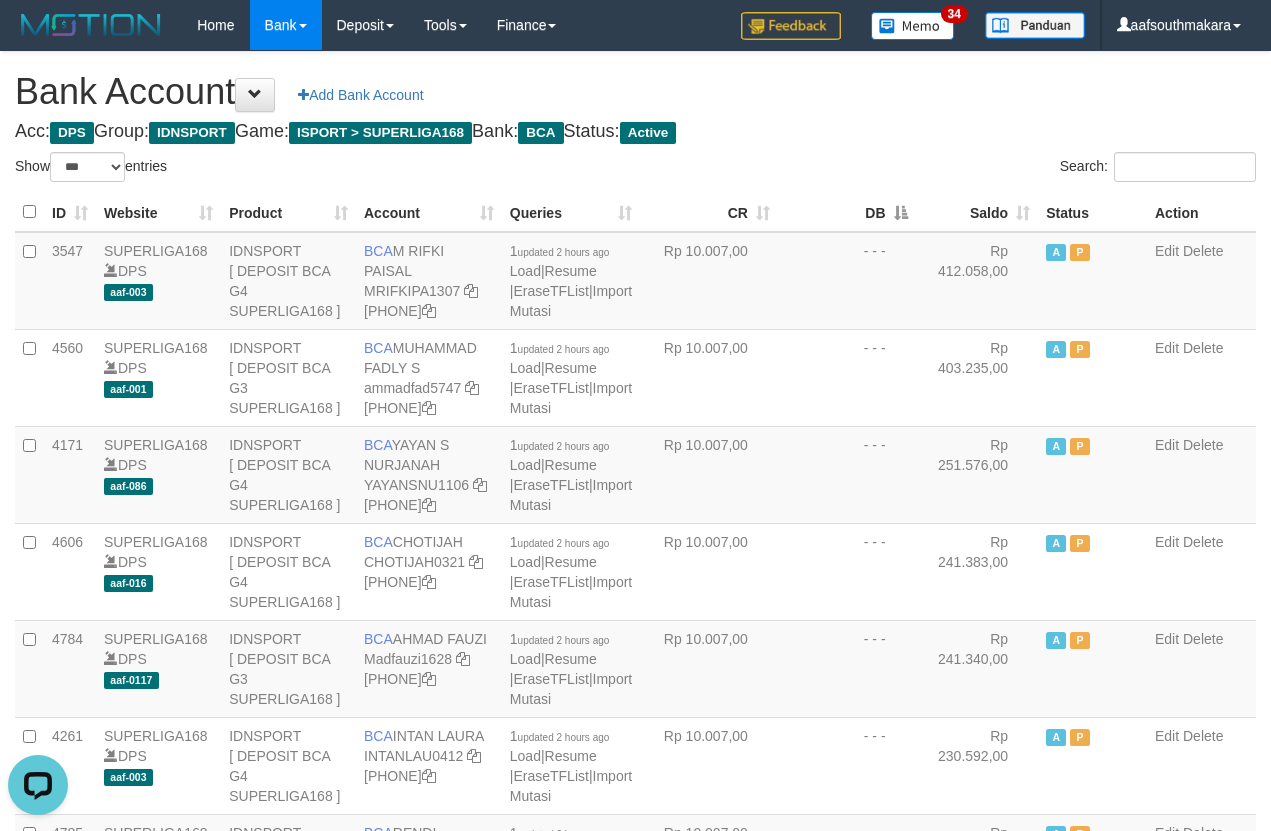 click on "DB" at bounding box center [847, 212] 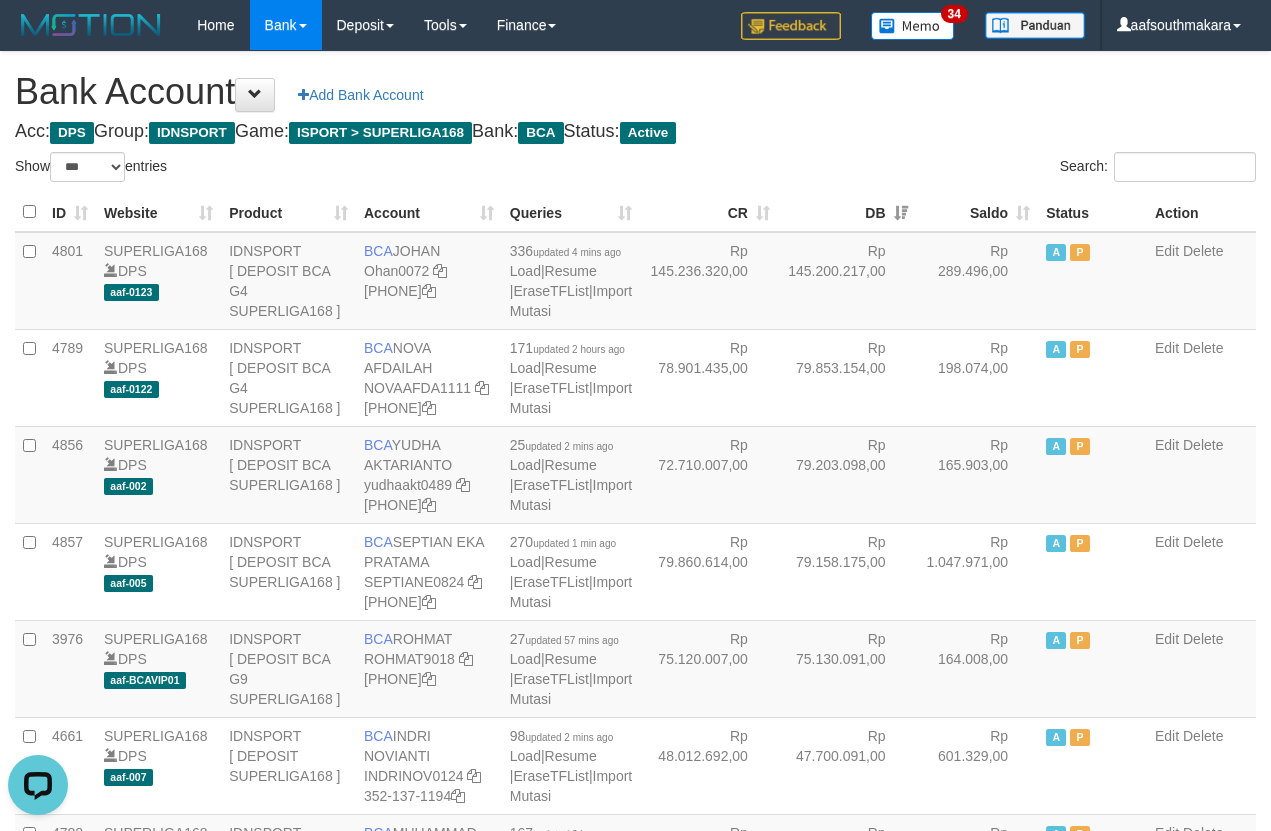 click on "DB" at bounding box center (847, 212) 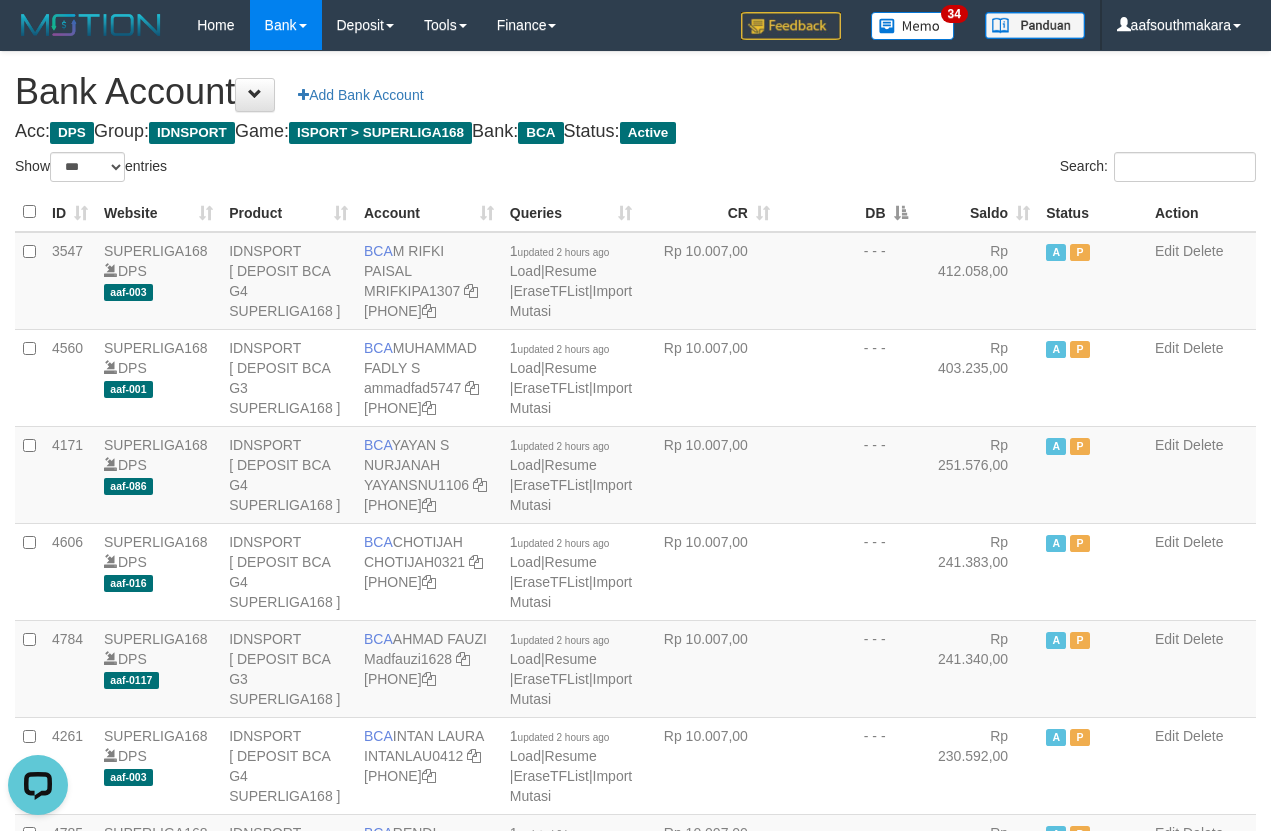 click on "Search:" at bounding box center (954, 169) 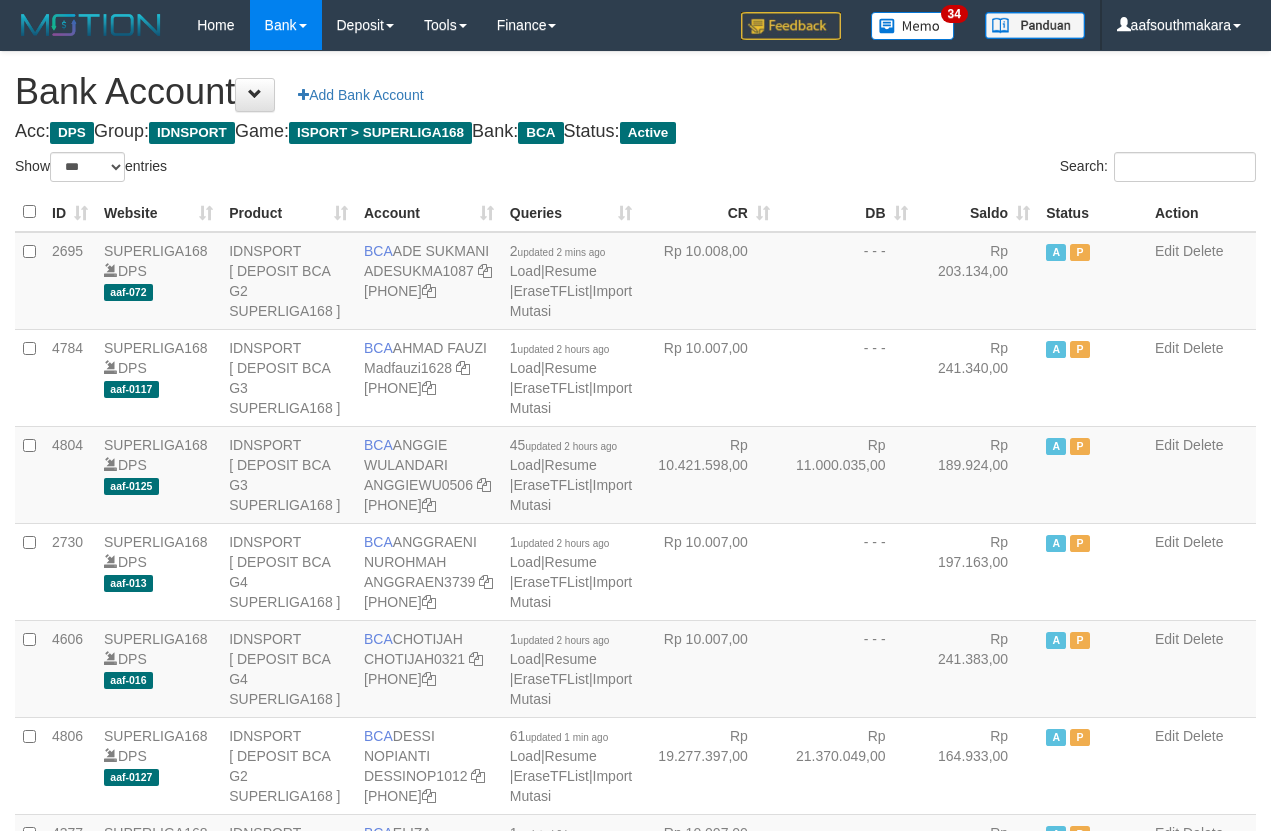 scroll, scrollTop: 0, scrollLeft: 0, axis: both 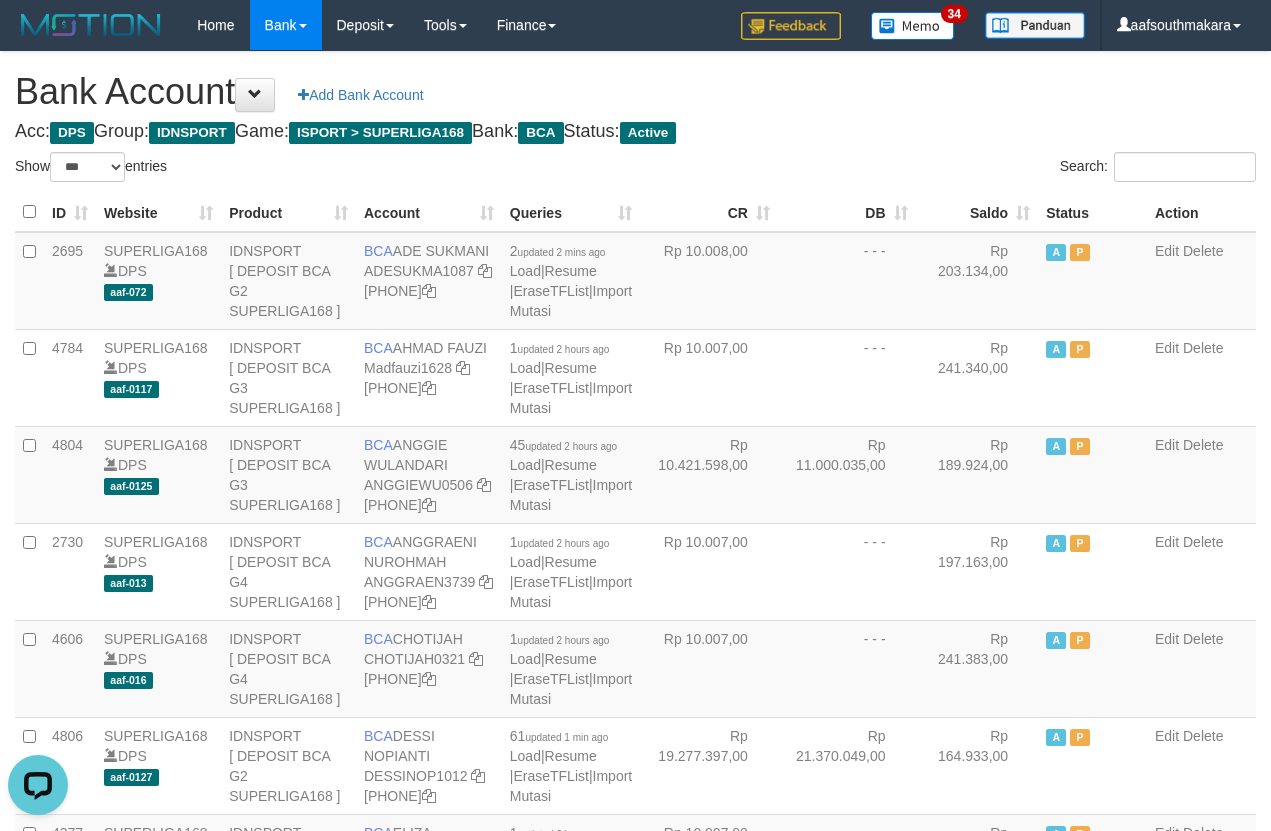 click on "Bank Account
Add Bank Account" at bounding box center (635, 92) 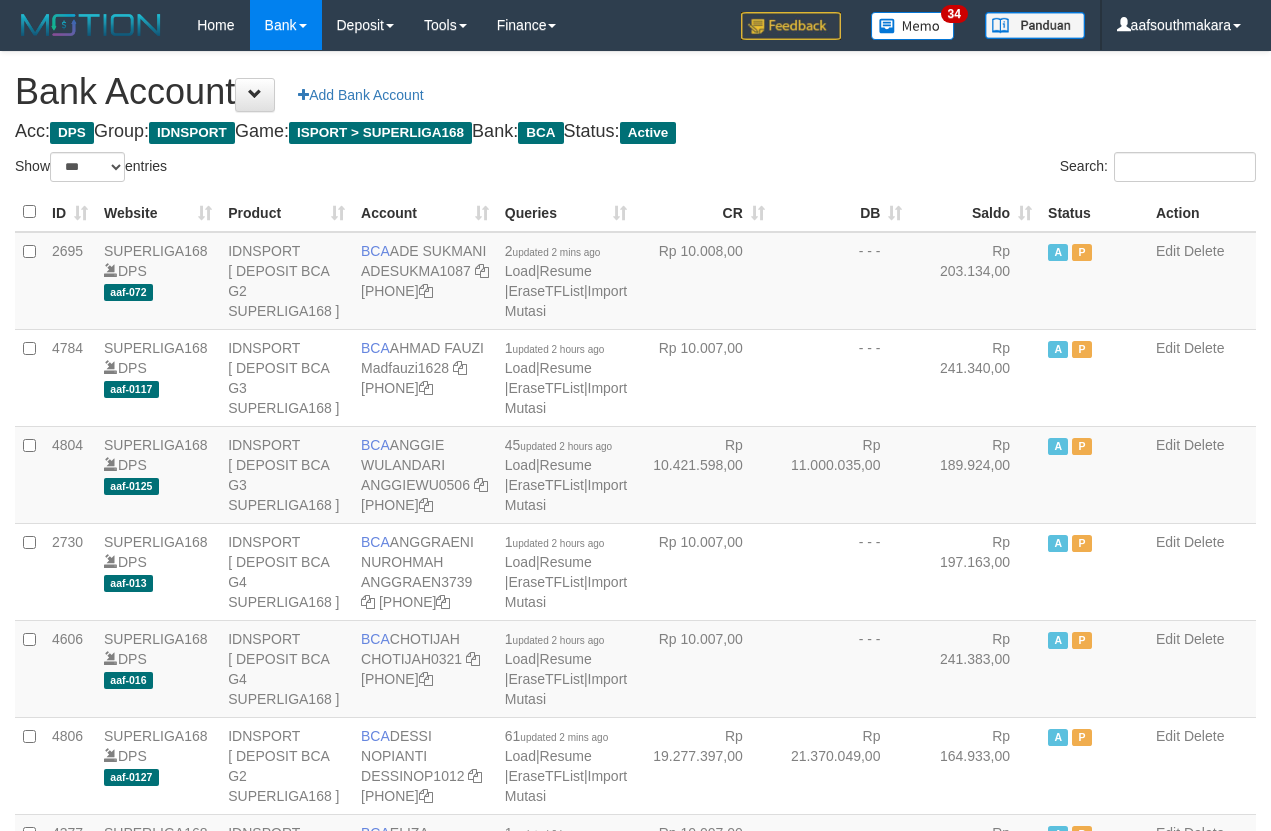 scroll, scrollTop: 0, scrollLeft: 0, axis: both 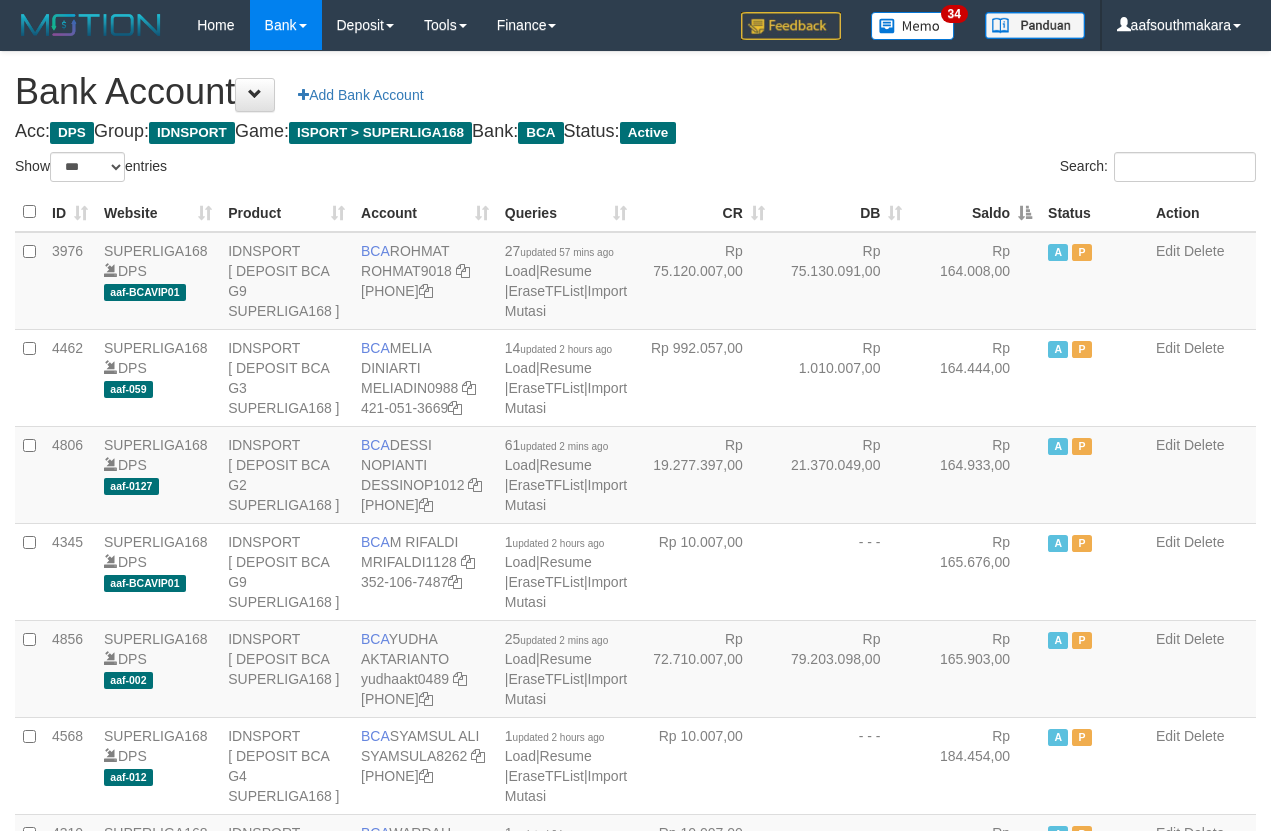 drag, startPoint x: 0, startPoint y: 0, endPoint x: 971, endPoint y: 155, distance: 983.29346 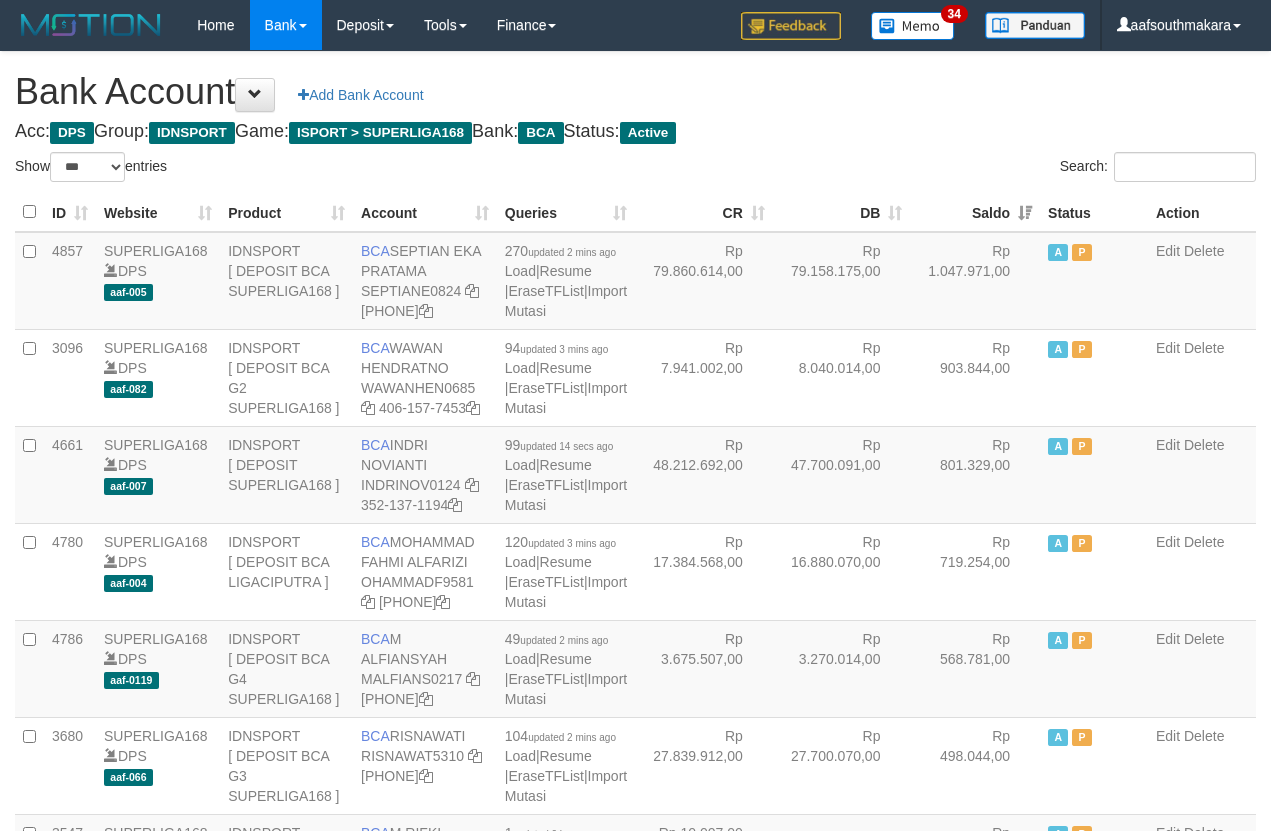 click on "Search:" at bounding box center [954, 169] 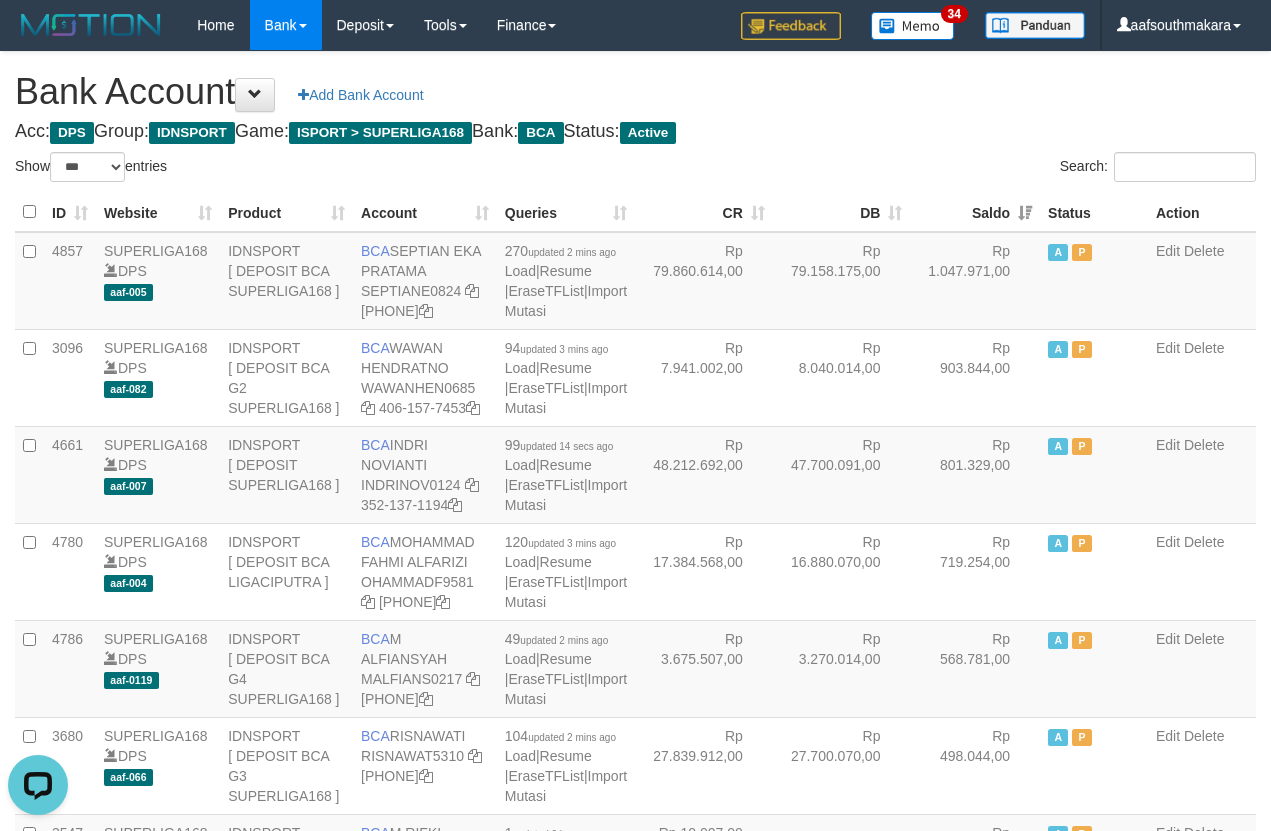 scroll, scrollTop: 0, scrollLeft: 0, axis: both 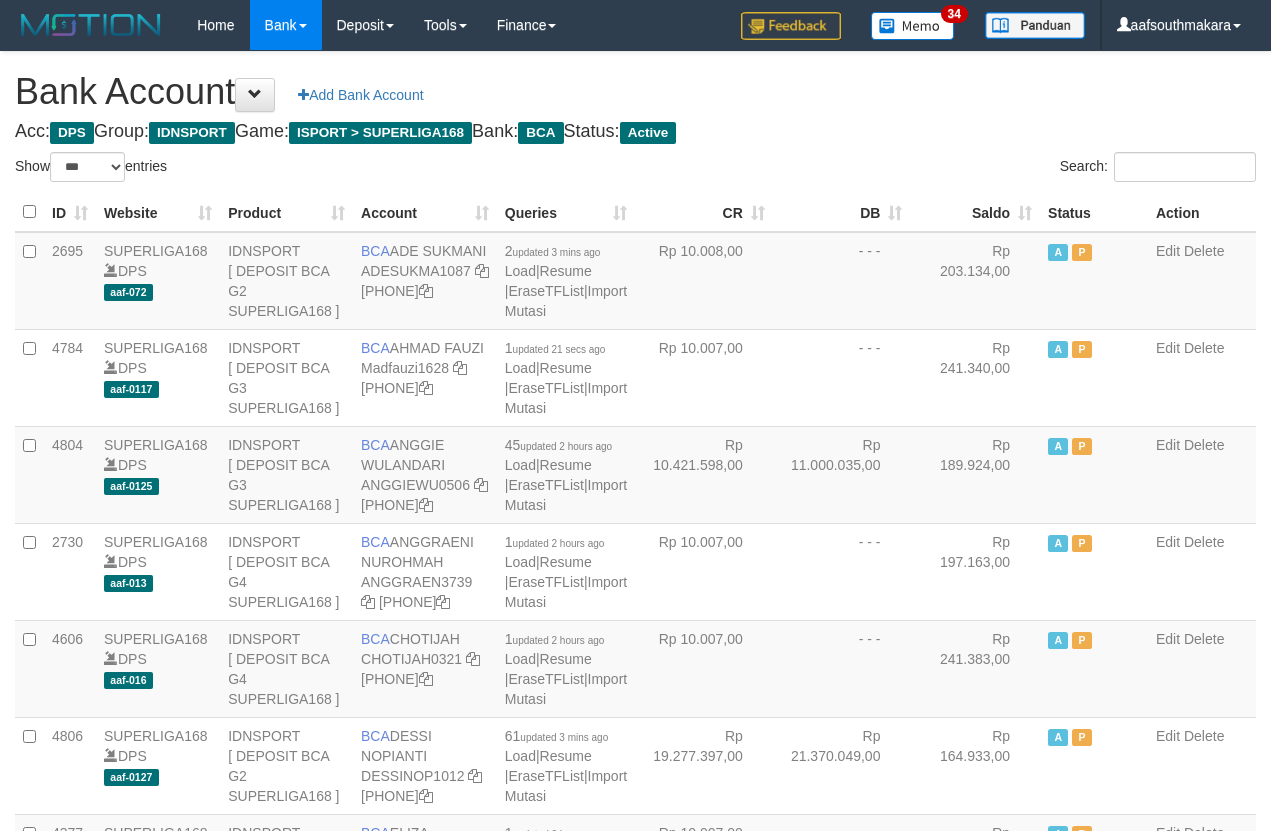 click on "Saldo" at bounding box center [975, 212] 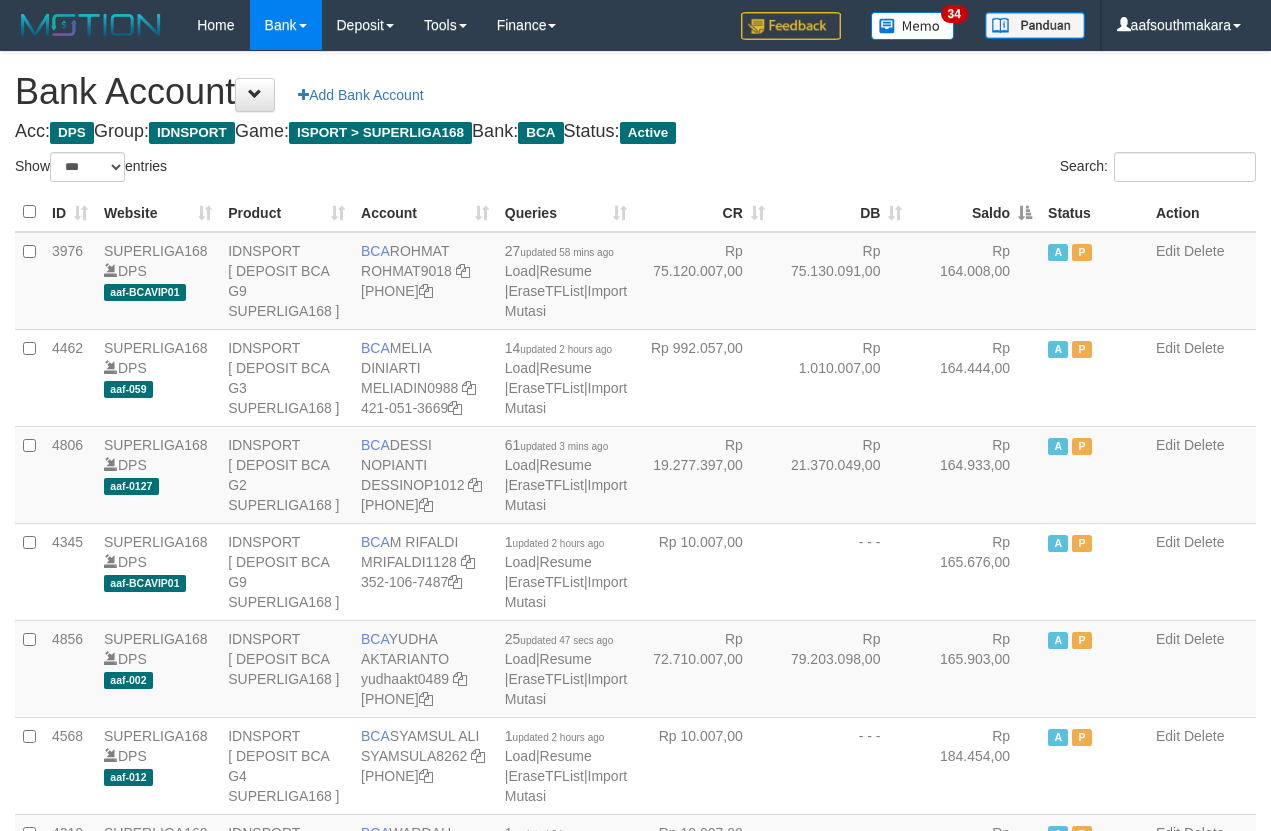drag, startPoint x: 967, startPoint y: 216, endPoint x: 930, endPoint y: 220, distance: 37.215588 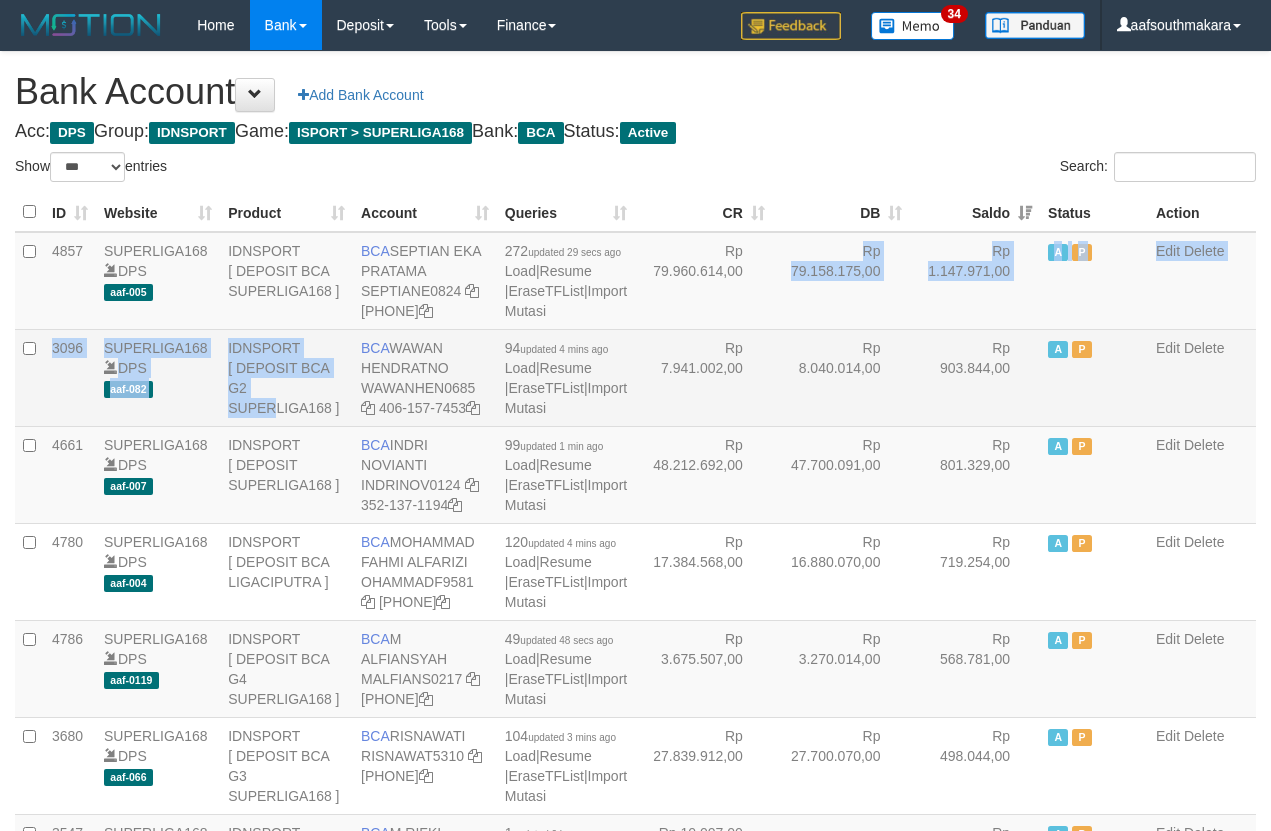 drag, startPoint x: 482, startPoint y: 369, endPoint x: 231, endPoint y: 464, distance: 268.3766 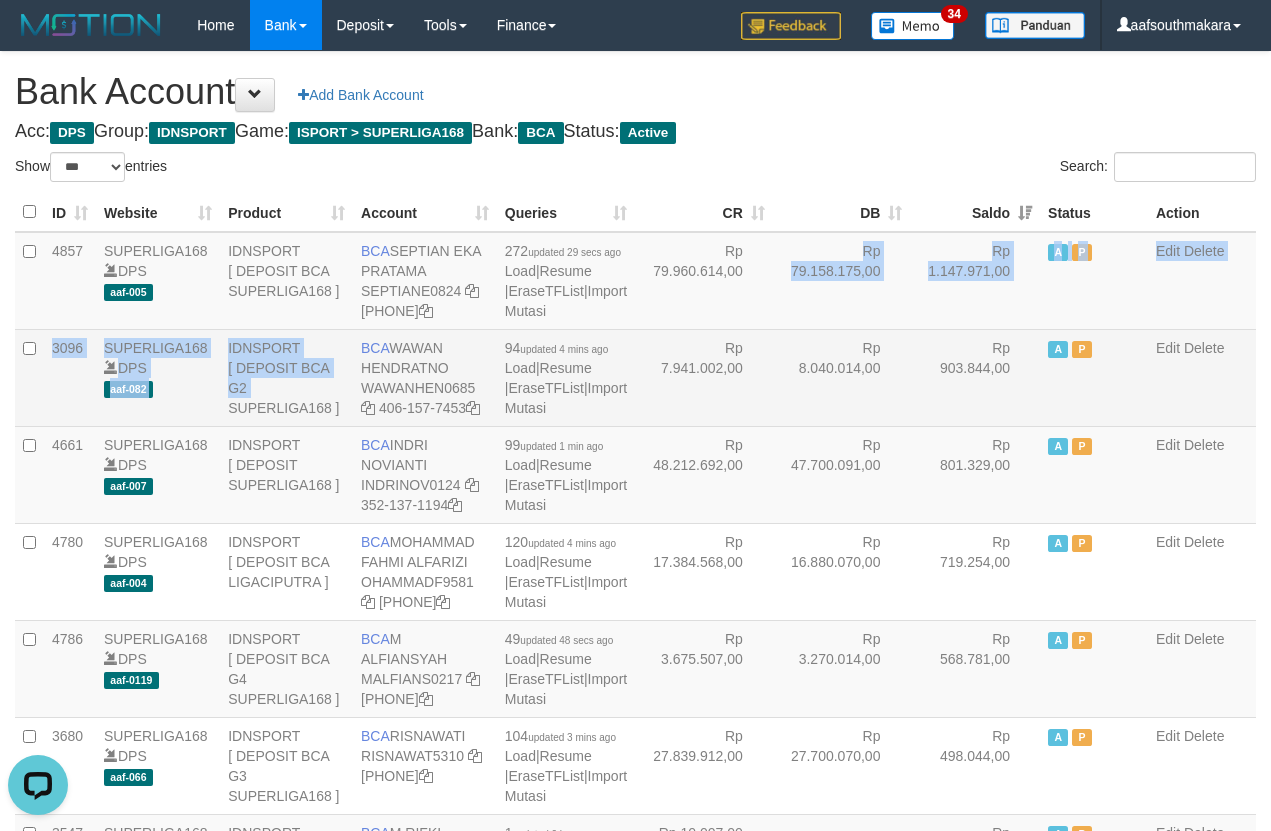 scroll, scrollTop: 0, scrollLeft: 0, axis: both 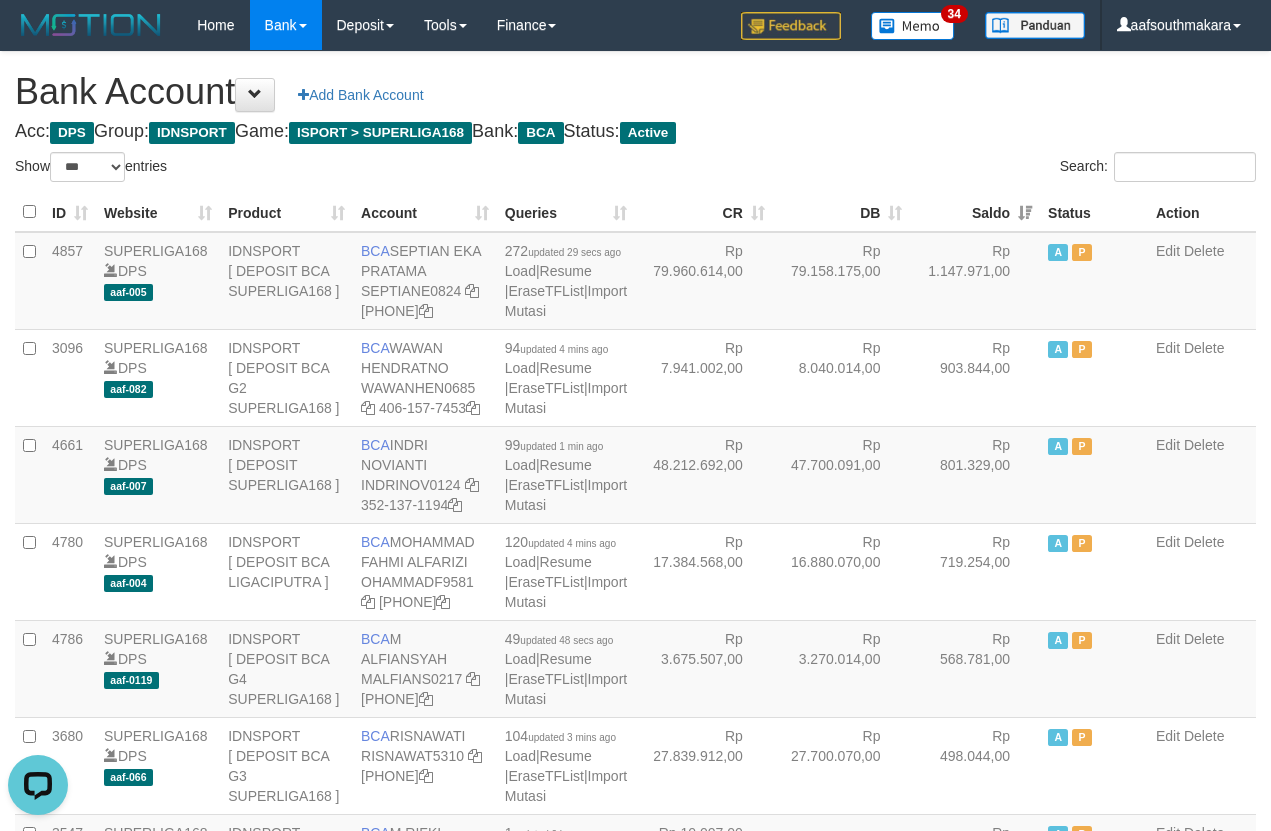 click on "Bank Account
Add Bank Account
Acc: 										 DPS
Group:   IDNSPORT    		Game:   ISPORT > SUPERLIGA168    		Bank:   BCA    		Status:  Active
Filter Account Type
*******
***
**
***
DPS
SELECT ALL  SELECT TYPE  - ALL -
DPS
WD
TMP
Filter Product
*******
******
********
********
*******
********
IDNSPORT
SELECT ALL  SELECT GROUP  - ALL -
BETHUB
IDNPOKER
IDNSPORT
IDNTOTO
LOADONLY
Filter Website
*******" at bounding box center [635, 1708] 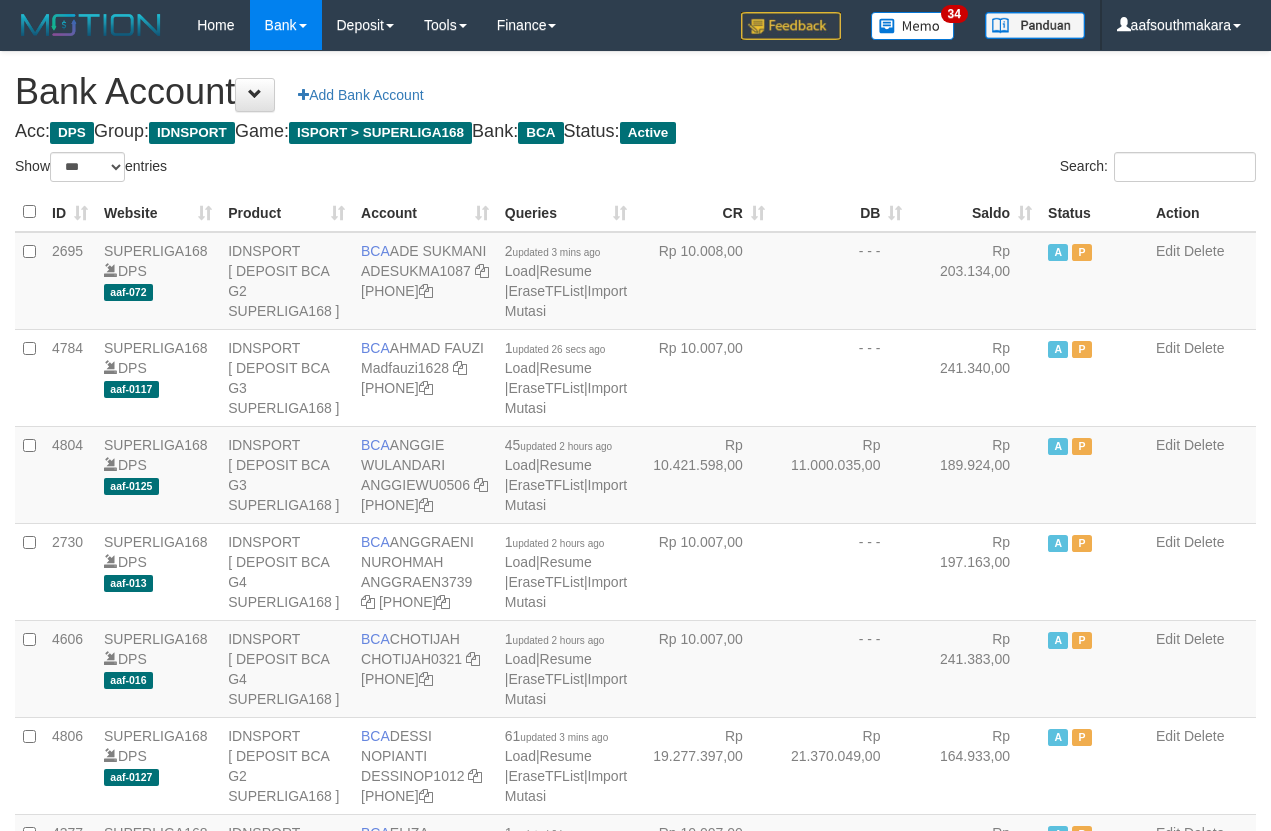 scroll, scrollTop: 0, scrollLeft: 0, axis: both 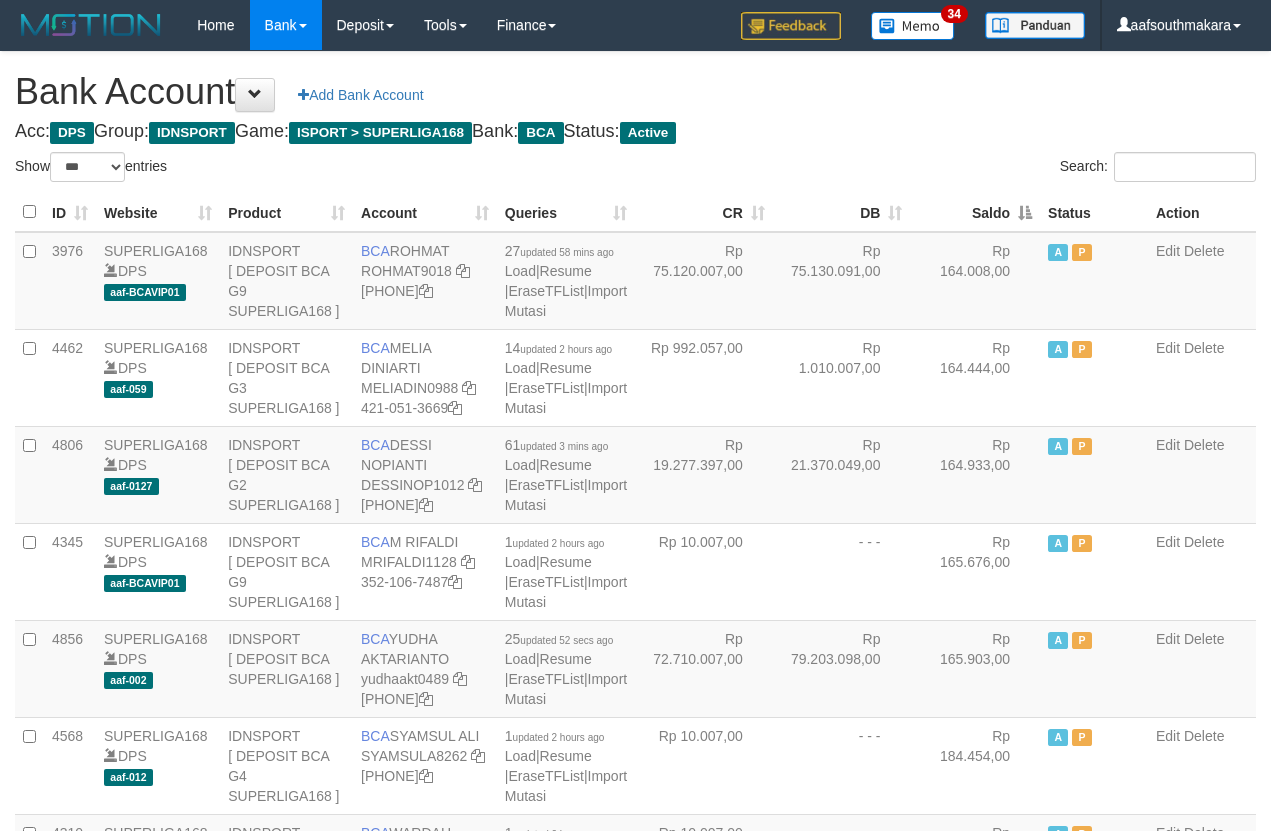 click on "Saldo" at bounding box center (975, 212) 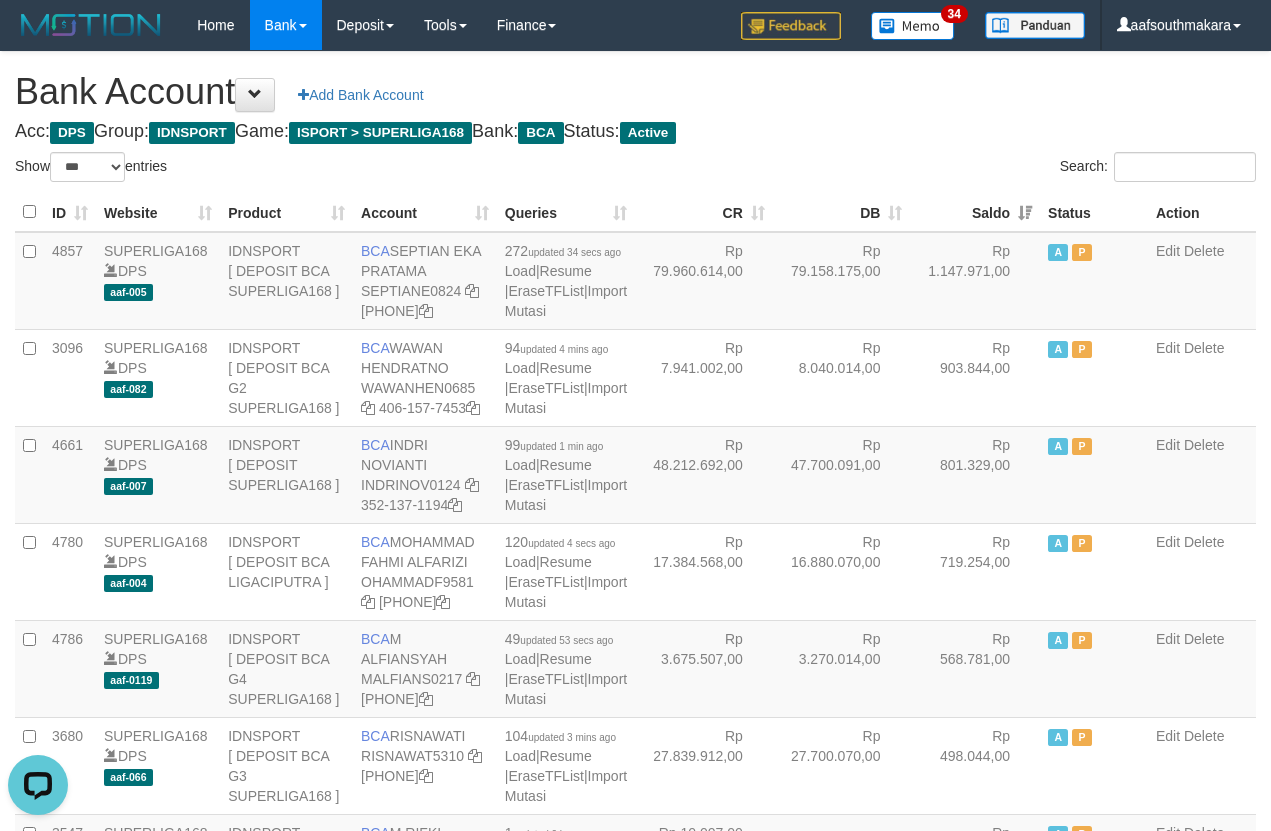 scroll, scrollTop: 0, scrollLeft: 0, axis: both 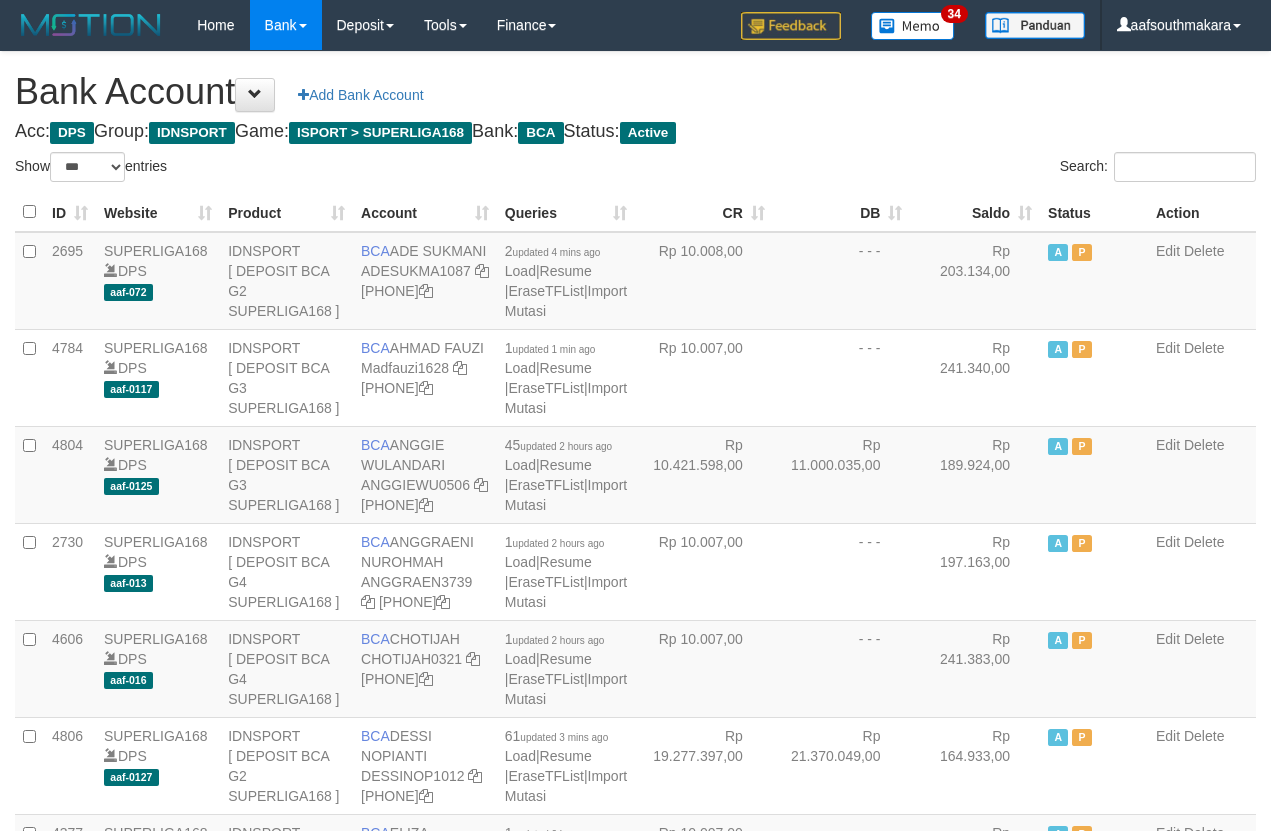 click on "Saldo" at bounding box center [975, 212] 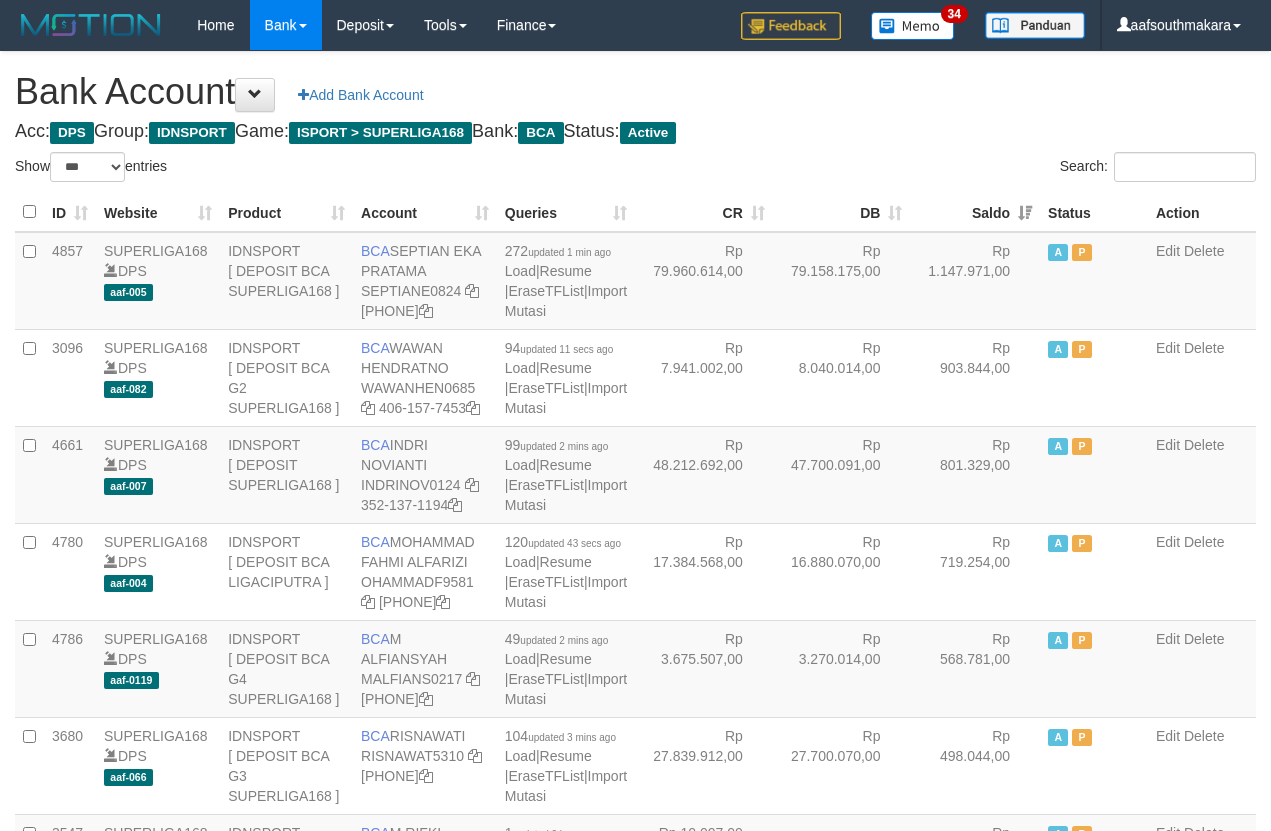 click on "Bank Account
Add Bank Account
Acc: 										 DPS
Group:   IDNSPORT    		Game:   ISPORT > SUPERLIGA168    		Bank:   BCA    		Status:  Active
Filter Account Type
*******
***
**
***
DPS
SELECT ALL  SELECT TYPE  - ALL -
DPS
WD
TMP
Filter Product
*******
******
********
********
*******
********
IDNSPORT
SELECT ALL  SELECT GROUP  - ALL -
BETHUB
IDNPOKER
IDNSPORT
IDNTOTO
LOADONLY
Filter Website
*******" at bounding box center (635, 1708) 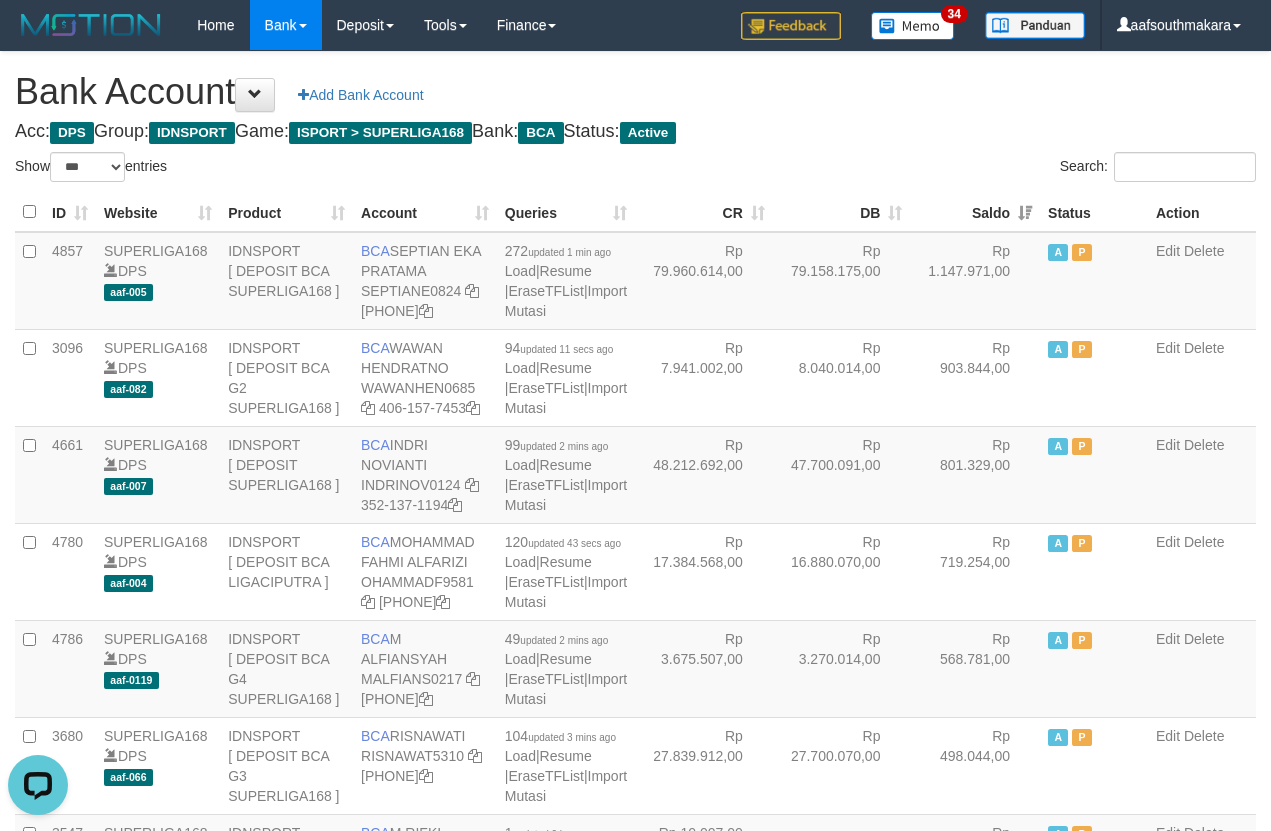 scroll, scrollTop: 0, scrollLeft: 0, axis: both 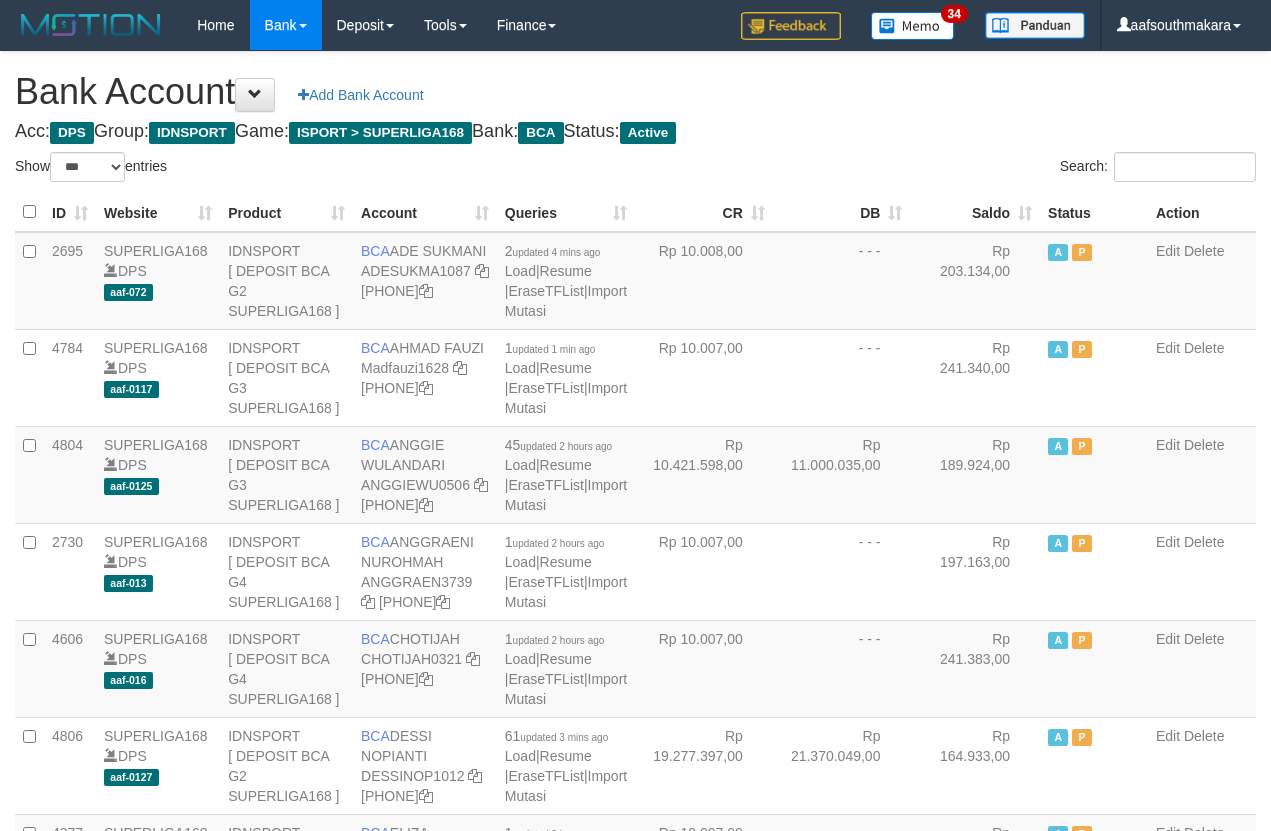 click on "Saldo" at bounding box center [975, 212] 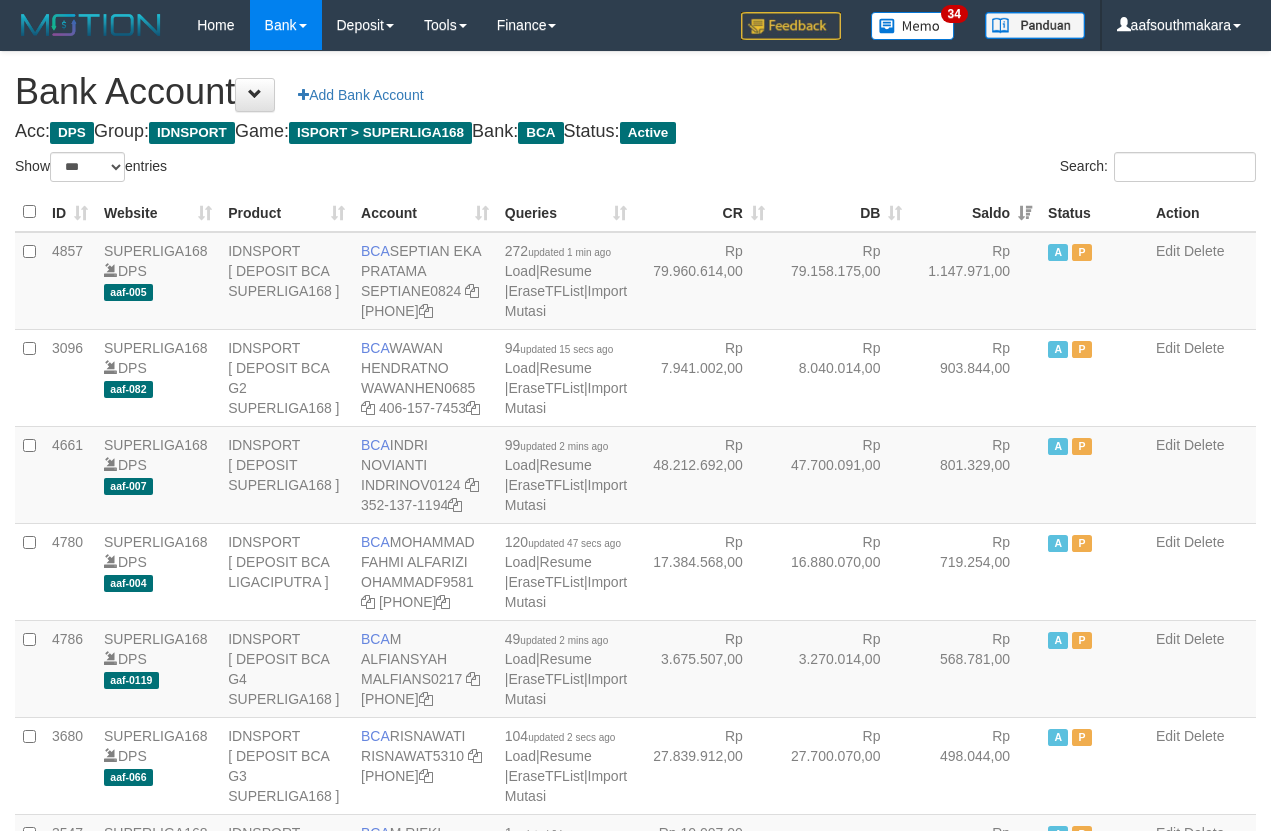 click on "Search:" at bounding box center [954, 169] 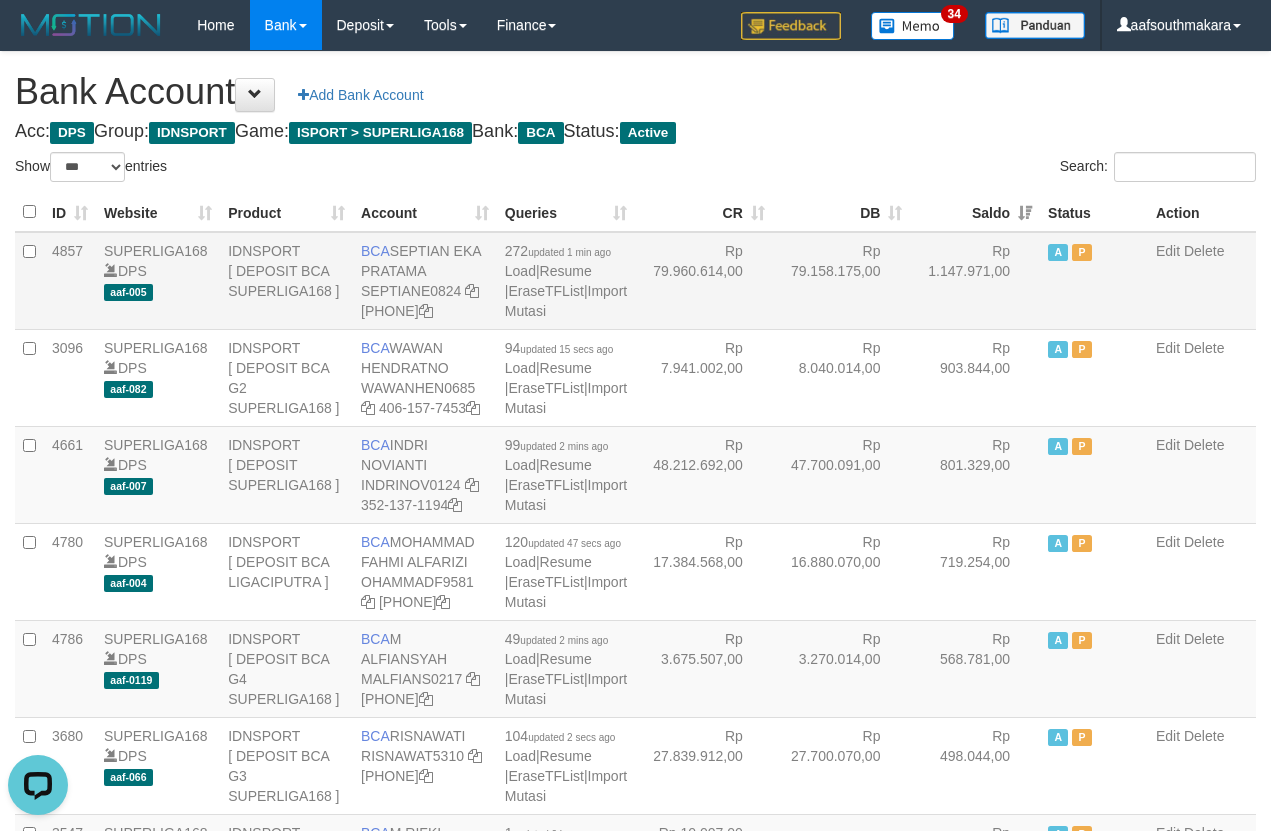 scroll, scrollTop: 0, scrollLeft: 0, axis: both 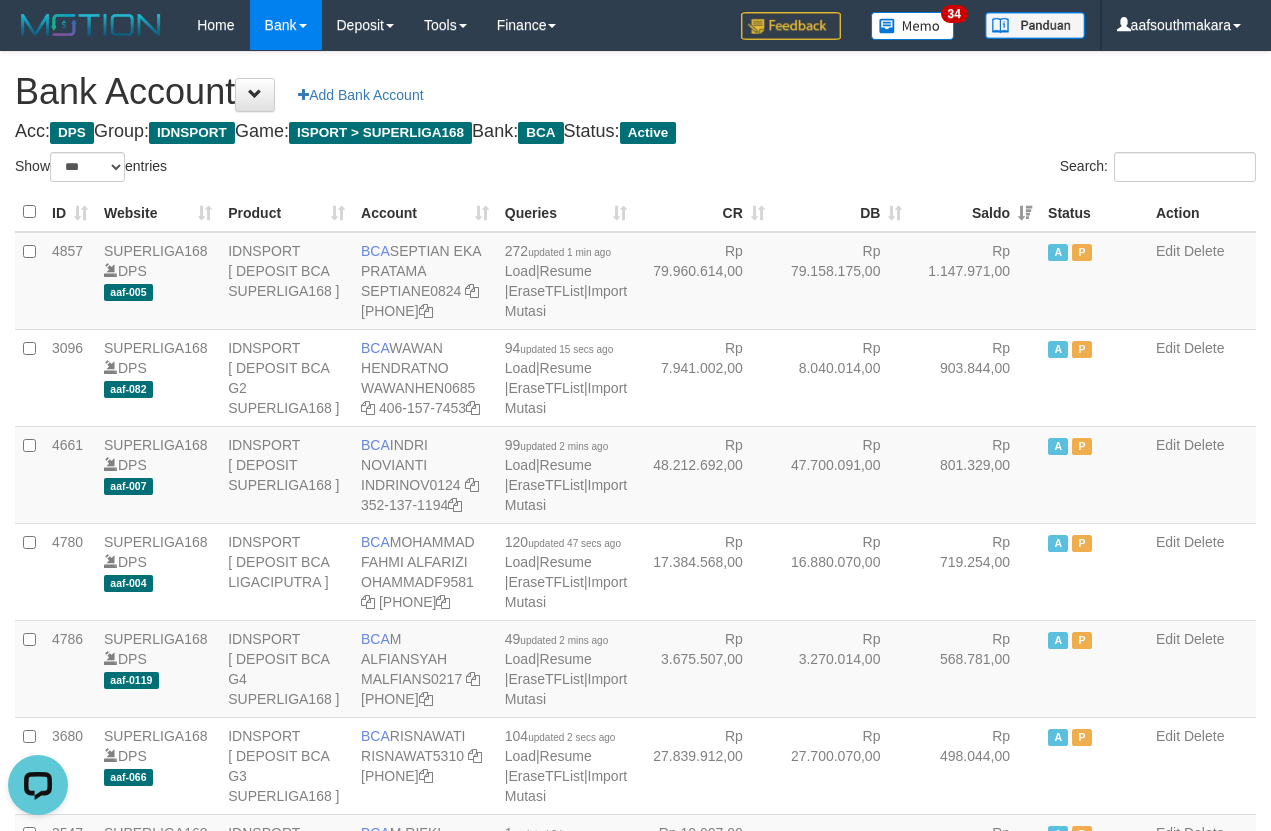 click on "Bank Account
Add Bank Account" at bounding box center (635, 92) 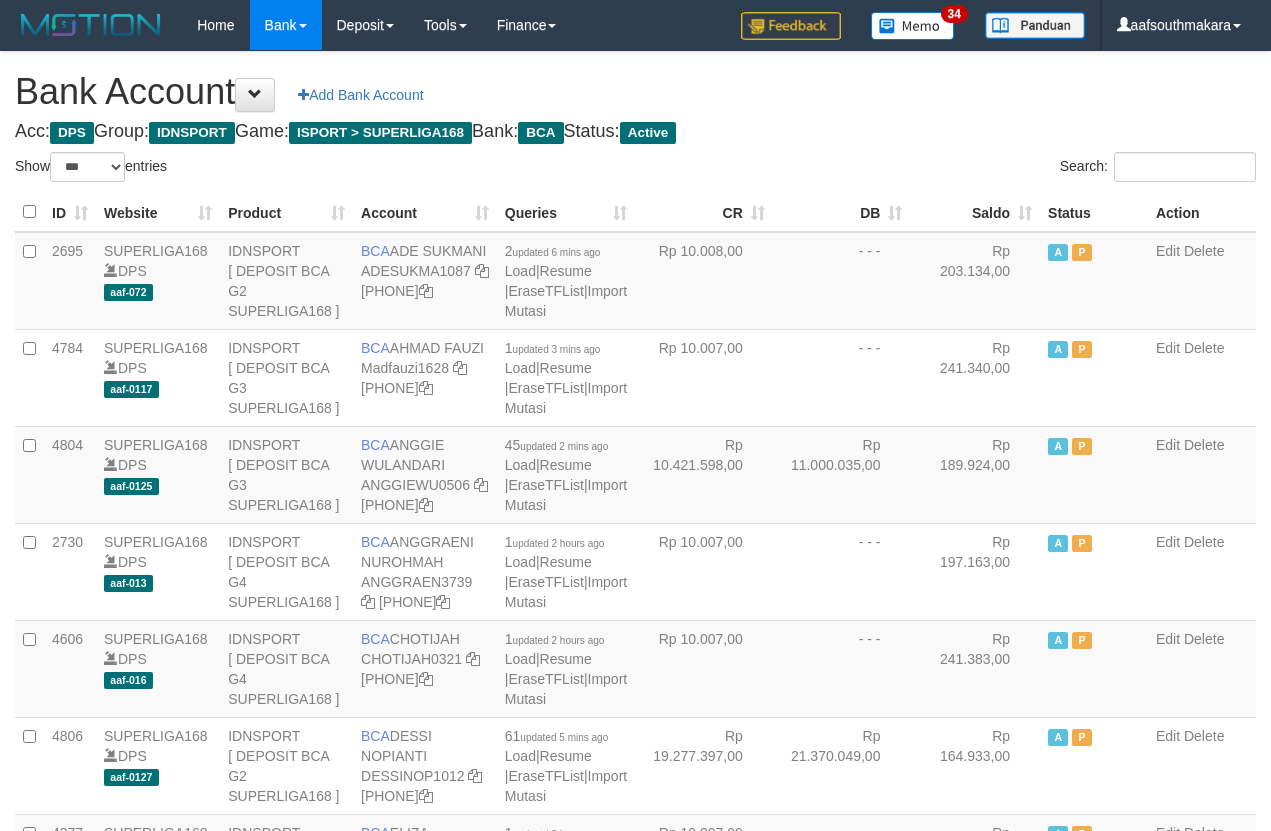 scroll, scrollTop: 0, scrollLeft: 0, axis: both 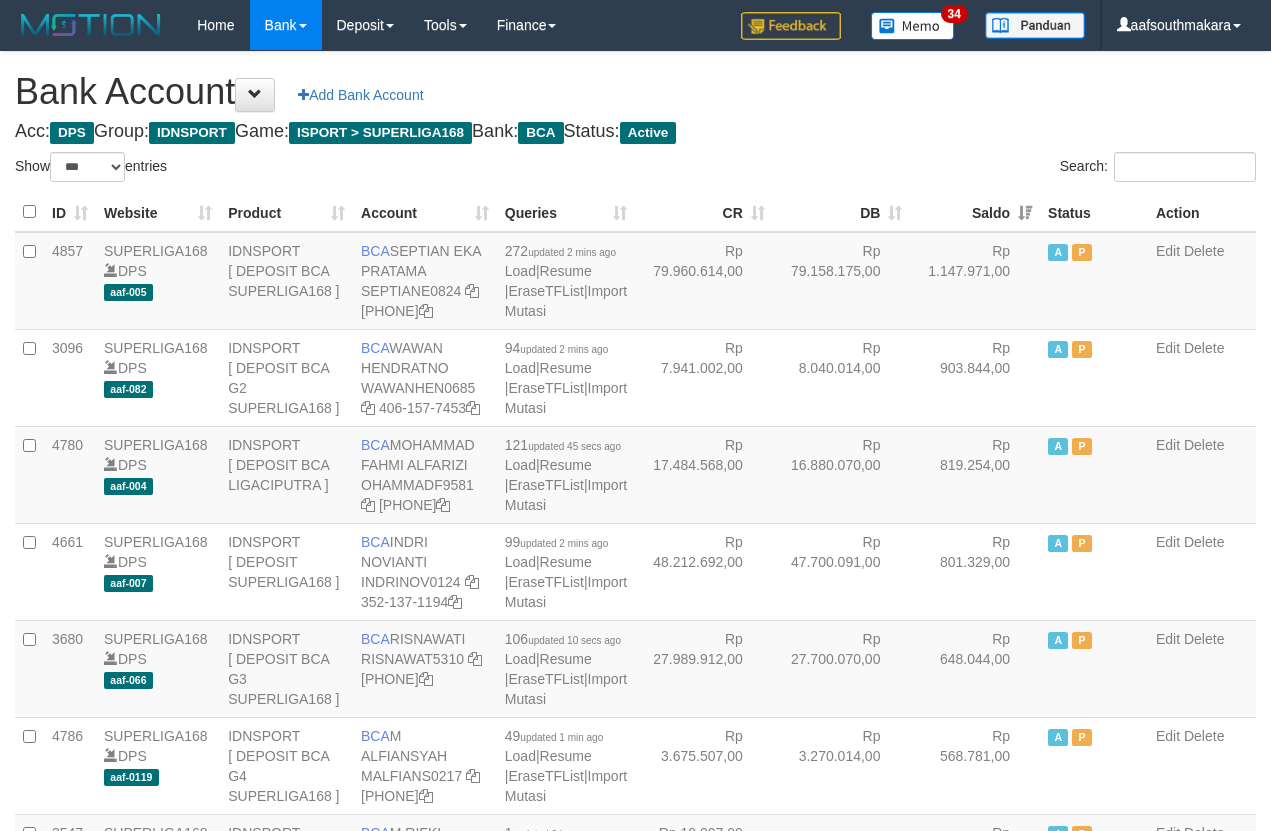 click on "Acc: 										 DPS
Group:   IDNSPORT    		Game:   ISPORT > SUPERLIGA168    		Bank:   BCA    		Status:  Active" at bounding box center (635, 132) 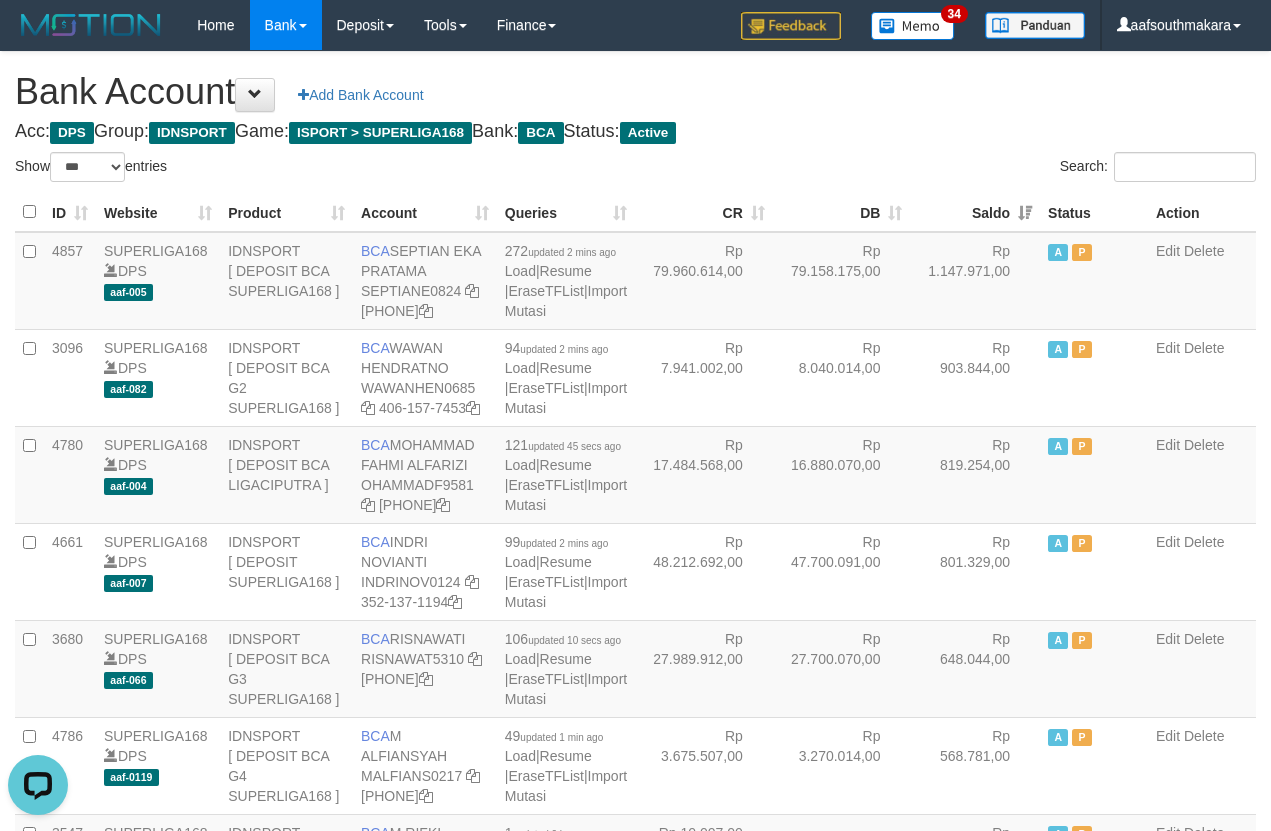 scroll, scrollTop: 0, scrollLeft: 0, axis: both 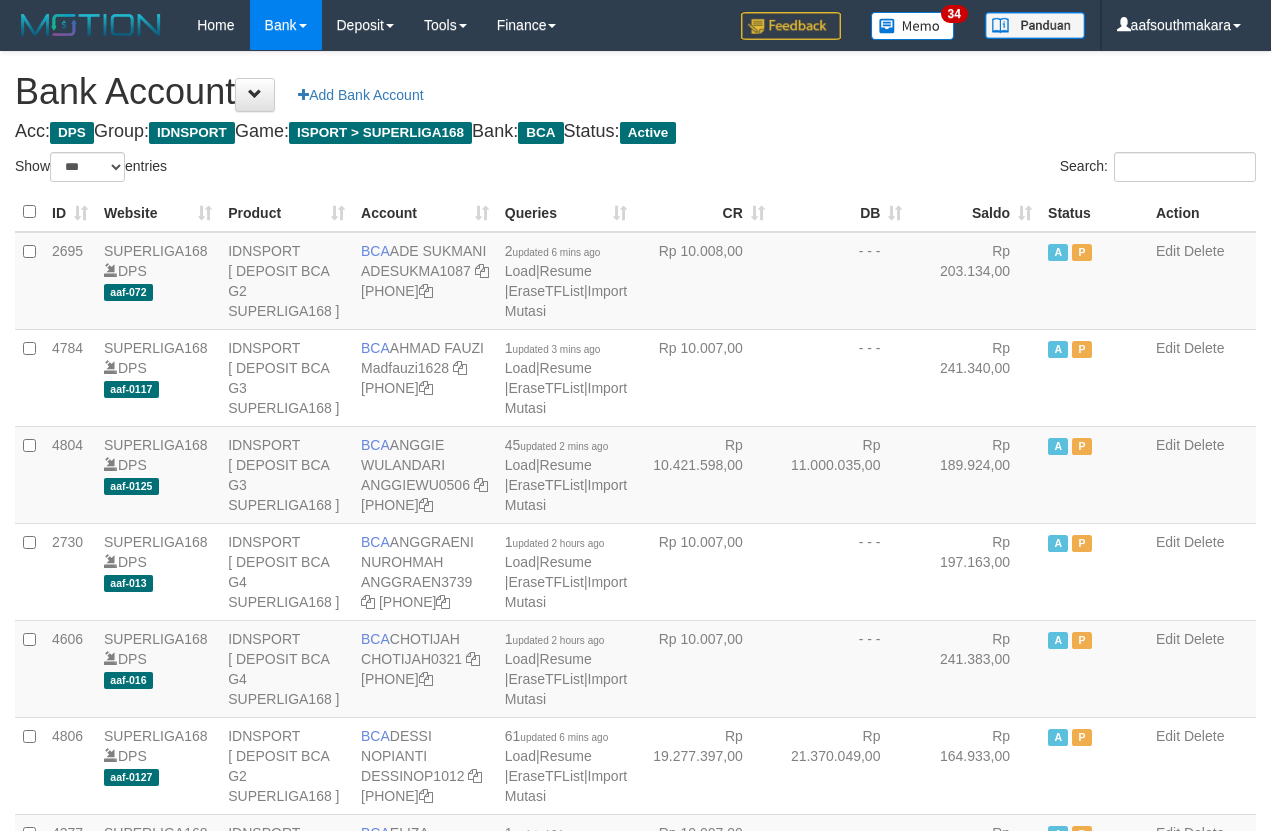 click on "Saldo" at bounding box center (975, 212) 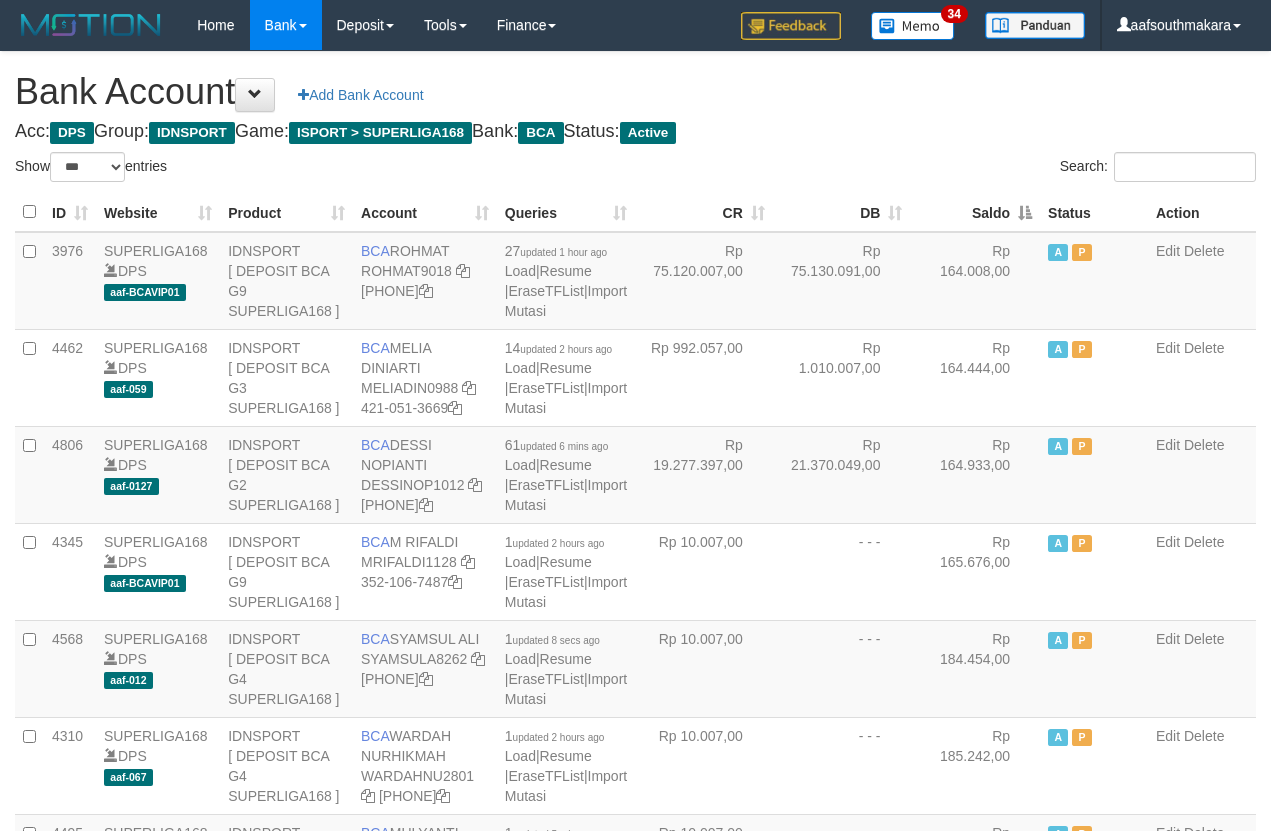 click on "Saldo" at bounding box center [975, 212] 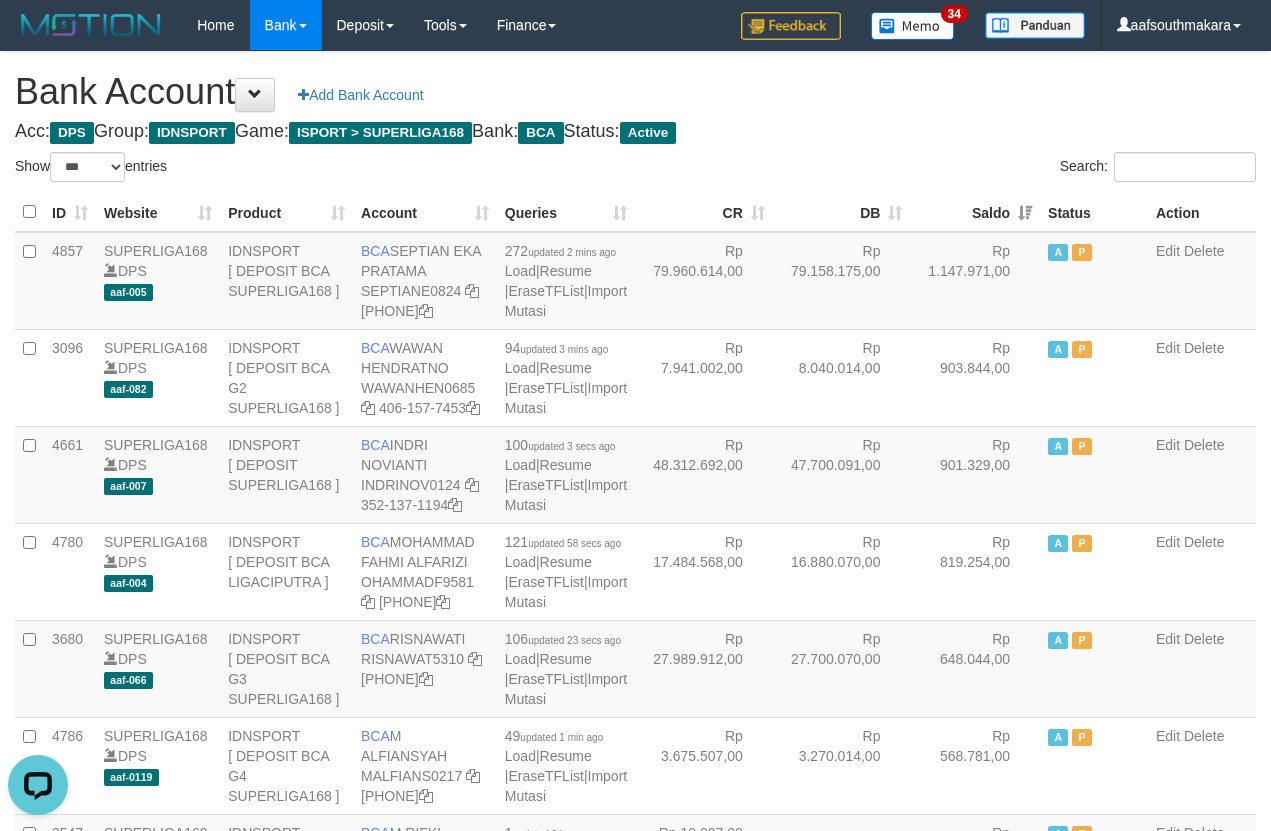 scroll, scrollTop: 0, scrollLeft: 0, axis: both 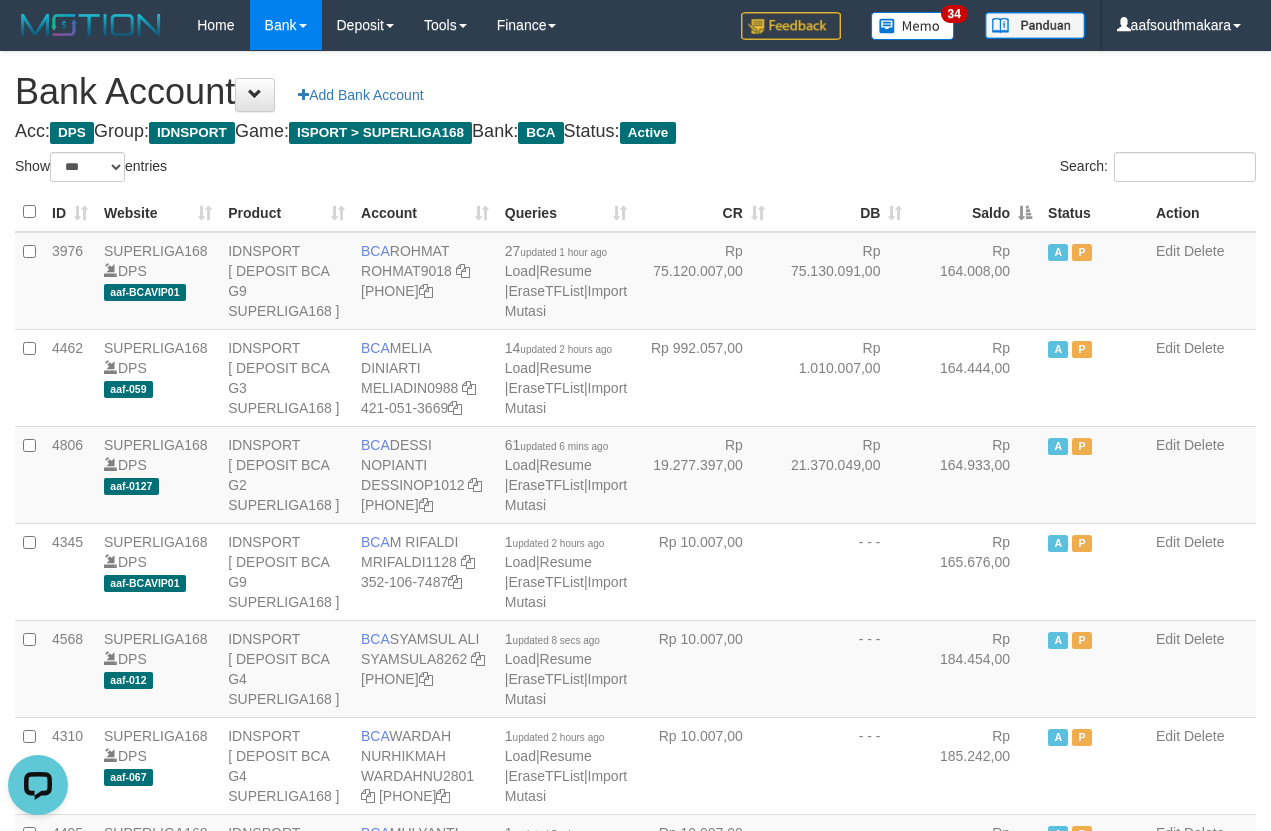 click on "Saldo" at bounding box center [975, 212] 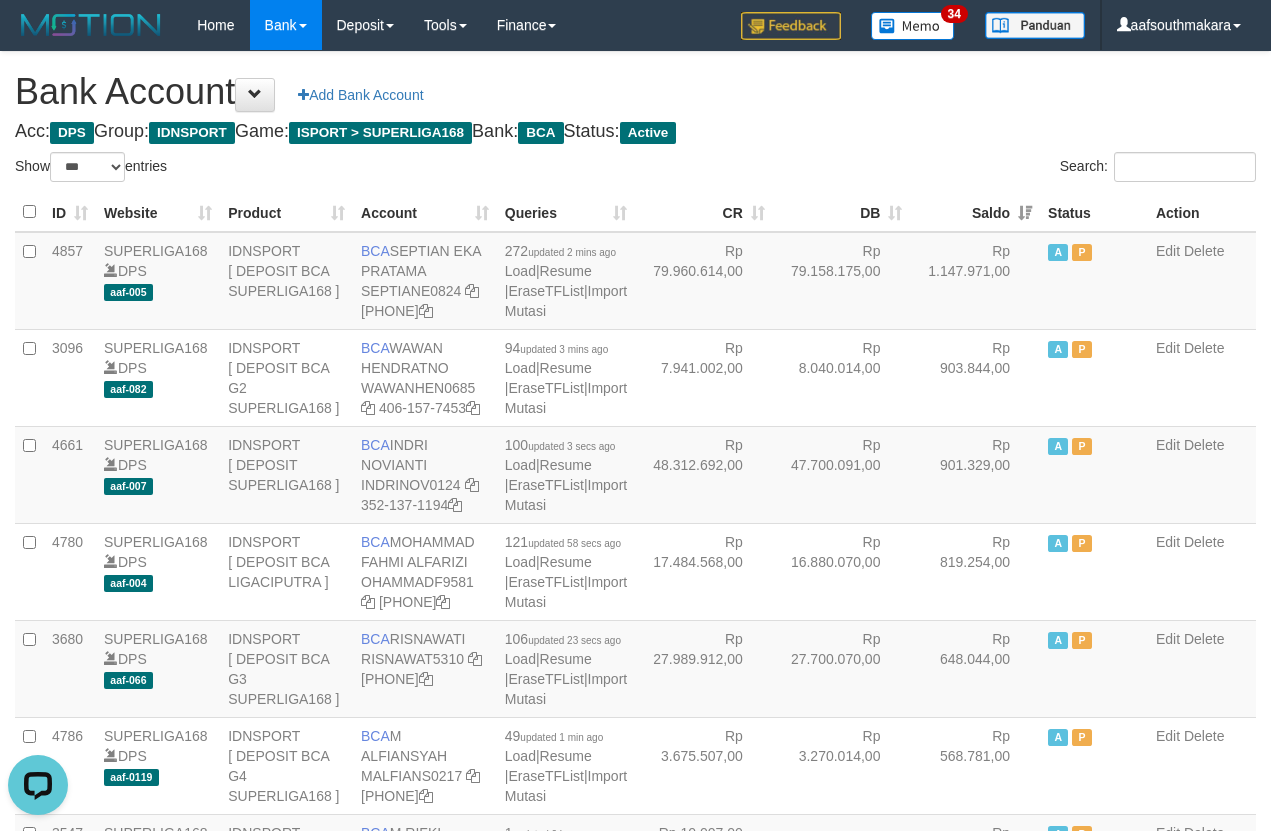 click on "Acc: 										 DPS
Group:   IDNSPORT    		Game:   ISPORT > SUPERLIGA168    		Bank:   BCA    		Status:  Active" at bounding box center [635, 132] 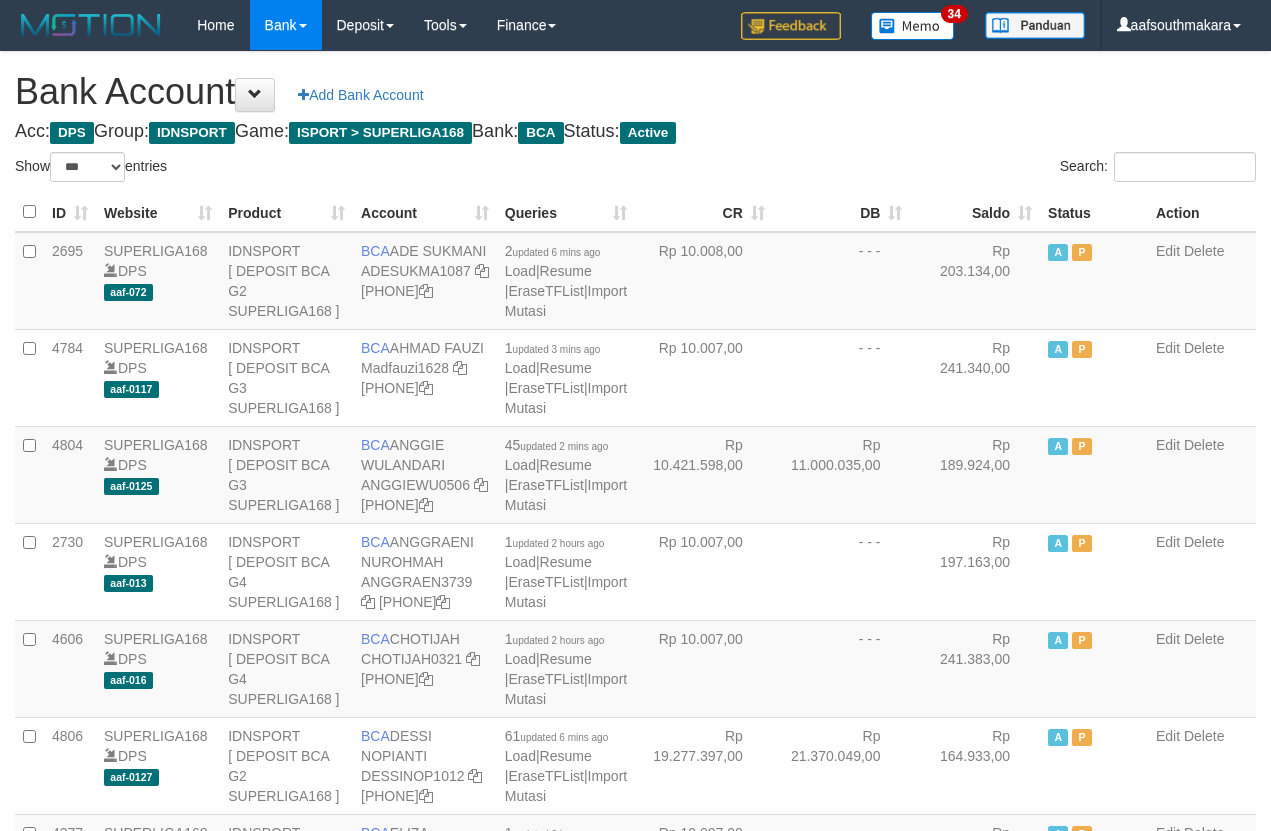 scroll, scrollTop: 0, scrollLeft: 0, axis: both 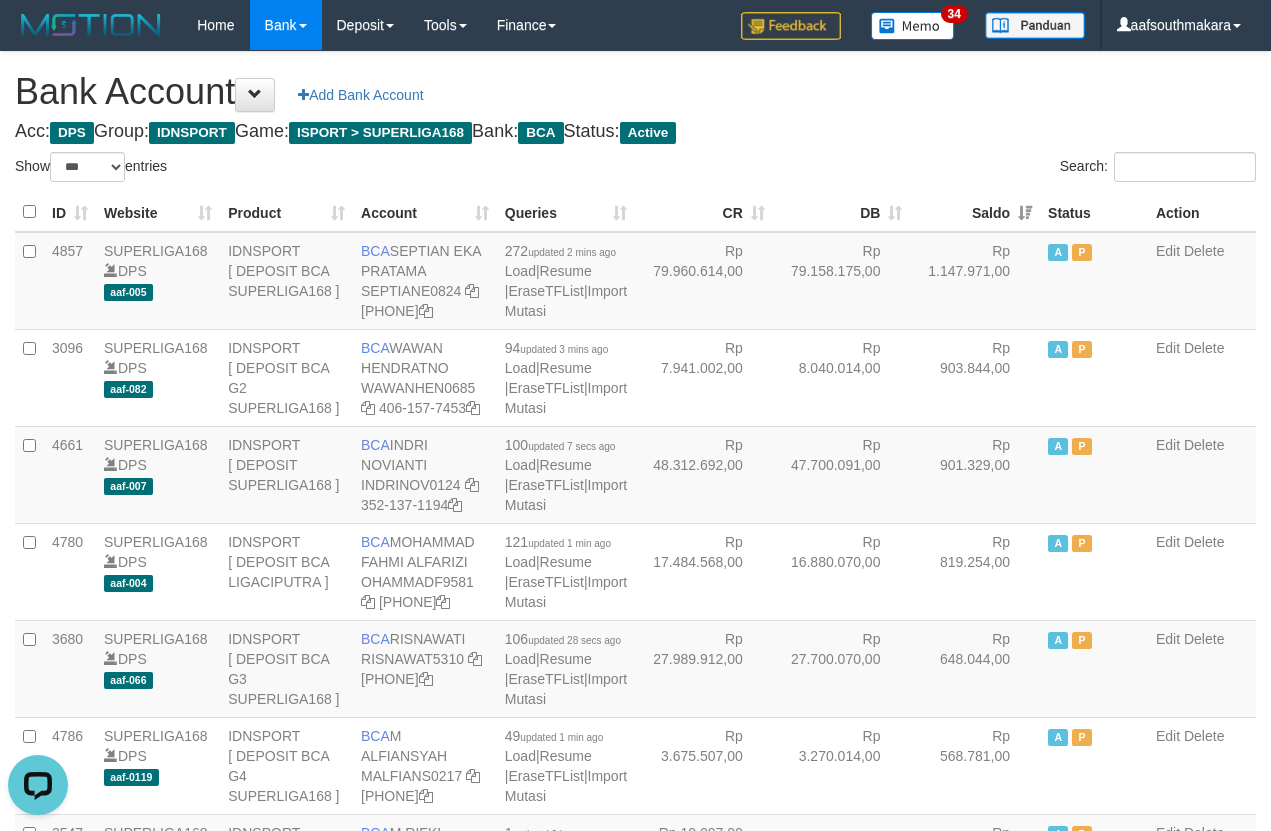 click on "Acc: 										 DPS
Group:   IDNSPORT    		Game:   ISPORT > SUPERLIGA168    		Bank:   BCA    		Status:  Active" at bounding box center (635, 132) 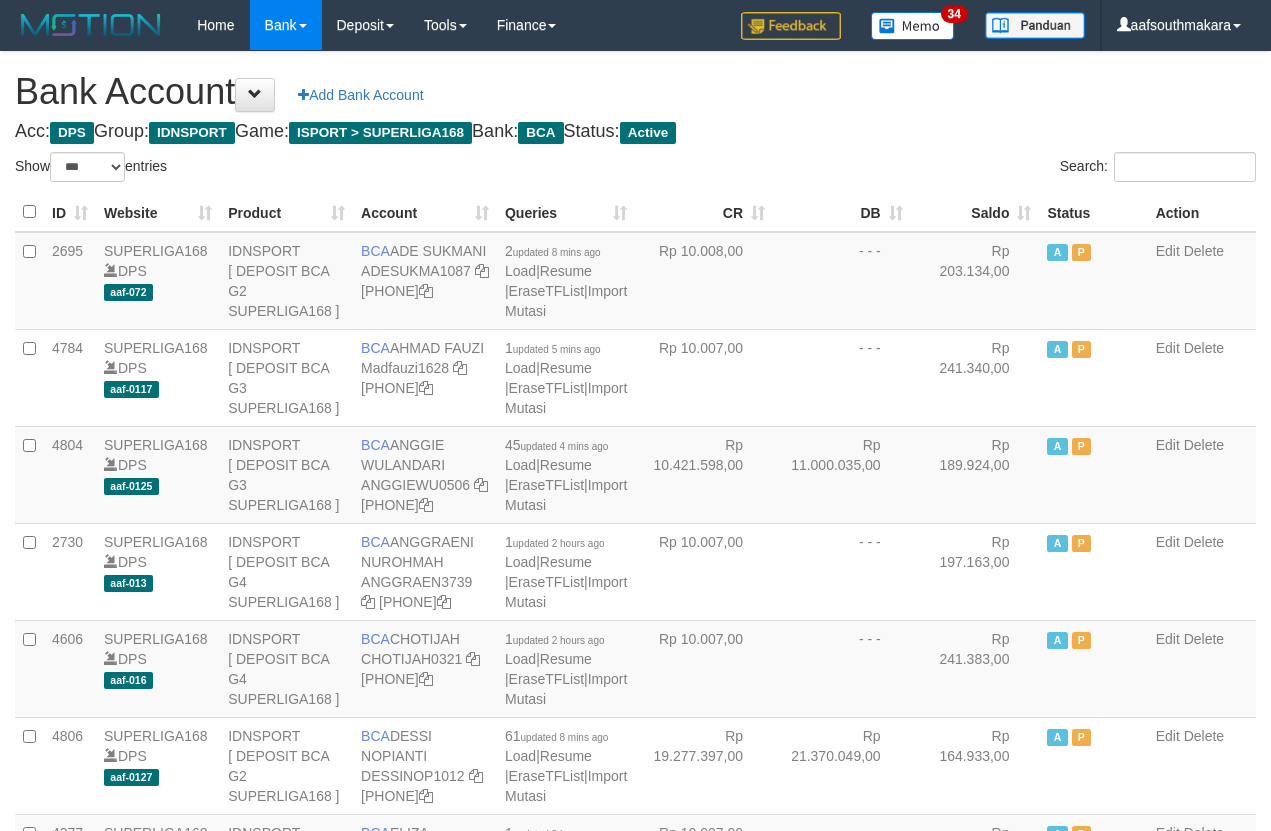 scroll, scrollTop: 0, scrollLeft: 0, axis: both 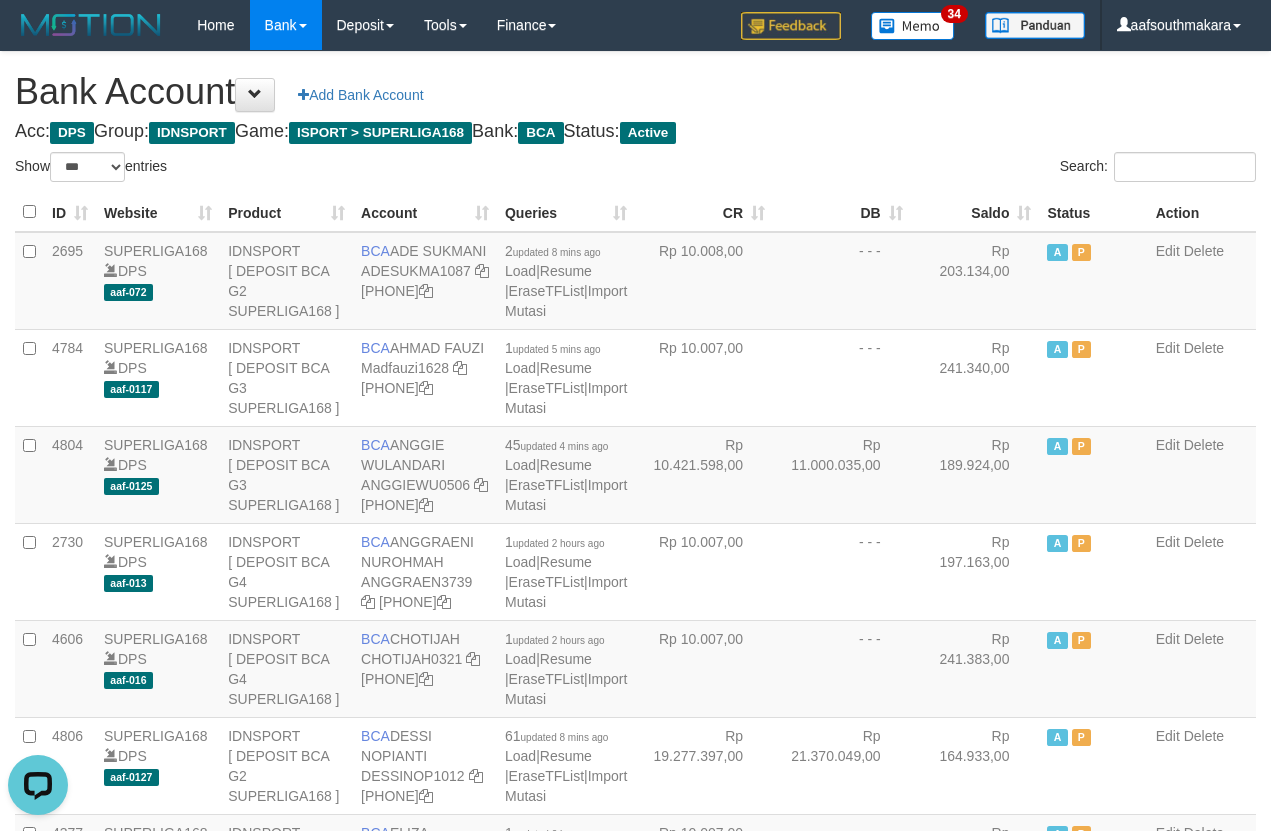 click on "Saldo" at bounding box center (975, 212) 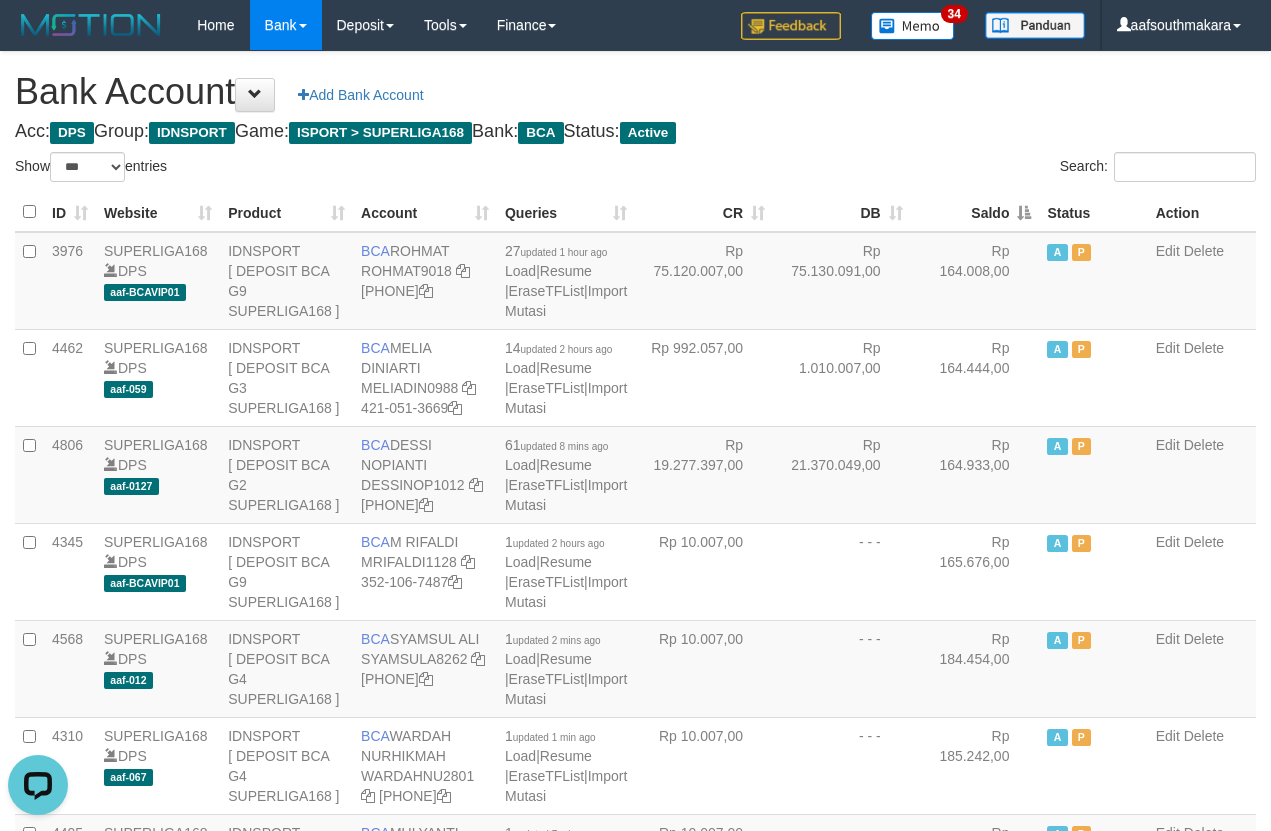 drag, startPoint x: 982, startPoint y: 210, endPoint x: 1158, endPoint y: 225, distance: 176.63805 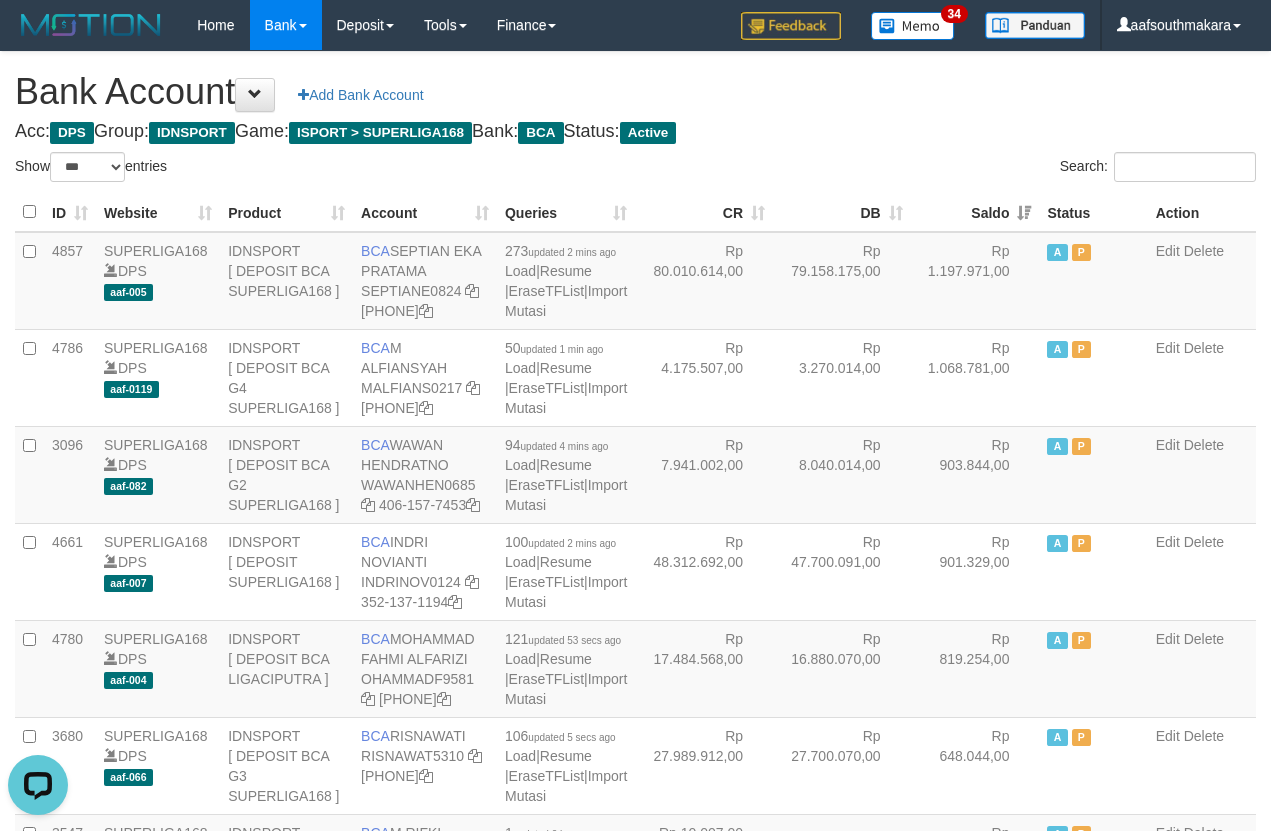 click on "Bank Account
Add Bank Account
Acc: 										 DPS
Group:   IDNSPORT    		Game:   ISPORT > SUPERLIGA168    		Bank:   BCA    		Status:  Active
Filter Account Type
*******
***
**
***
DPS
SELECT ALL  SELECT TYPE  - ALL -
DPS
WD
TMP
Filter Product
*******
******
********
********
*******
********
IDNSPORT
SELECT ALL  SELECT GROUP  - ALL -
BETHUB
IDNPOKER
IDNSPORT
IDNTOTO
LOADONLY
Filter Website
*******" at bounding box center [635, 1708] 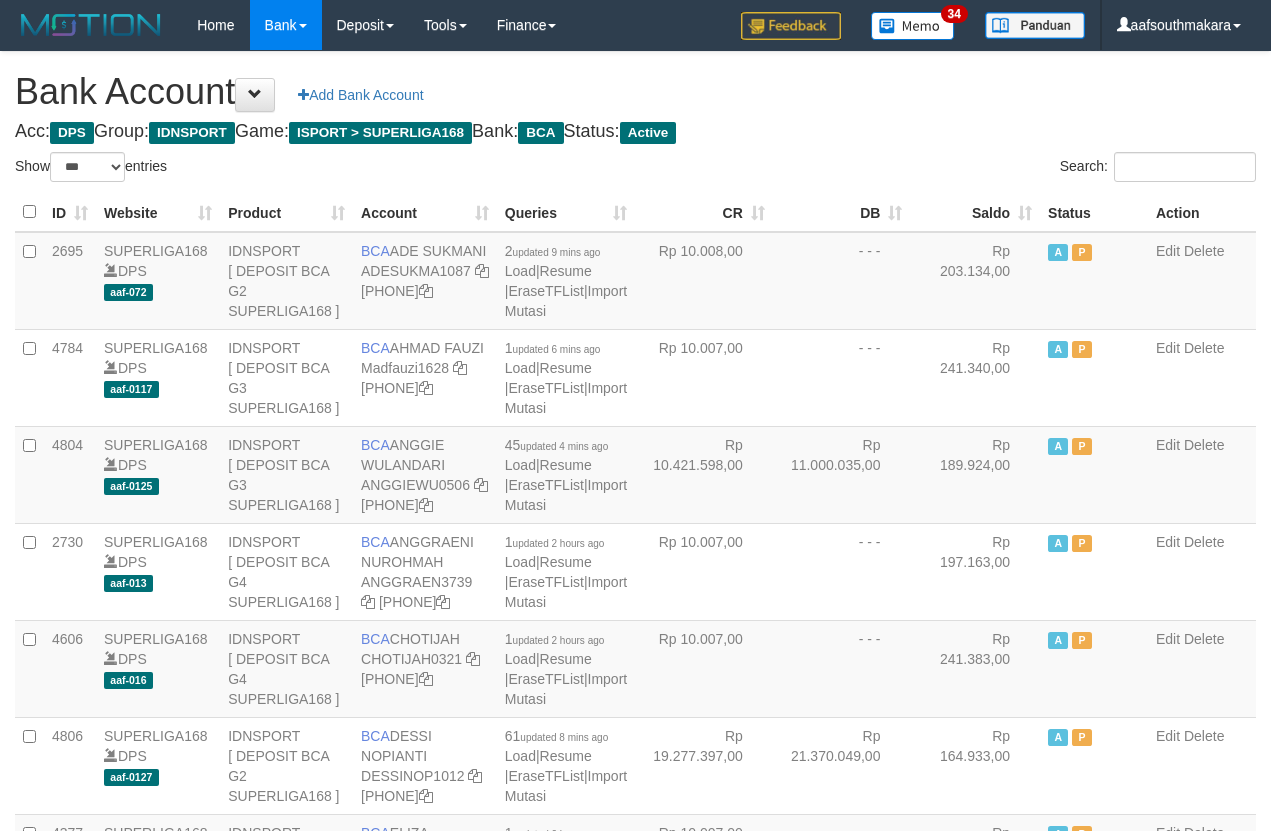 scroll, scrollTop: 0, scrollLeft: 0, axis: both 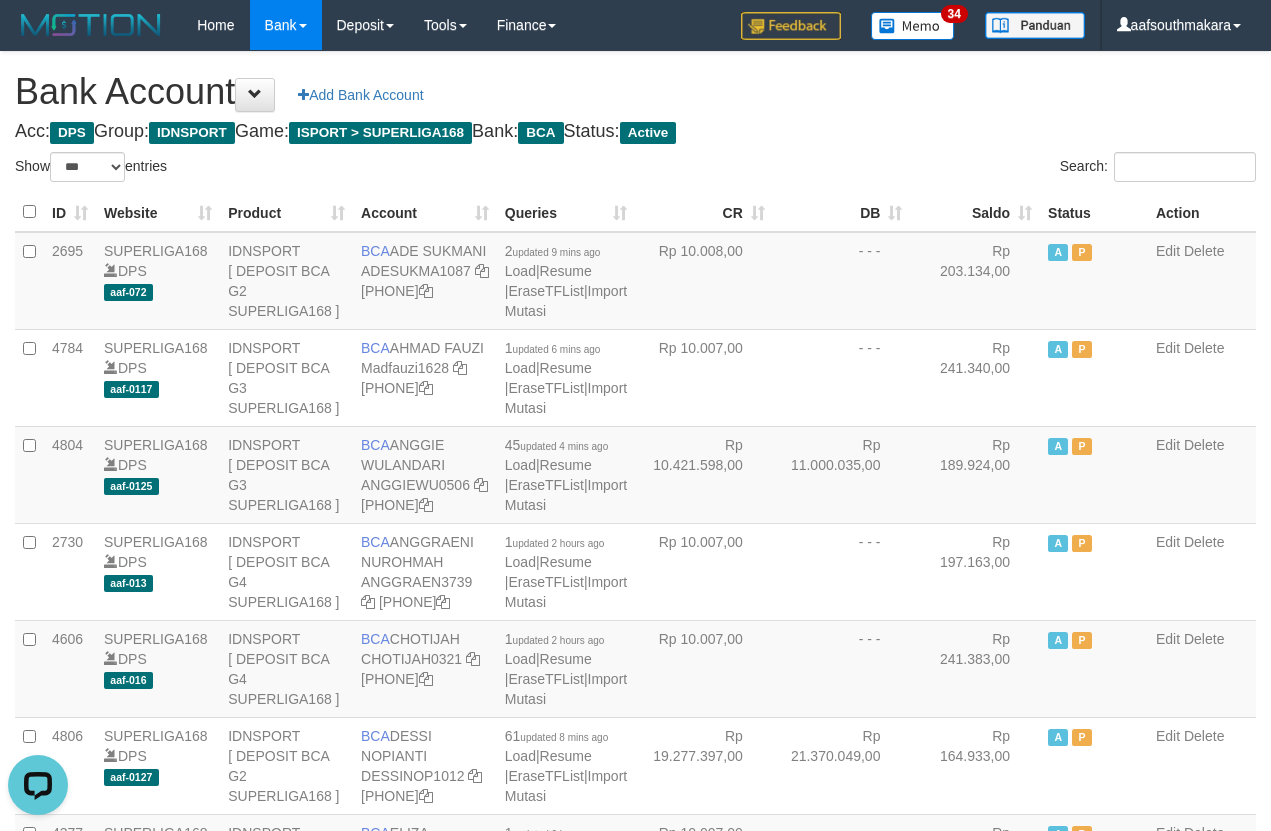 click on "Saldo" at bounding box center [975, 212] 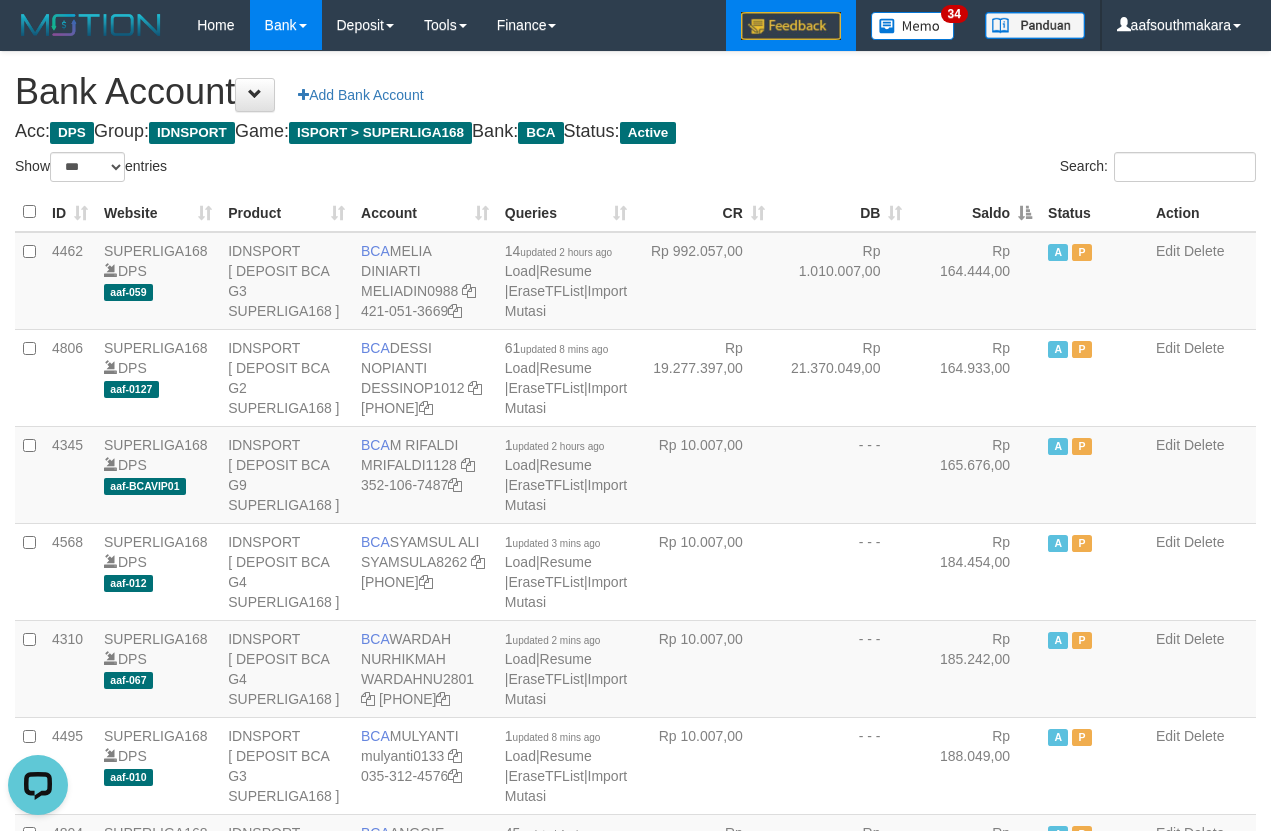 drag, startPoint x: 1002, startPoint y: 216, endPoint x: 768, endPoint y: 25, distance: 302.05463 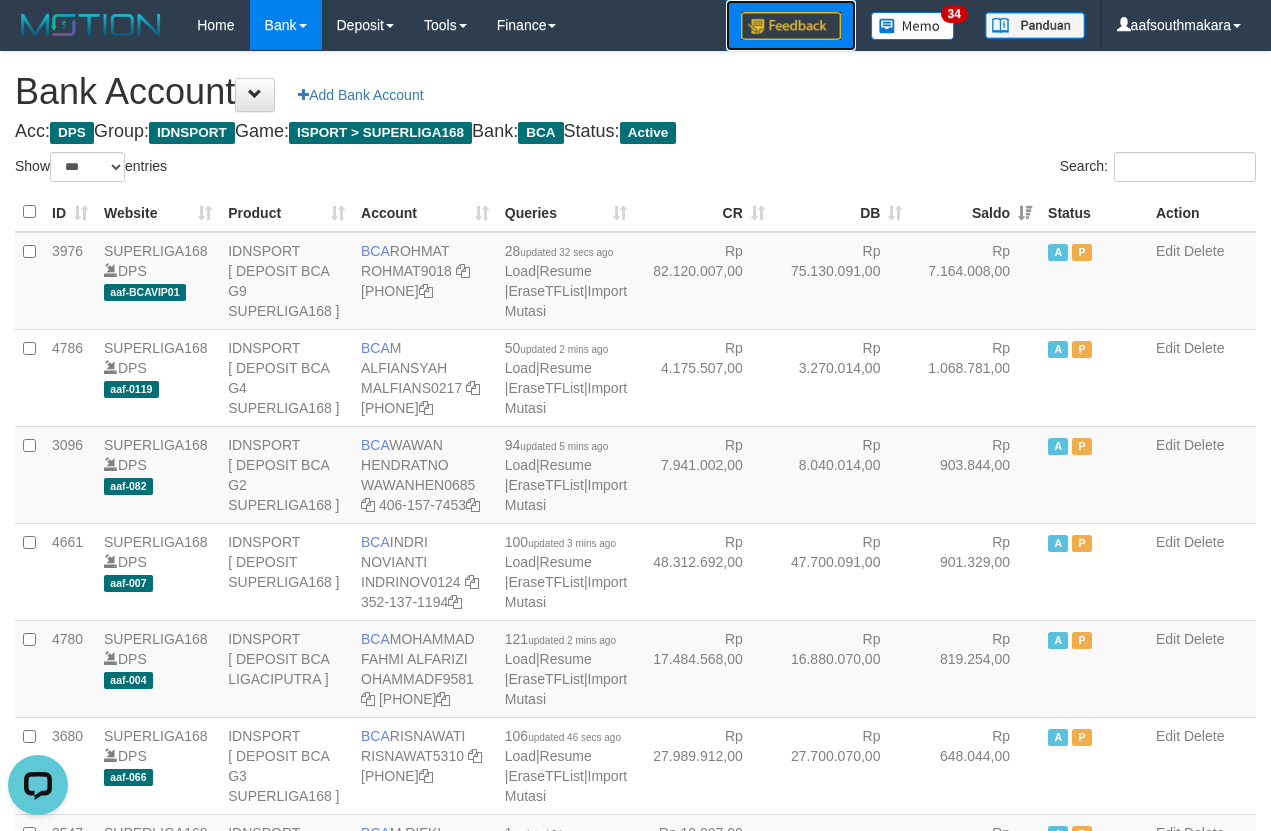 click at bounding box center (791, 26) 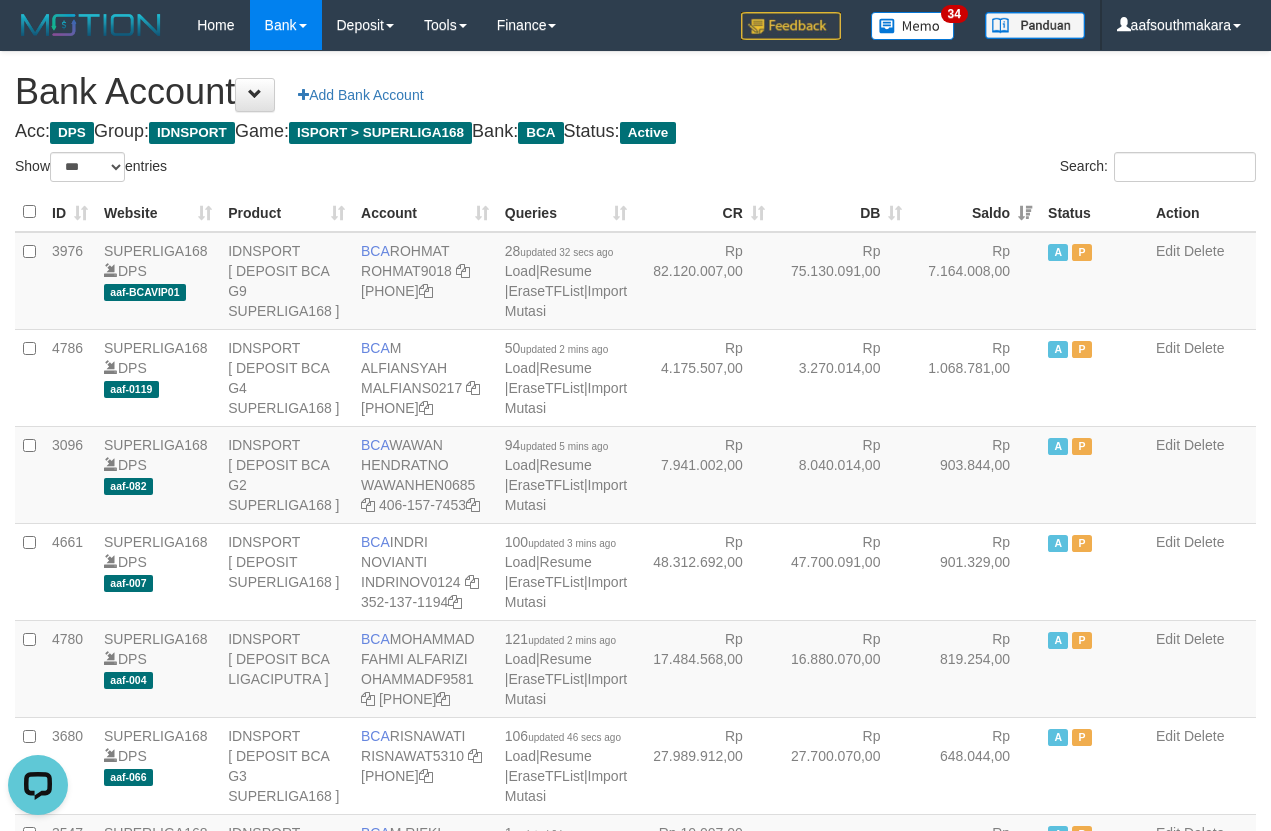 click on "Acc: 										 DPS
Group:   IDNSPORT    		Game:   ISPORT > SUPERLIGA168    		Bank:   BCA    		Status:  Active" at bounding box center (635, 132) 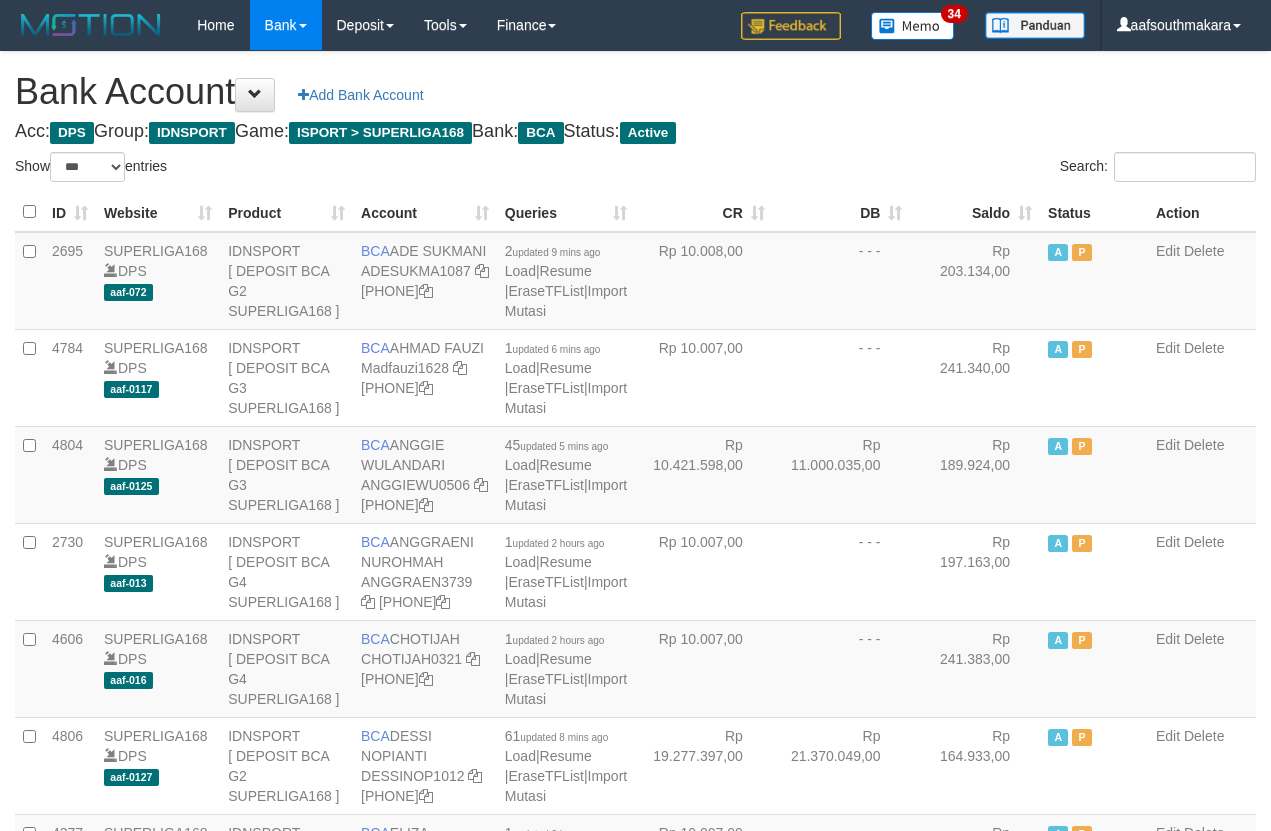 scroll, scrollTop: 0, scrollLeft: 0, axis: both 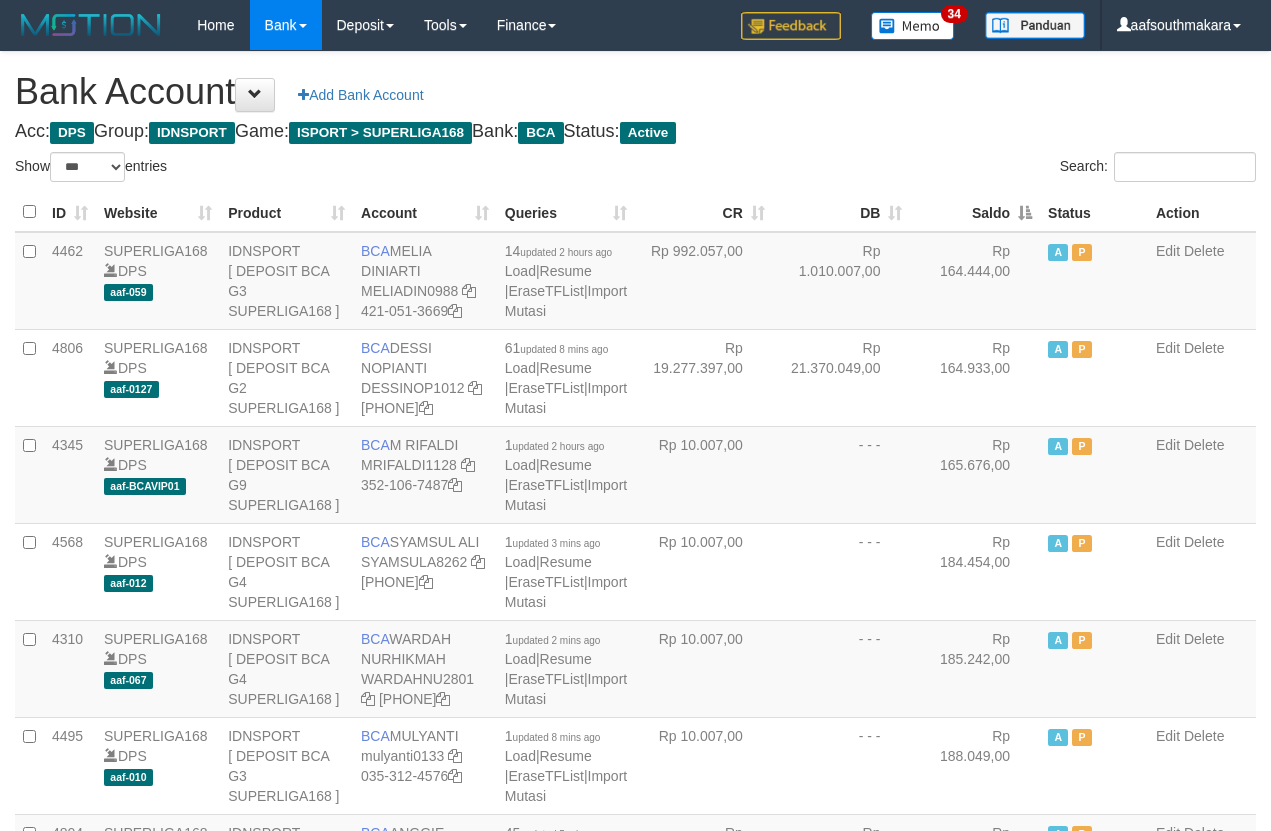 click on "Saldo" at bounding box center [975, 212] 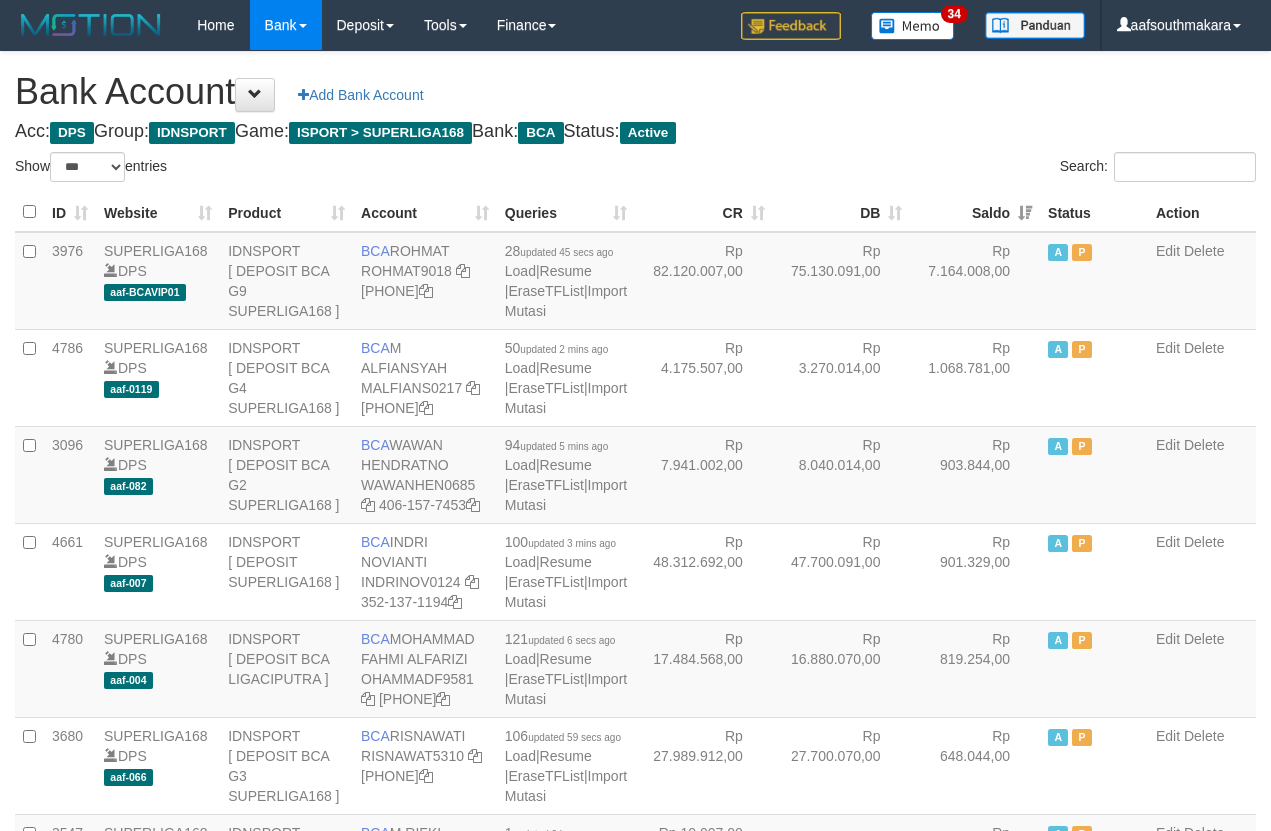 click on "Search:" at bounding box center [954, 169] 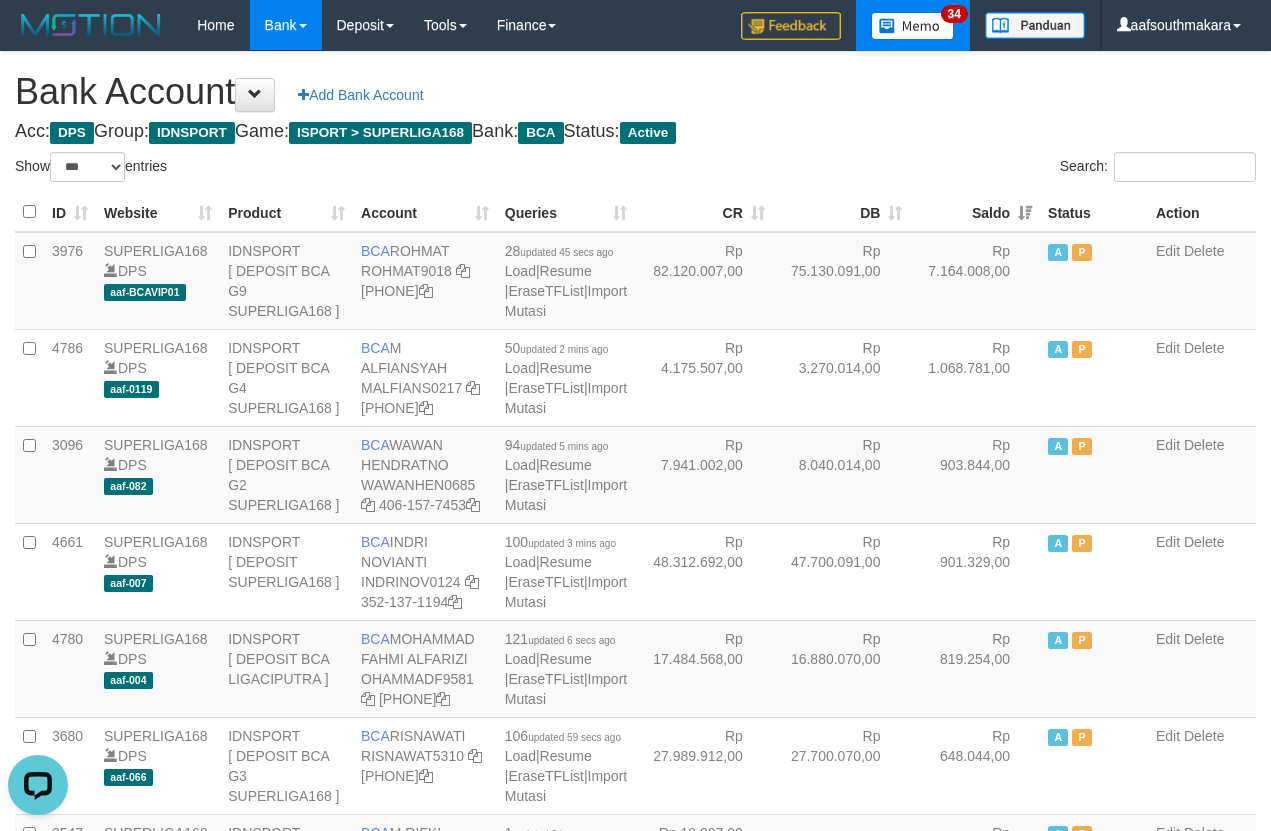 scroll, scrollTop: 0, scrollLeft: 0, axis: both 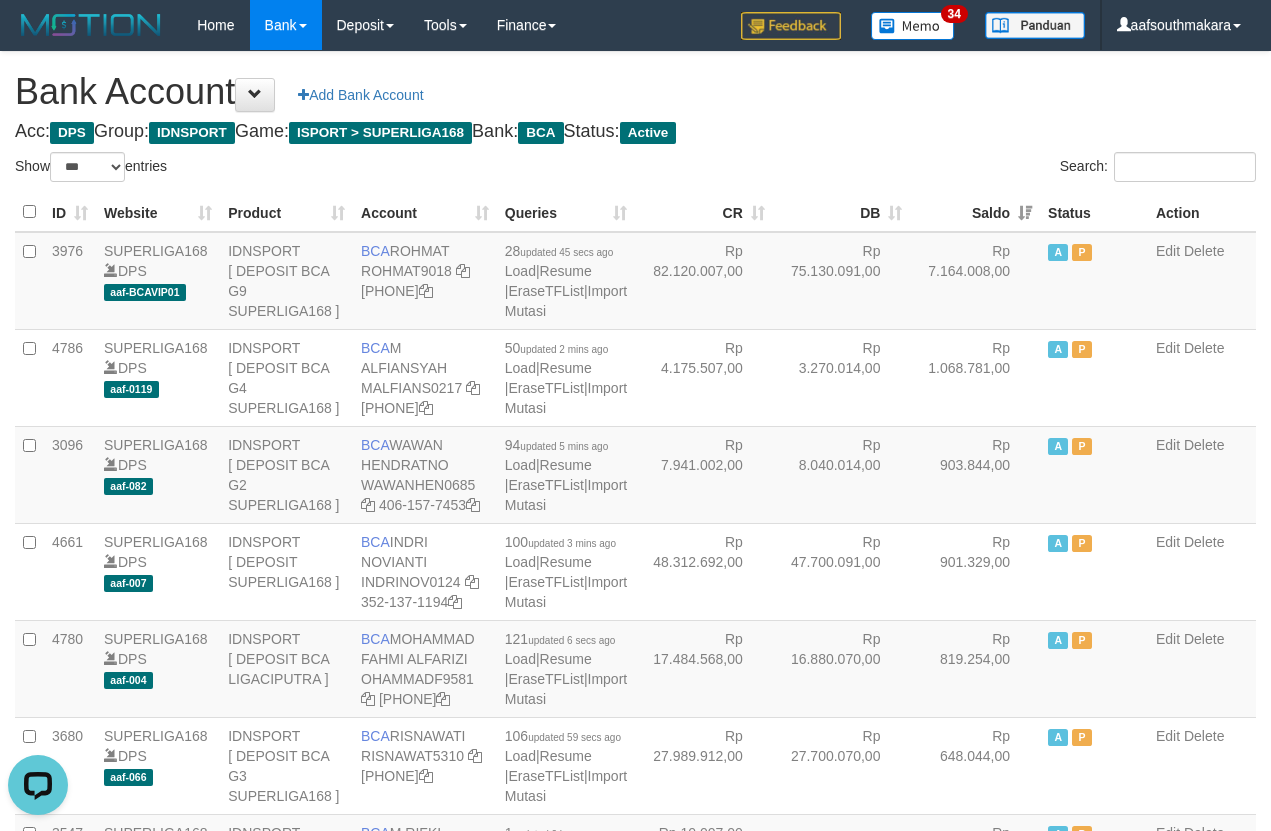 drag, startPoint x: 899, startPoint y: 146, endPoint x: 799, endPoint y: 151, distance: 100.12492 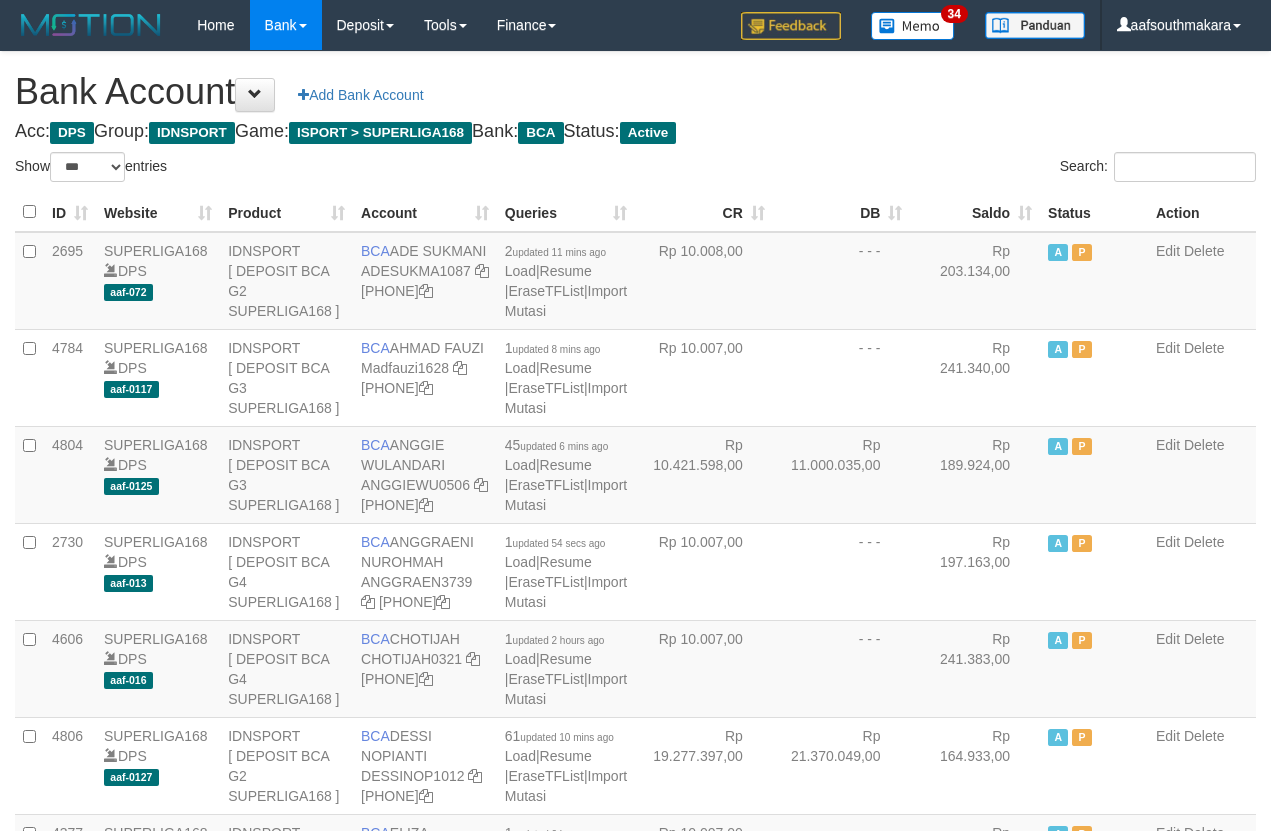 scroll, scrollTop: 0, scrollLeft: 0, axis: both 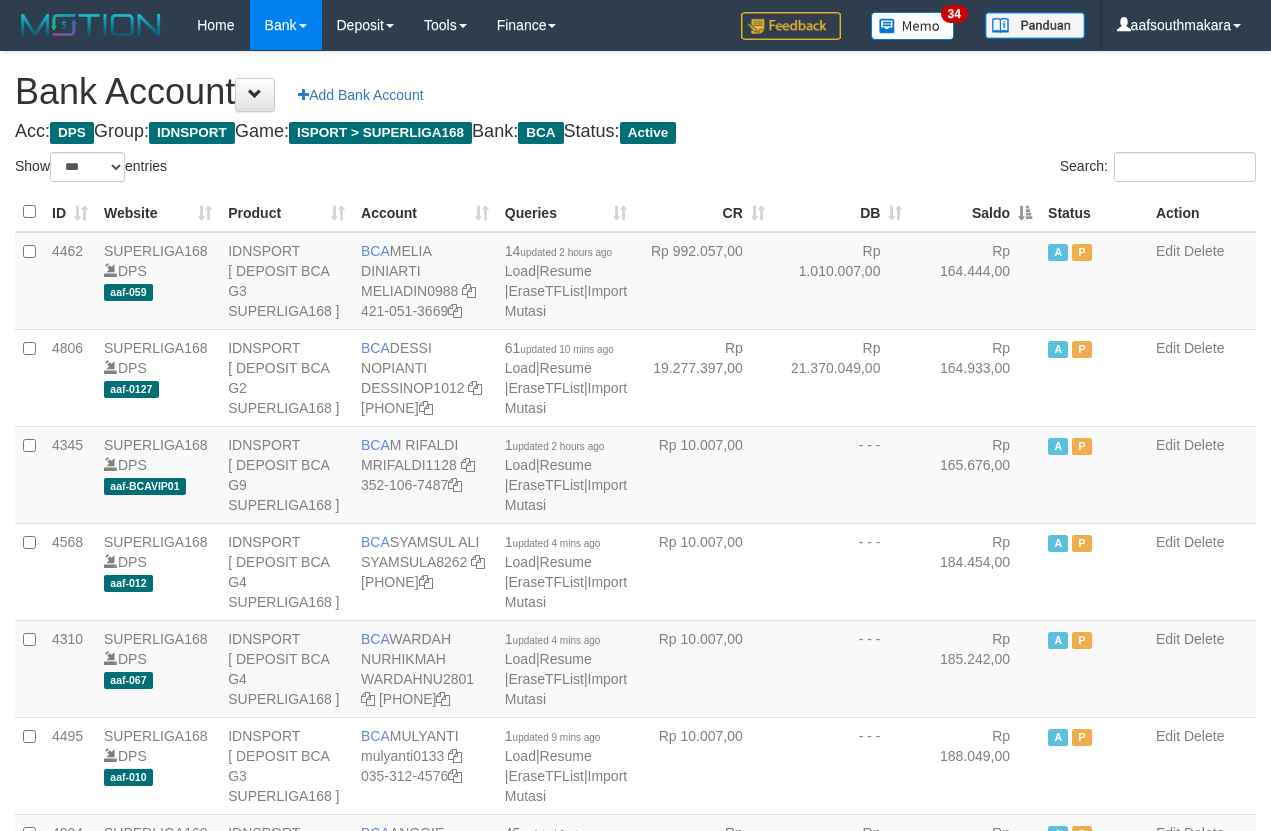 click on "Saldo" at bounding box center [975, 212] 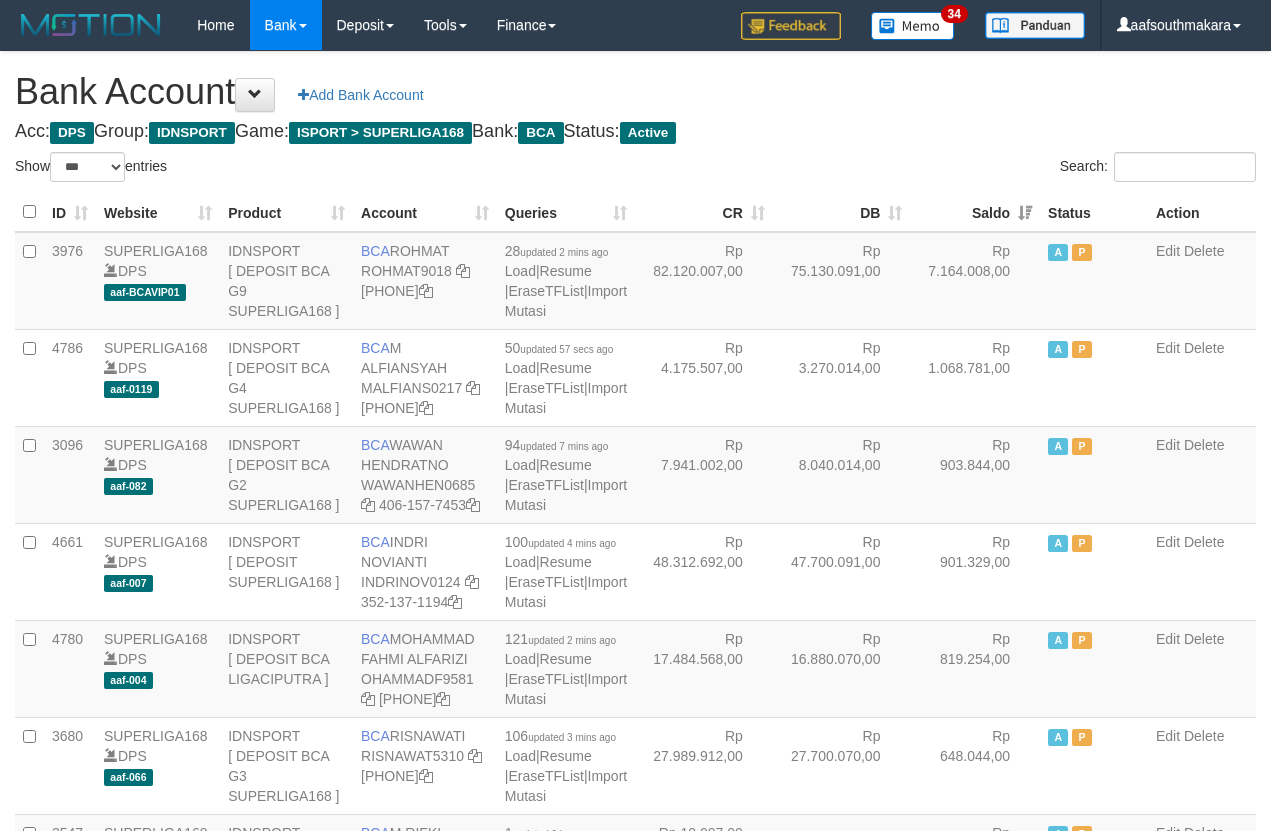 click on "Bank Account
Add Bank Account
Acc: 										 DPS
Group:   IDNSPORT    		Game:   ISPORT > SUPERLIGA168    		Bank:   BCA    		Status:  Active
Filter Account Type
*******
***
**
***
DPS
SELECT ALL  SELECT TYPE  - ALL -
DPS
WD
TMP
Filter Product
*******
******
********
********
*******
********
IDNSPORT
SELECT ALL  SELECT GROUP  - ALL -
BETHUB
IDNPOKER
IDNSPORT
IDNTOTO
LOADONLY
Filter Website
*******" at bounding box center [635, 1708] 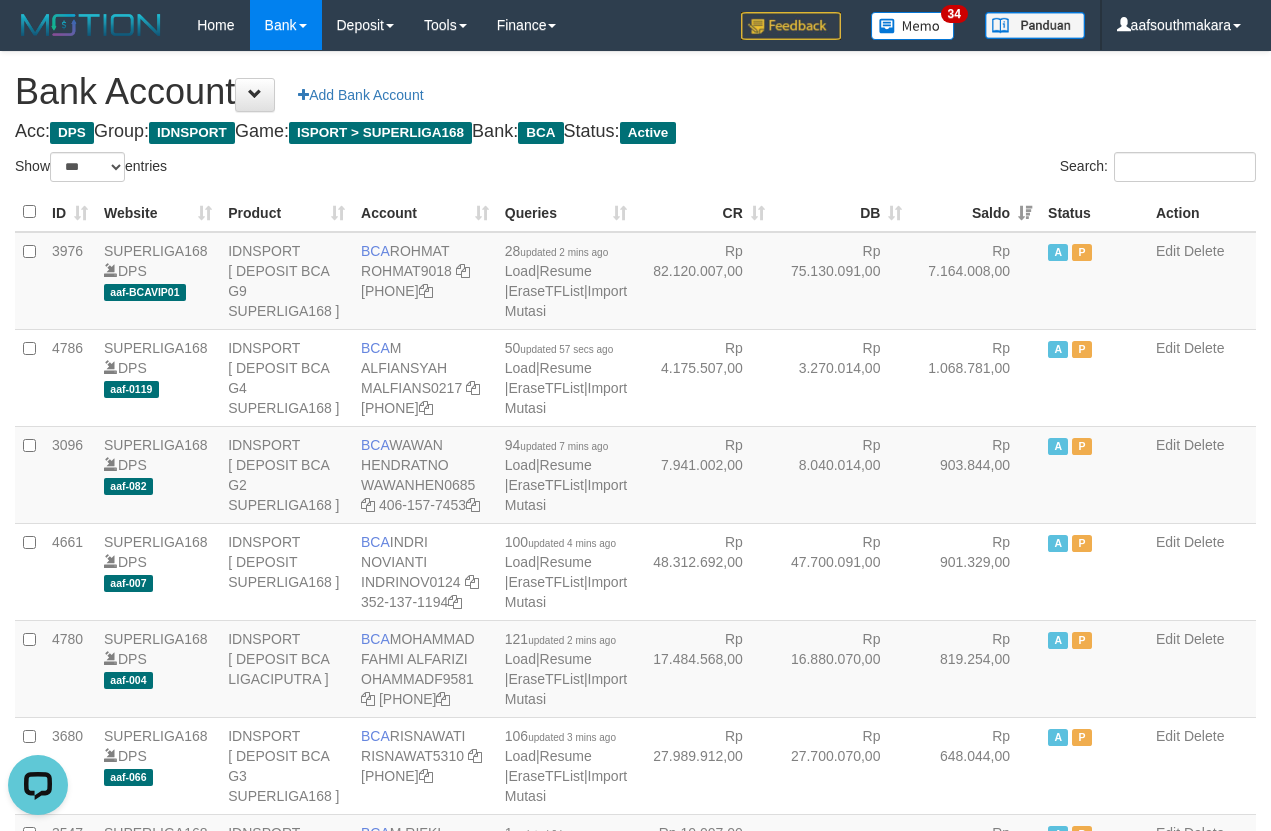 scroll, scrollTop: 0, scrollLeft: 0, axis: both 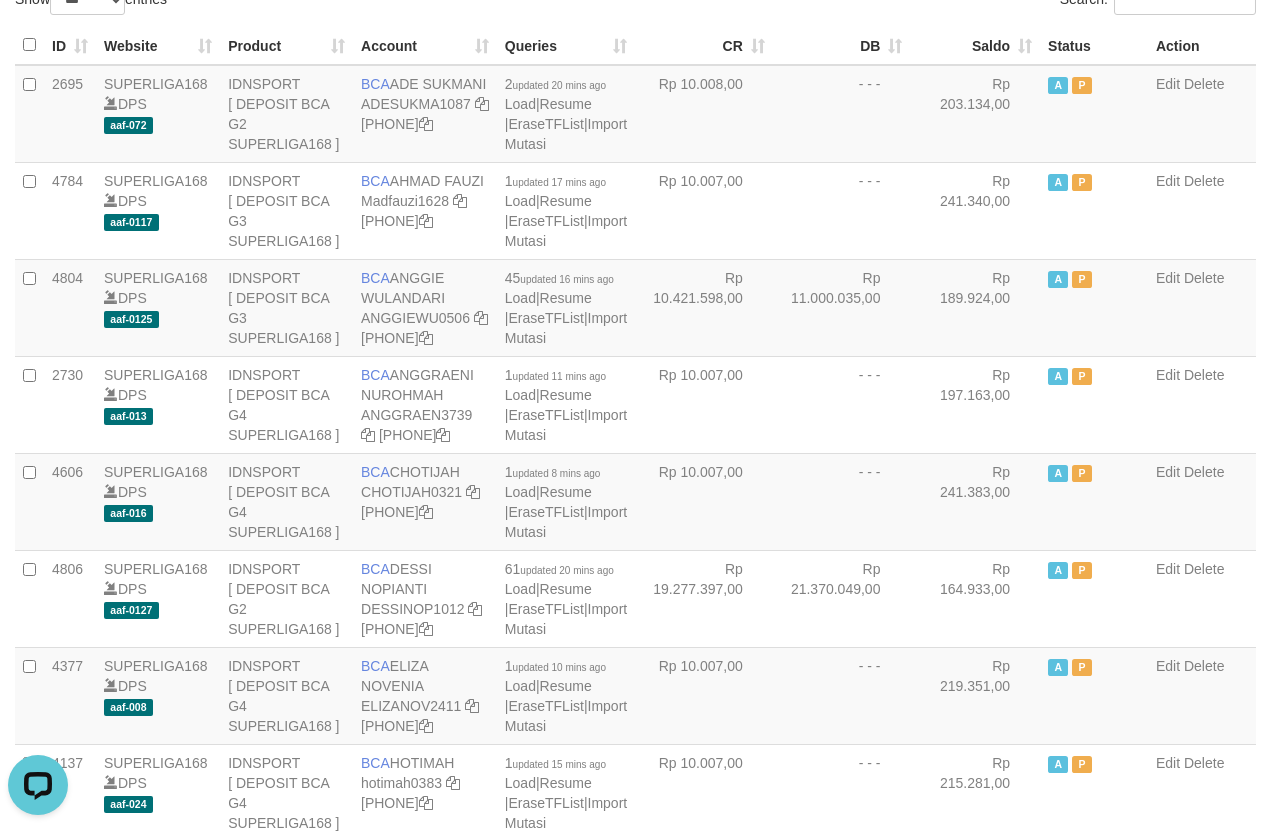 click on "Search:" at bounding box center [954, 2] 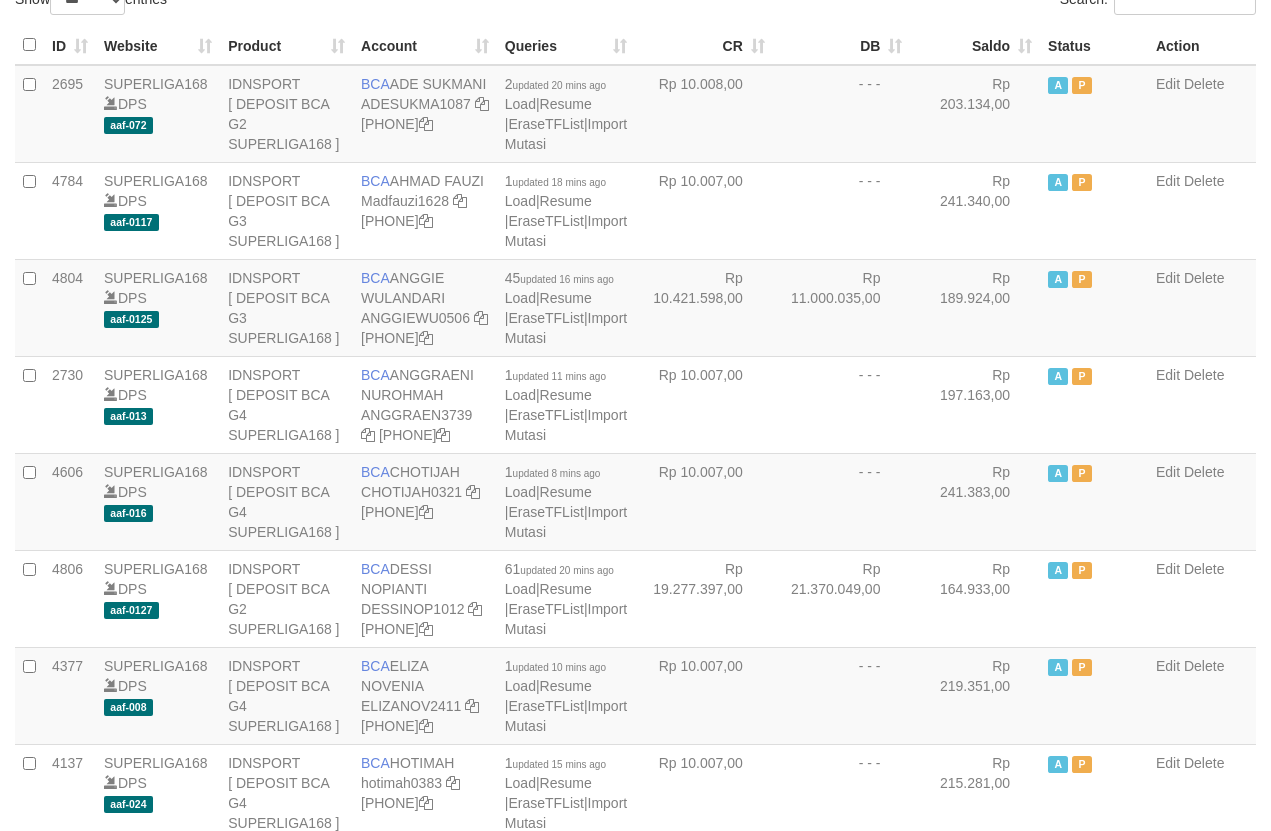 click on "Saldo" at bounding box center (975, 45) 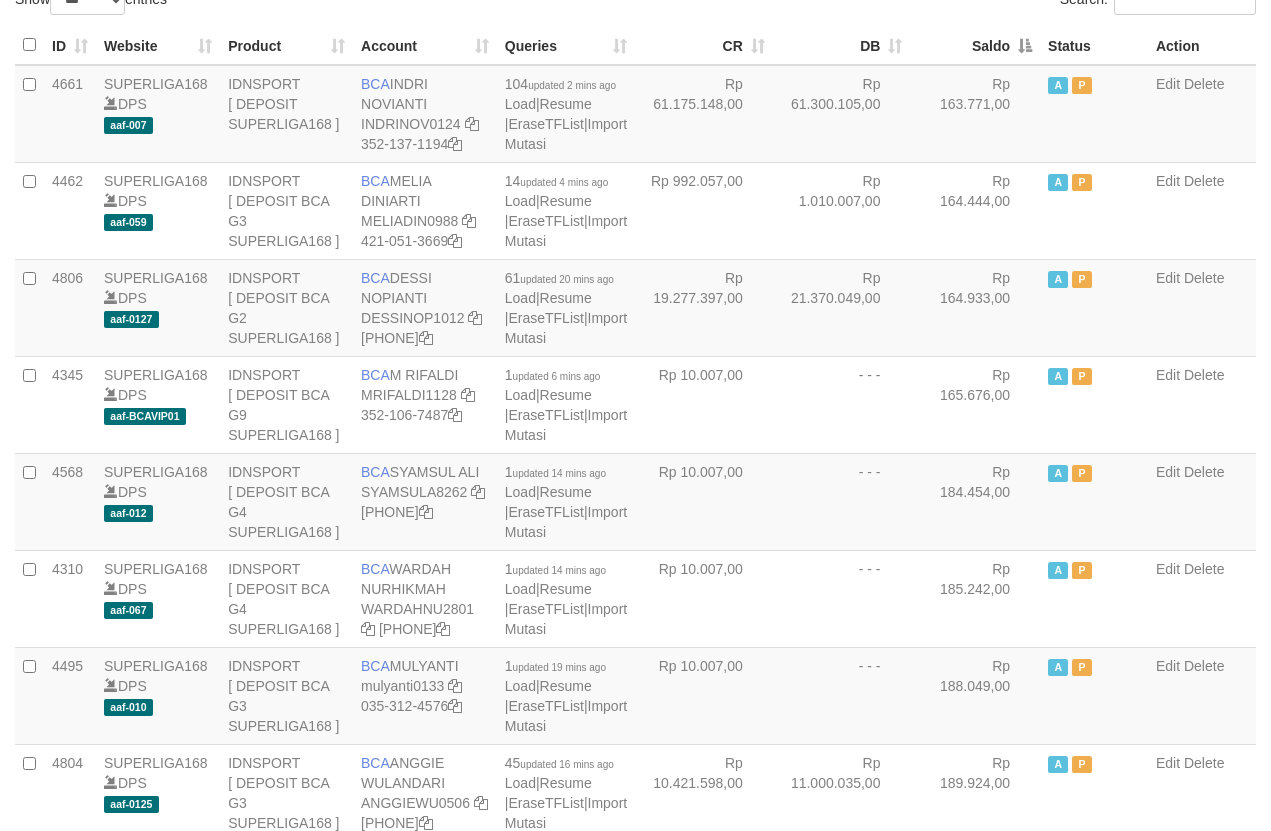 click on "Saldo" at bounding box center [975, 45] 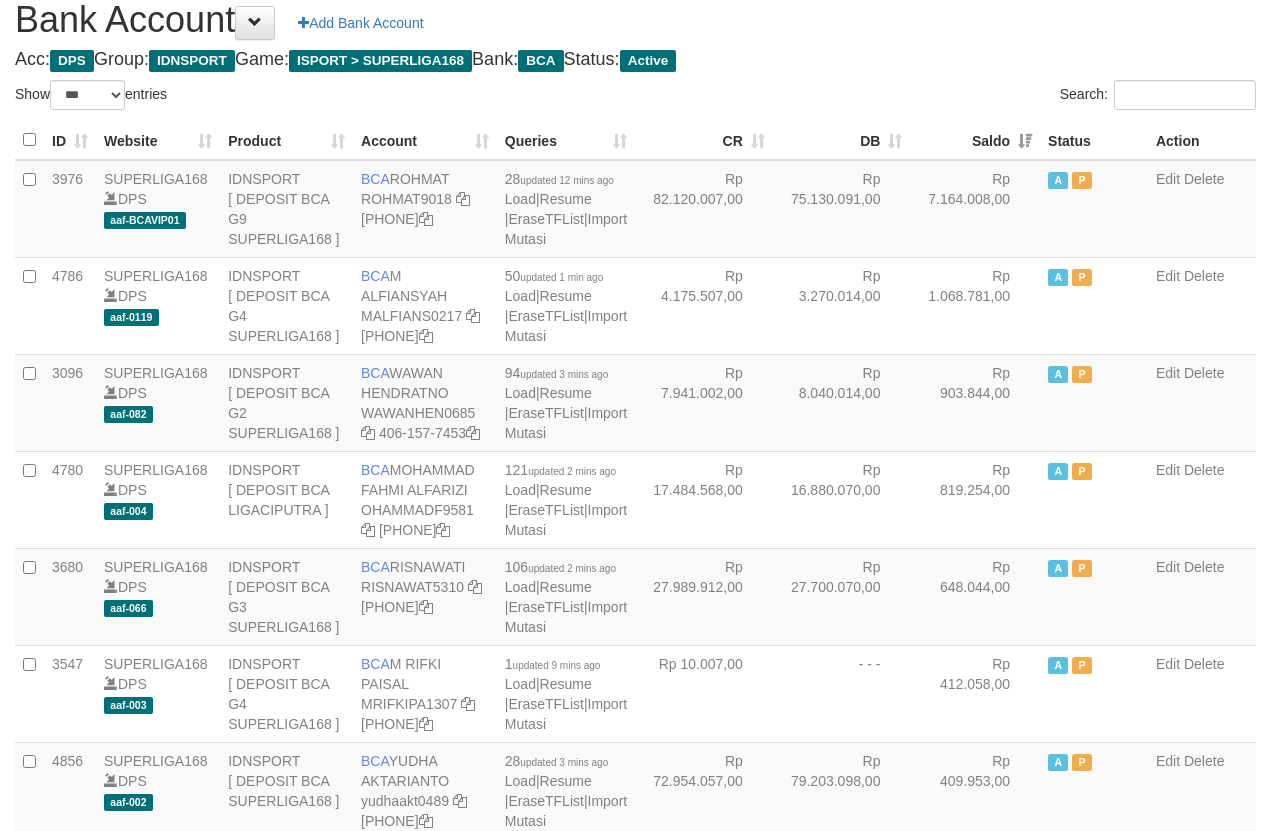 scroll, scrollTop: 0, scrollLeft: 0, axis: both 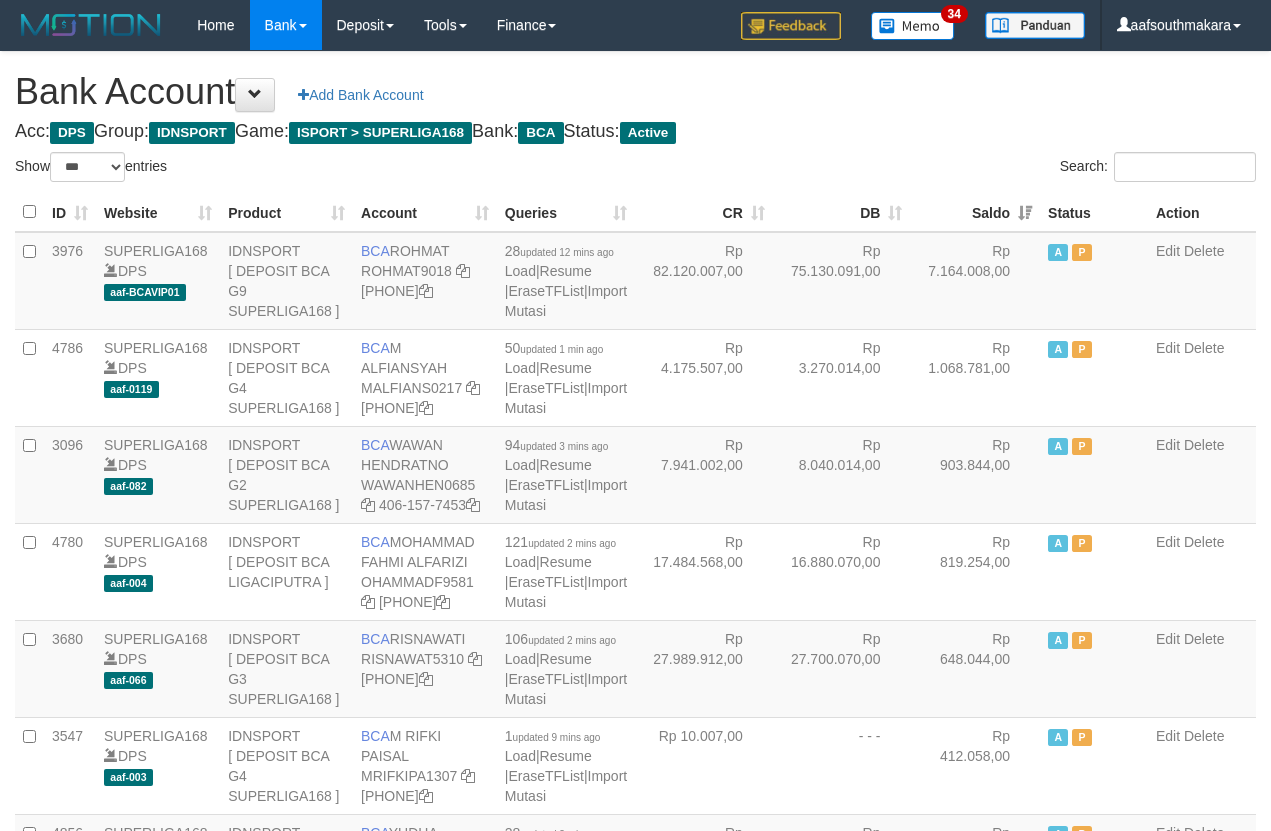 click on "Bank Account
Add Bank Account" at bounding box center (635, 92) 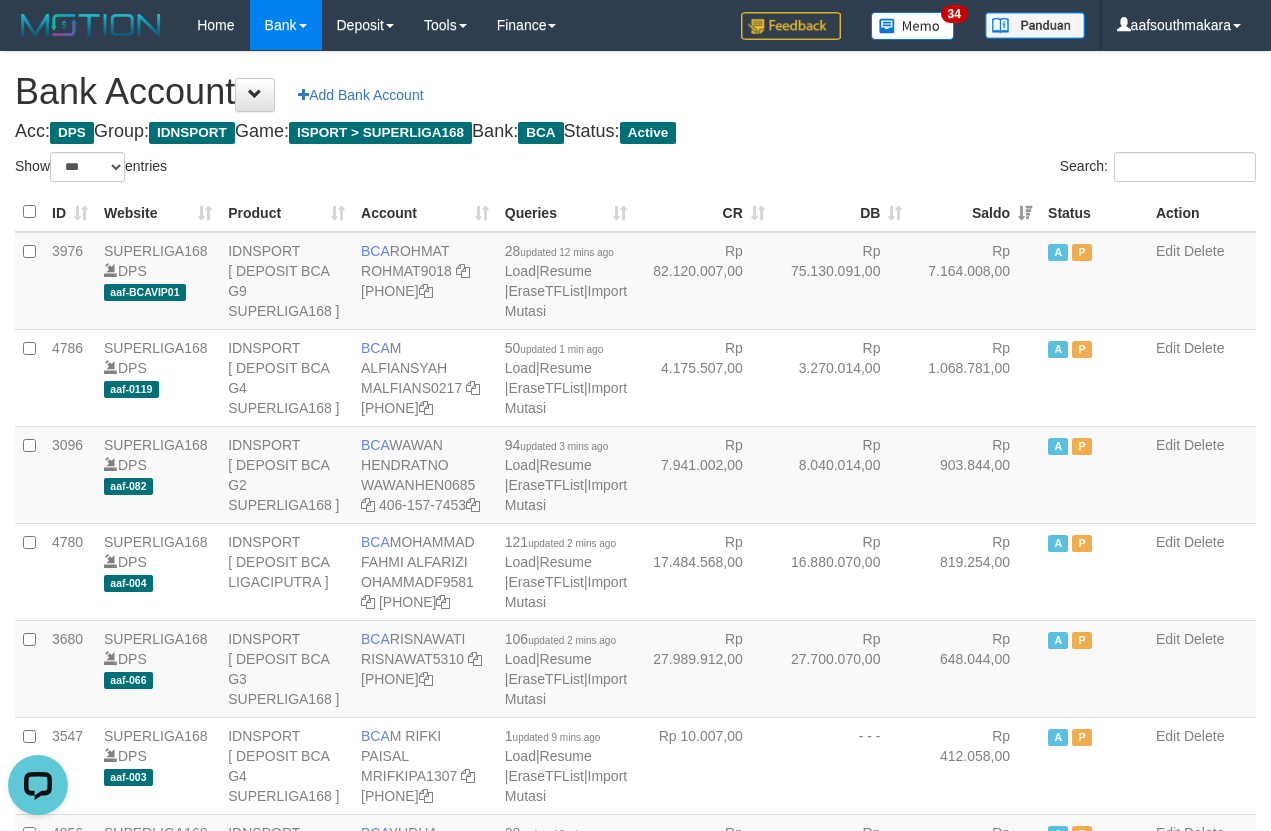 scroll, scrollTop: 0, scrollLeft: 0, axis: both 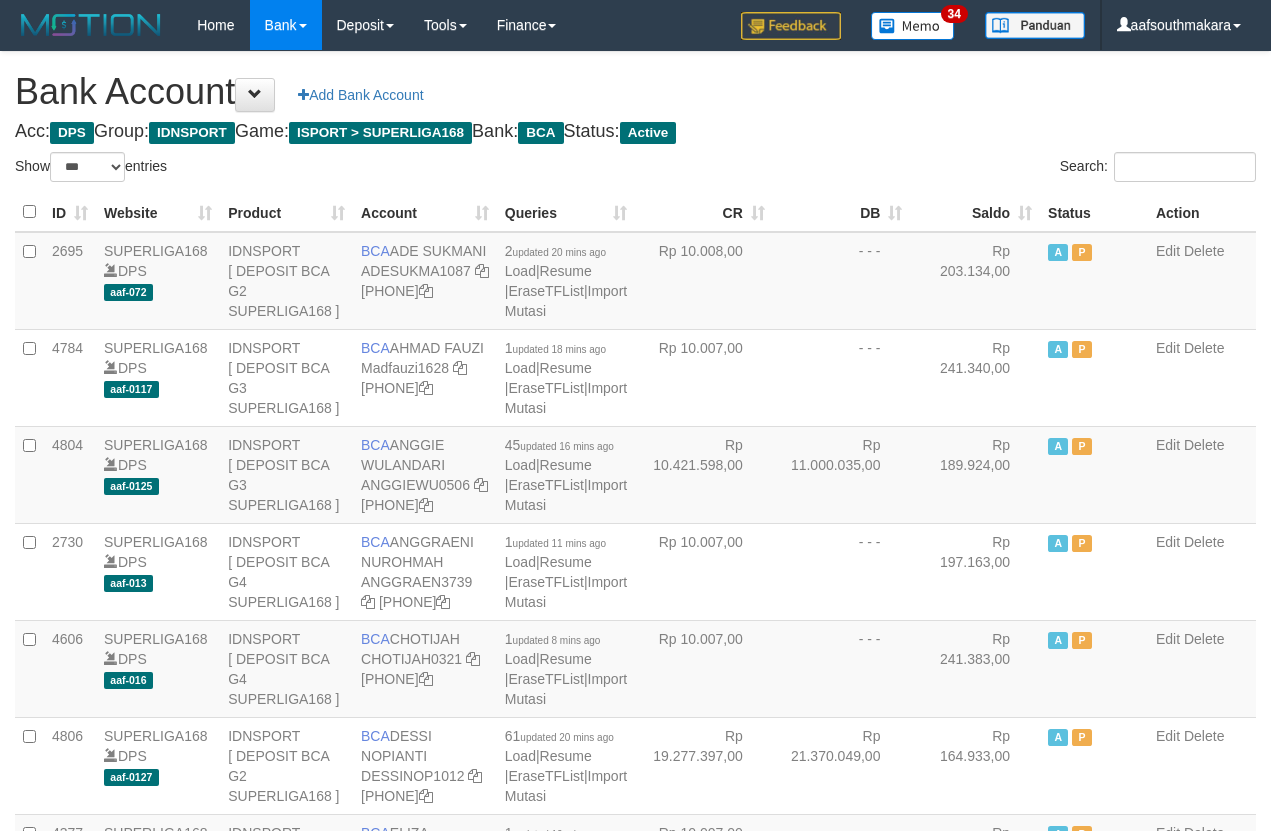 click on "Saldo" at bounding box center [975, 212] 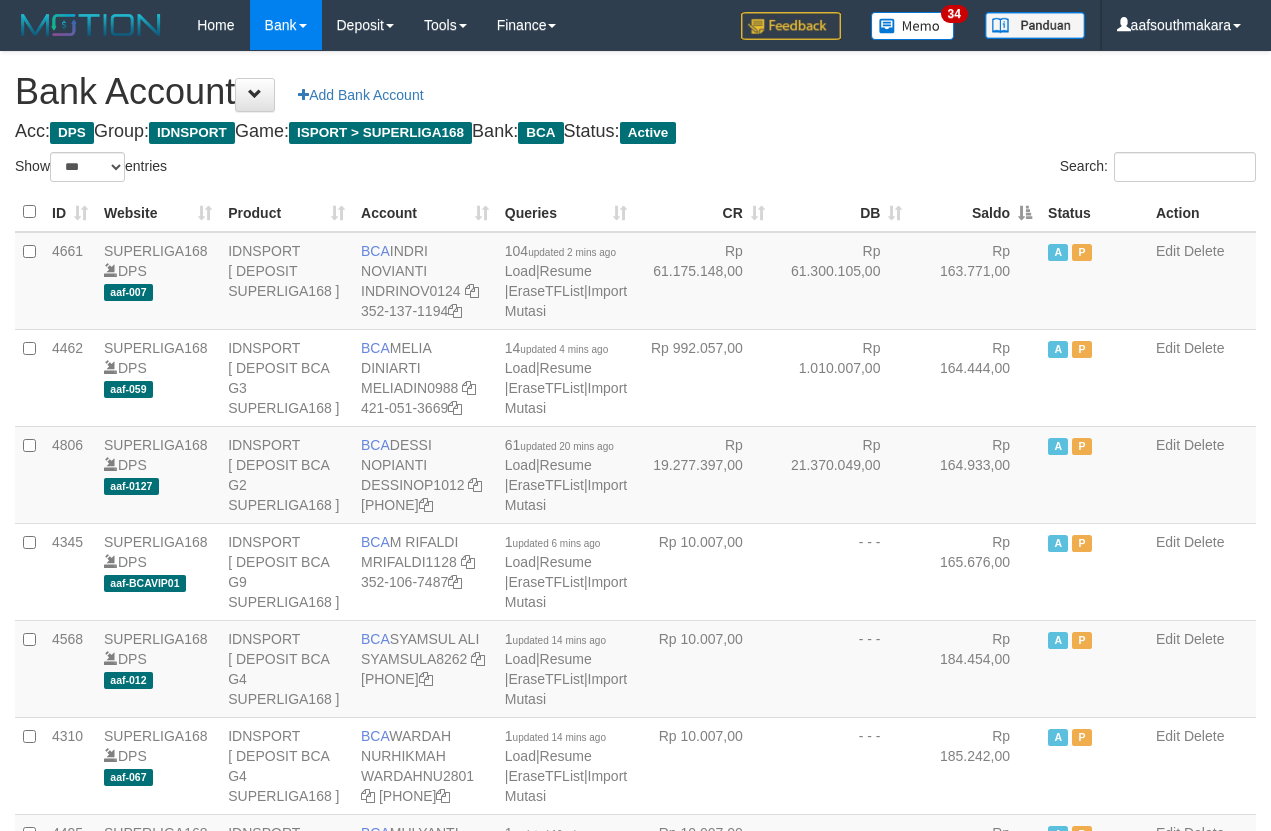 drag, startPoint x: 991, startPoint y: 205, endPoint x: 970, endPoint y: 154, distance: 55.154327 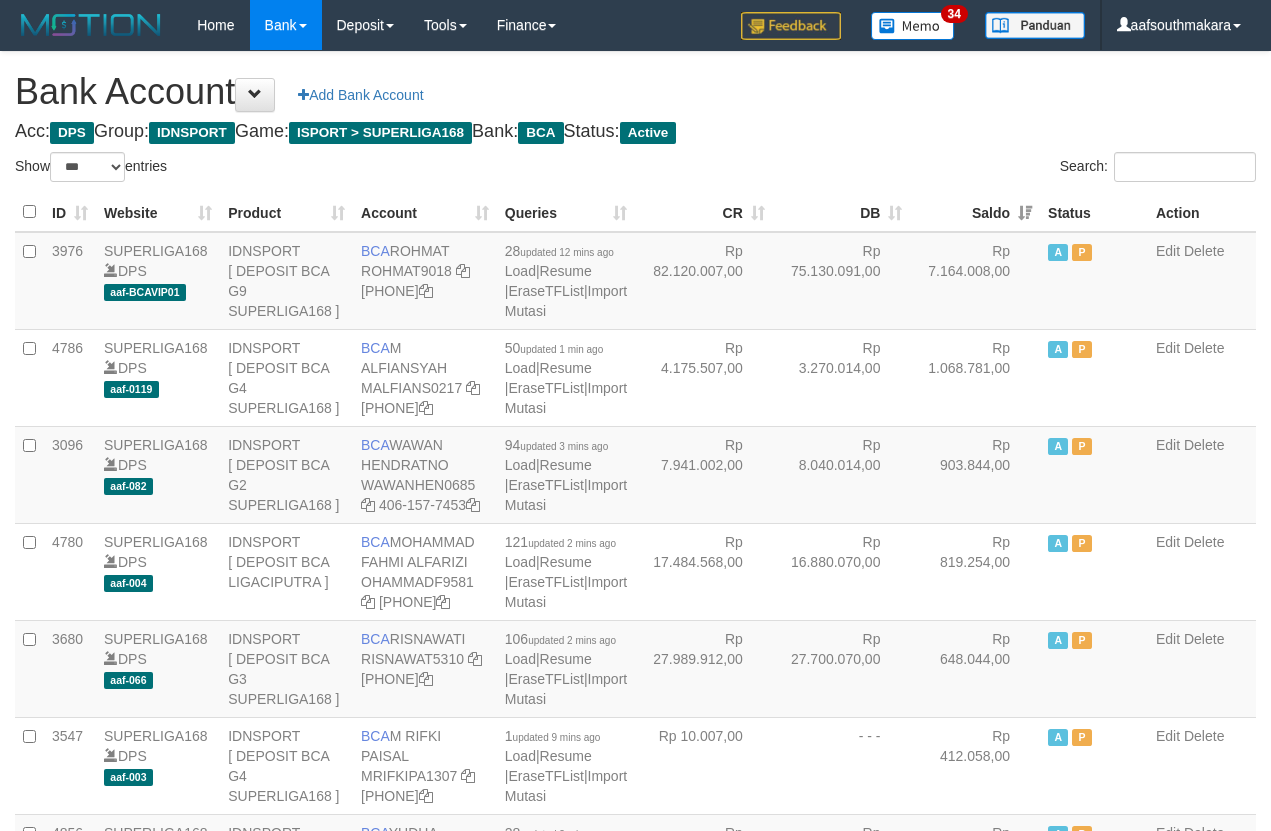 click on "Bank Account
Add Bank Account
Acc: 										 DPS
Group:   IDNSPORT    		Game:   ISPORT > SUPERLIGA168    		Bank:   BCA    		Status:  Active
Filter Account Type
*******
***
**
***
DPS
SELECT ALL  SELECT TYPE  - ALL -
DPS
WD
TMP
Filter Product
*******
******
********
********
*******
********
IDNSPORT
SELECT ALL  SELECT GROUP  - ALL -
BETHUB
IDNPOKER
IDNSPORT
IDNTOTO
LOADONLY
Filter Website
*******" at bounding box center (635, 1708) 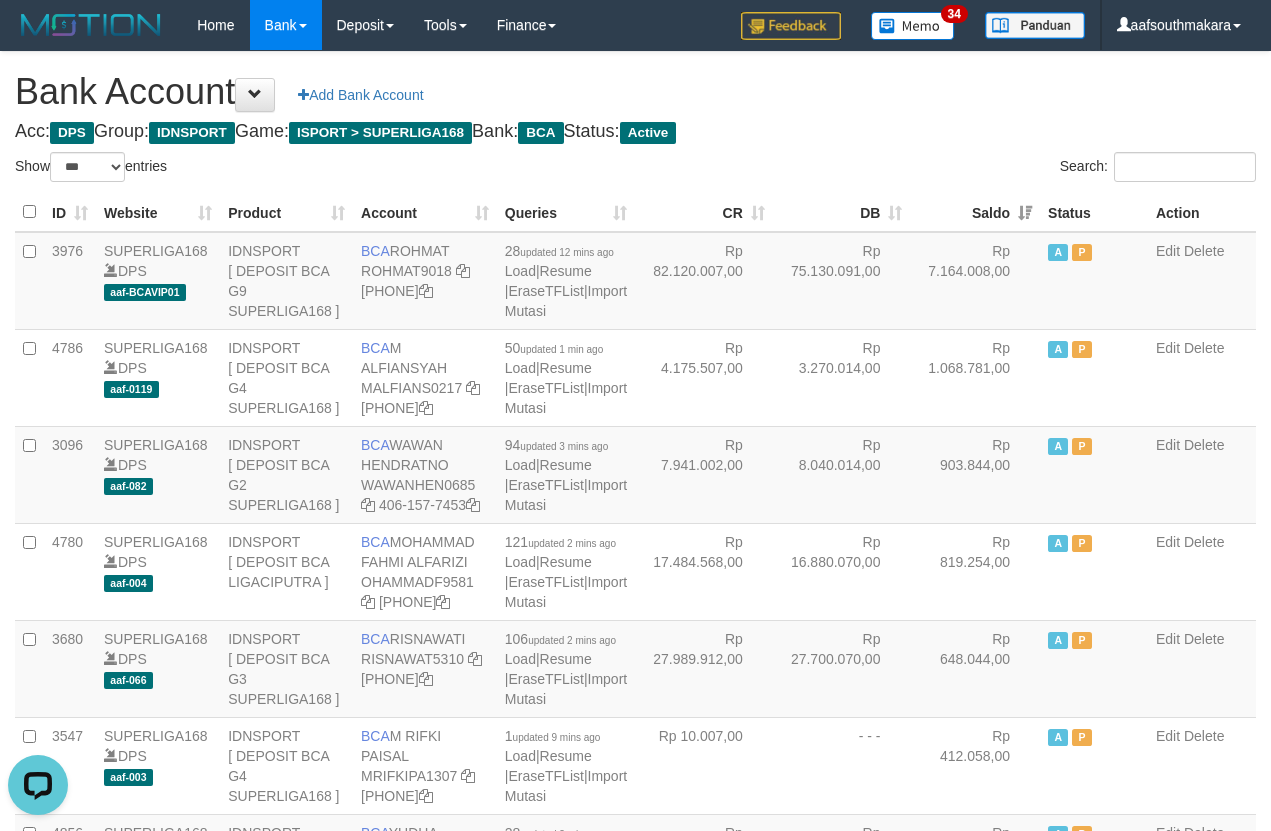 scroll, scrollTop: 0, scrollLeft: 0, axis: both 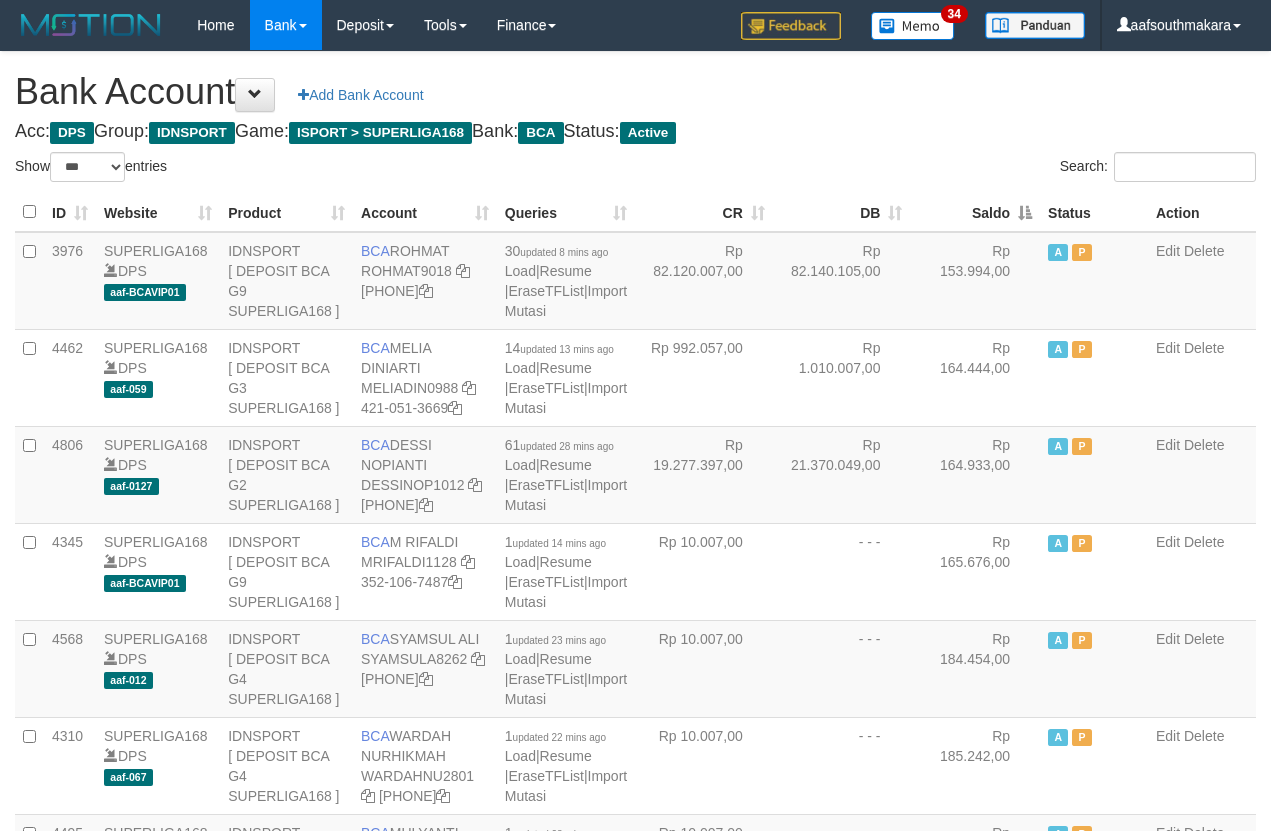 click on "Saldo" at bounding box center [975, 212] 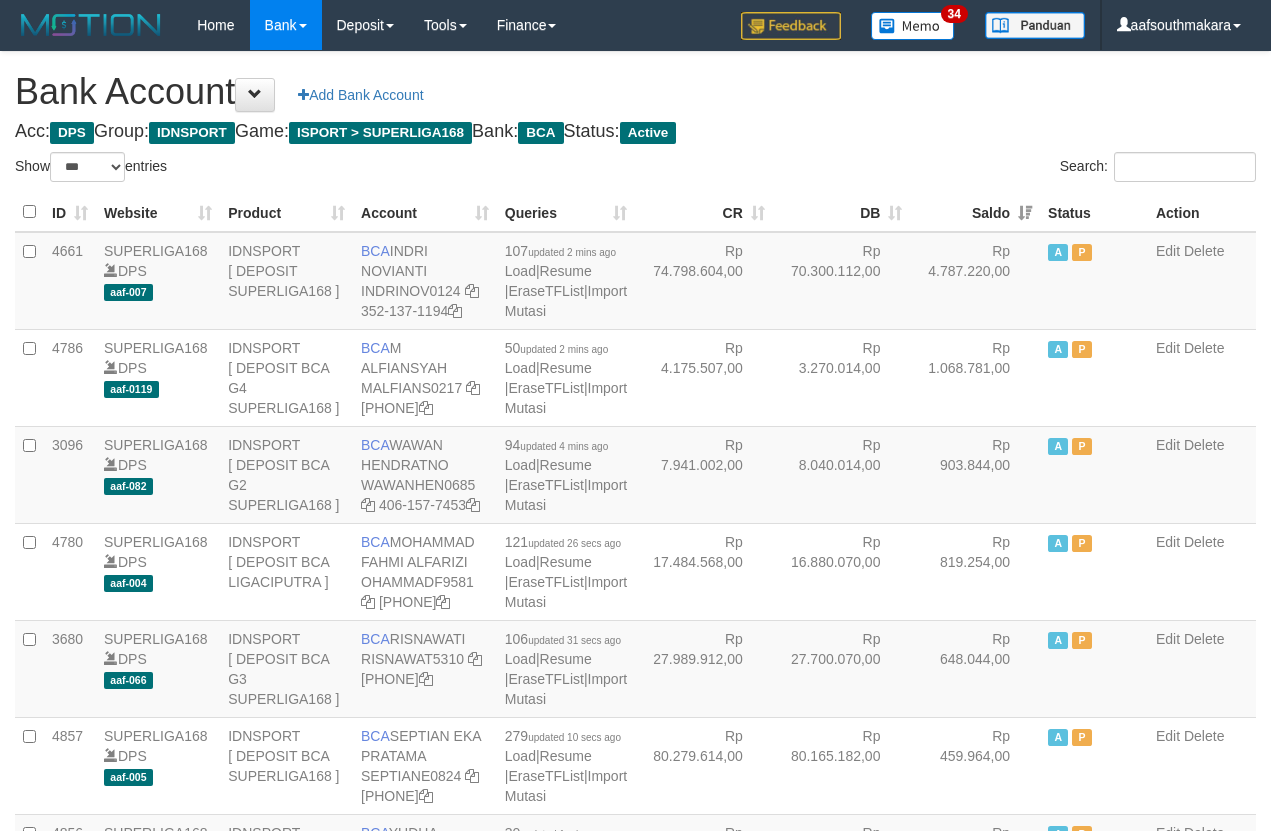 click on "Bank Account
Add Bank Account
Acc: 										 DPS
Group:   IDNSPORT    		Game:   ISPORT > SUPERLIGA168    		Bank:   BCA    		Status:  Active
Filter Account Type
*******
***
**
***
DPS
SELECT ALL  SELECT TYPE  - ALL -
DPS
WD
TMP
Filter Product
*******
******
********
********
*******
********
IDNSPORT
SELECT ALL  SELECT GROUP  - ALL -
BETHUB
IDNPOKER
IDNSPORT
IDNTOTO
LOADONLY
Filter Website
*******" at bounding box center (635, 1708) 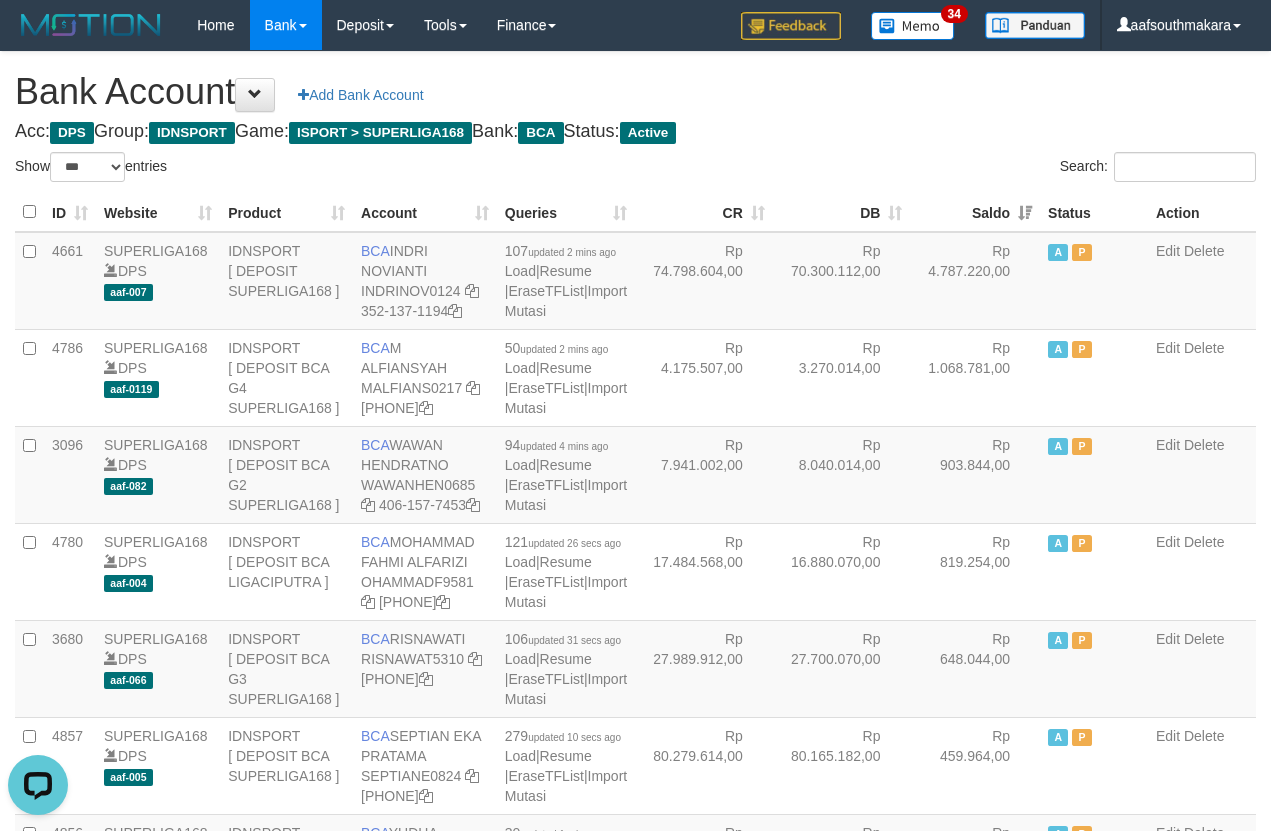 scroll, scrollTop: 0, scrollLeft: 0, axis: both 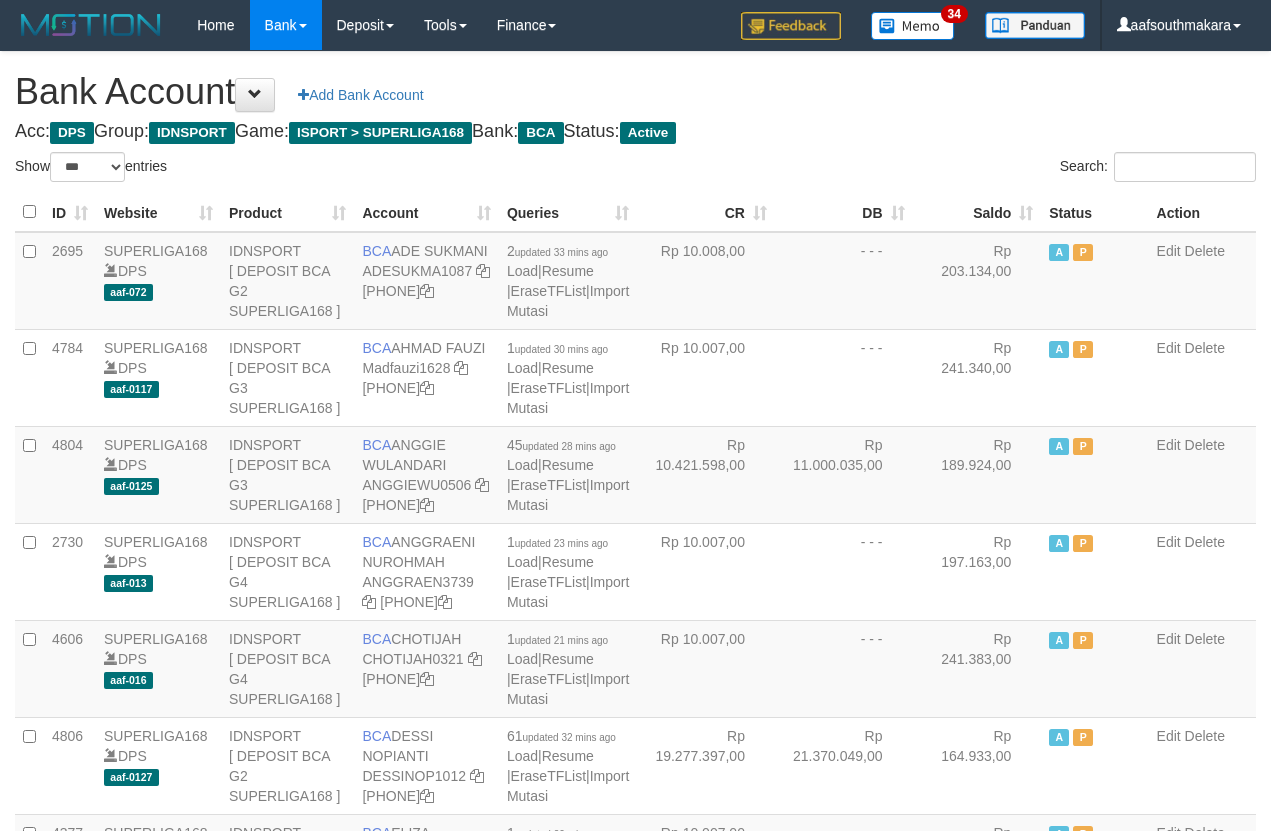 click on "Saldo" at bounding box center (977, 212) 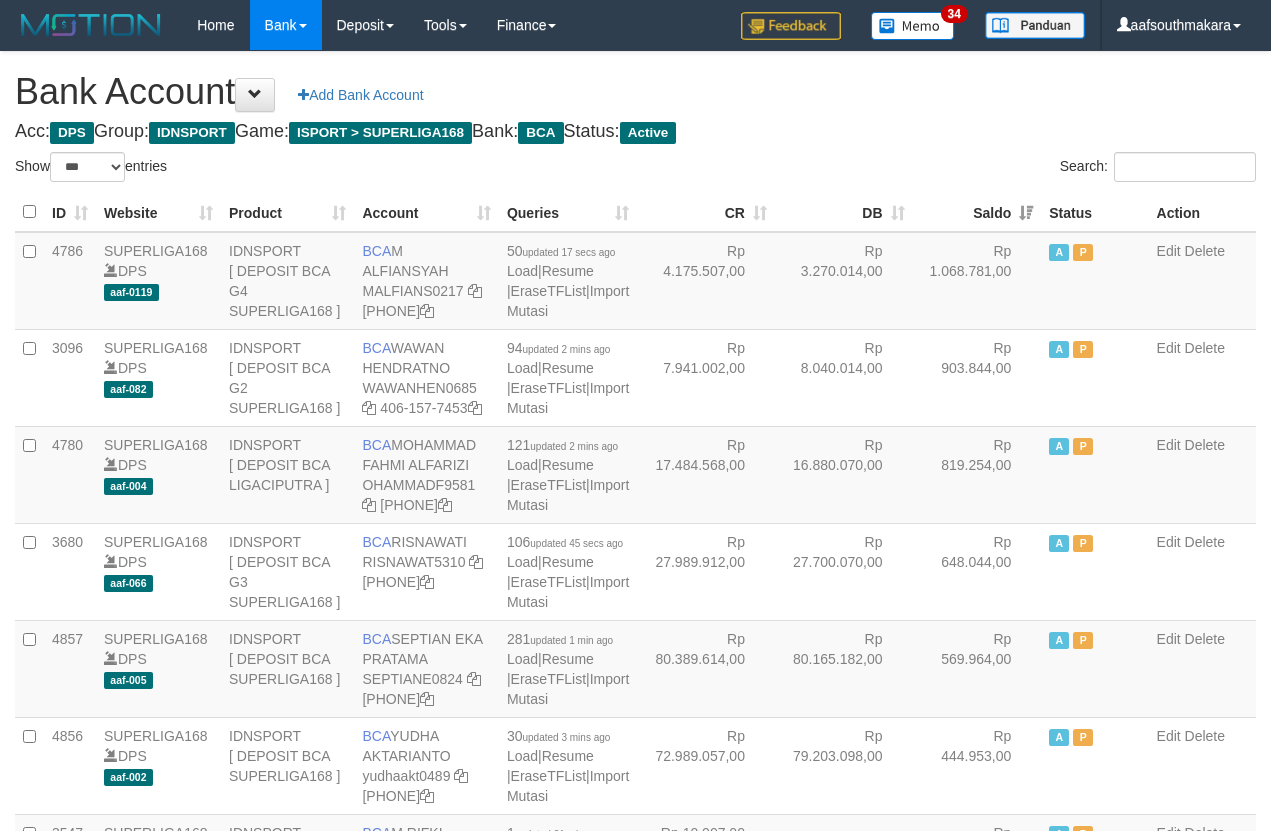drag, startPoint x: 936, startPoint y: 168, endPoint x: 926, endPoint y: 202, distance: 35.44009 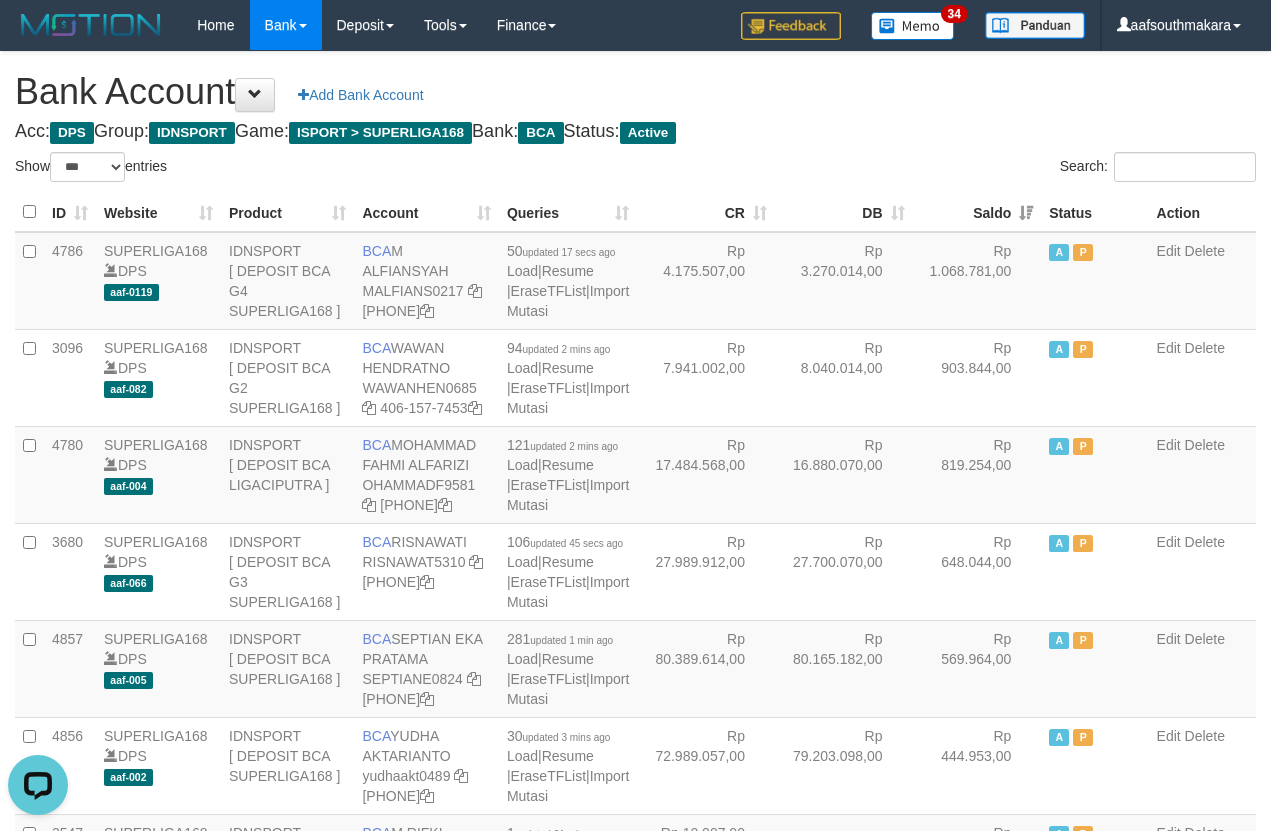 scroll, scrollTop: 0, scrollLeft: 0, axis: both 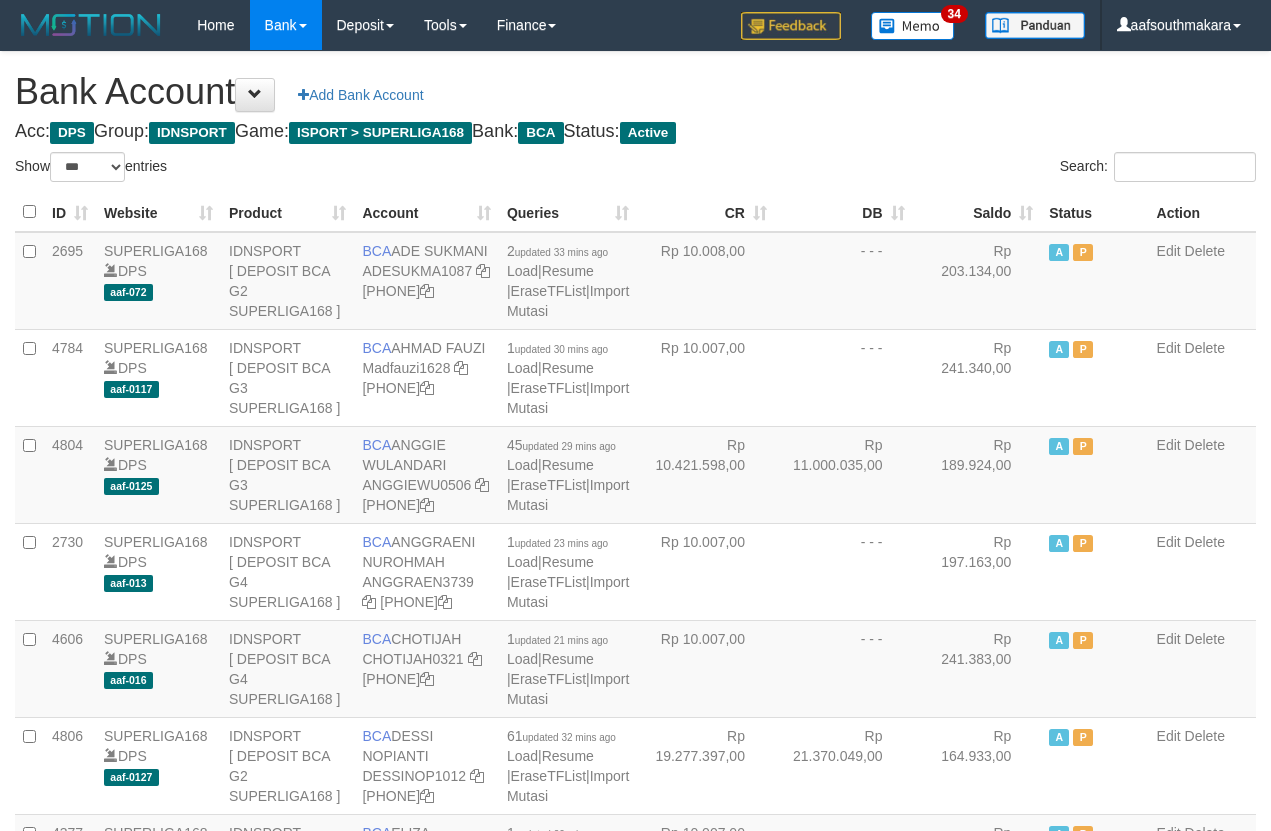 click on "Saldo" at bounding box center [977, 212] 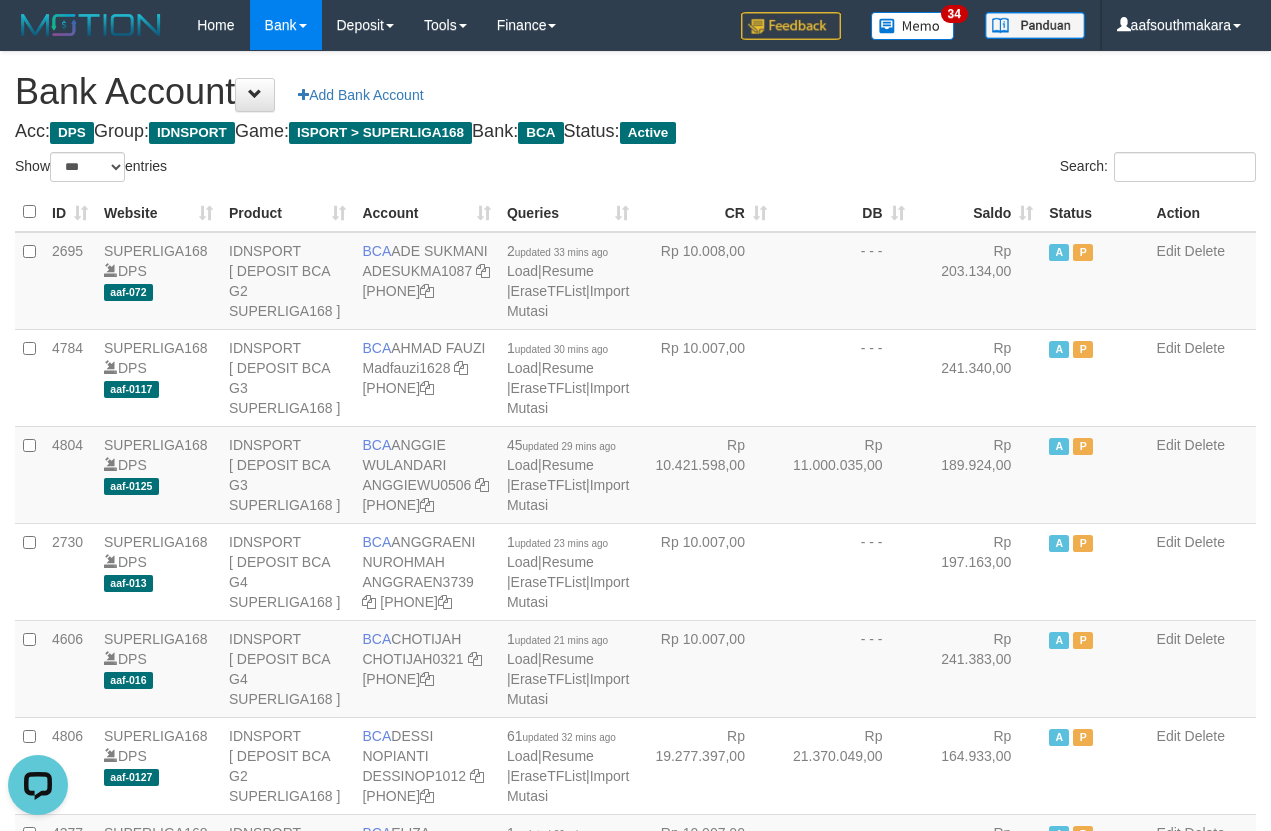 scroll, scrollTop: 0, scrollLeft: 0, axis: both 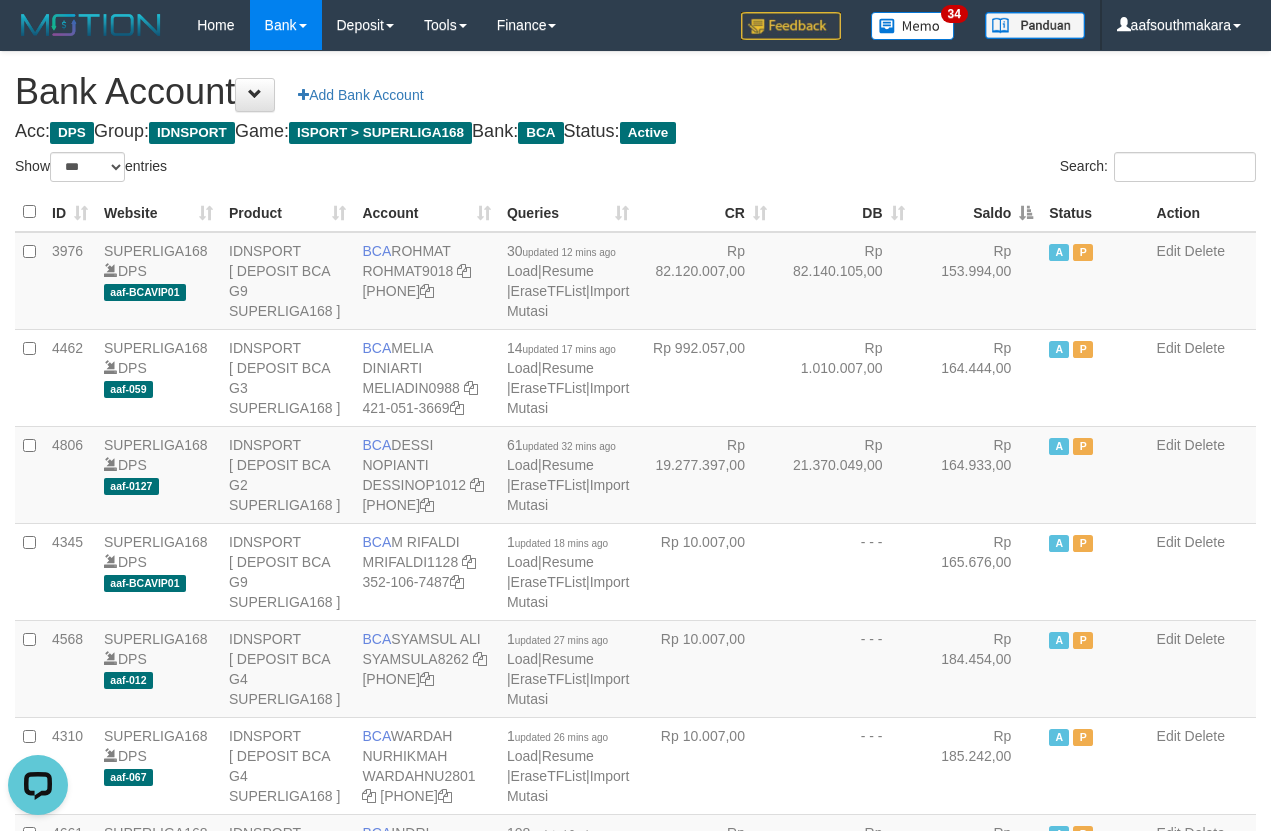 click on "Saldo" at bounding box center [977, 212] 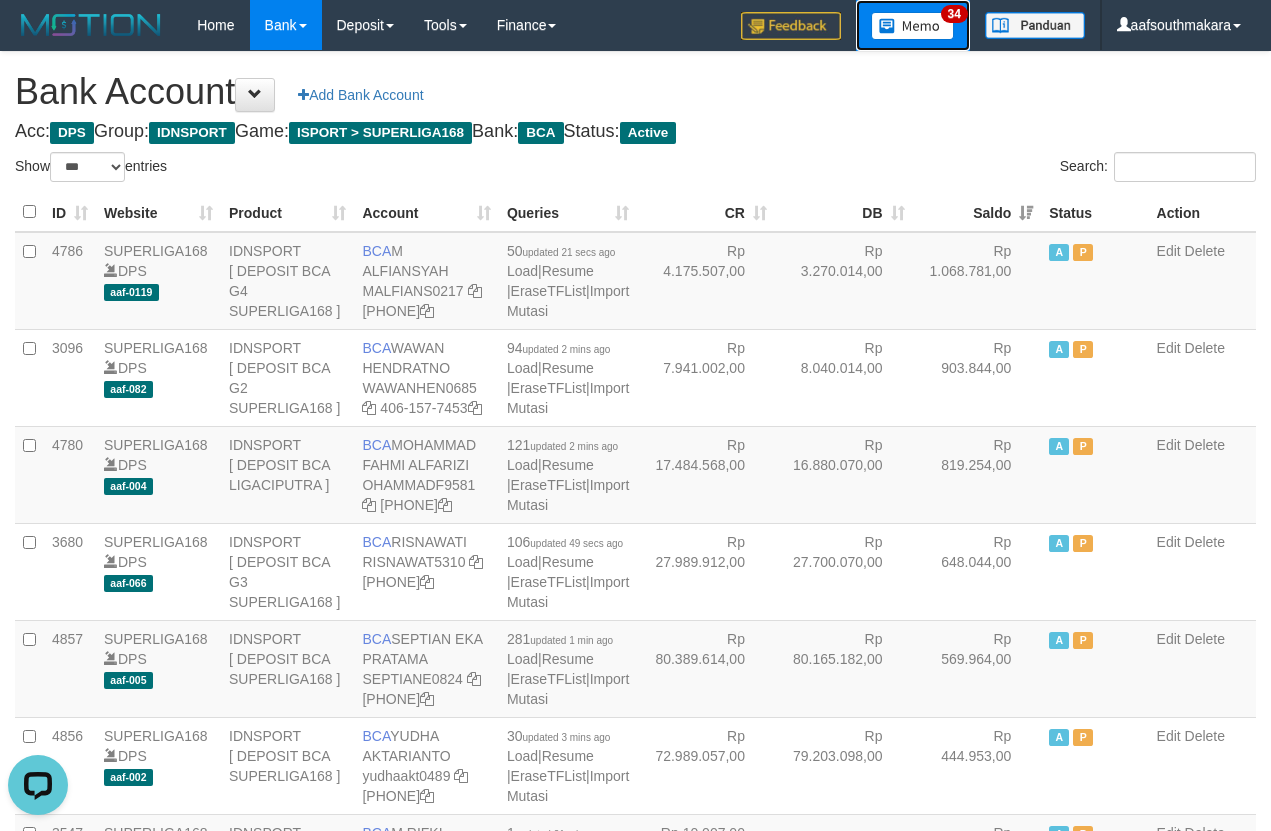 click at bounding box center (913, 26) 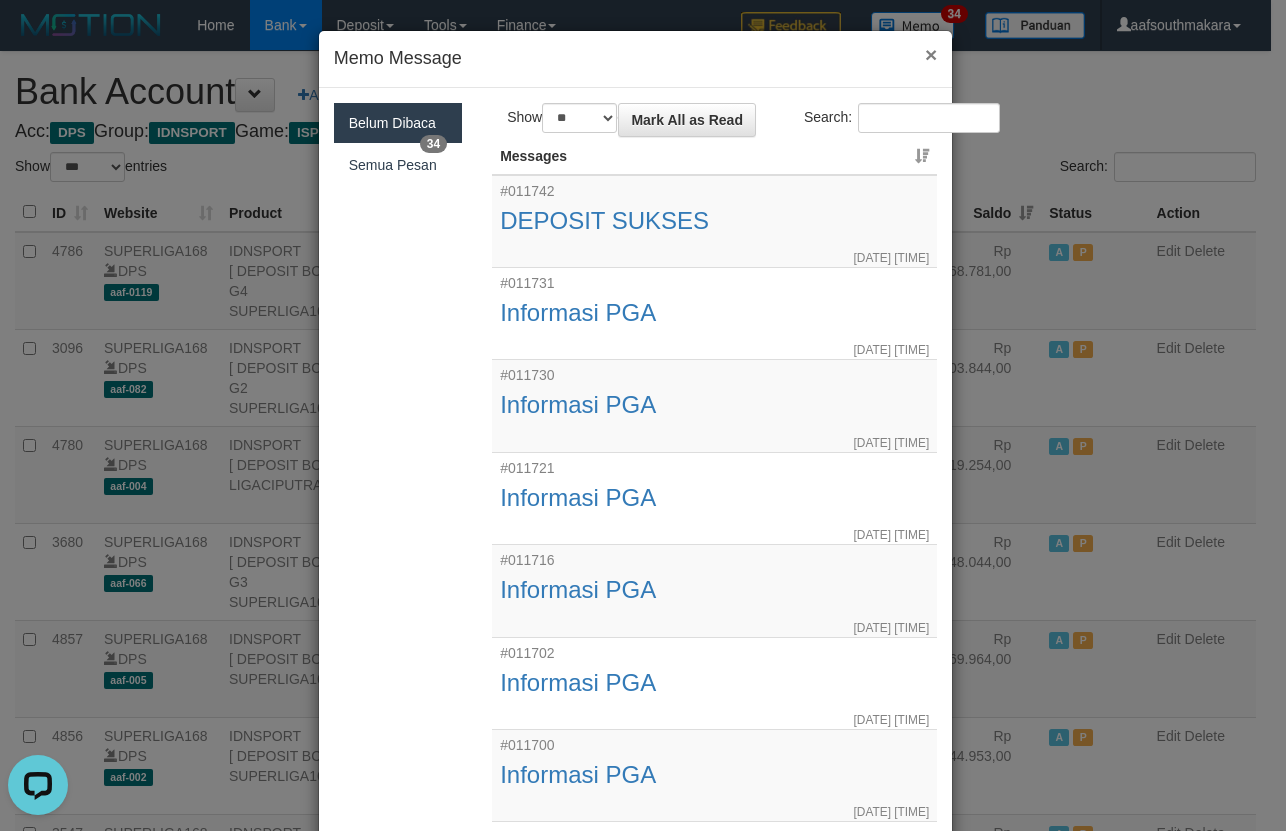 click on "×" at bounding box center (931, 54) 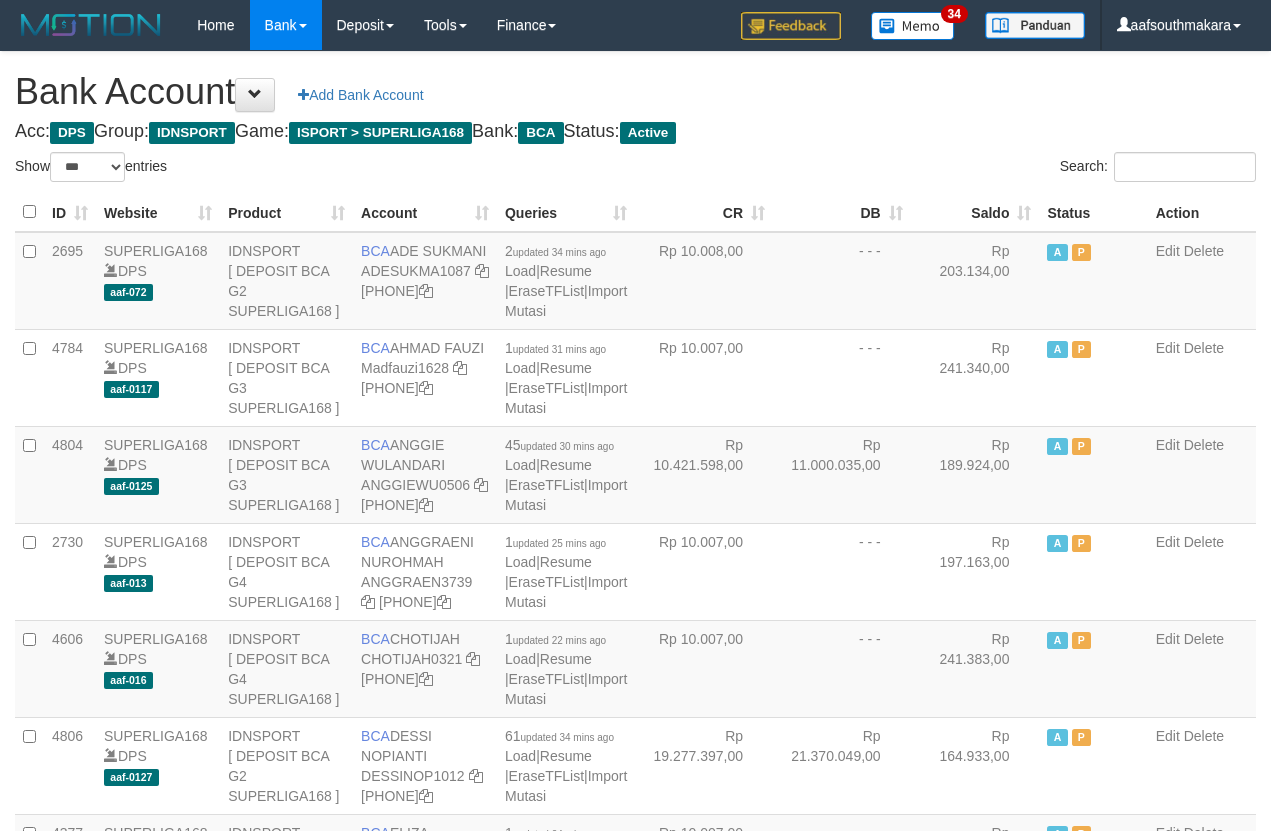 scroll, scrollTop: 0, scrollLeft: 0, axis: both 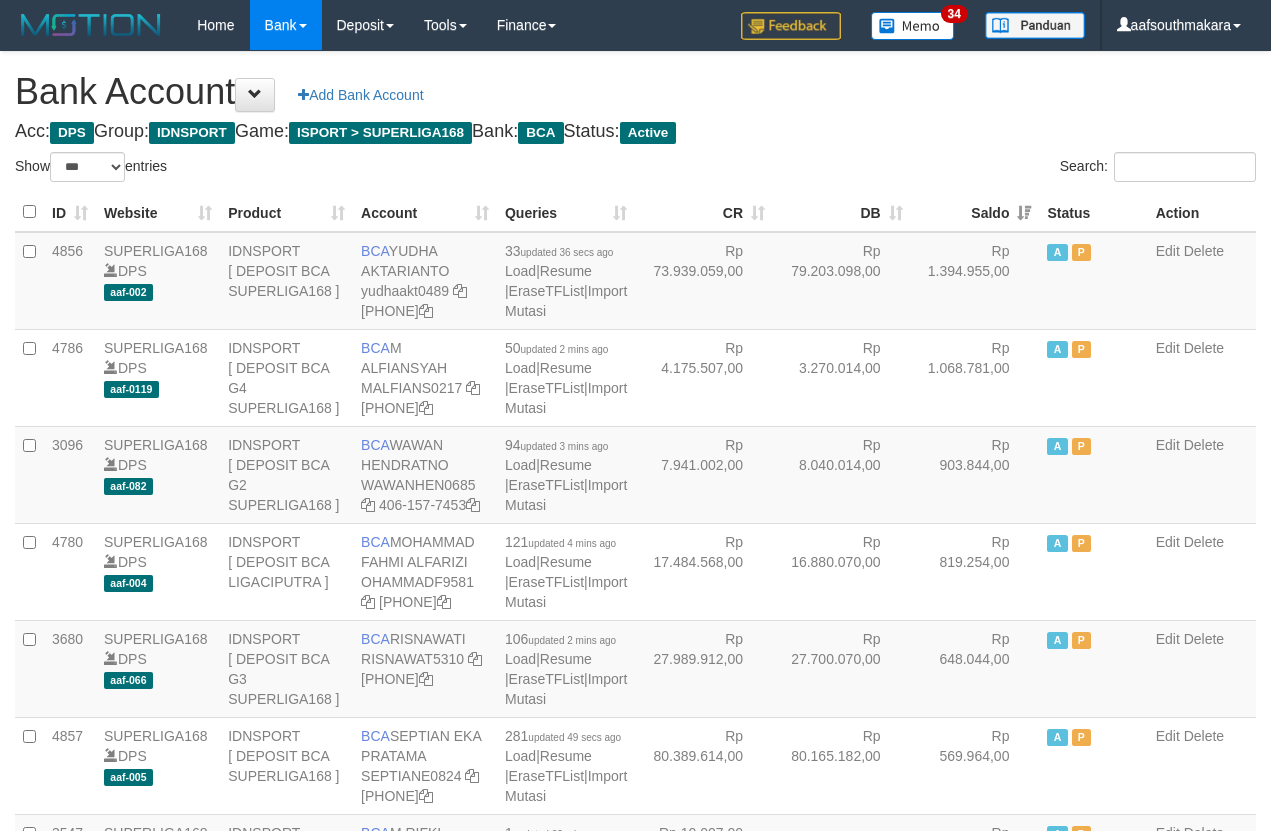 click on "Search:" at bounding box center [954, 169] 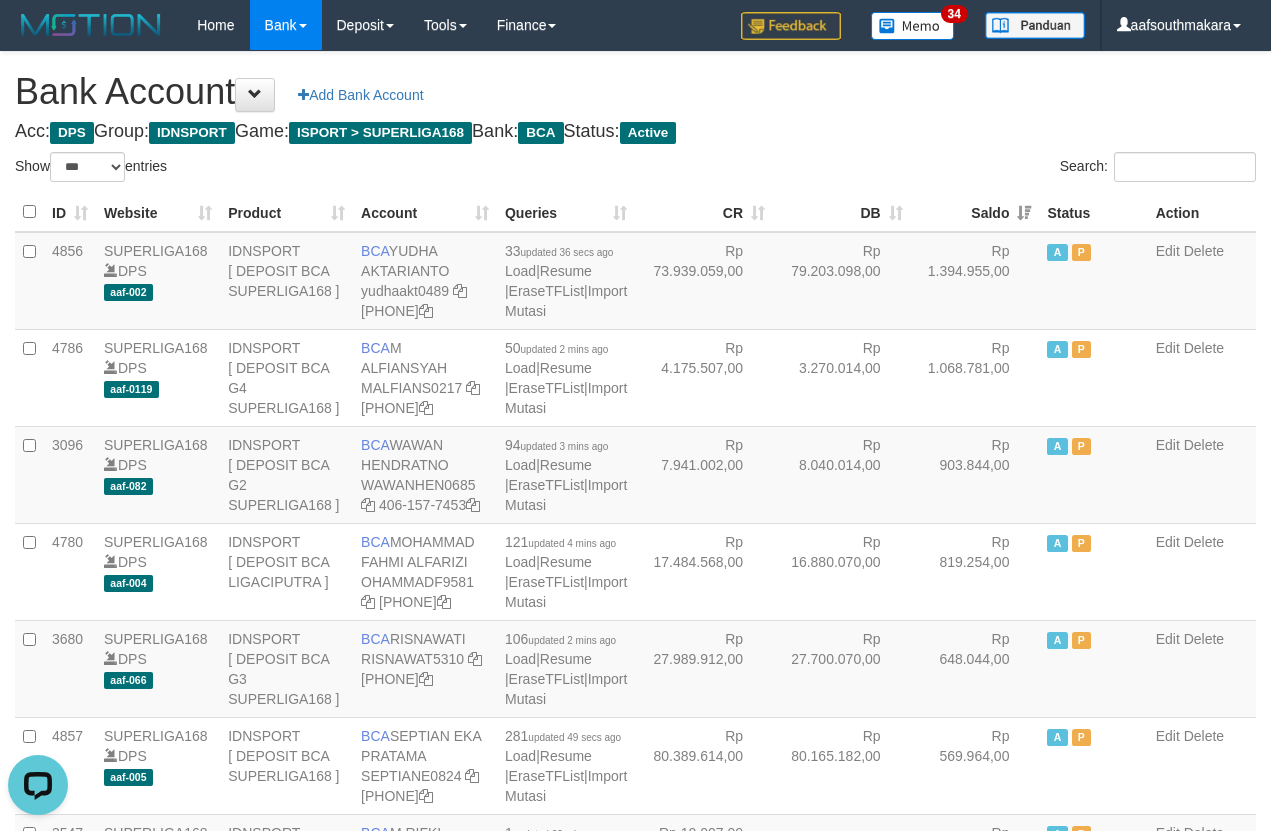 scroll, scrollTop: 0, scrollLeft: 0, axis: both 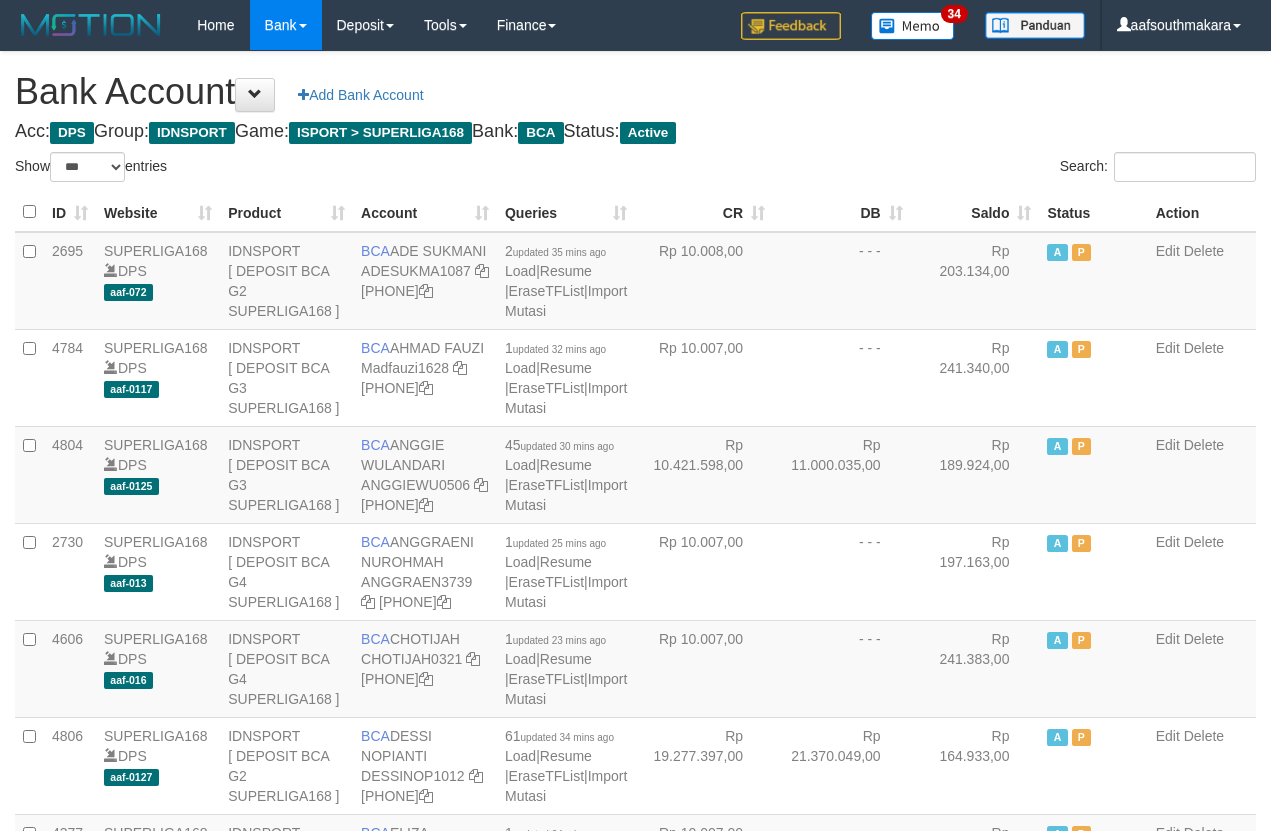 click on "Saldo" at bounding box center [975, 212] 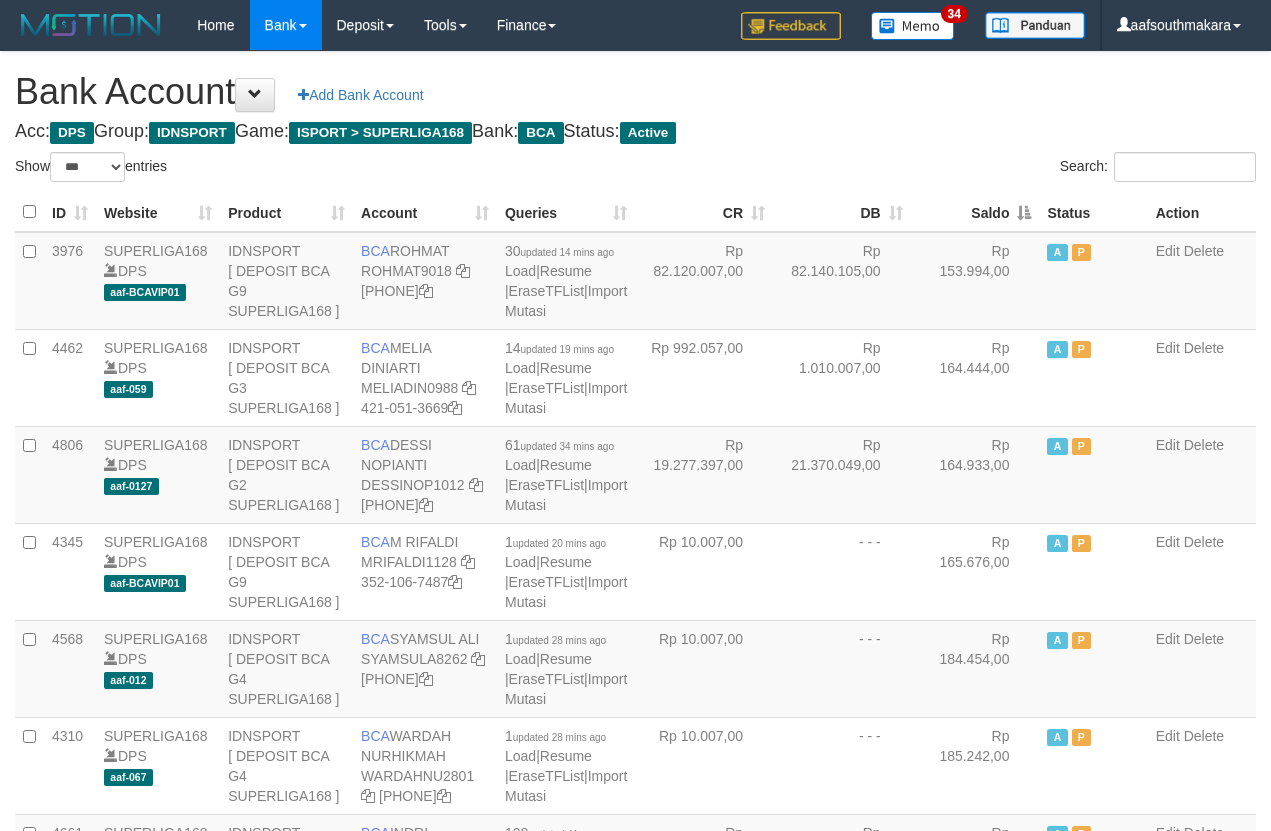 click on "Saldo" at bounding box center [975, 212] 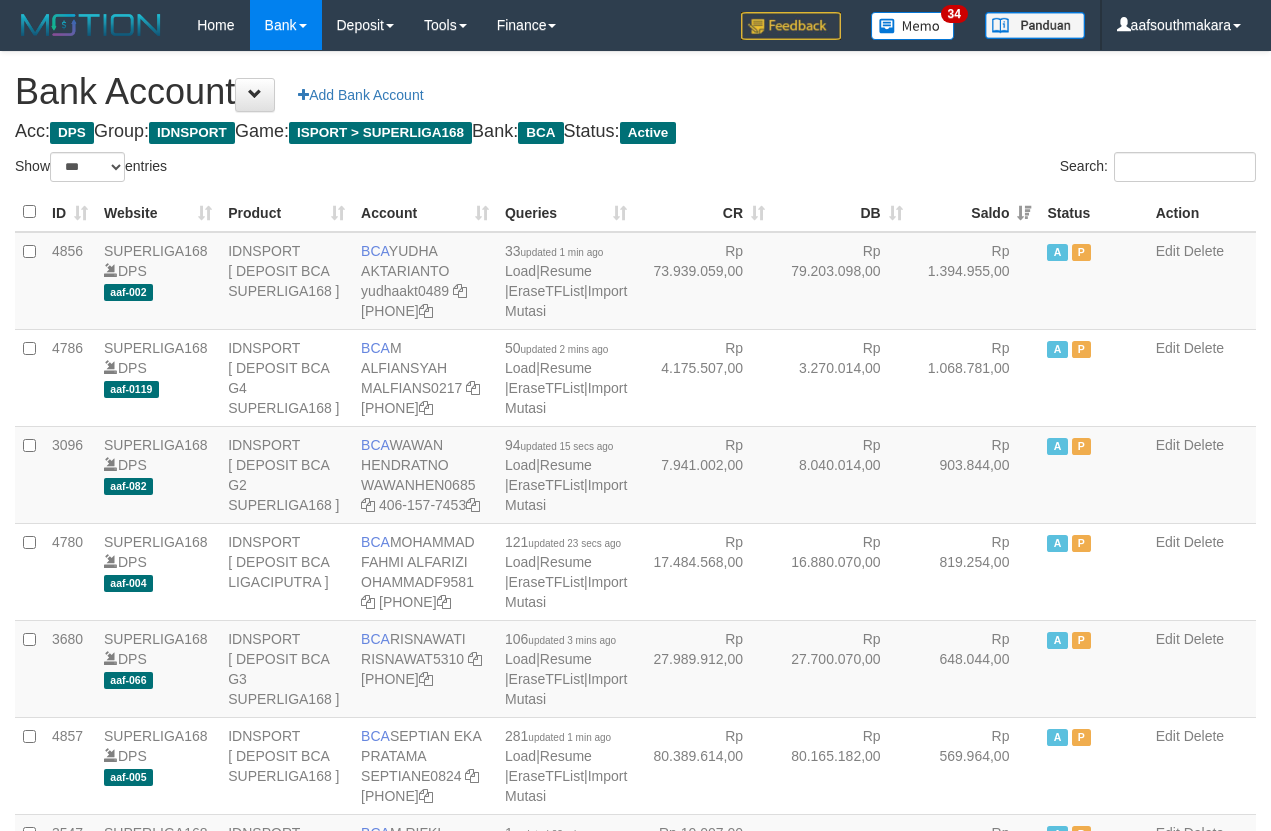 click on "Search:" at bounding box center (954, 169) 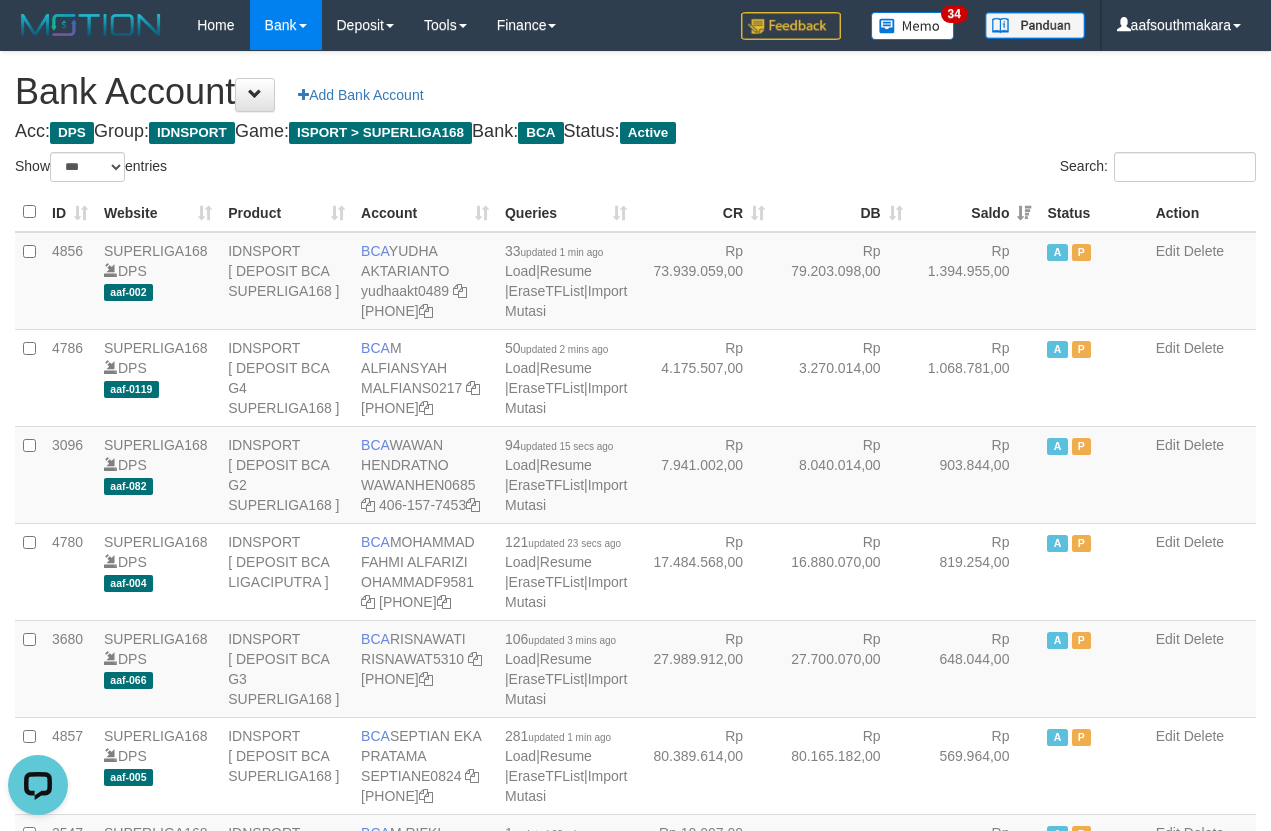 scroll, scrollTop: 0, scrollLeft: 0, axis: both 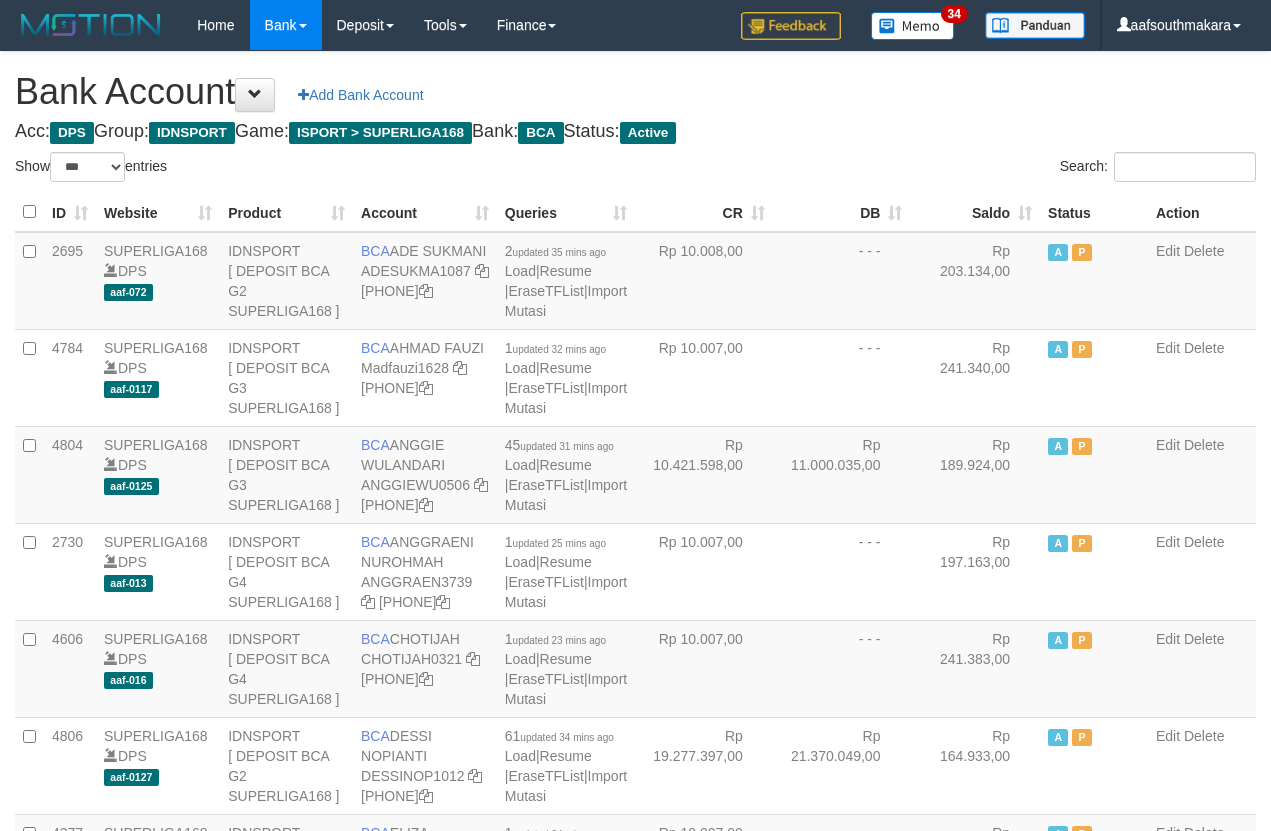 click on "Saldo" at bounding box center (975, 212) 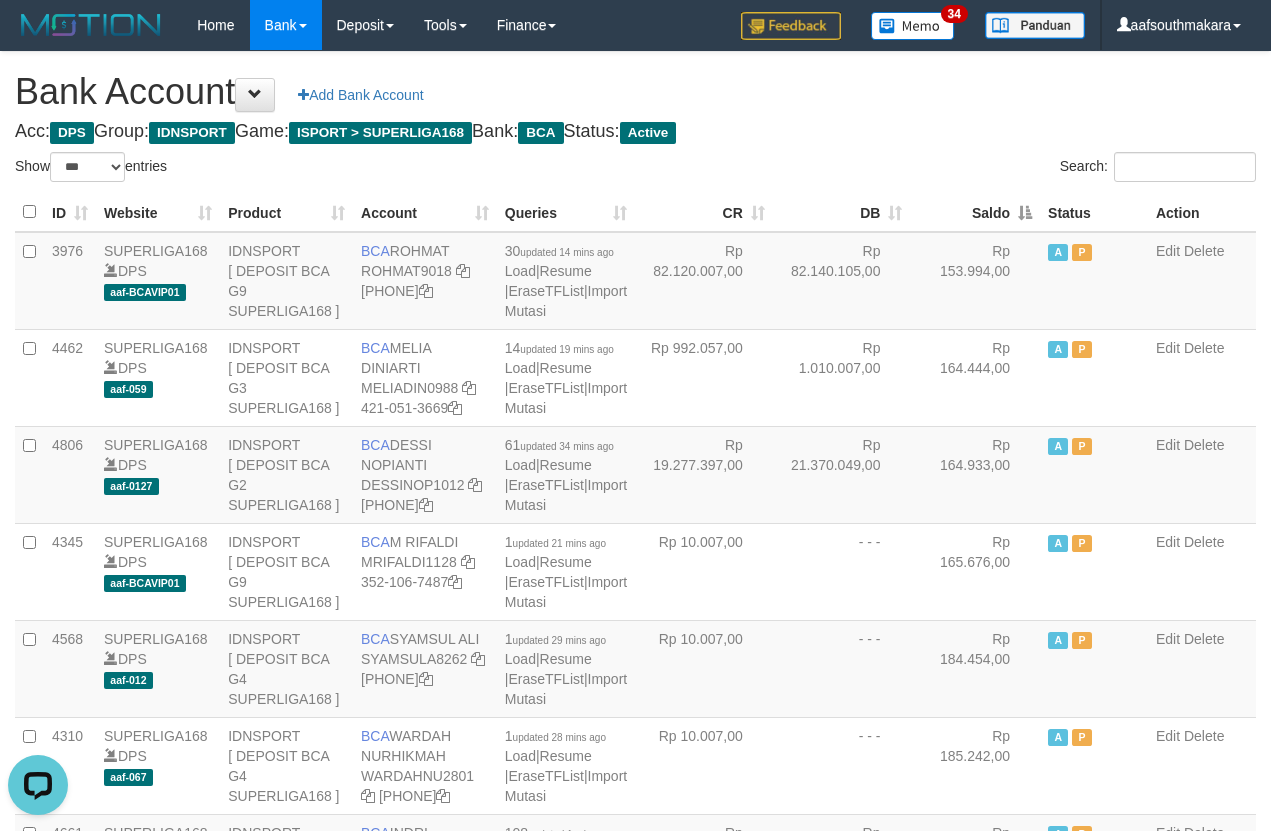 scroll, scrollTop: 0, scrollLeft: 0, axis: both 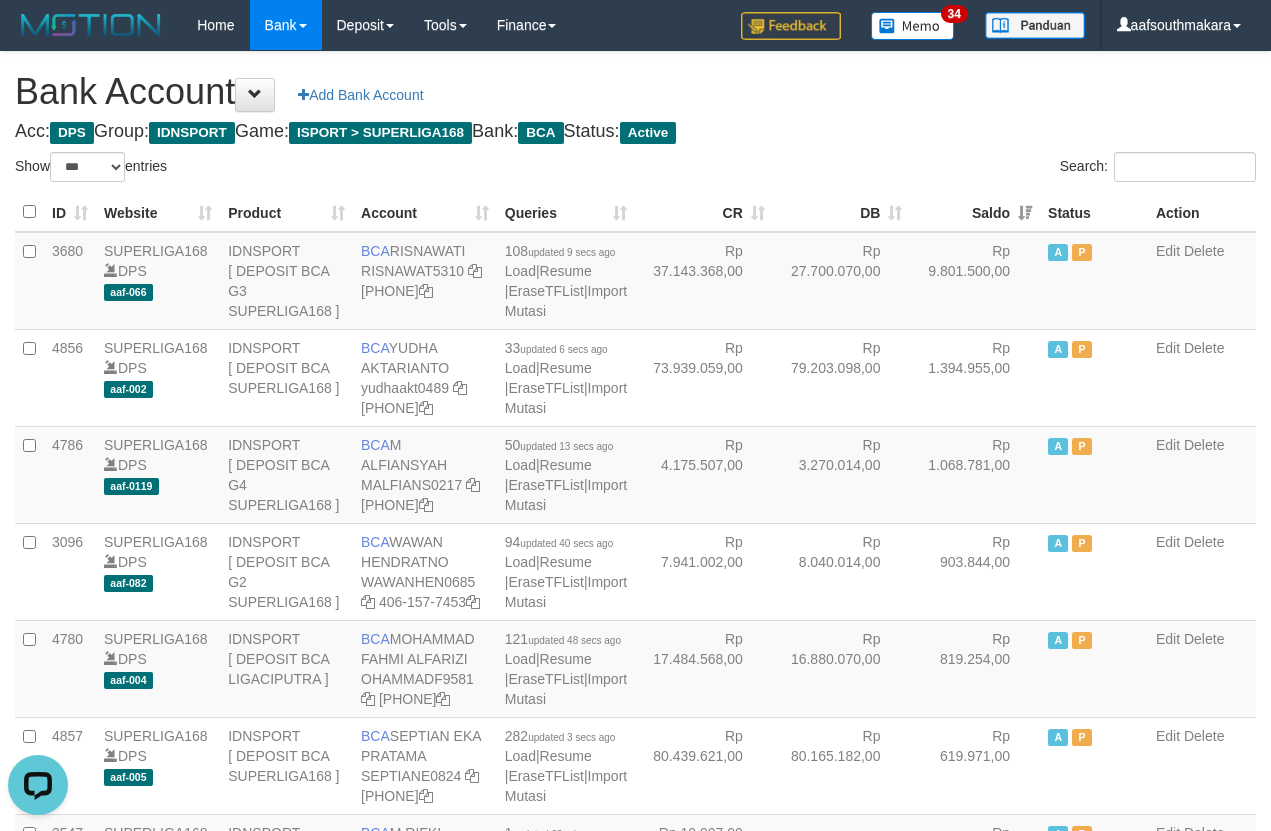 click on "Bank Account
Add Bank Account" at bounding box center [635, 92] 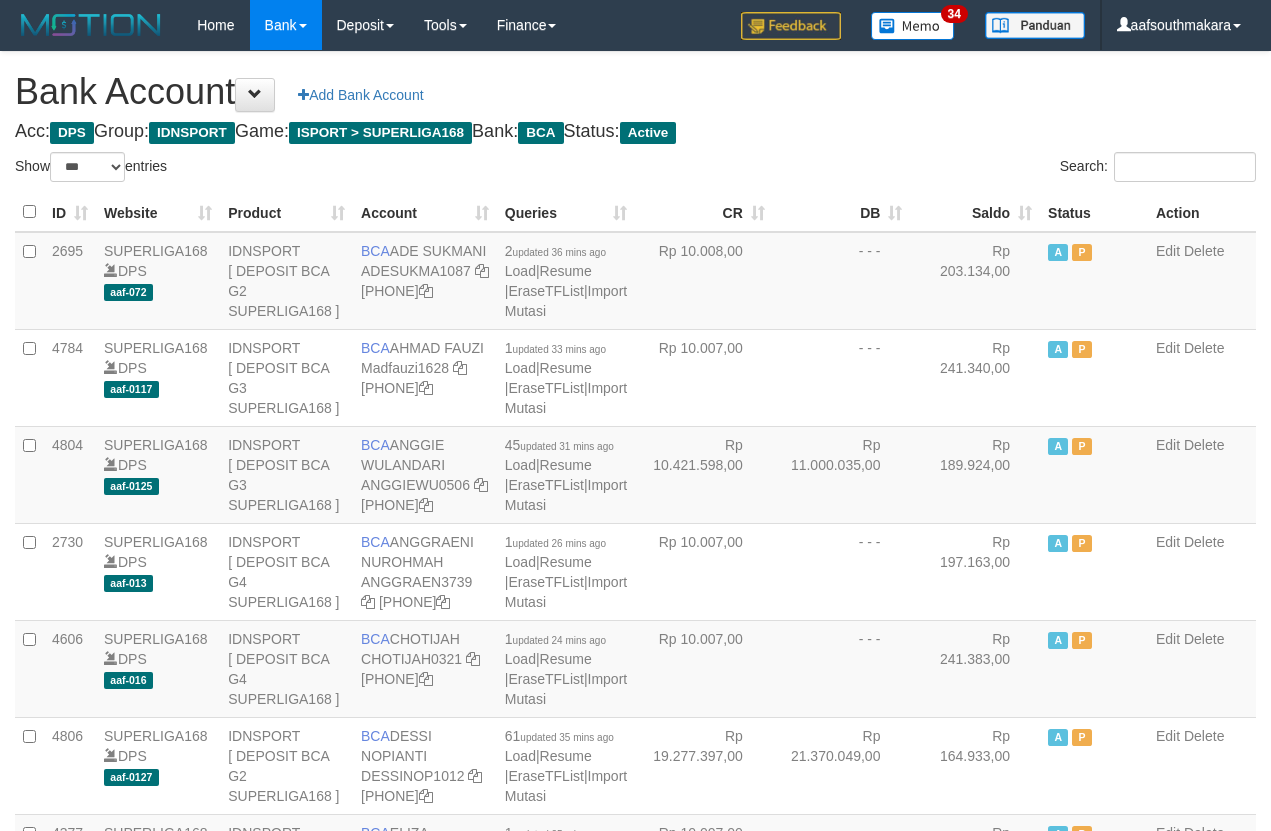 scroll, scrollTop: 0, scrollLeft: 0, axis: both 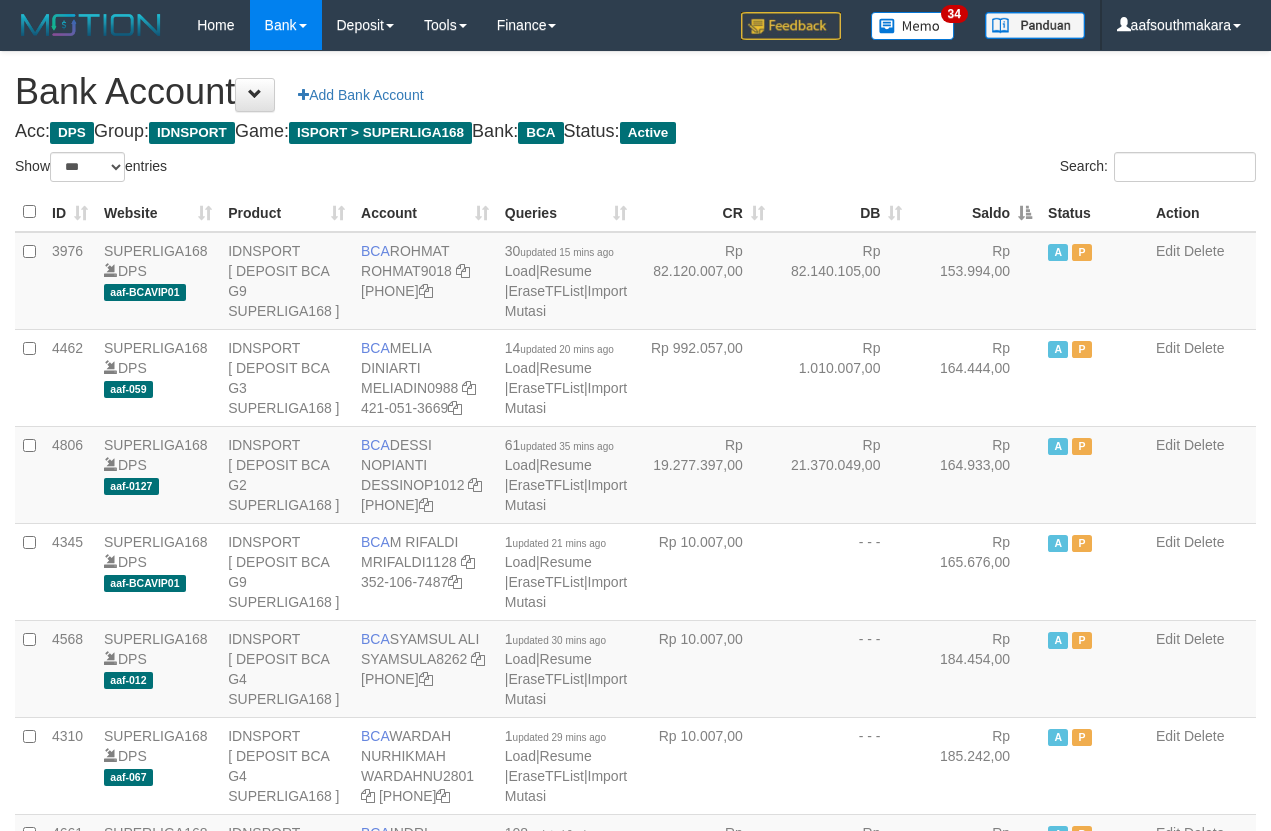 click on "Saldo" at bounding box center (975, 212) 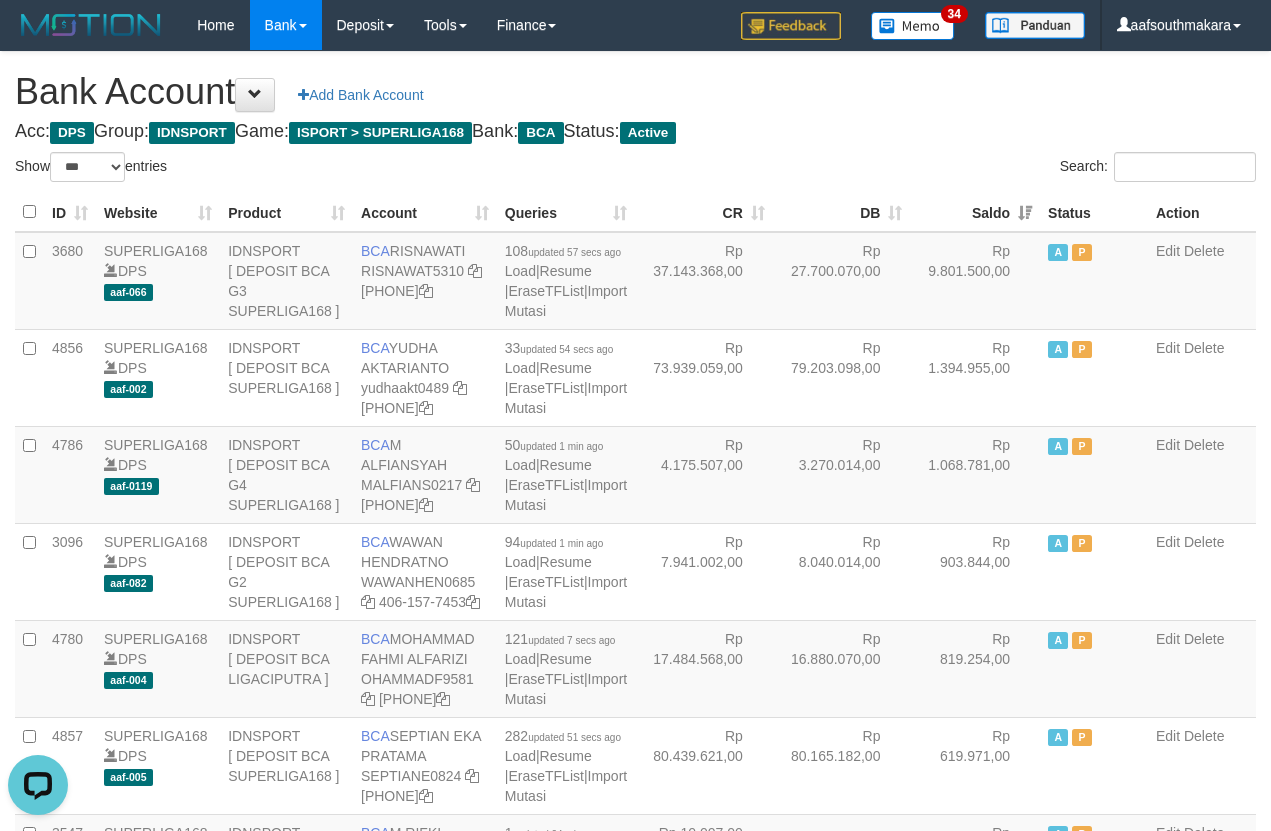 click on "Search:" at bounding box center (954, 169) 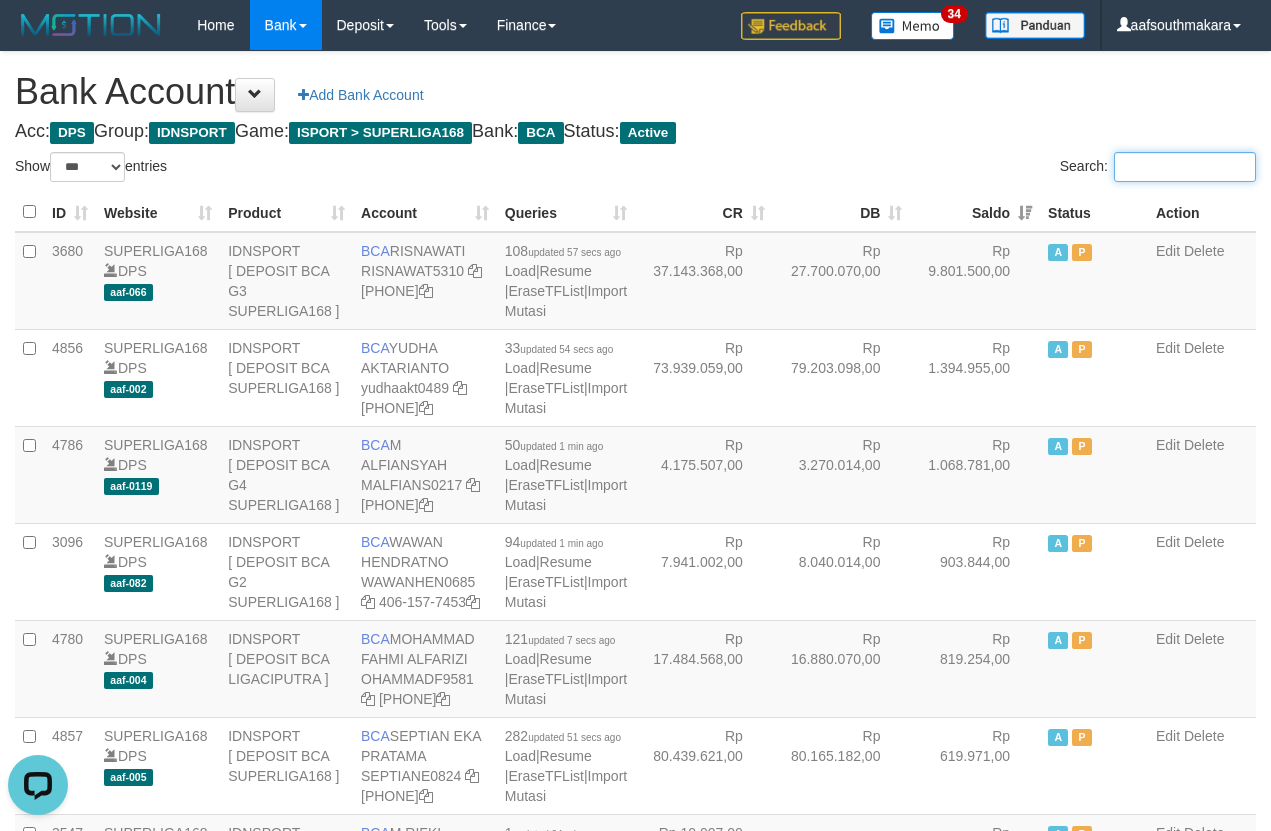 drag, startPoint x: 1097, startPoint y: 152, endPoint x: 1075, endPoint y: 152, distance: 22 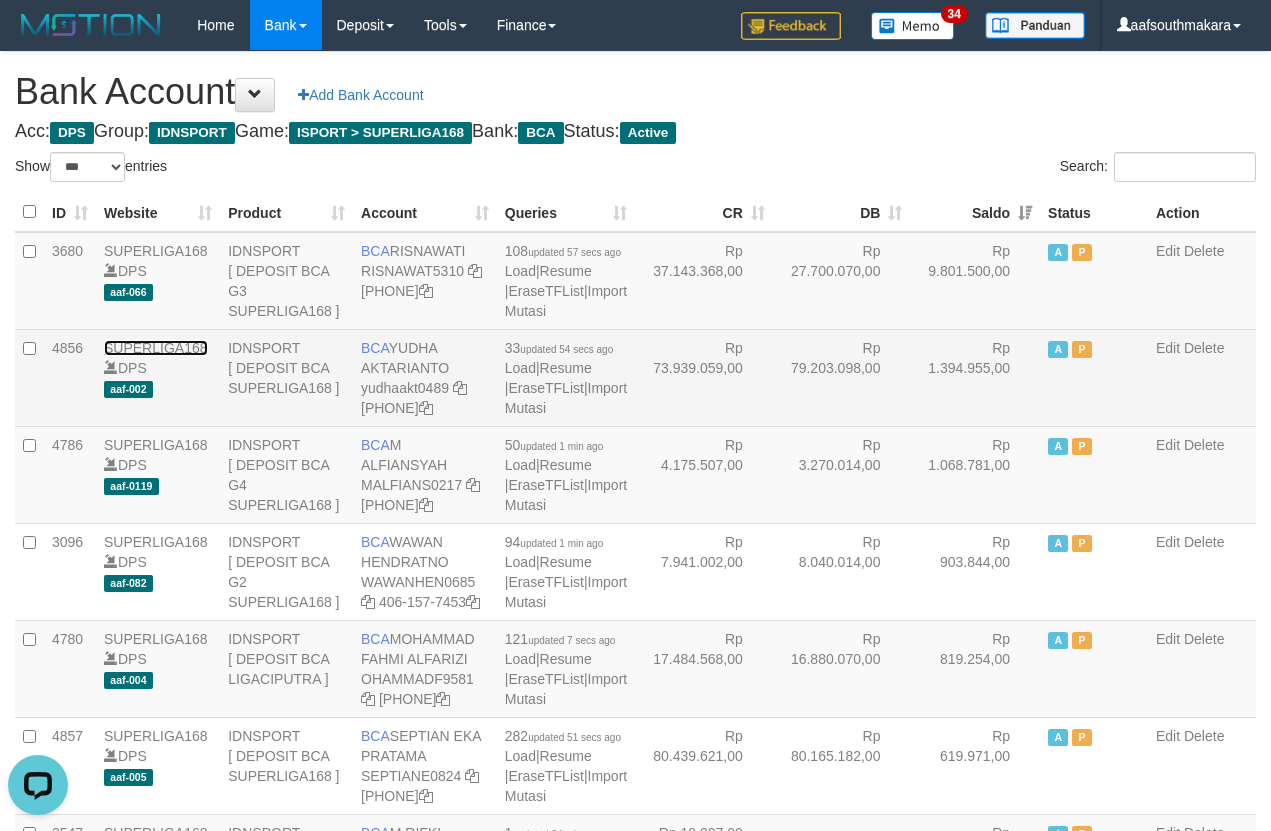 click on "SUPERLIGA168" at bounding box center (156, 348) 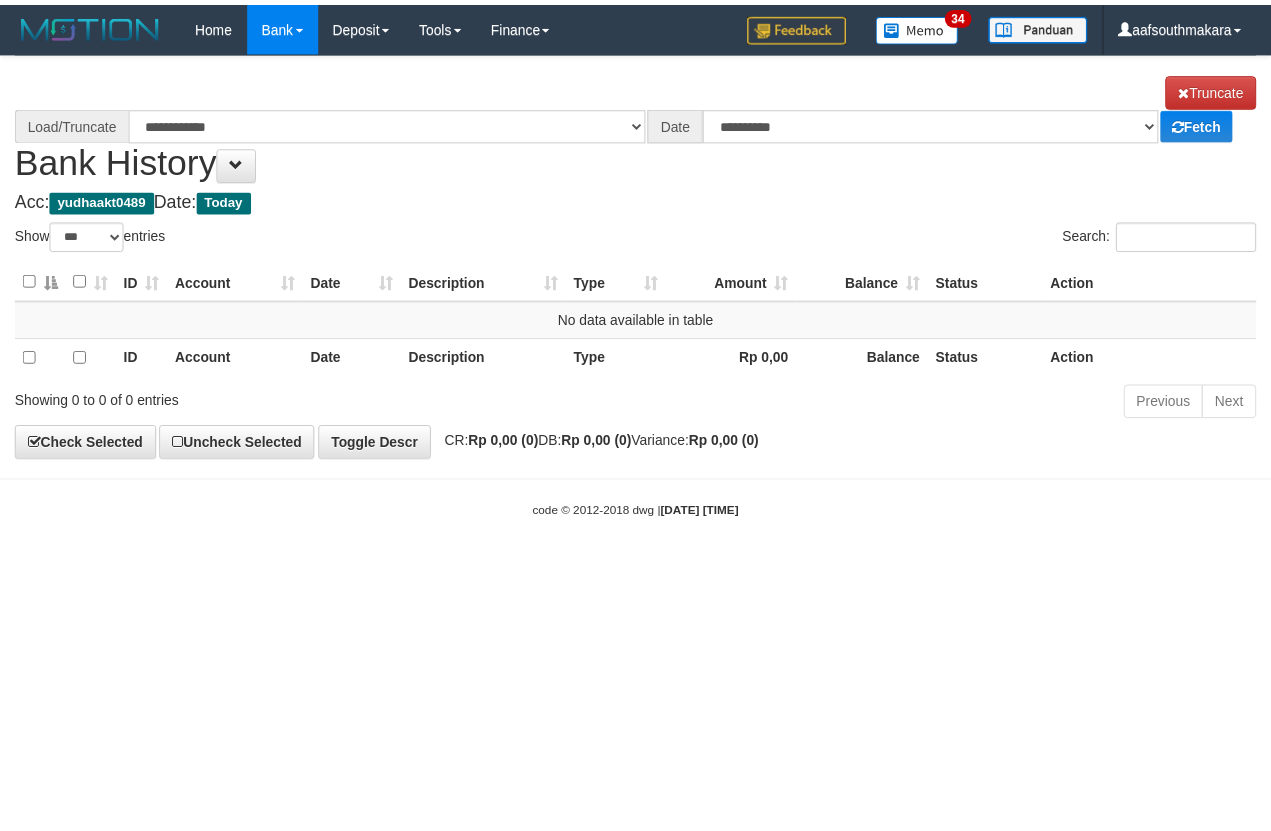 scroll, scrollTop: 0, scrollLeft: 0, axis: both 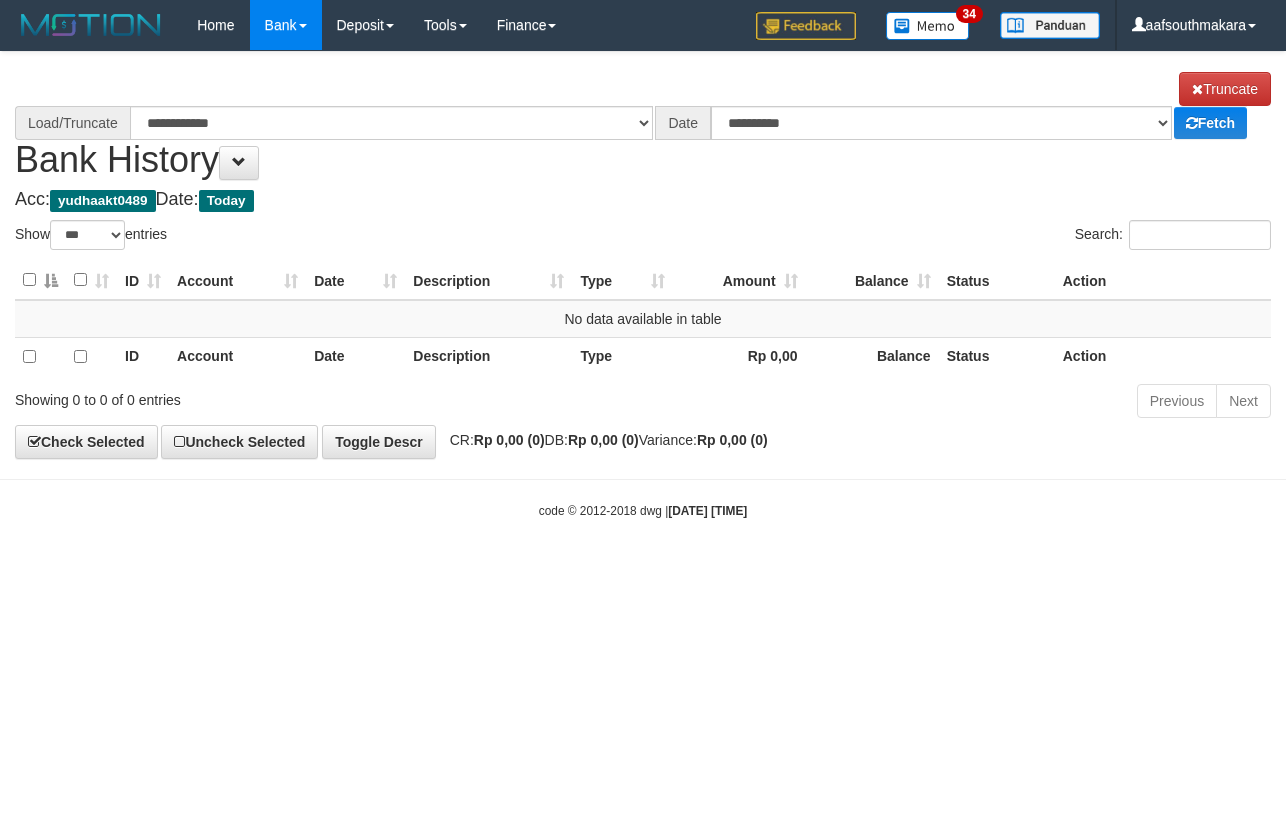 click on "**********" at bounding box center [643, 126] 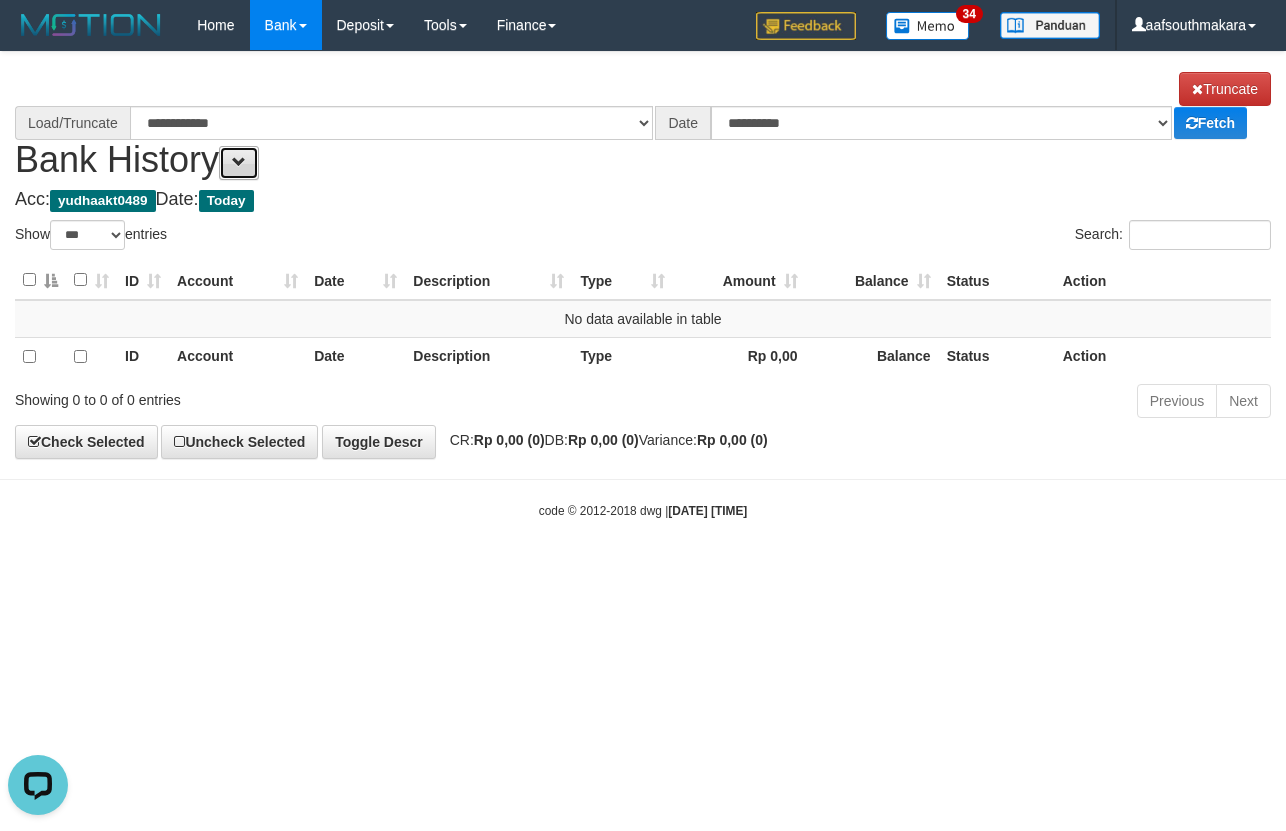 click at bounding box center [239, 163] 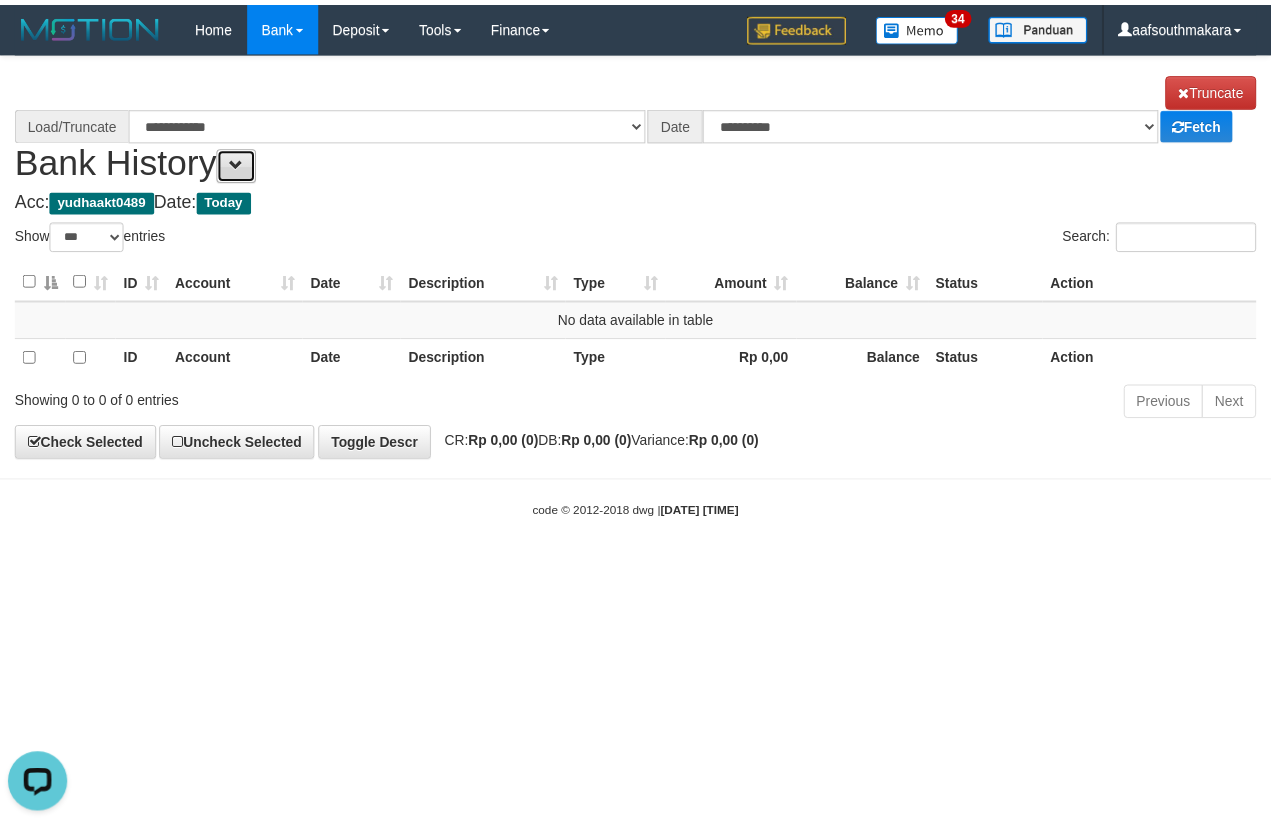 scroll, scrollTop: 0, scrollLeft: 0, axis: both 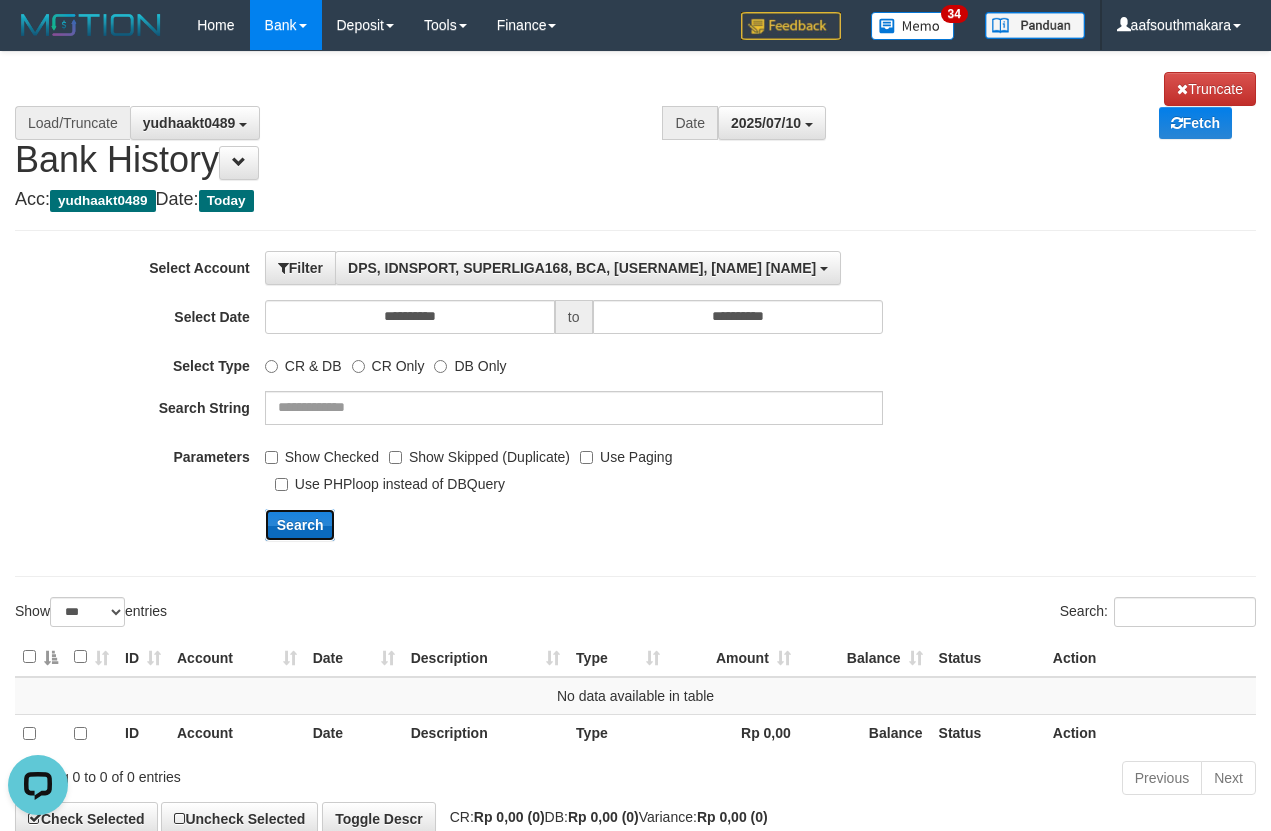click on "Search" at bounding box center [300, 525] 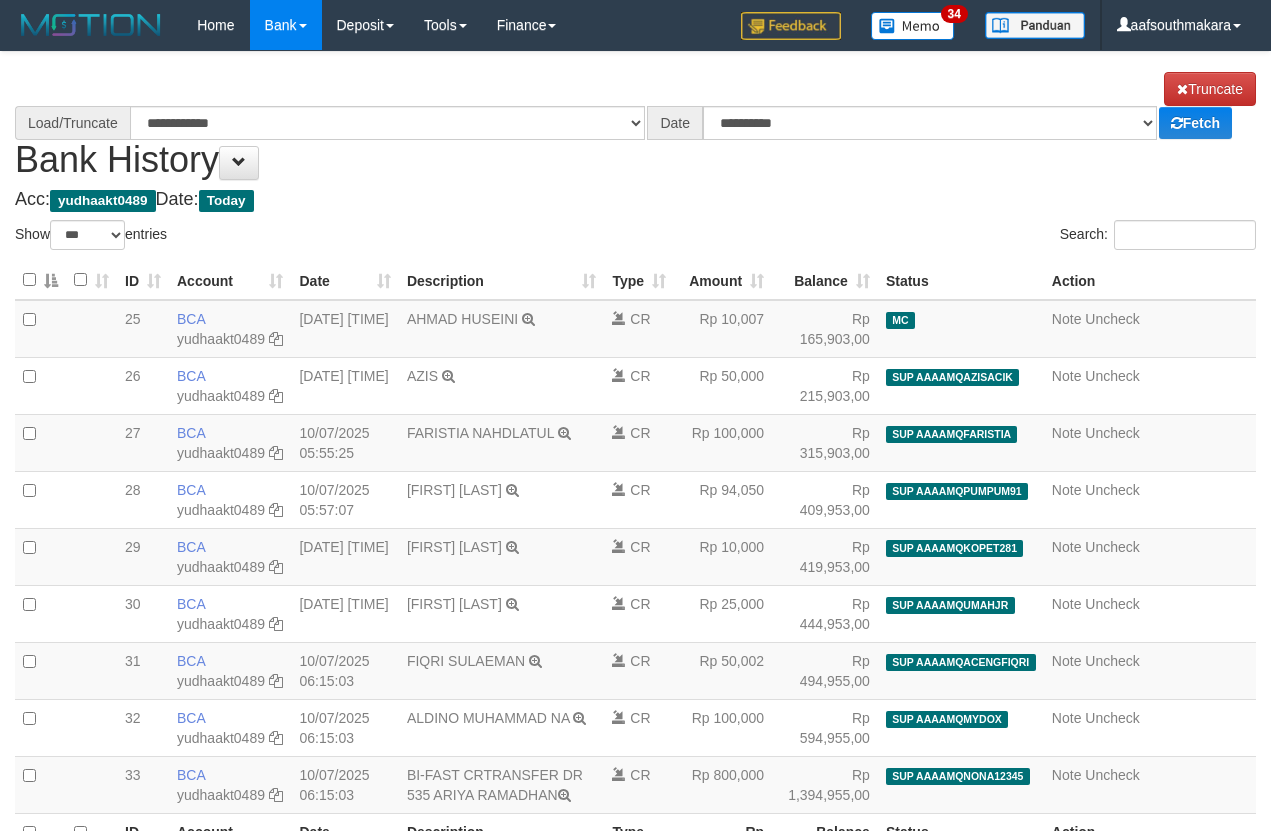 scroll, scrollTop: 212, scrollLeft: 0, axis: vertical 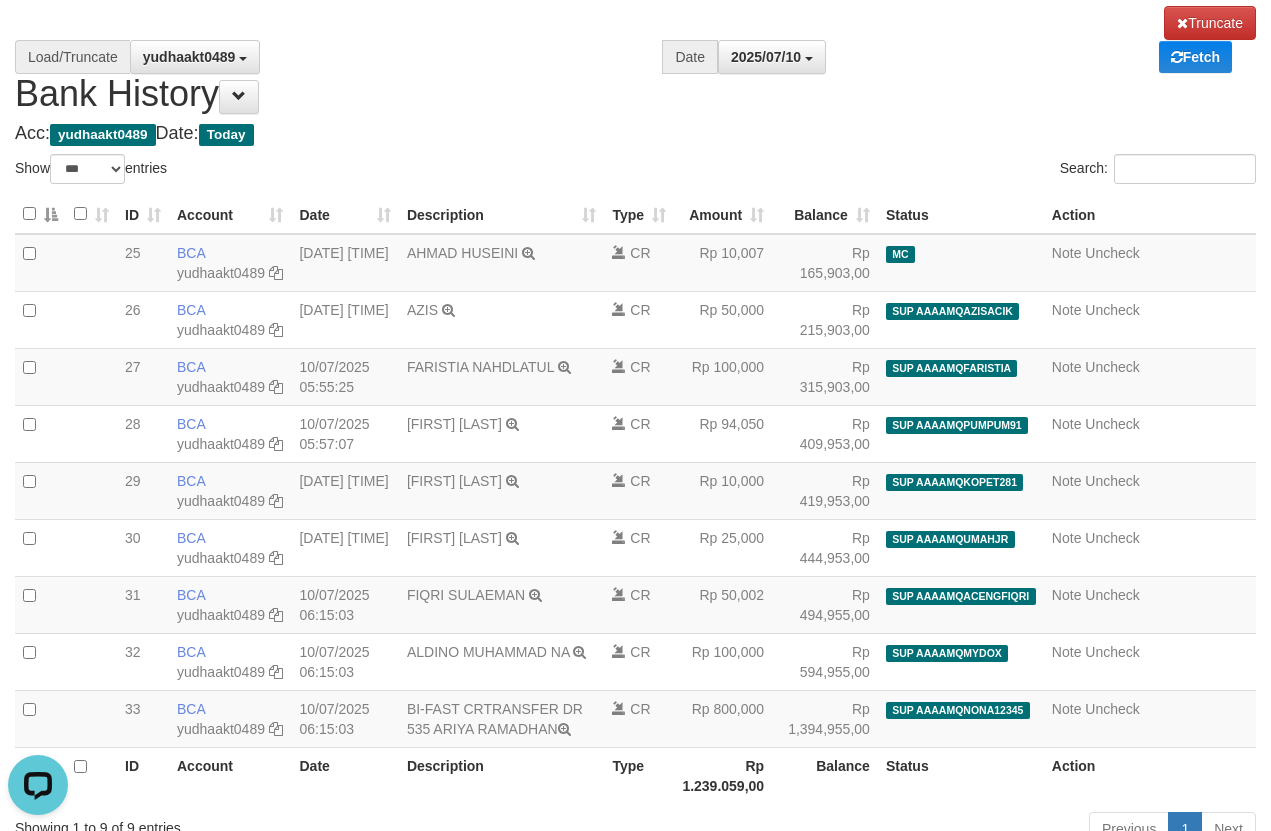 click on "**********" at bounding box center [635, 60] 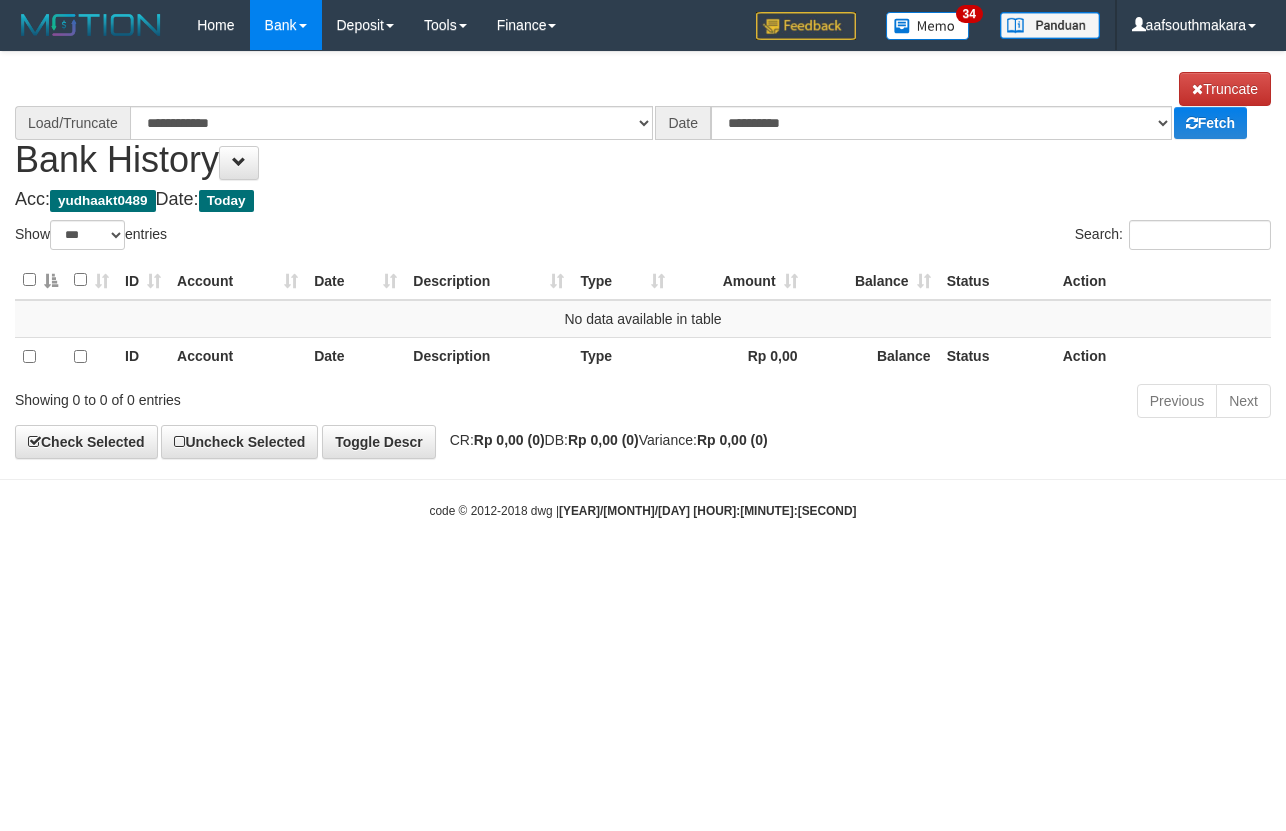 scroll, scrollTop: 0, scrollLeft: 0, axis: both 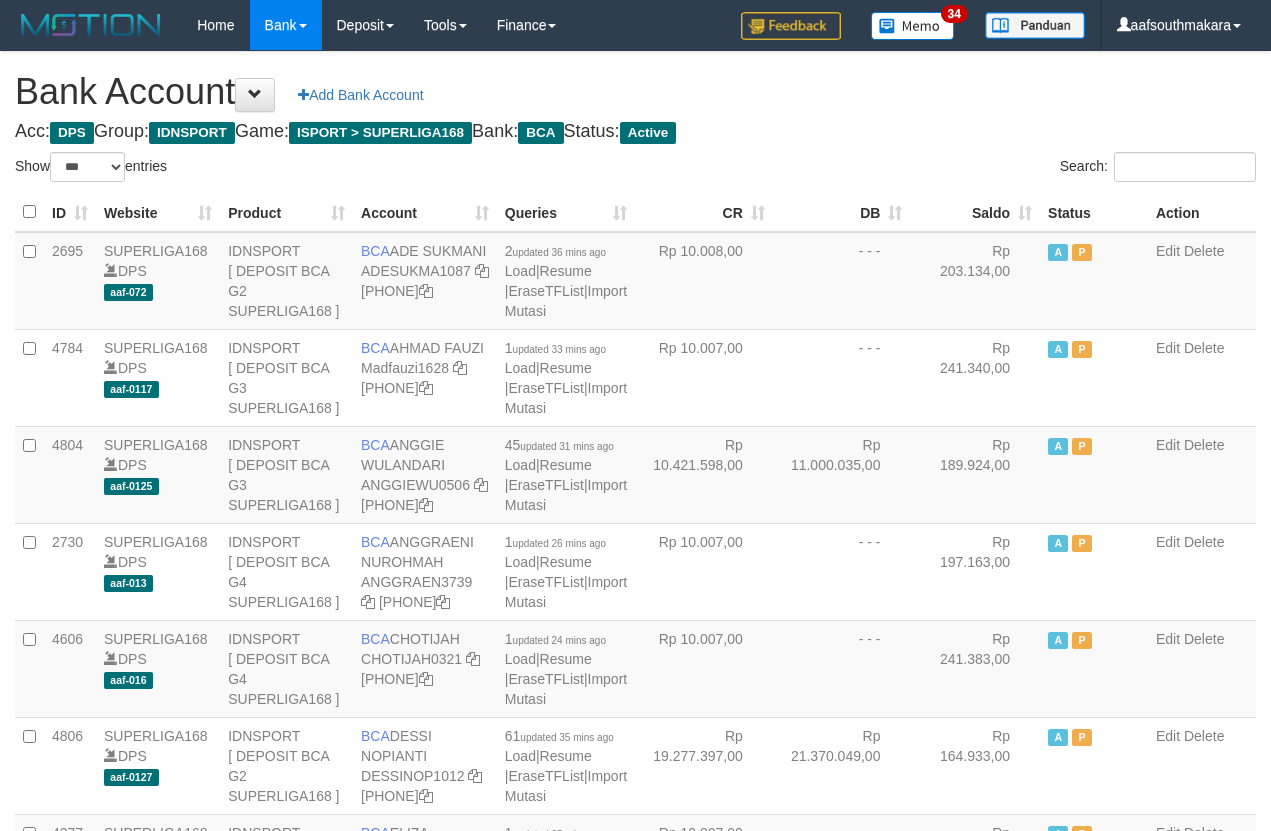 click on "Saldo" at bounding box center [975, 212] 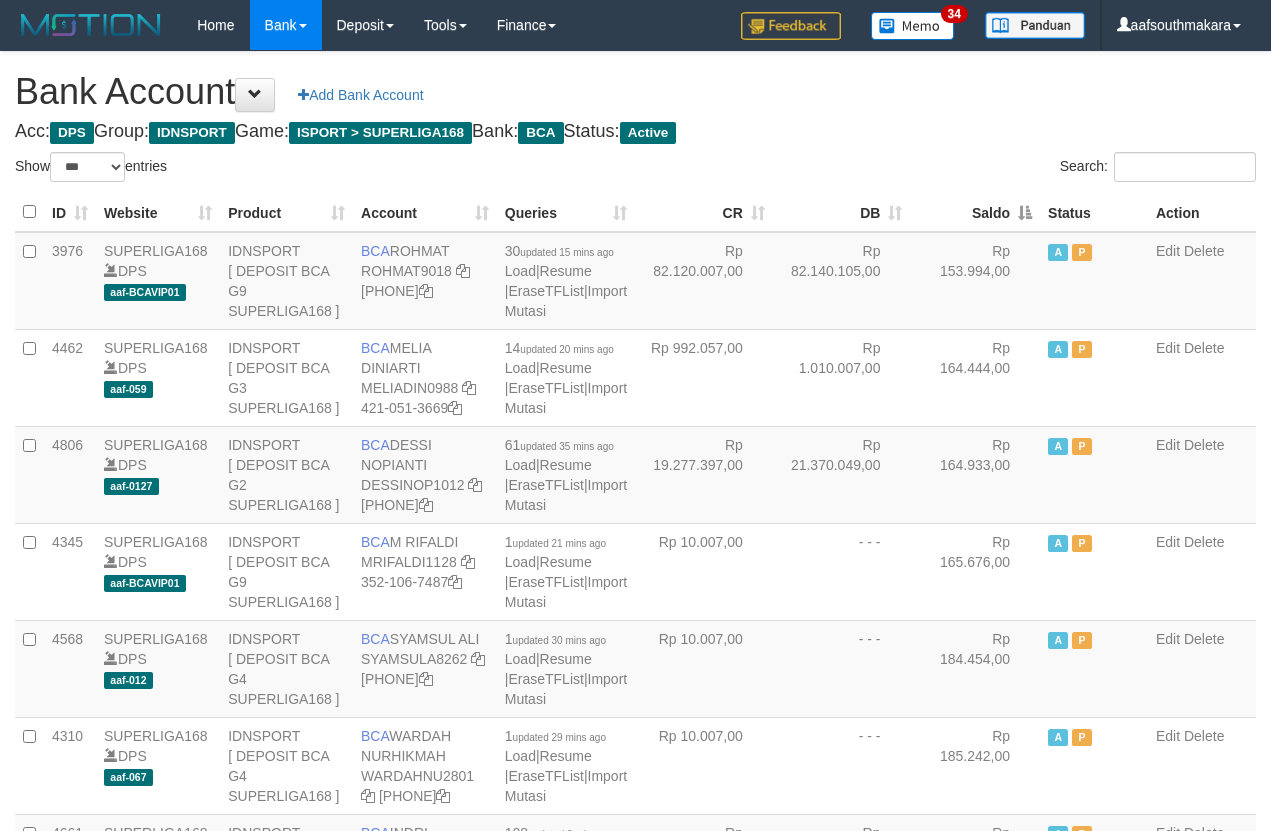 drag, startPoint x: 948, startPoint y: 209, endPoint x: 939, endPoint y: 194, distance: 17.492855 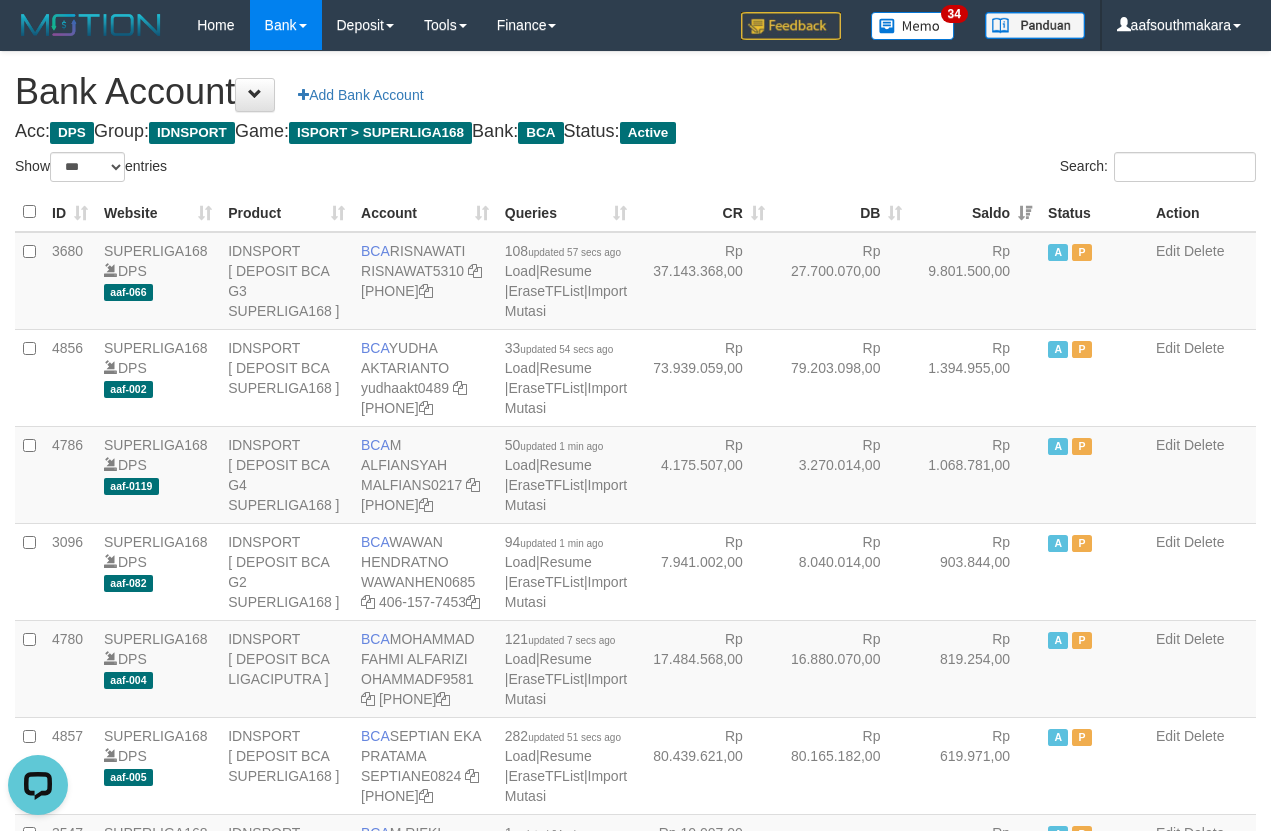 scroll, scrollTop: 0, scrollLeft: 0, axis: both 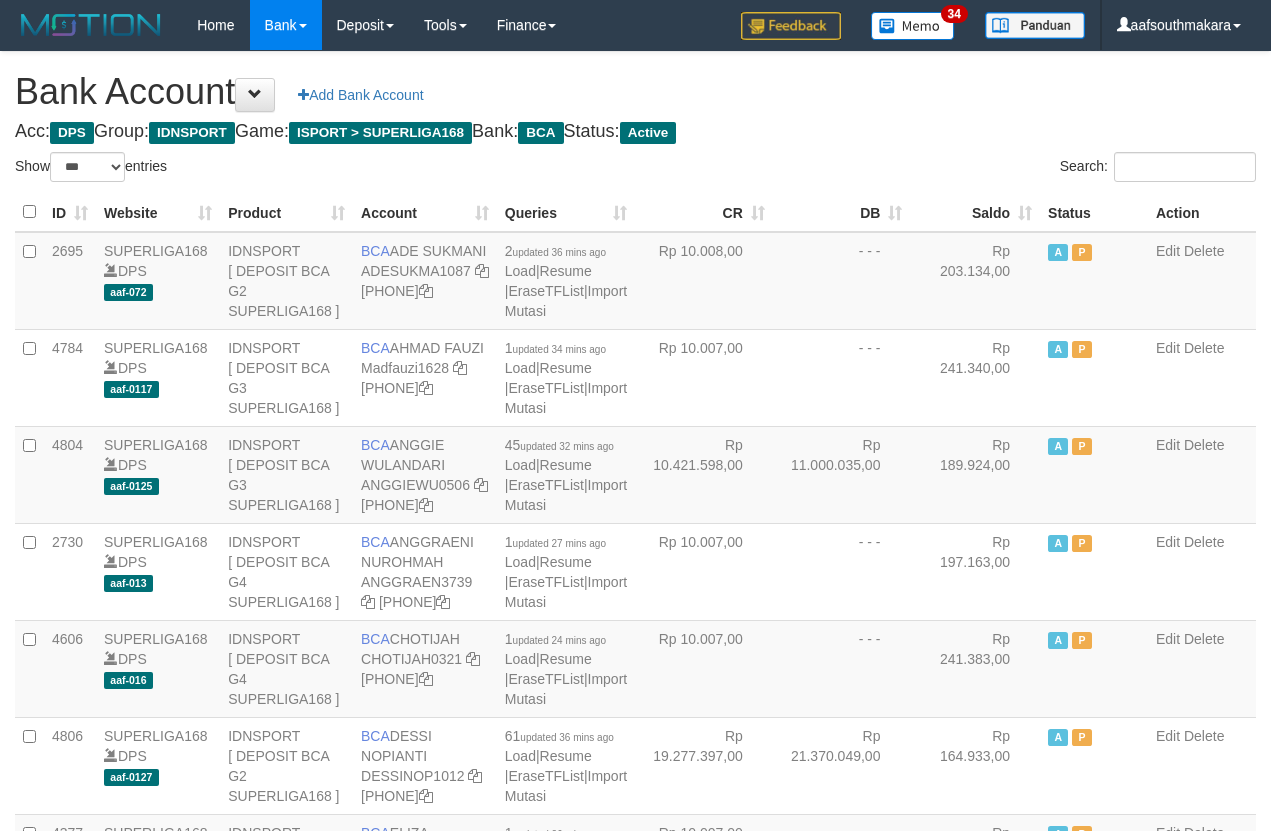 drag, startPoint x: 0, startPoint y: 0, endPoint x: 928, endPoint y: 196, distance: 948.4725 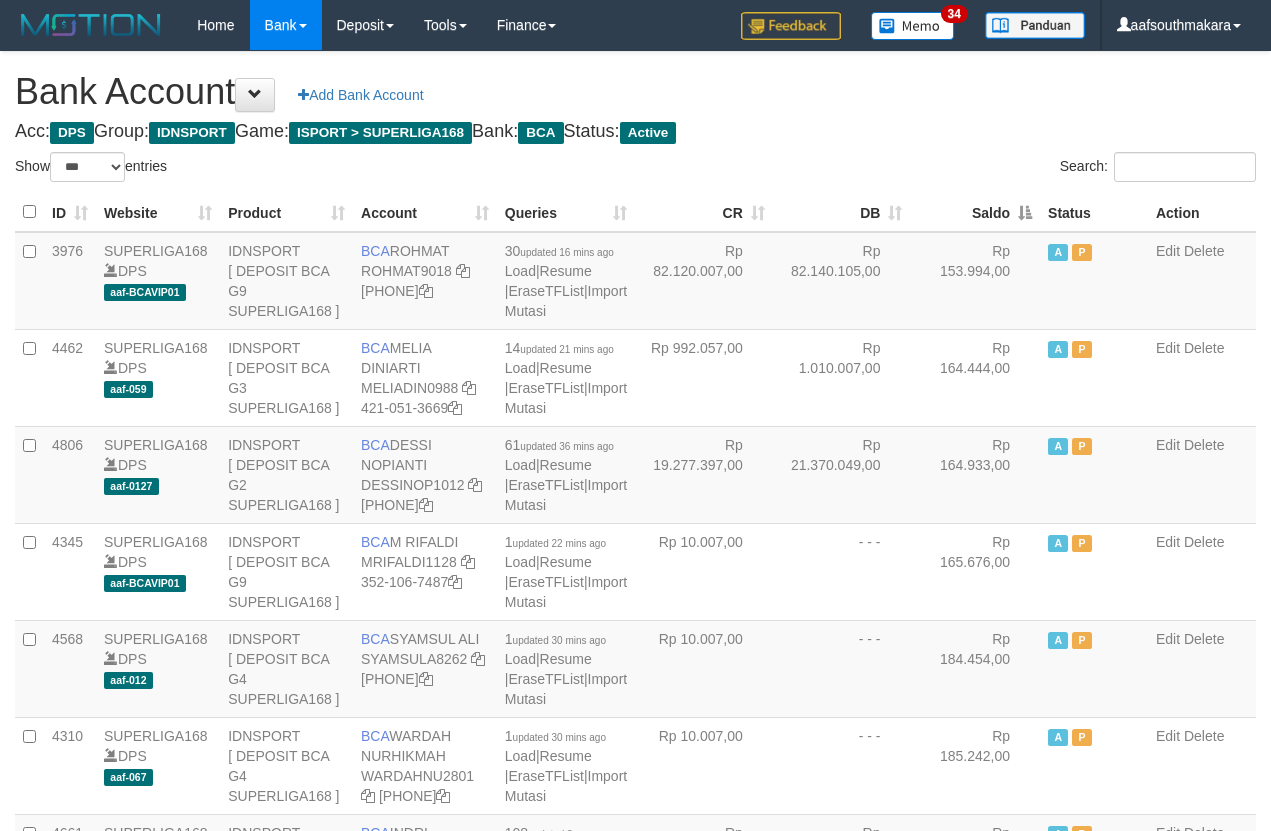 click on "Saldo" at bounding box center (975, 212) 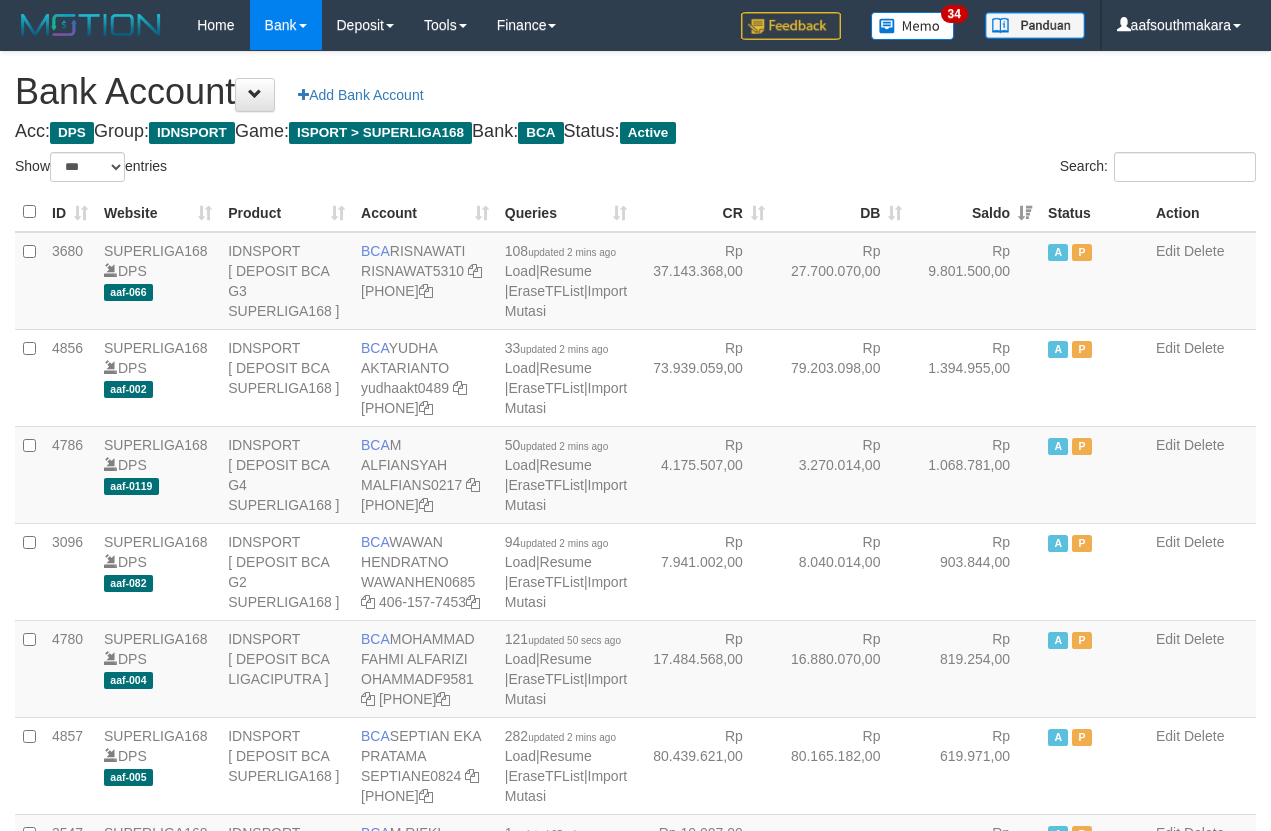 click on "Bank Account
Add Bank Account
Acc: 										 DPS
Group:   IDNSPORT    		Game:   ISPORT > SUPERLIGA168    		Bank:   BCA    		Status:  Active
Filter Account Type
*******
***
**
***
DPS
SELECT ALL  SELECT TYPE  - ALL -
DPS
WD
TMP
Filter Product
*******
******
********
********
*******
********
IDNSPORT
SELECT ALL  SELECT GROUP  - ALL -
BETHUB
IDNPOKER
IDNSPORT
IDNTOTO
LOADONLY
Filter Website
*******" at bounding box center [635, 1708] 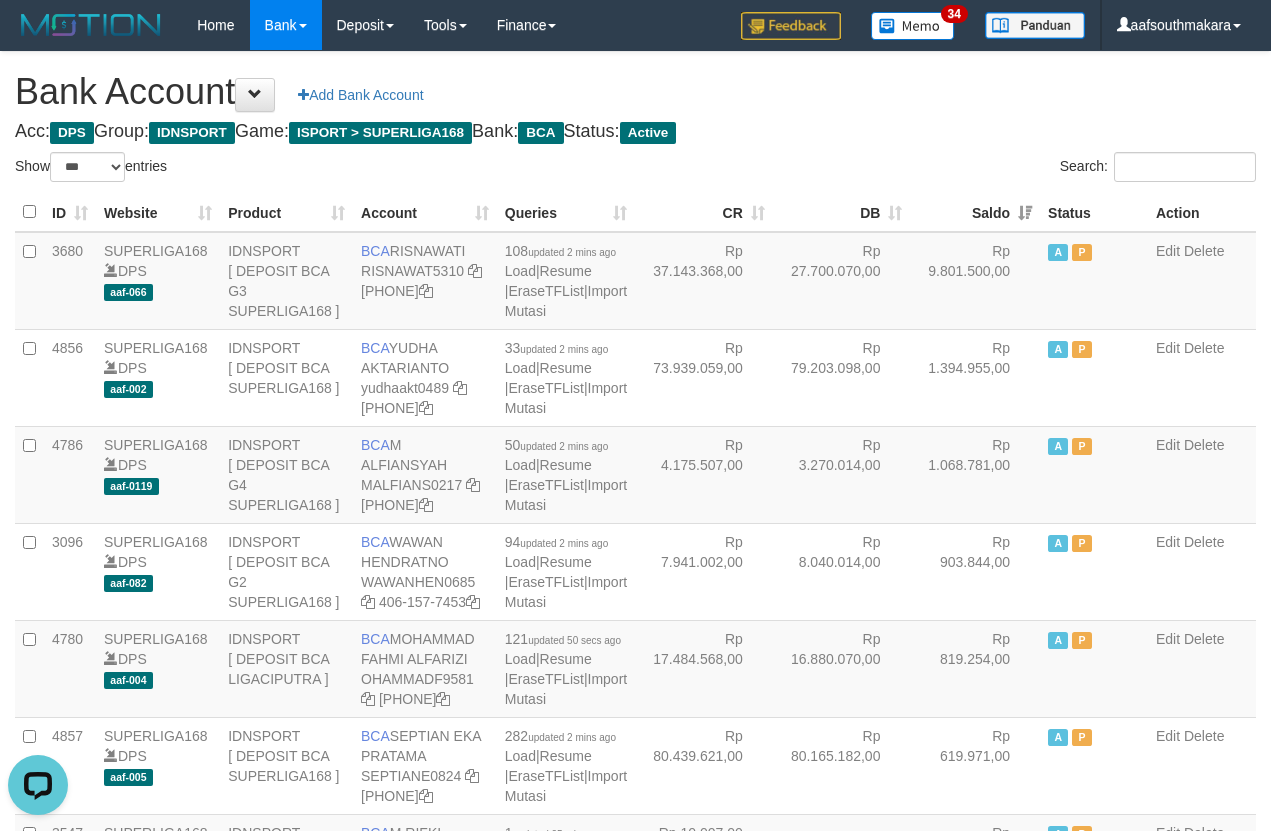 scroll, scrollTop: 0, scrollLeft: 0, axis: both 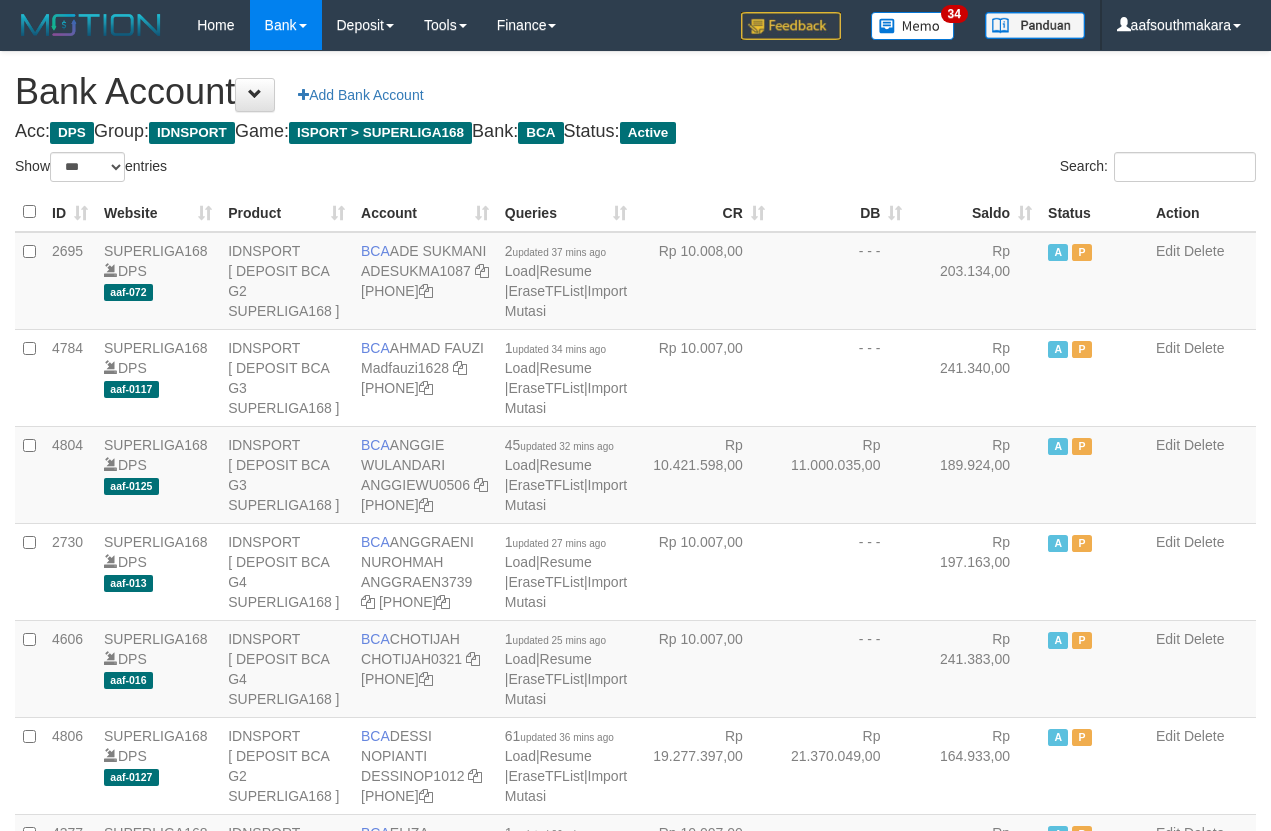 click on "Saldo" at bounding box center (975, 212) 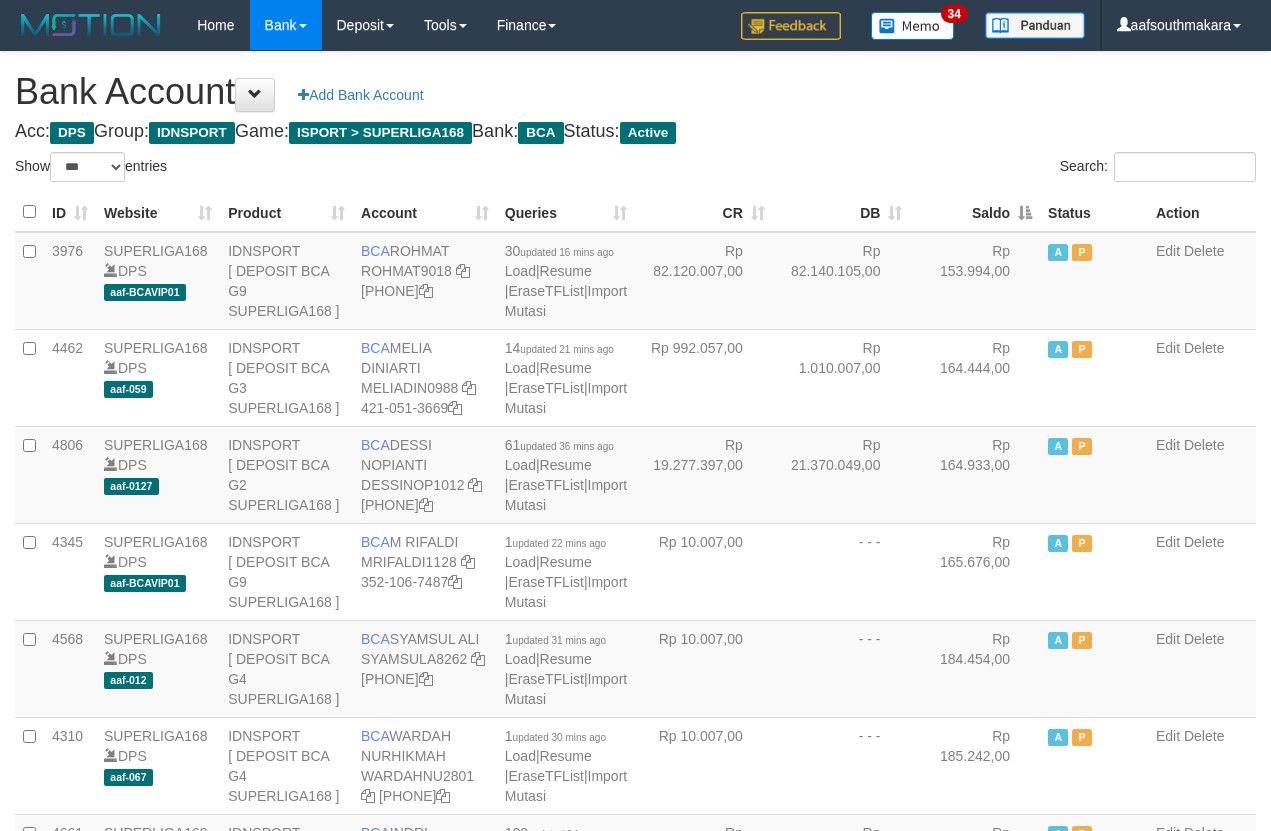 click on "Saldo" at bounding box center [975, 212] 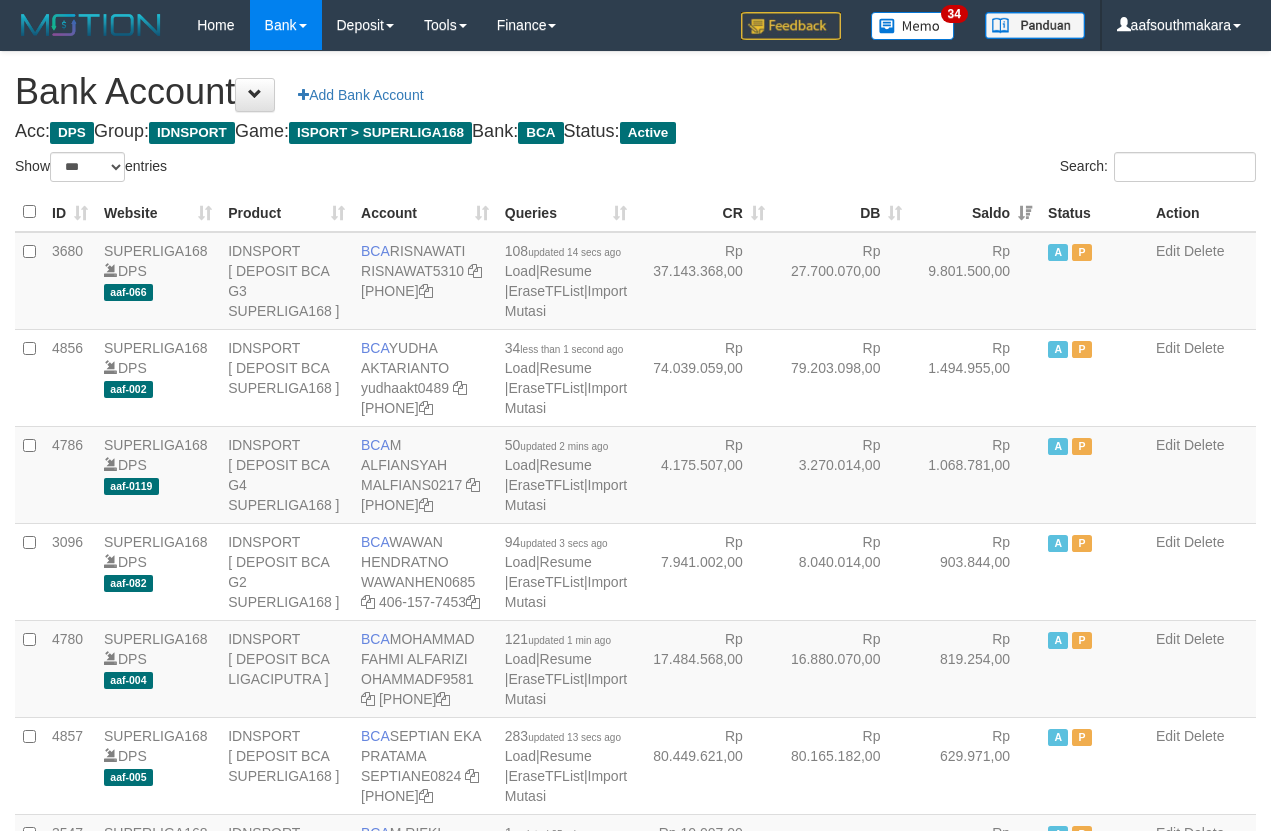 click on "Search:" at bounding box center [954, 169] 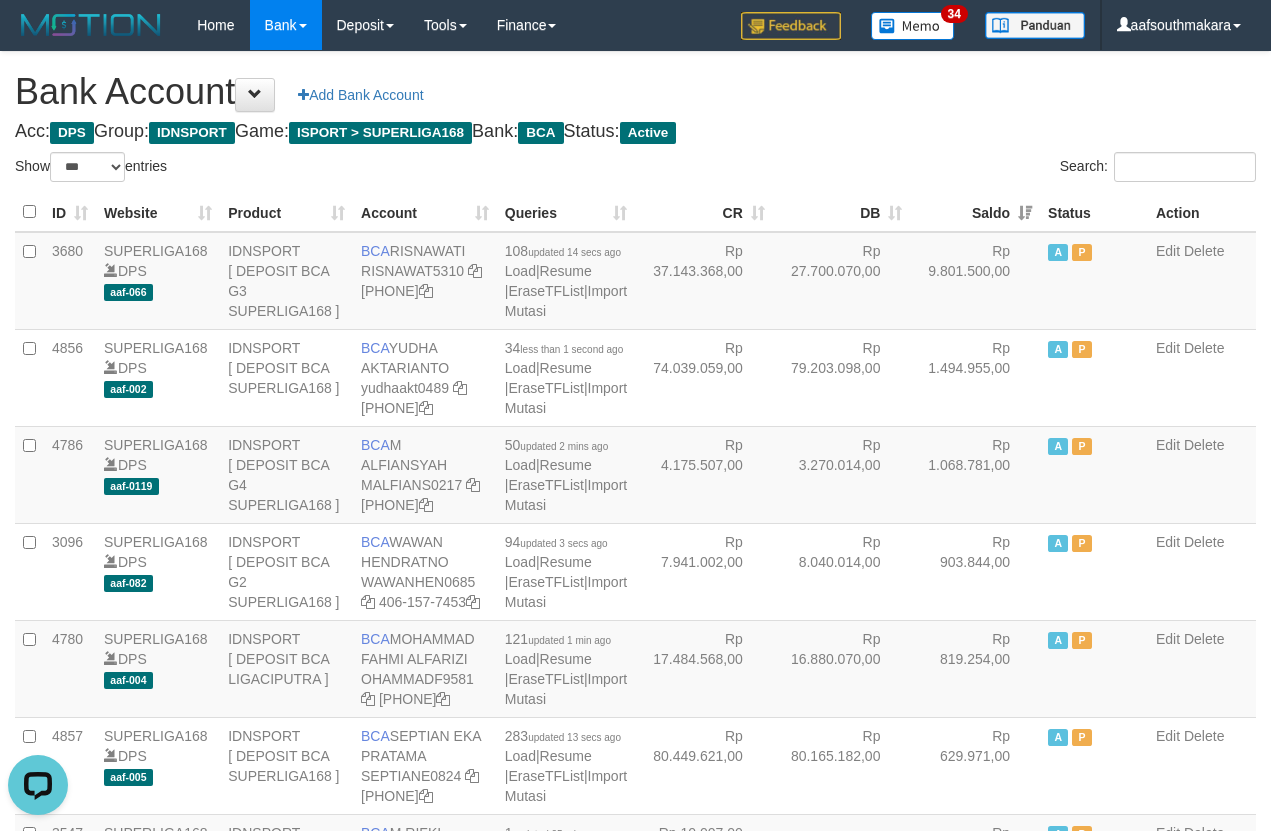 scroll, scrollTop: 0, scrollLeft: 0, axis: both 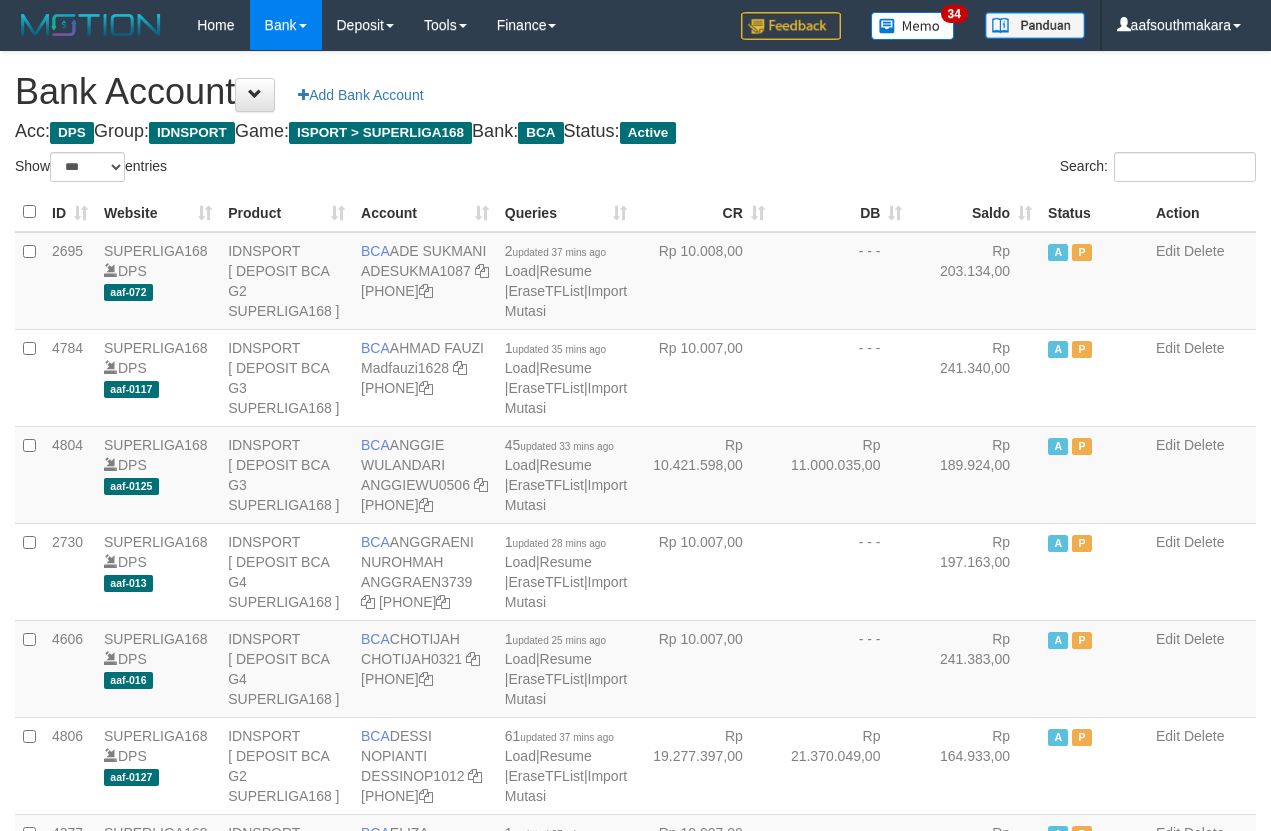 click on "Saldo" at bounding box center [975, 212] 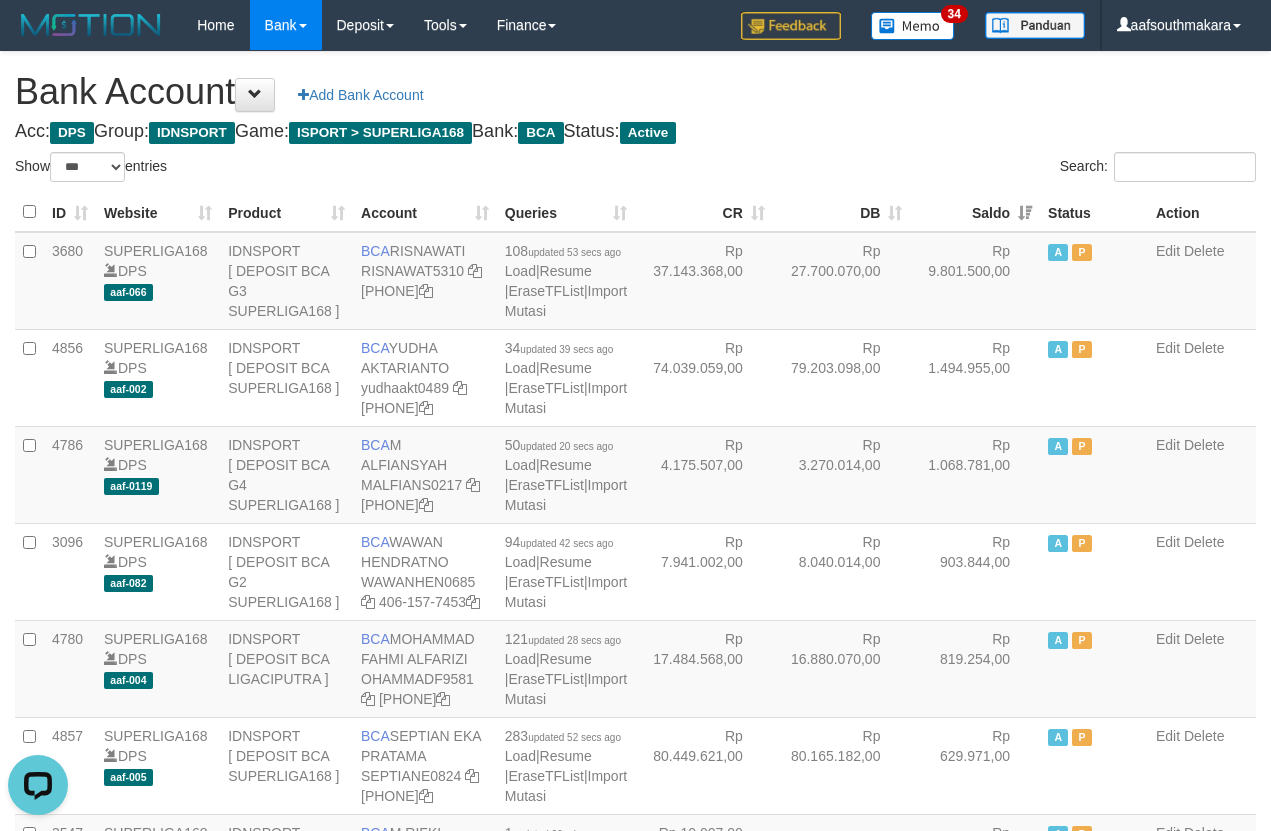 scroll, scrollTop: 0, scrollLeft: 0, axis: both 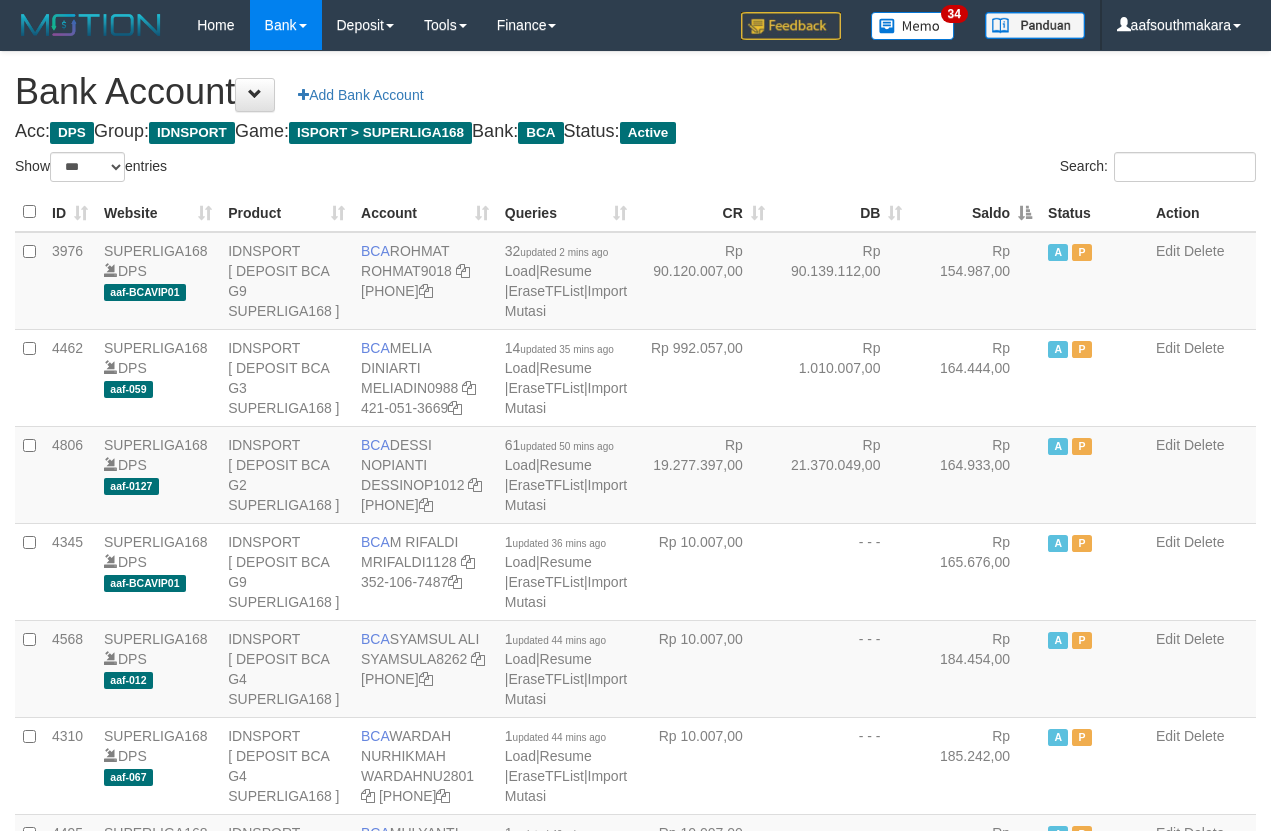 click on "Saldo" at bounding box center (975, 212) 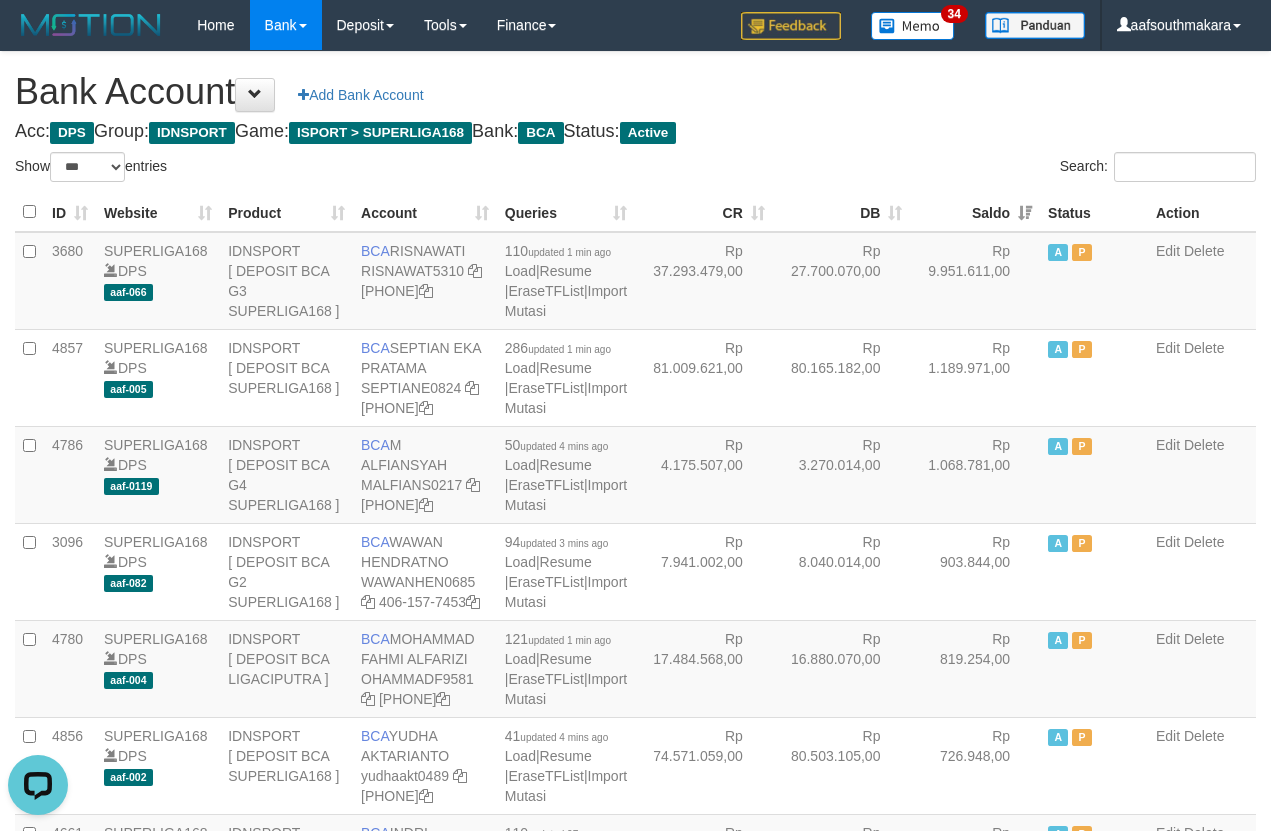 scroll, scrollTop: 0, scrollLeft: 0, axis: both 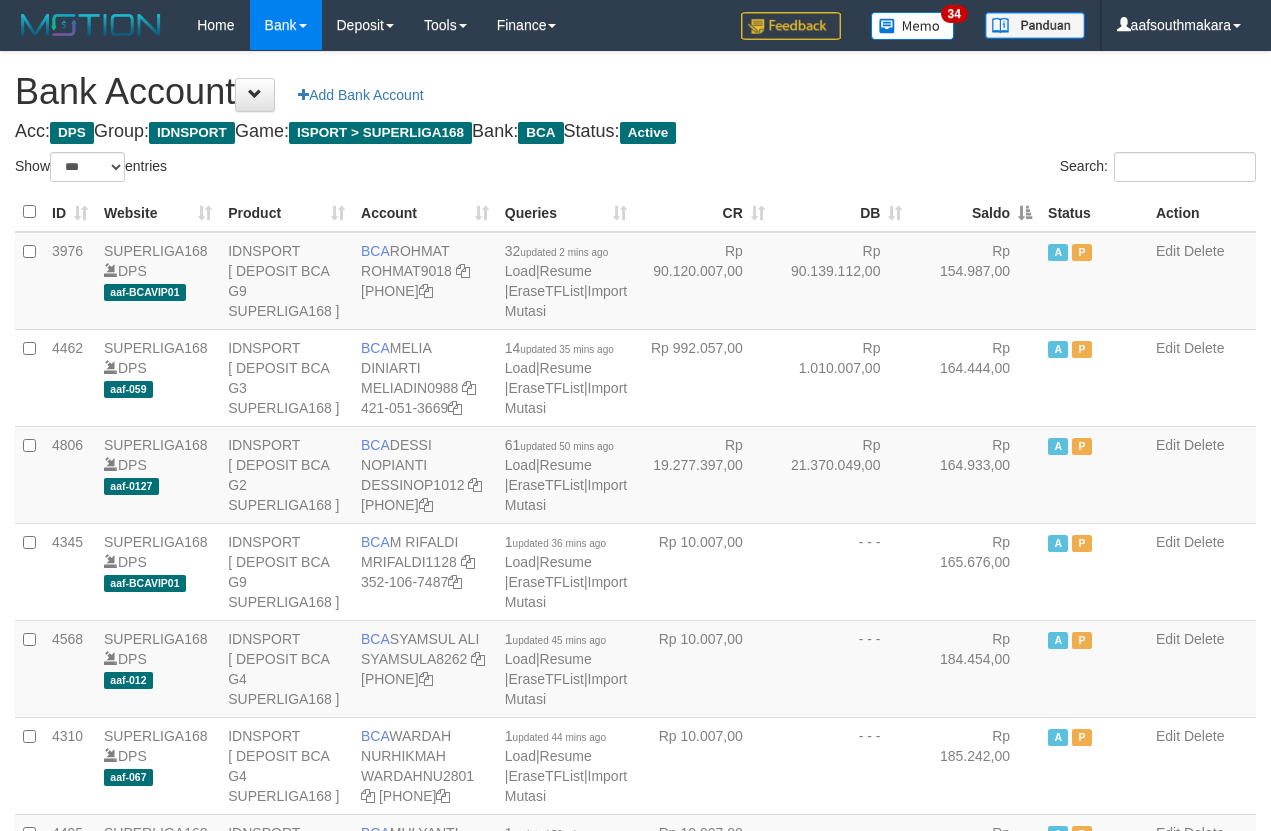 click on "Saldo" at bounding box center [975, 212] 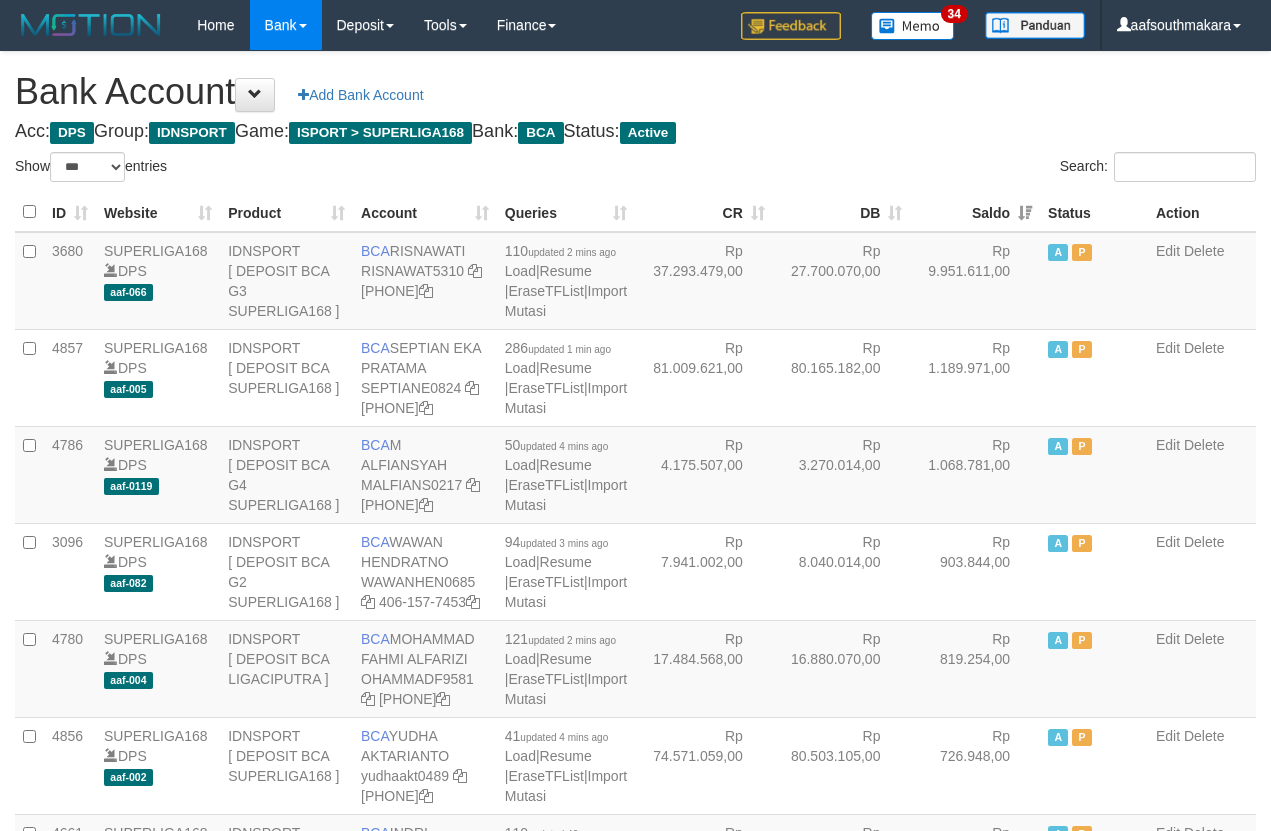 click on "Search:" at bounding box center [954, 169] 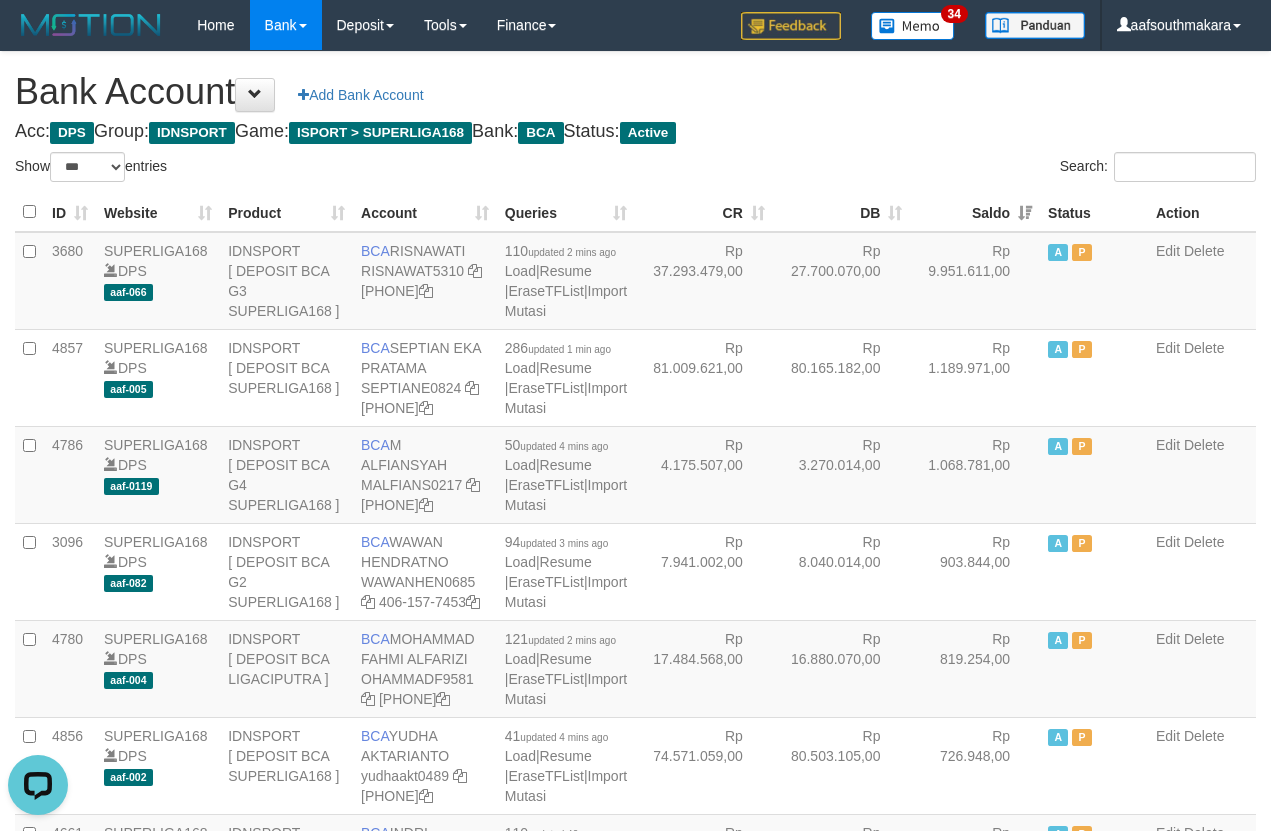 scroll, scrollTop: 0, scrollLeft: 0, axis: both 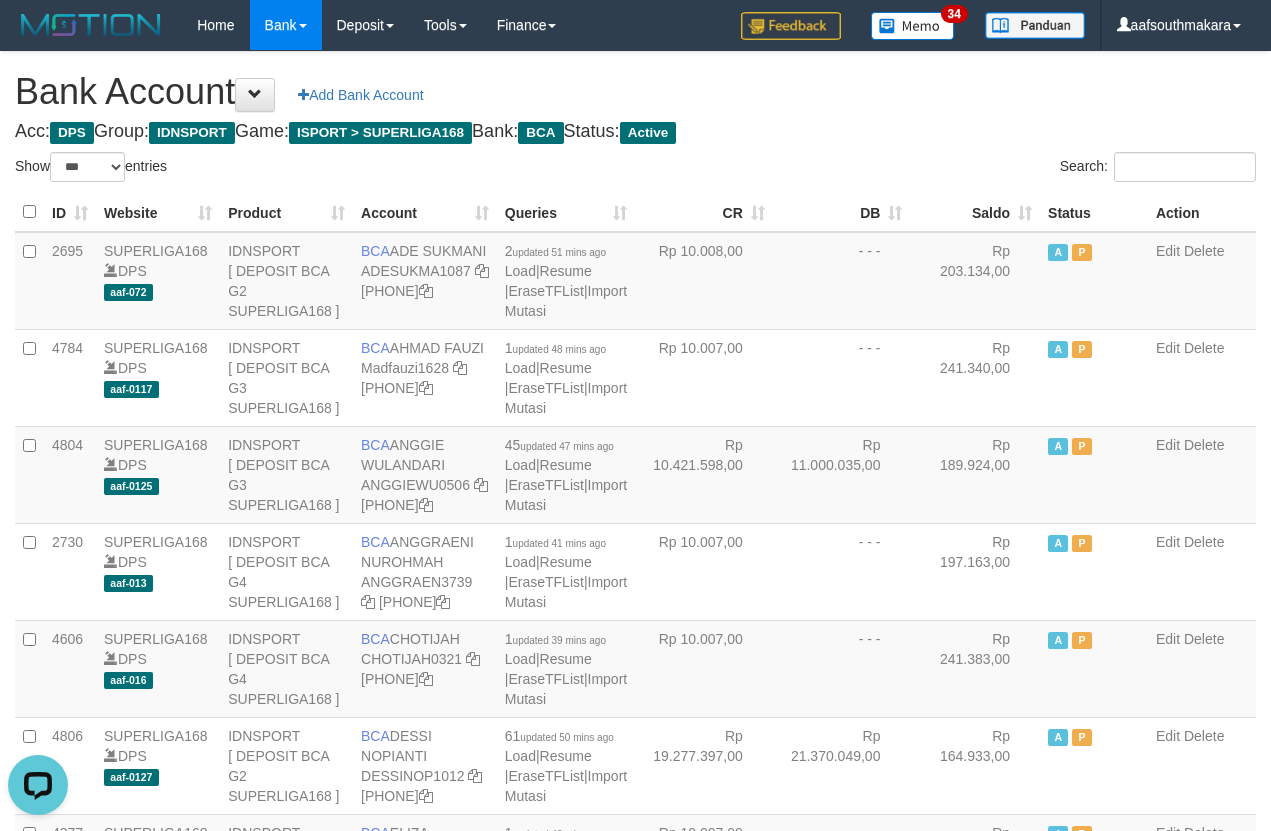 click on "Saldo" at bounding box center [975, 212] 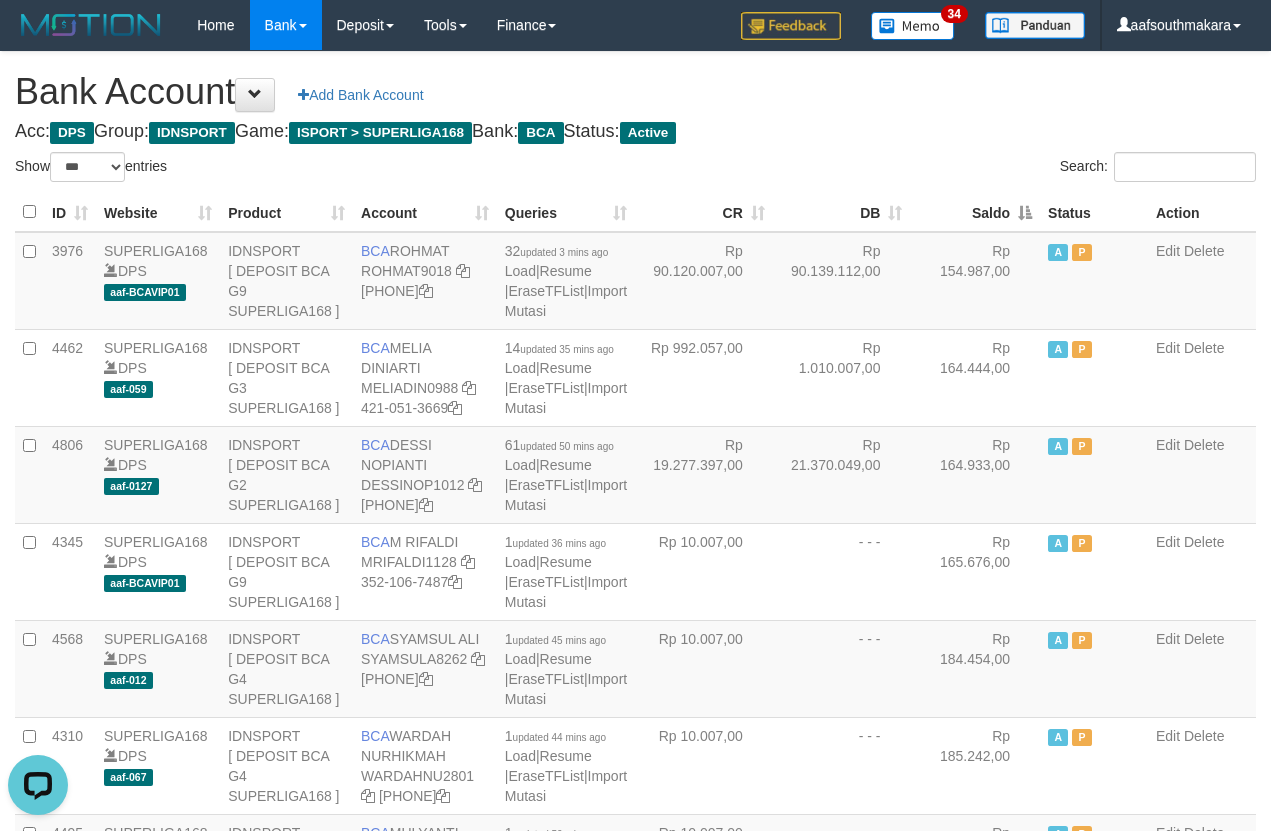 click on "Saldo" at bounding box center [975, 212] 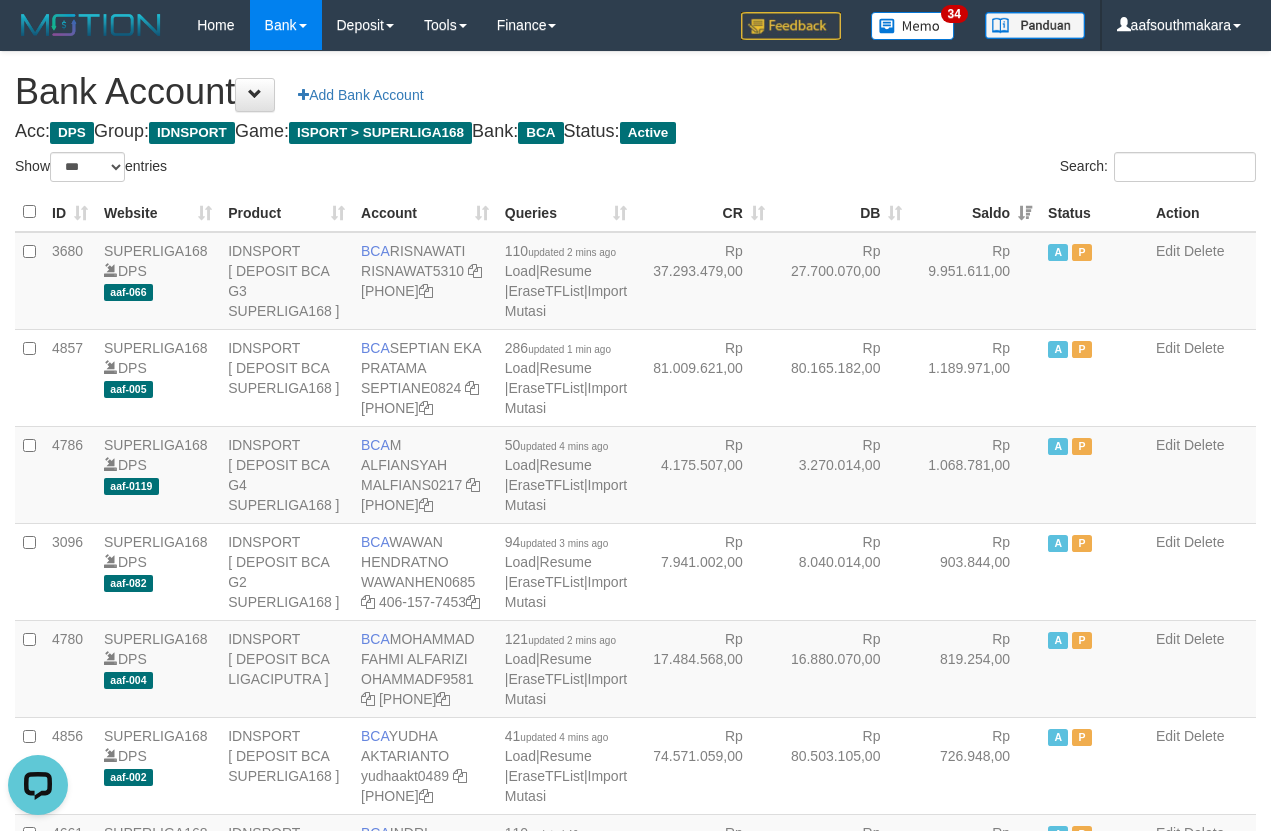 click on "Search:" at bounding box center [954, 169] 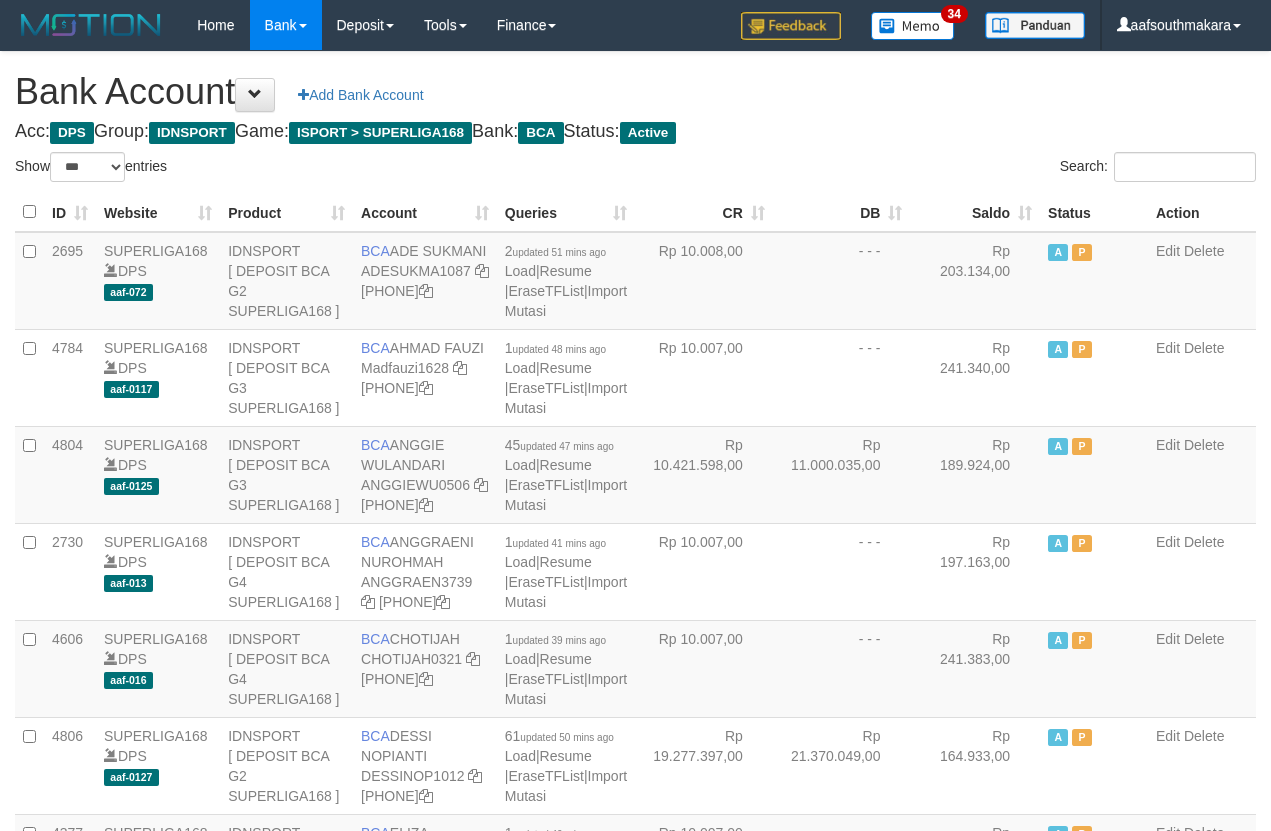 click on "Saldo" at bounding box center [975, 212] 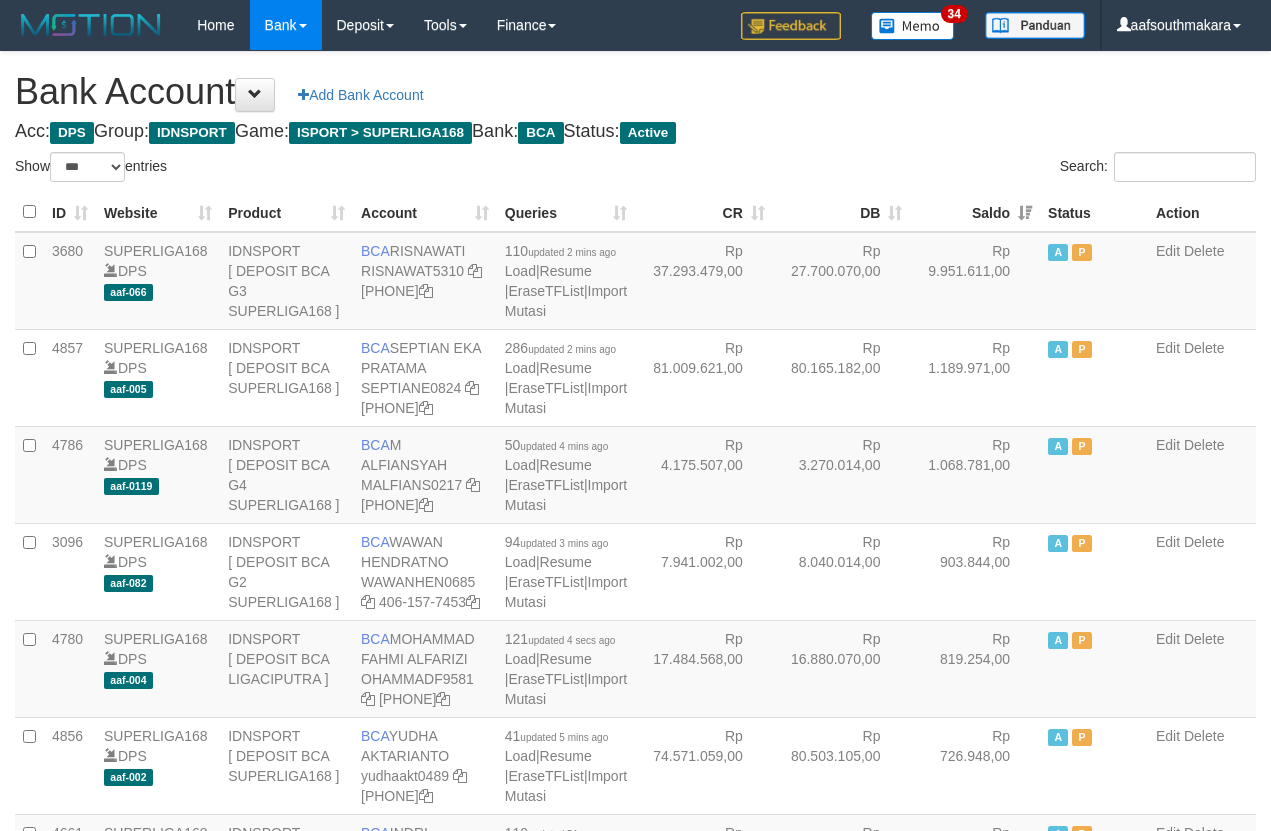 click on "Search:" at bounding box center (954, 169) 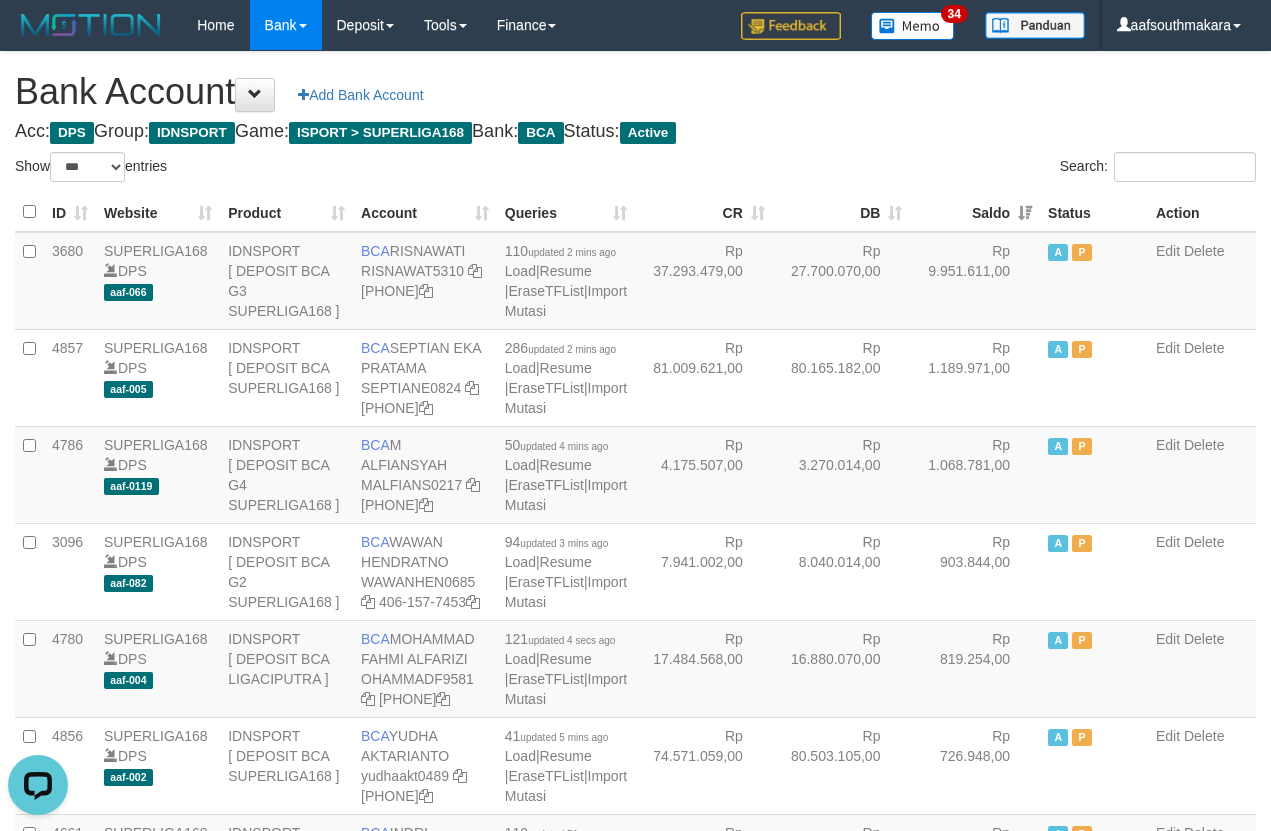 scroll, scrollTop: 0, scrollLeft: 0, axis: both 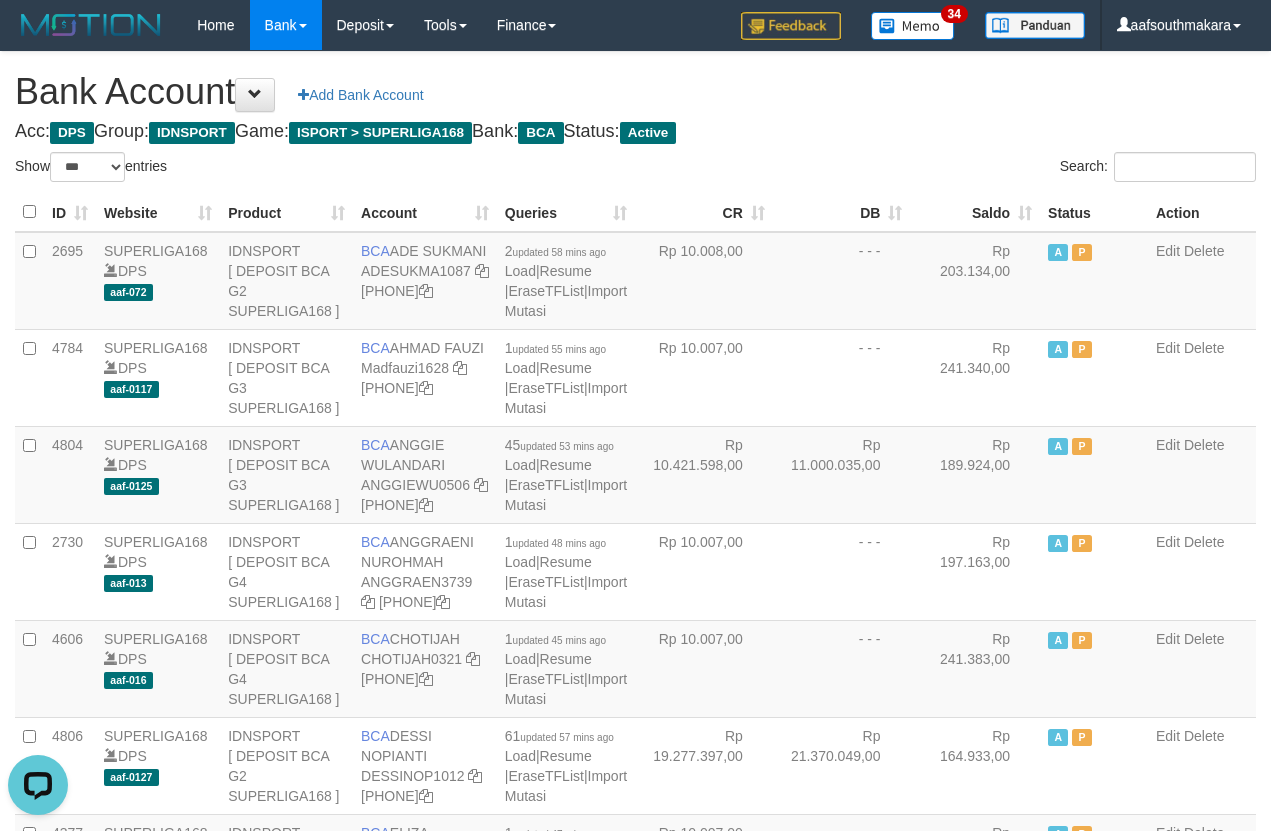 click on "Saldo" at bounding box center (975, 212) 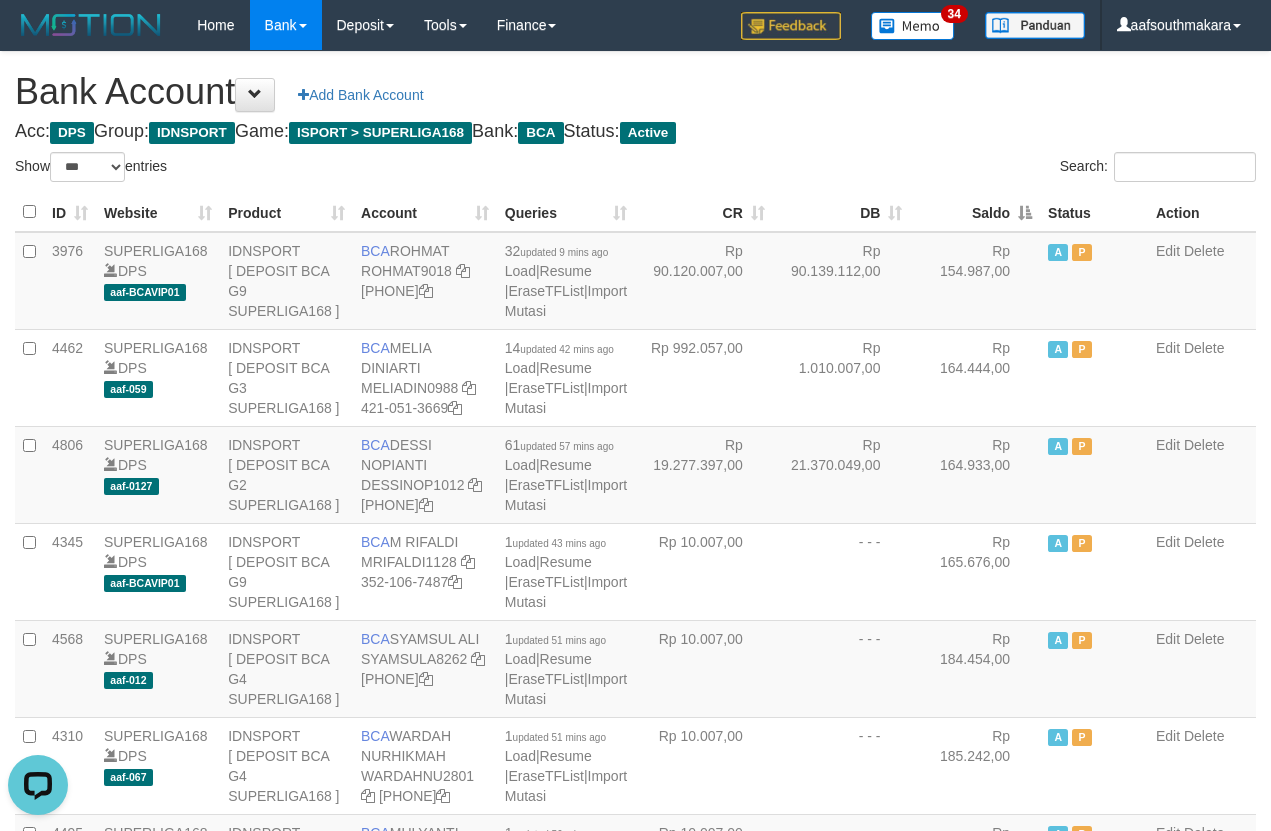 click on "Saldo" at bounding box center (975, 212) 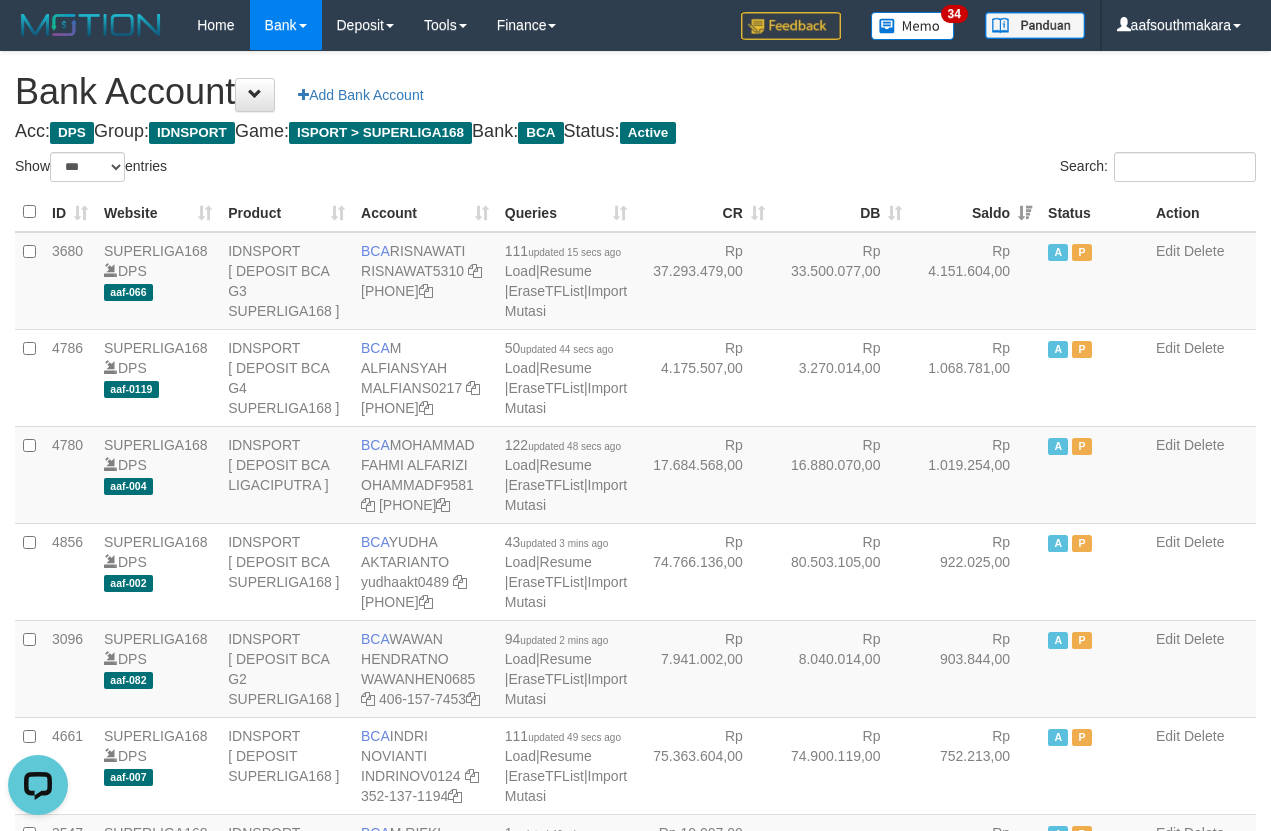 click on "Search:" at bounding box center [954, 169] 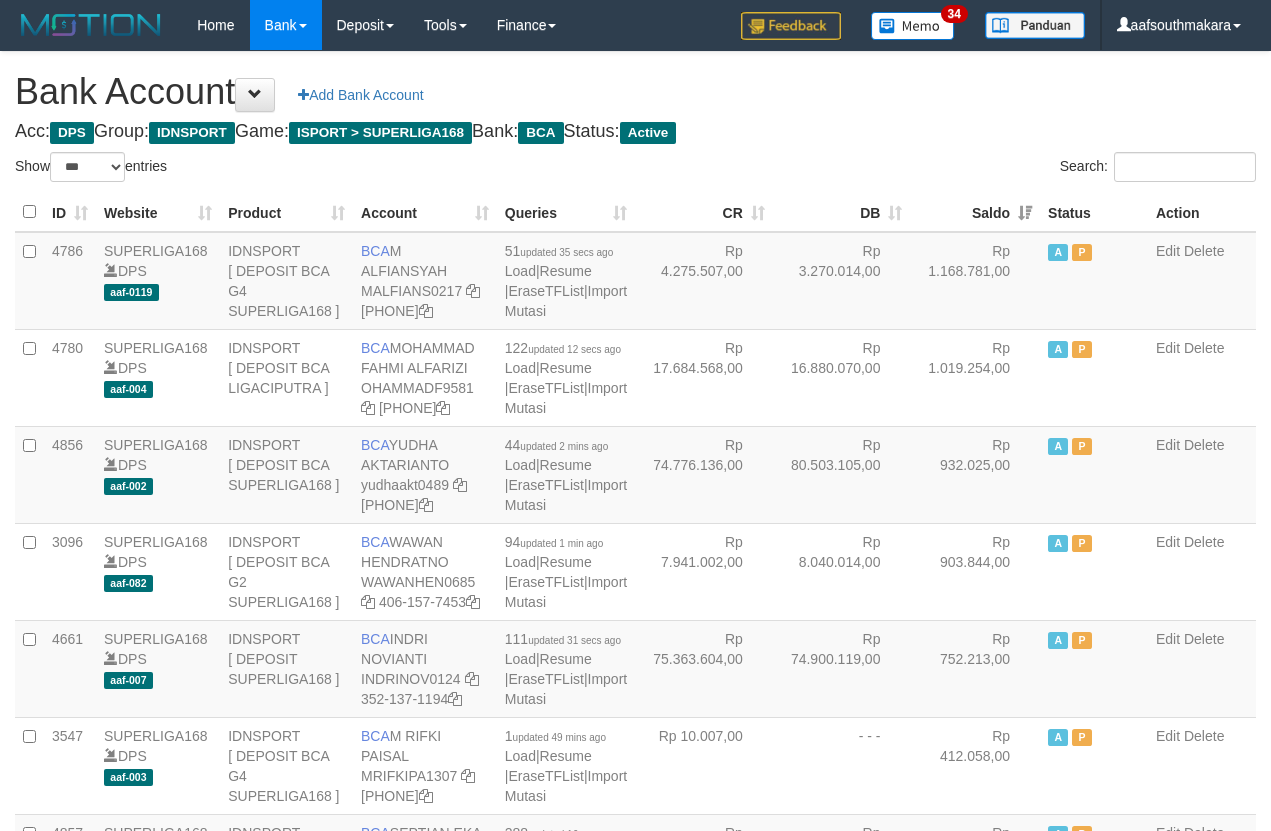 scroll, scrollTop: 0, scrollLeft: 0, axis: both 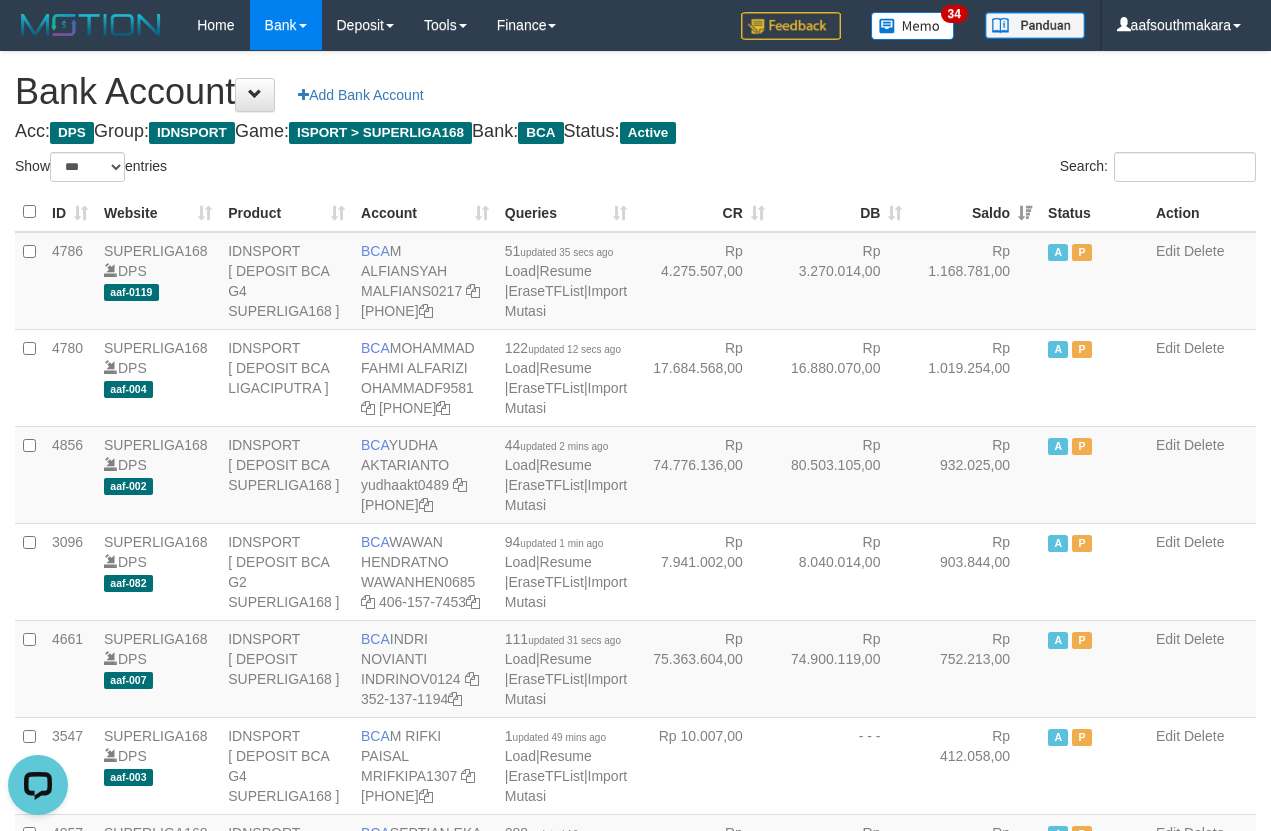 click on "Acc: 										 DPS
Group:   IDNSPORT    		Game:   ISPORT > SUPERLIGA168    		Bank:   BCA    		Status:  Active" at bounding box center (635, 132) 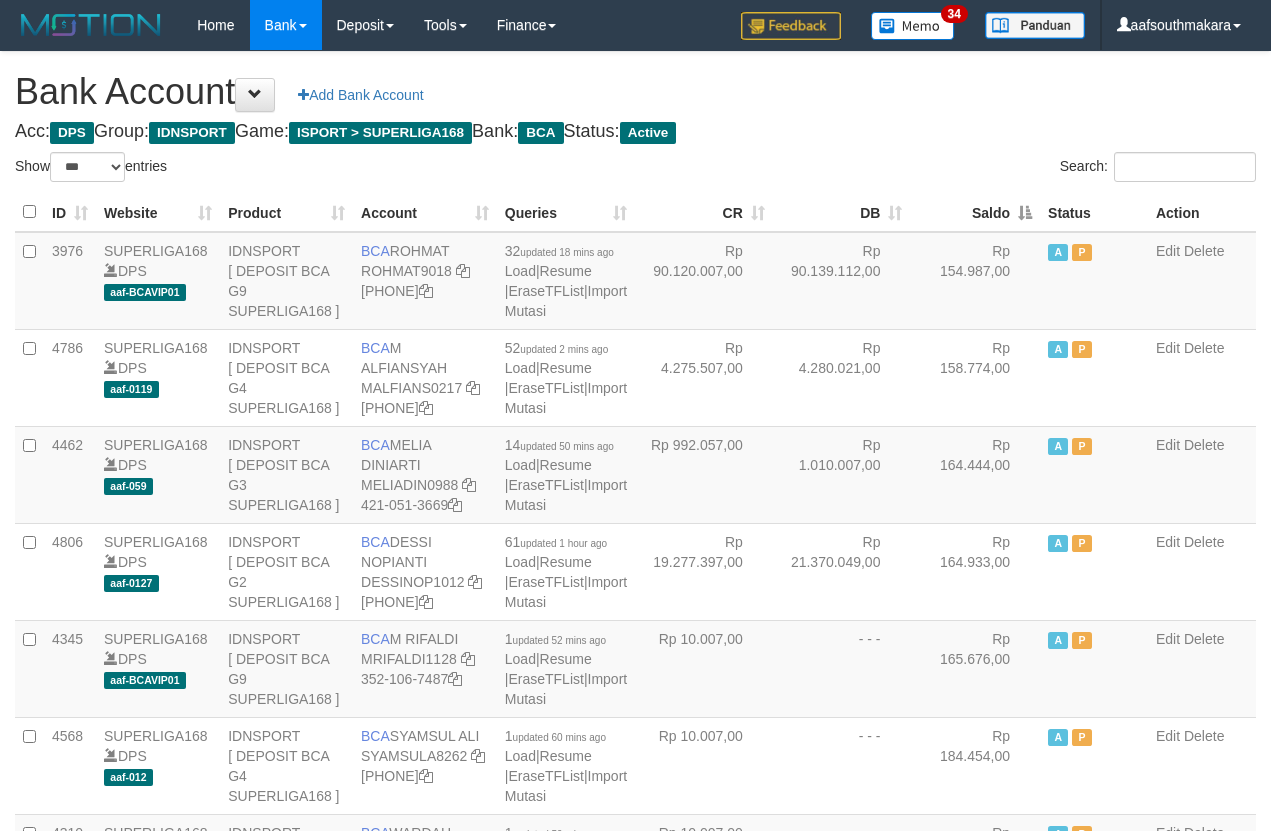 scroll, scrollTop: 0, scrollLeft: 0, axis: both 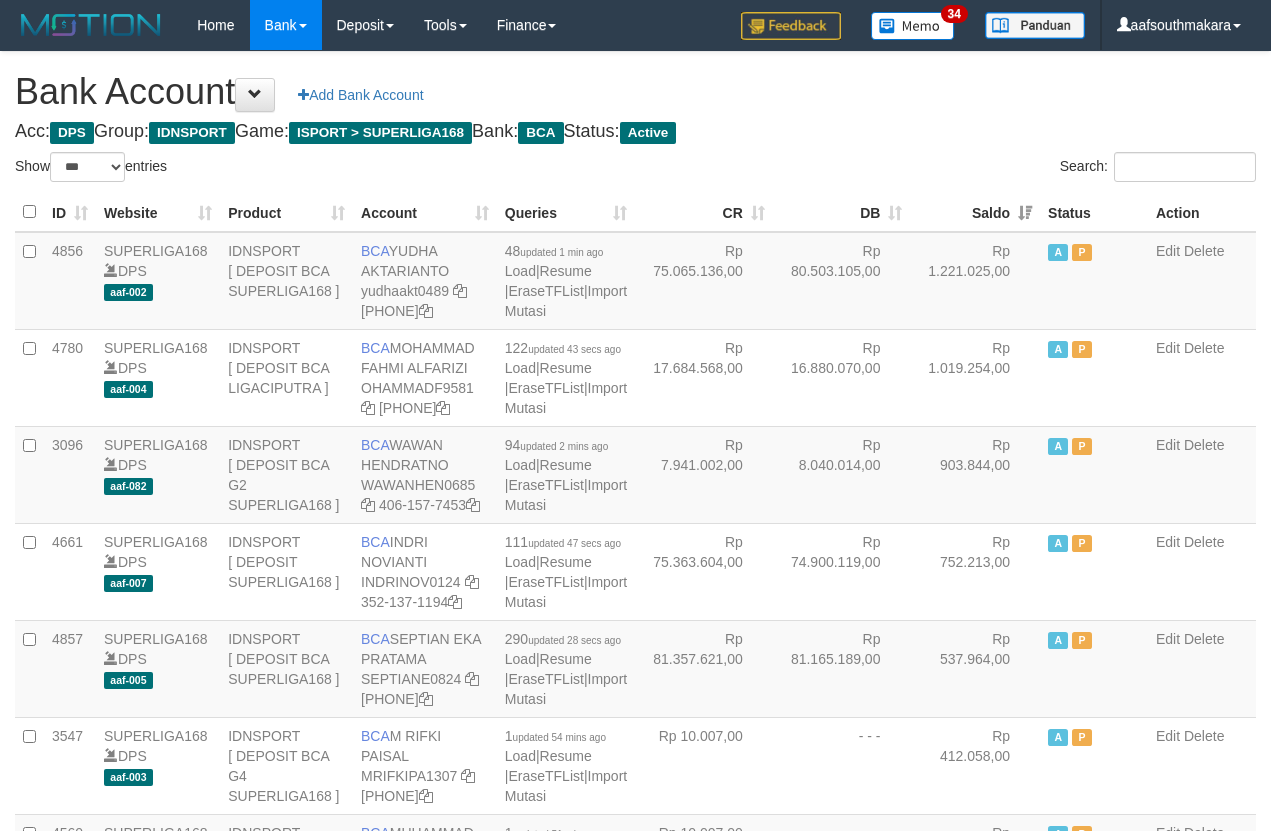 click on "Search:" at bounding box center [954, 169] 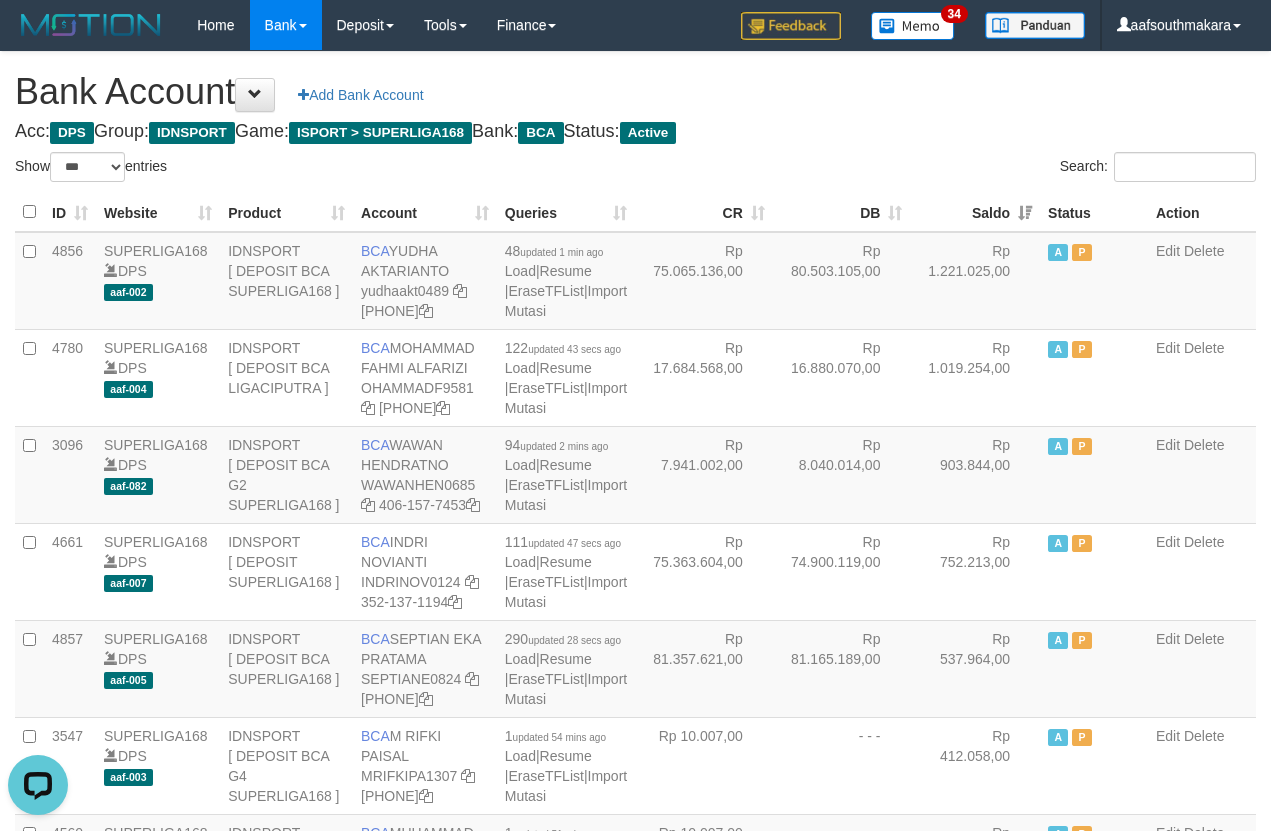 scroll, scrollTop: 0, scrollLeft: 0, axis: both 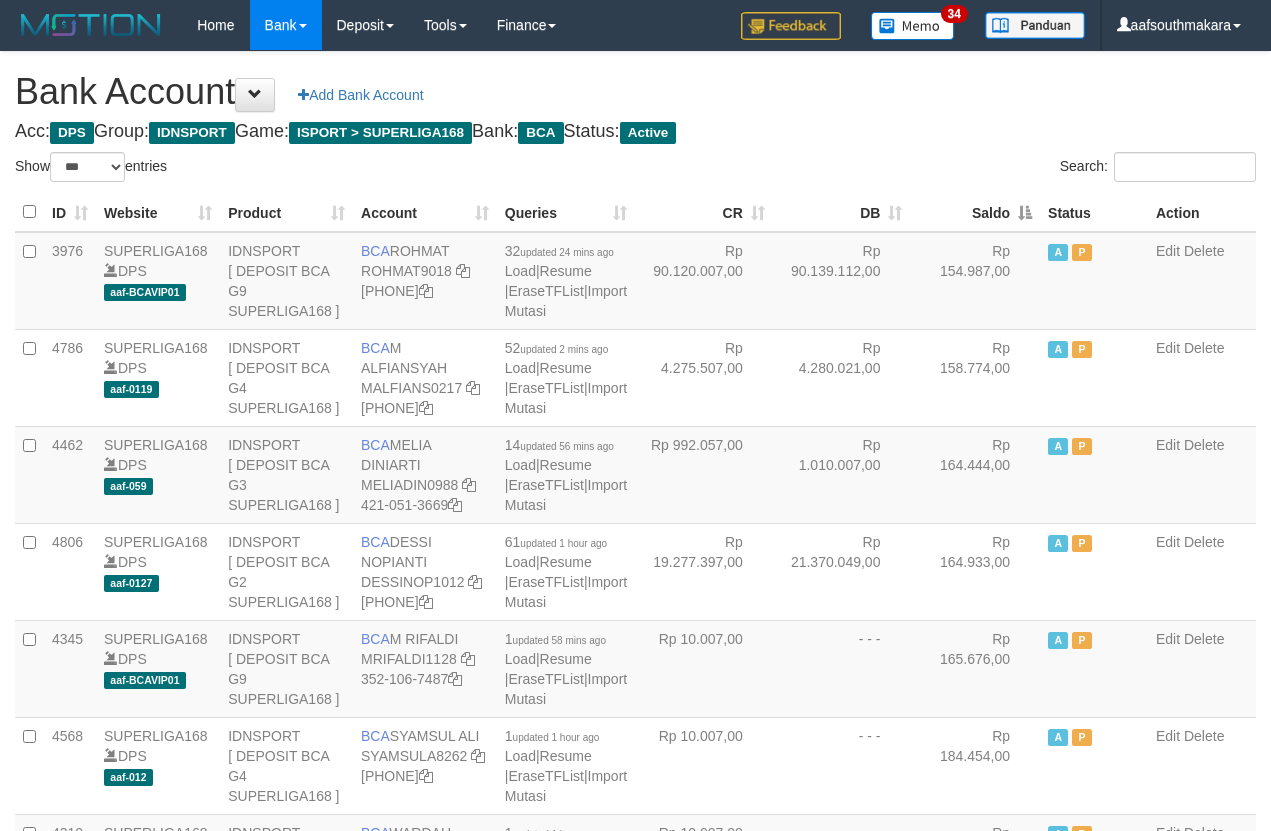 click on "Saldo" at bounding box center (975, 212) 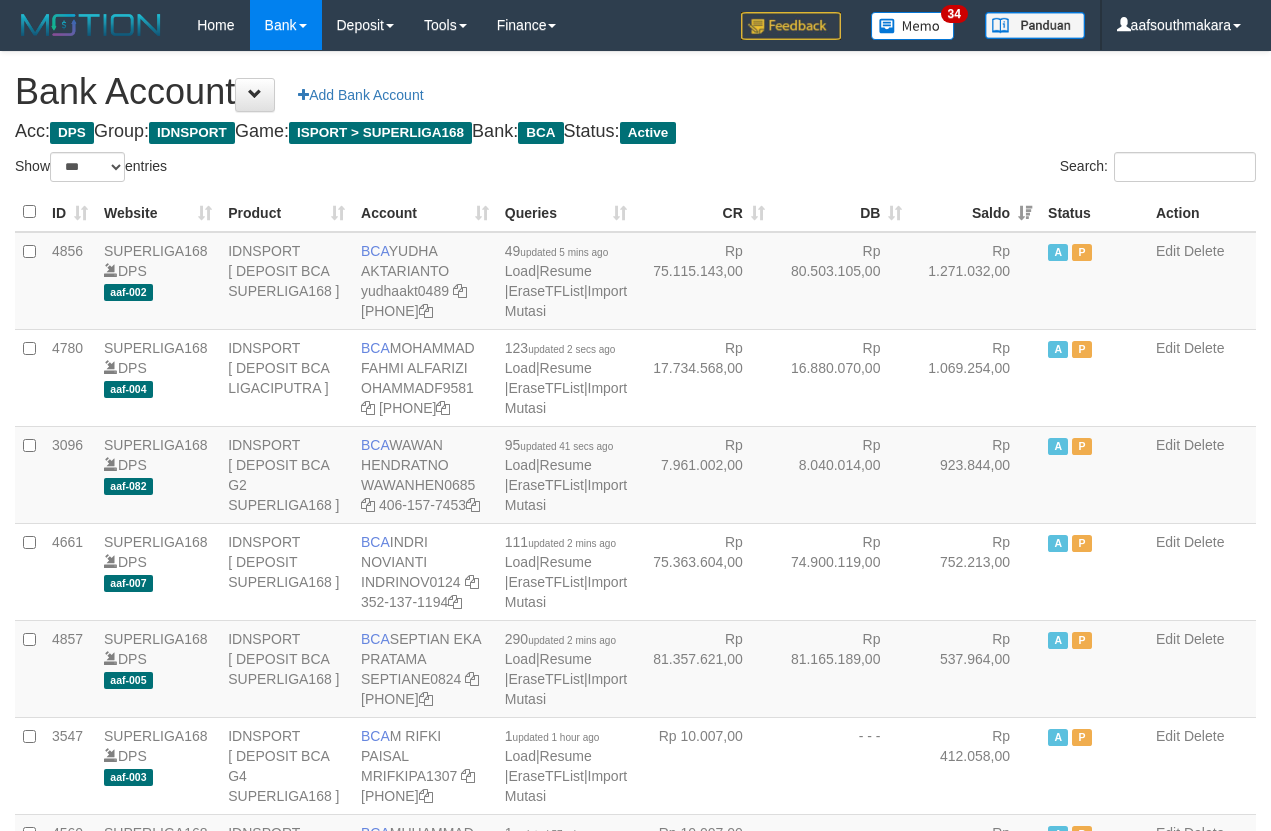 click on "Search:" at bounding box center (954, 169) 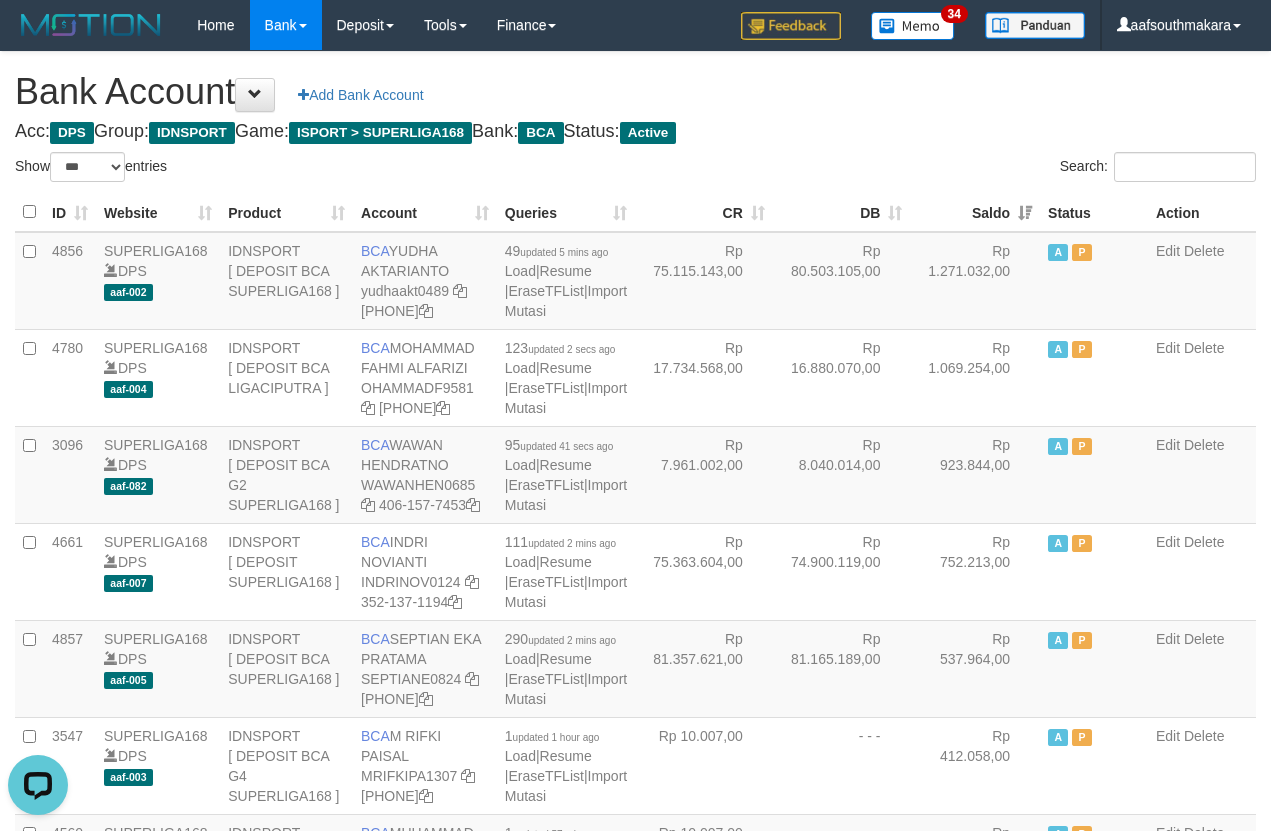 scroll, scrollTop: 0, scrollLeft: 0, axis: both 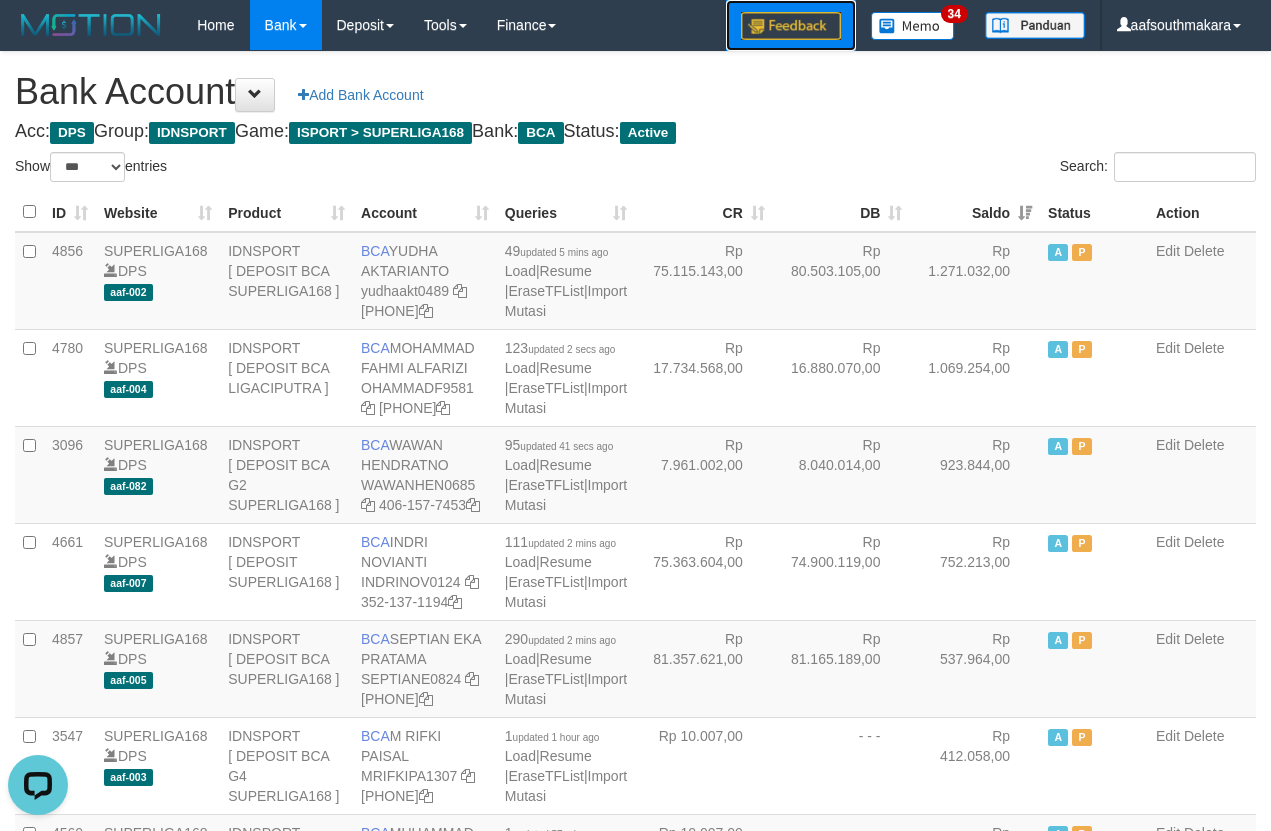 click at bounding box center (791, 25) 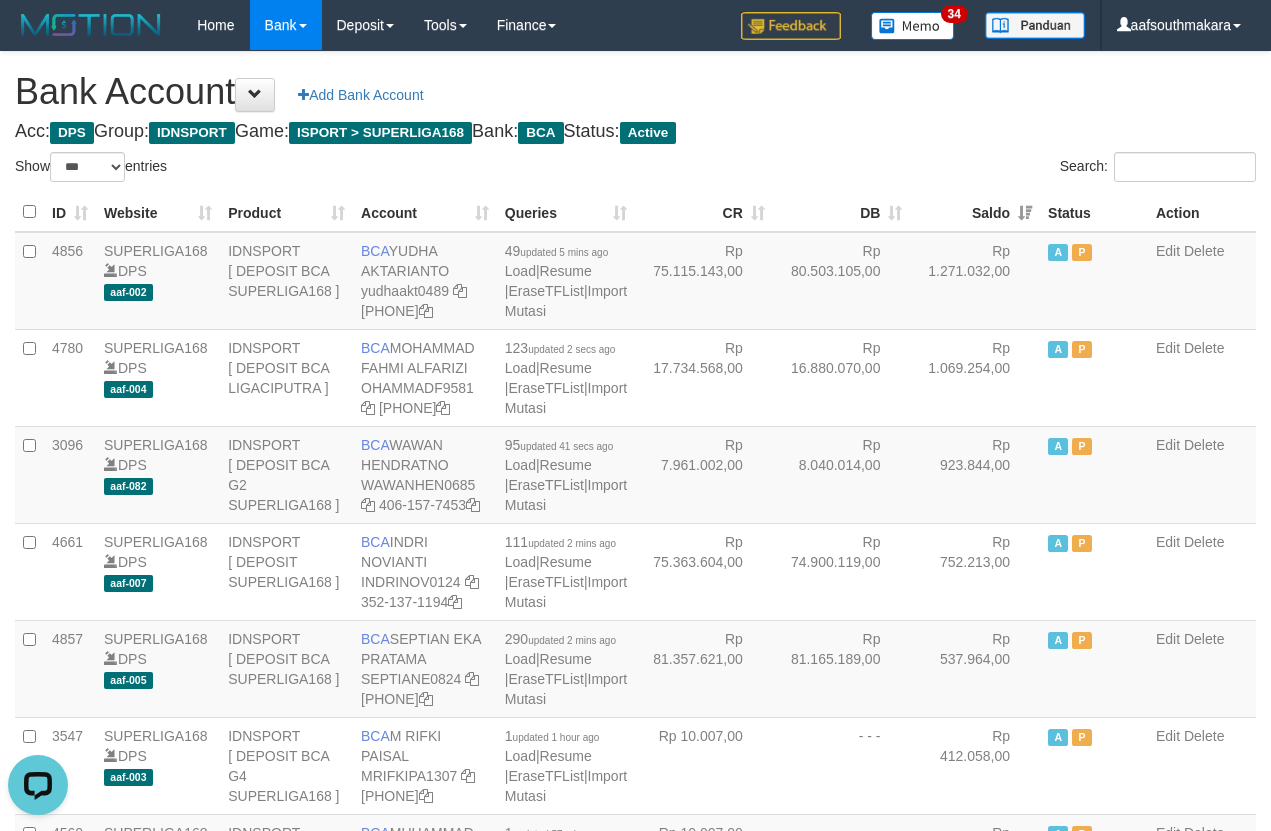 click on "Acc: 										 DPS
Group:   IDNSPORT    		Game:   ISPORT > SUPERLIGA168    		Bank:   BCA    		Status:  Active" at bounding box center [635, 132] 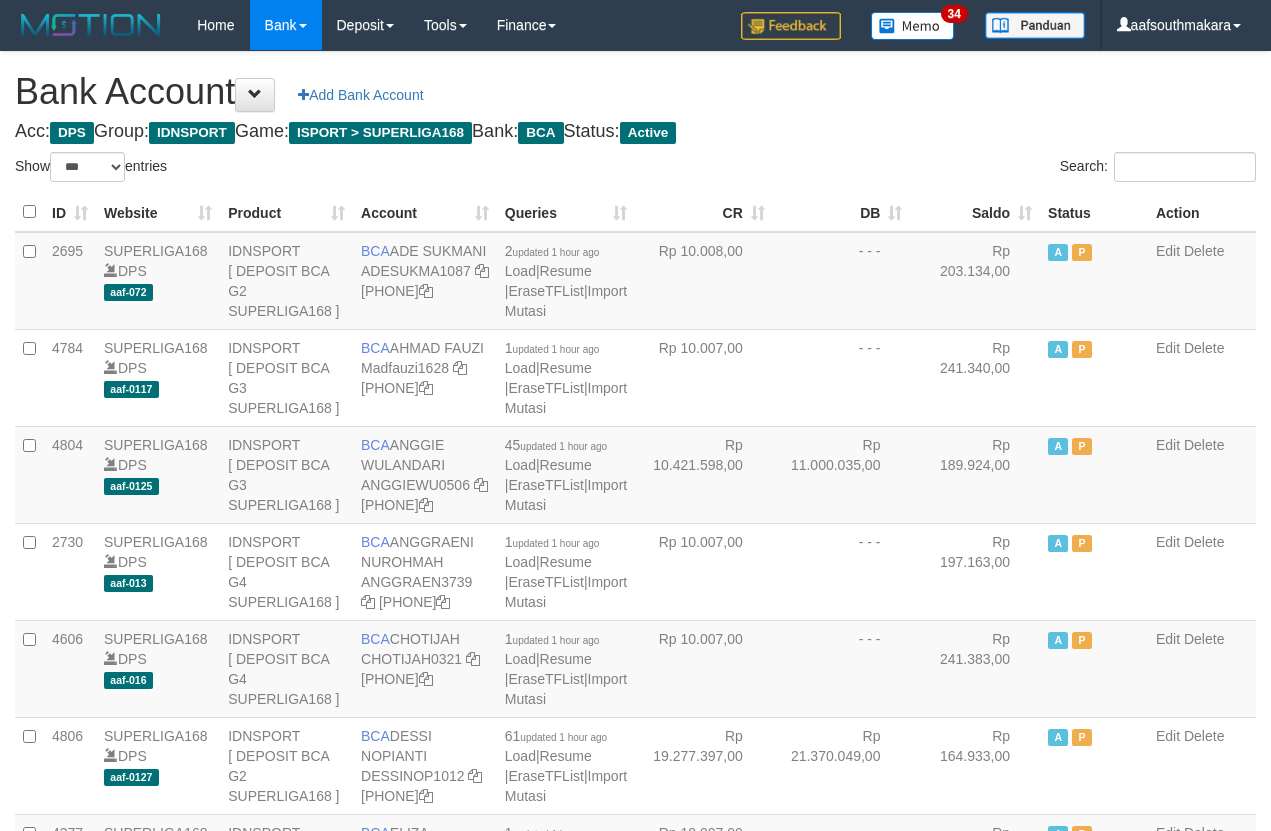 scroll, scrollTop: 0, scrollLeft: 0, axis: both 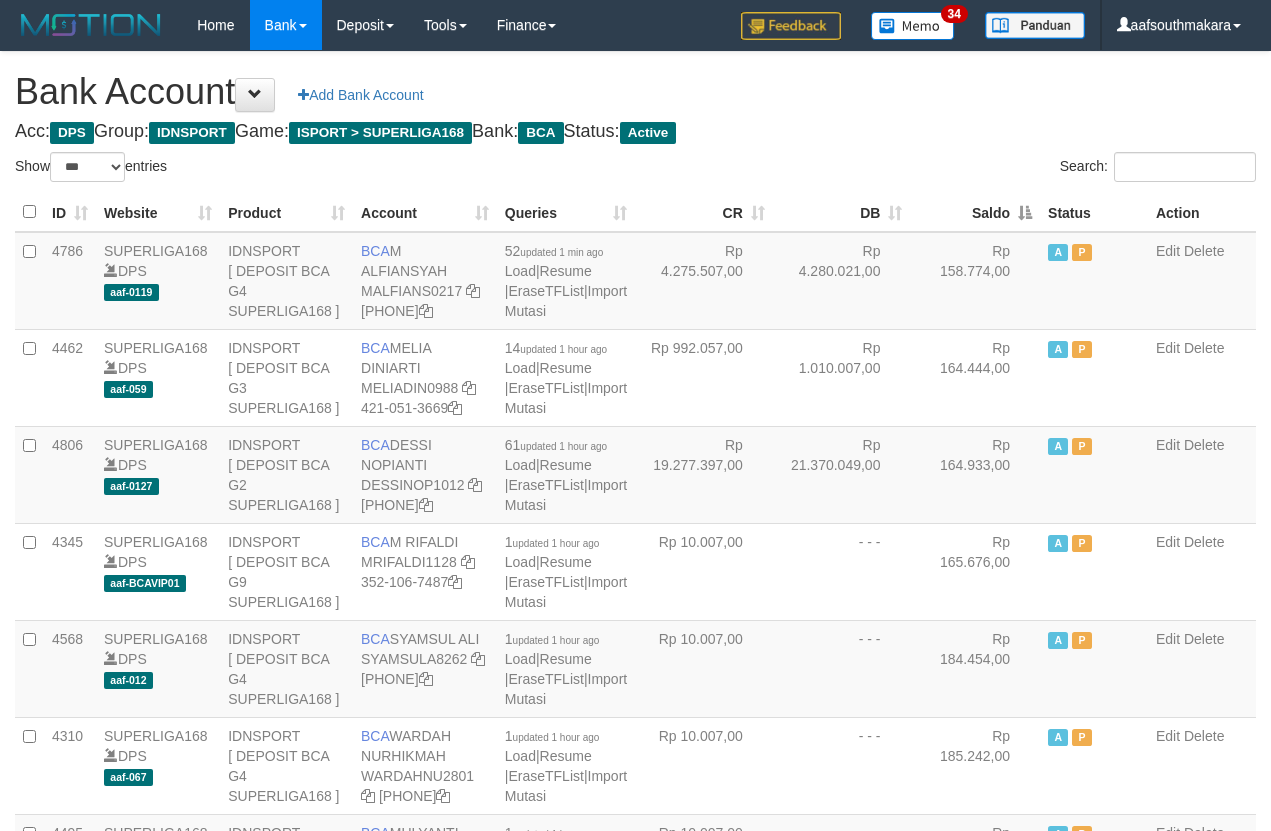 click on "Saldo" at bounding box center (975, 212) 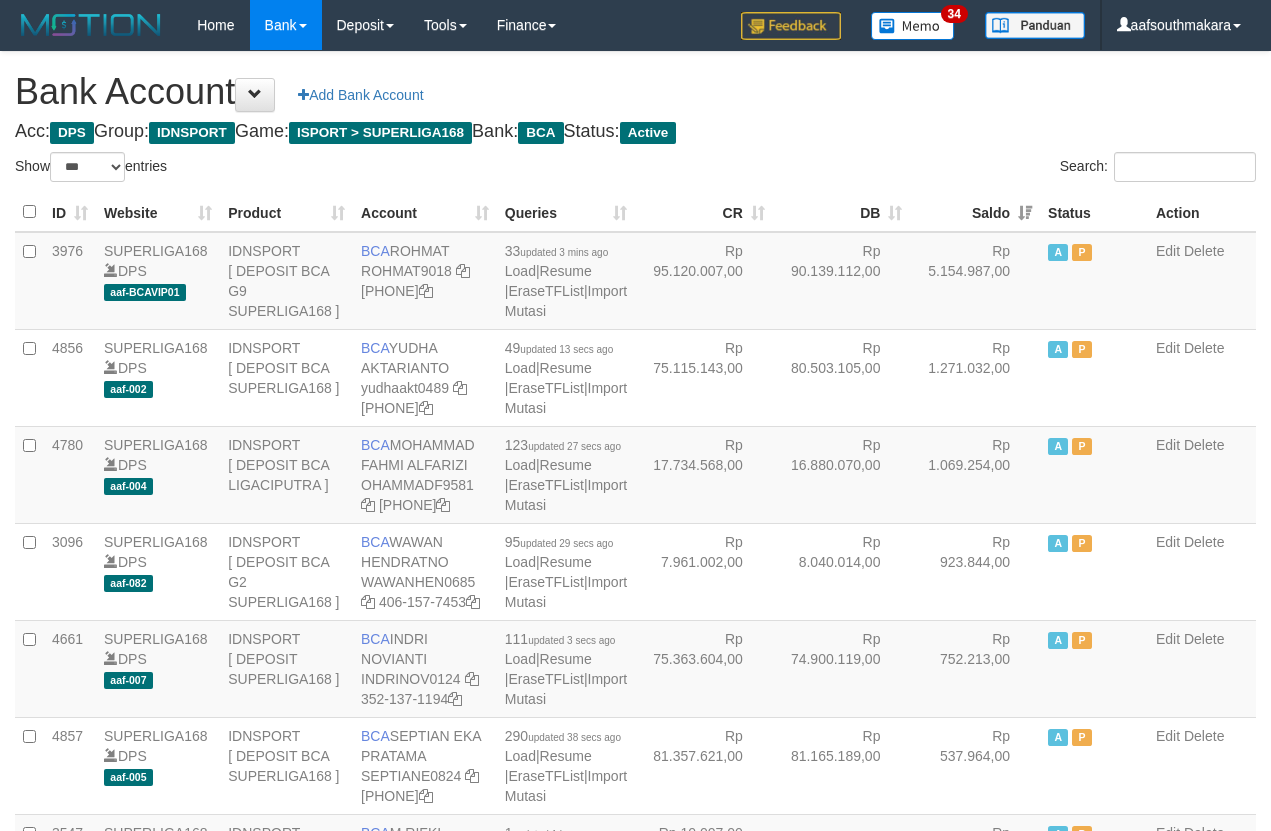 click on "Search:" at bounding box center (954, 169) 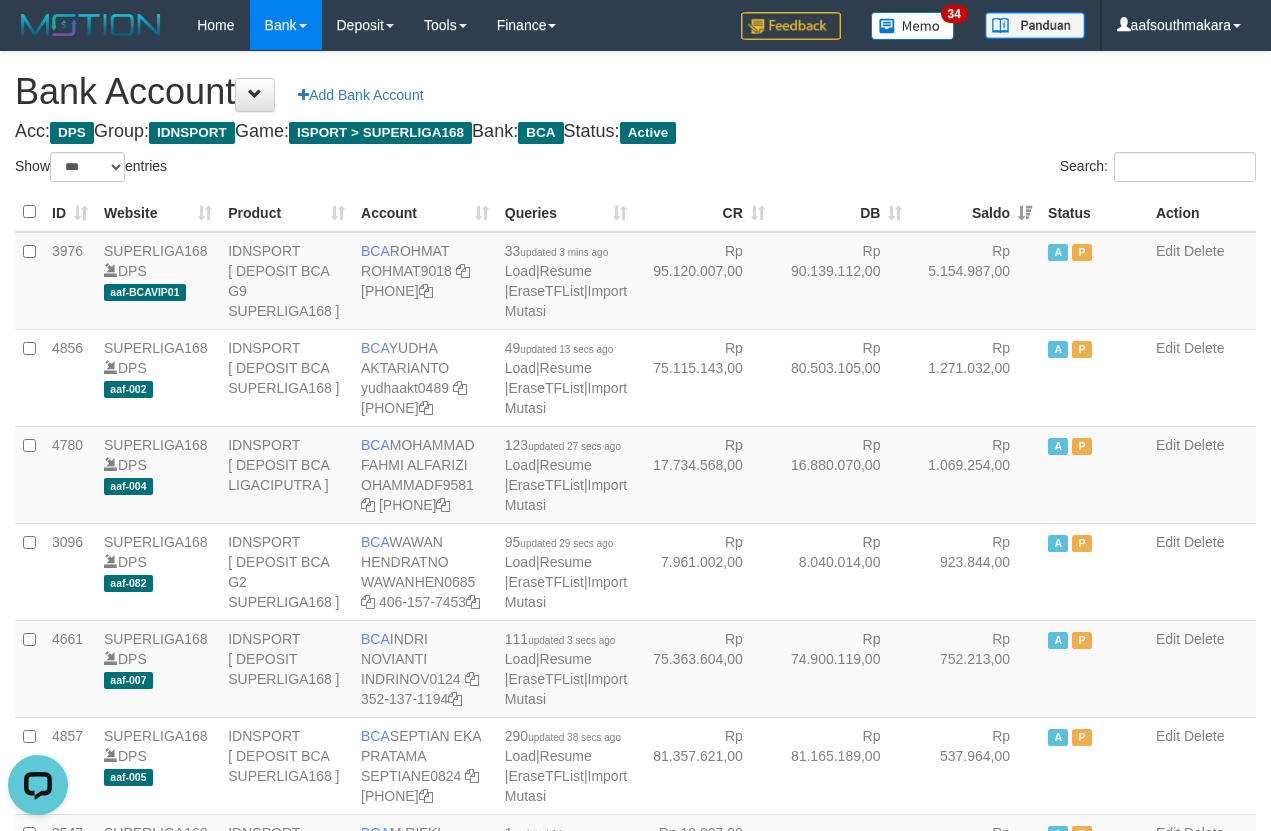 scroll, scrollTop: 0, scrollLeft: 0, axis: both 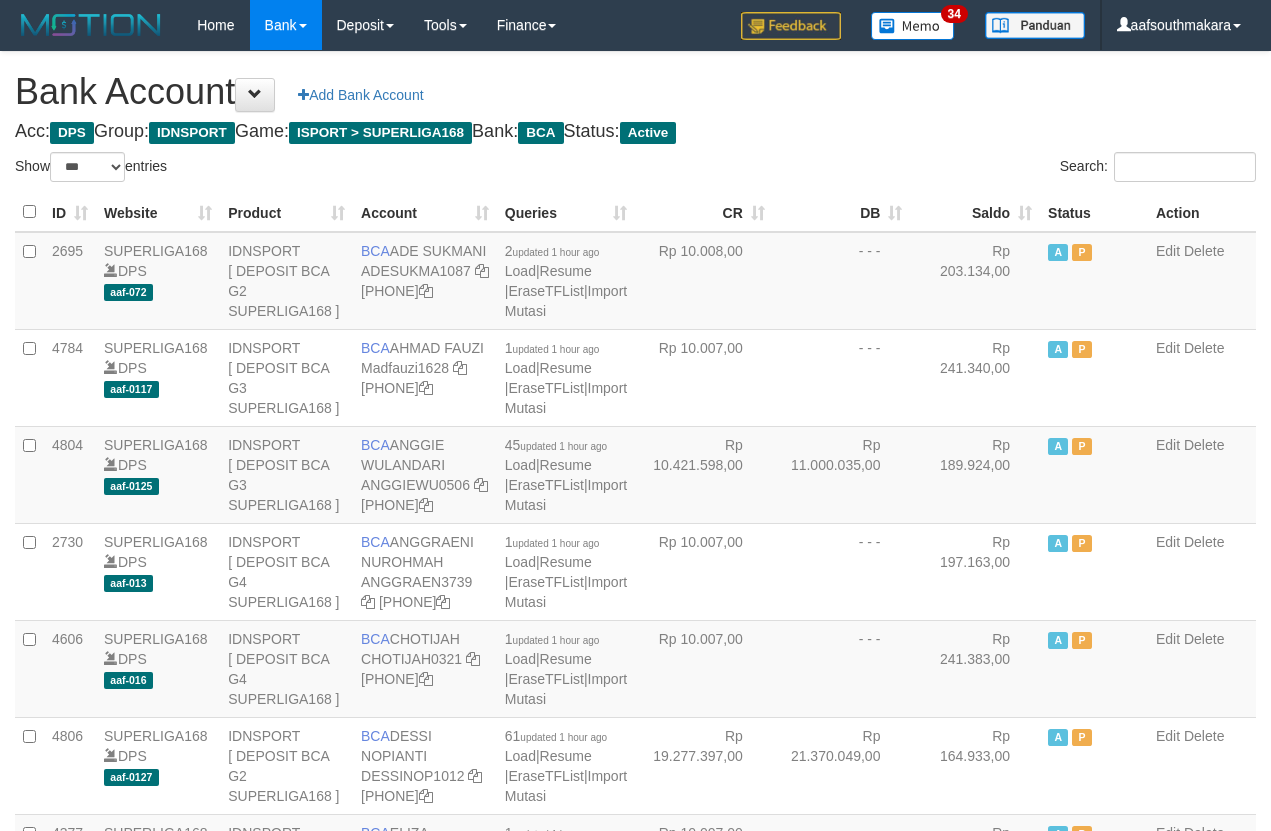 click on "Saldo" at bounding box center (975, 212) 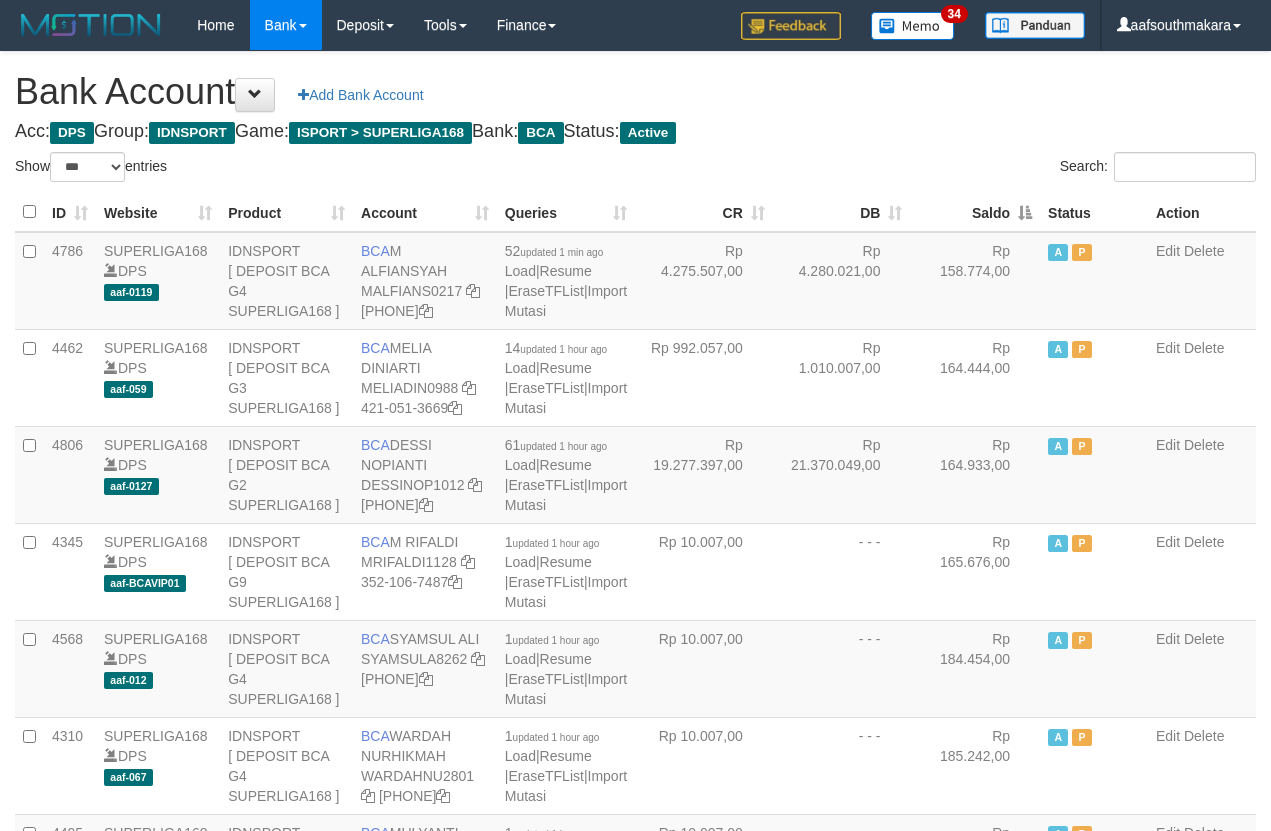 drag, startPoint x: 975, startPoint y: 217, endPoint x: 954, endPoint y: 149, distance: 71.168816 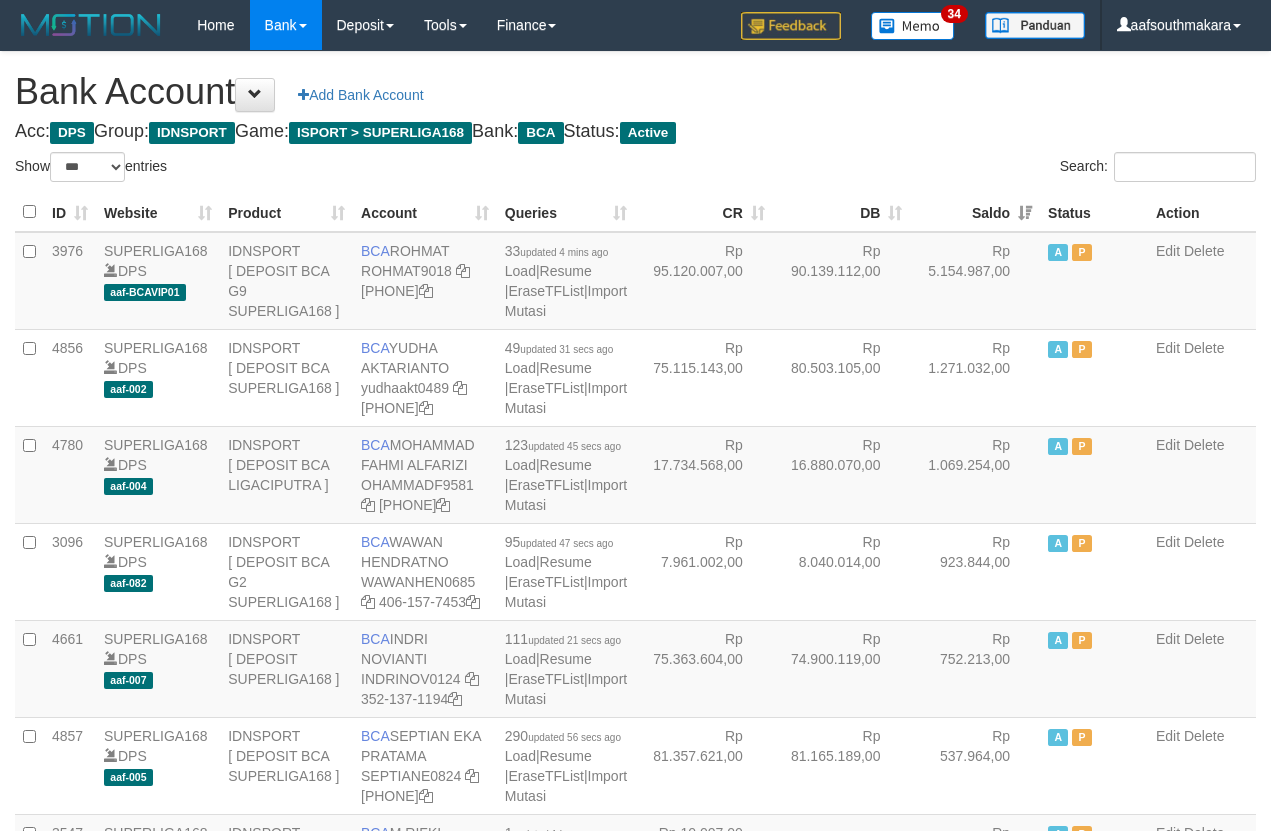 click on "Bank Account
Add Bank Account
Acc: 										 DPS
Group:   IDNSPORT    		Game:   ISPORT > SUPERLIGA168    		Bank:   BCA    		Status:  Active
Filter Account Type
*******
***
**
***
DPS
SELECT ALL  SELECT TYPE  - ALL -
DPS
WD
TMP
Filter Product
*******
******
********
********
*******
********
IDNSPORT
SELECT ALL  SELECT GROUP  - ALL -
BETHUB
IDNPOKER
IDNSPORT
IDNTOTO
LOADONLY
Filter Website
*******" at bounding box center (635, 1708) 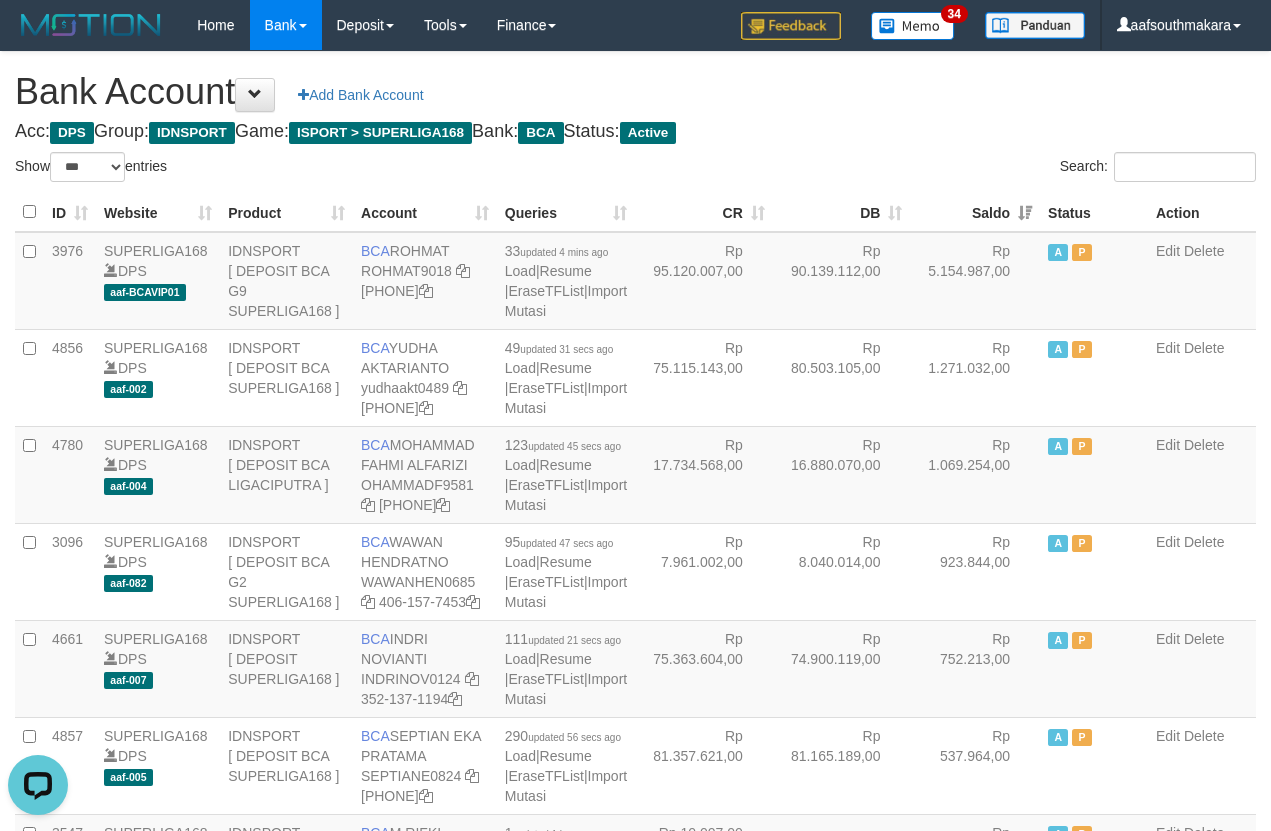 scroll, scrollTop: 0, scrollLeft: 0, axis: both 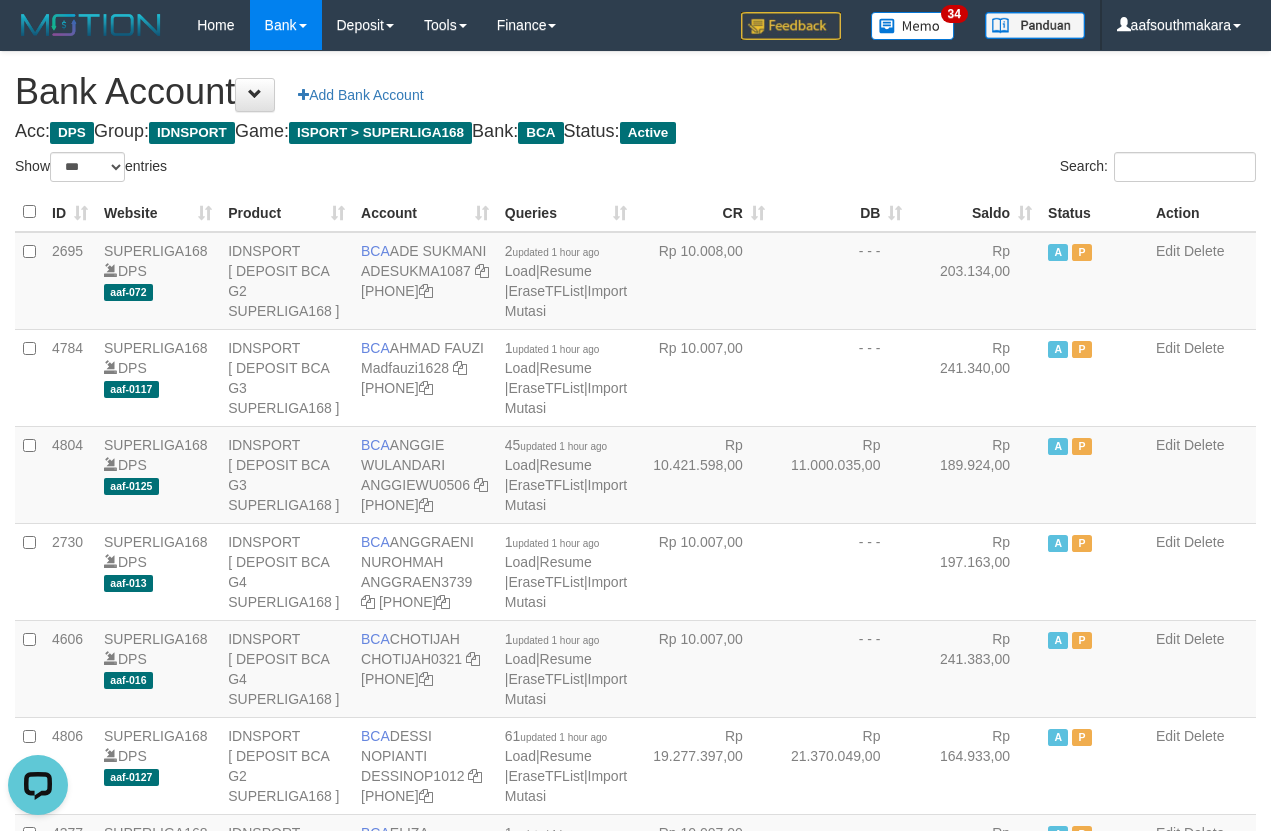click on "Saldo" at bounding box center (975, 212) 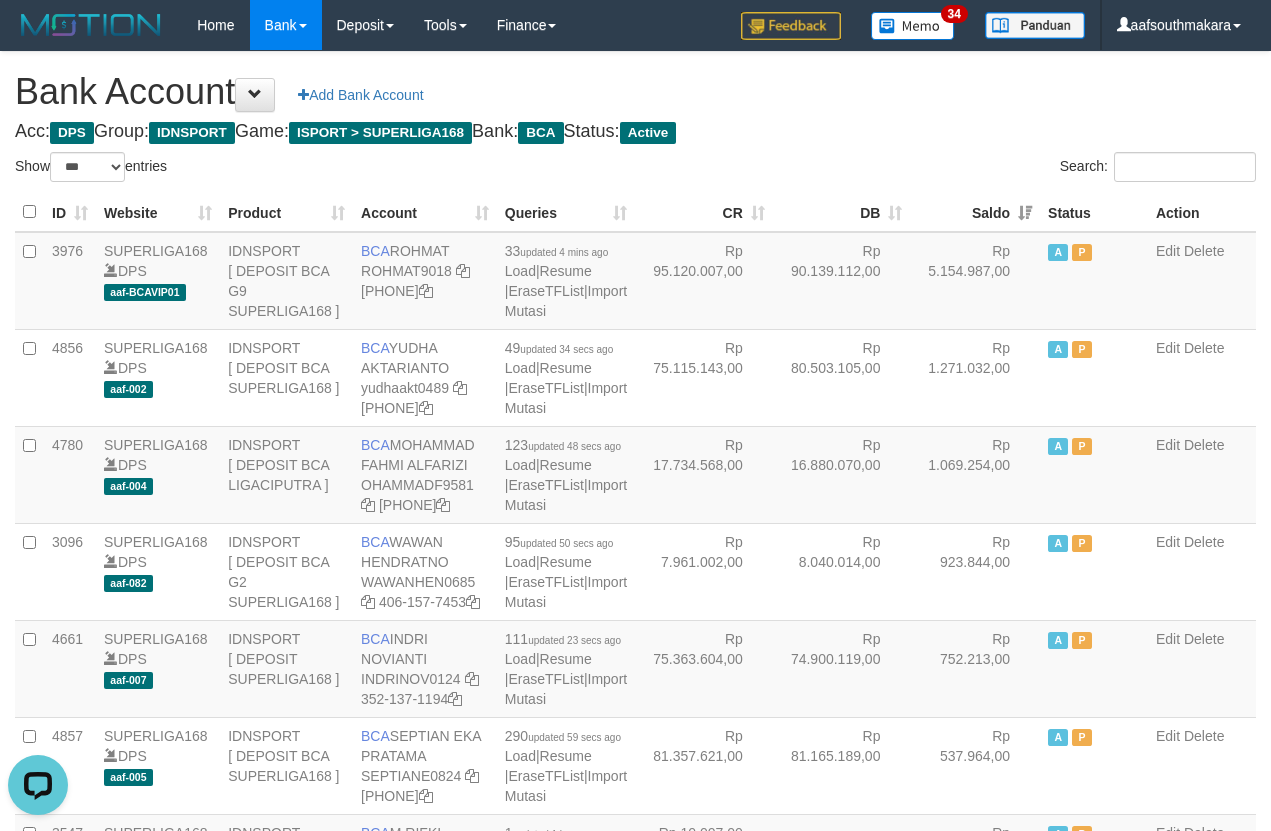 click on "Acc: 										 DPS
Group:   IDNSPORT    		Game:   ISPORT > SUPERLIGA168    		Bank:   BCA    		Status:  Active" at bounding box center [635, 132] 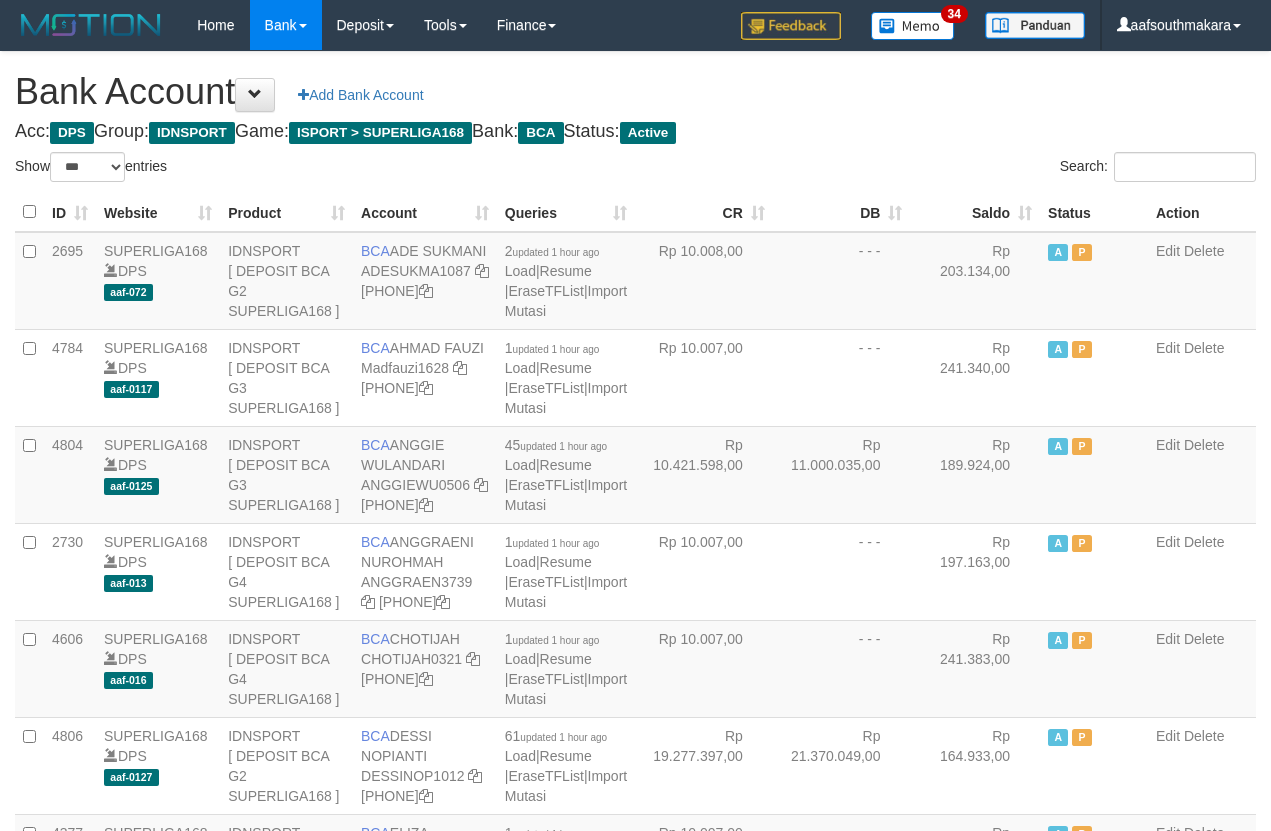 scroll, scrollTop: 0, scrollLeft: 0, axis: both 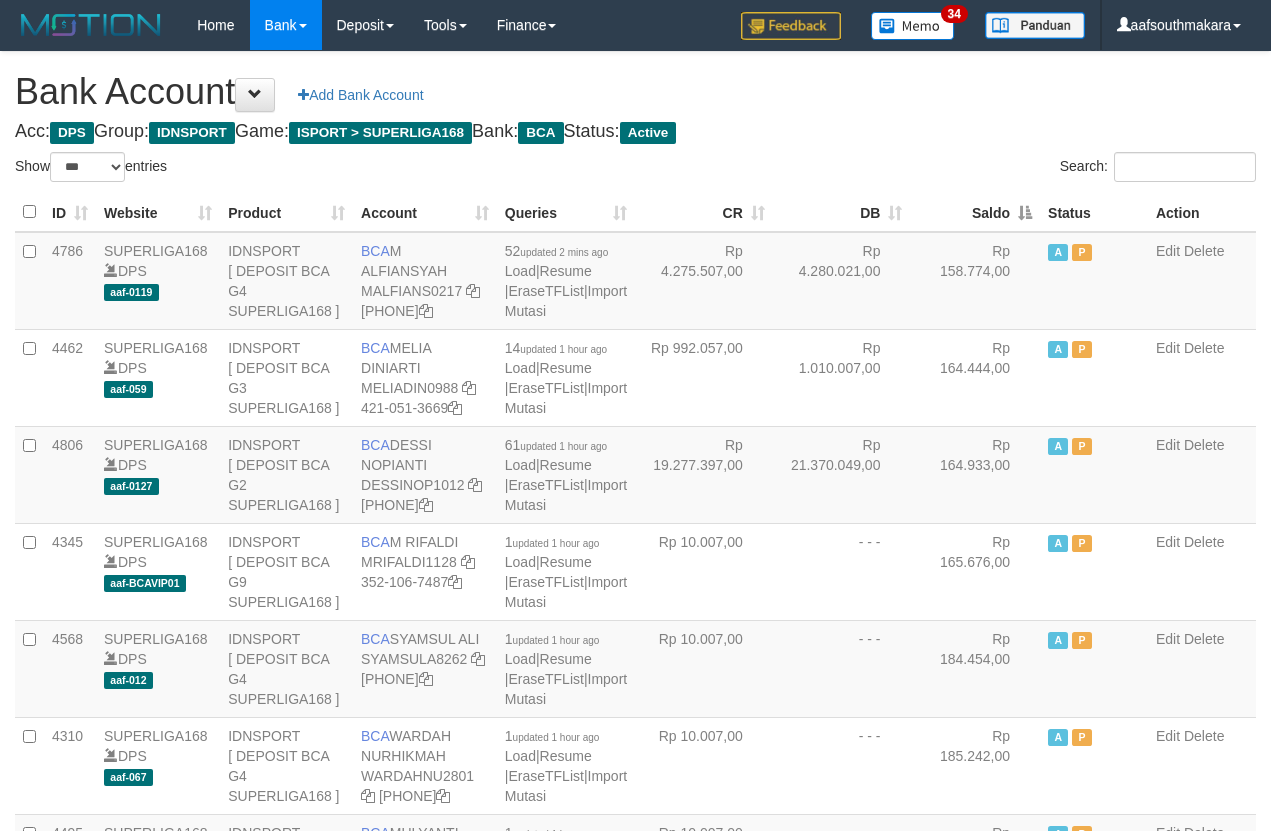 click on "Saldo" at bounding box center (975, 212) 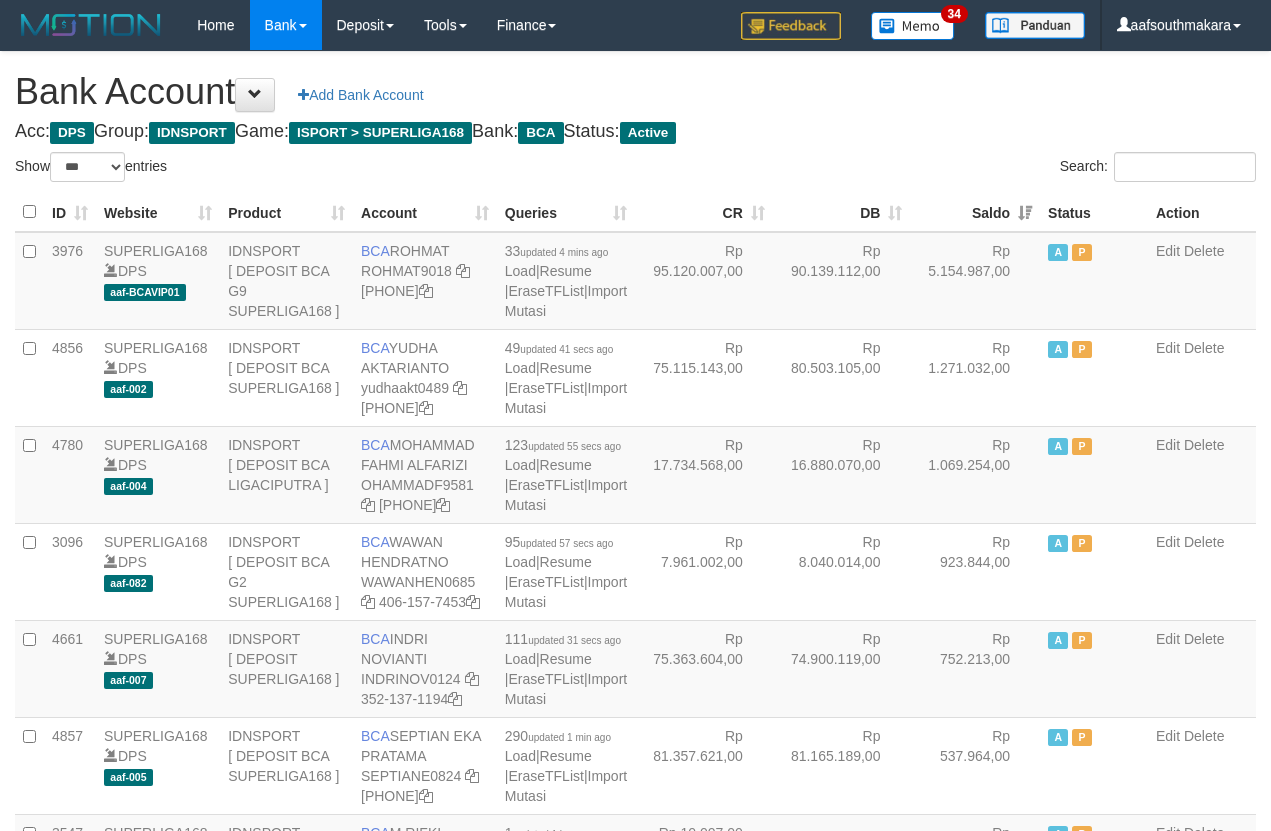 click on "Search:" at bounding box center [954, 169] 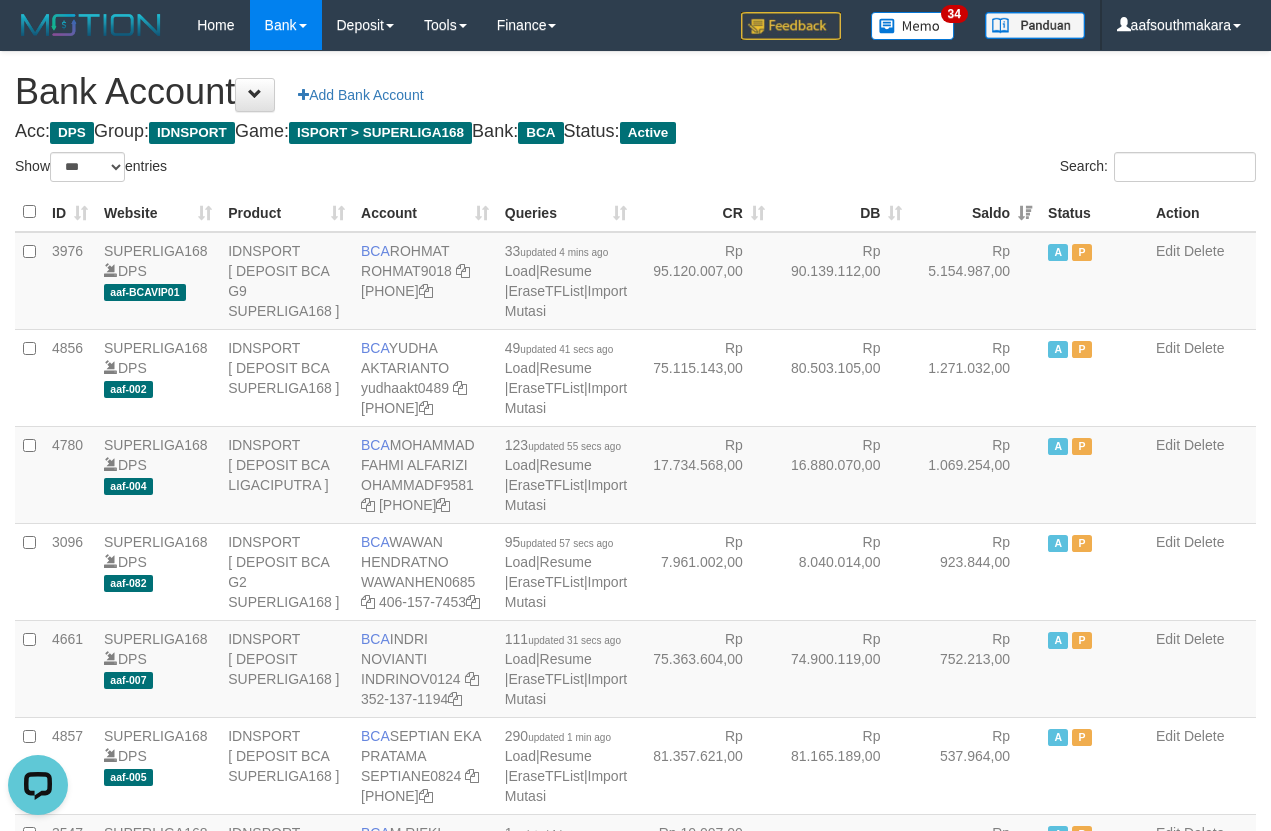 scroll, scrollTop: 0, scrollLeft: 0, axis: both 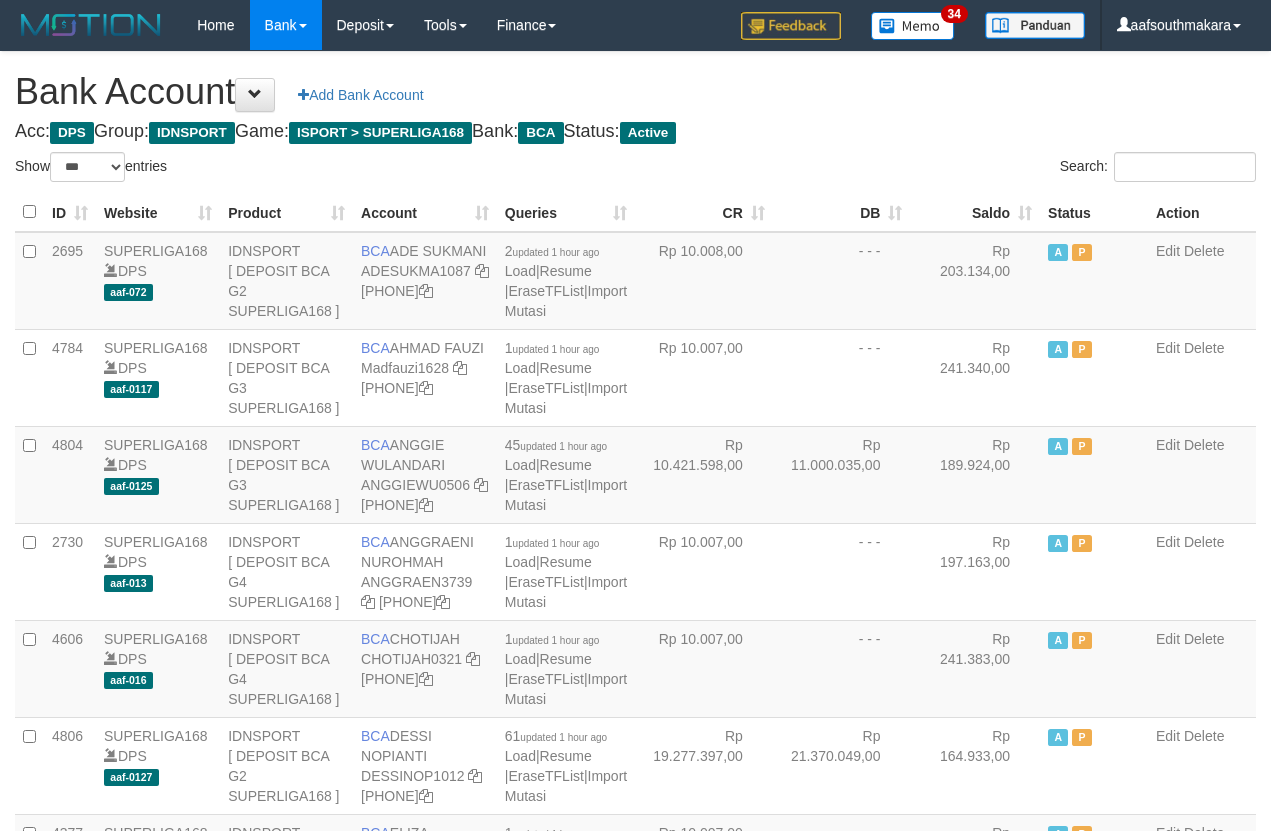 click on "Saldo" at bounding box center [975, 212] 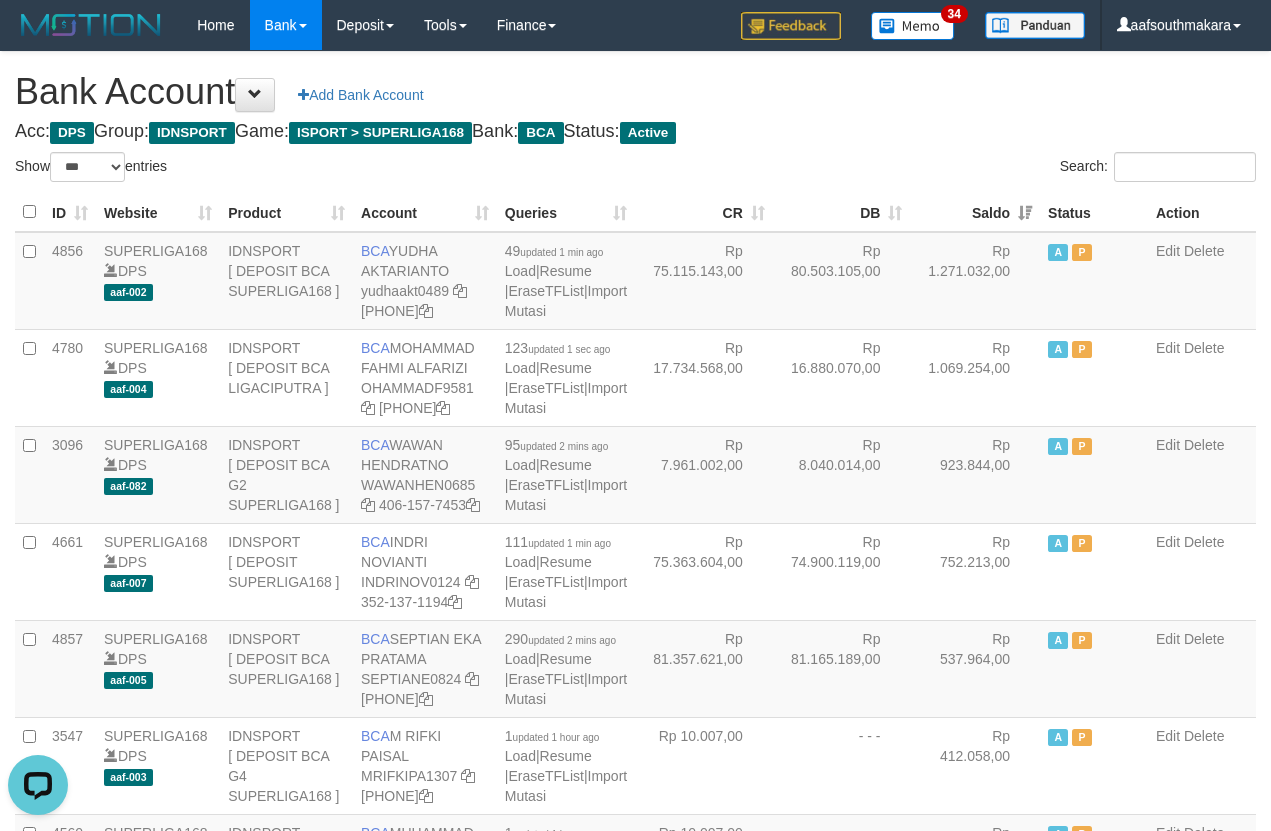scroll, scrollTop: 0, scrollLeft: 0, axis: both 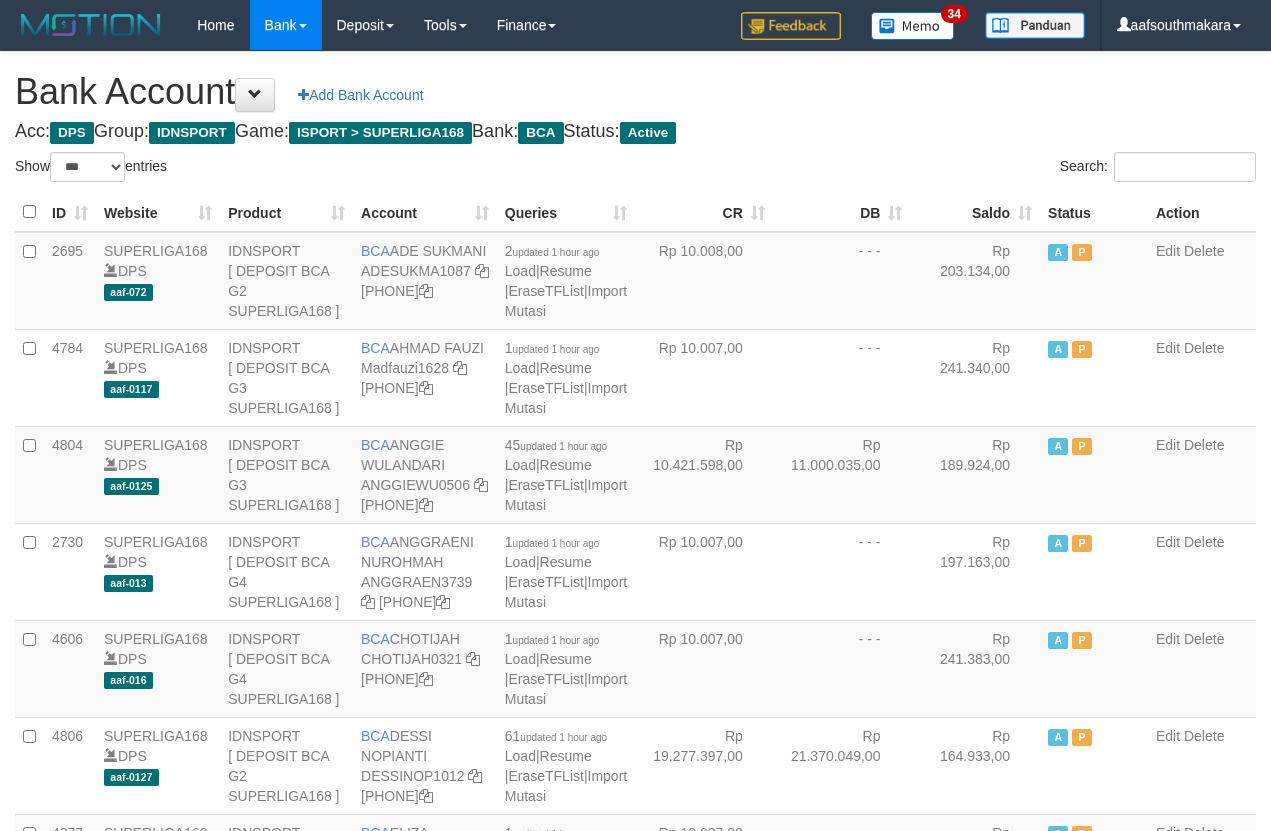 click on "Saldo" at bounding box center [975, 212] 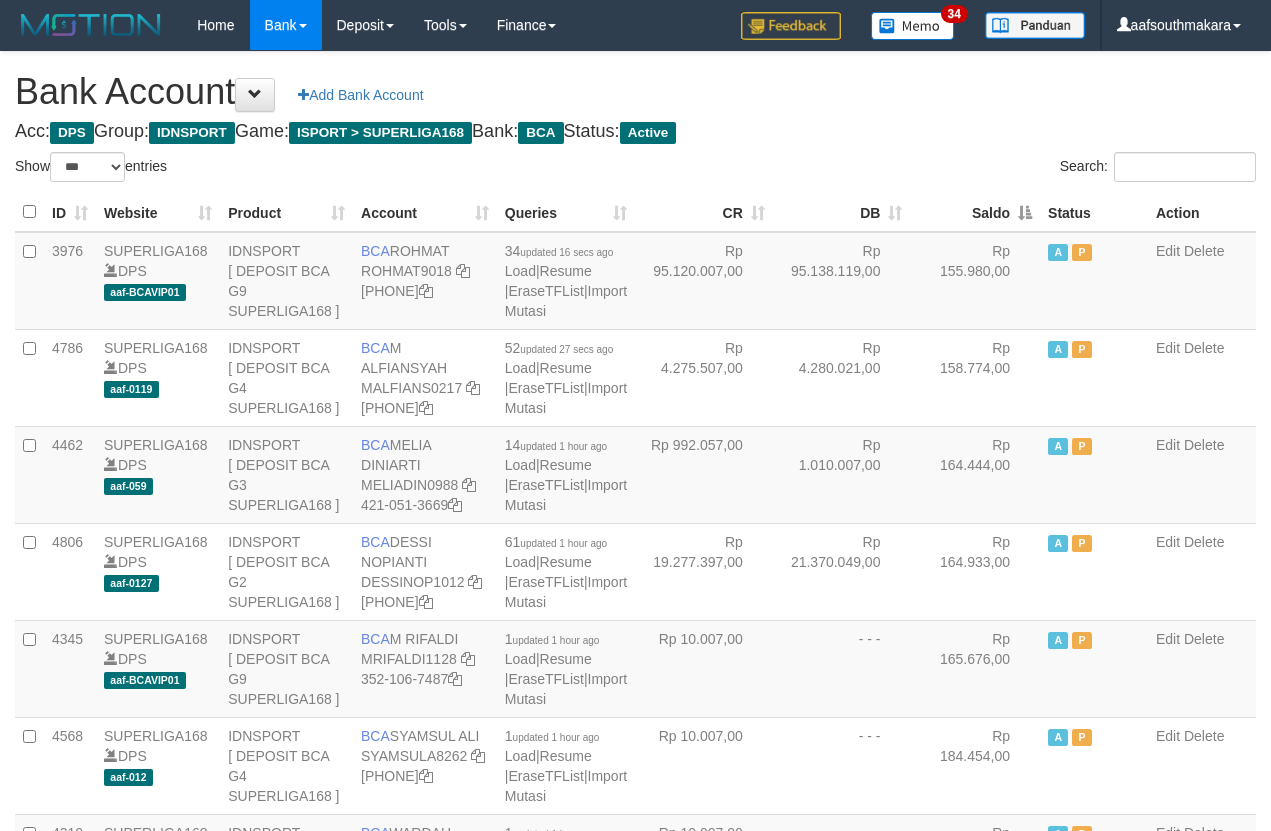 click on "Saldo" at bounding box center (975, 212) 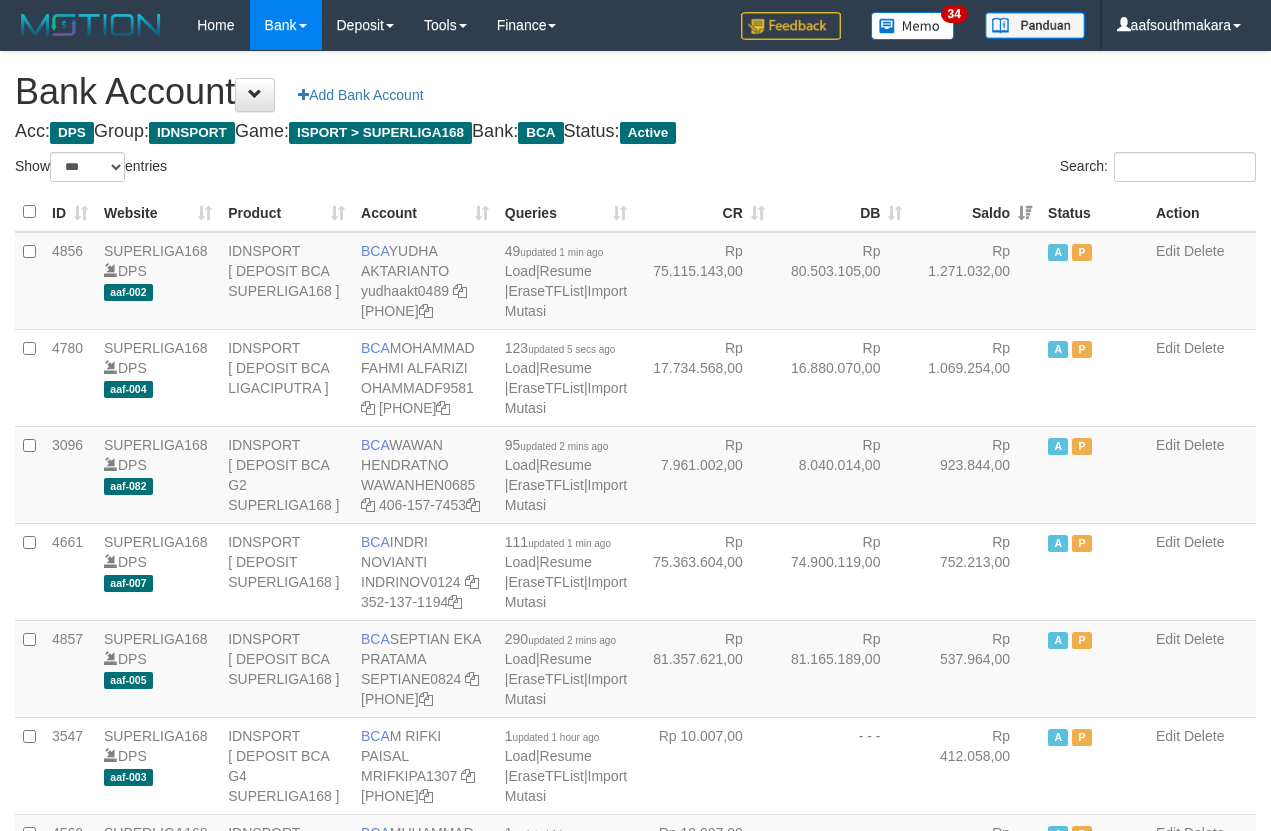 click on "Search:" at bounding box center (954, 169) 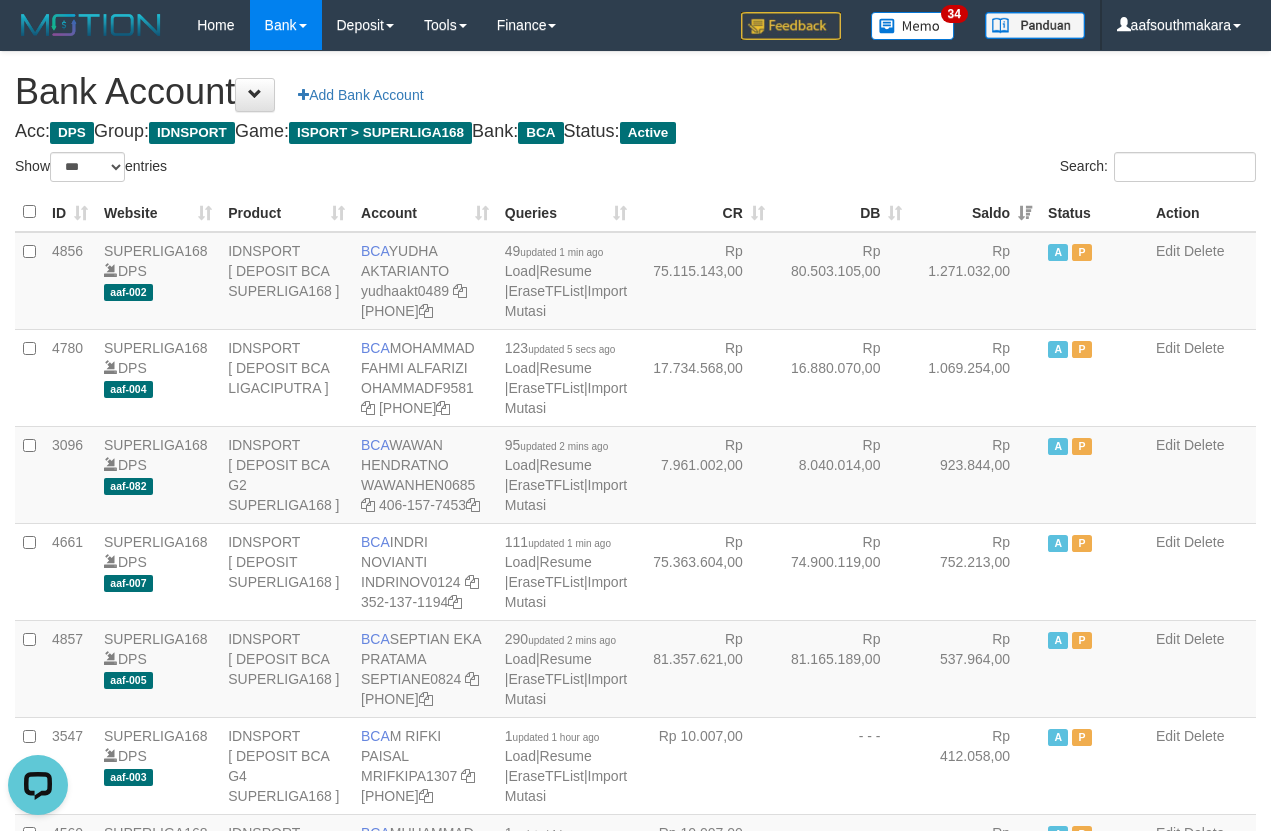 scroll, scrollTop: 0, scrollLeft: 0, axis: both 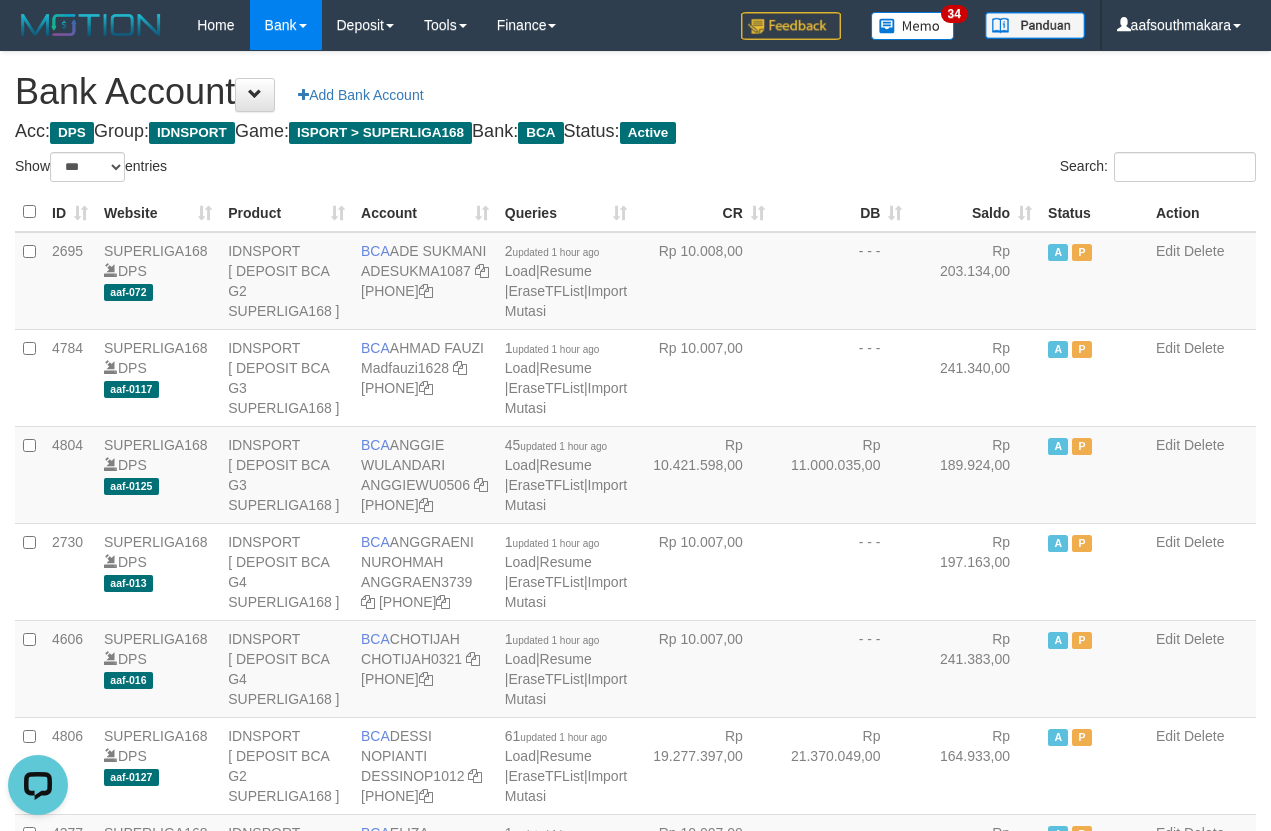 click on "Saldo" at bounding box center (975, 212) 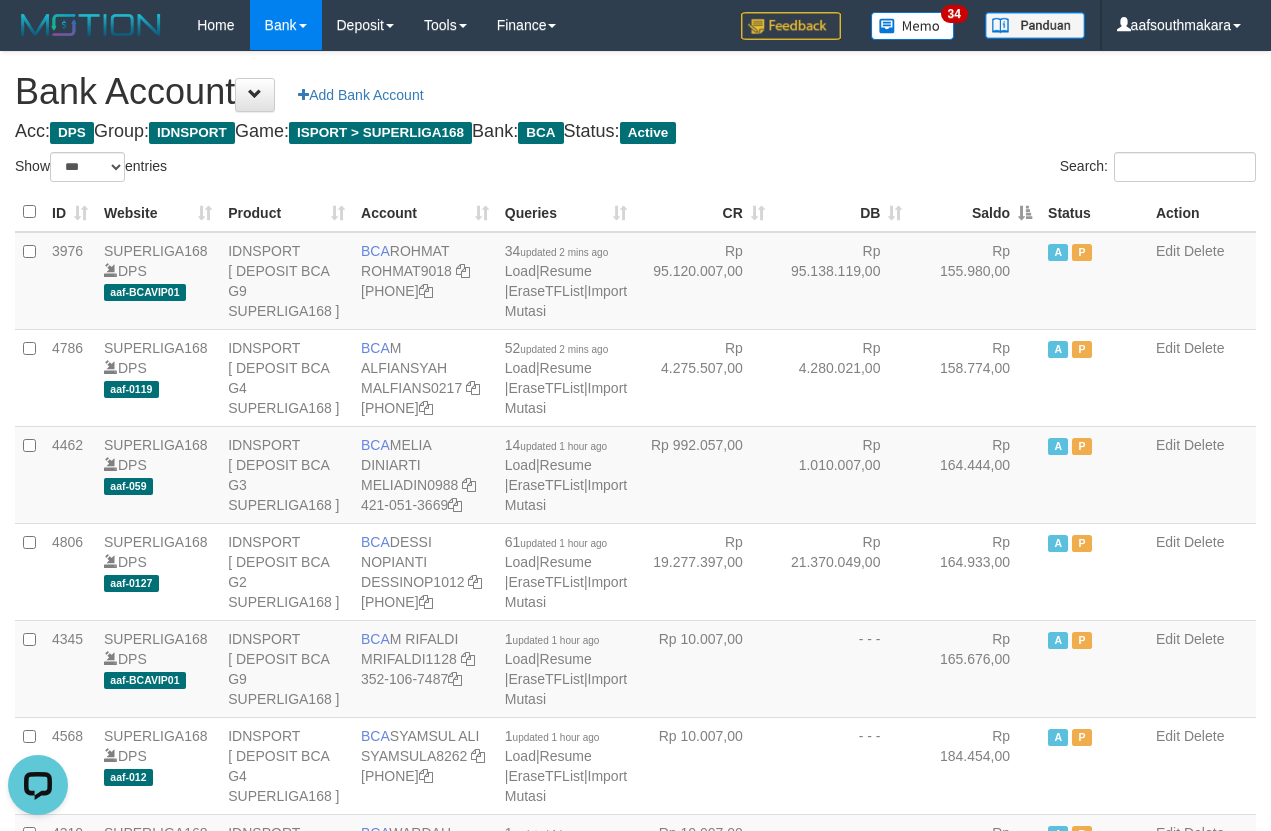 click on "Saldo" at bounding box center (975, 212) 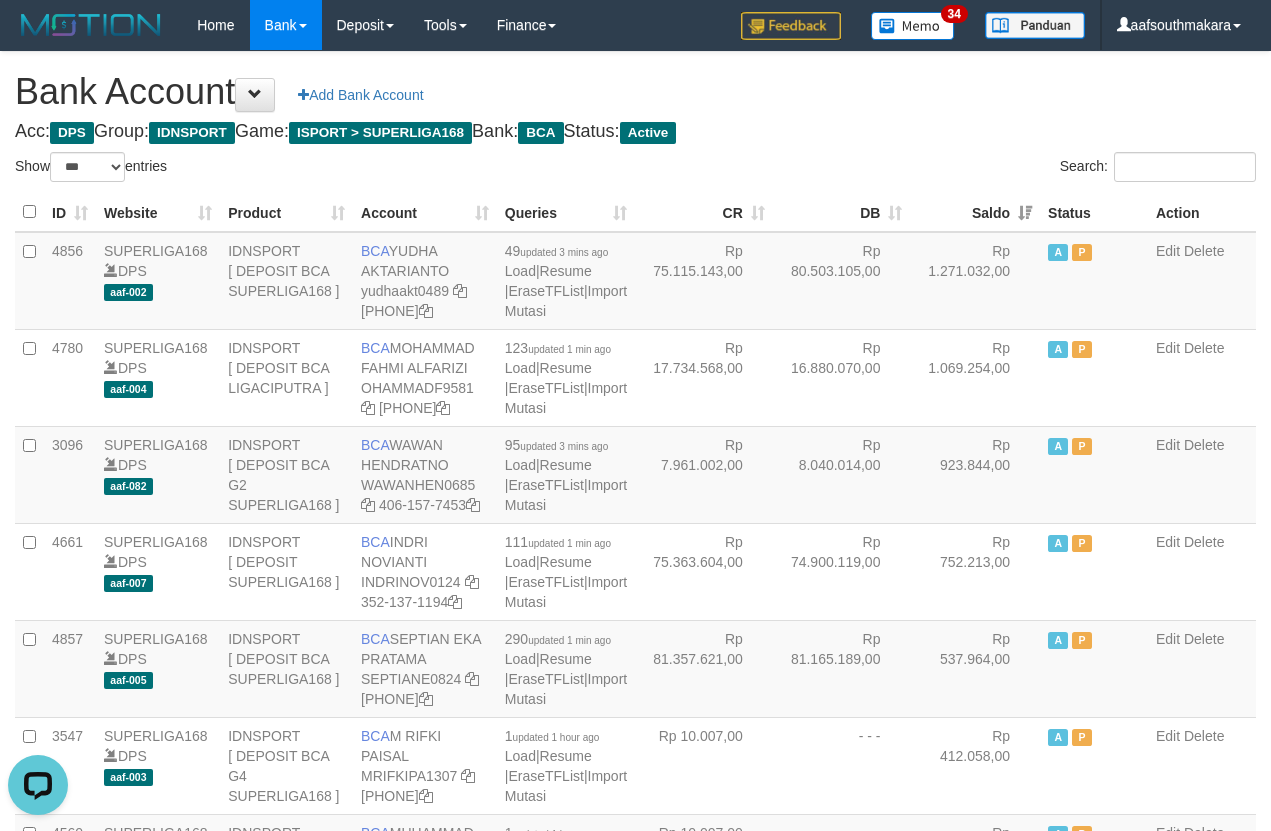 click on "Search:" at bounding box center (954, 169) 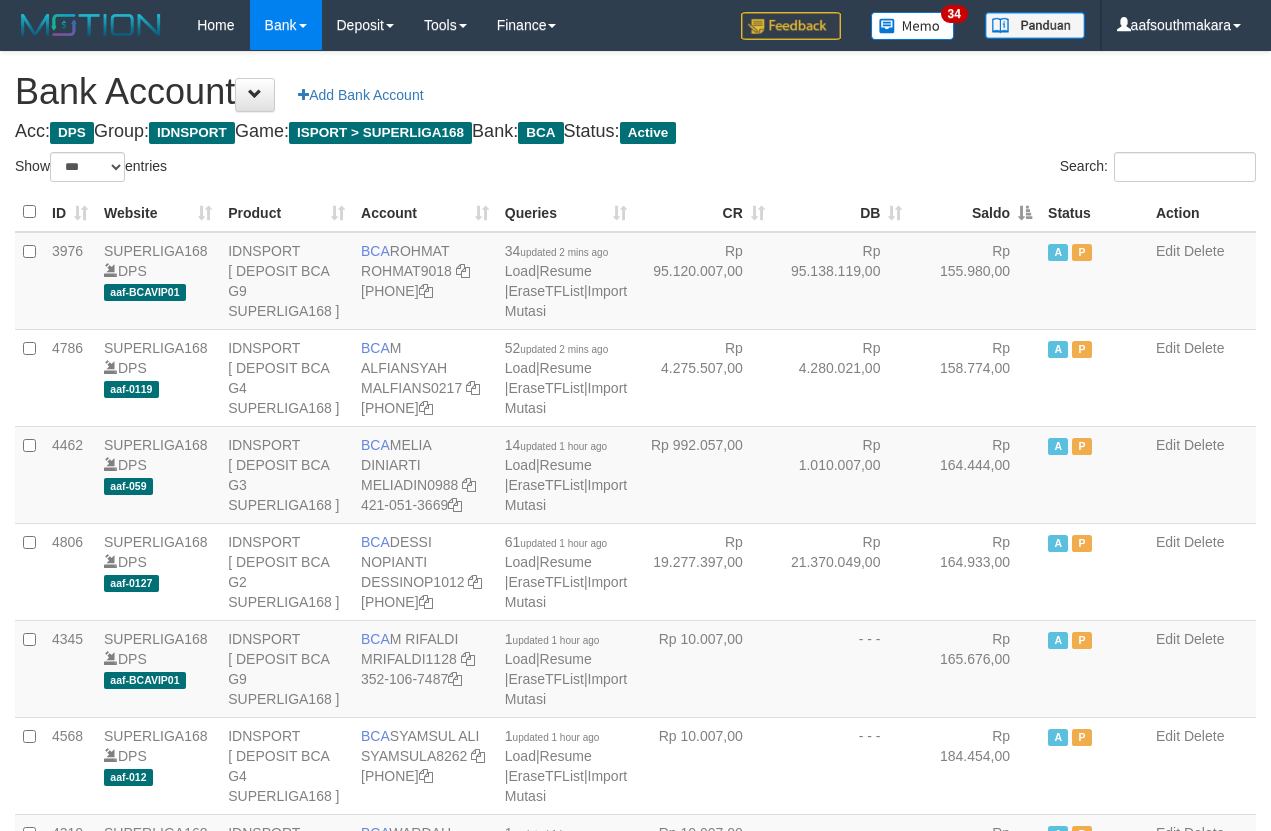 scroll, scrollTop: 0, scrollLeft: 0, axis: both 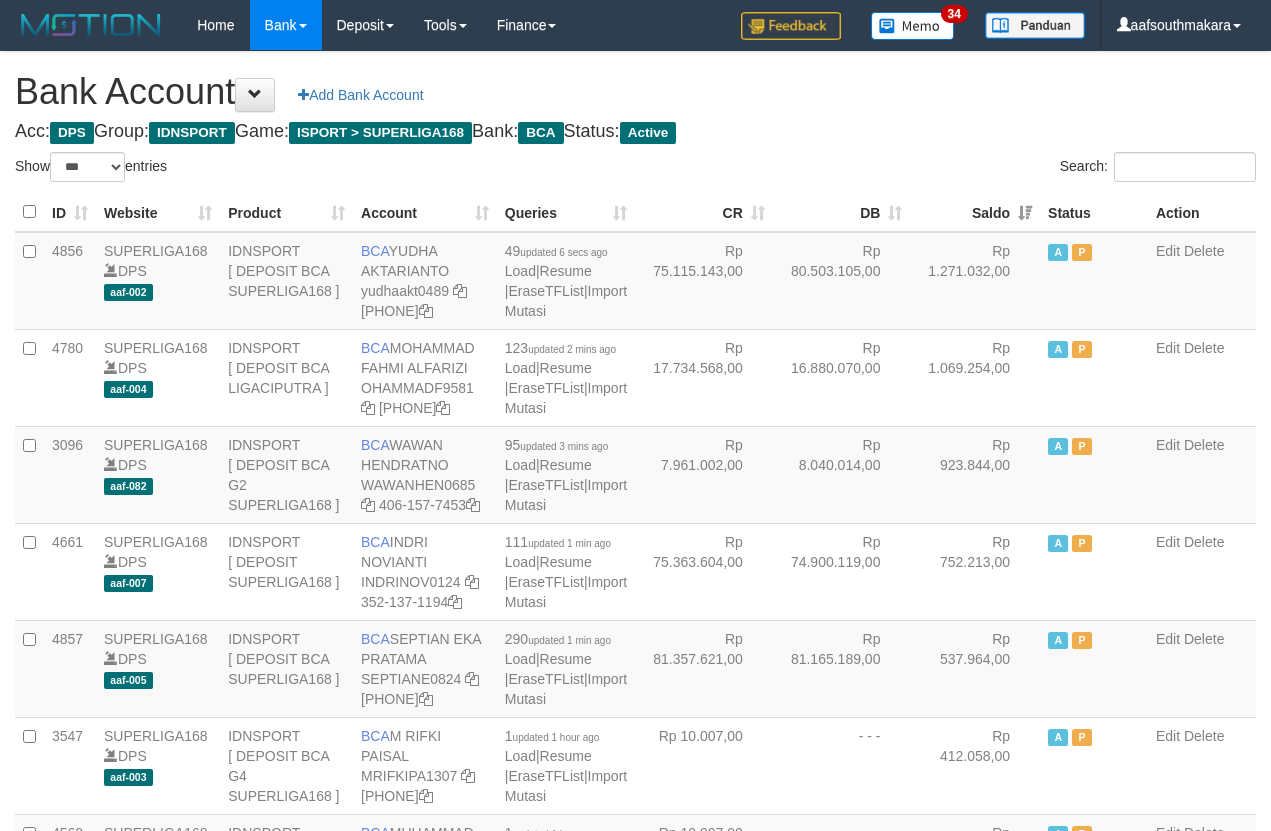 click on "Search:" at bounding box center [954, 169] 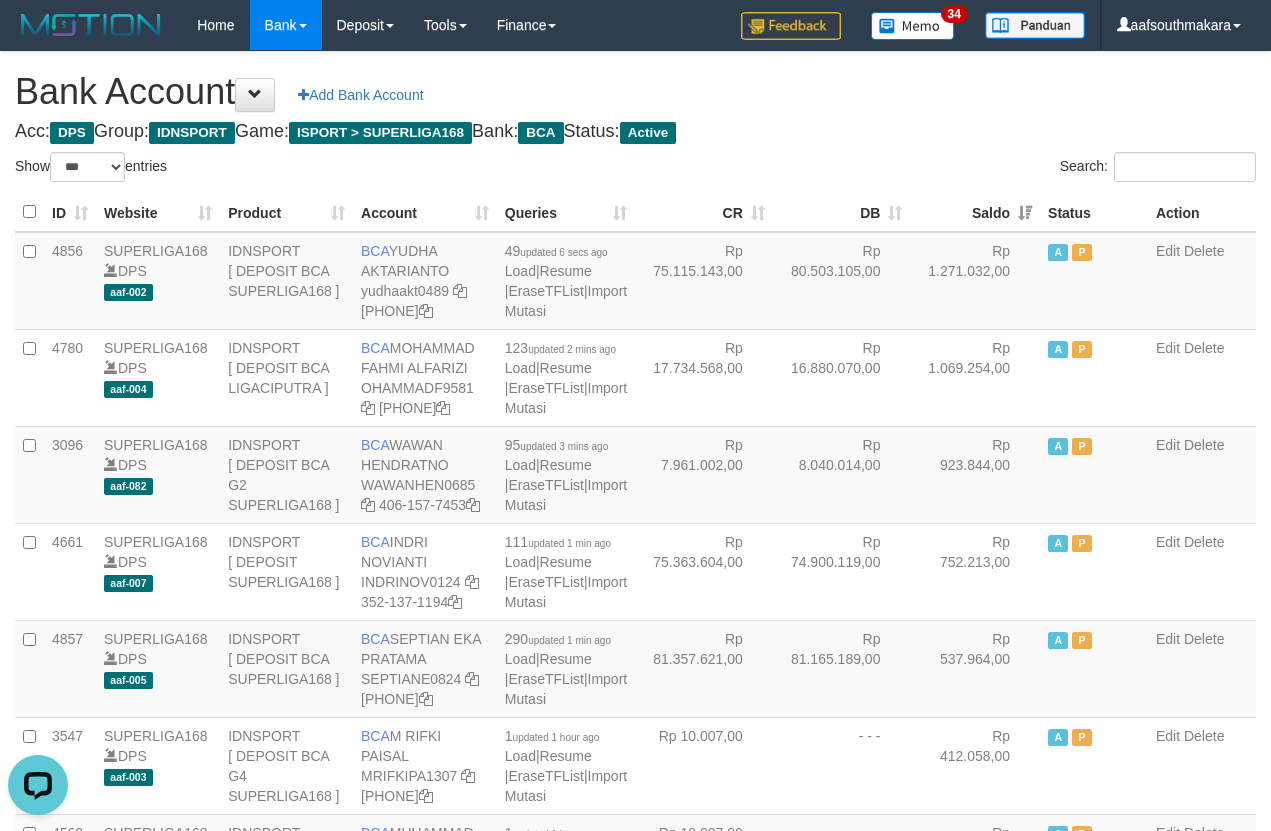 scroll, scrollTop: 0, scrollLeft: 0, axis: both 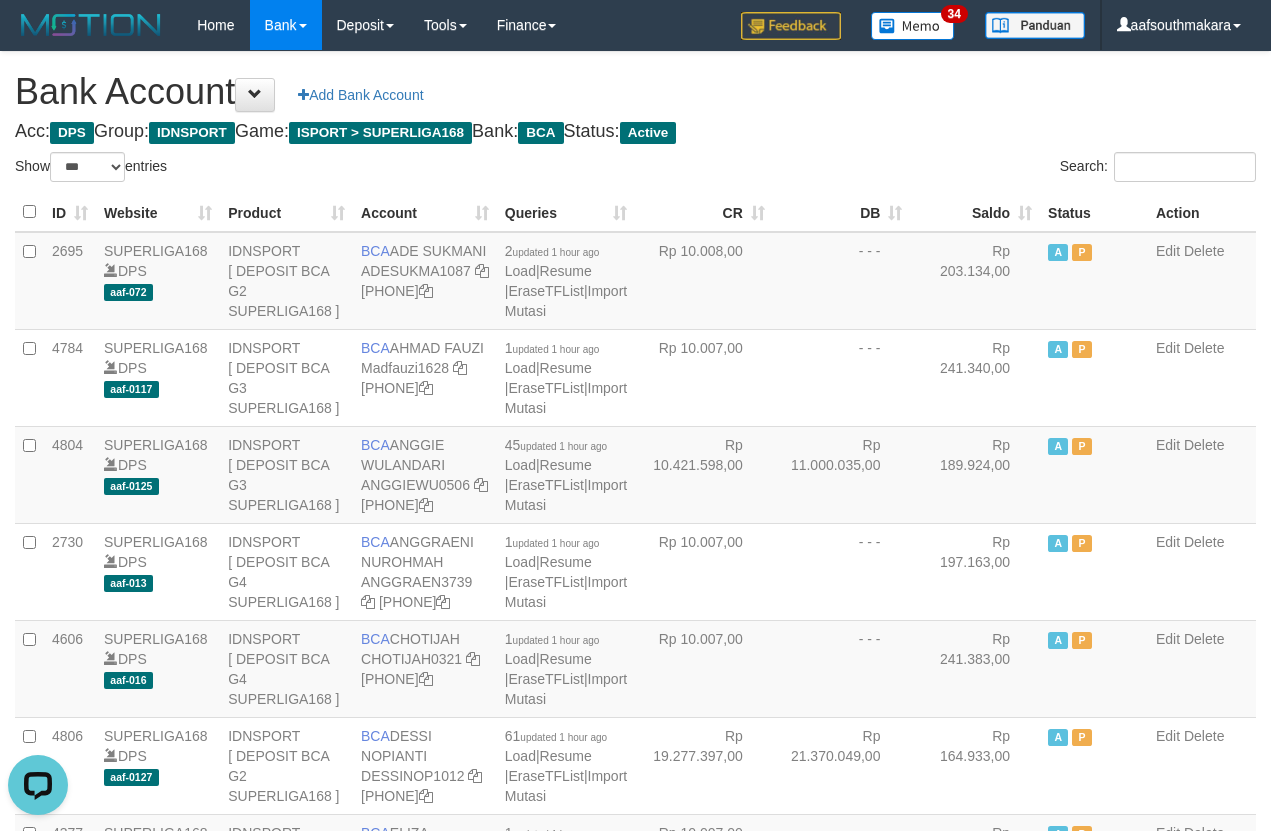 click on "Saldo" at bounding box center [975, 212] 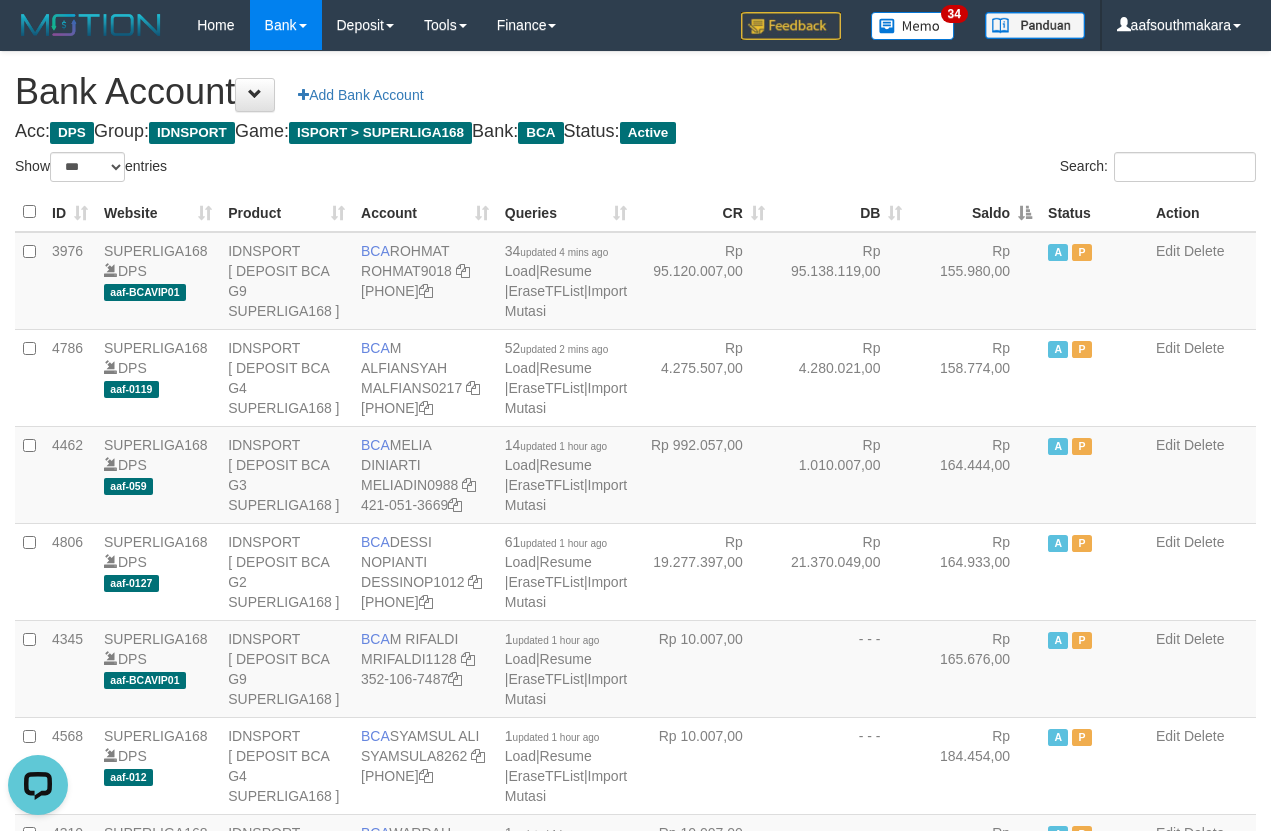 click on "Saldo" at bounding box center [975, 212] 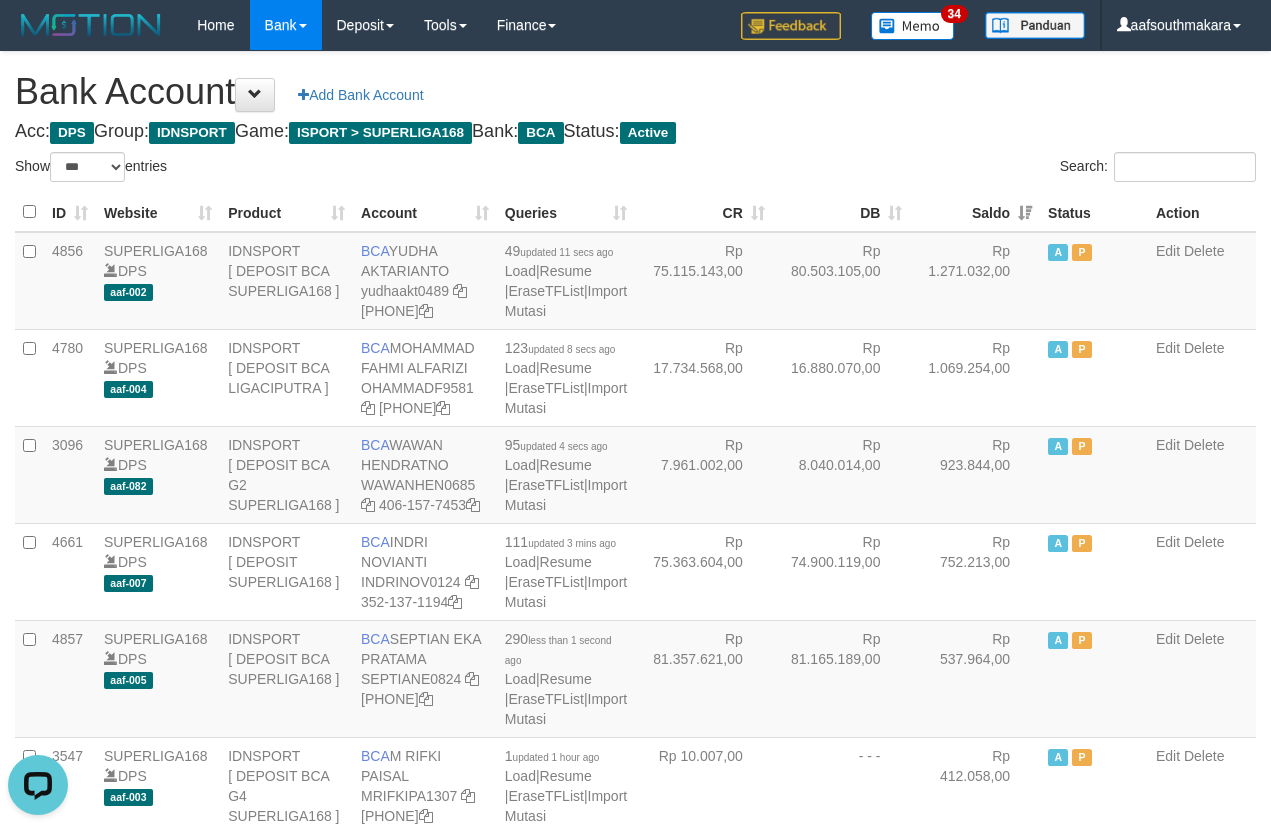 click on "Search:" at bounding box center [954, 169] 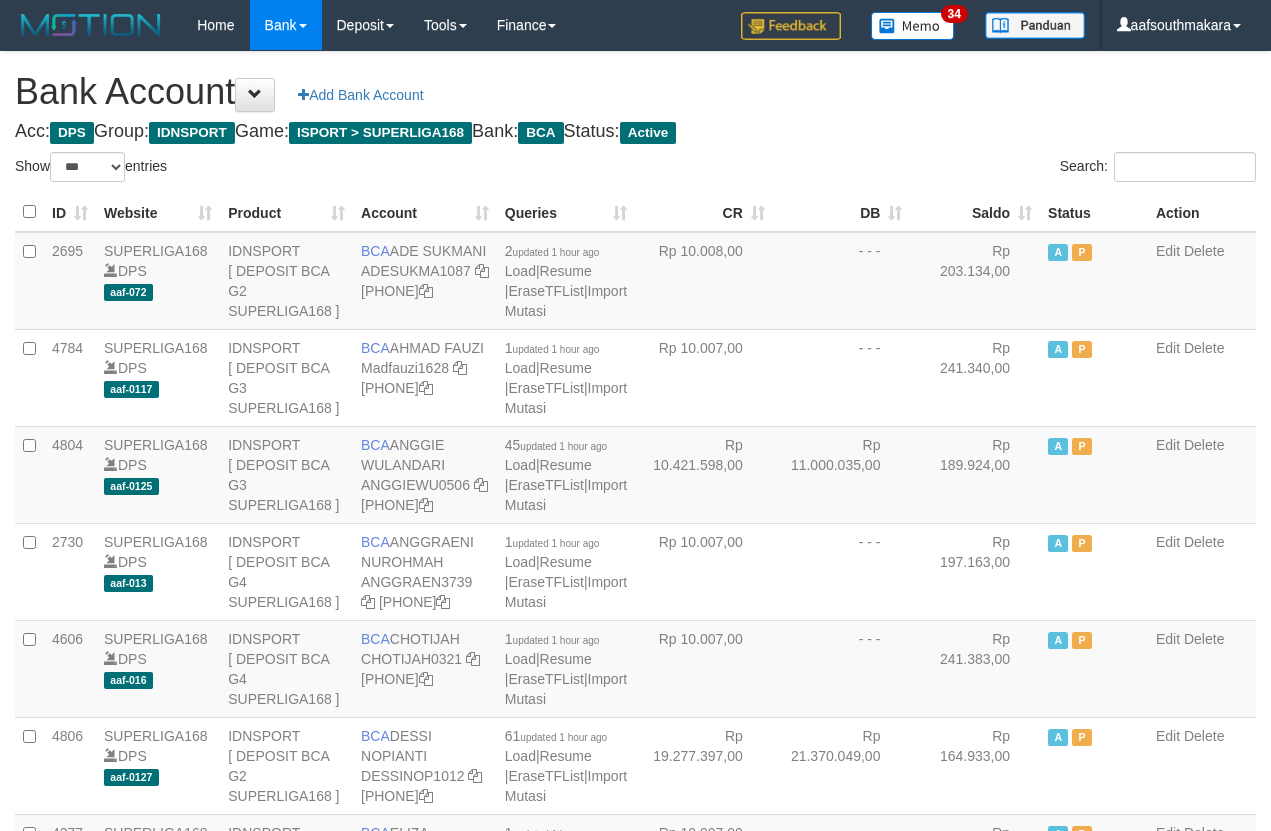 scroll, scrollTop: 0, scrollLeft: 0, axis: both 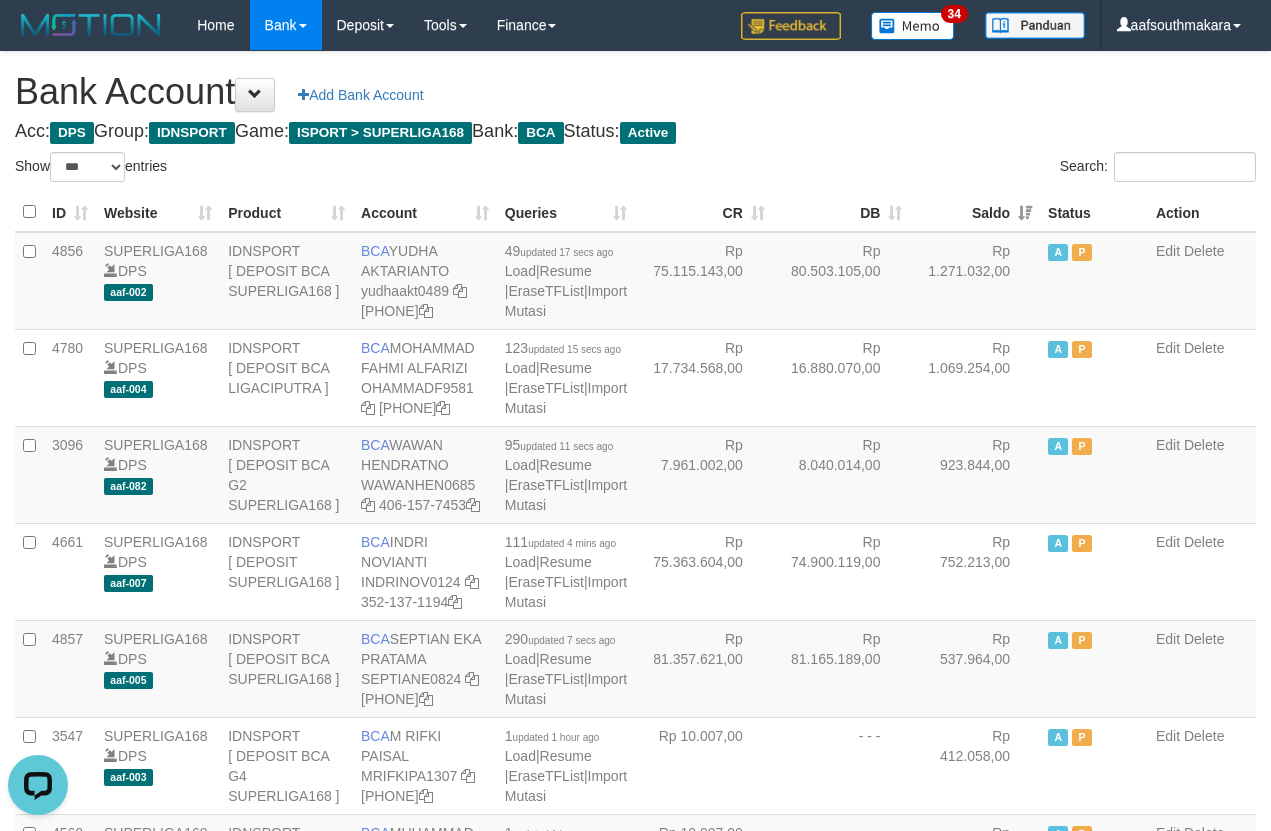 click on "Saldo" at bounding box center (975, 212) 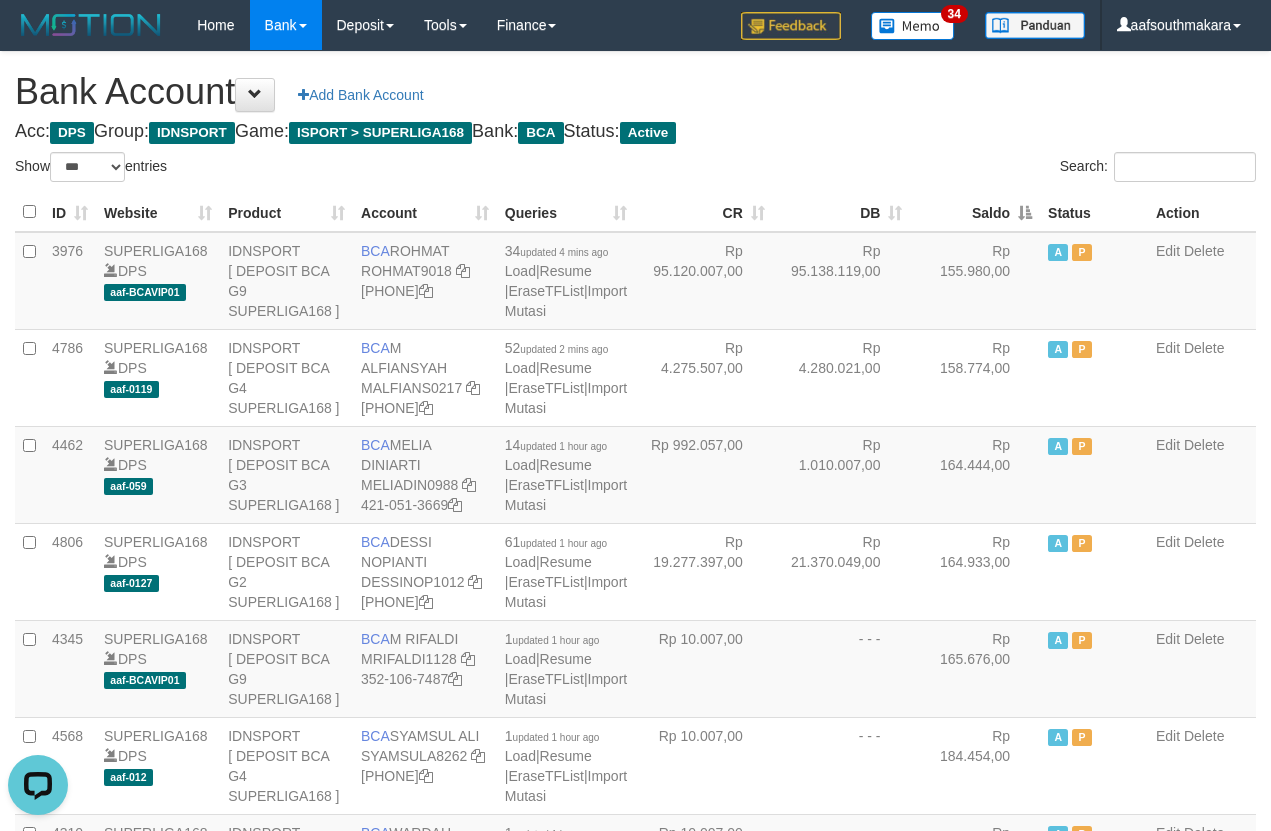 click on "Saldo" at bounding box center [975, 212] 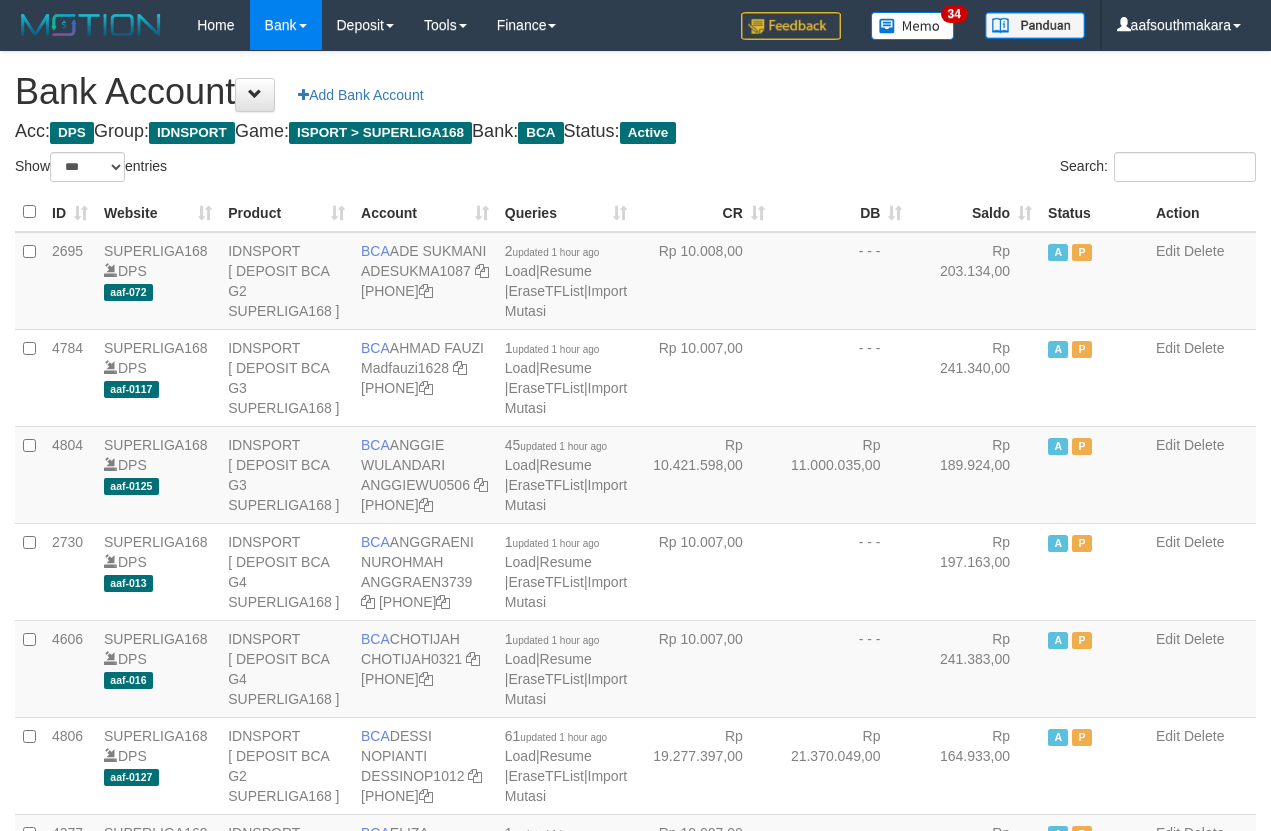 scroll, scrollTop: 0, scrollLeft: 0, axis: both 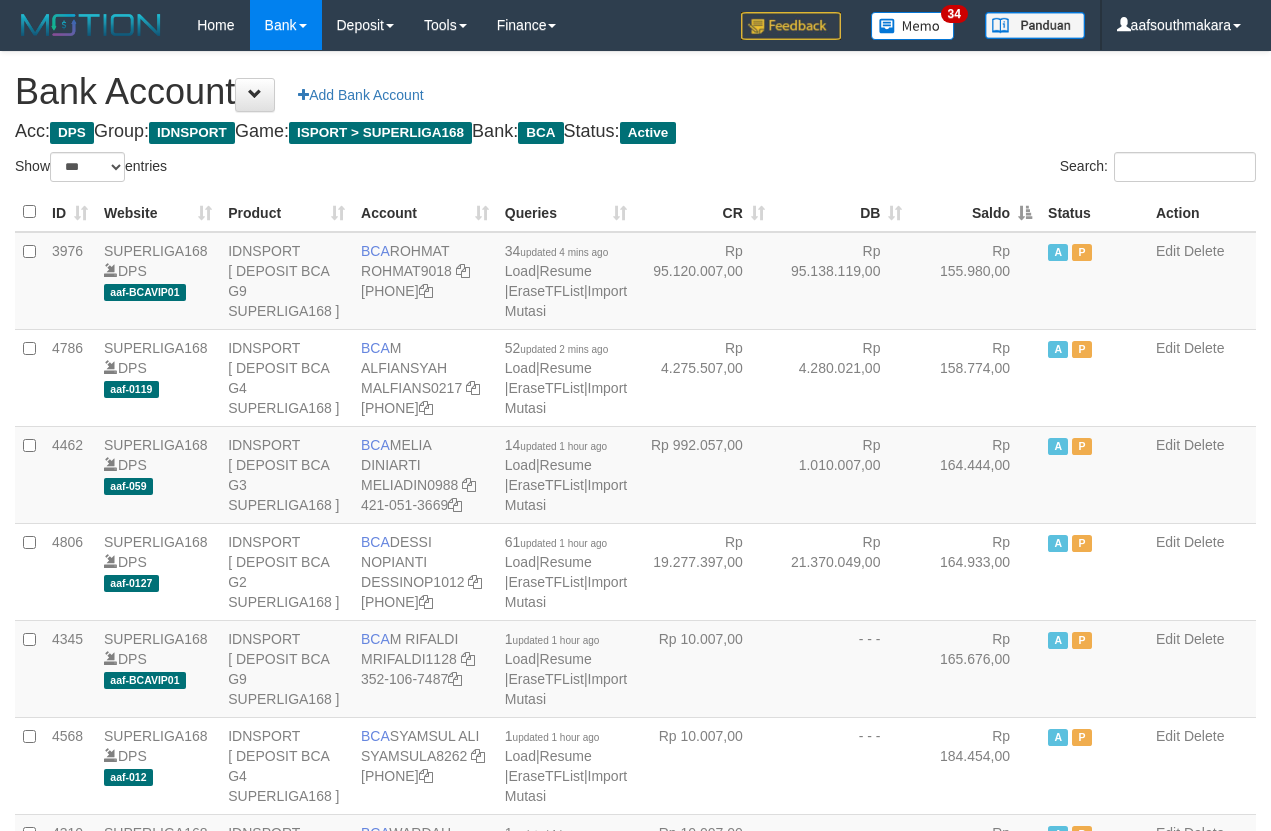 click on "Saldo" at bounding box center [975, 212] 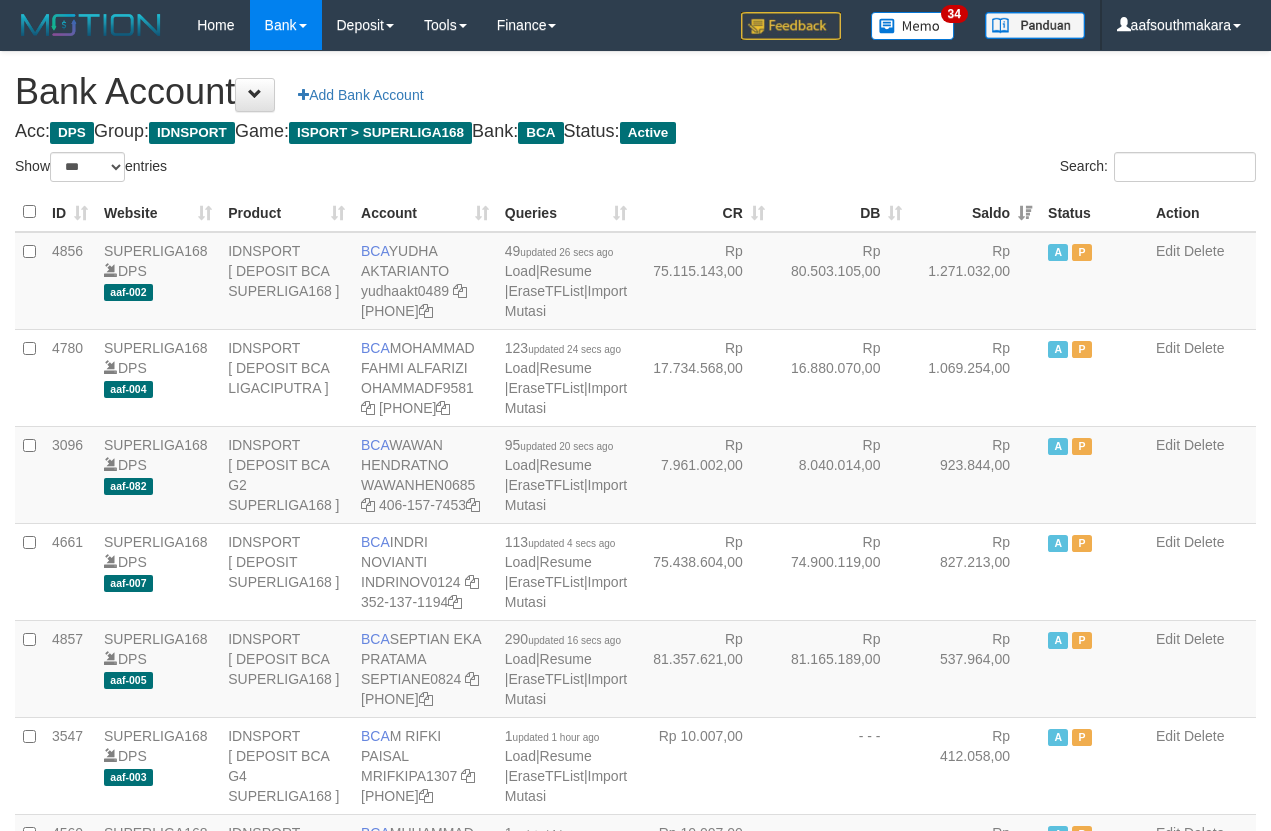 click on "Acc: 										 DPS
Group:   IDNSPORT    		Game:   ISPORT > SUPERLIGA168    		Bank:   BCA    		Status:  Active" at bounding box center (635, 132) 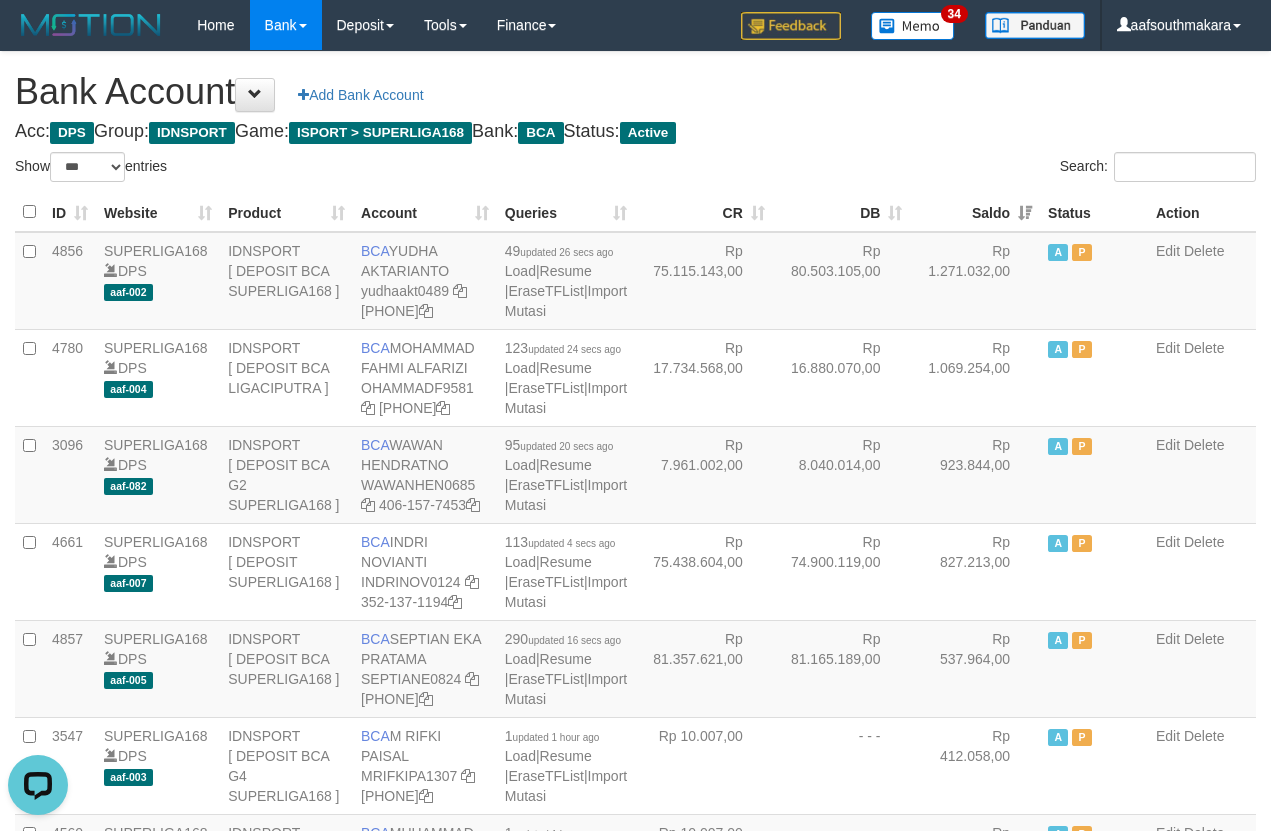 scroll, scrollTop: 0, scrollLeft: 0, axis: both 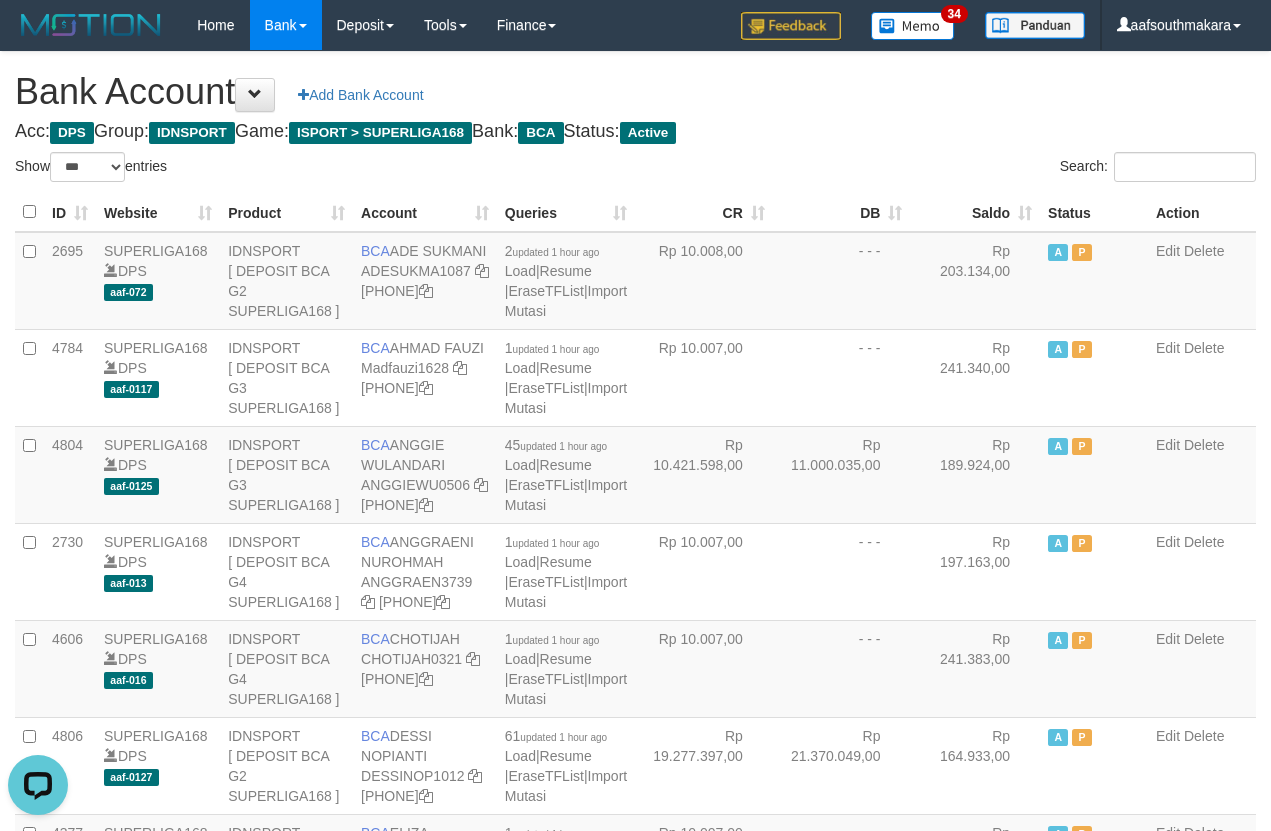 click on "Saldo" at bounding box center [975, 212] 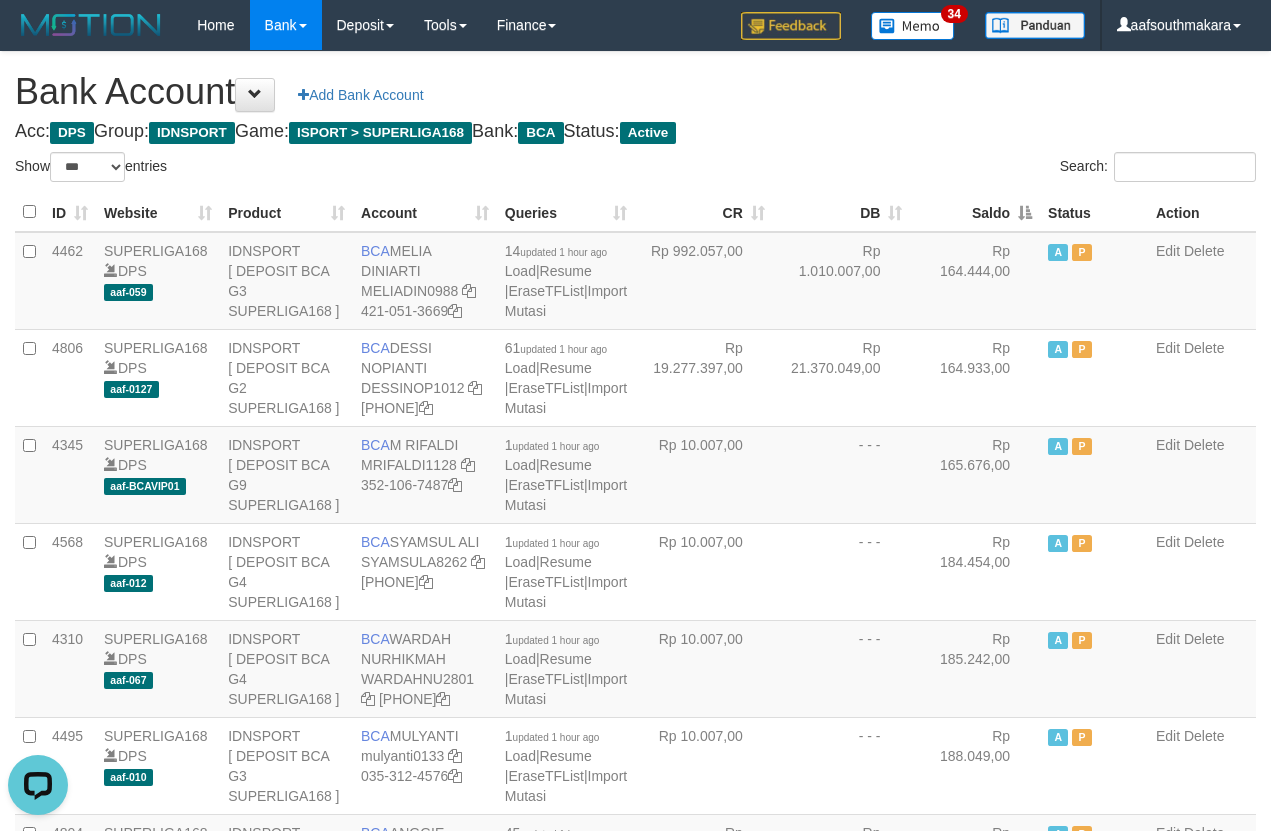 click on "Saldo" at bounding box center [975, 212] 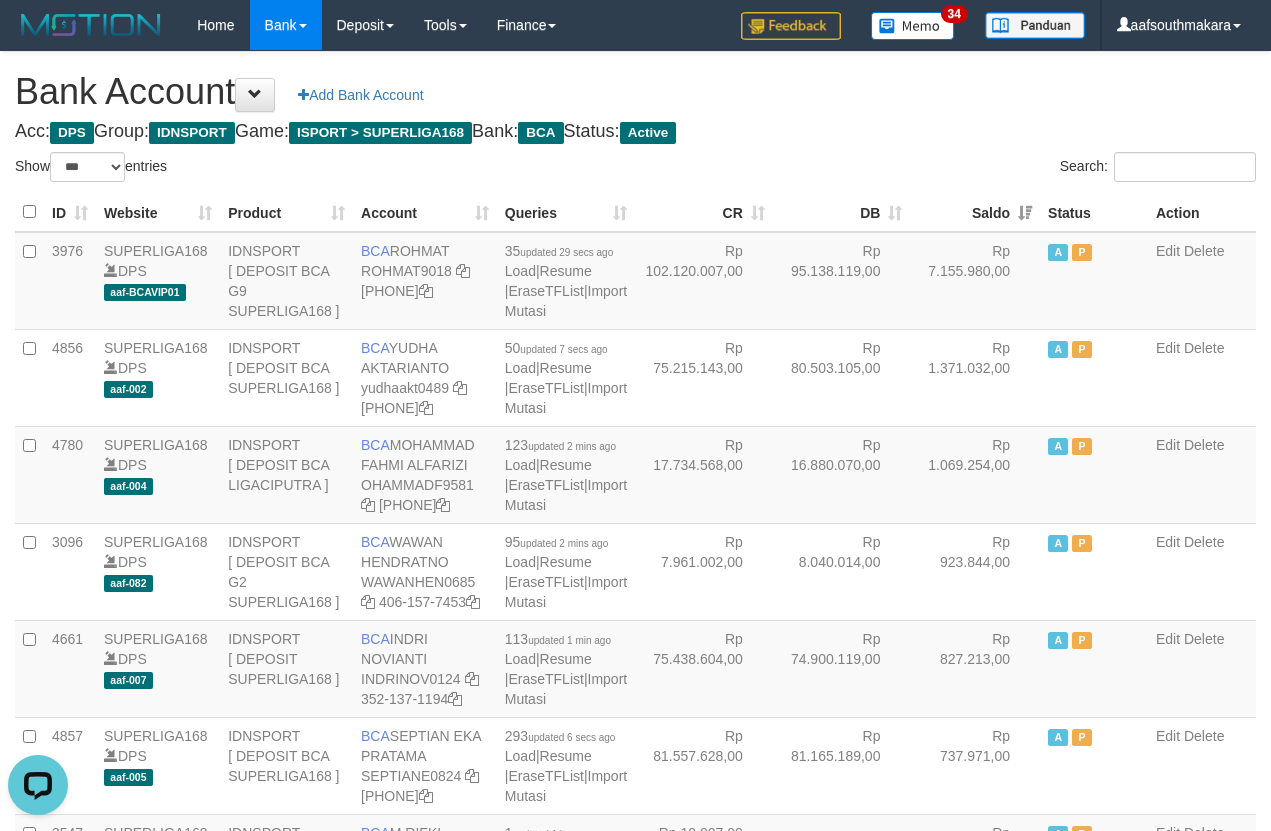click on "Search:" at bounding box center (954, 169) 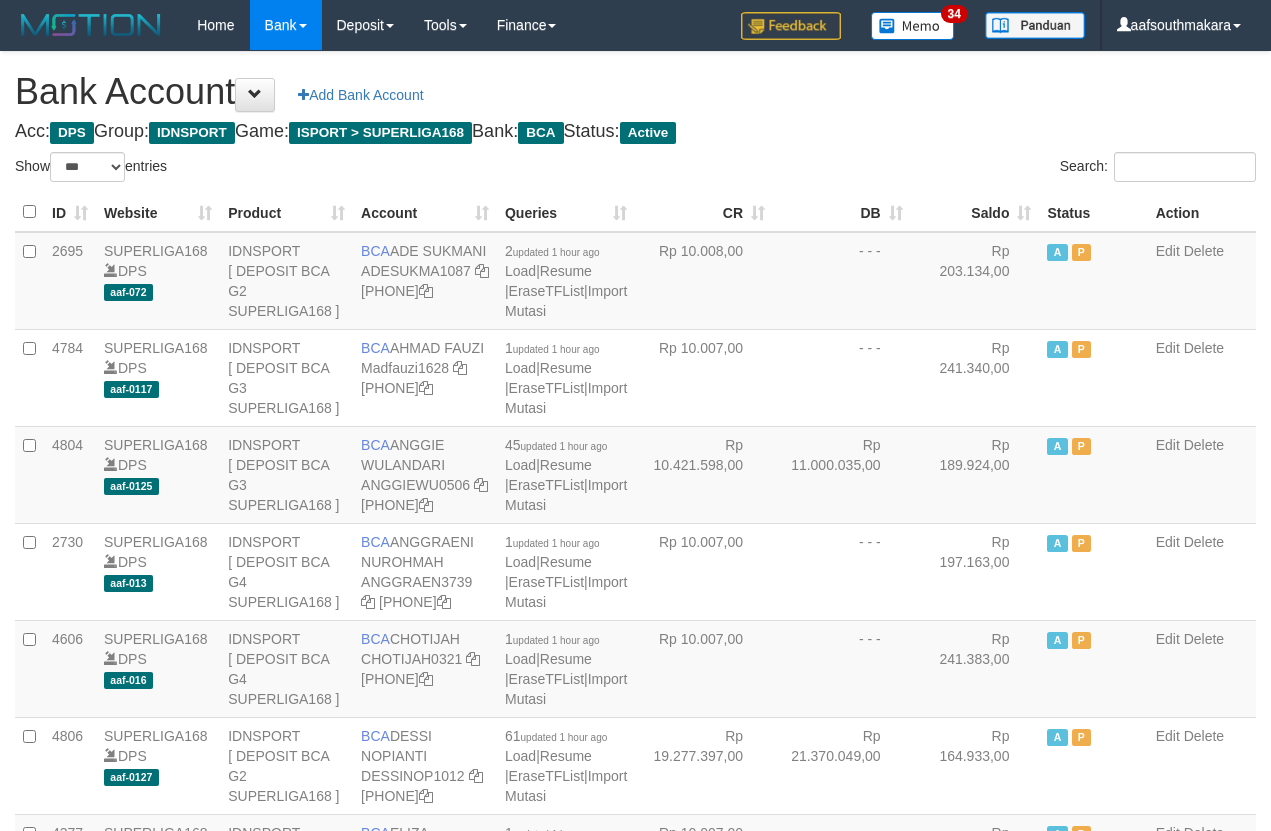 scroll, scrollTop: 0, scrollLeft: 0, axis: both 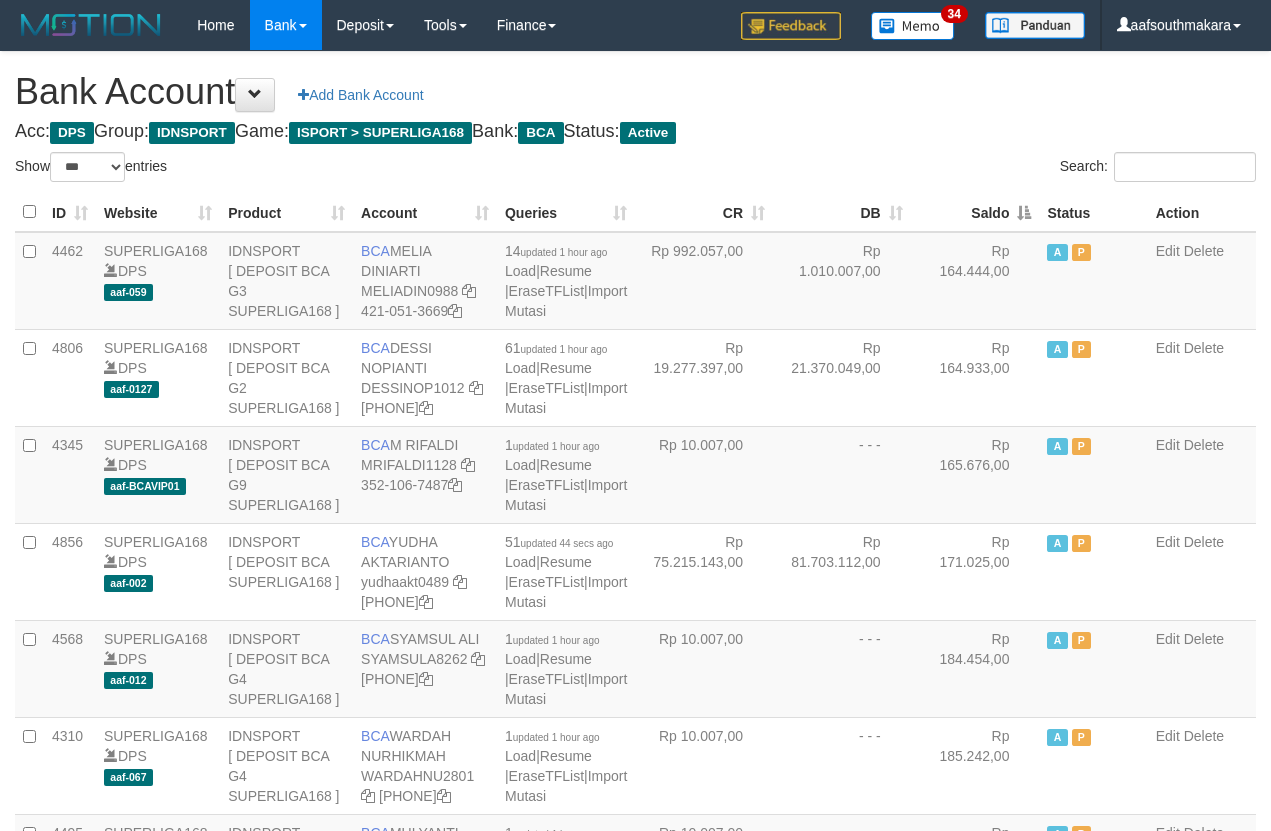 click on "Saldo" at bounding box center [975, 212] 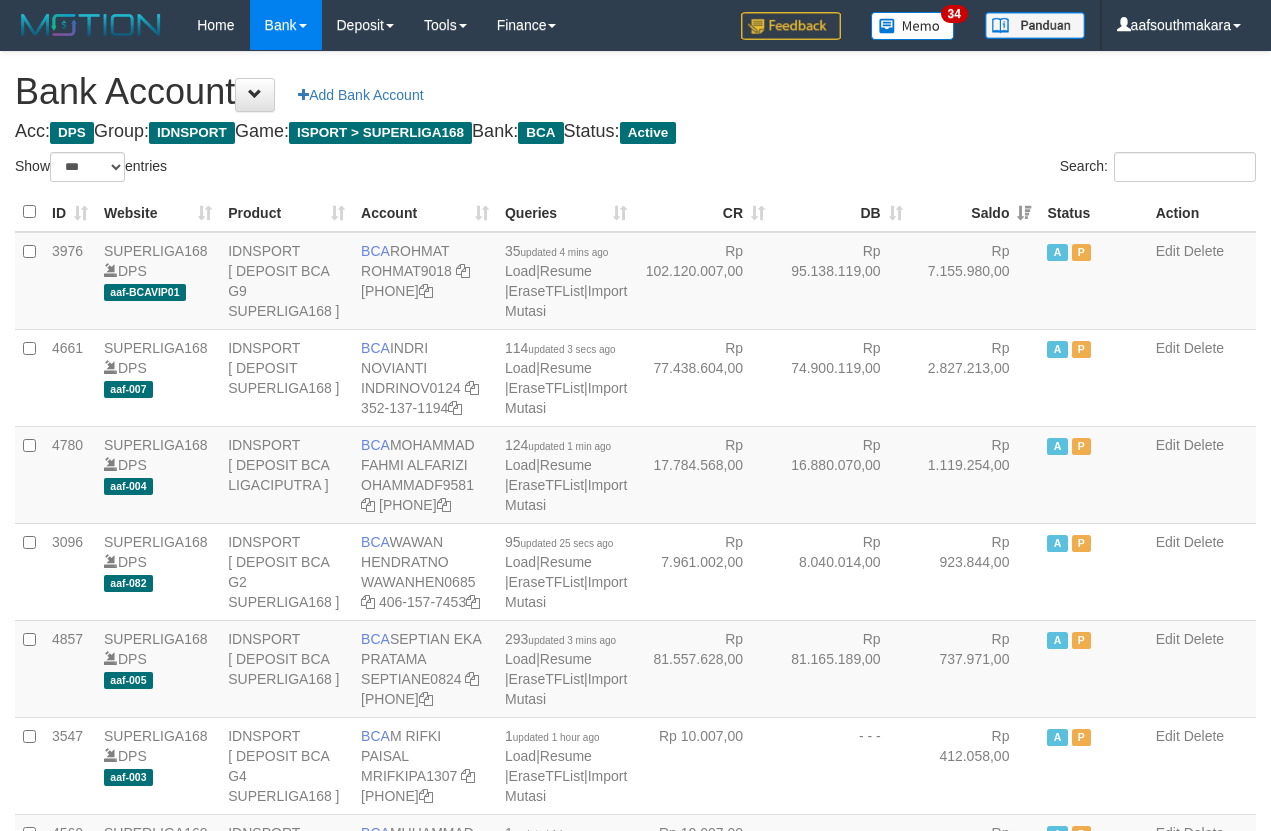 click on "Saldo" at bounding box center [975, 212] 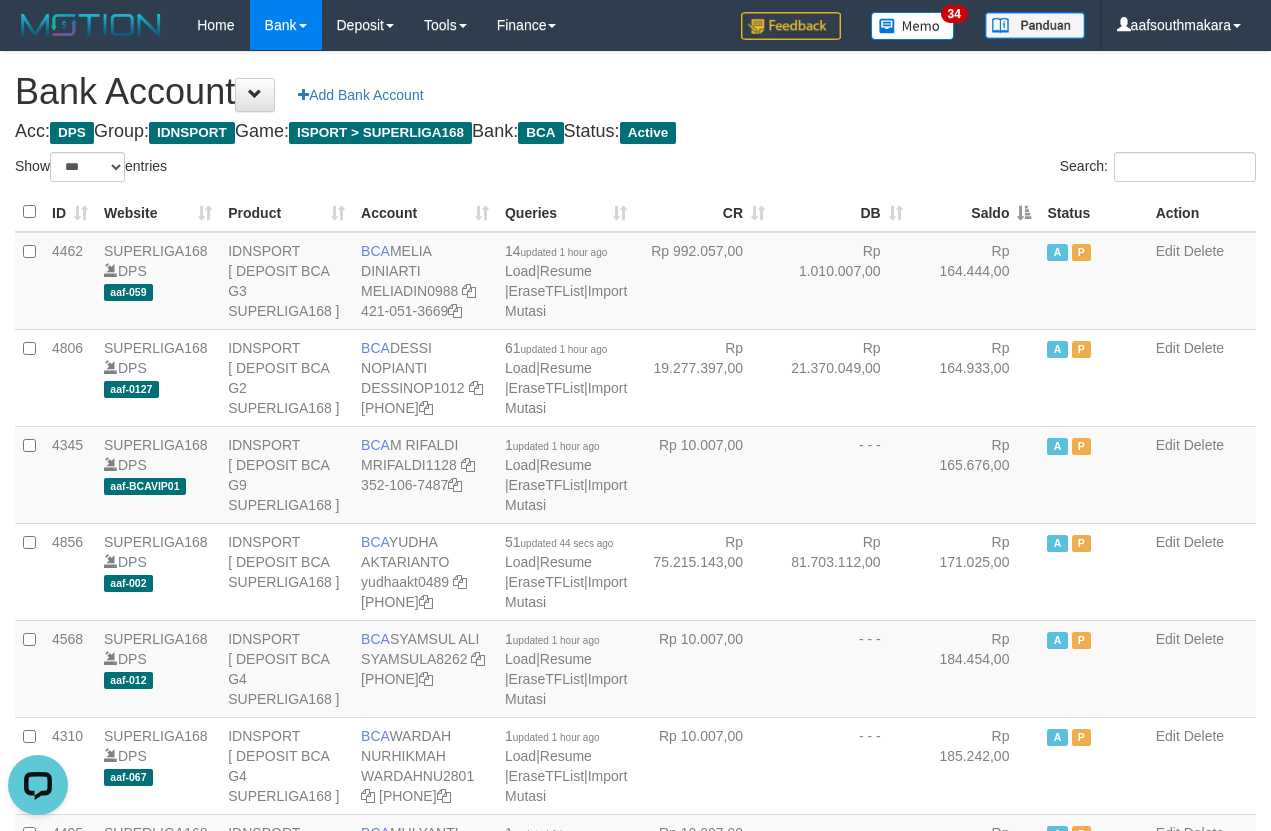 scroll, scrollTop: 0, scrollLeft: 0, axis: both 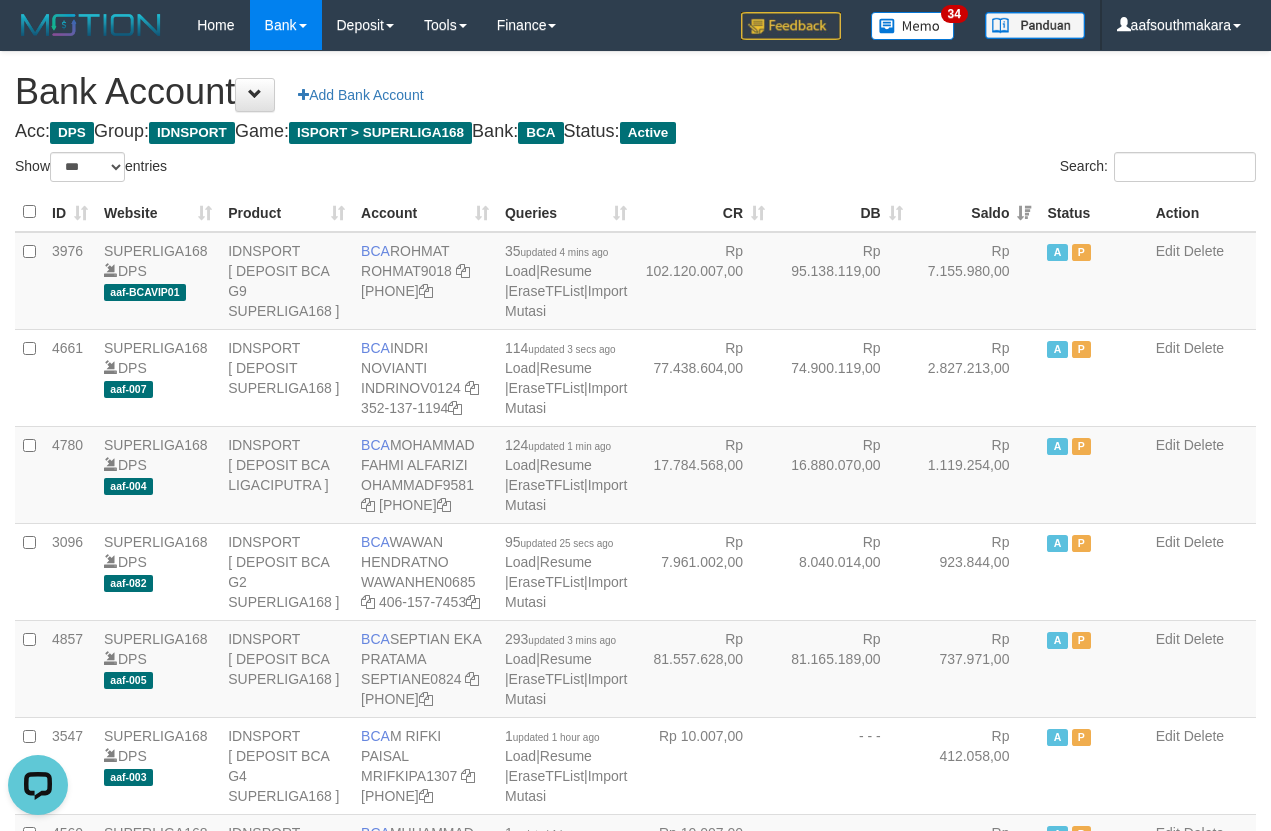 click on "Bank Account
Add Bank Account" at bounding box center (635, 92) 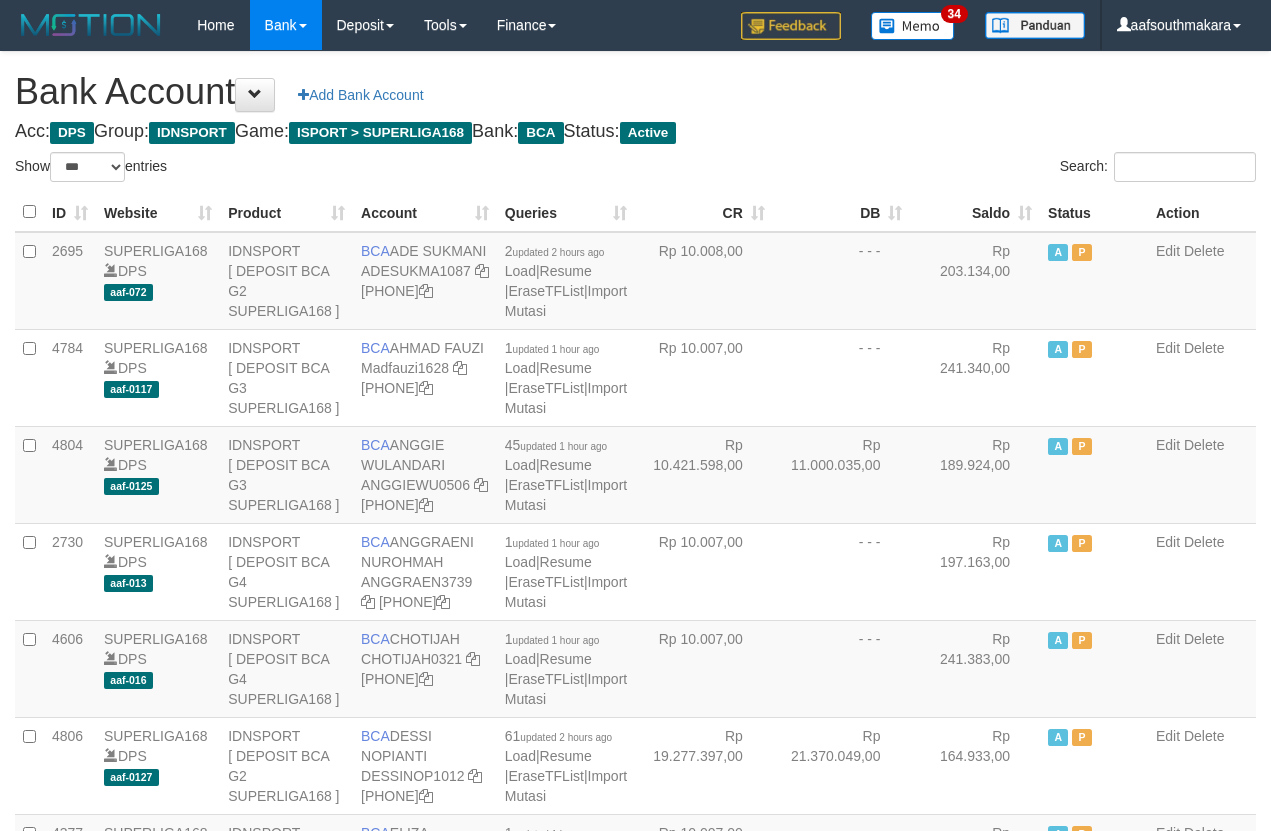 scroll, scrollTop: 0, scrollLeft: 0, axis: both 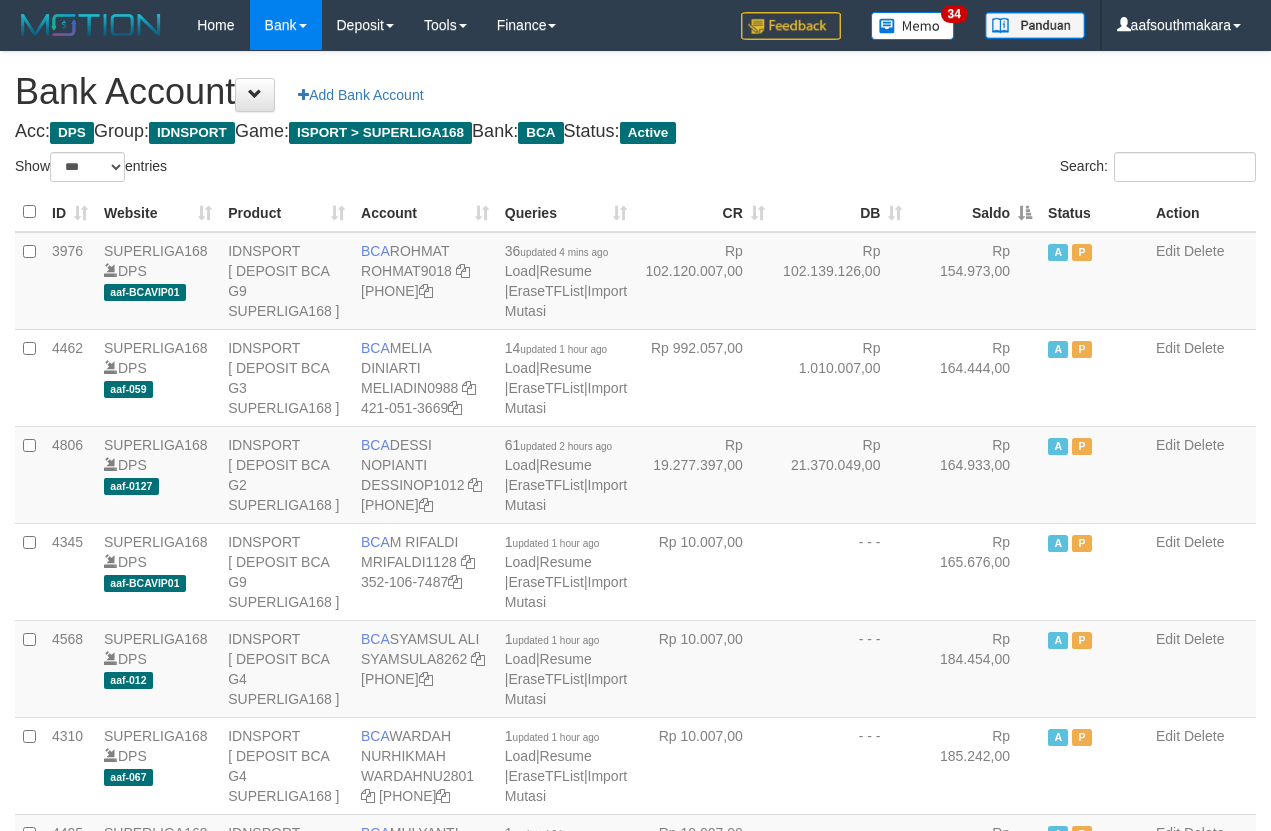 click on "Saldo" at bounding box center [975, 212] 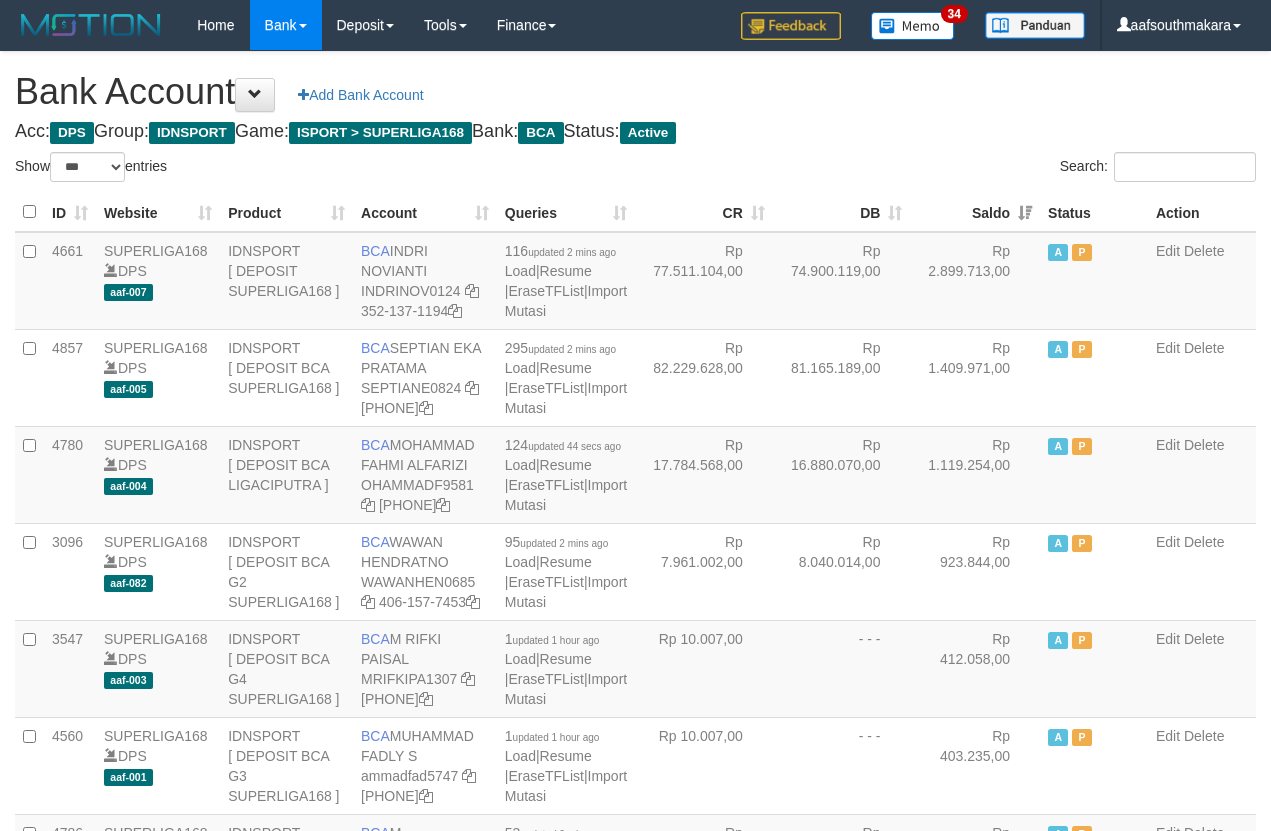 click on "Search:" at bounding box center (954, 169) 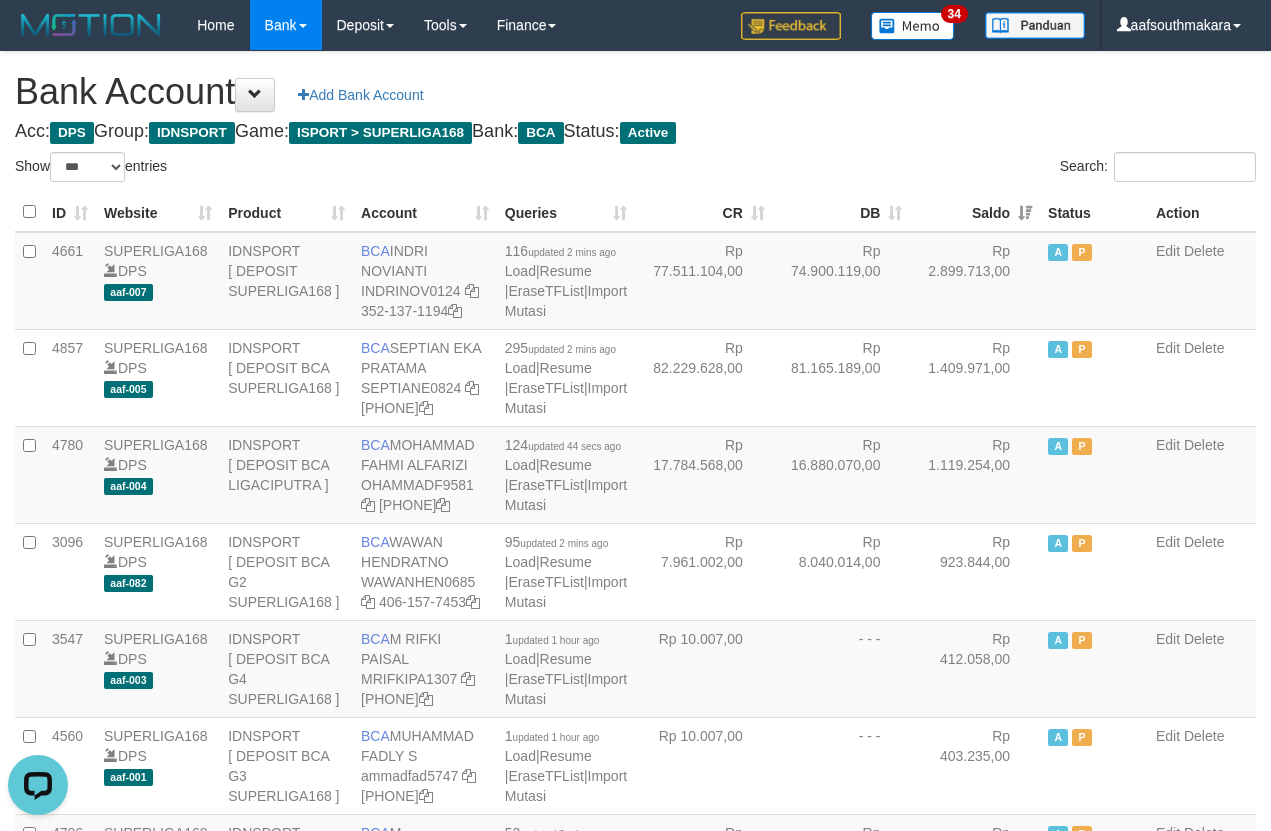 scroll, scrollTop: 0, scrollLeft: 0, axis: both 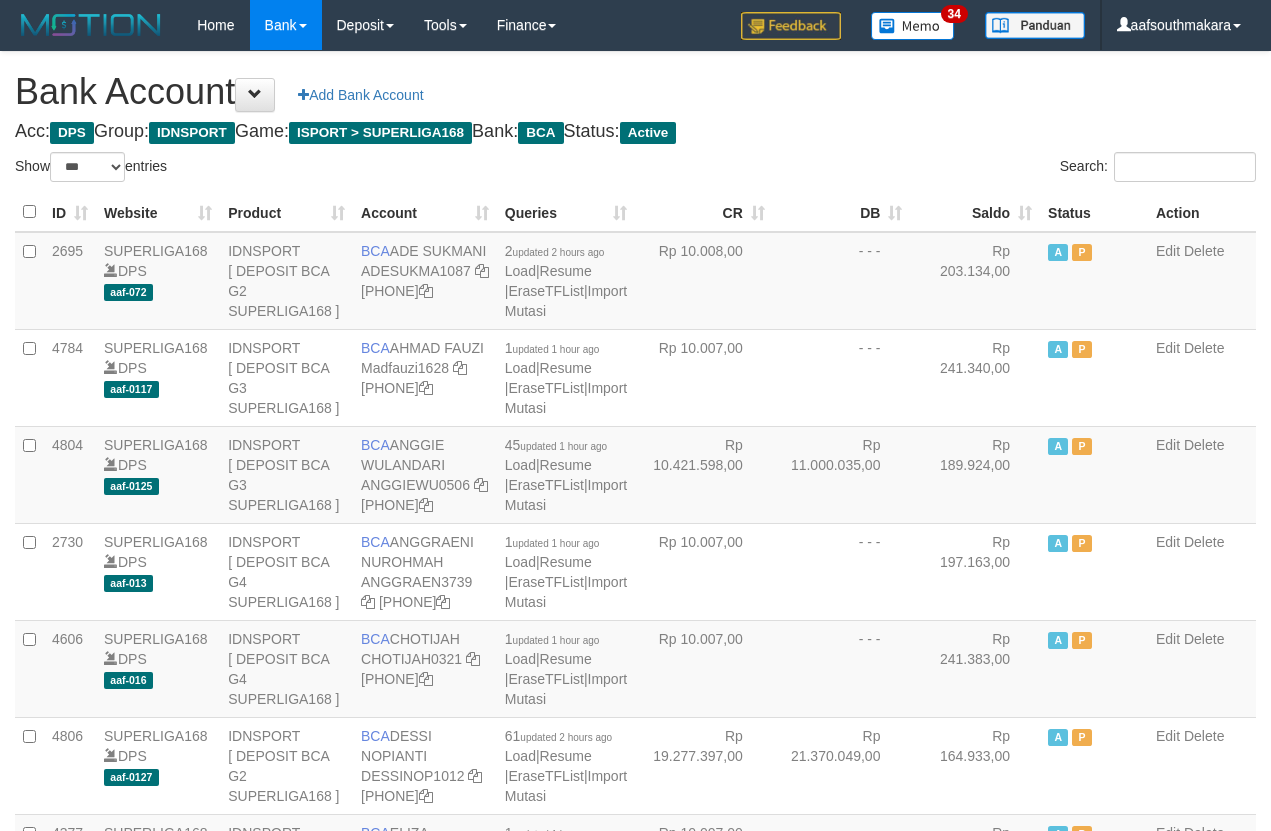 click on "Saldo" at bounding box center (975, 212) 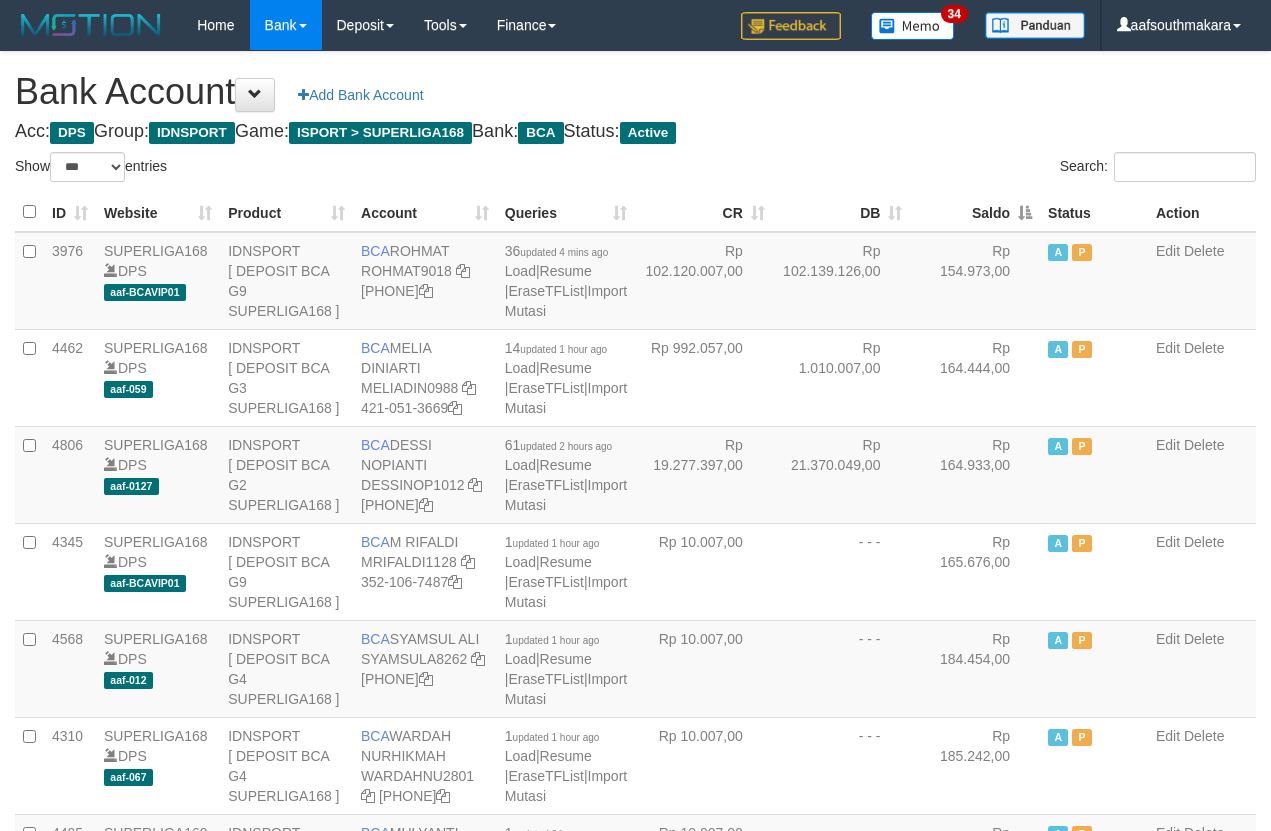 drag, startPoint x: 1001, startPoint y: 210, endPoint x: 992, endPoint y: 160, distance: 50.803543 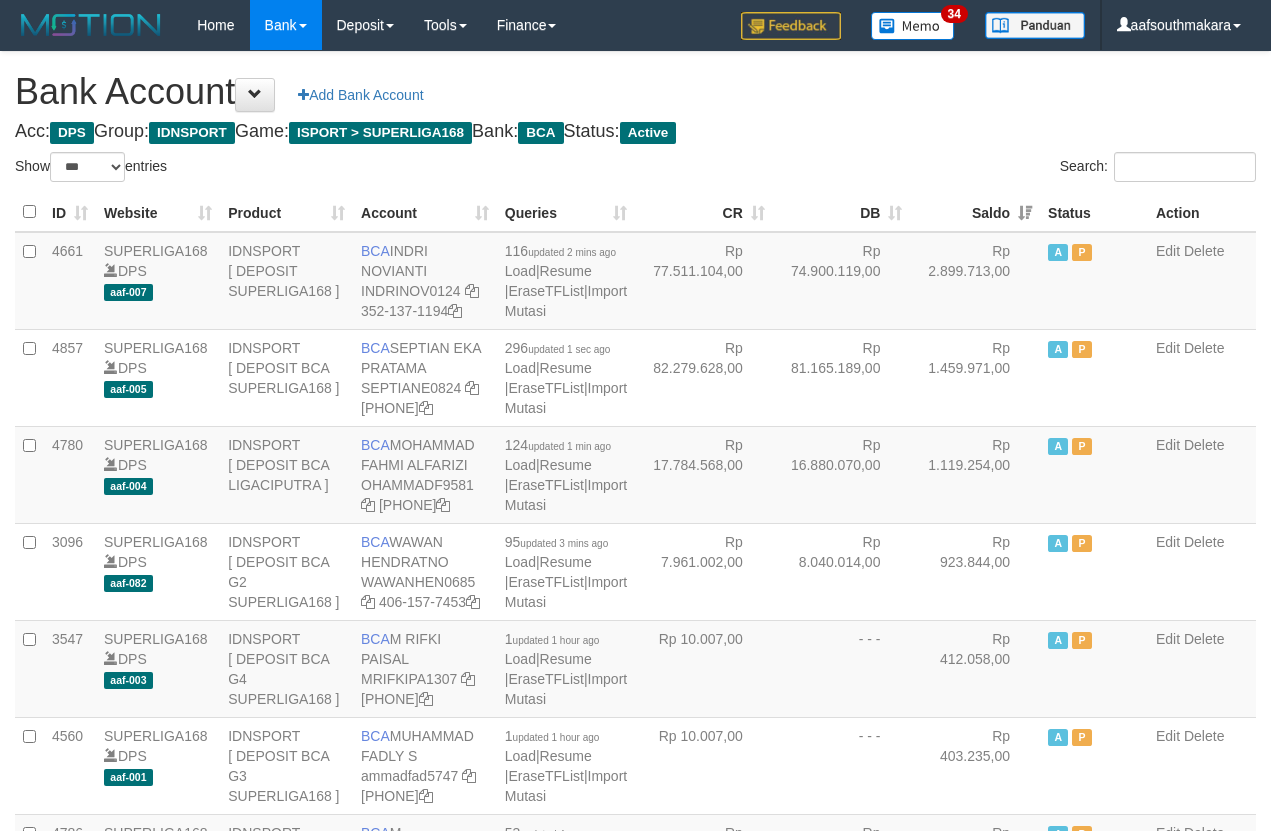 click on "Search:" at bounding box center [954, 169] 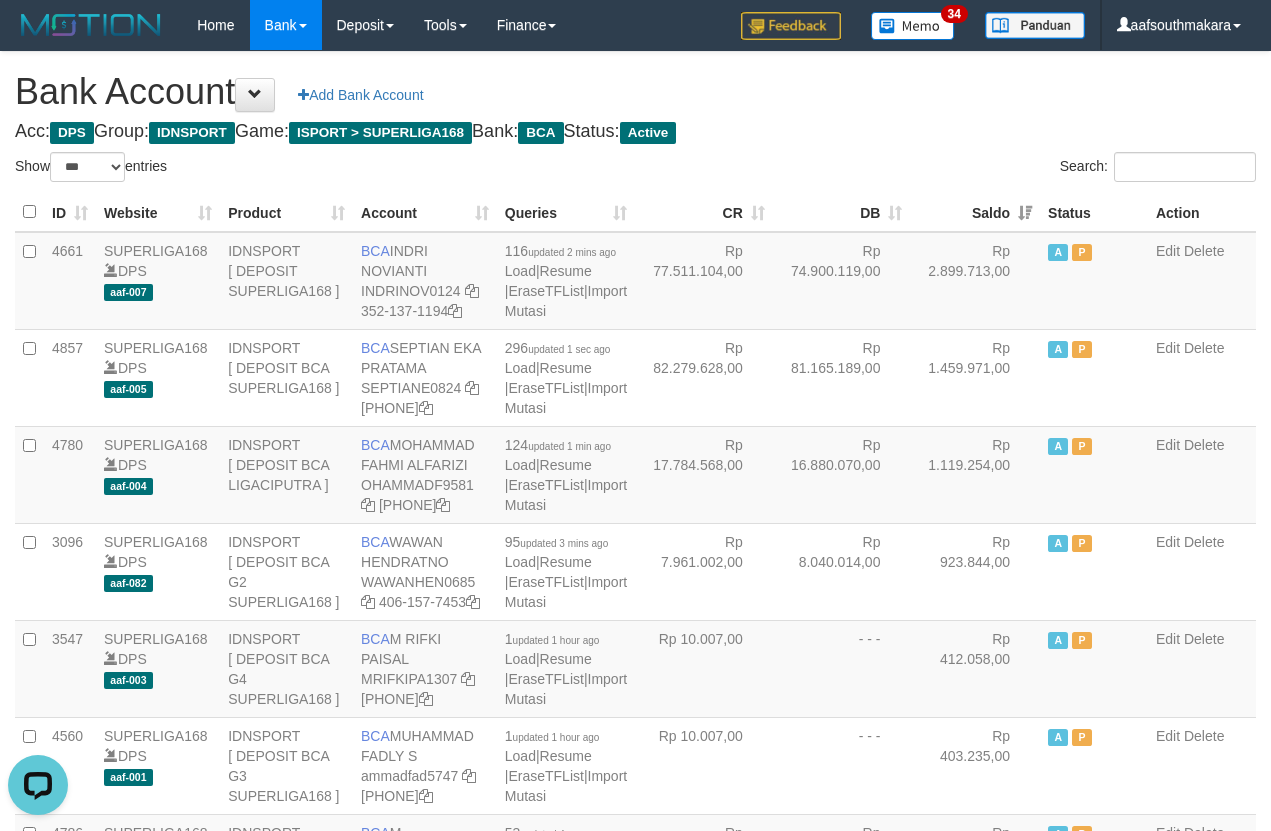 scroll, scrollTop: 0, scrollLeft: 0, axis: both 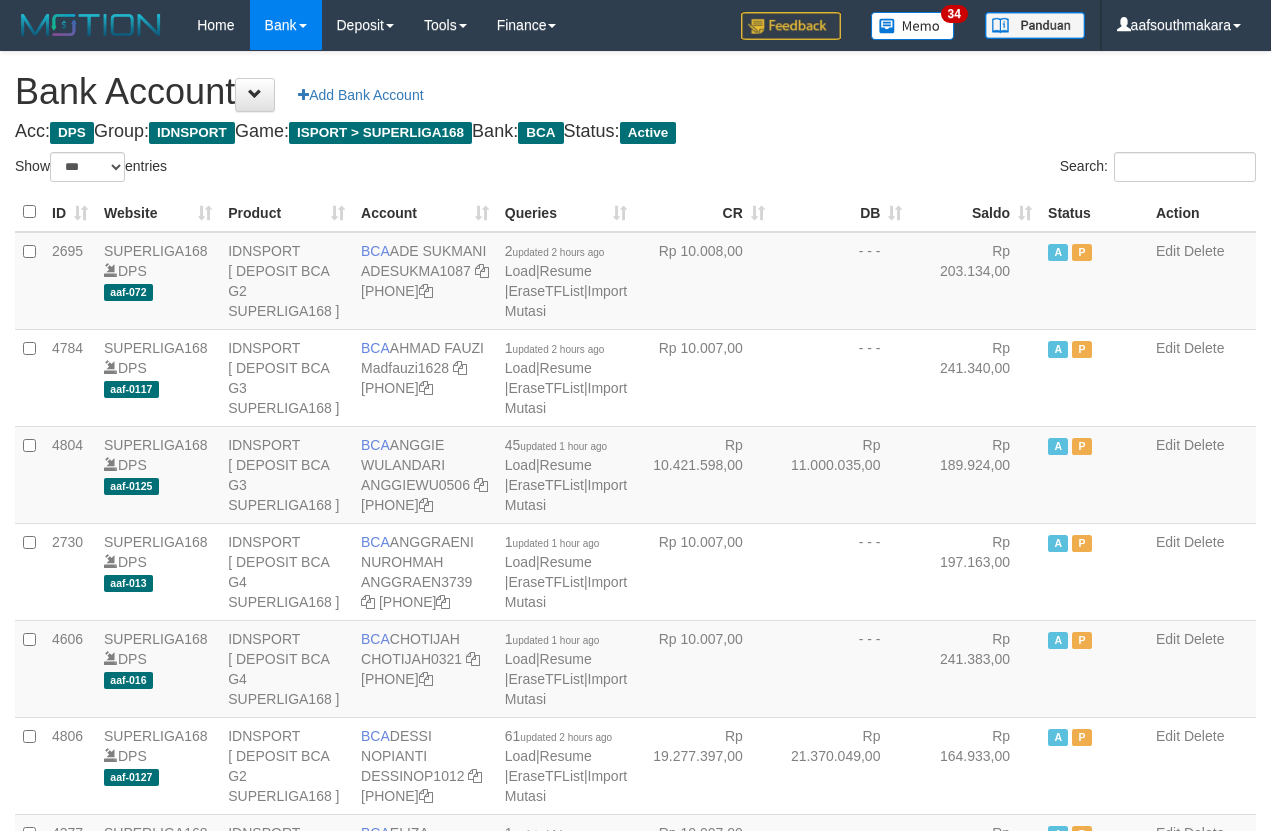 click on "Saldo" at bounding box center (975, 212) 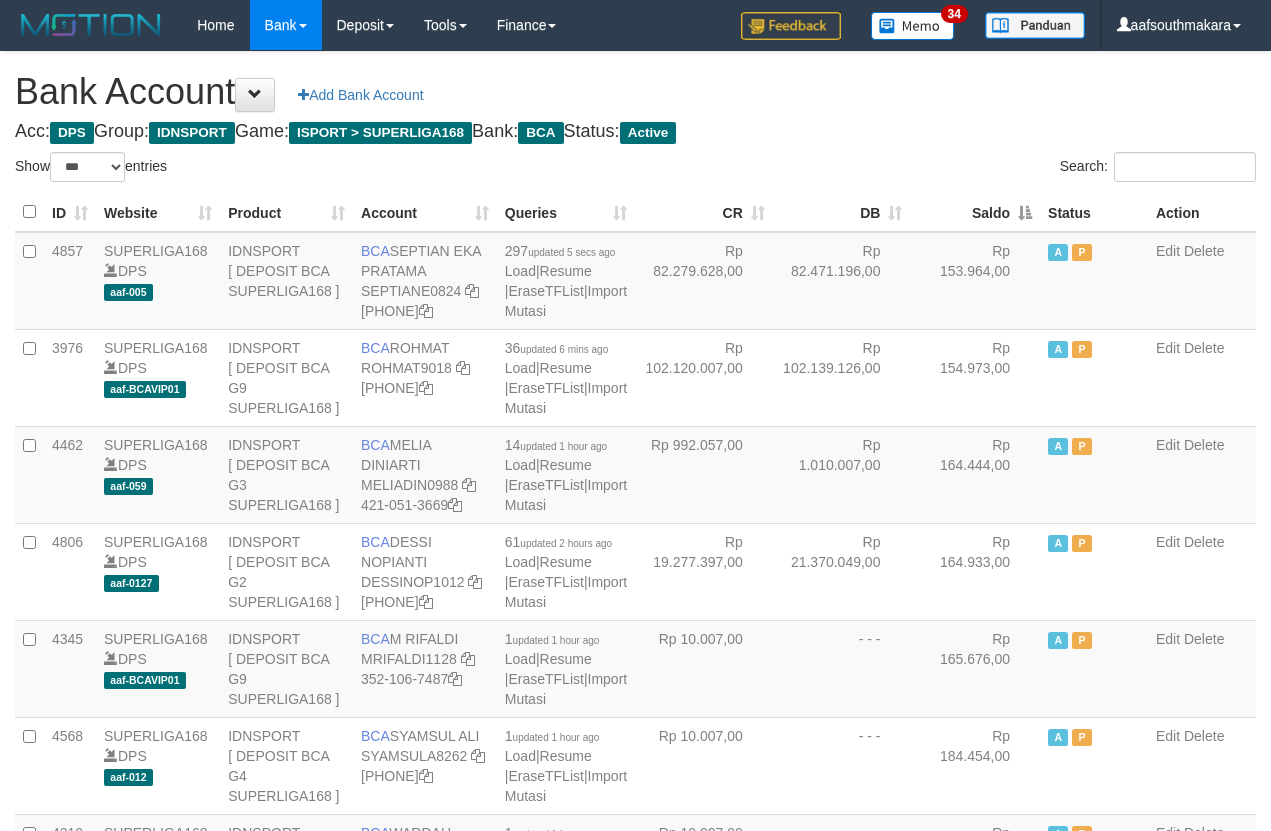drag, startPoint x: 1003, startPoint y: 203, endPoint x: 967, endPoint y: 146, distance: 67.41662 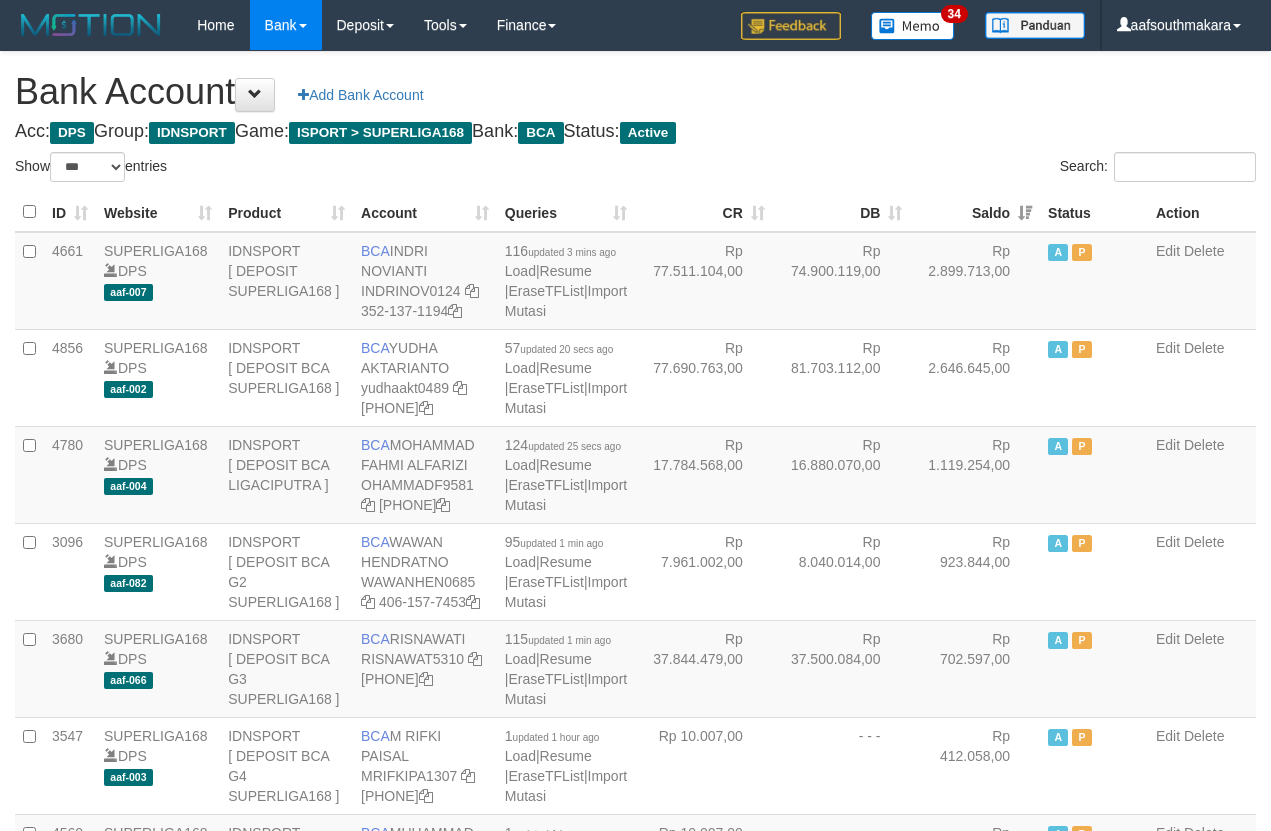 drag, startPoint x: 967, startPoint y: 146, endPoint x: 961, endPoint y: 163, distance: 18.027756 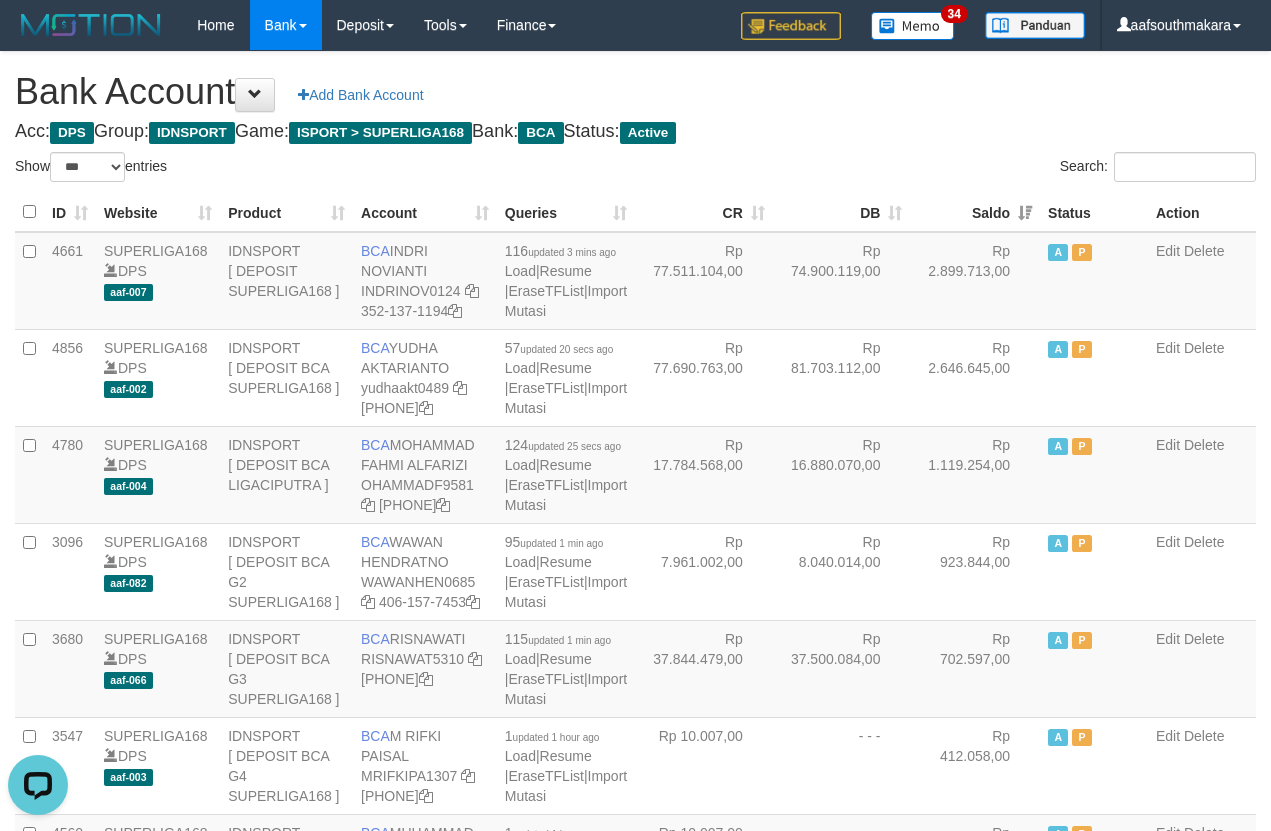 scroll, scrollTop: 0, scrollLeft: 0, axis: both 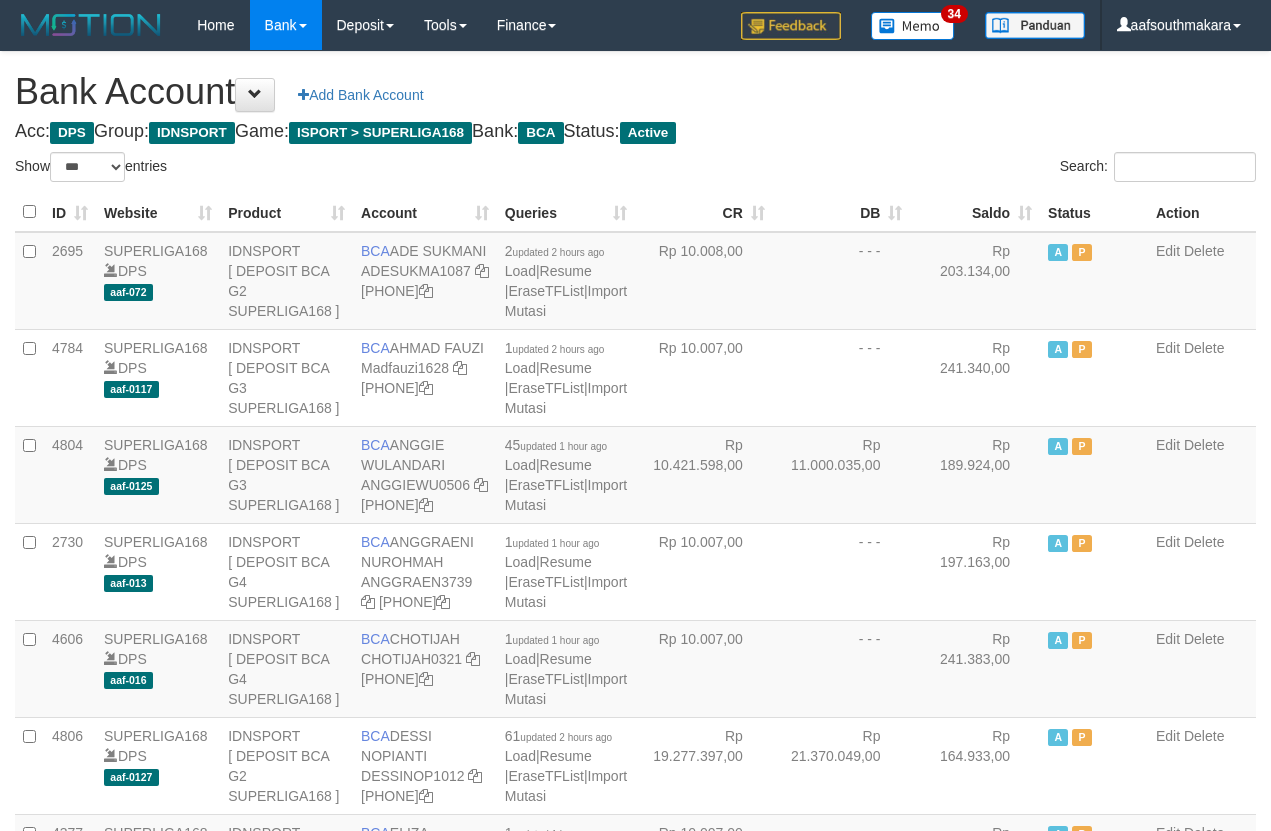 click on "Saldo" at bounding box center (975, 212) 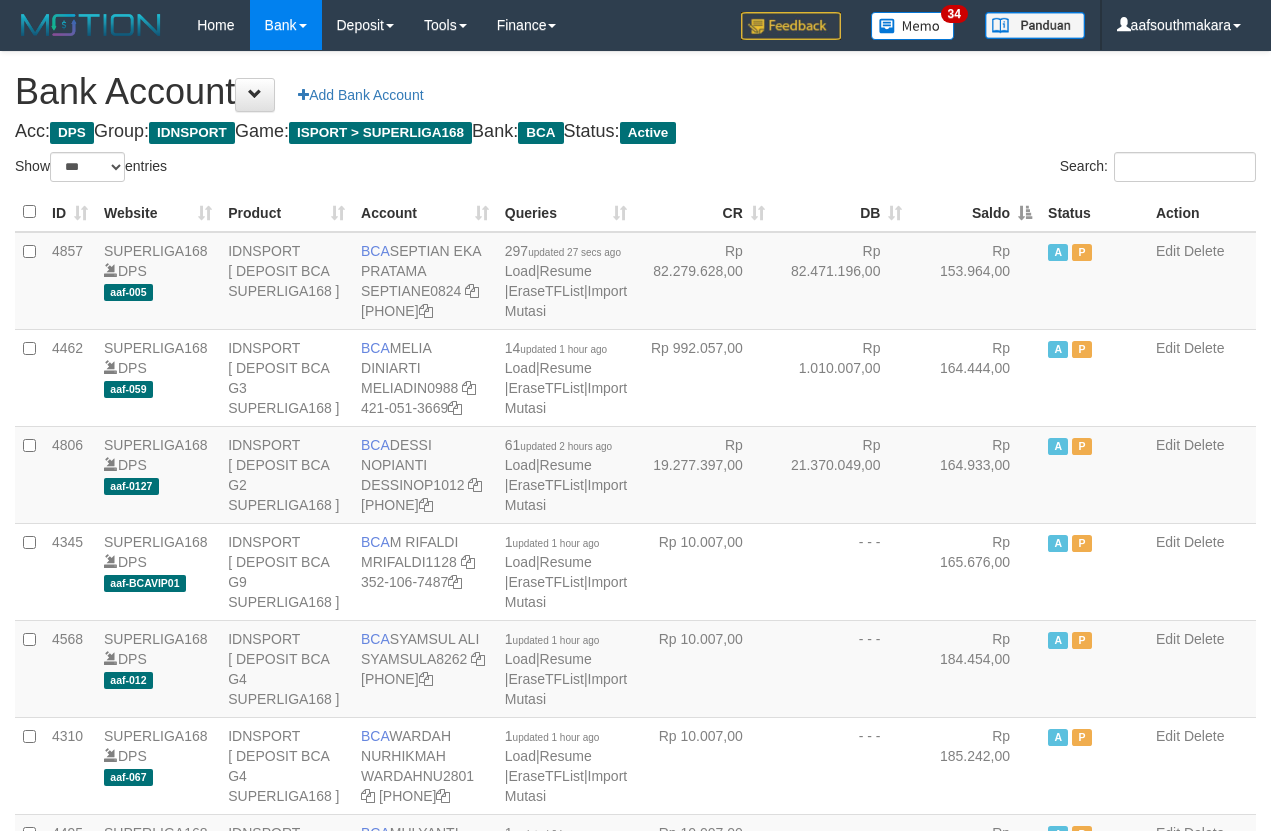 click on "Saldo" at bounding box center [975, 212] 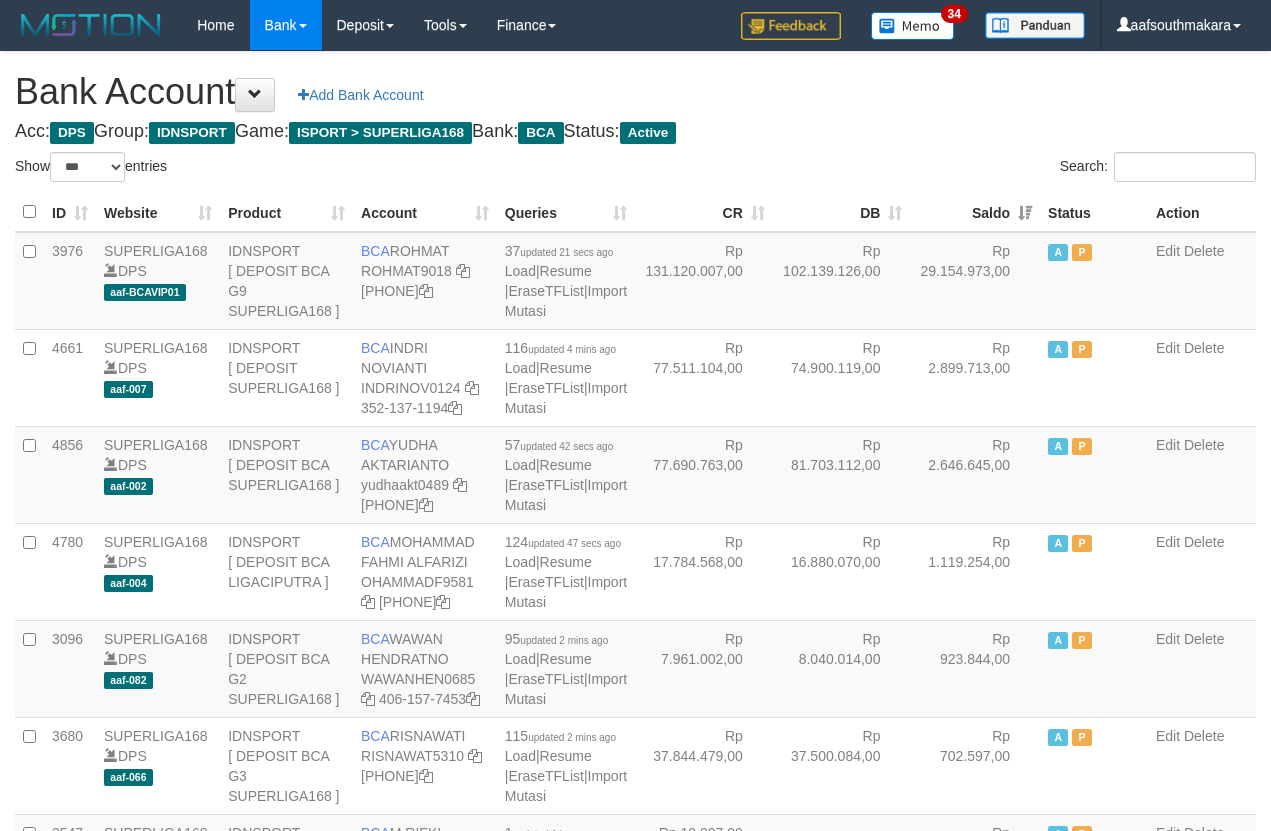 click on "Bank Account
Add Bank Account
Acc: 										 DPS
Group:   IDNSPORT    		Game:   ISPORT > SUPERLIGA168    		Bank:   BCA    		Status:  Active
Filter Account Type
*******
***
**
***
DPS
SELECT ALL  SELECT TYPE  - ALL -
DPS
WD
TMP
Filter Product
*******
******
********
********
*******
********
IDNSPORT
SELECT ALL  SELECT GROUP  - ALL -
BETHUB
IDNPOKER
IDNSPORT
IDNTOTO
LOADONLY
Filter Website
*******" at bounding box center [635, 1708] 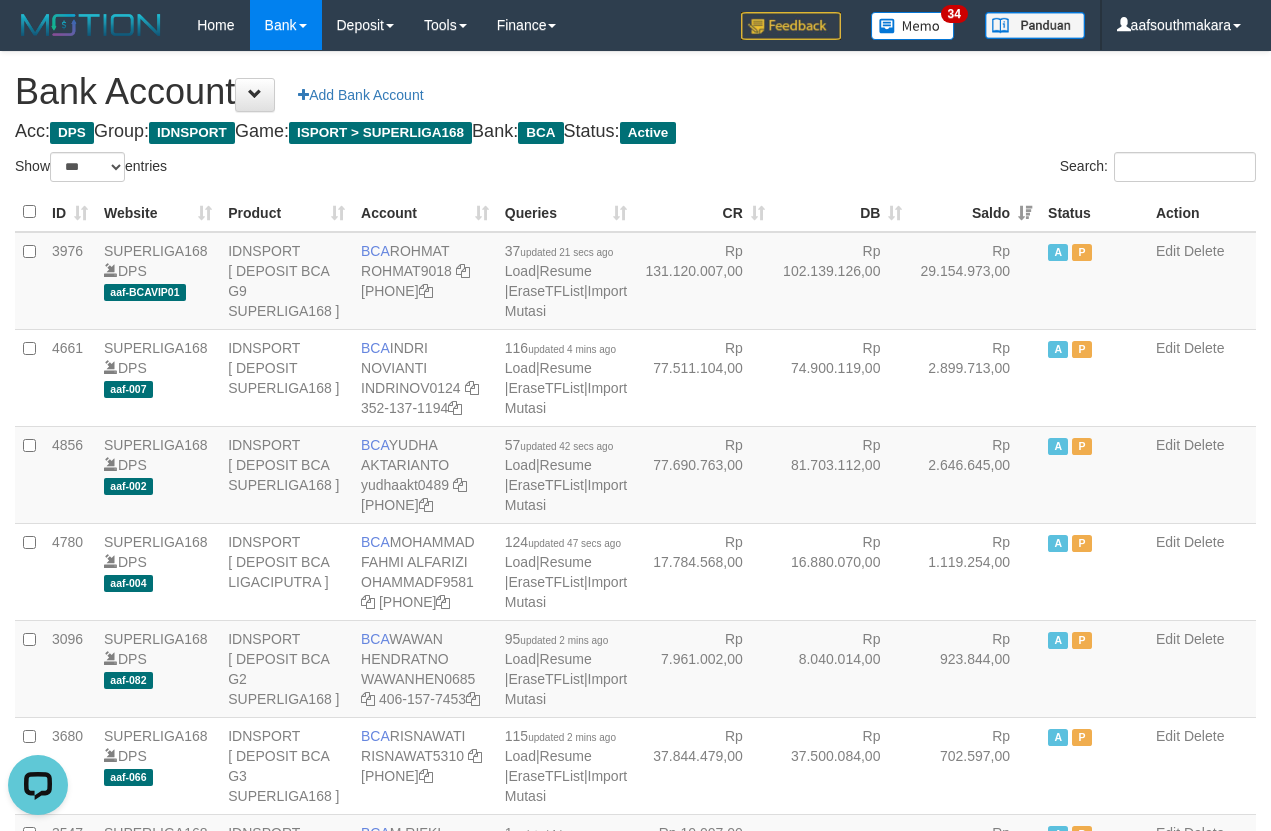 scroll, scrollTop: 0, scrollLeft: 0, axis: both 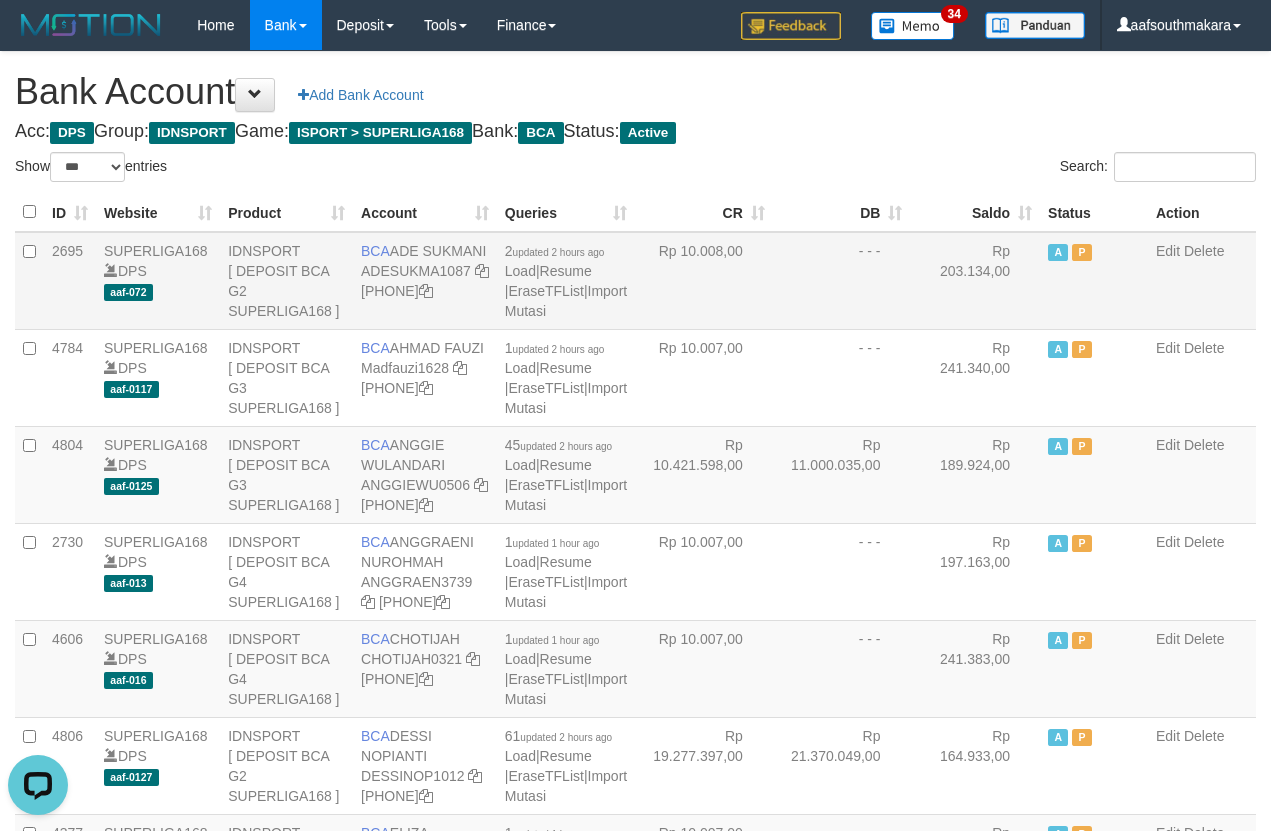drag, startPoint x: 963, startPoint y: 232, endPoint x: 962, endPoint y: 259, distance: 27.018513 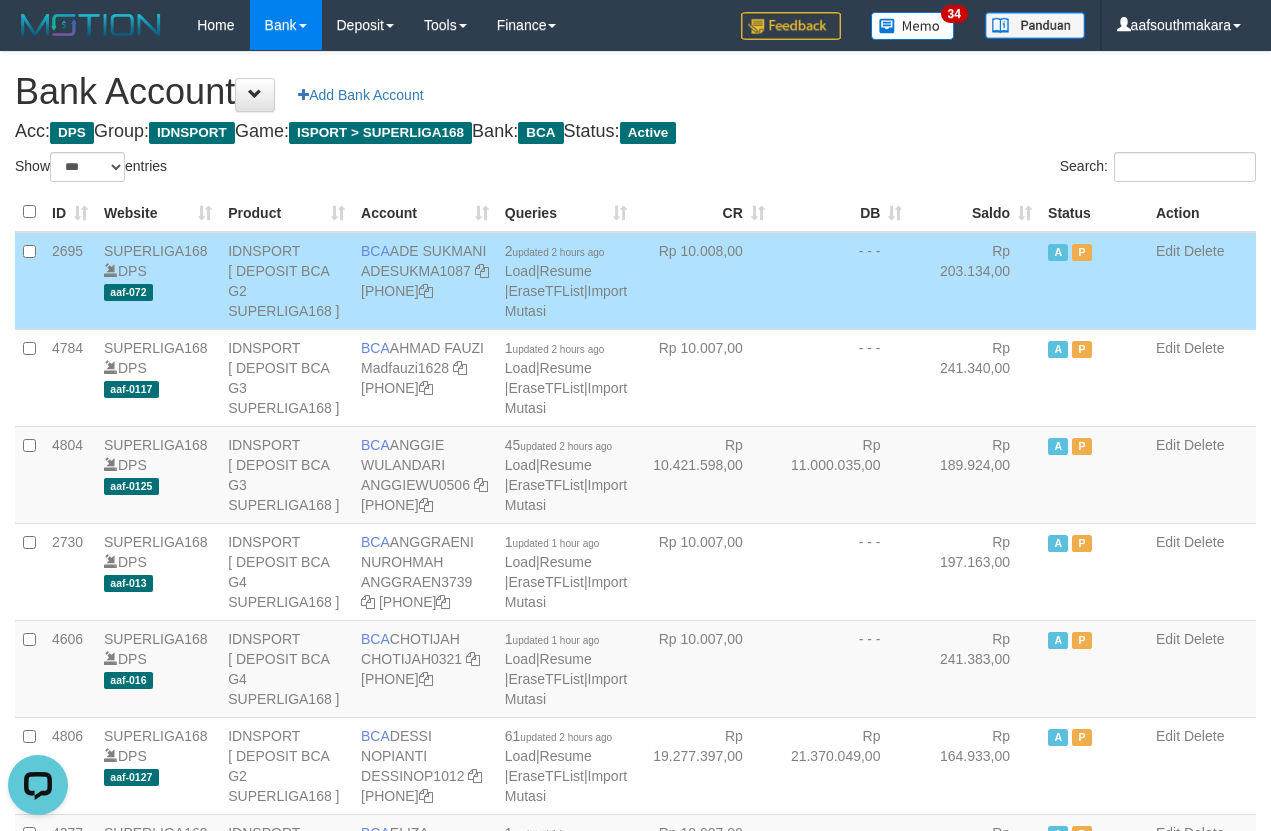 click on "Rp 203.134,00" at bounding box center (975, 281) 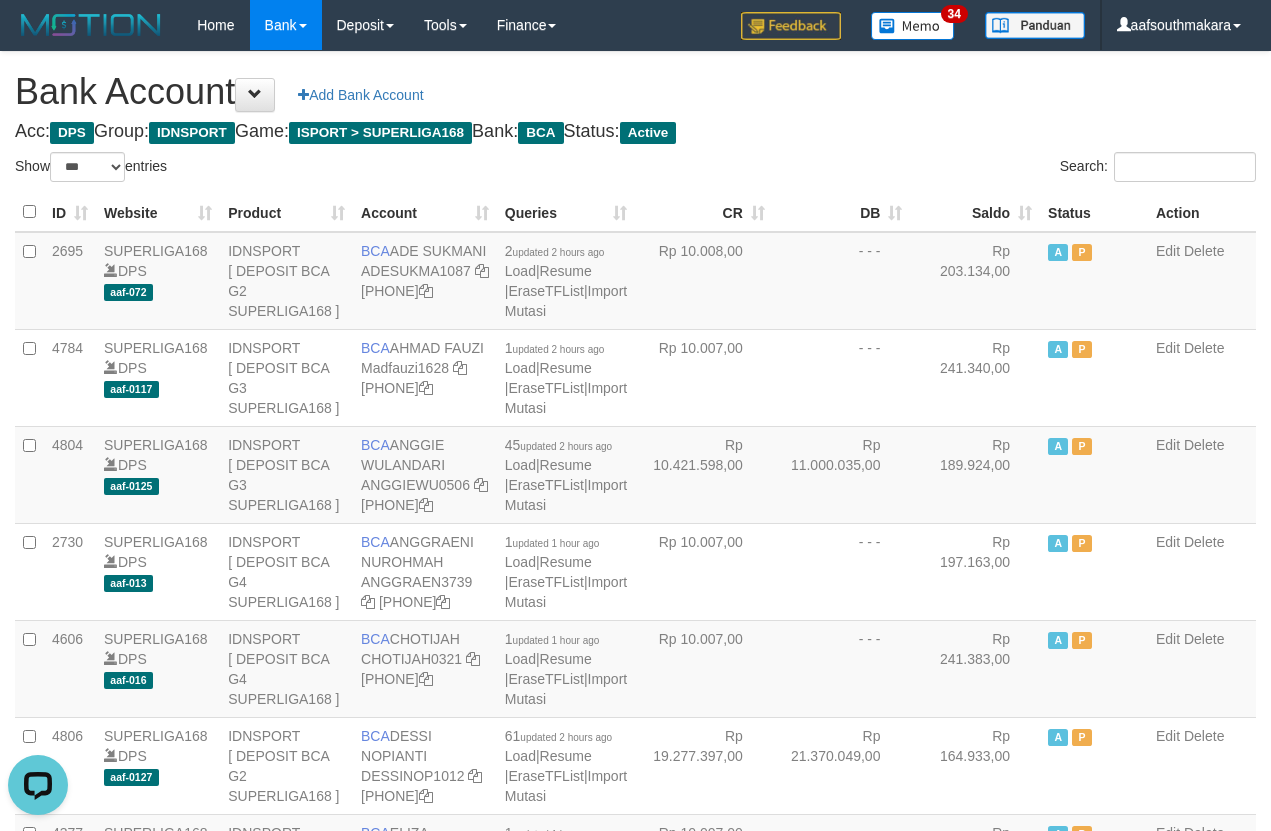 click on "Saldo" at bounding box center (975, 212) 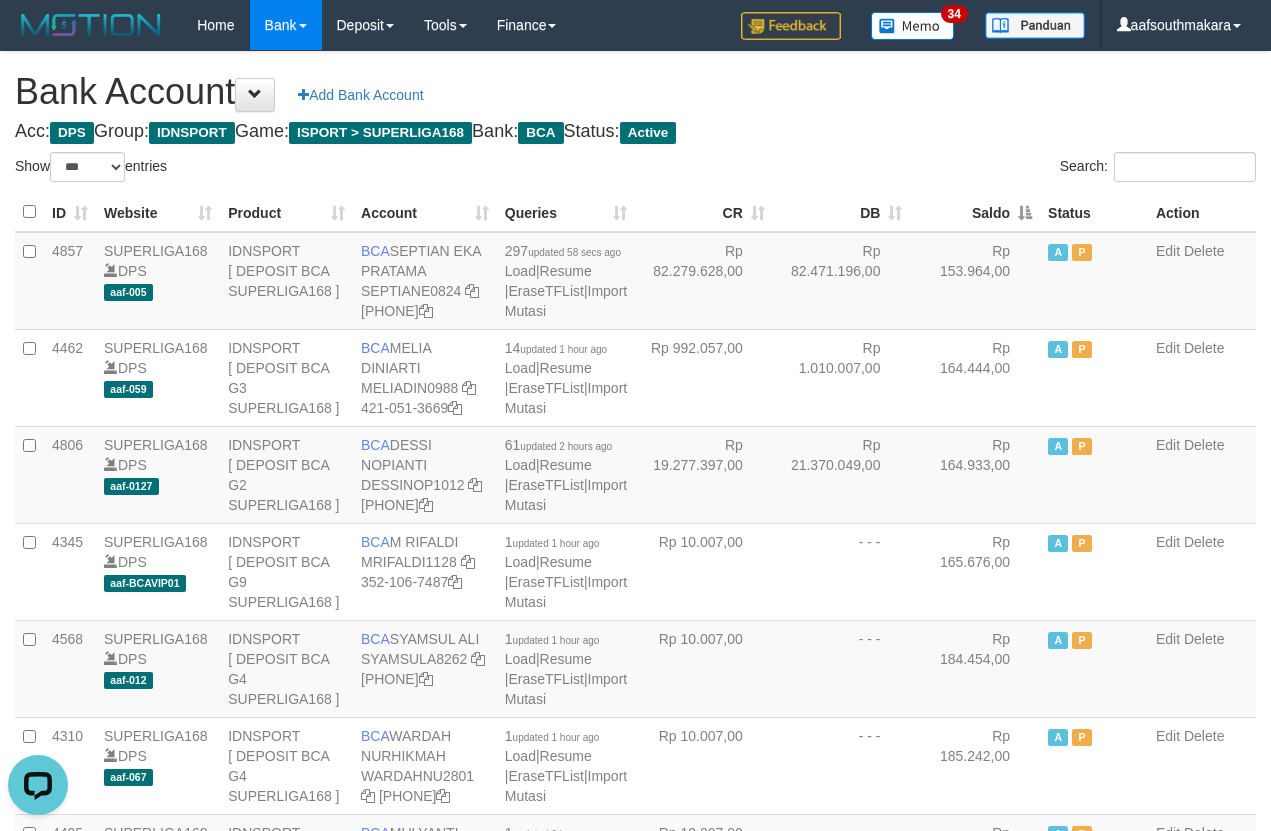 click on "Saldo" at bounding box center [975, 212] 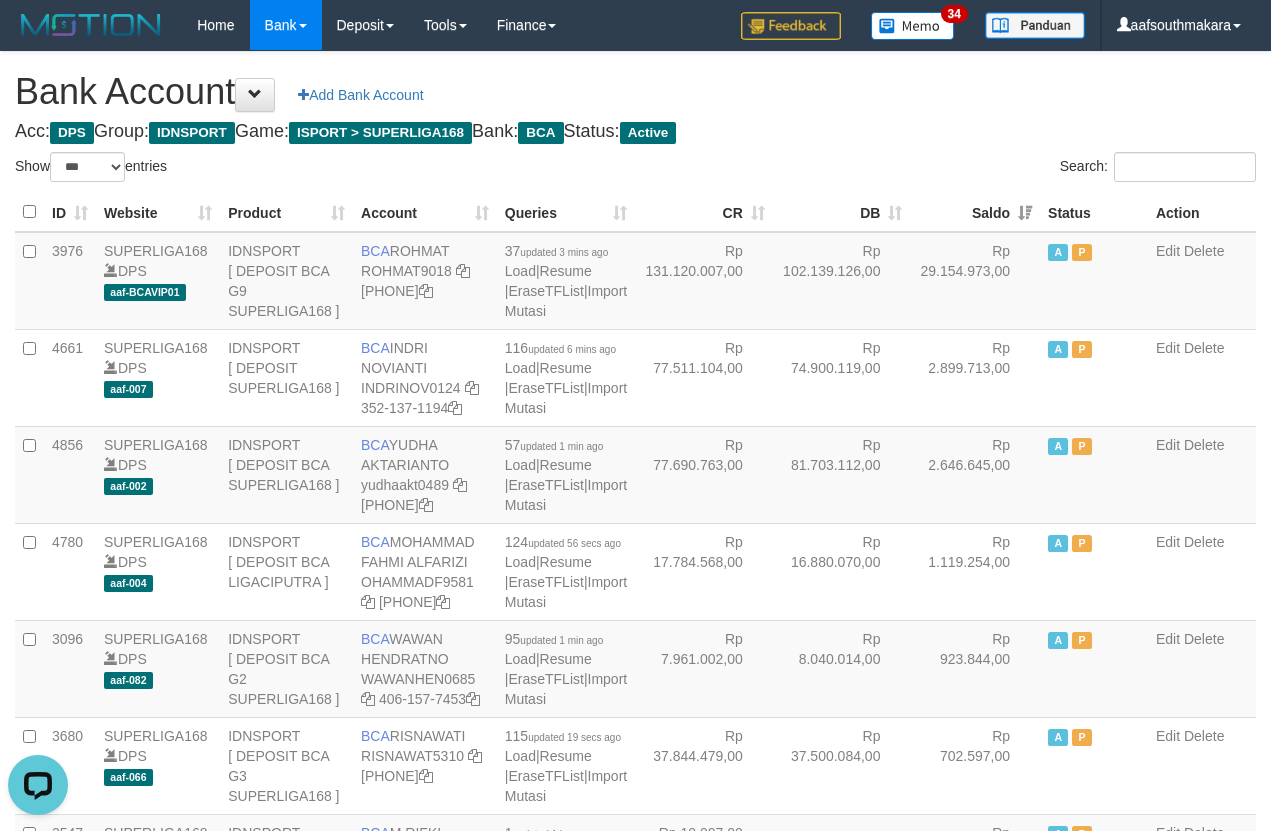 drag, startPoint x: 920, startPoint y: 134, endPoint x: 673, endPoint y: 75, distance: 253.9488 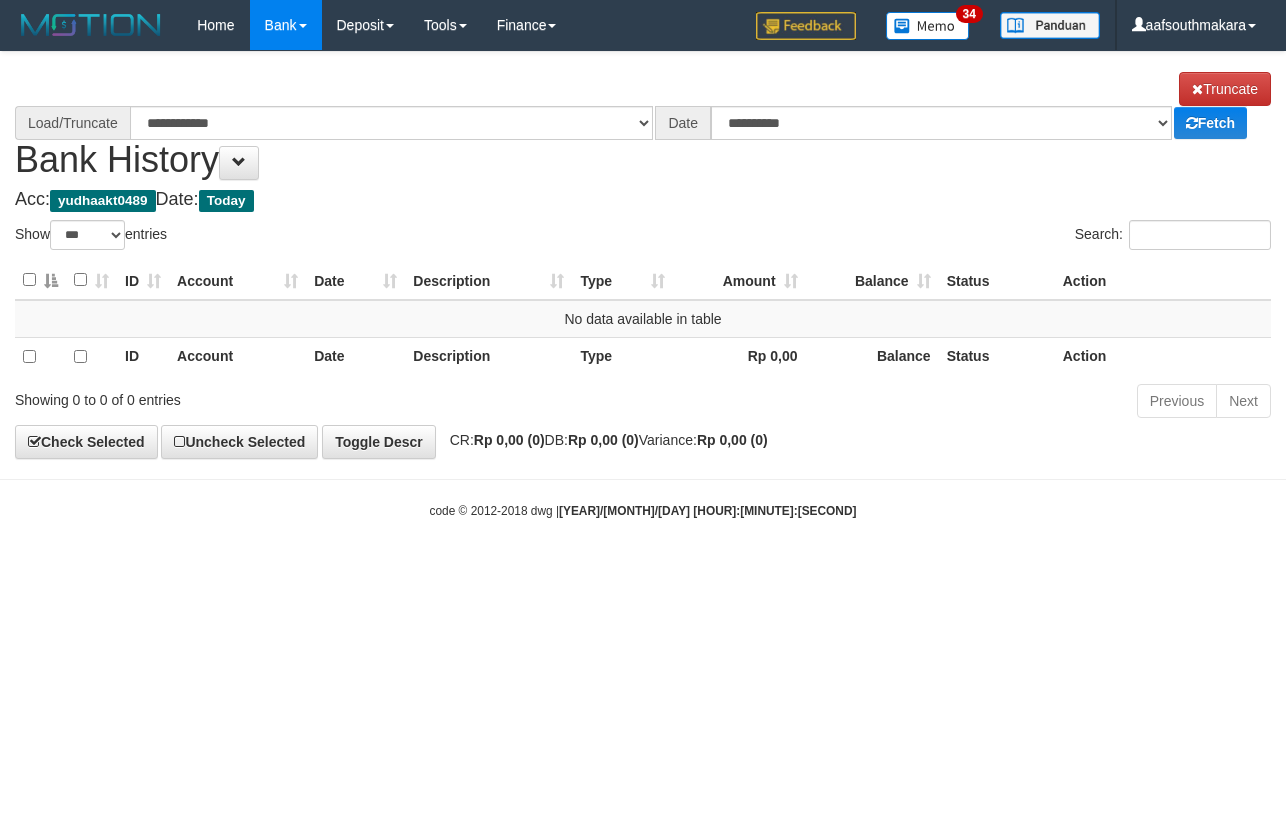scroll, scrollTop: 0, scrollLeft: 0, axis: both 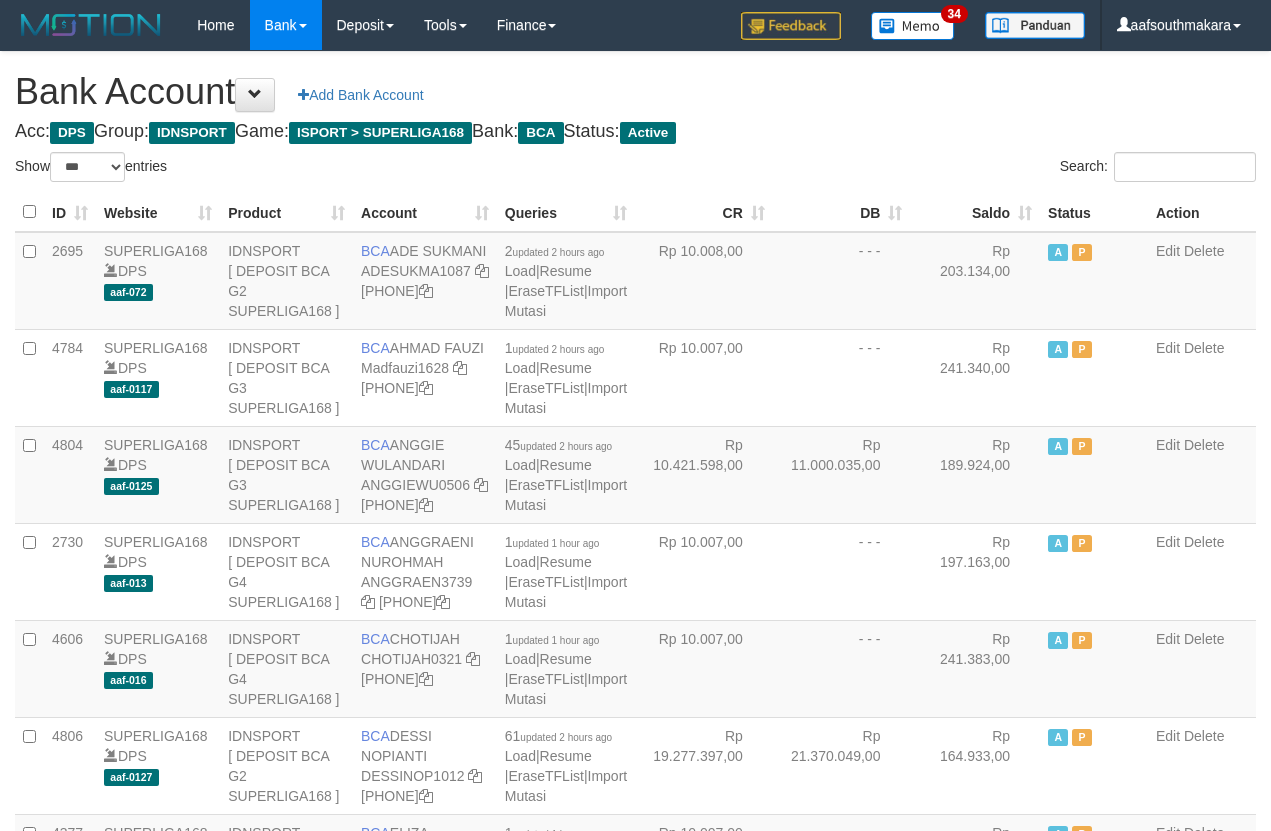 click on "Saldo" at bounding box center [975, 212] 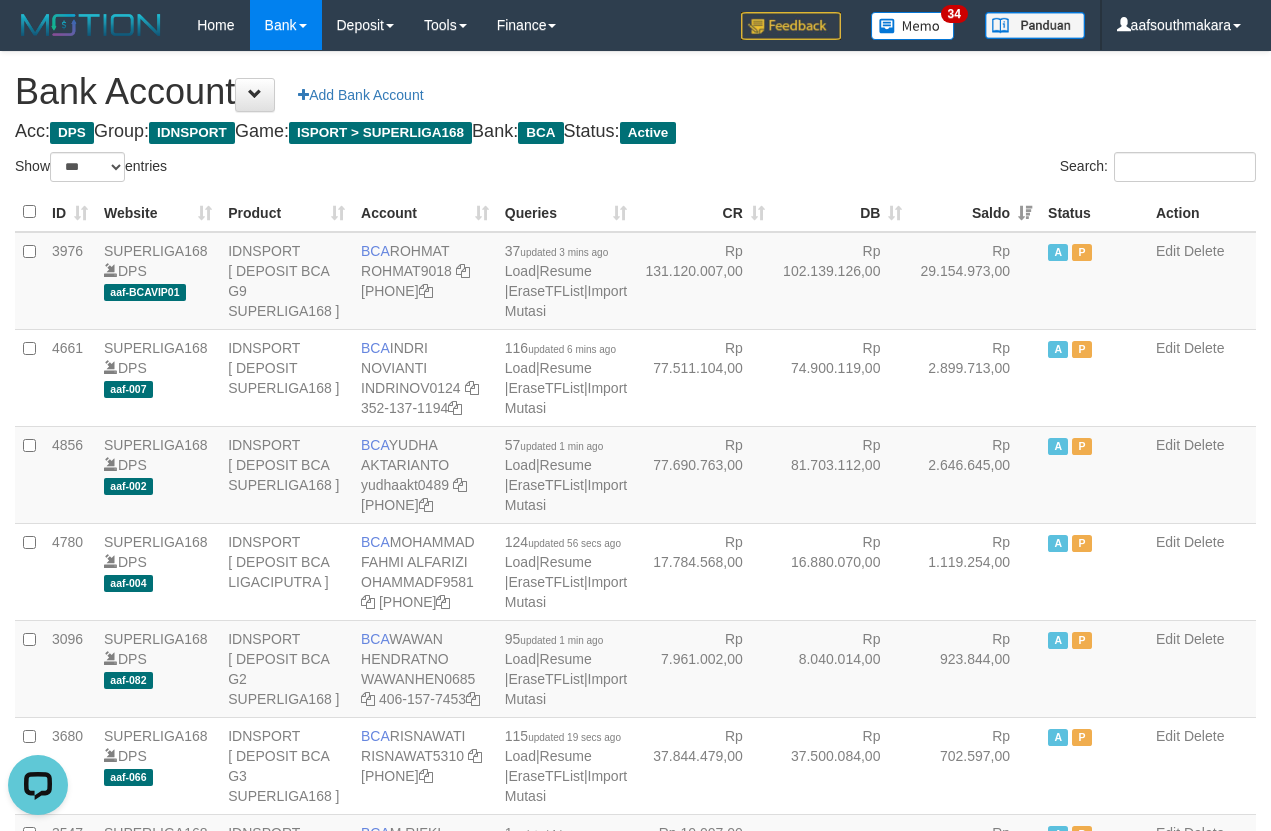 scroll, scrollTop: 0, scrollLeft: 0, axis: both 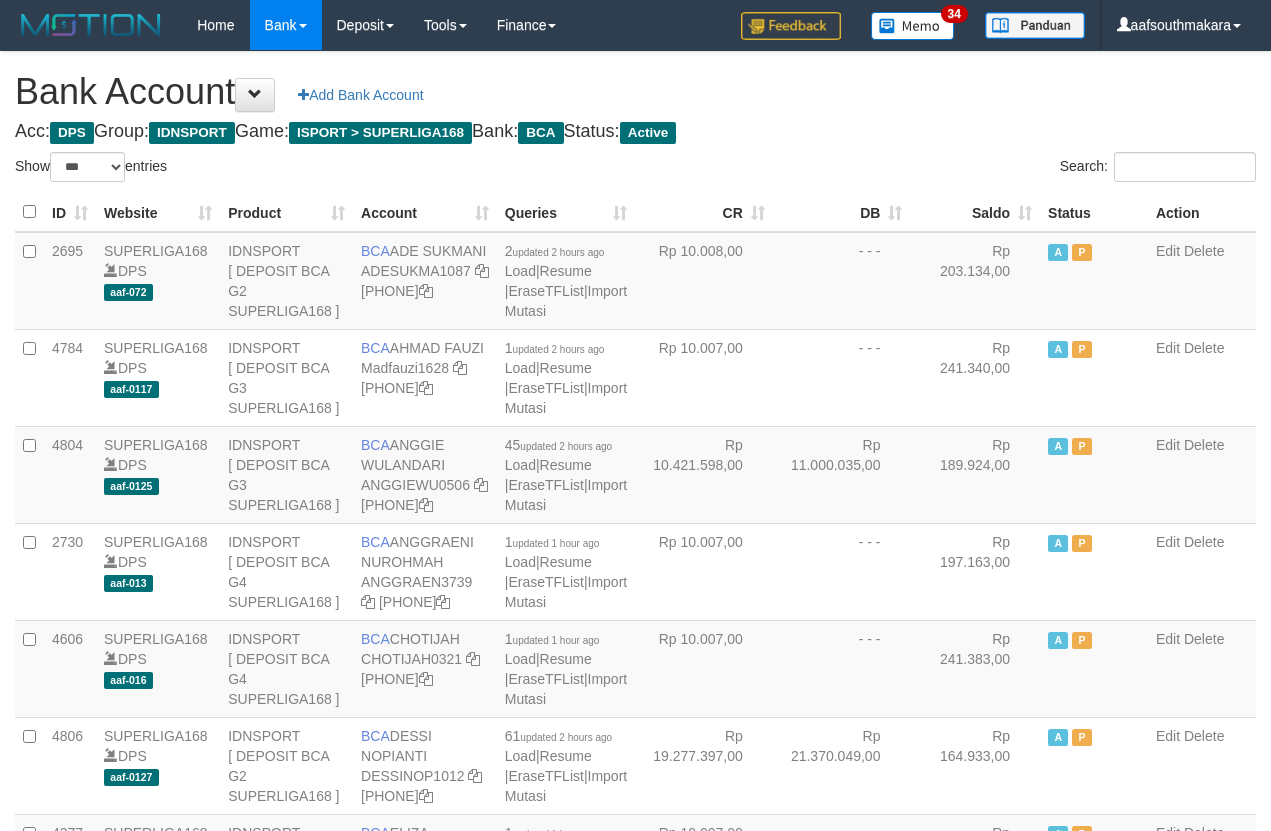 click on "Saldo" at bounding box center [975, 212] 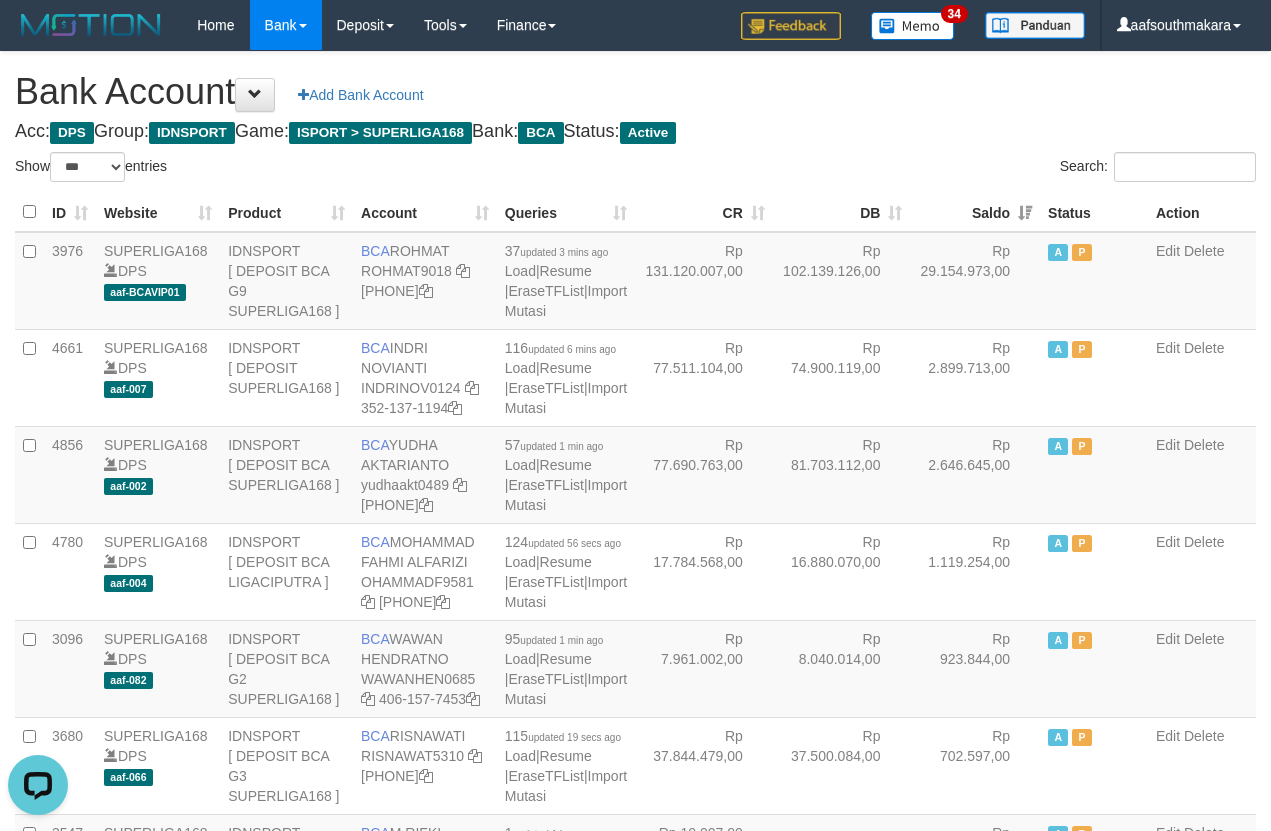 scroll, scrollTop: 0, scrollLeft: 0, axis: both 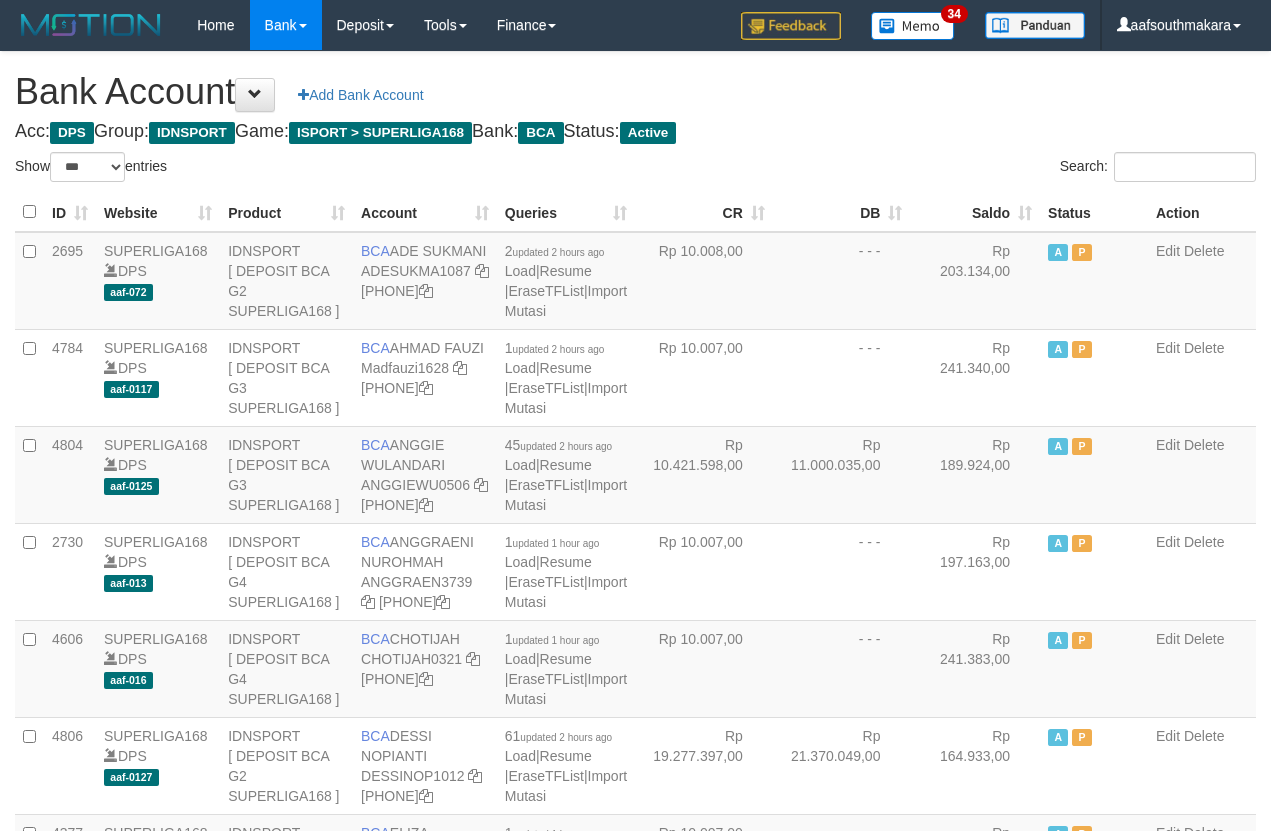click on "Saldo" at bounding box center (975, 212) 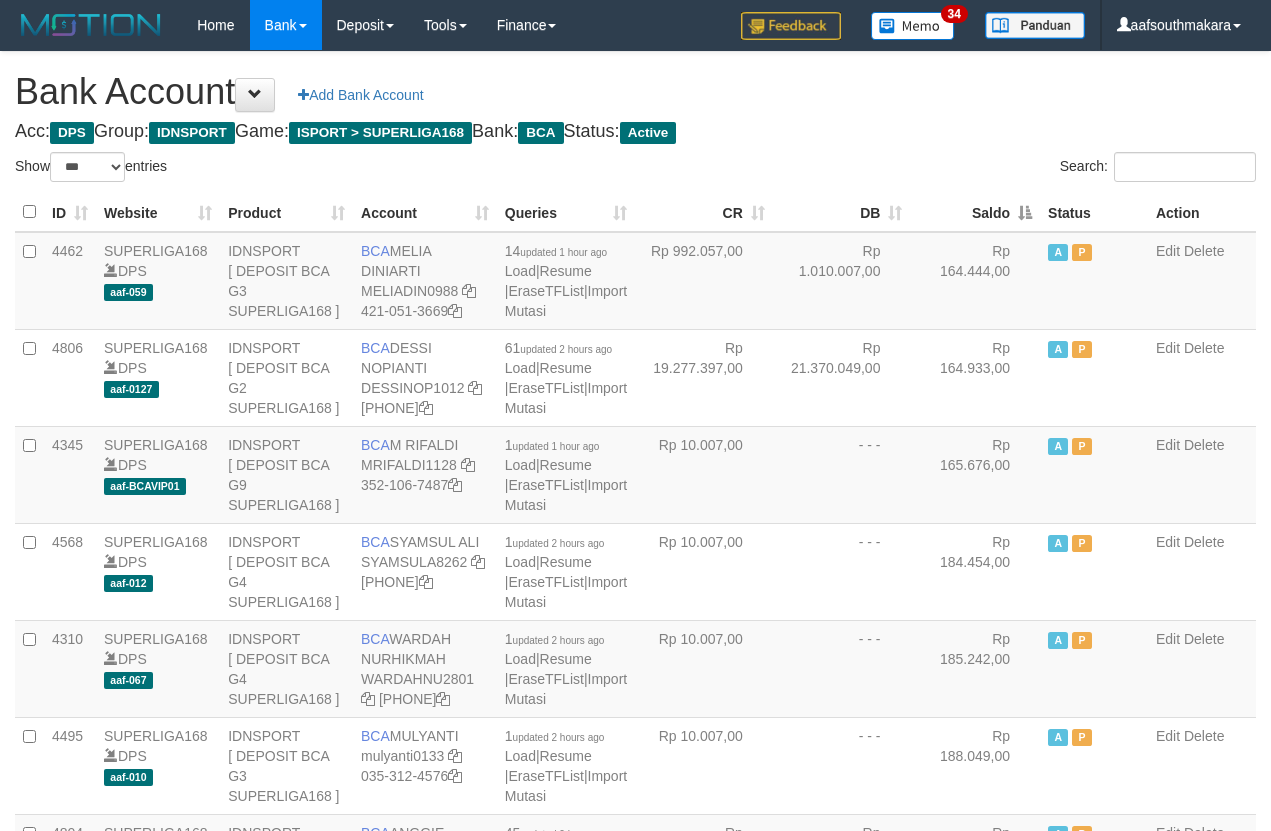 click on "Saldo" at bounding box center (975, 212) 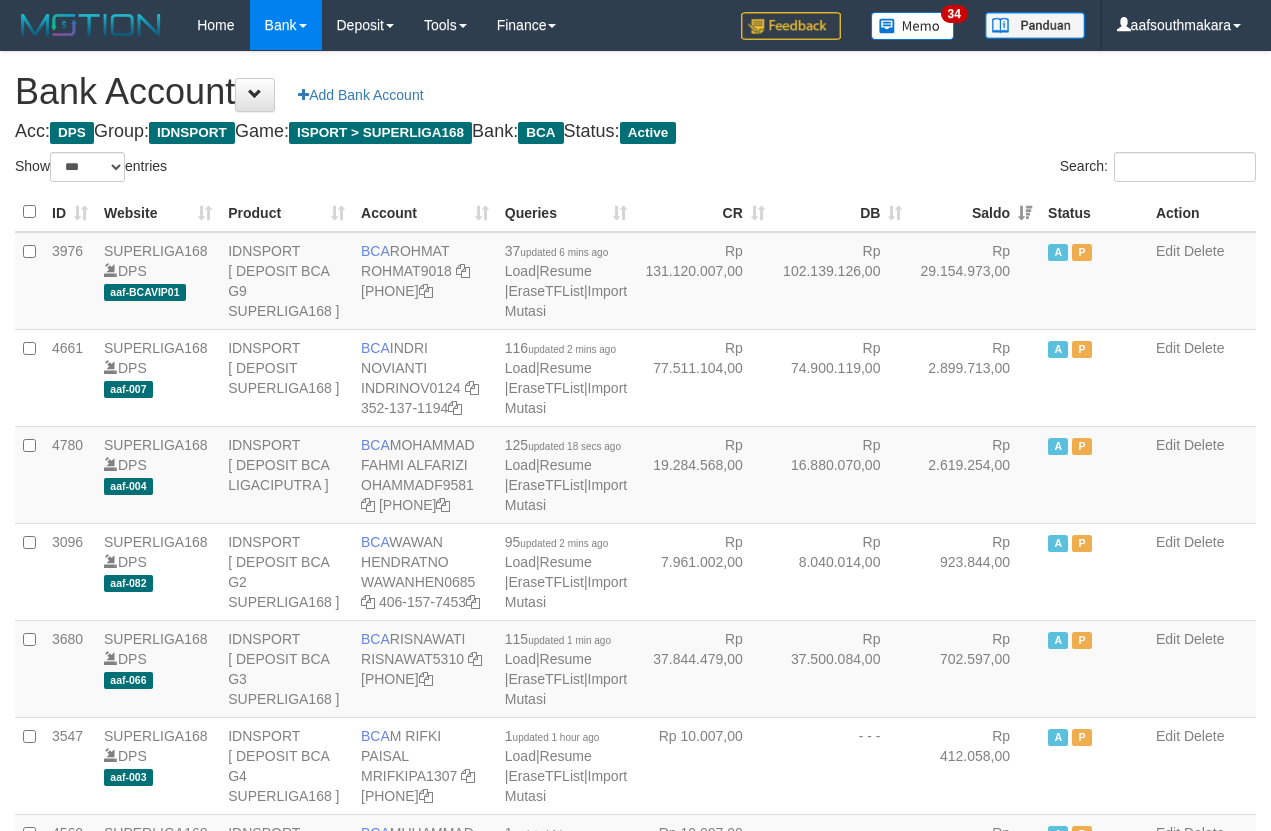 click on "Acc: 										 DPS
Group:   IDNSPORT    		Game:   ISPORT > SUPERLIGA168    		Bank:   BCA    		Status:  Active" at bounding box center [635, 132] 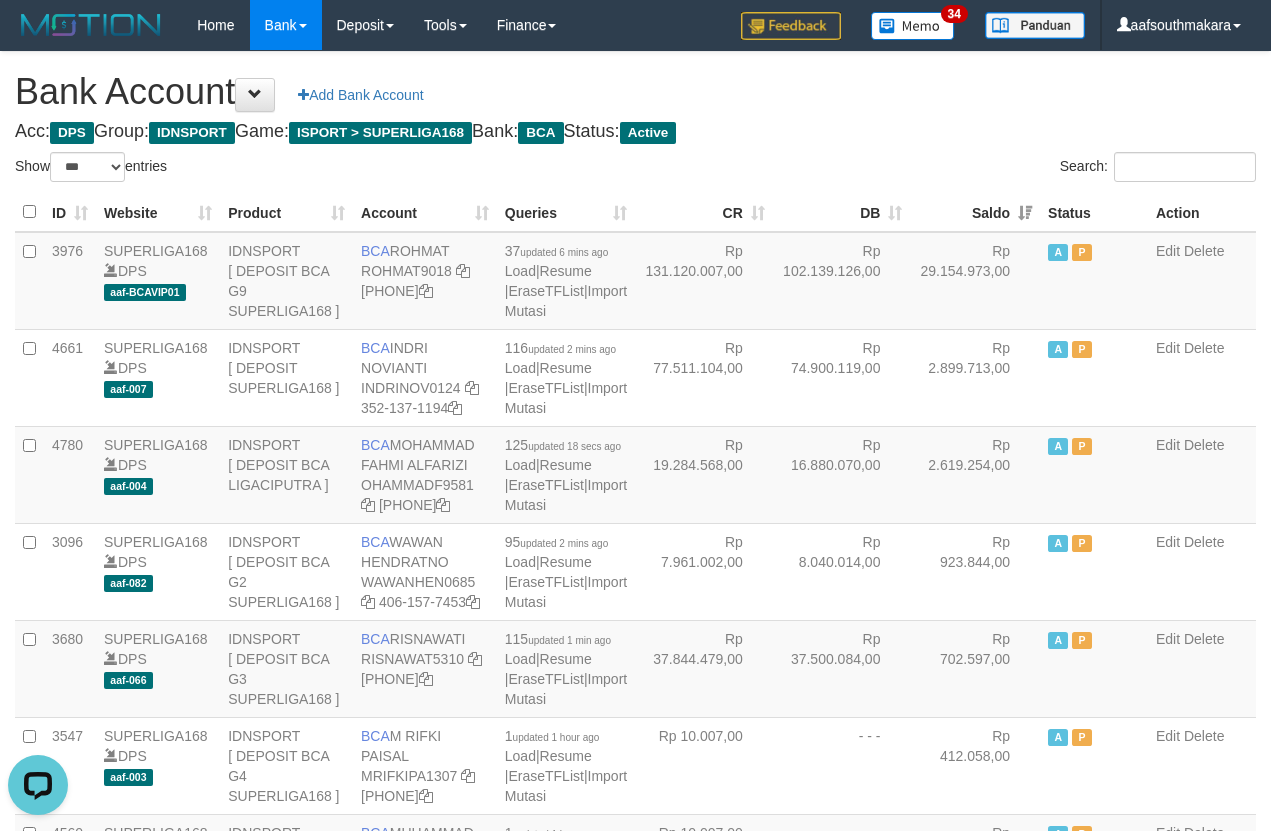 scroll, scrollTop: 0, scrollLeft: 0, axis: both 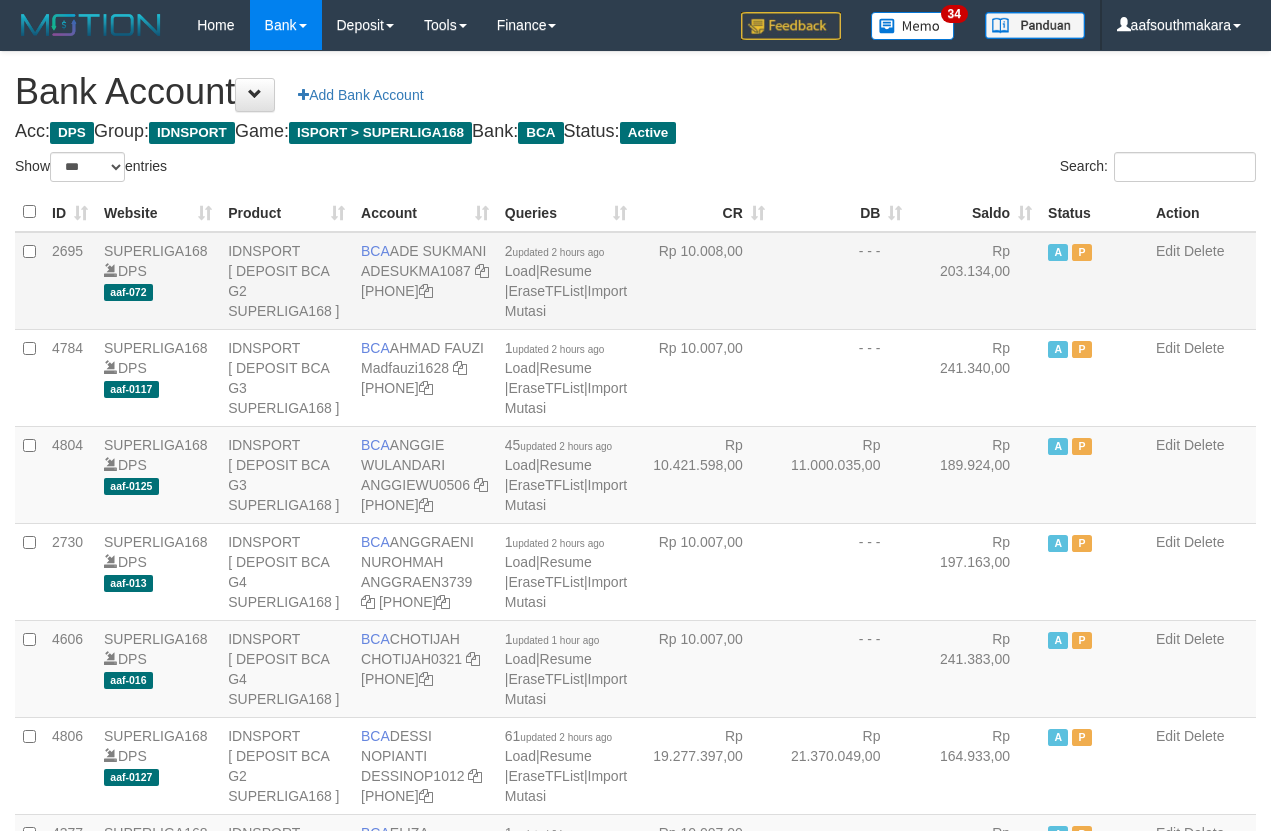 click on "Rp 203.134,00" at bounding box center (975, 281) 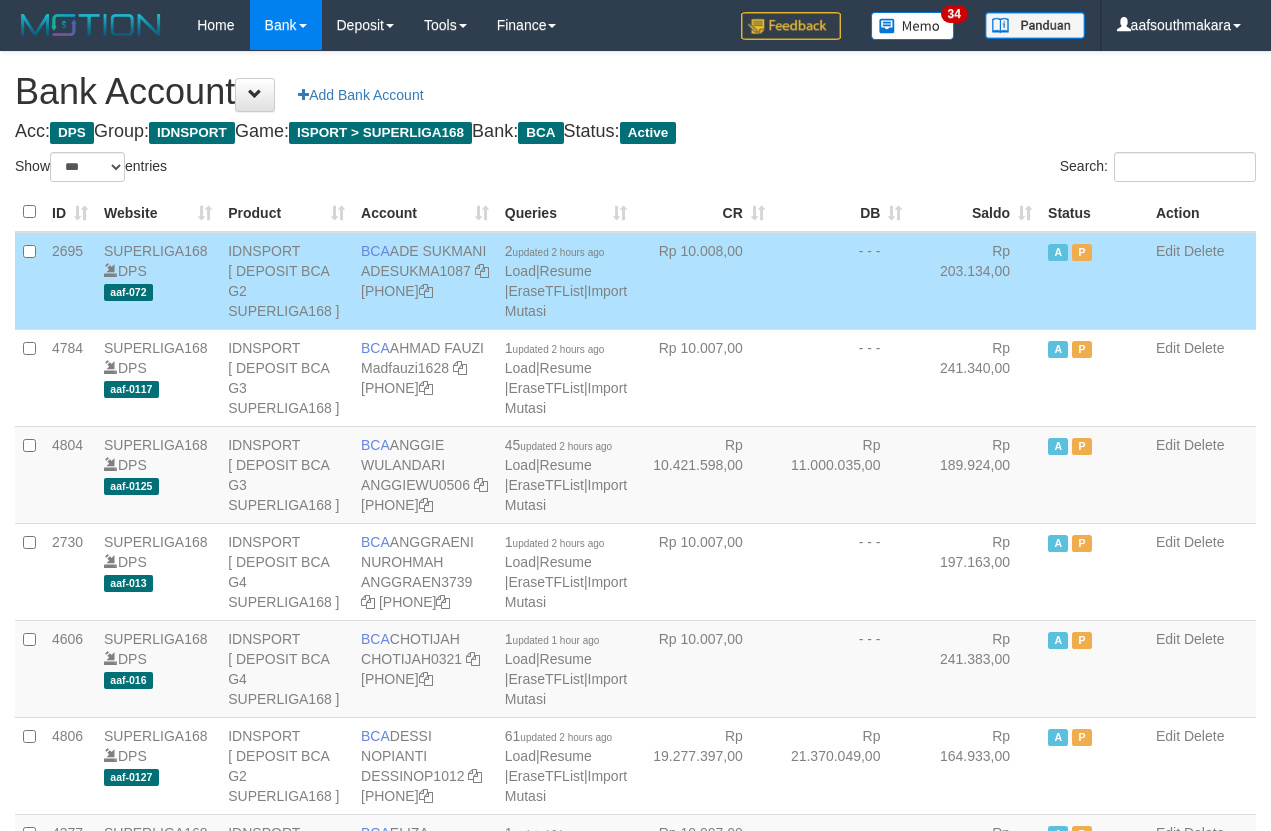 click on "Saldo" at bounding box center [975, 212] 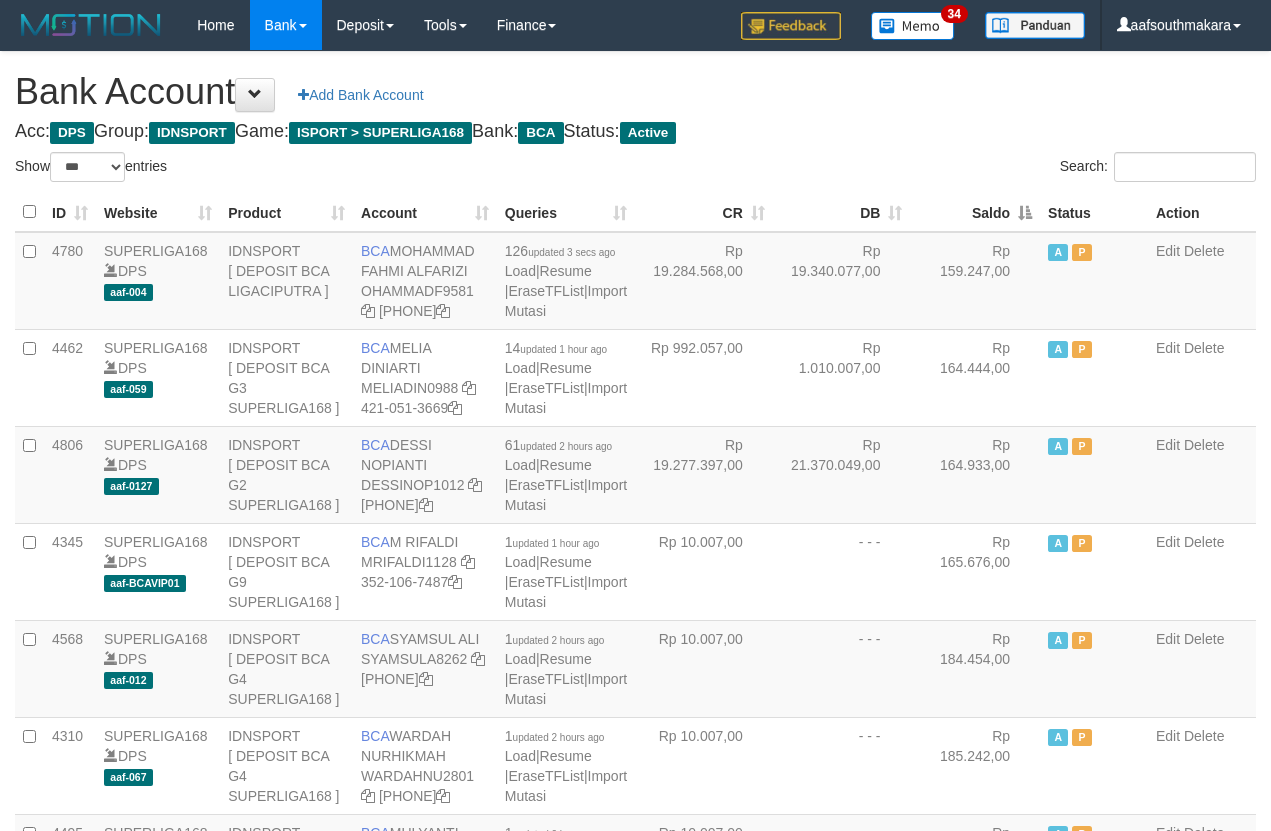 click on "Saldo" at bounding box center [975, 212] 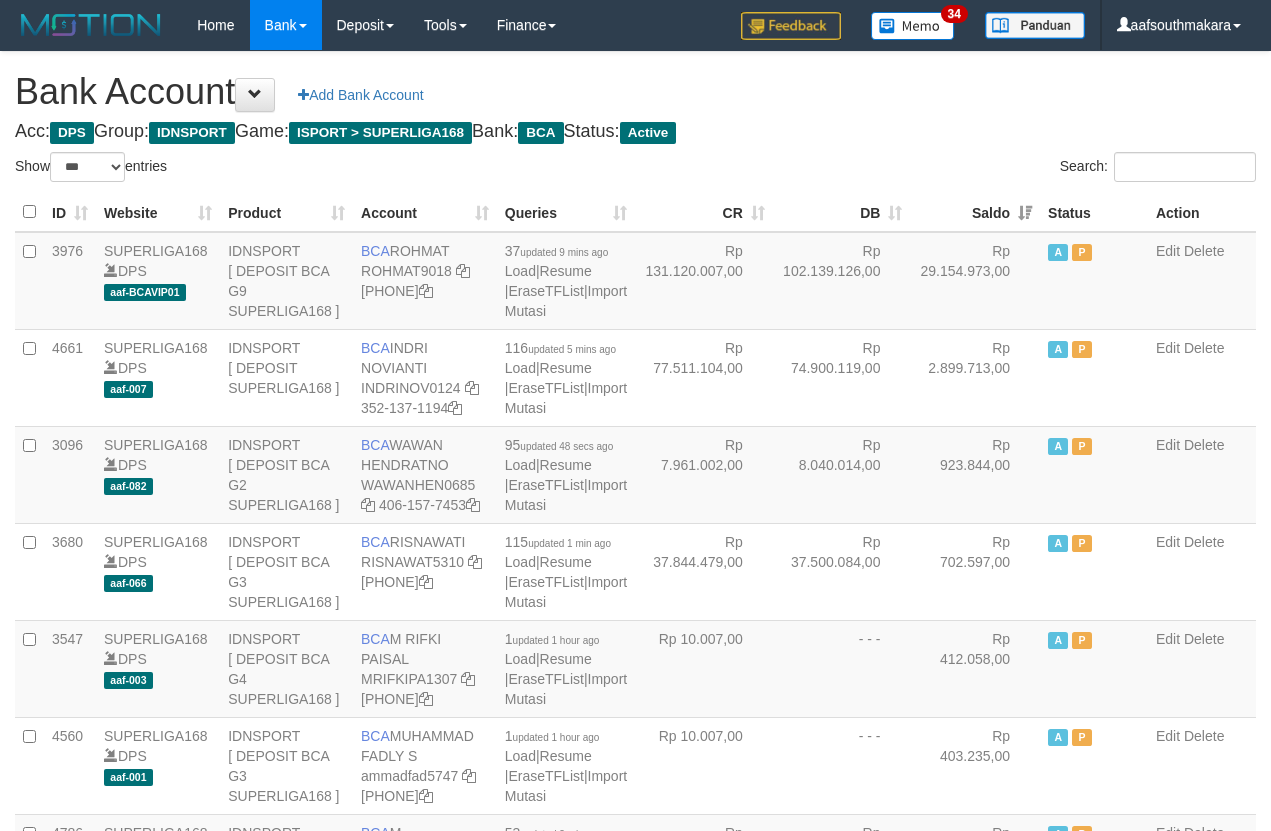 click on "Bank Account
Add Bank Account
Acc: 										 DPS
Group:   IDNSPORT    		Game:   ISPORT > SUPERLIGA168    		Bank:   BCA    		Status:  Active
Filter Account Type
*******
***
**
***
DPS
SELECT ALL  SELECT TYPE  - ALL -
DPS
WD
TMP
Filter Product
*******
******
********
********
*******
********
IDNSPORT
SELECT ALL  SELECT GROUP  - ALL -
BETHUB
IDNPOKER
IDNSPORT
IDNTOTO
LOADONLY
Filter Website
*******" at bounding box center [635, 1708] 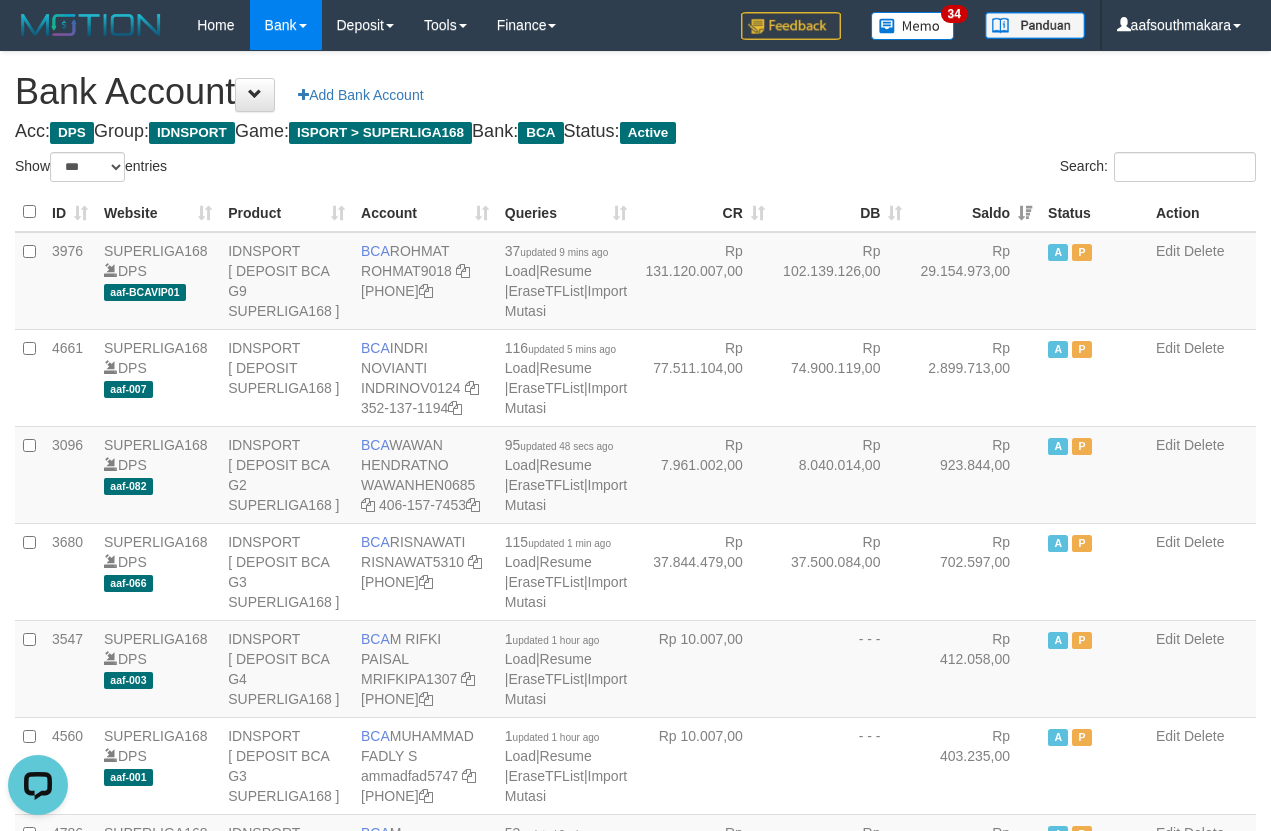 scroll, scrollTop: 0, scrollLeft: 0, axis: both 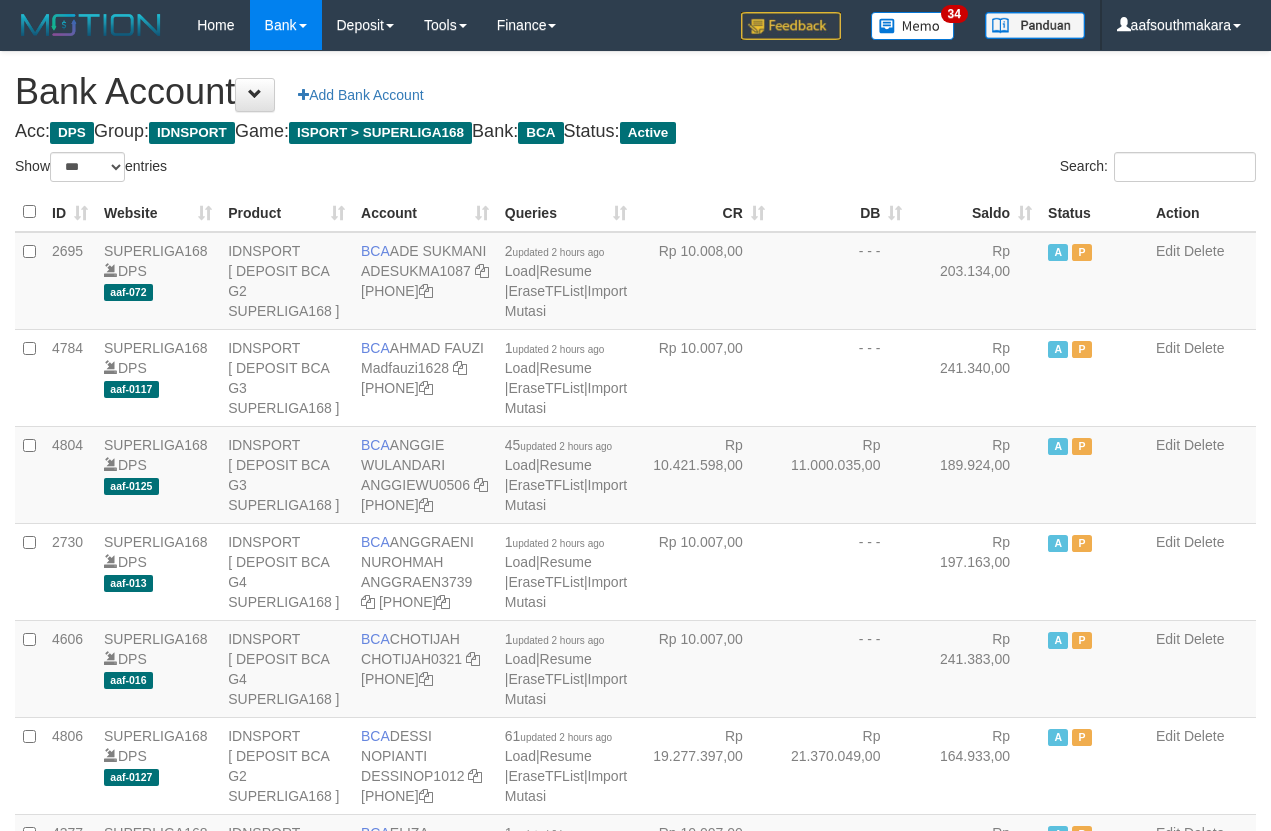 click on "Saldo" at bounding box center (975, 212) 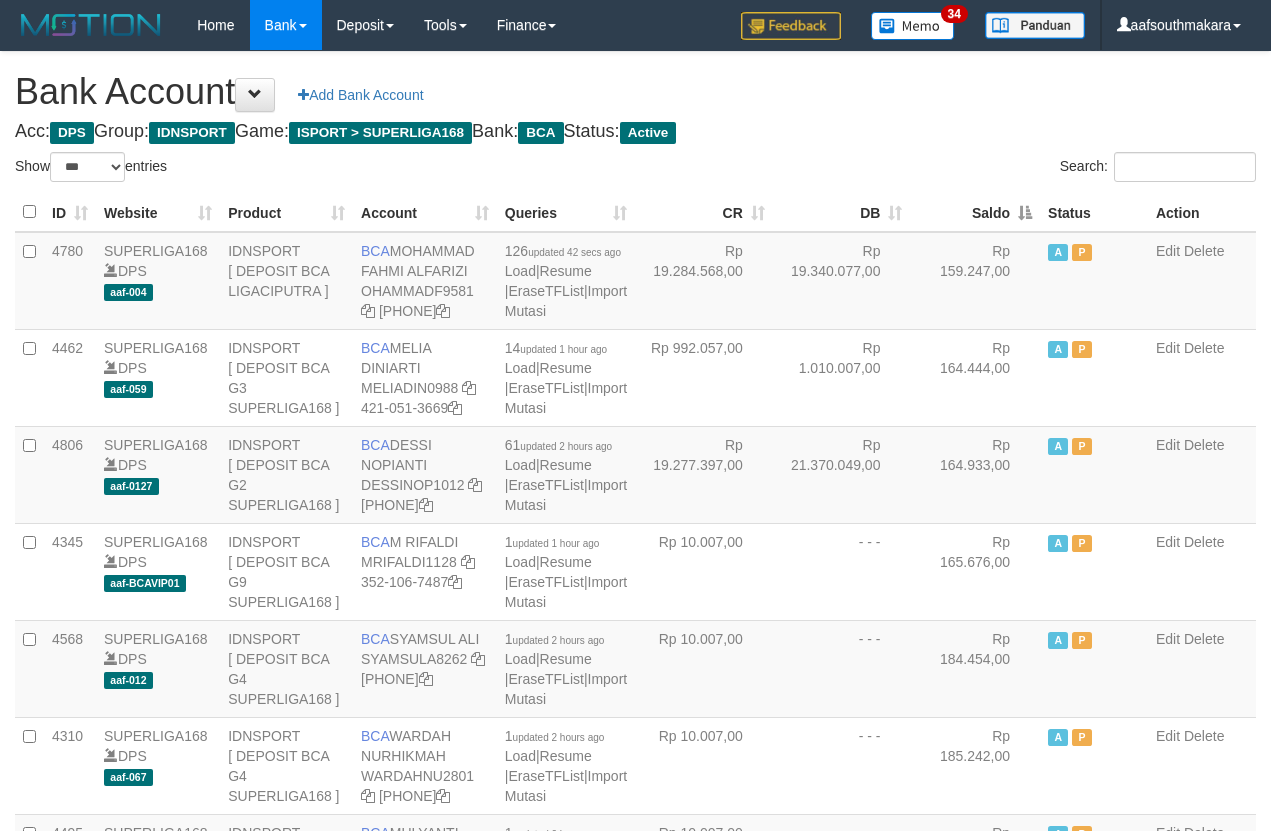 click on "Saldo" at bounding box center [975, 212] 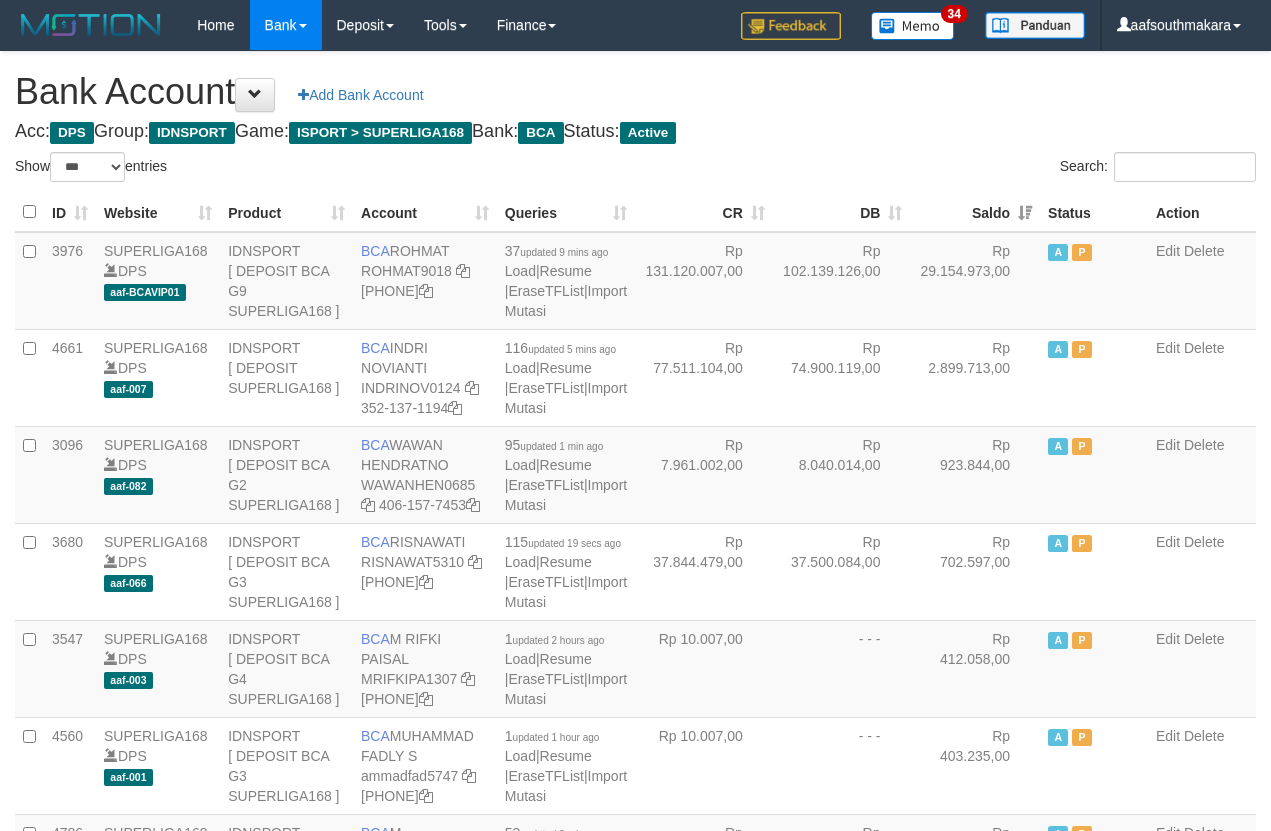 click on "Bank Account
Add Bank Account
Acc: 										 DPS
Group:   IDNSPORT    		Game:   ISPORT > SUPERLIGA168    		Bank:   BCA    		Status:  Active
Filter Account Type
*******
***
**
***
DPS
SELECT ALL  SELECT TYPE  - ALL -
DPS
WD
TMP
Filter Product
*******
******
********
********
*******
********
IDNSPORT
SELECT ALL  SELECT GROUP  - ALL -
BETHUB
IDNPOKER
IDNSPORT
IDNTOTO
LOADONLY
Filter Website
*******" at bounding box center (635, 1708) 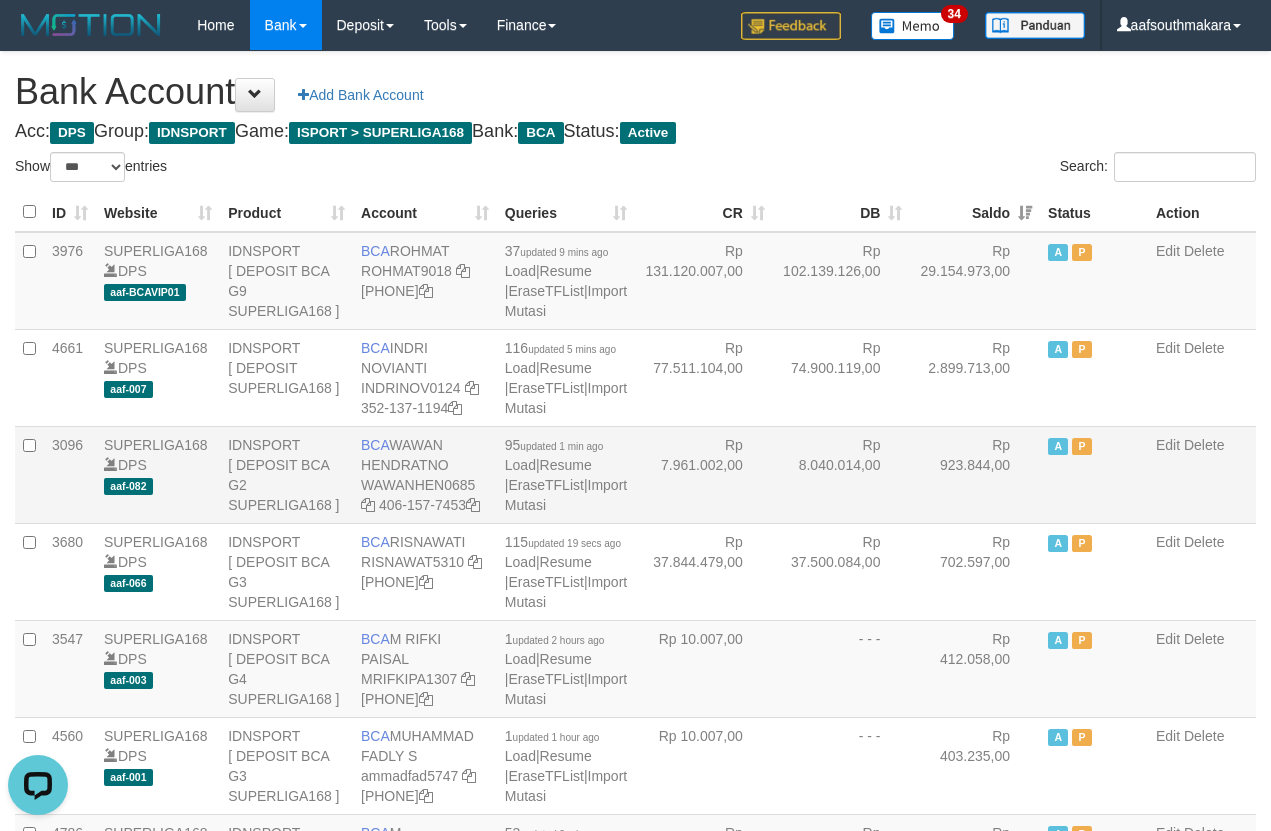 scroll, scrollTop: 0, scrollLeft: 0, axis: both 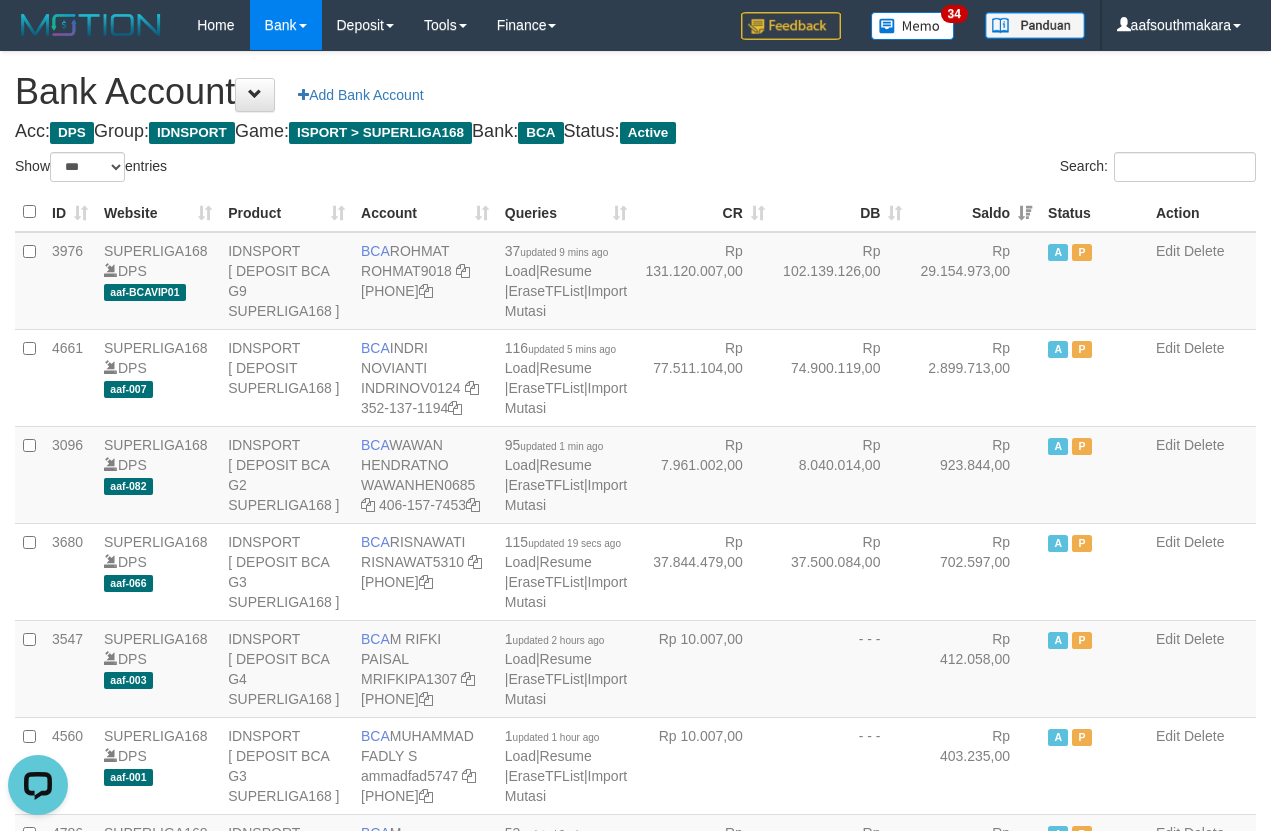drag, startPoint x: 1040, startPoint y: 125, endPoint x: 711, endPoint y: 93, distance: 330.55258 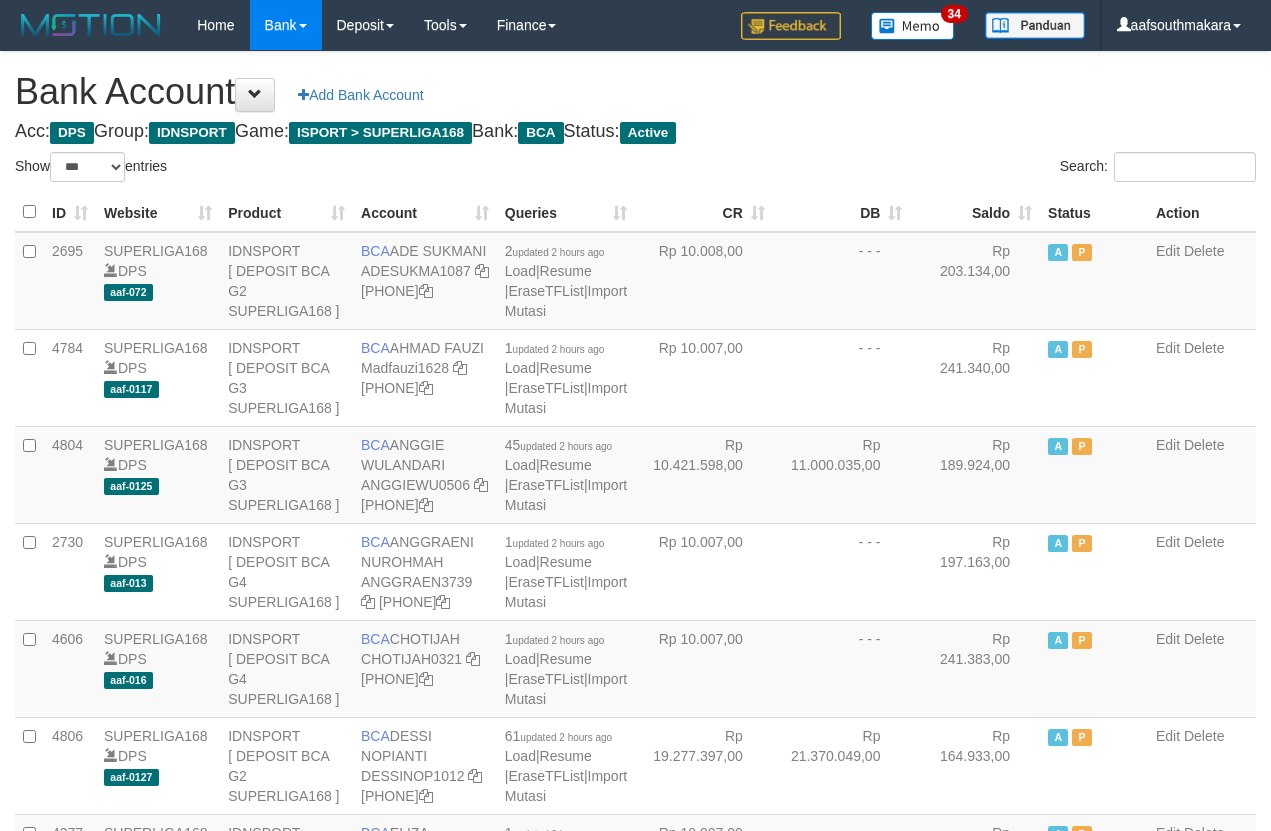 scroll, scrollTop: 0, scrollLeft: 0, axis: both 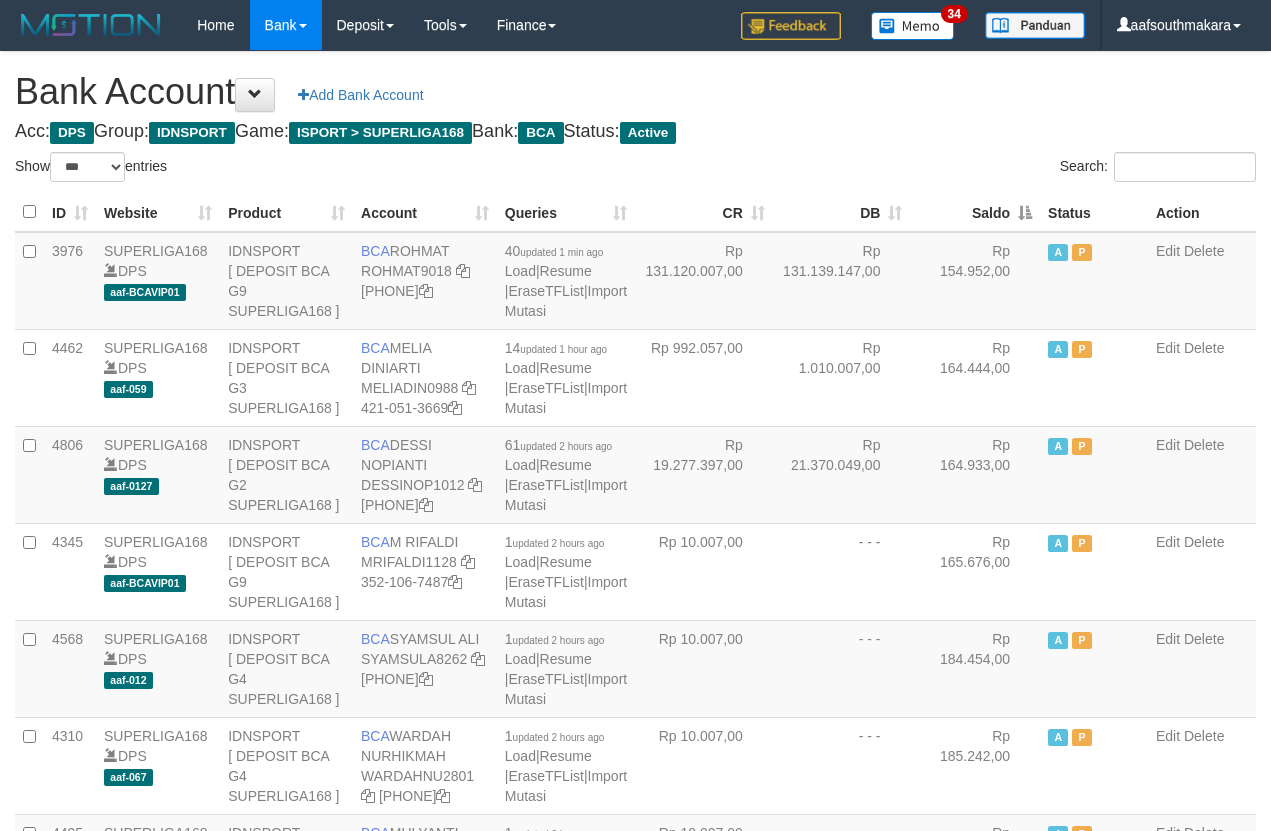 click on "Saldo" at bounding box center (975, 212) 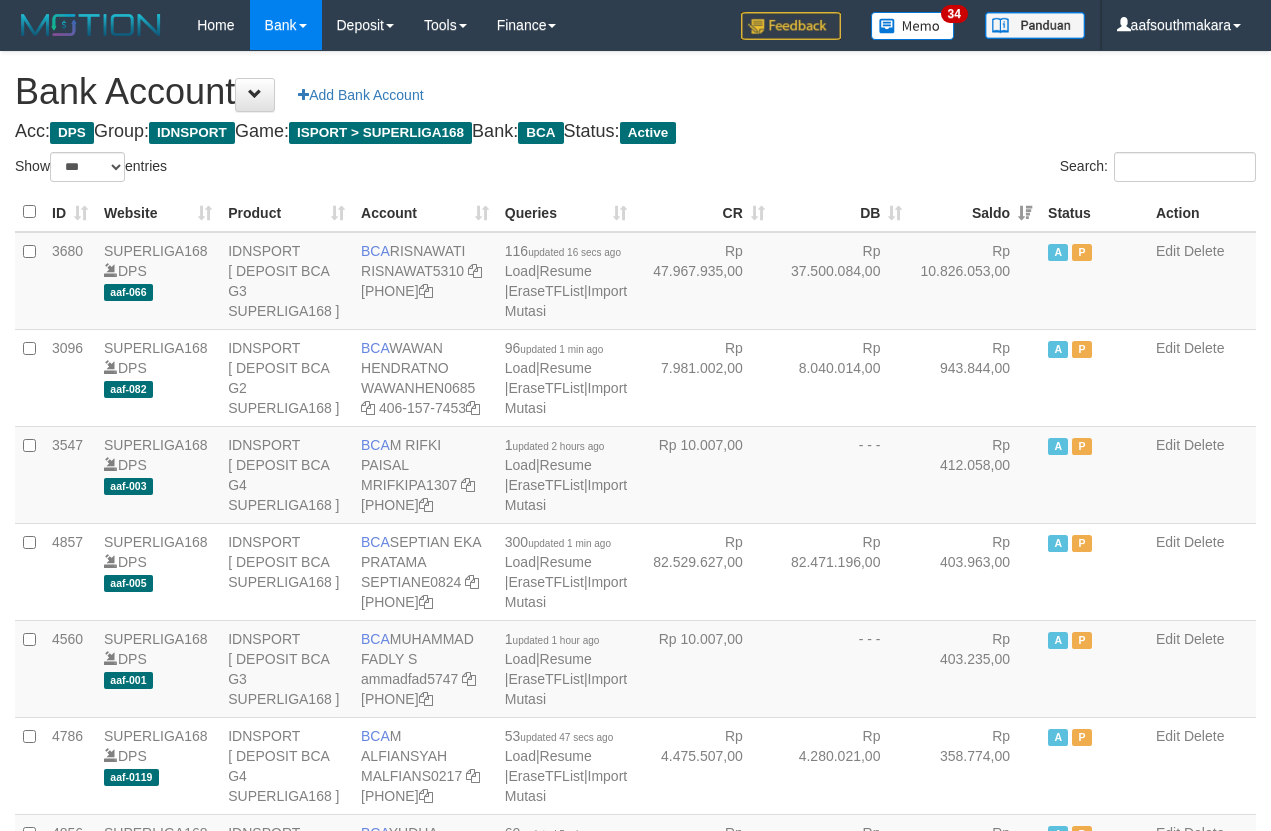 click on "Search:" at bounding box center (954, 169) 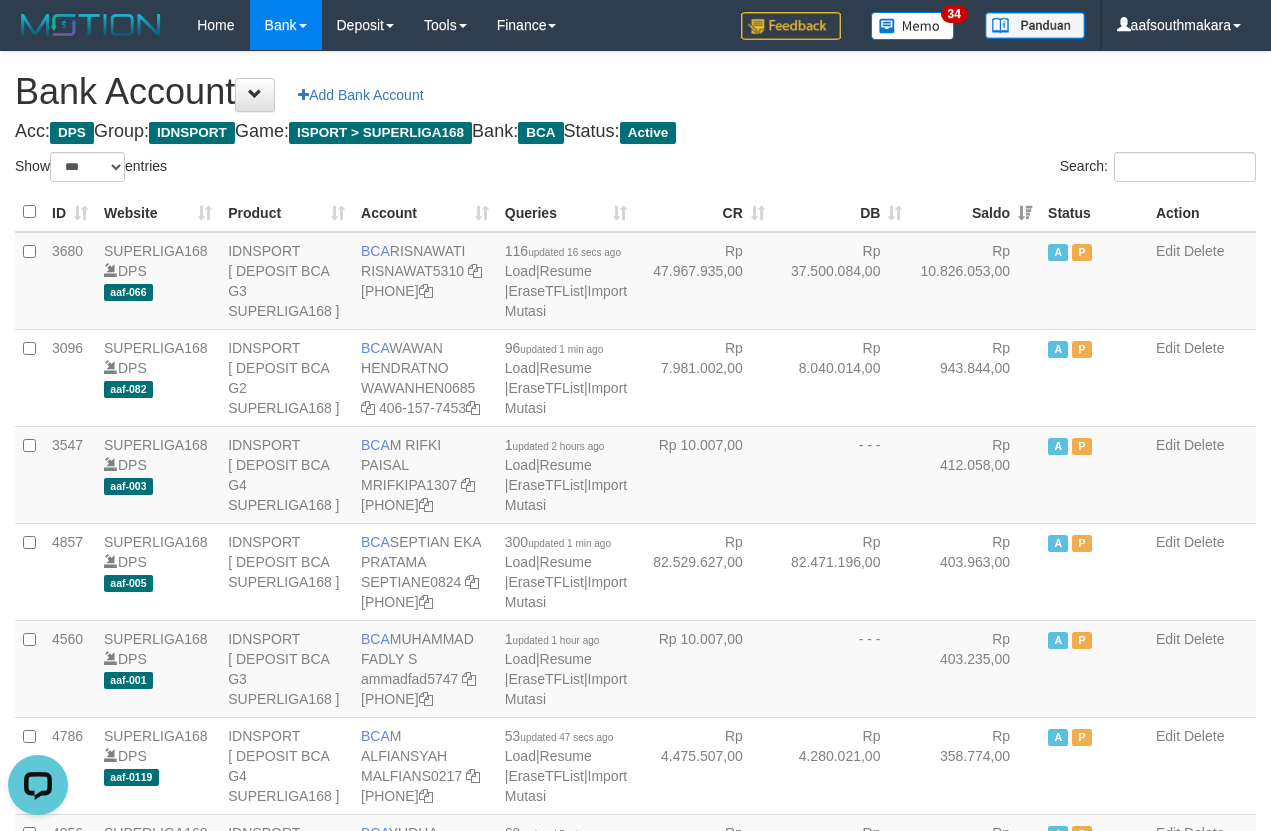 scroll, scrollTop: 0, scrollLeft: 0, axis: both 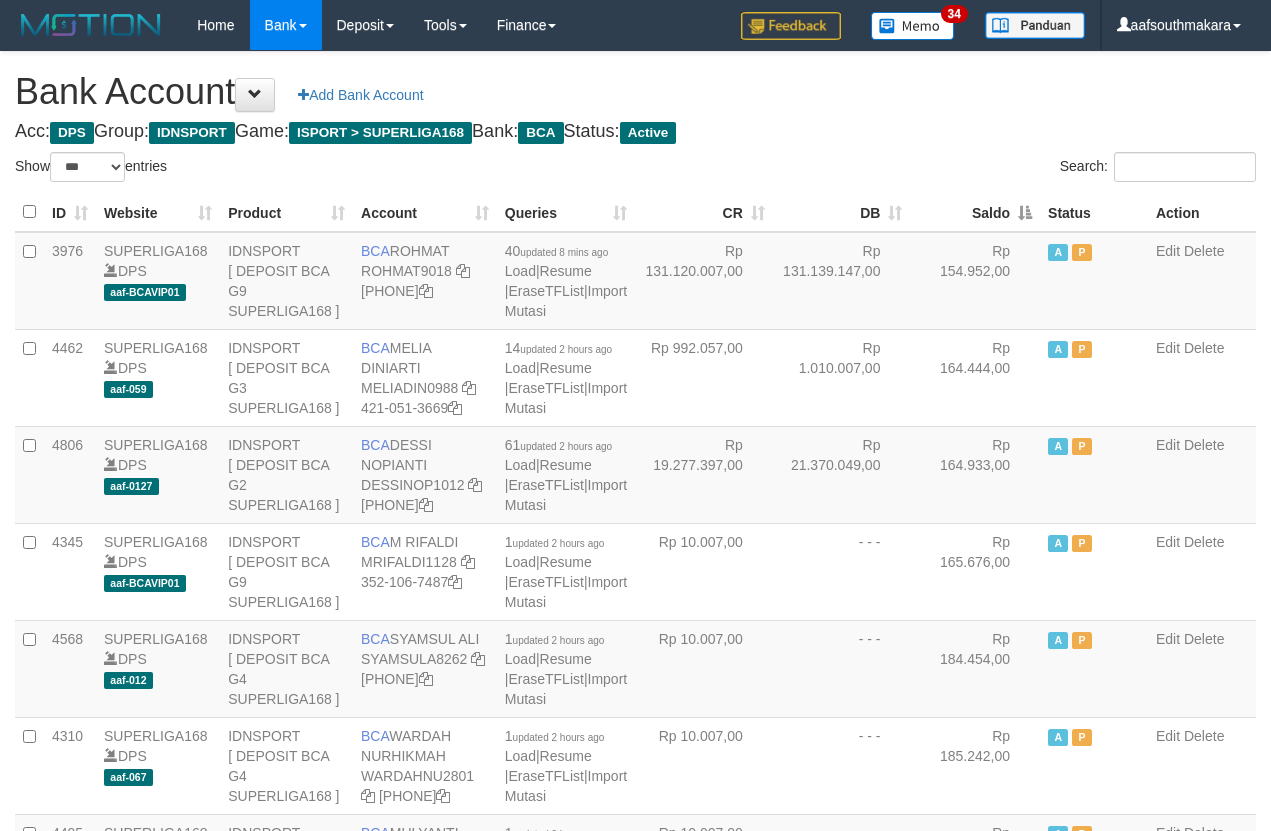 click on "Saldo" at bounding box center (975, 212) 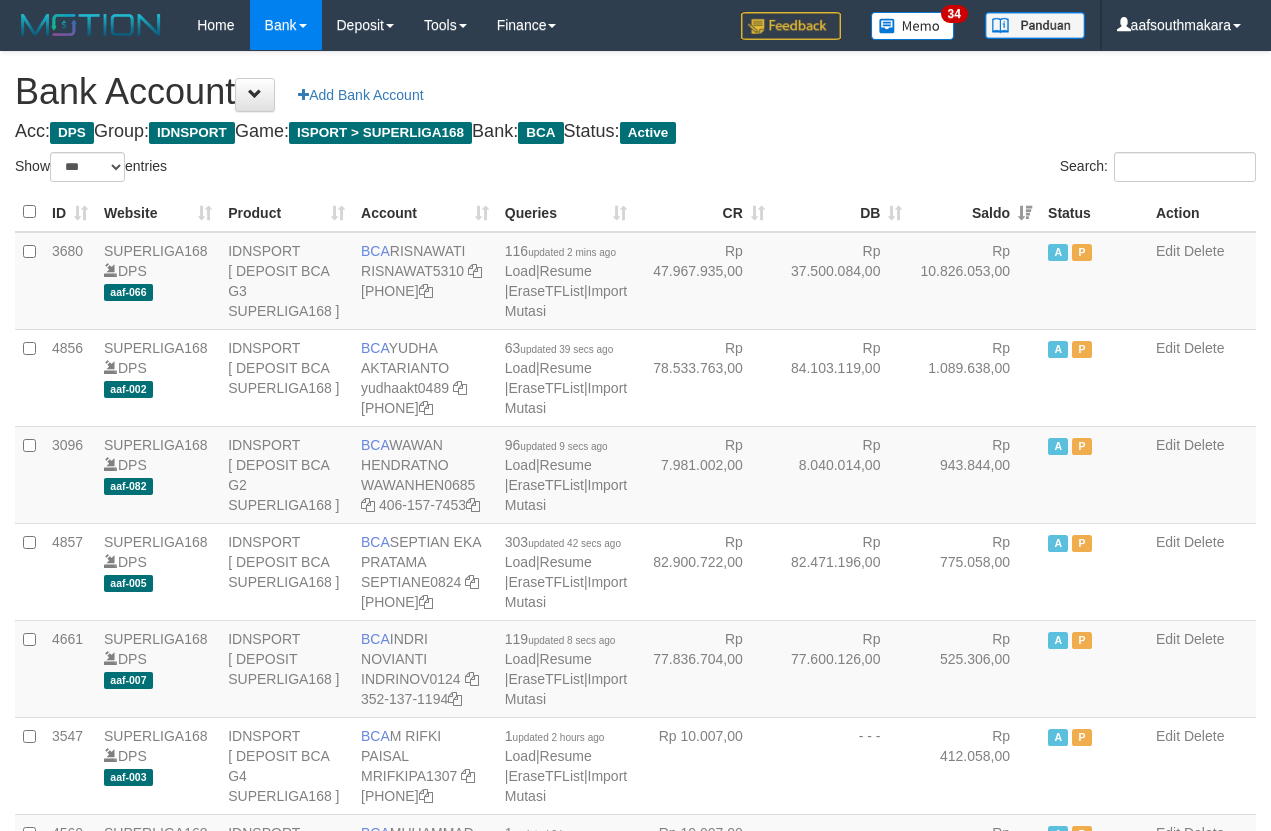 click on "Acc: 										 DPS
Group:   IDNSPORT    		Game:   ISPORT > SUPERLIGA168    		Bank:   BCA    		Status:  Active" at bounding box center (635, 132) 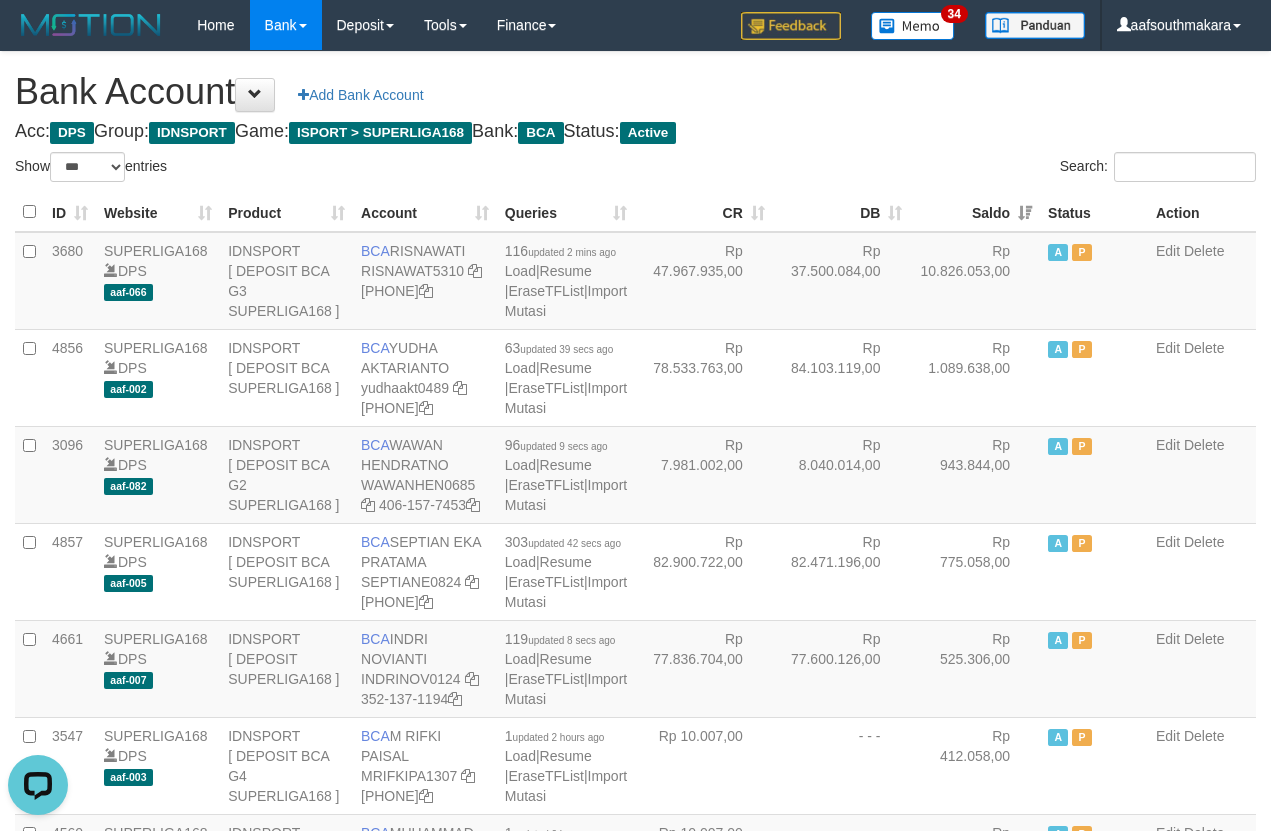 scroll, scrollTop: 0, scrollLeft: 0, axis: both 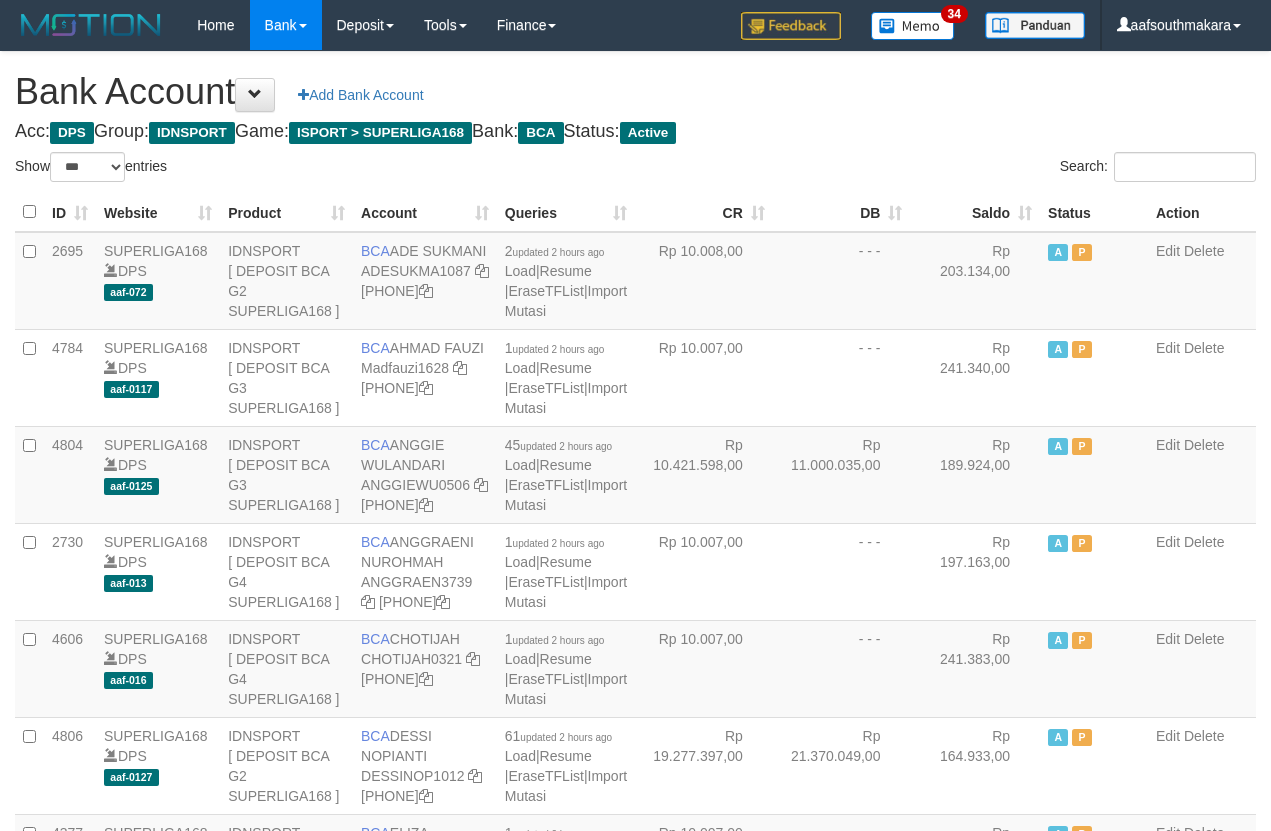 click on "Saldo" at bounding box center (975, 212) 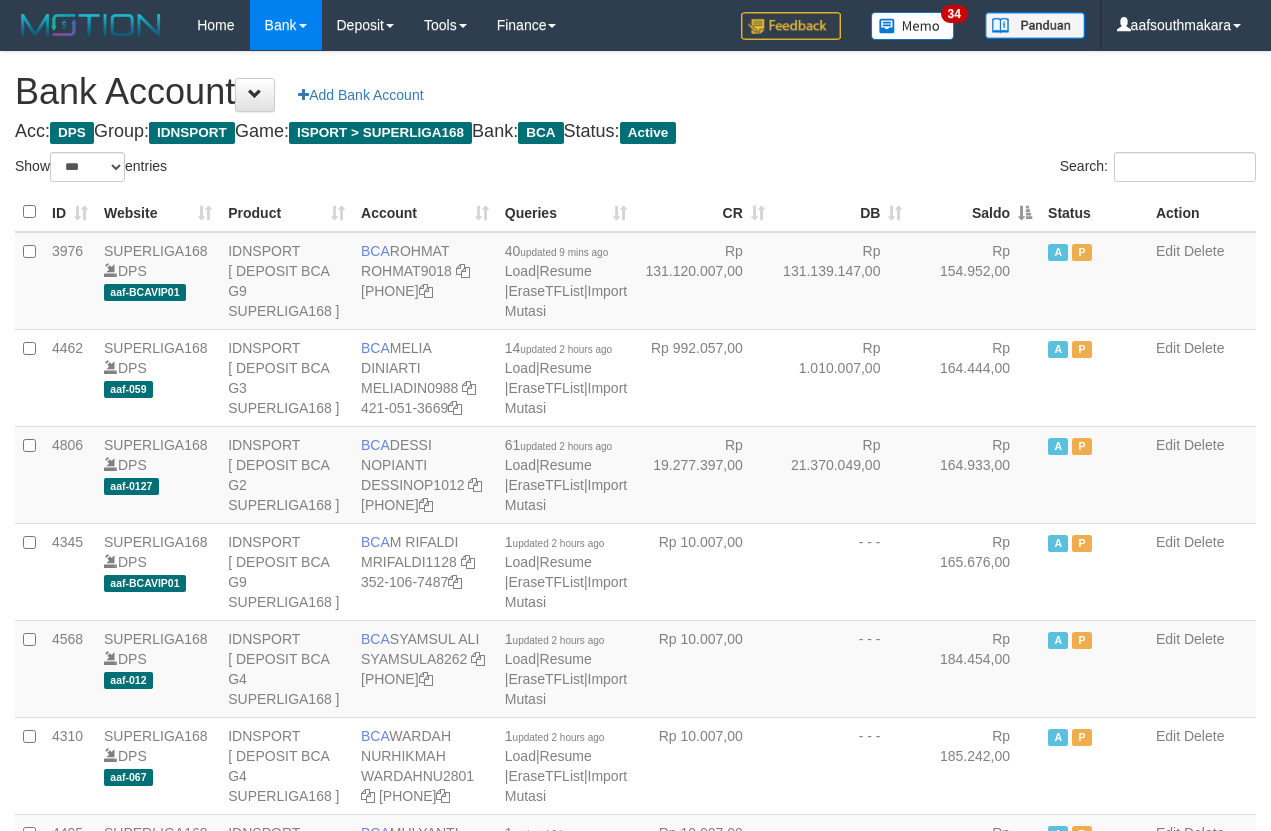 click on "Saldo" at bounding box center [975, 212] 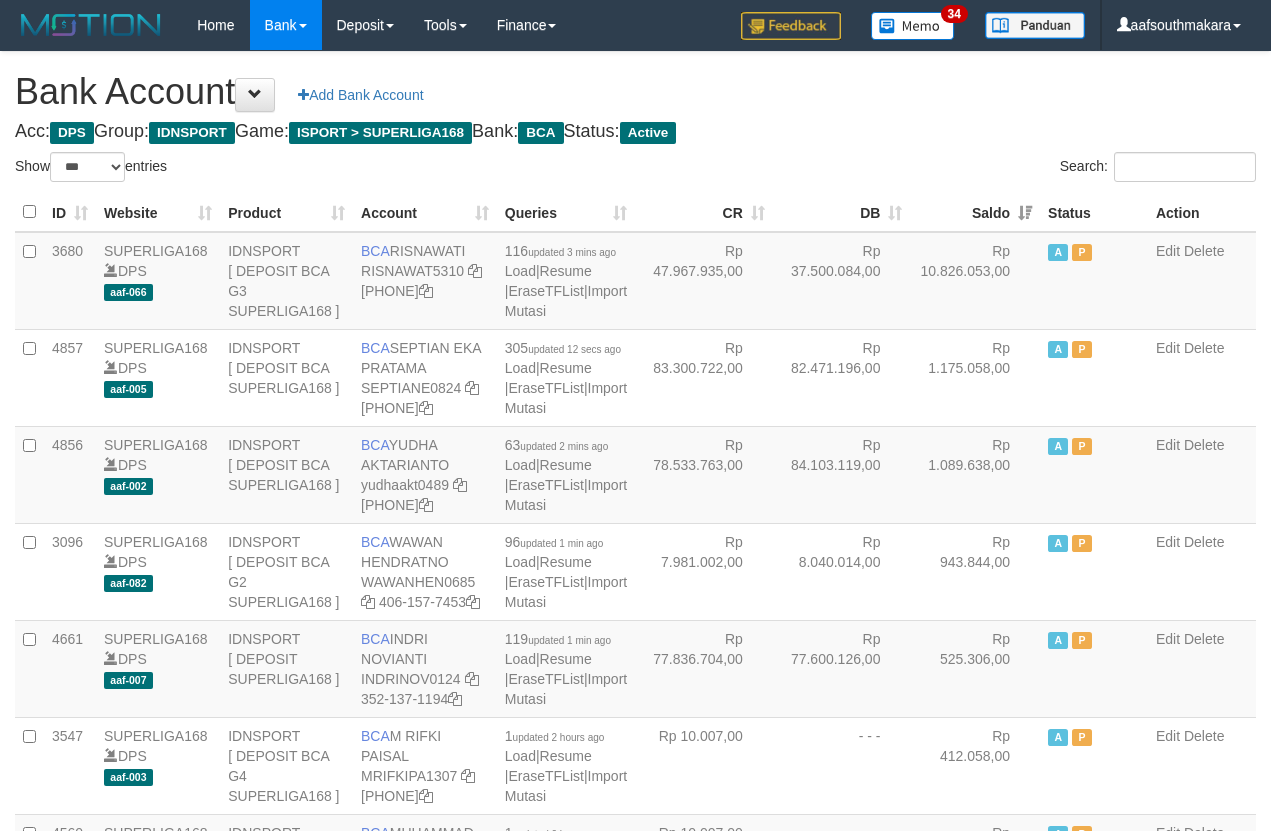 click on "Acc: 										 DPS
Group:   IDNSPORT    		Game:   ISPORT > SUPERLIGA168    		Bank:   BCA    		Status:  Active" at bounding box center [635, 132] 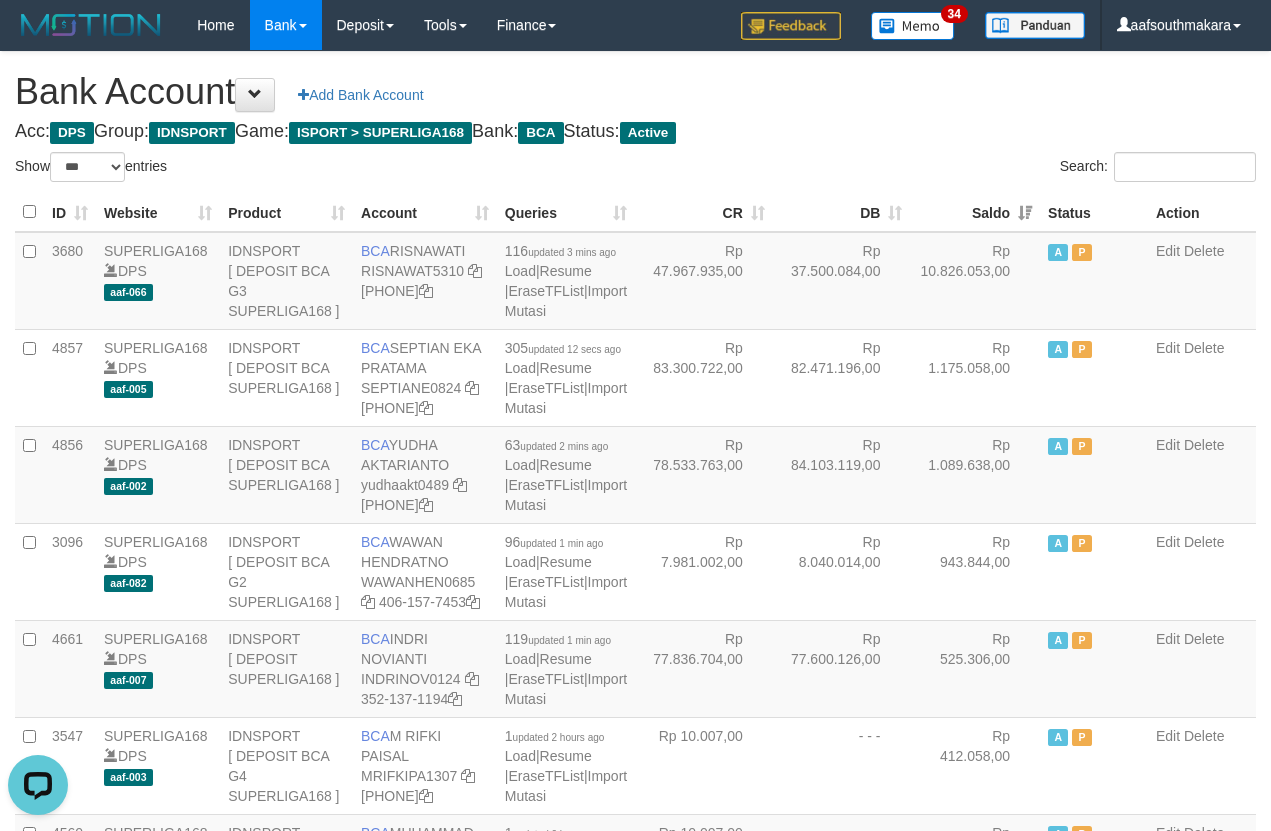scroll, scrollTop: 0, scrollLeft: 0, axis: both 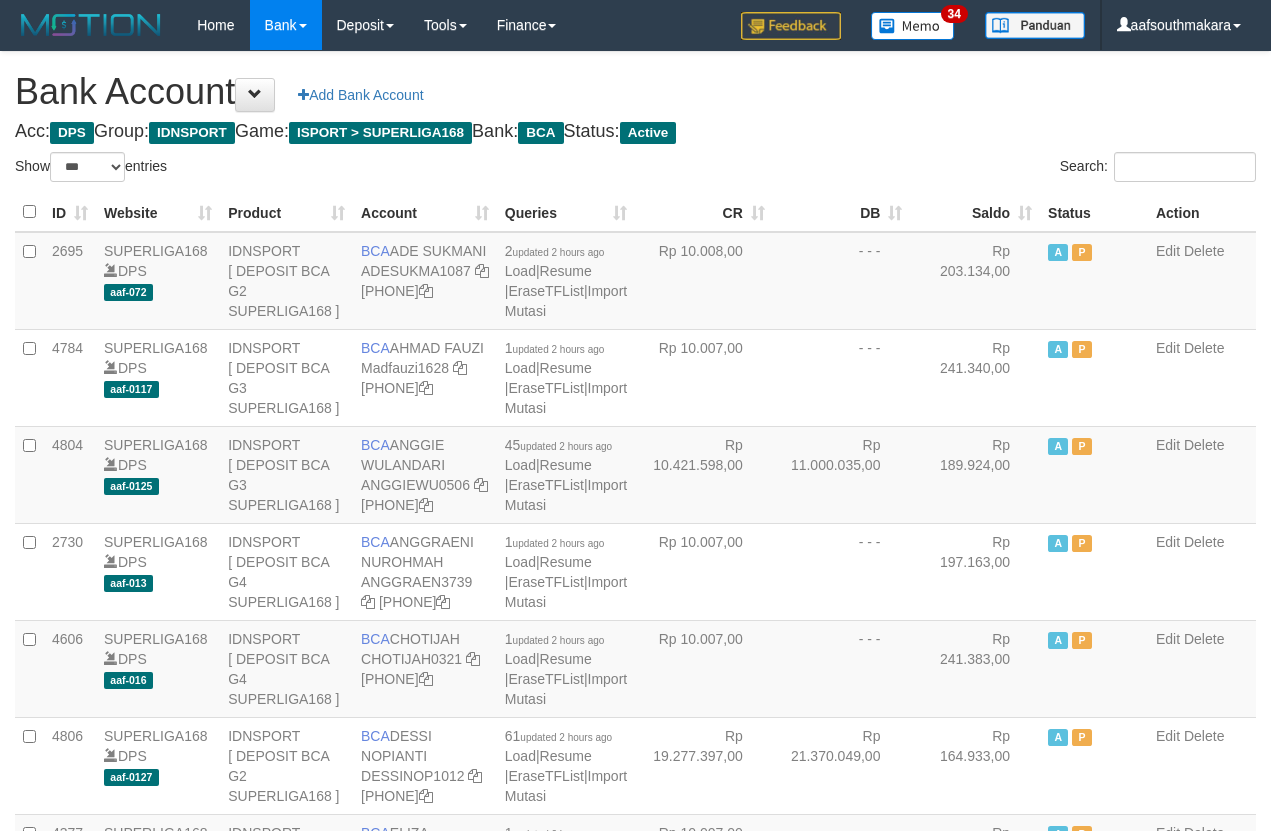 click on "Saldo" at bounding box center [975, 212] 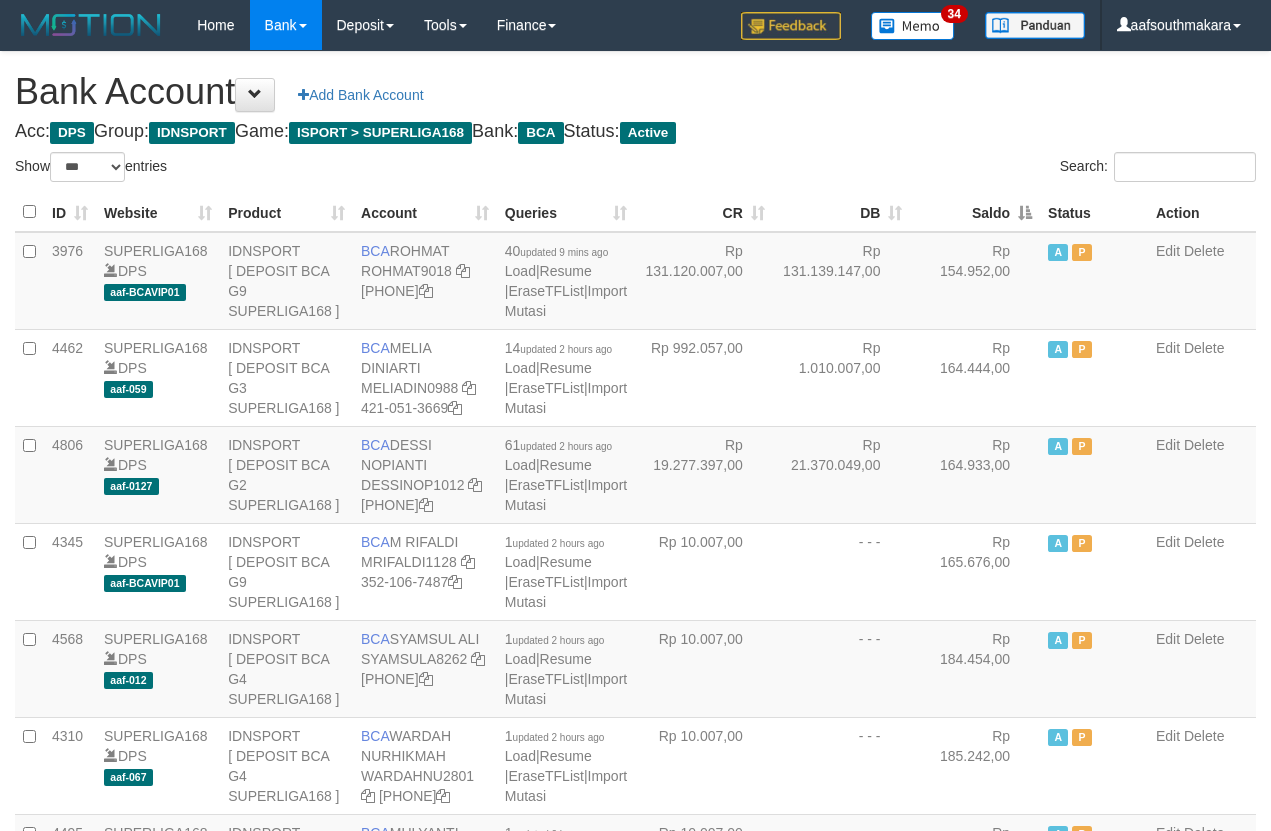 click on "Saldo" at bounding box center (975, 212) 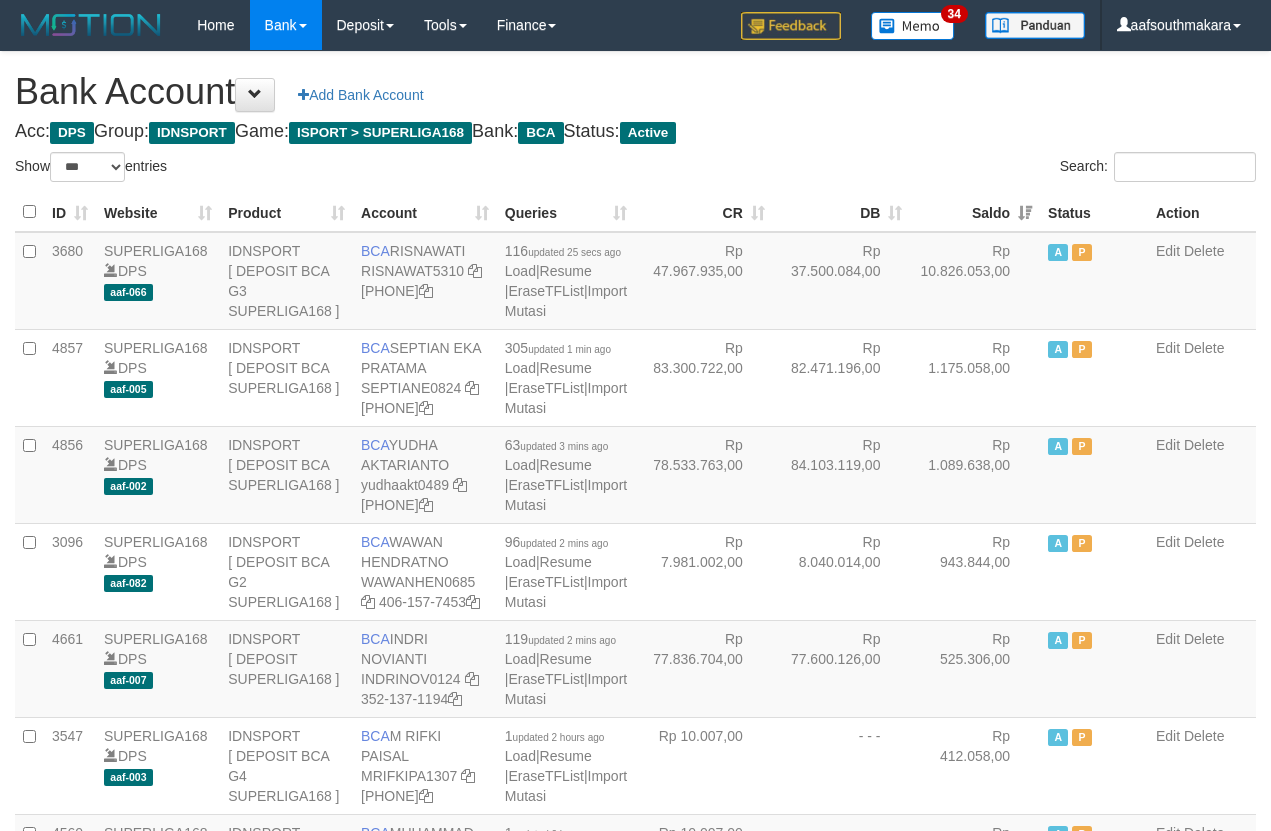 click on "Acc: 										 DPS
Group:   IDNSPORT    		Game:   ISPORT > SUPERLIGA168    		Bank:   BCA    		Status:  Active" at bounding box center (635, 132) 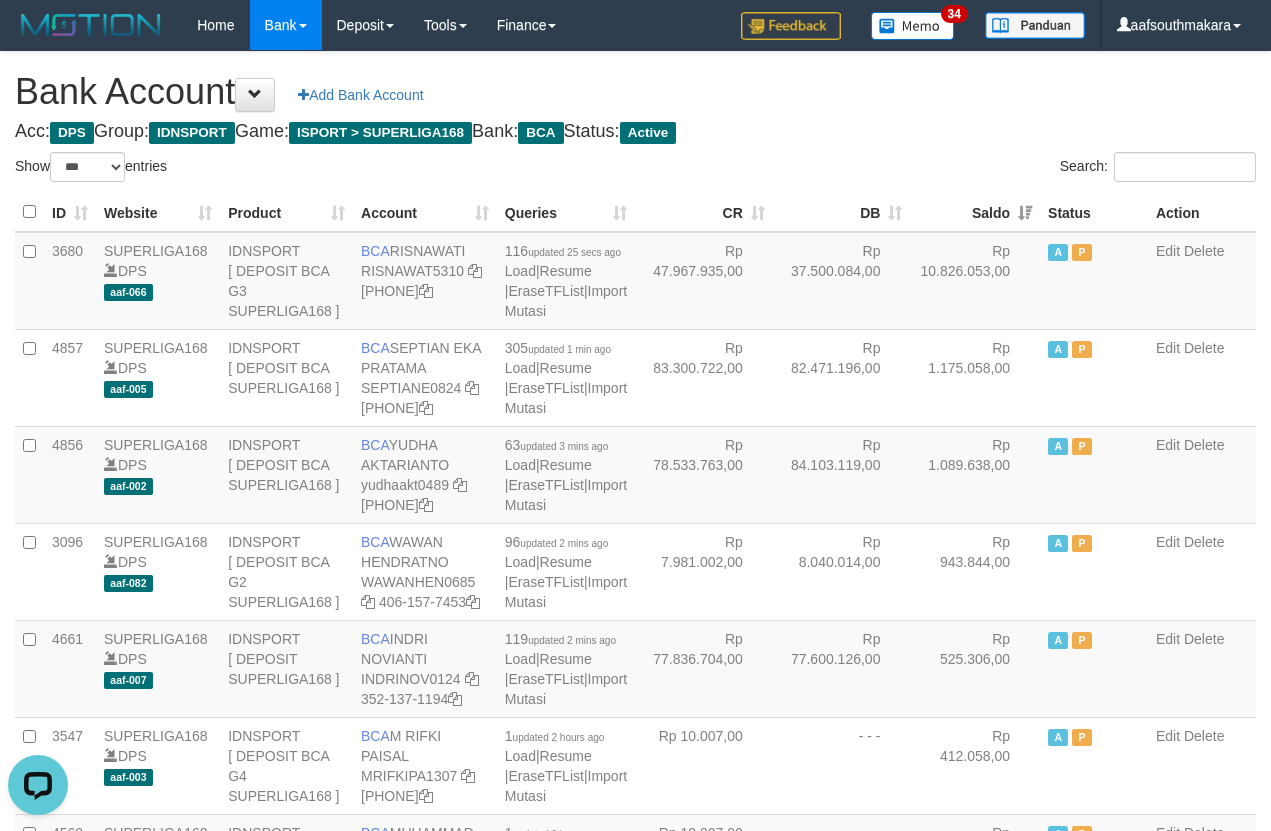 scroll, scrollTop: 0, scrollLeft: 0, axis: both 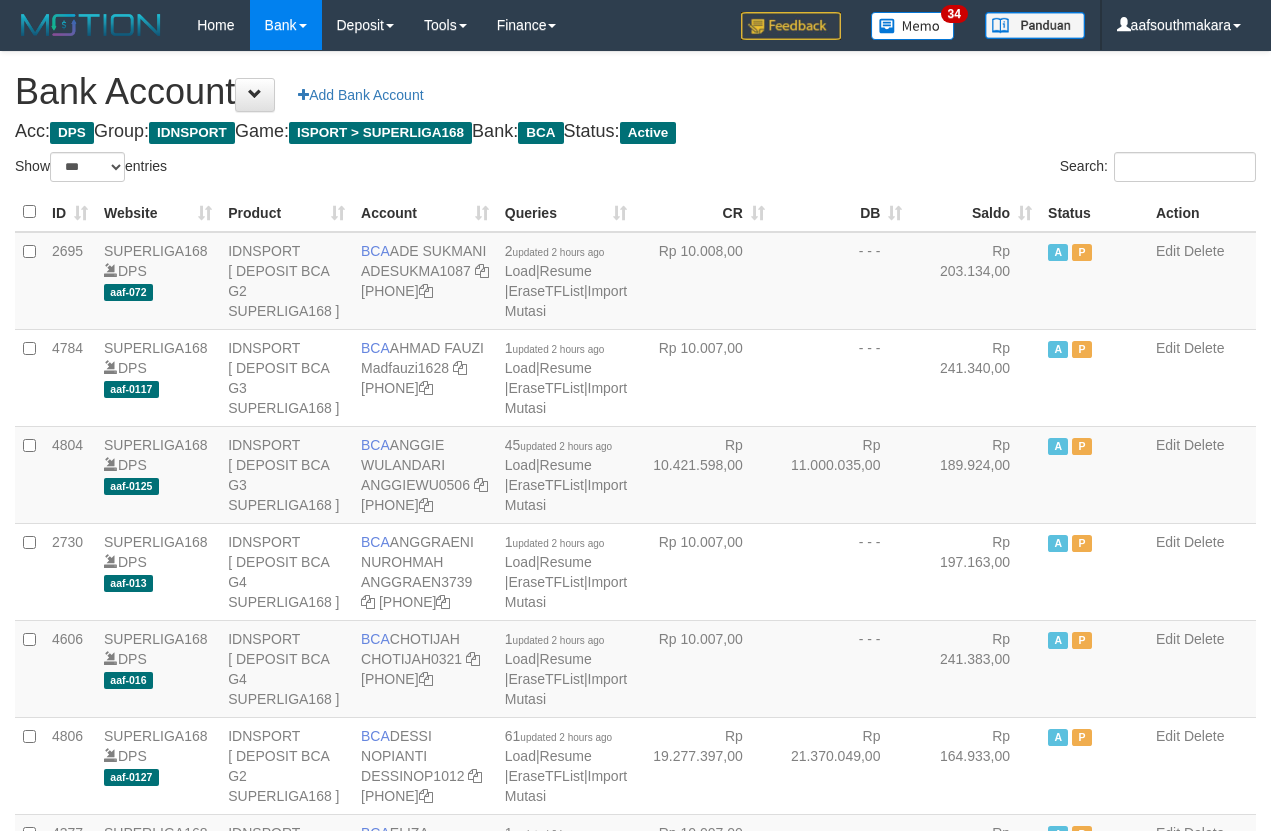 click on "Saldo" at bounding box center [975, 212] 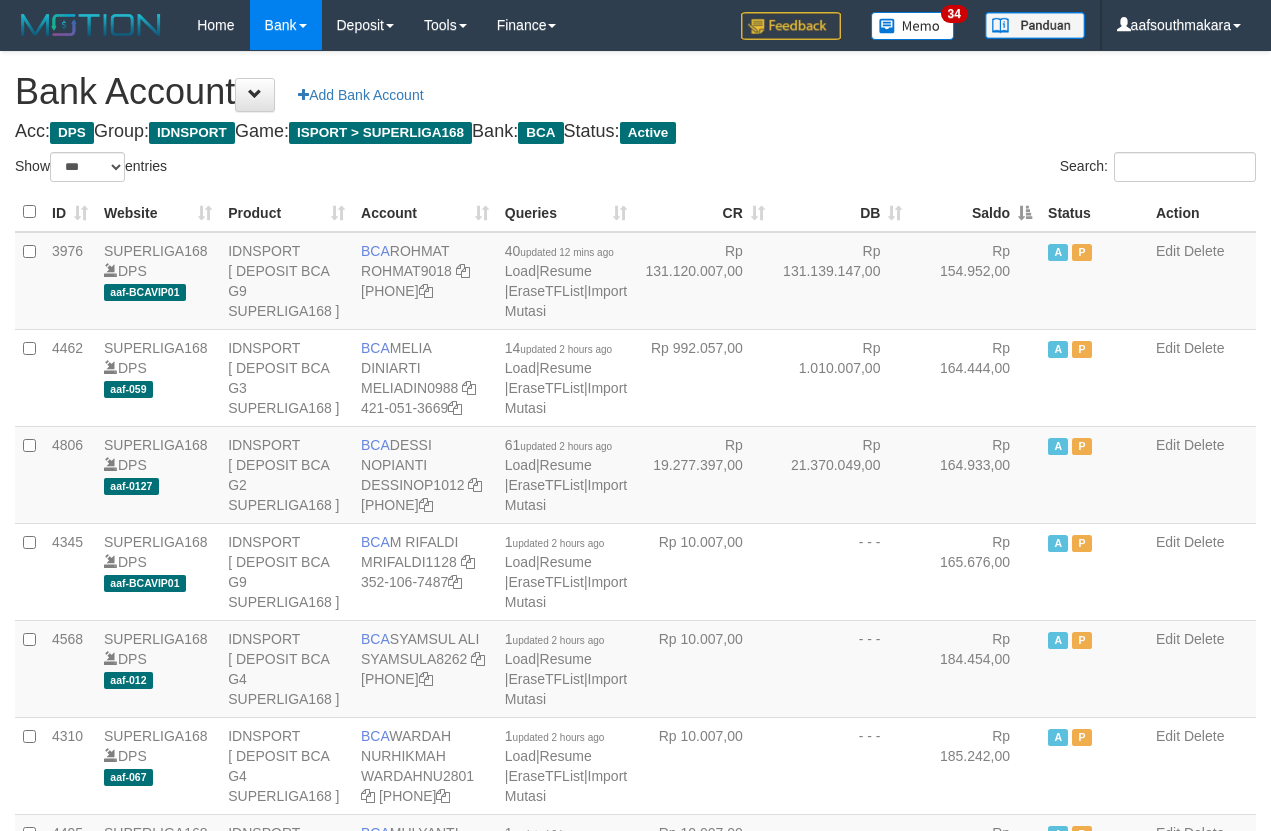 click on "Saldo" at bounding box center [975, 212] 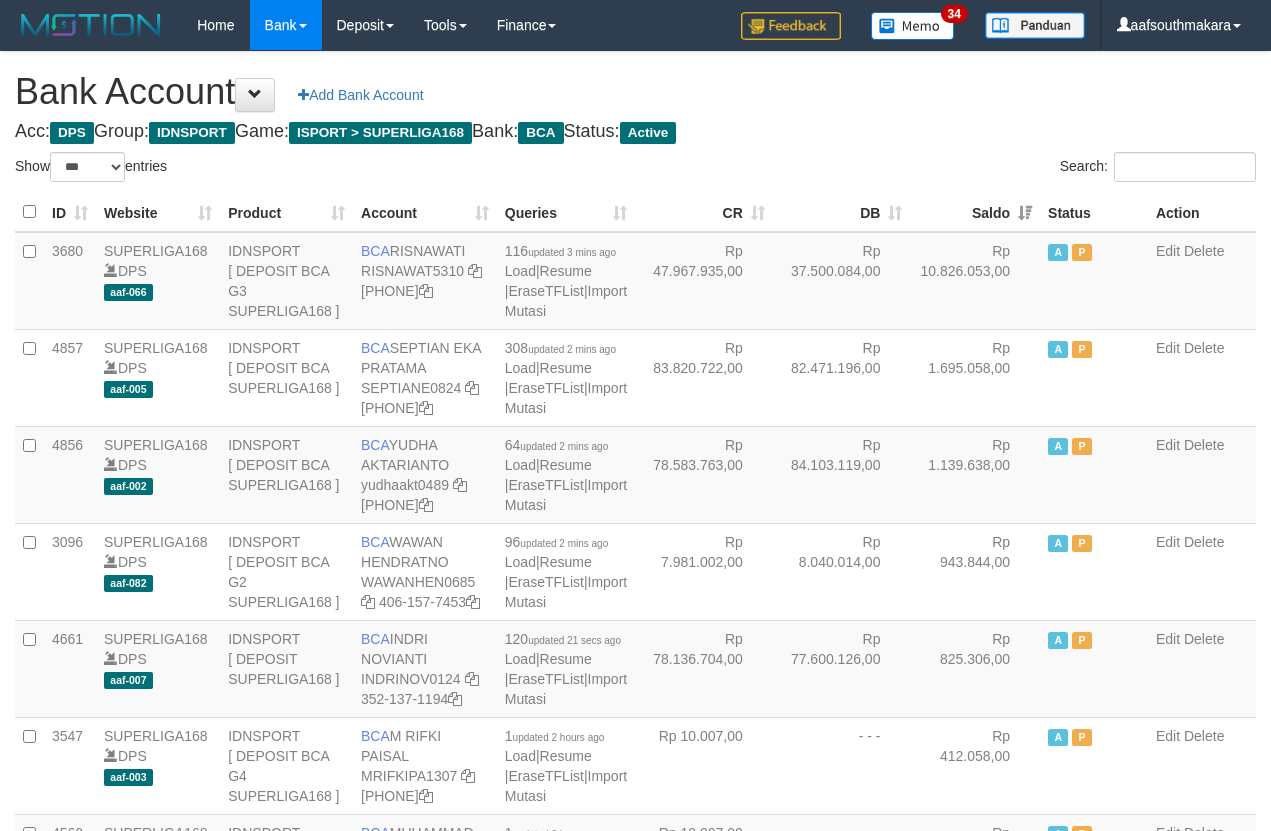 click on "Search:" at bounding box center [954, 169] 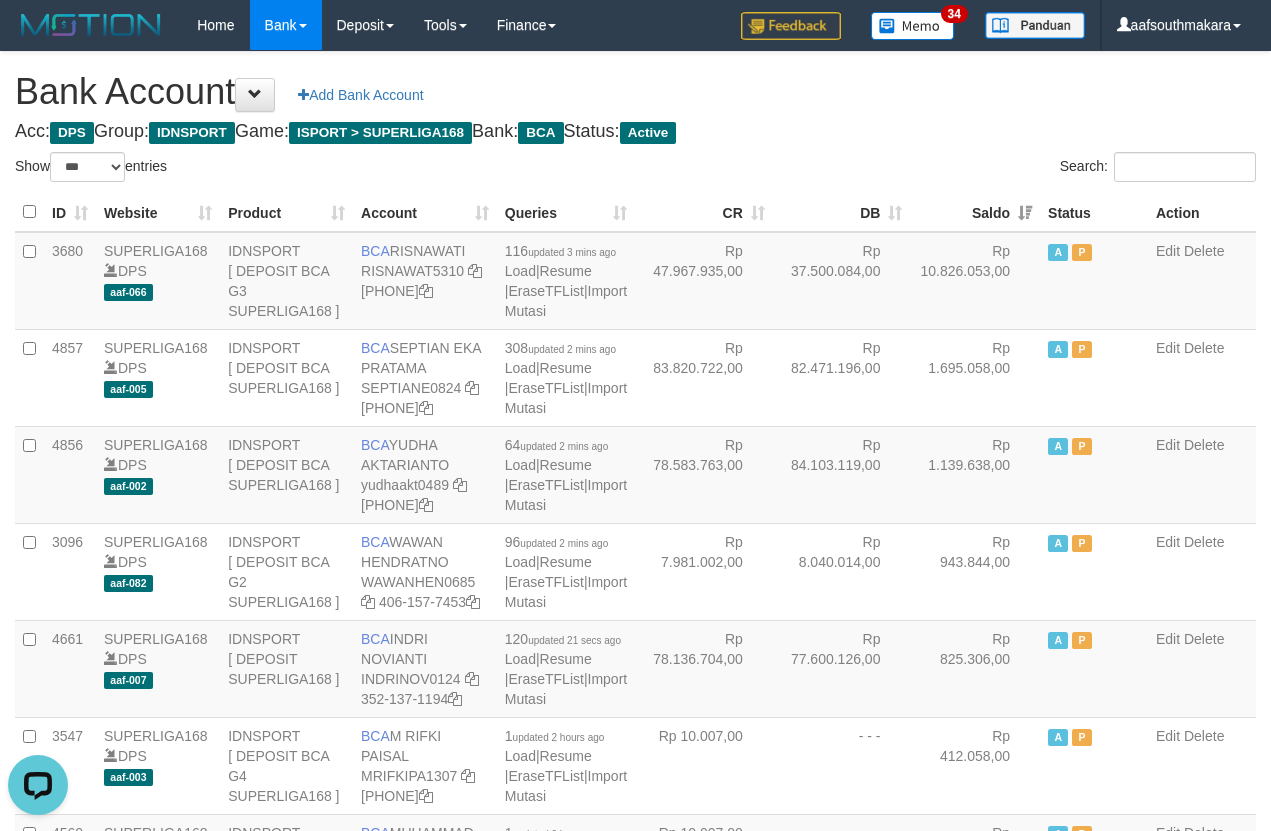 scroll, scrollTop: 0, scrollLeft: 0, axis: both 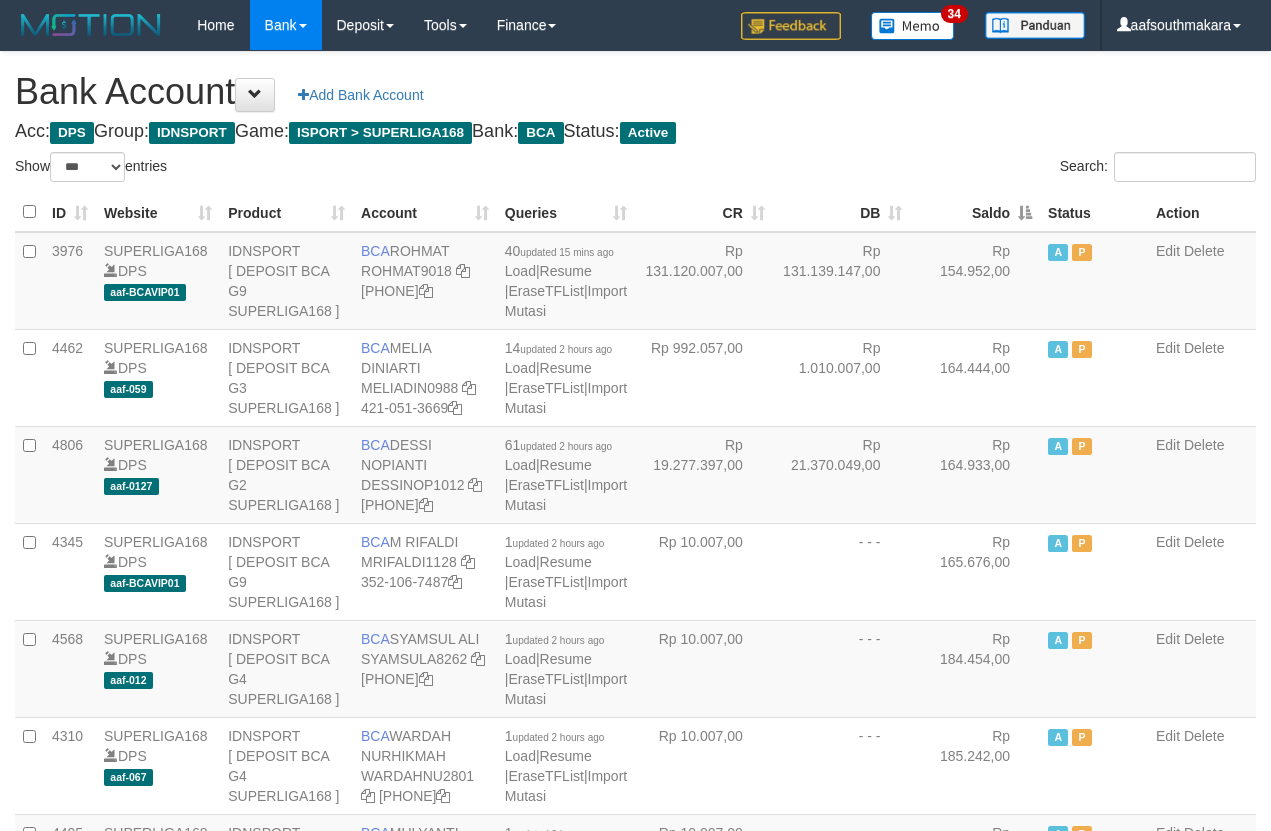 click on "Saldo" at bounding box center [975, 212] 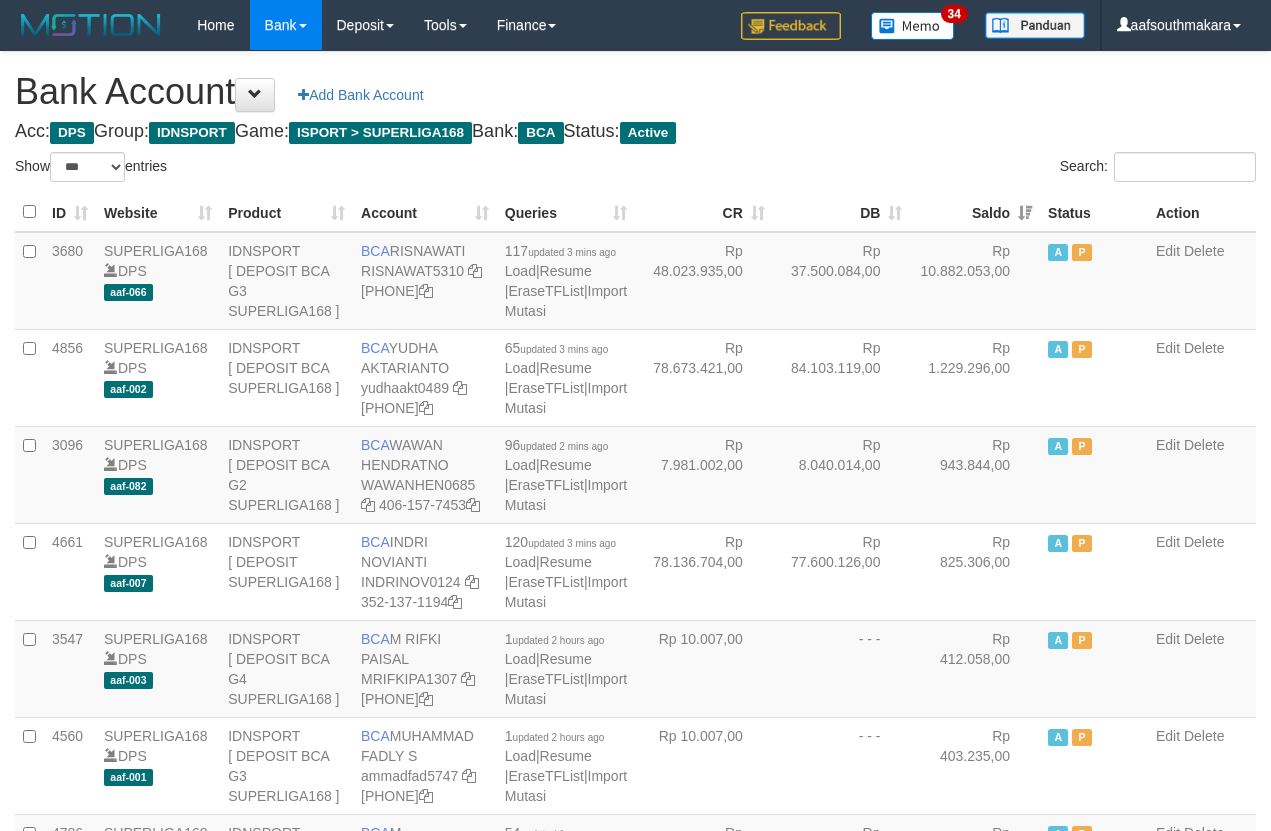 click on "Search:" at bounding box center (954, 169) 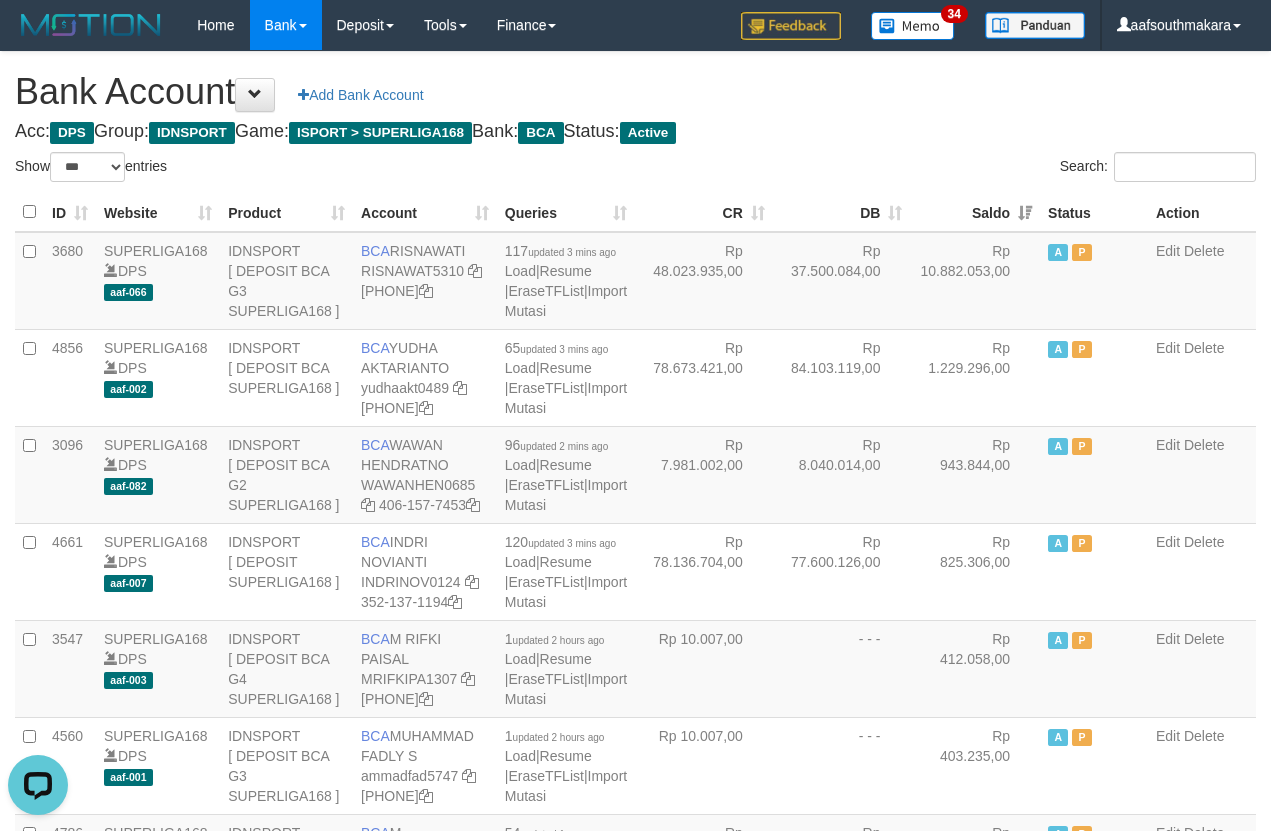 scroll, scrollTop: 0, scrollLeft: 0, axis: both 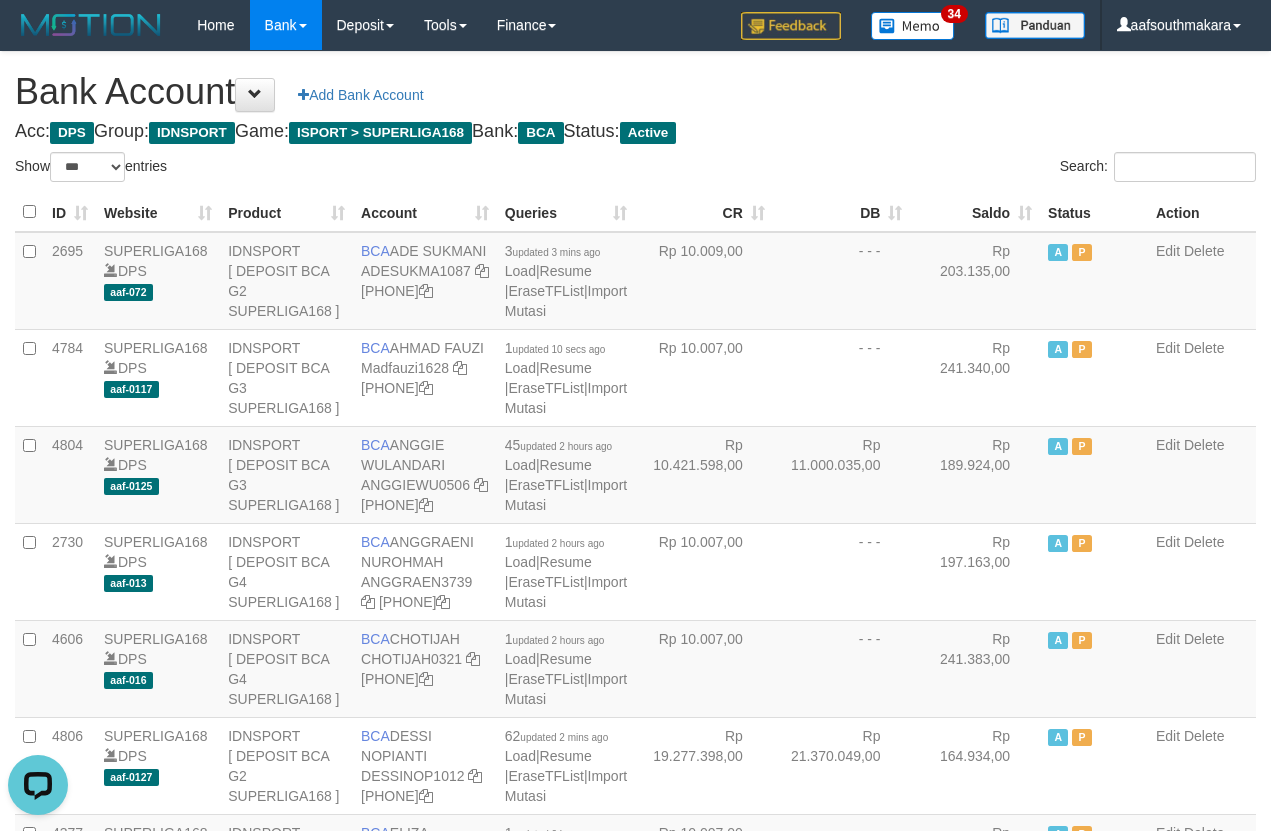 click on "Saldo" at bounding box center (975, 212) 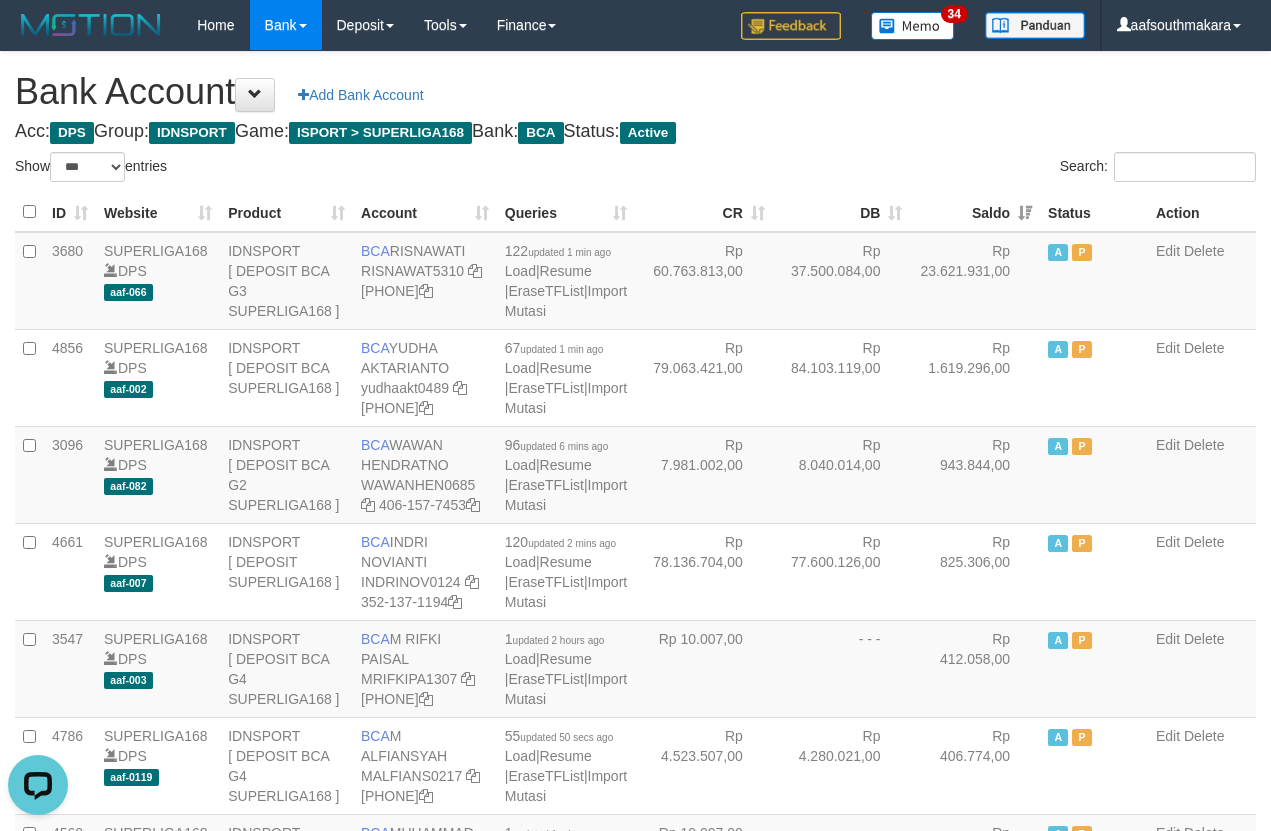 click on "Acc: 										 DPS
Group:   IDNSPORT    		Game:   ISPORT > SUPERLIGA168    		Bank:   BCA    		Status:  Active" at bounding box center [635, 132] 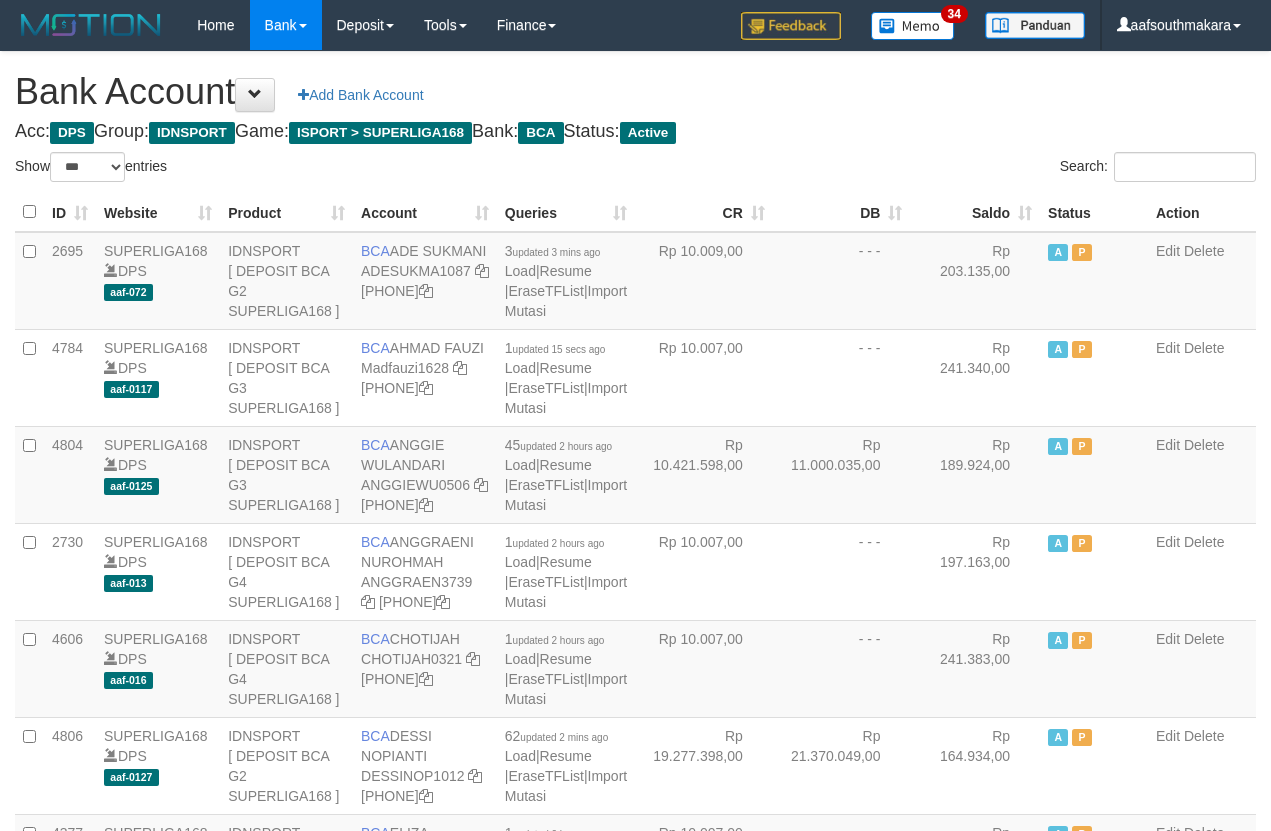 scroll, scrollTop: 0, scrollLeft: 0, axis: both 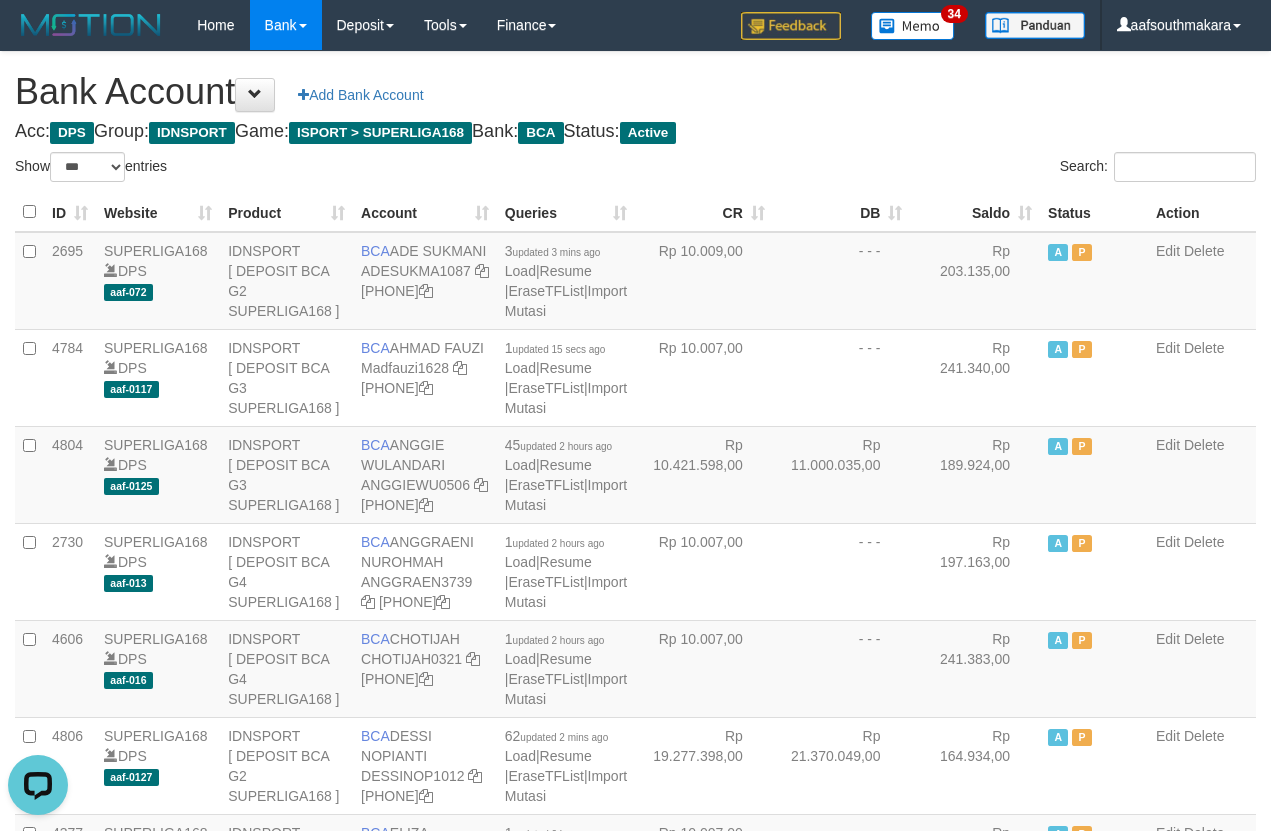 click on "Saldo" at bounding box center [975, 212] 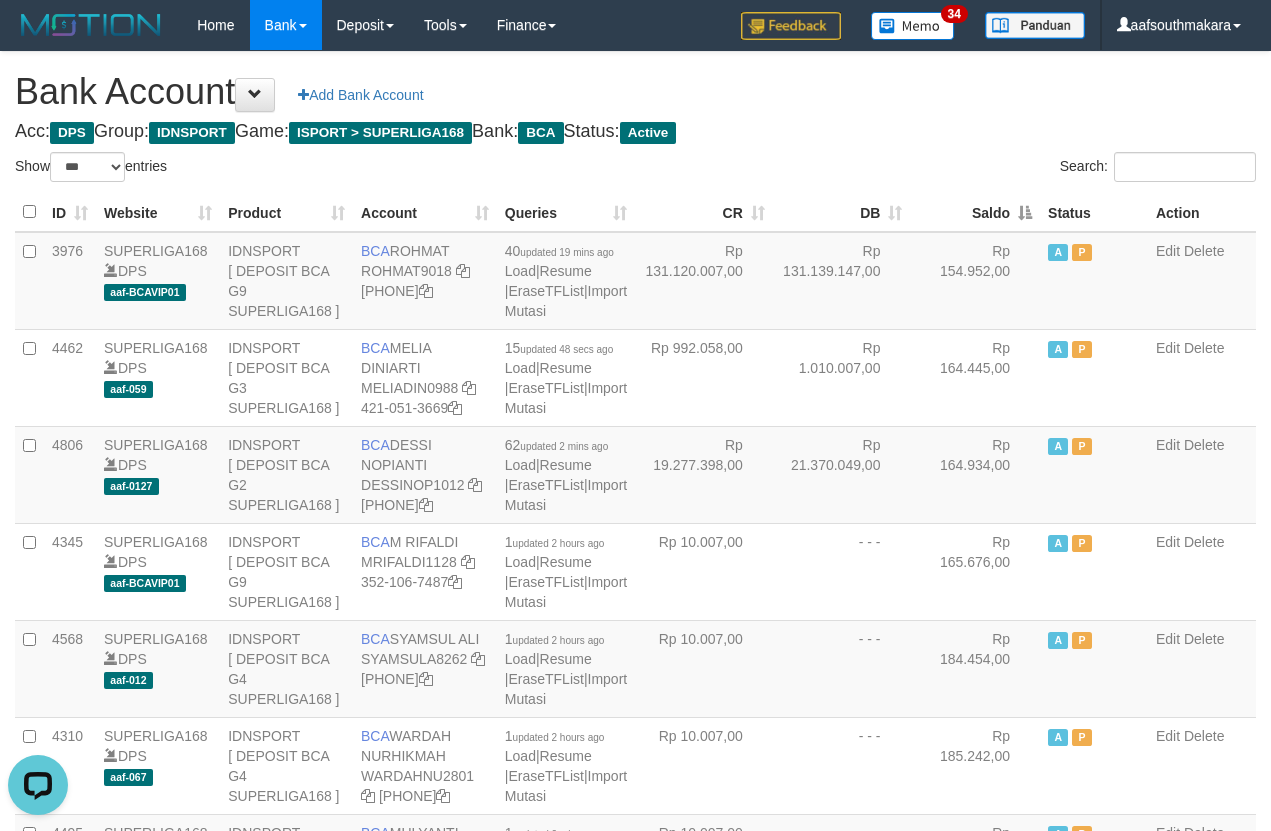 click on "Saldo" at bounding box center [975, 212] 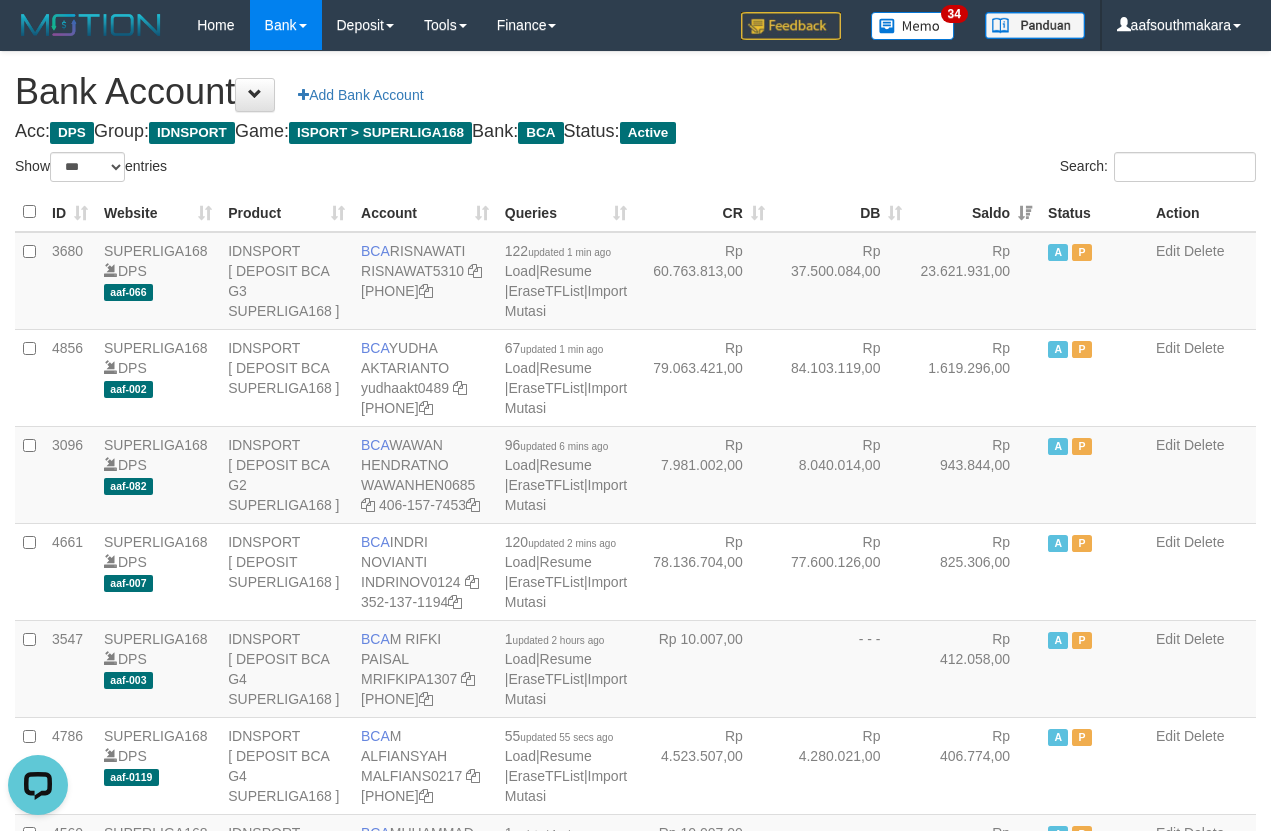 click on "Saldo" at bounding box center [975, 212] 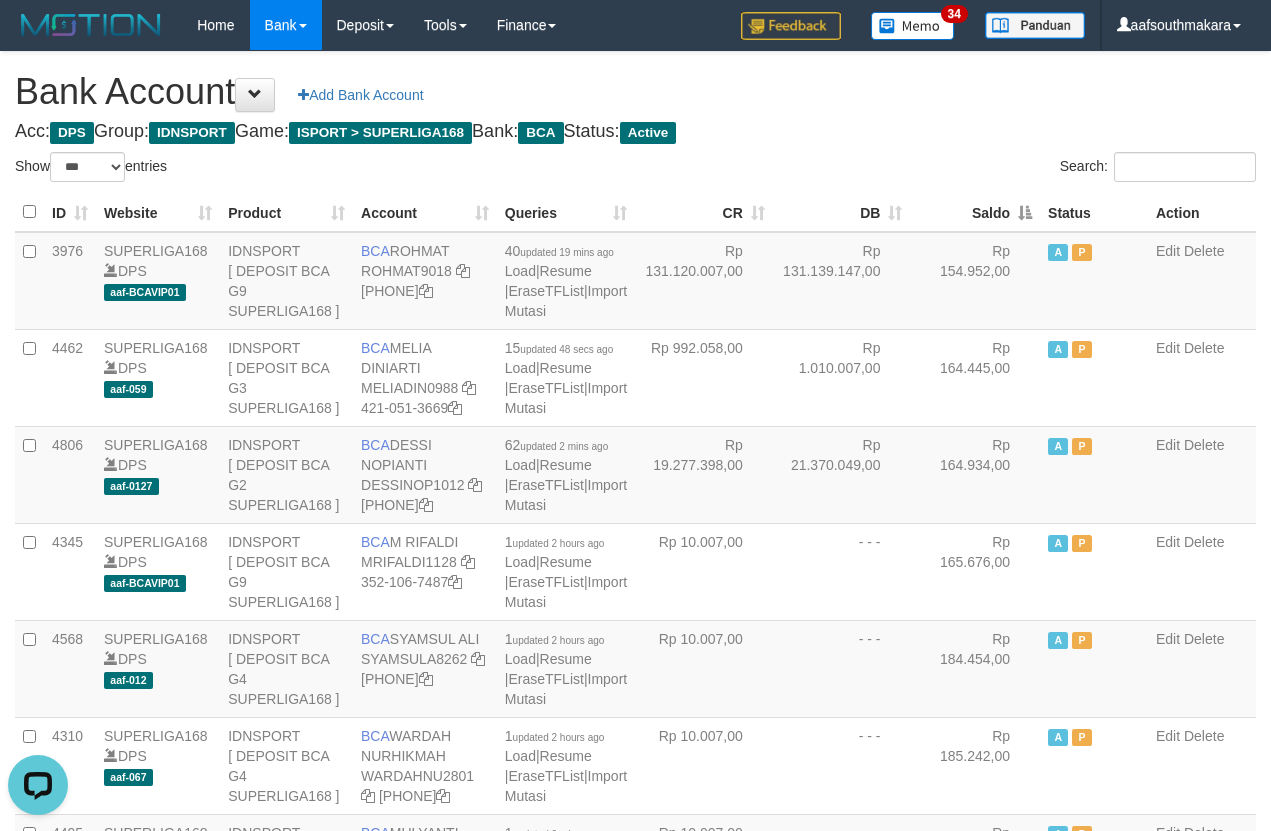 click on "Saldo" at bounding box center (975, 212) 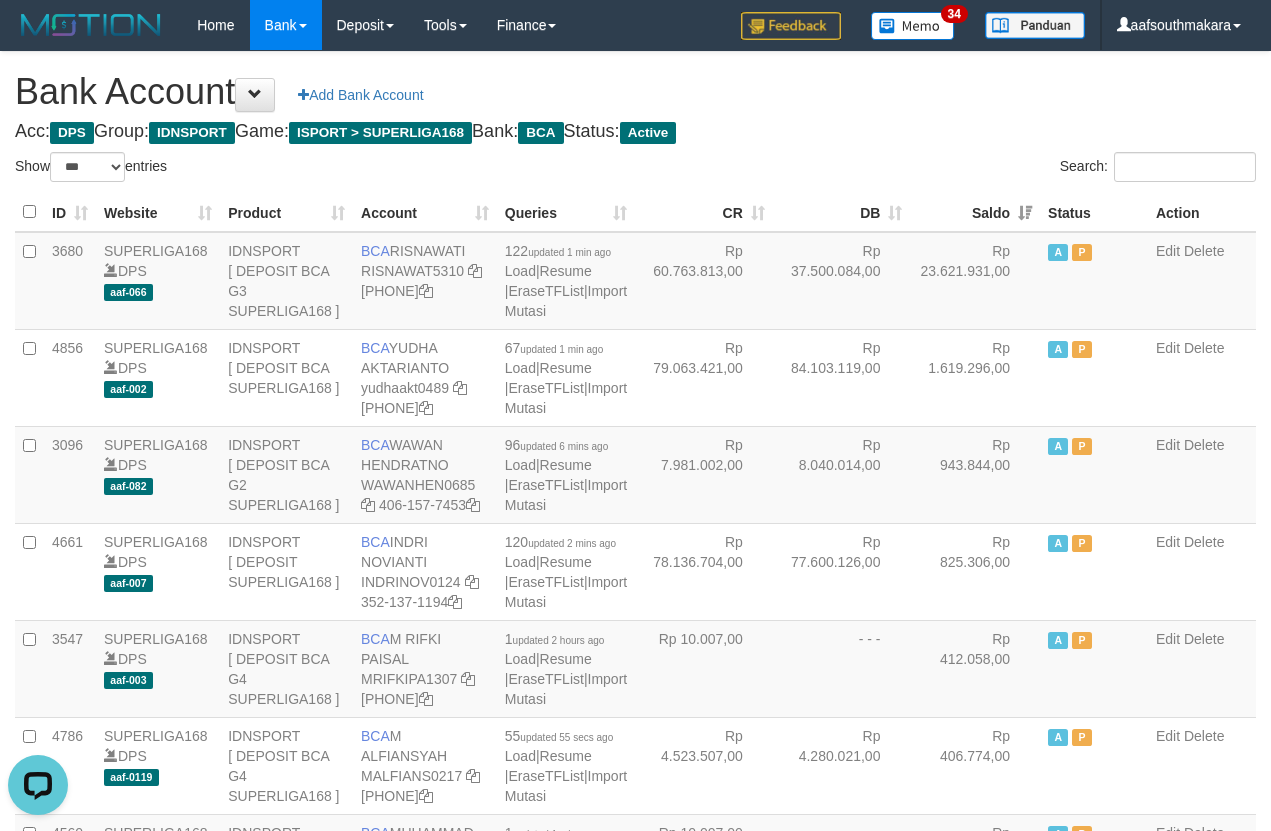click on "Acc: 										 DPS
Group:   IDNSPORT    		Game:   ISPORT > SUPERLIGA168    		Bank:   BCA    		Status:  Active" at bounding box center (635, 132) 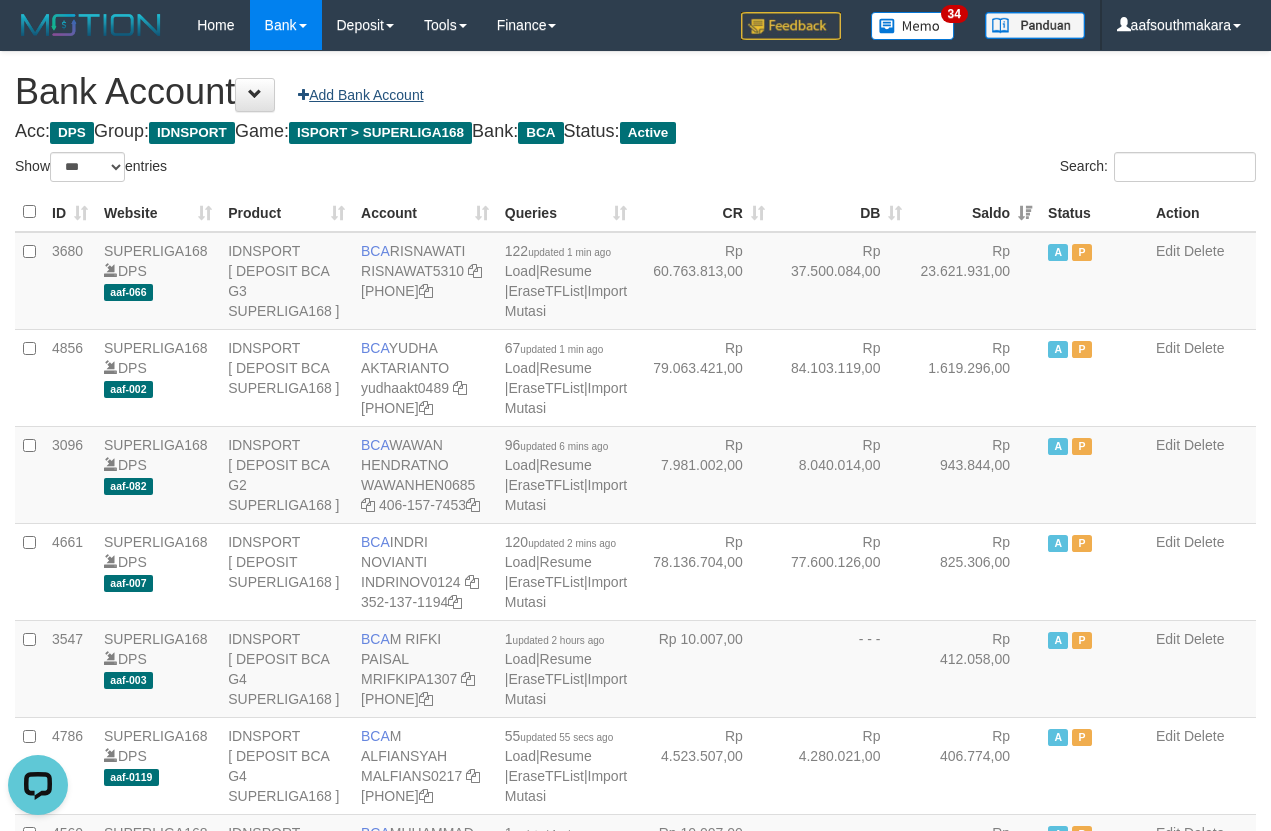 drag, startPoint x: 1005, startPoint y: 145, endPoint x: 320, endPoint y: 90, distance: 687.20447 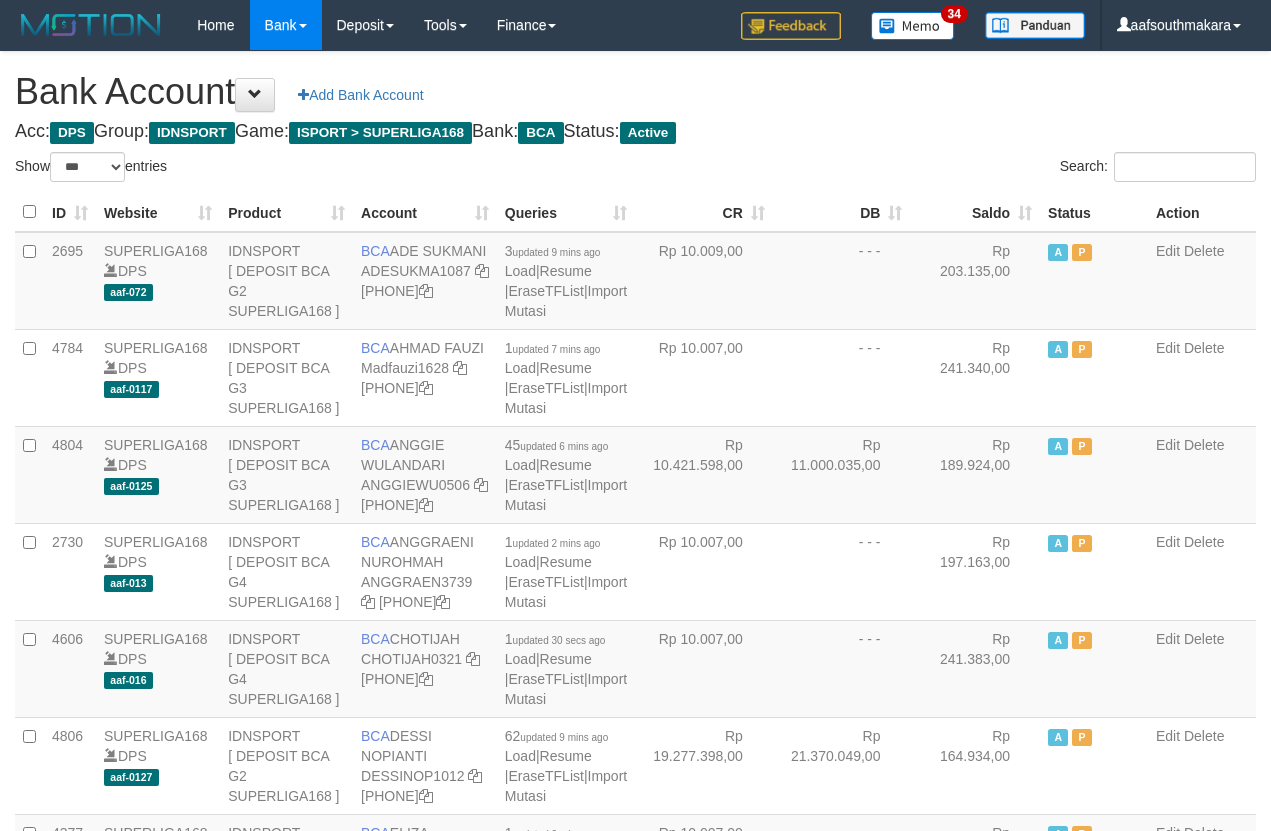 scroll, scrollTop: 0, scrollLeft: 0, axis: both 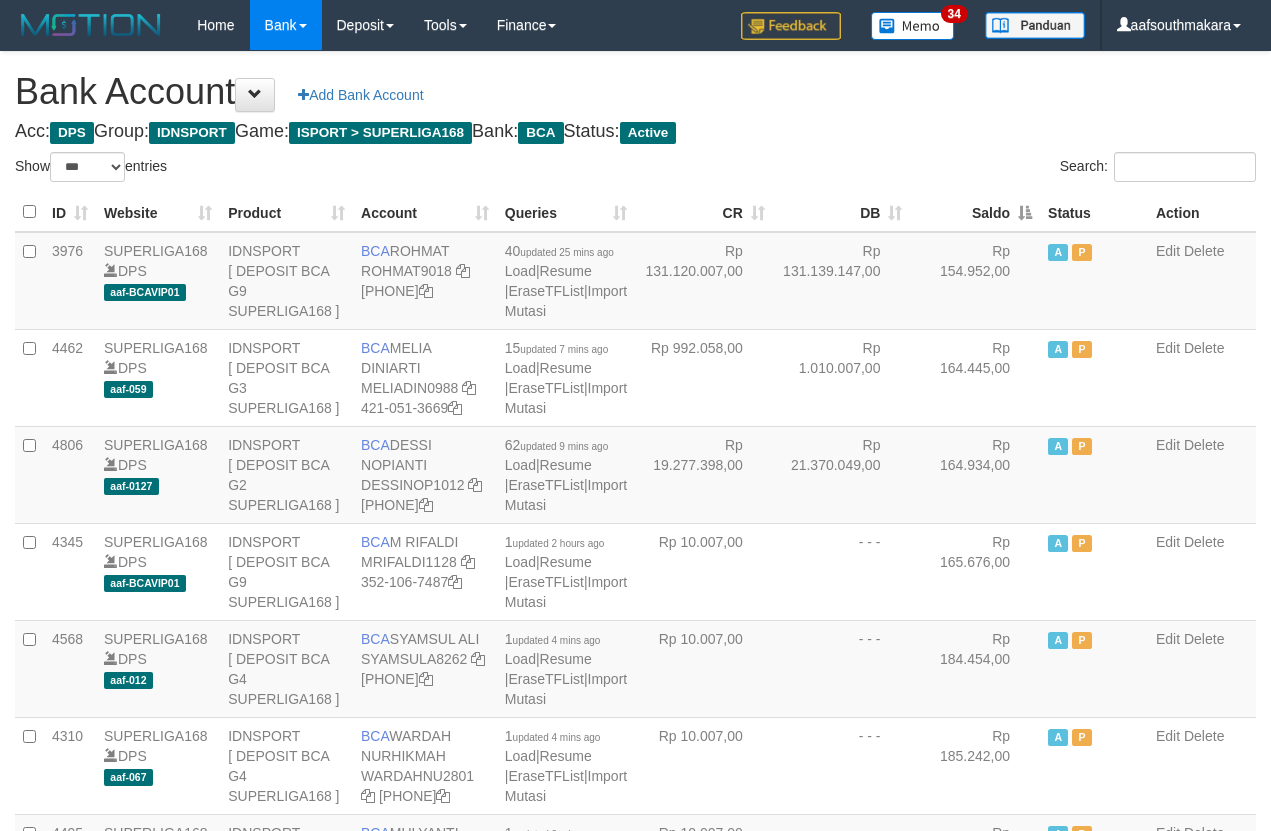 click on "Search:" at bounding box center (954, 169) 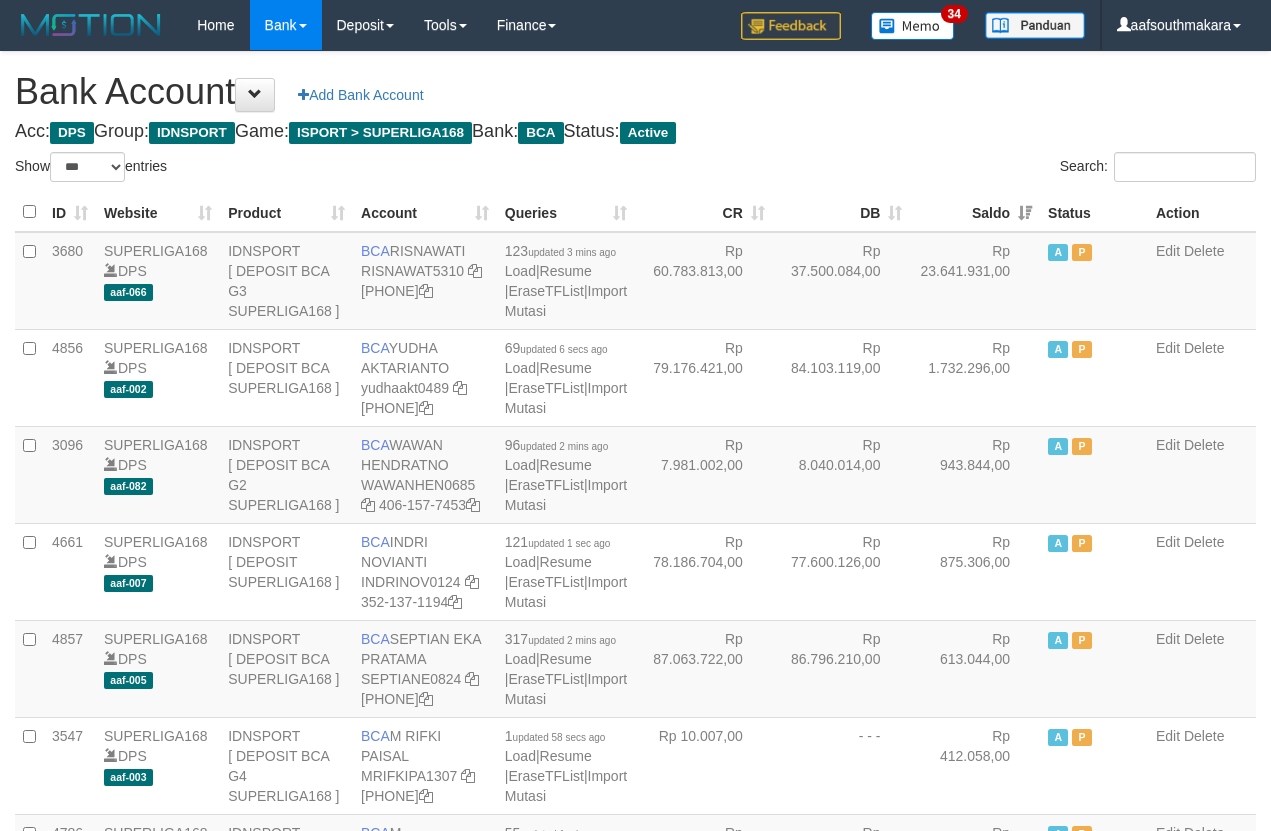 click on "Search:" at bounding box center (954, 169) 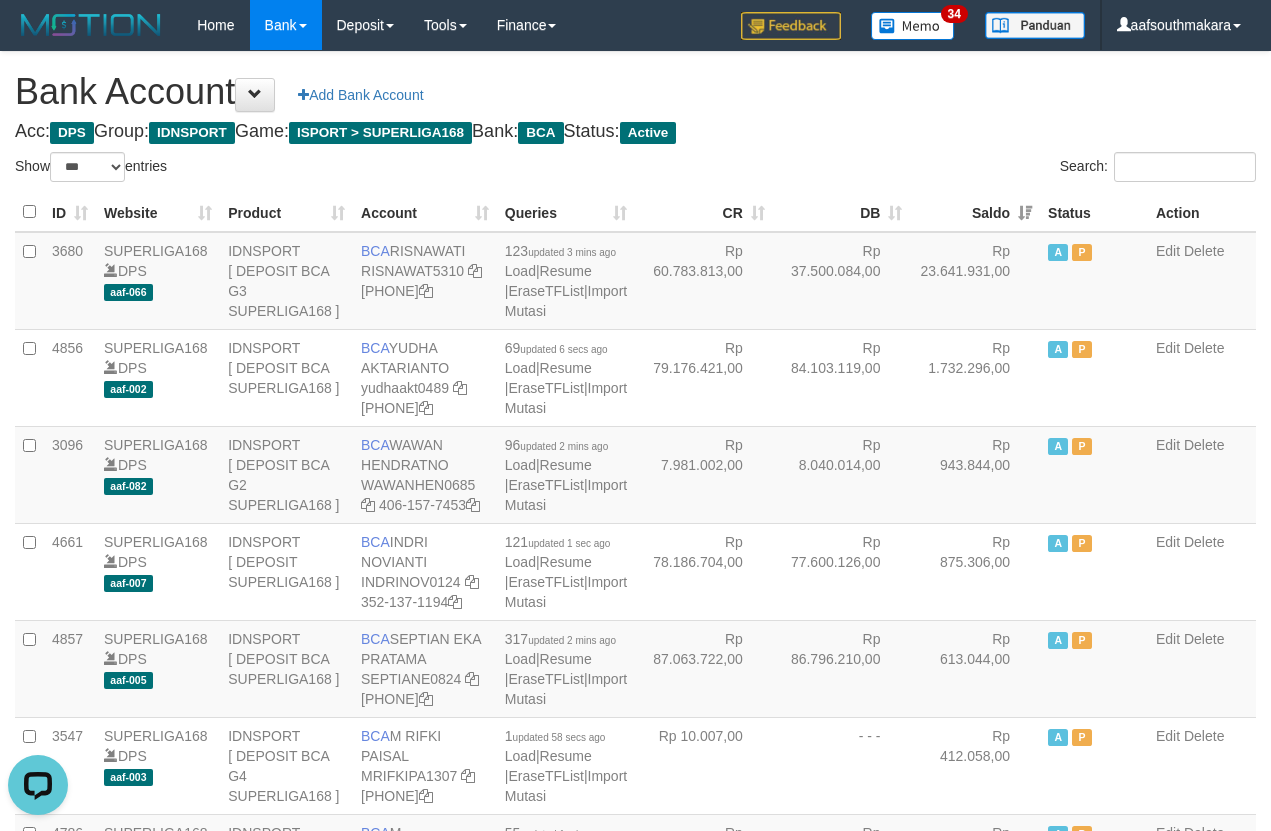 scroll, scrollTop: 0, scrollLeft: 0, axis: both 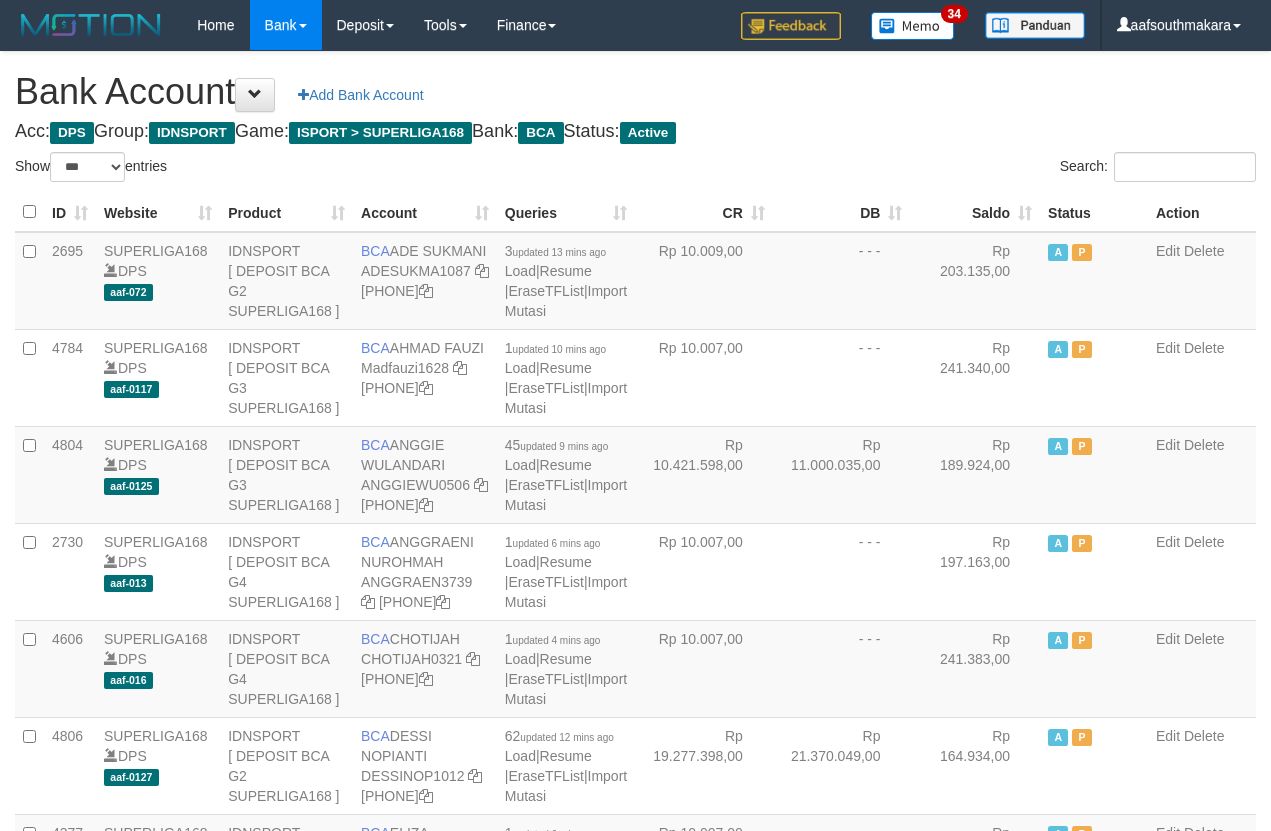 click on "Saldo" at bounding box center [975, 212] 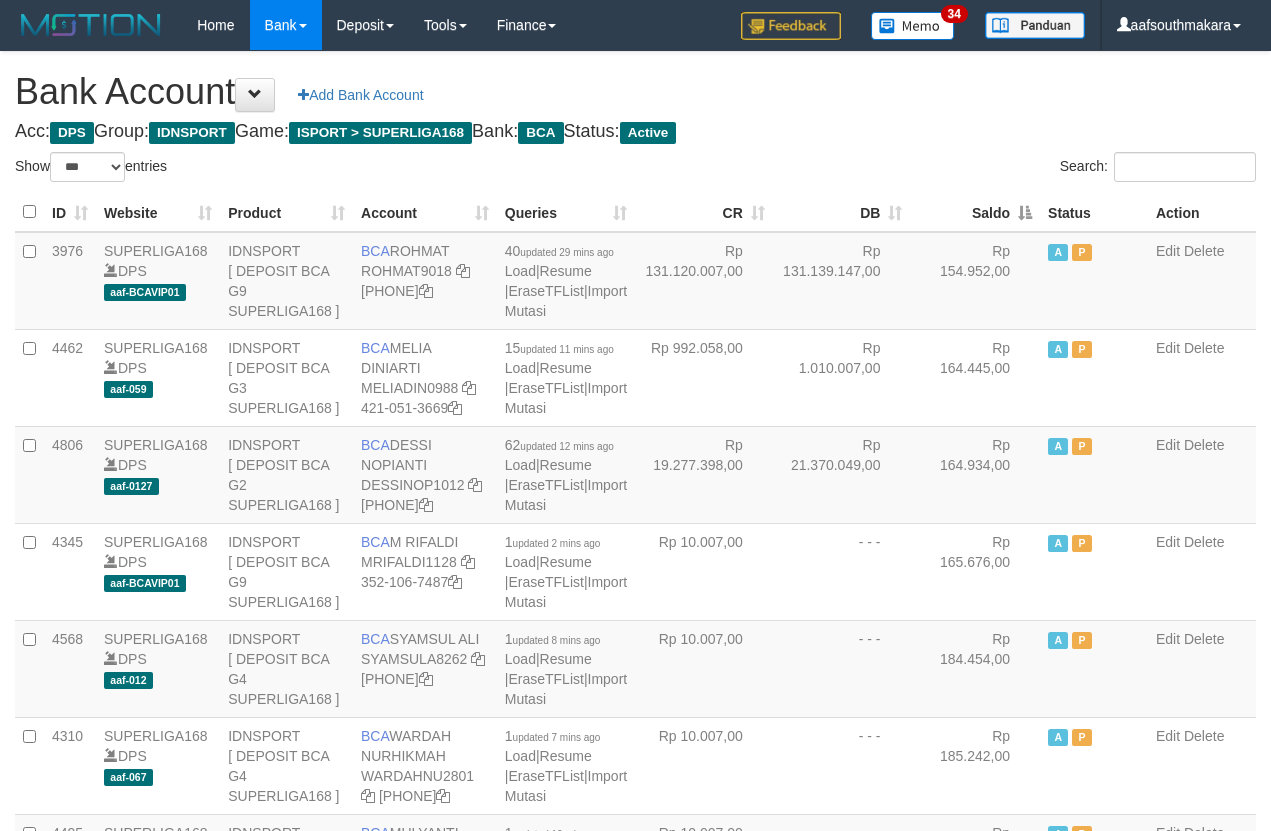 click on "Saldo" at bounding box center (975, 212) 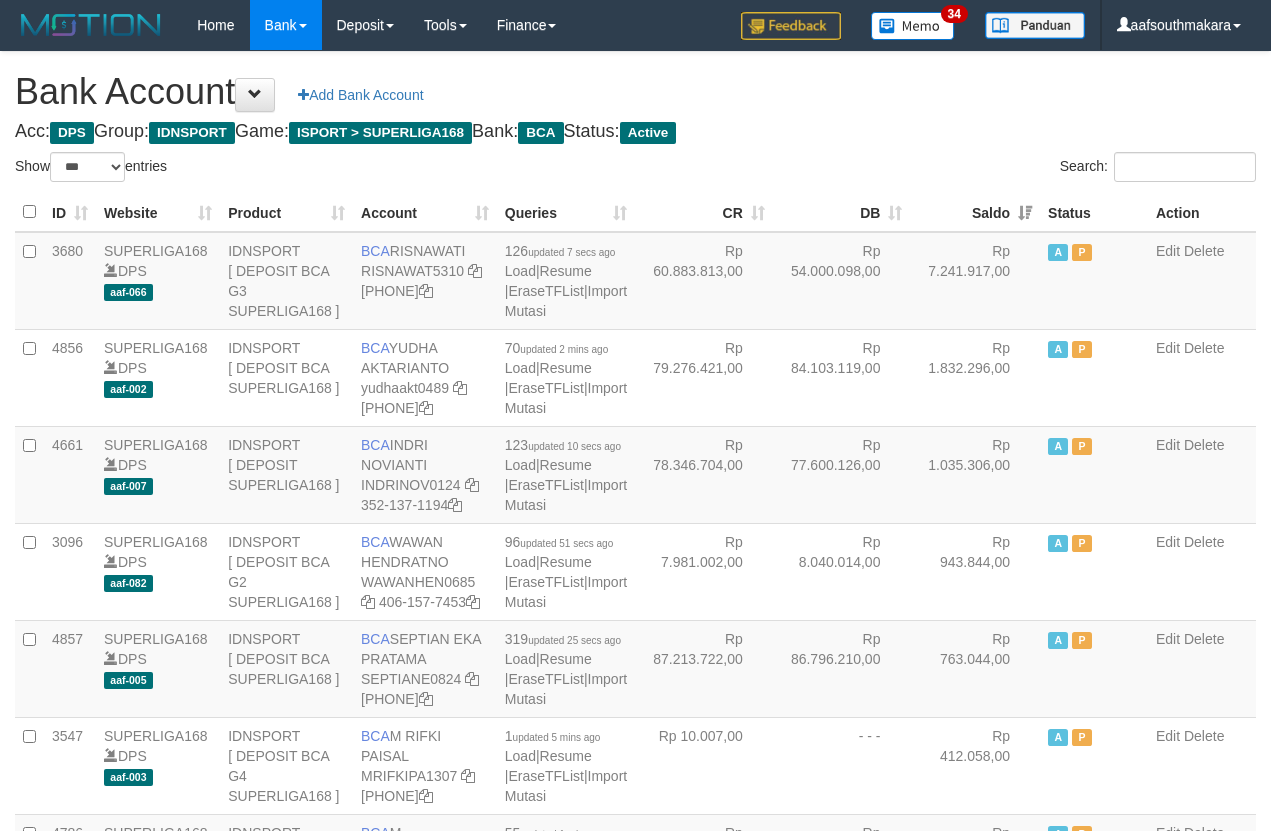click on "Bank Account
Add Bank Account
Acc: 										 DPS
Group:   IDNSPORT    		Game:   ISPORT > SUPERLIGA168    		Bank:   BCA    		Status:  Active
Filter Account Type
*******
***
**
***
DPS
SELECT ALL  SELECT TYPE  - ALL -
DPS
WD
TMP
Filter Product
*******
******
********
********
*******
********
IDNSPORT
SELECT ALL  SELECT GROUP  - ALL -
BETHUB
IDNPOKER
IDNSPORT
IDNTOTO
LOADONLY
Filter Website
*******" at bounding box center (635, 1708) 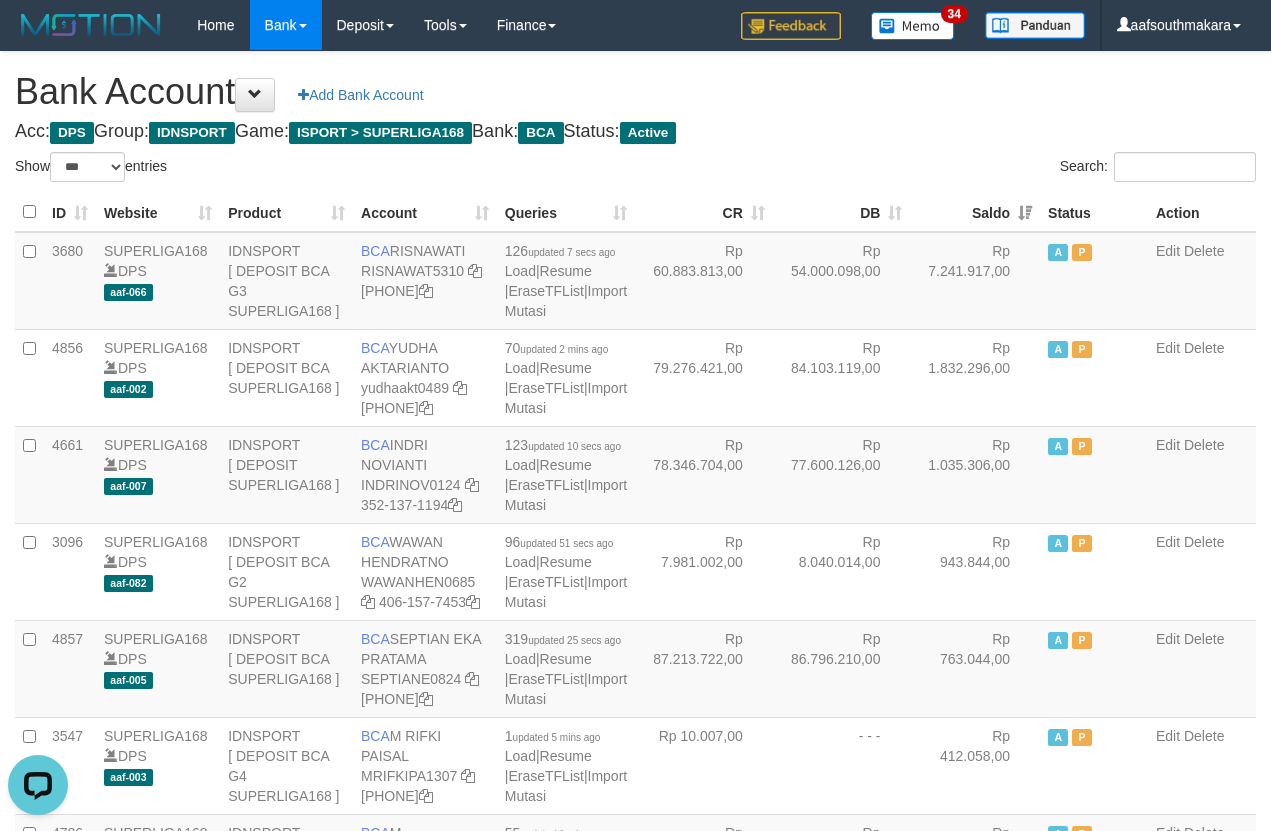scroll, scrollTop: 0, scrollLeft: 0, axis: both 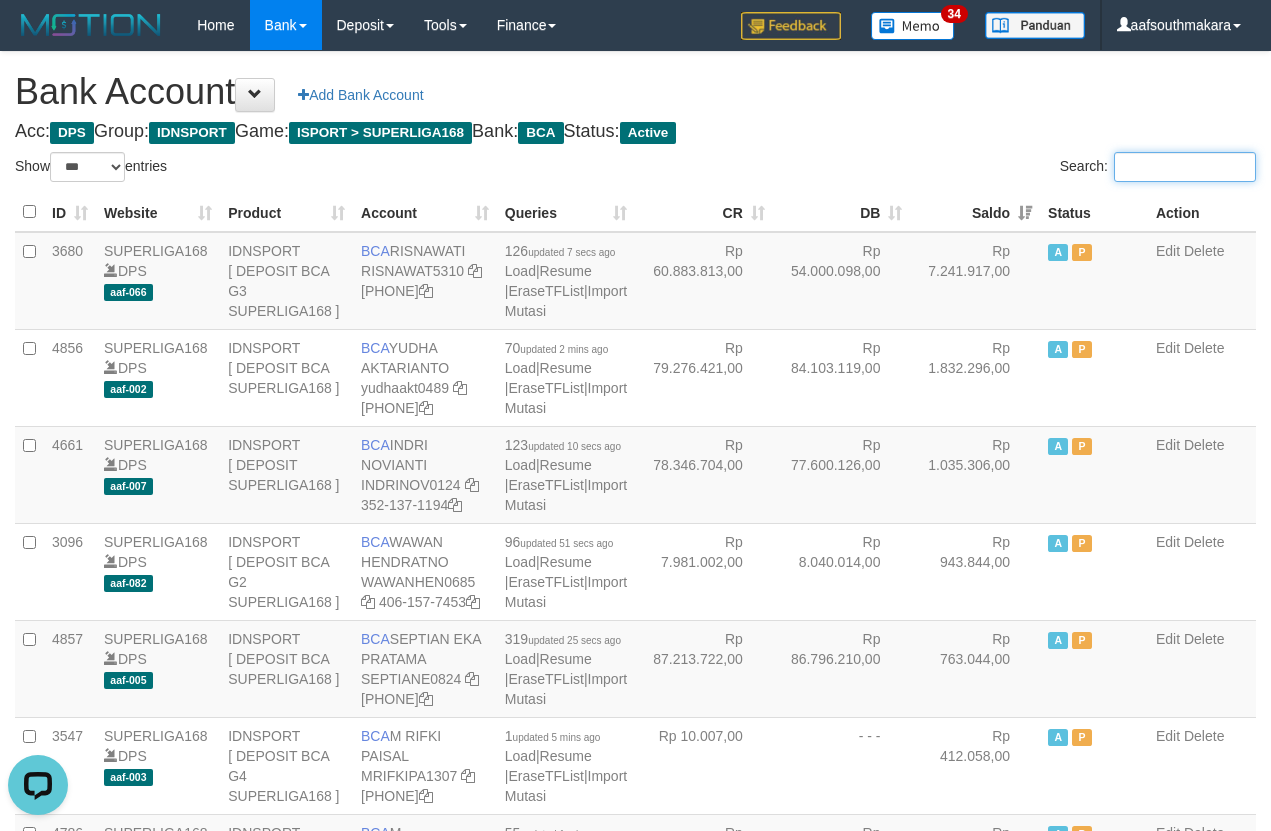 click on "Search:" at bounding box center (1185, 167) 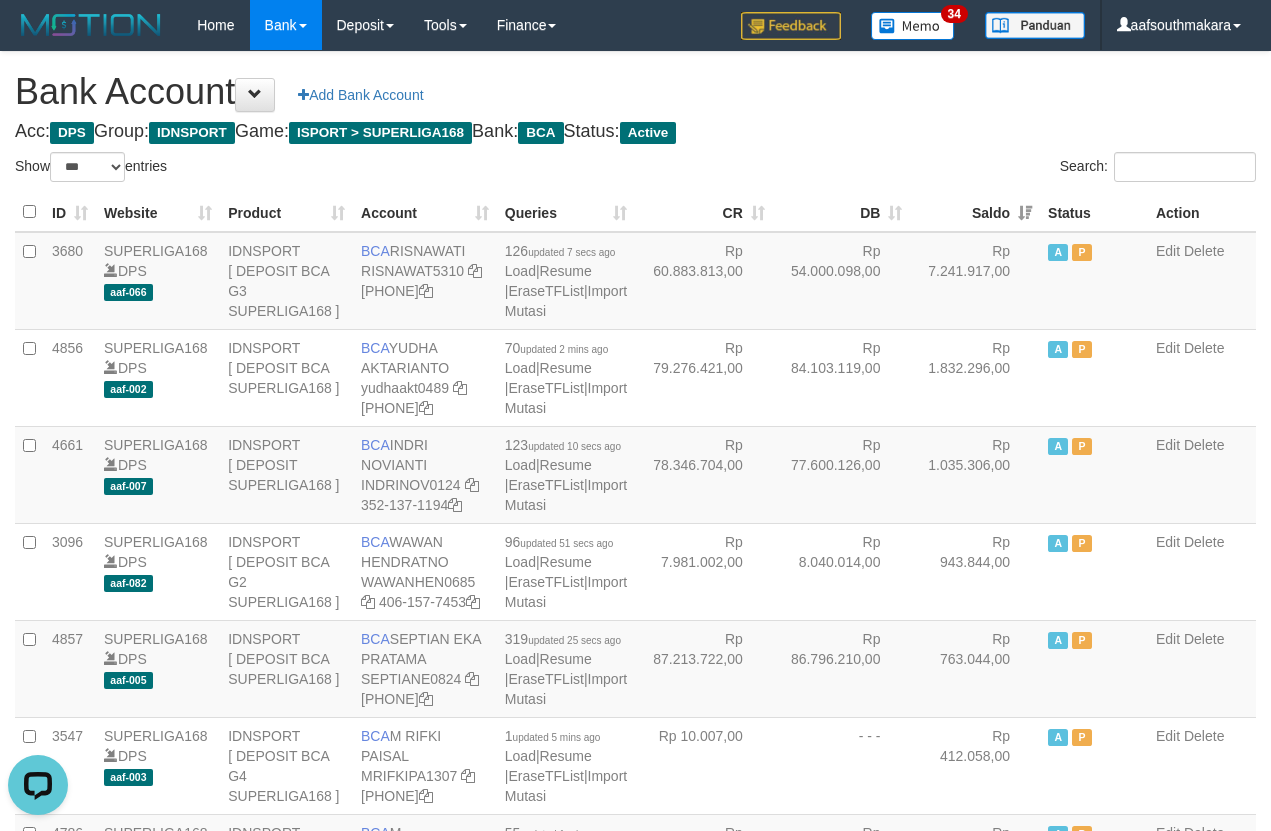 click on "Search:" at bounding box center [954, 169] 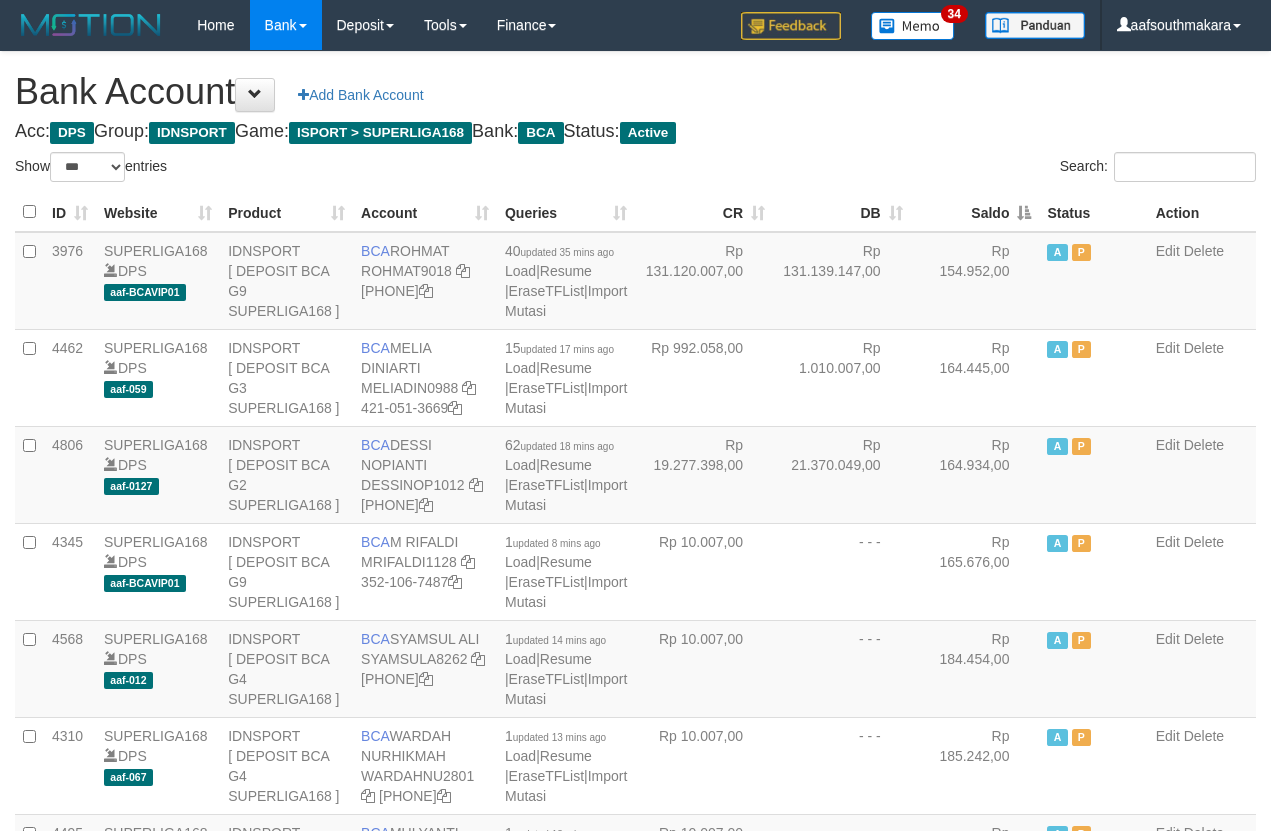 scroll, scrollTop: 0, scrollLeft: 0, axis: both 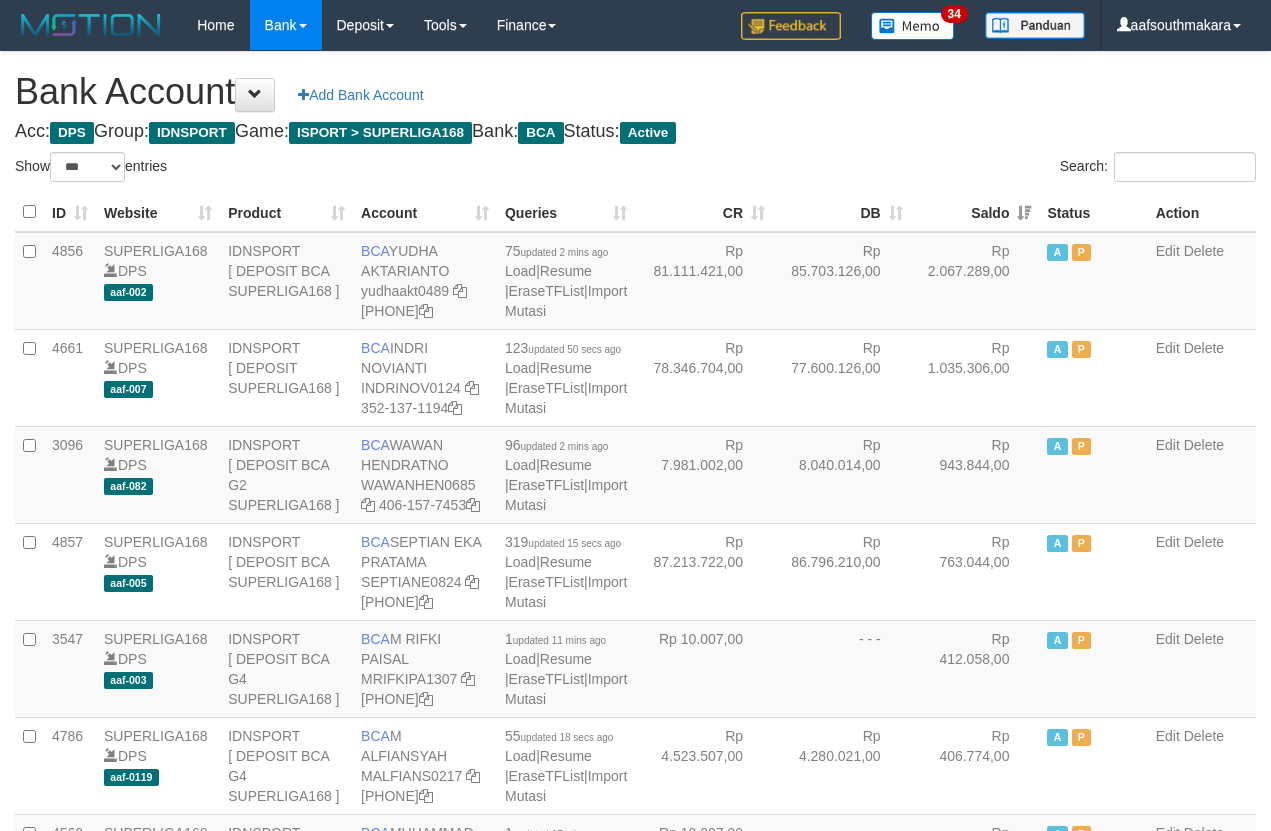 click on "Search:" at bounding box center (954, 169) 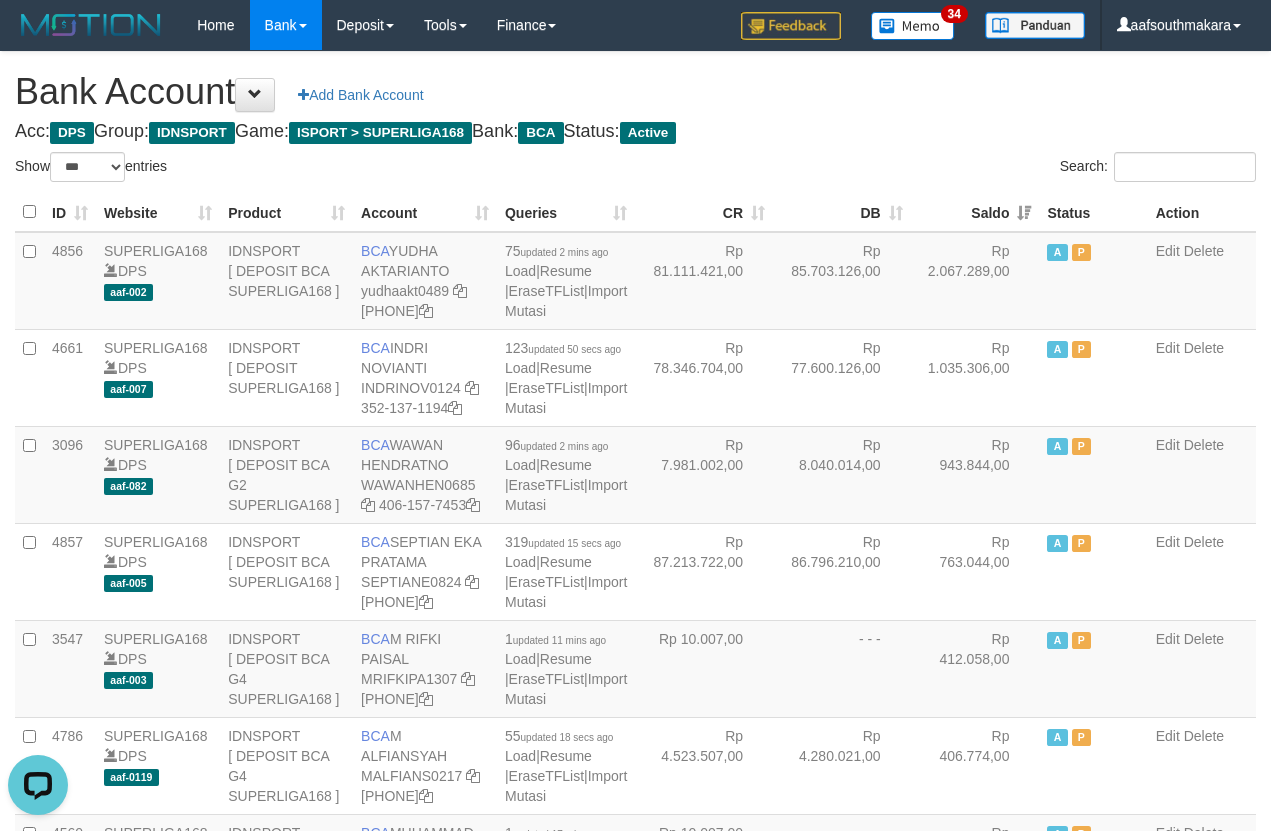 scroll, scrollTop: 0, scrollLeft: 0, axis: both 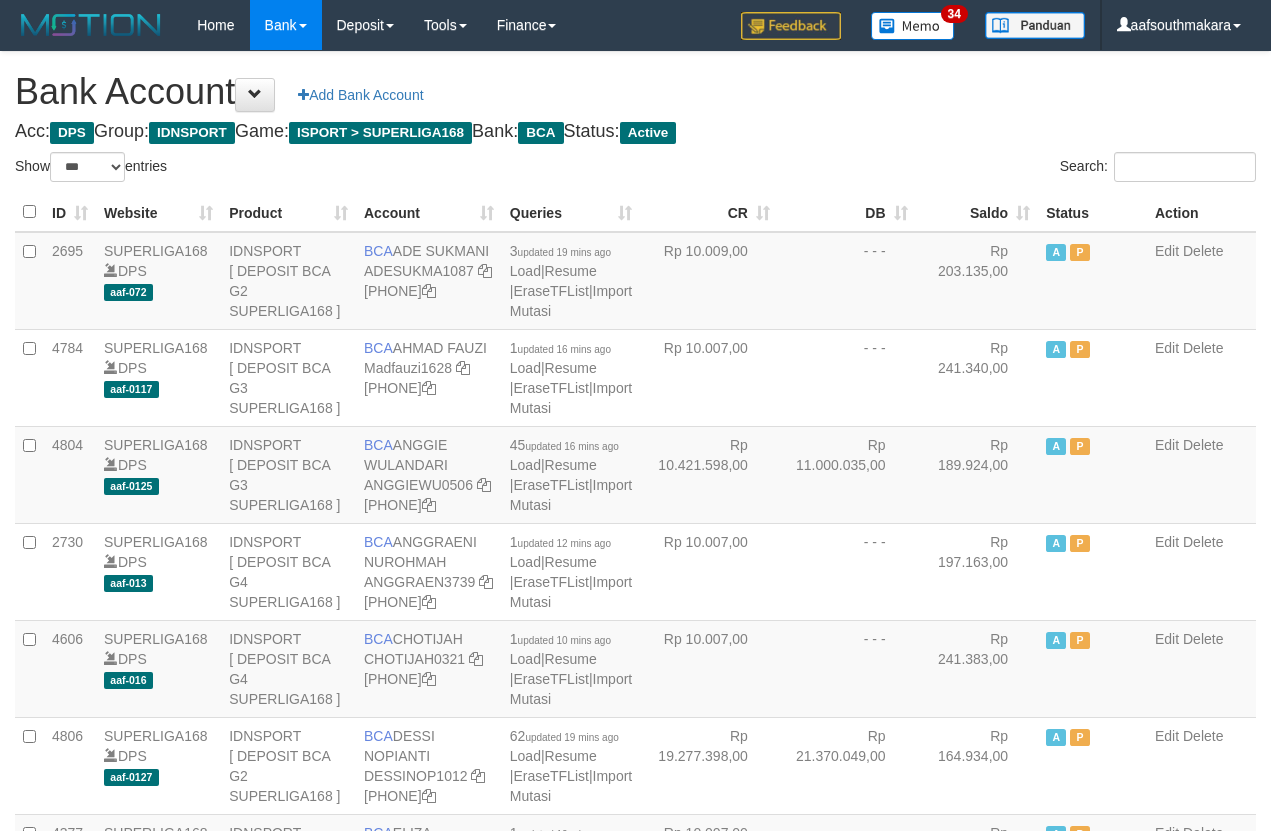 click on "Saldo" at bounding box center (977, 212) 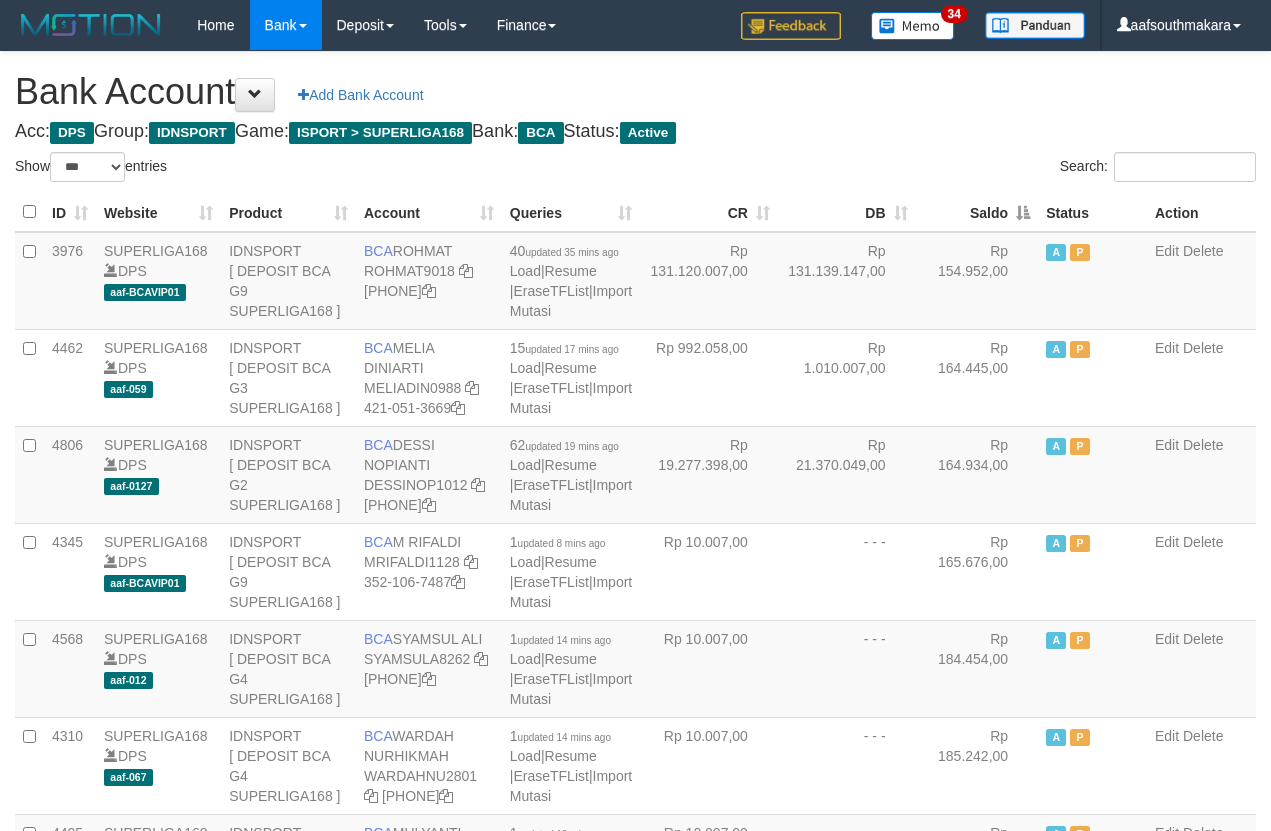 click on "Saldo" at bounding box center (977, 212) 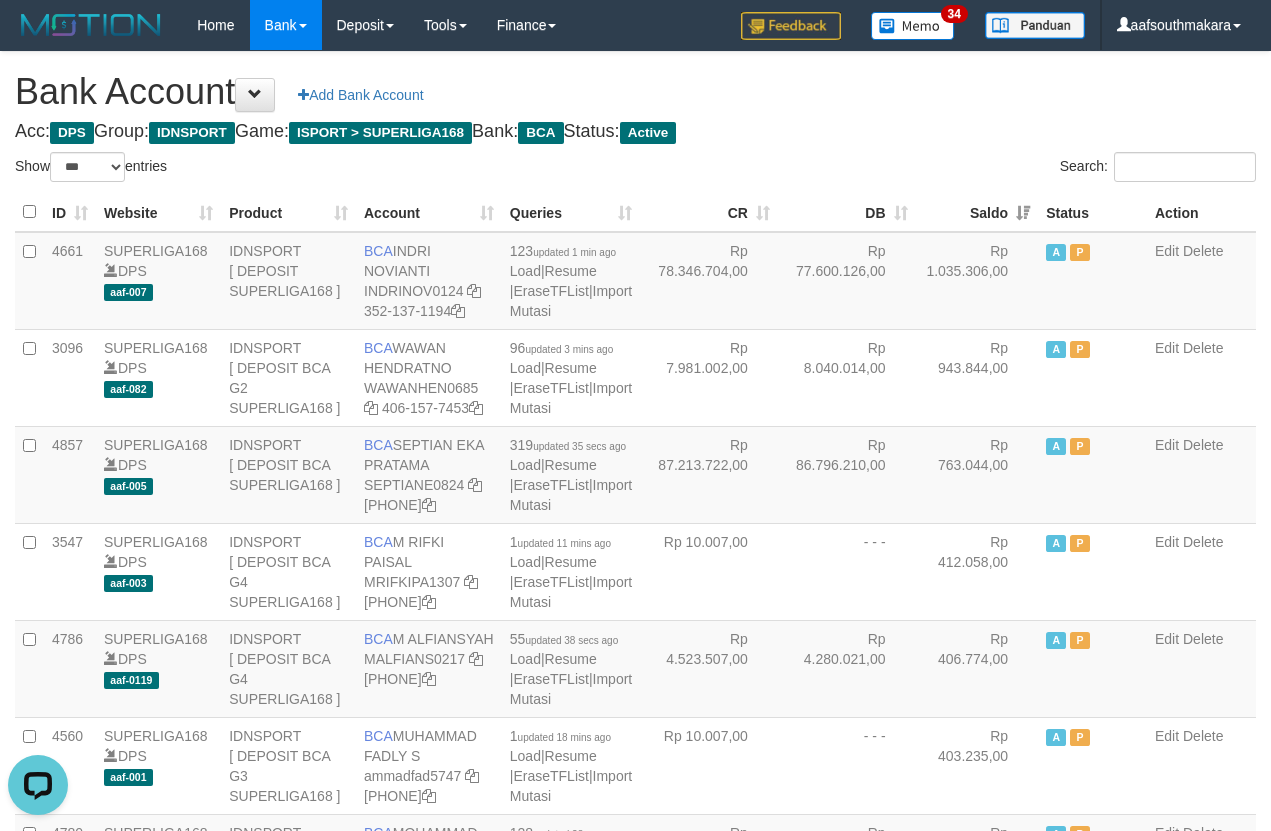 scroll, scrollTop: 0, scrollLeft: 0, axis: both 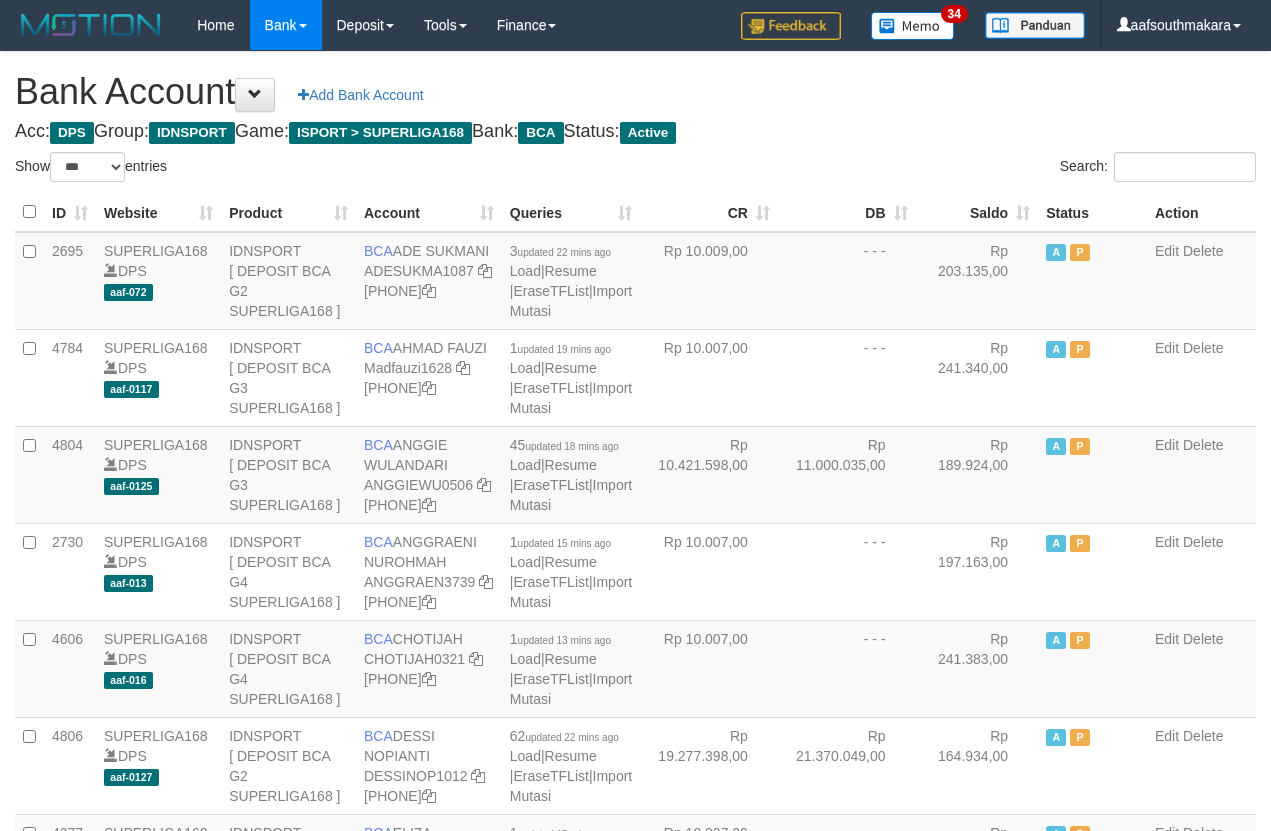 click on "Saldo" at bounding box center (977, 212) 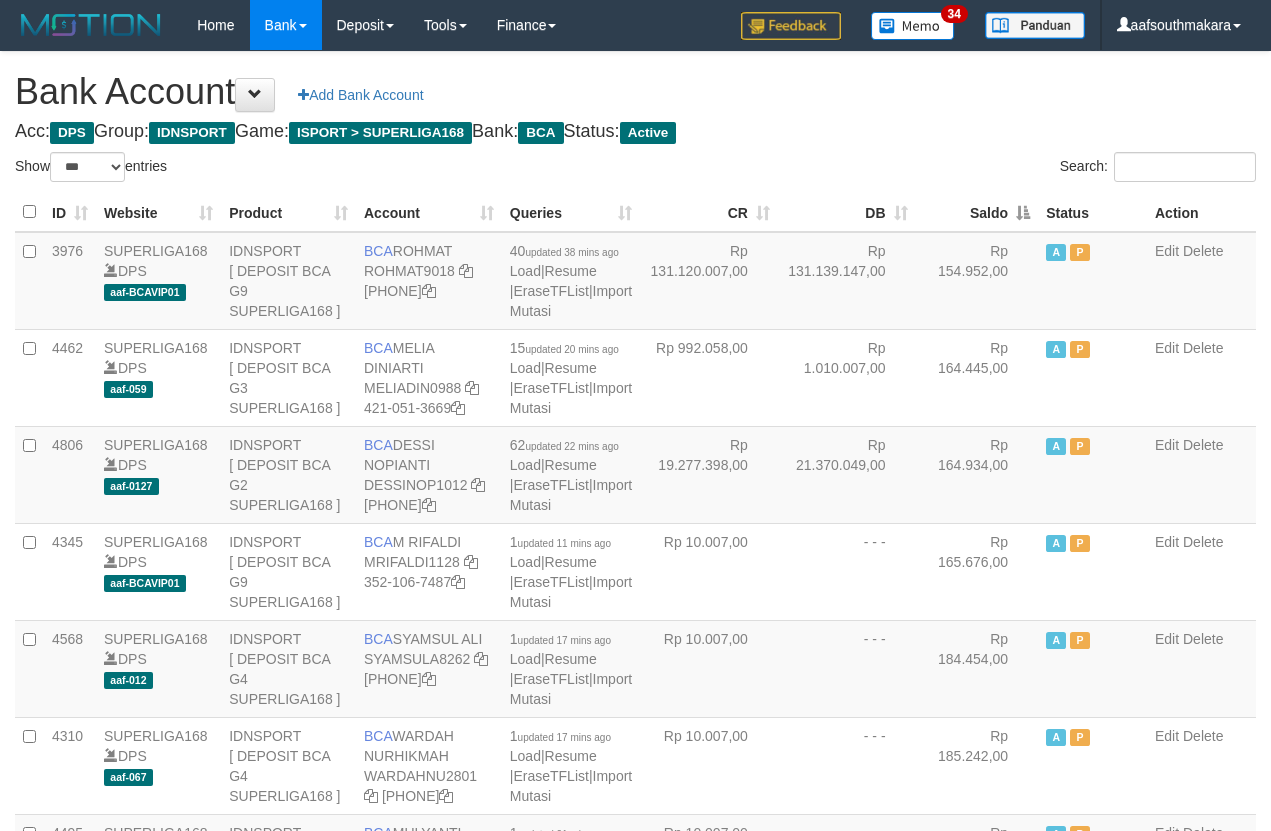 click on "Saldo" at bounding box center [977, 212] 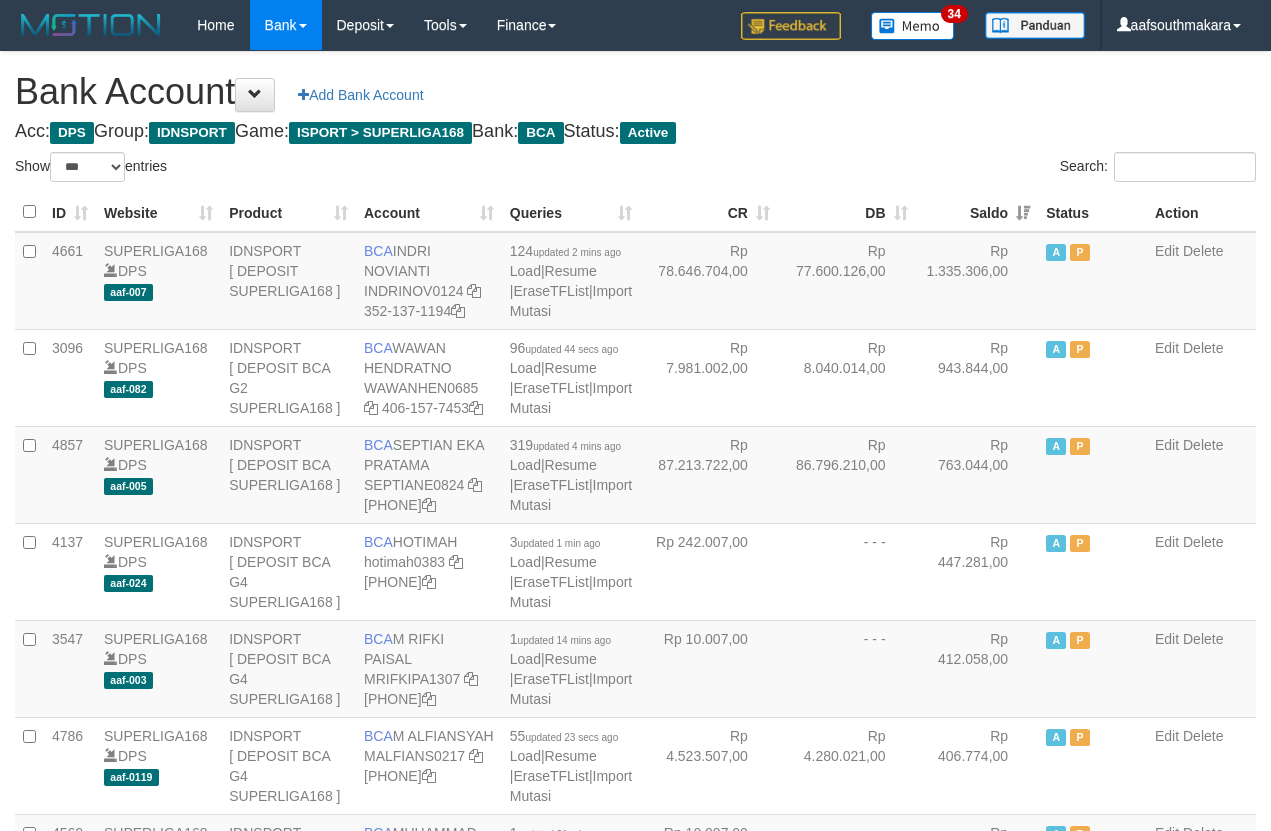 click on "Search:" at bounding box center [954, 169] 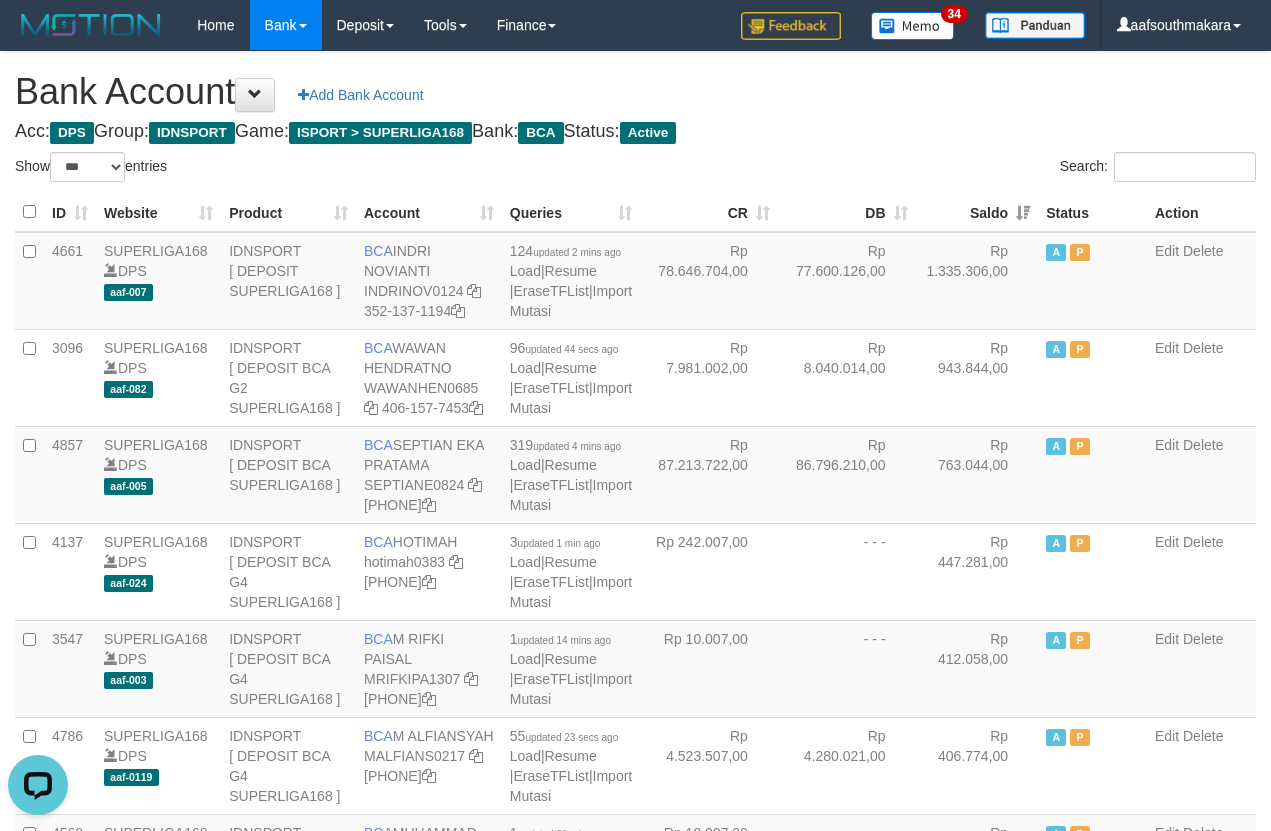 scroll, scrollTop: 0, scrollLeft: 0, axis: both 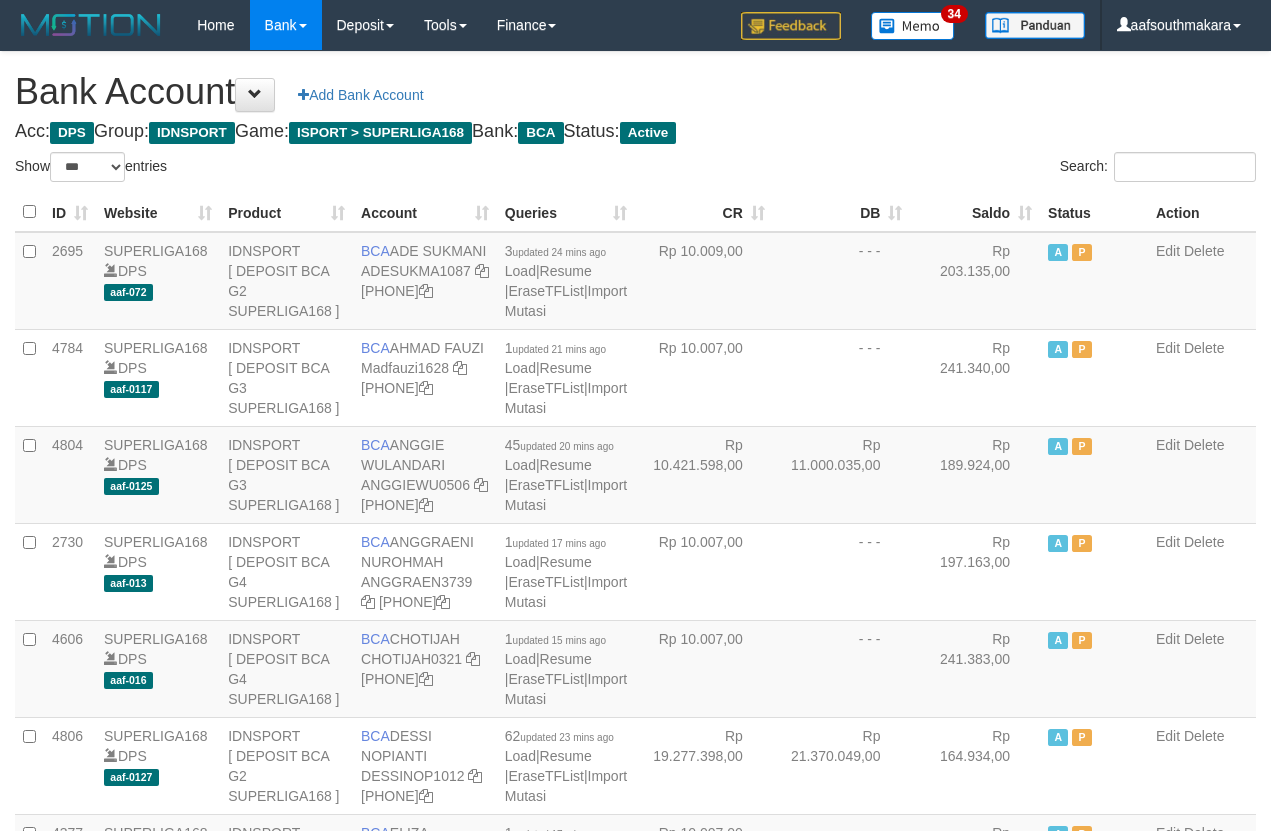 click on "Saldo" at bounding box center [975, 212] 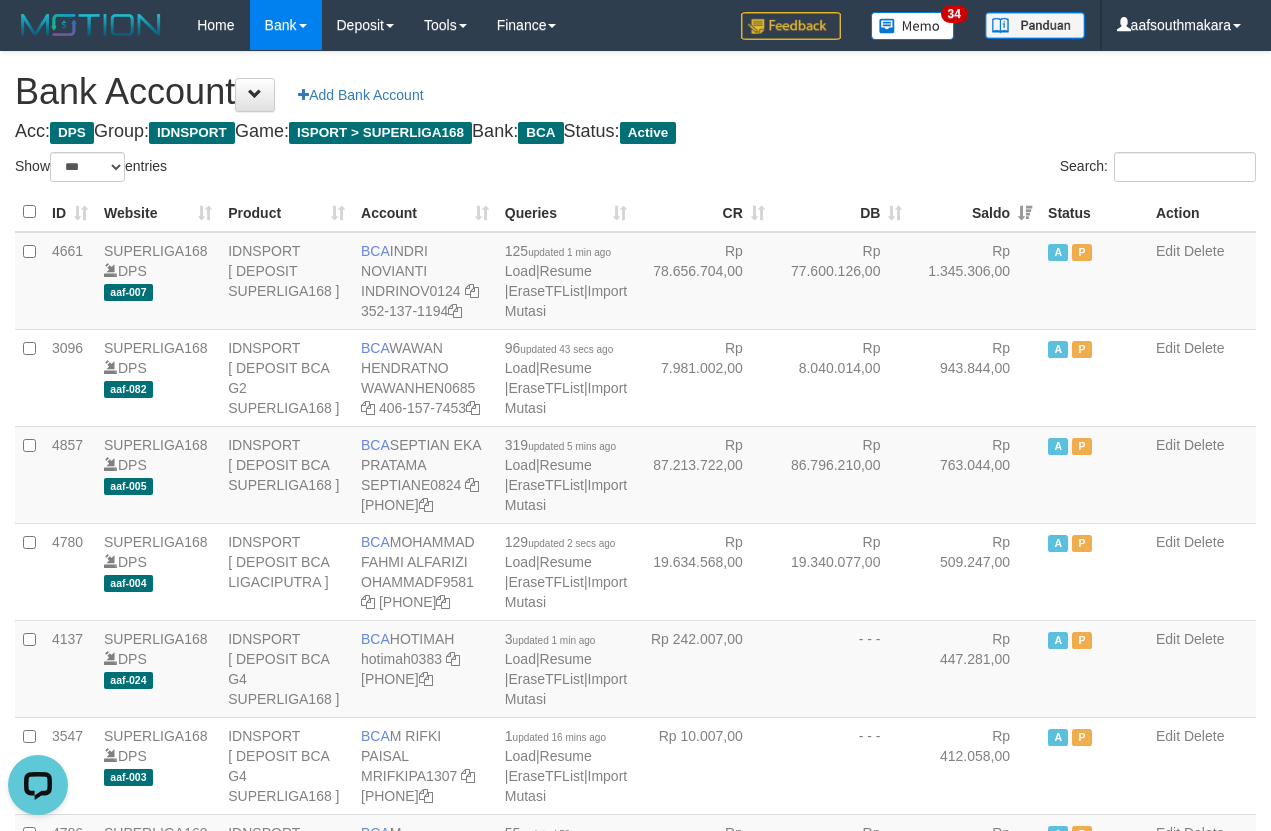 scroll, scrollTop: 0, scrollLeft: 0, axis: both 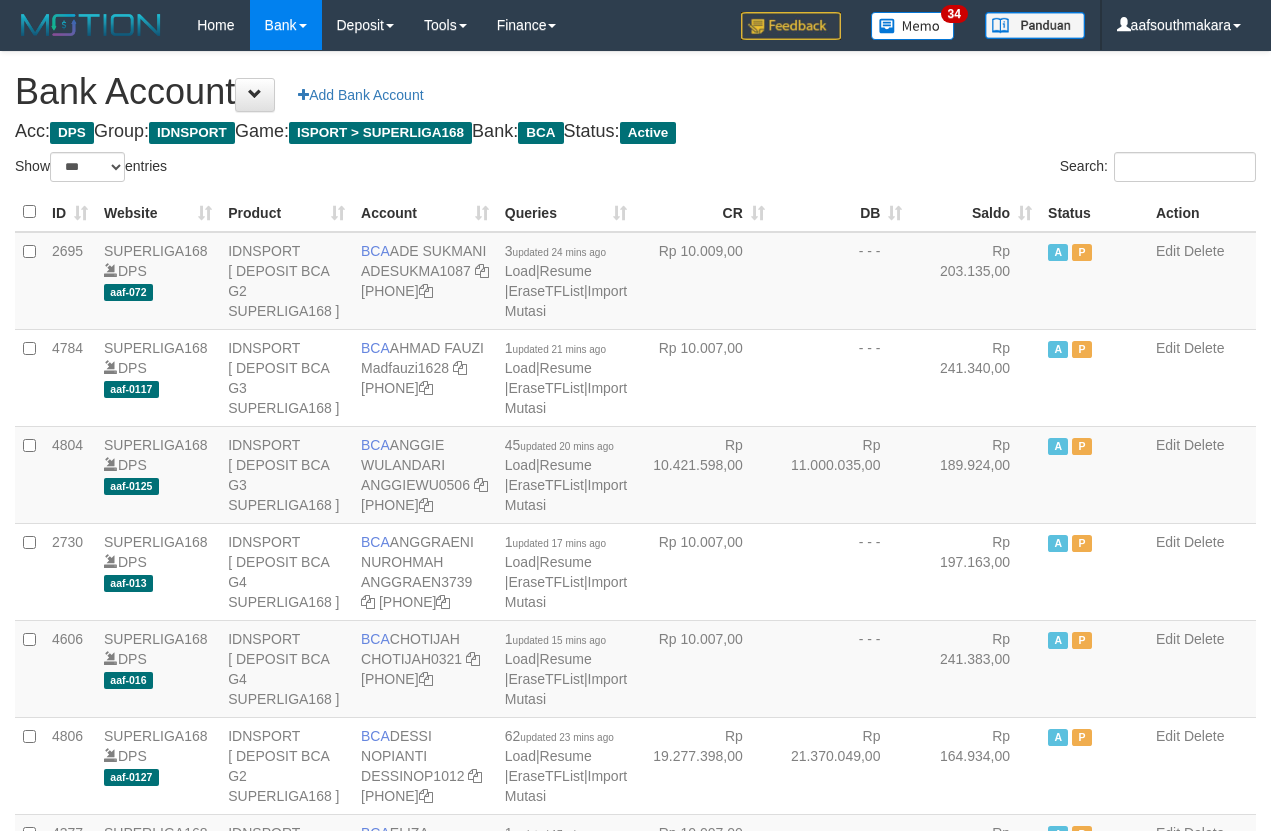 click on "Saldo" at bounding box center [975, 212] 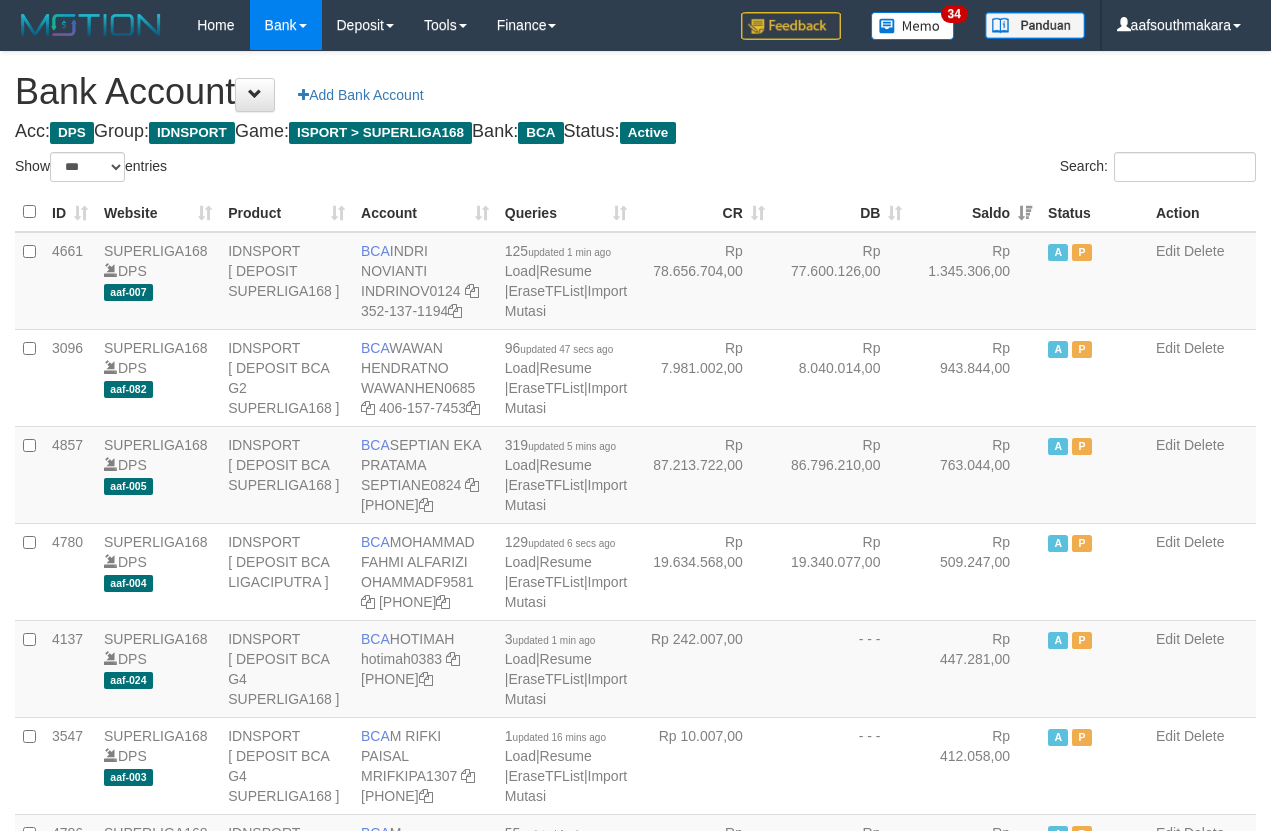 click on "Search:" at bounding box center [954, 169] 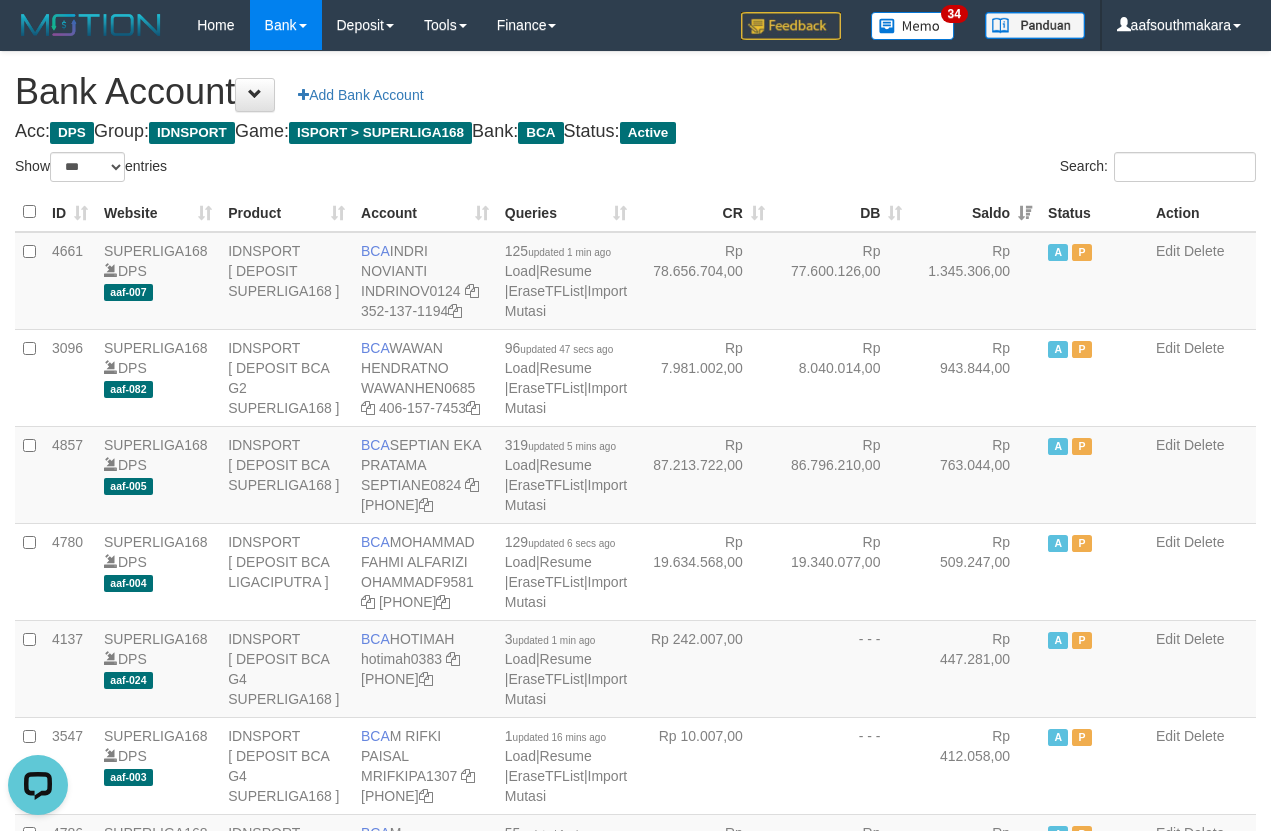 scroll, scrollTop: 0, scrollLeft: 0, axis: both 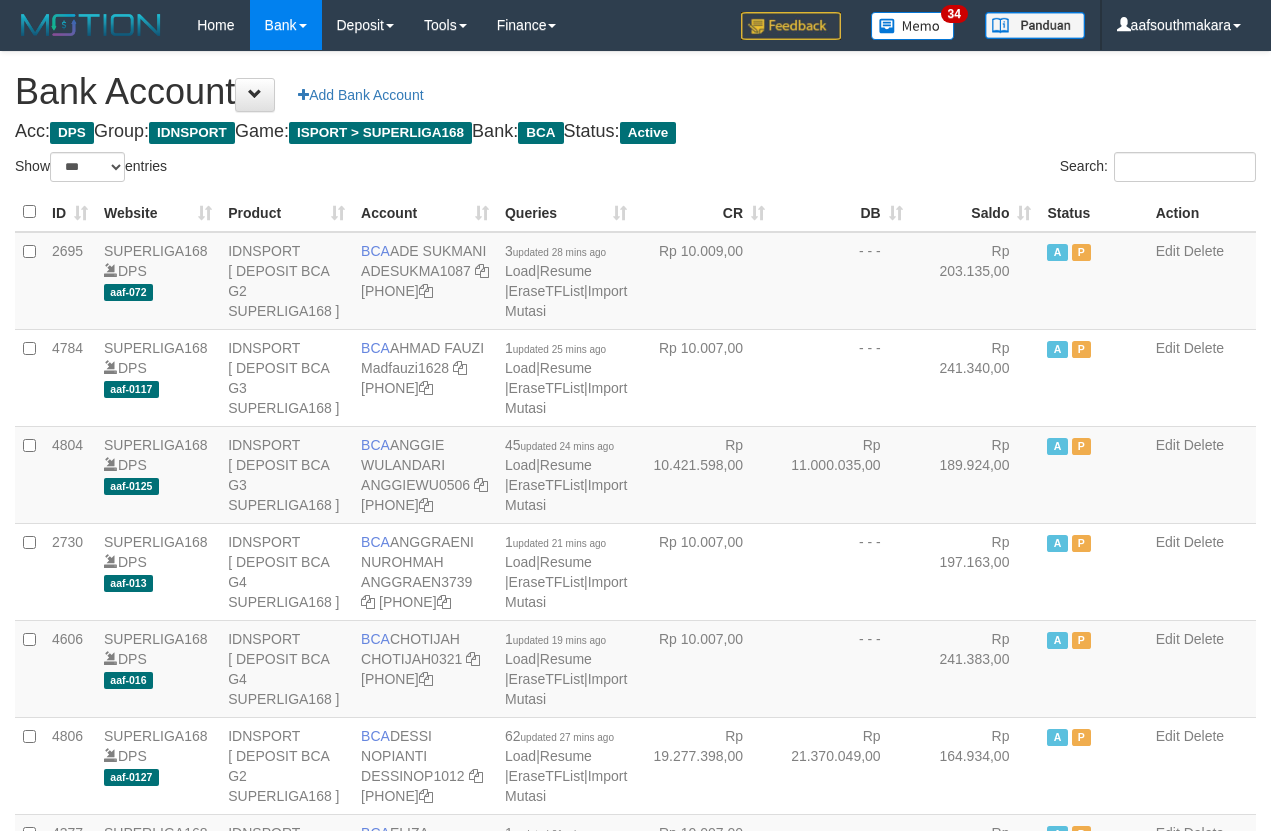 click on "Saldo" at bounding box center (975, 212) 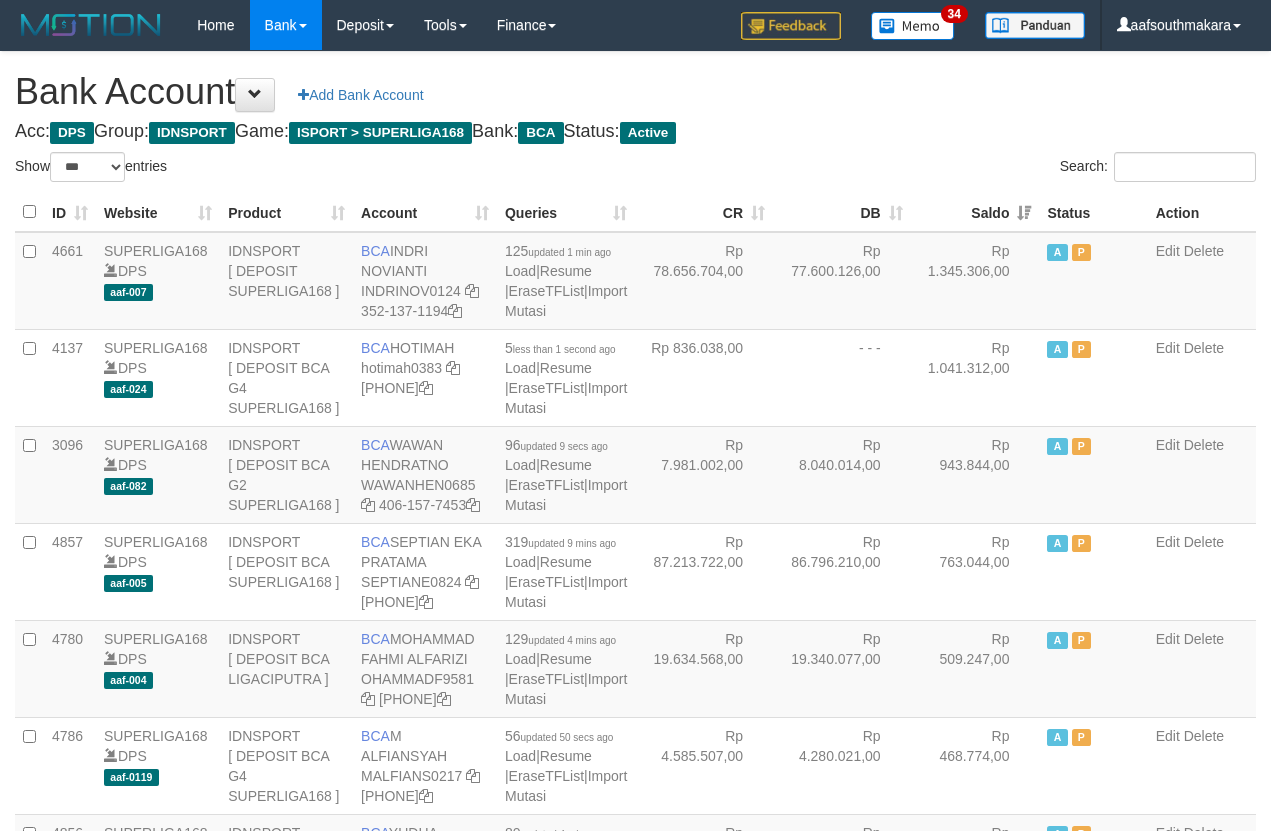 click on "Bank Account
Add Bank Account
Acc: 										 DPS
Group:   IDNSPORT    		Game:   ISPORT > SUPERLIGA168    		Bank:   BCA    		Status:  Active
Filter Account Type
*******
***
**
***
DPS
SELECT ALL  SELECT TYPE  - ALL -
DPS
WD
TMP
Filter Product
*******
******
********
********
*******
********
IDNSPORT
SELECT ALL  SELECT GROUP  - ALL -
BETHUB
IDNPOKER
IDNSPORT
IDNTOTO
LOADONLY
Filter Website
*******" at bounding box center [635, 1708] 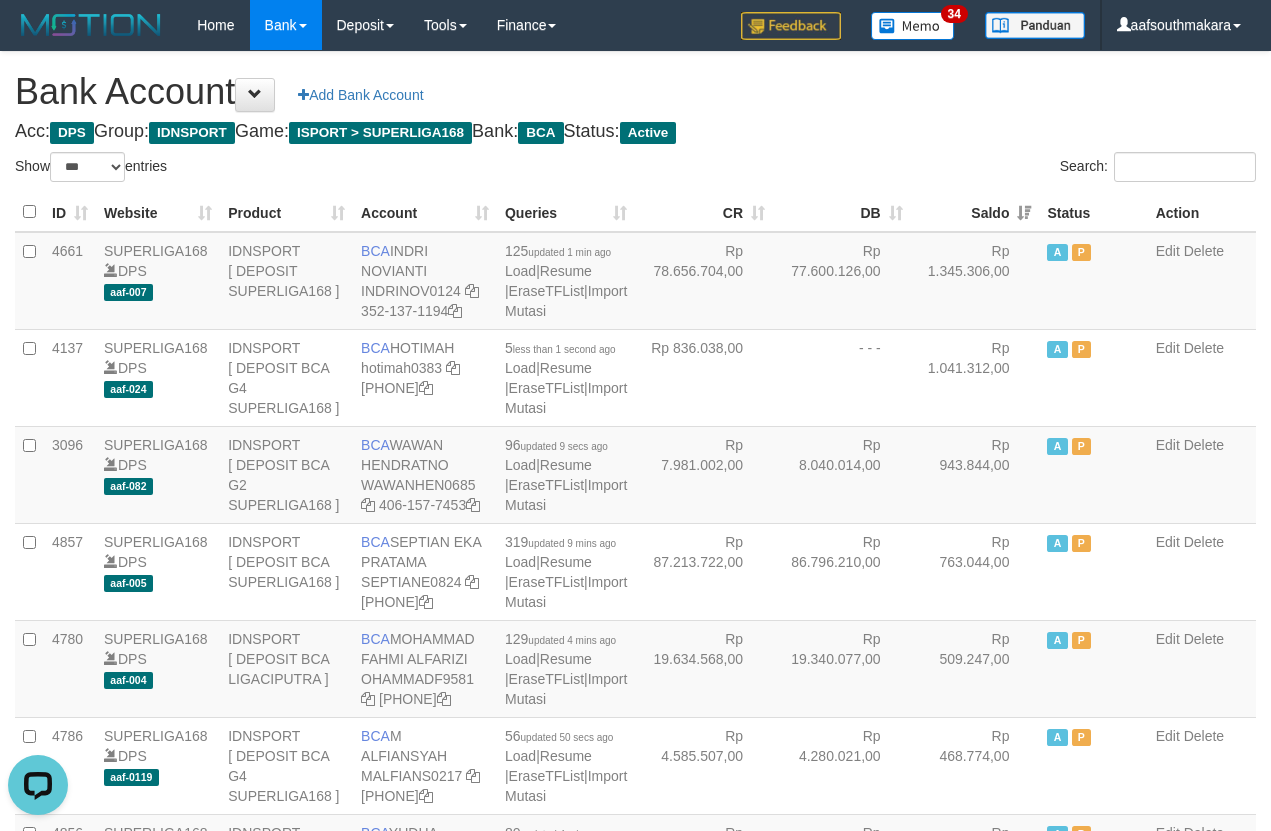 scroll, scrollTop: 0, scrollLeft: 0, axis: both 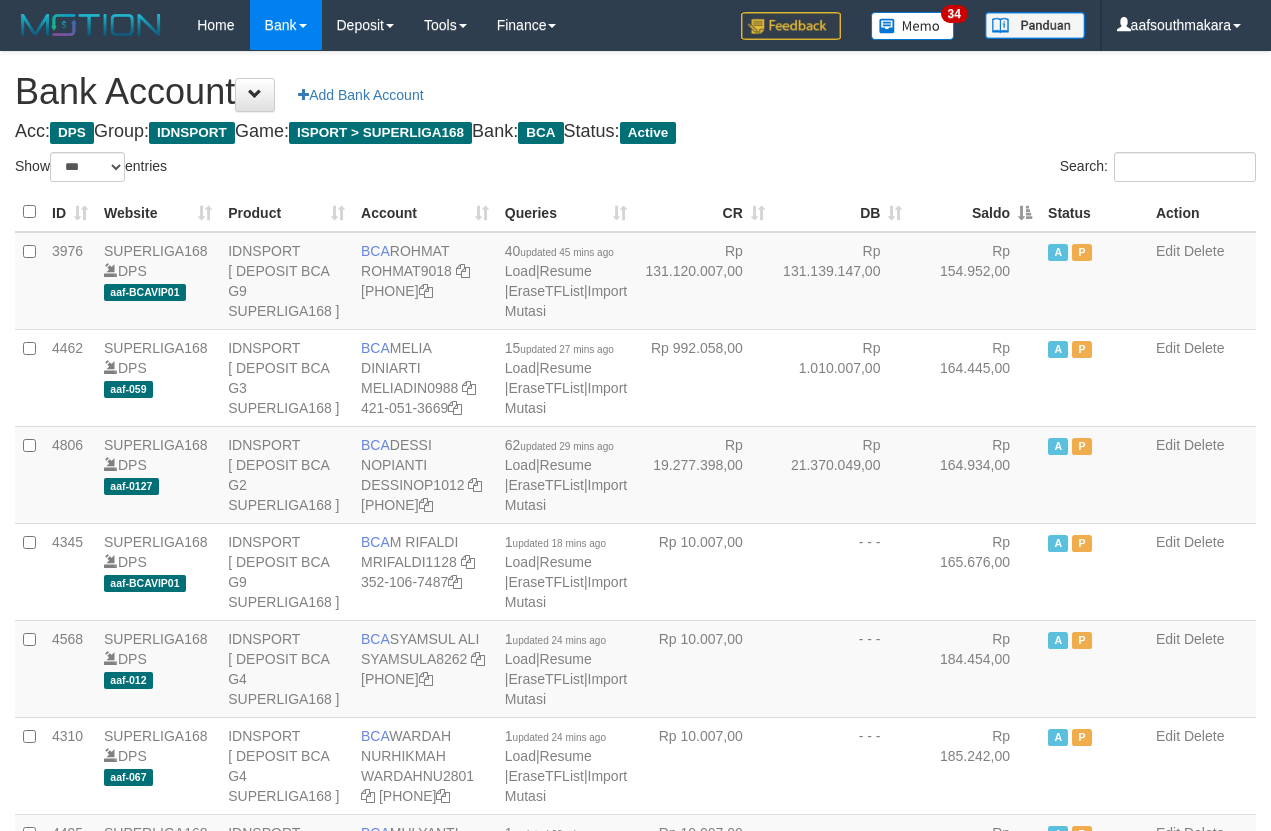 click on "Saldo" at bounding box center [975, 212] 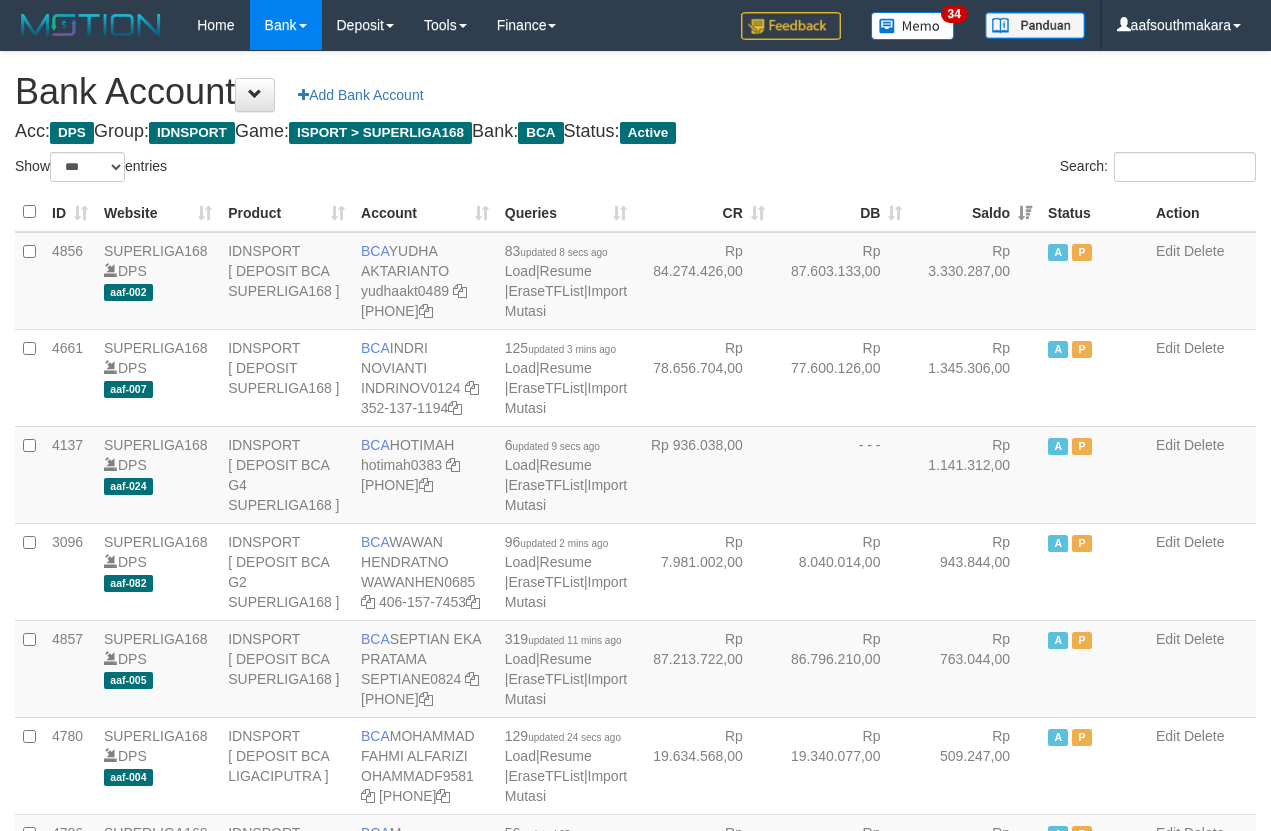 click on "Bank Account
Add Bank Account
Acc: 										 DPS
Group:   IDNSPORT    		Game:   ISPORT > SUPERLIGA168    		Bank:   BCA    		Status:  Active
Filter Account Type
*******
***
**
***
DPS
SELECT ALL  SELECT TYPE  - ALL -
DPS
WD
TMP
Filter Product
*******
******
********
********
*******
********
IDNSPORT
SELECT ALL  SELECT GROUP  - ALL -
BETHUB
IDNPOKER
IDNSPORT
IDNTOTO
LOADONLY
Filter Website
*******" at bounding box center [635, 1708] 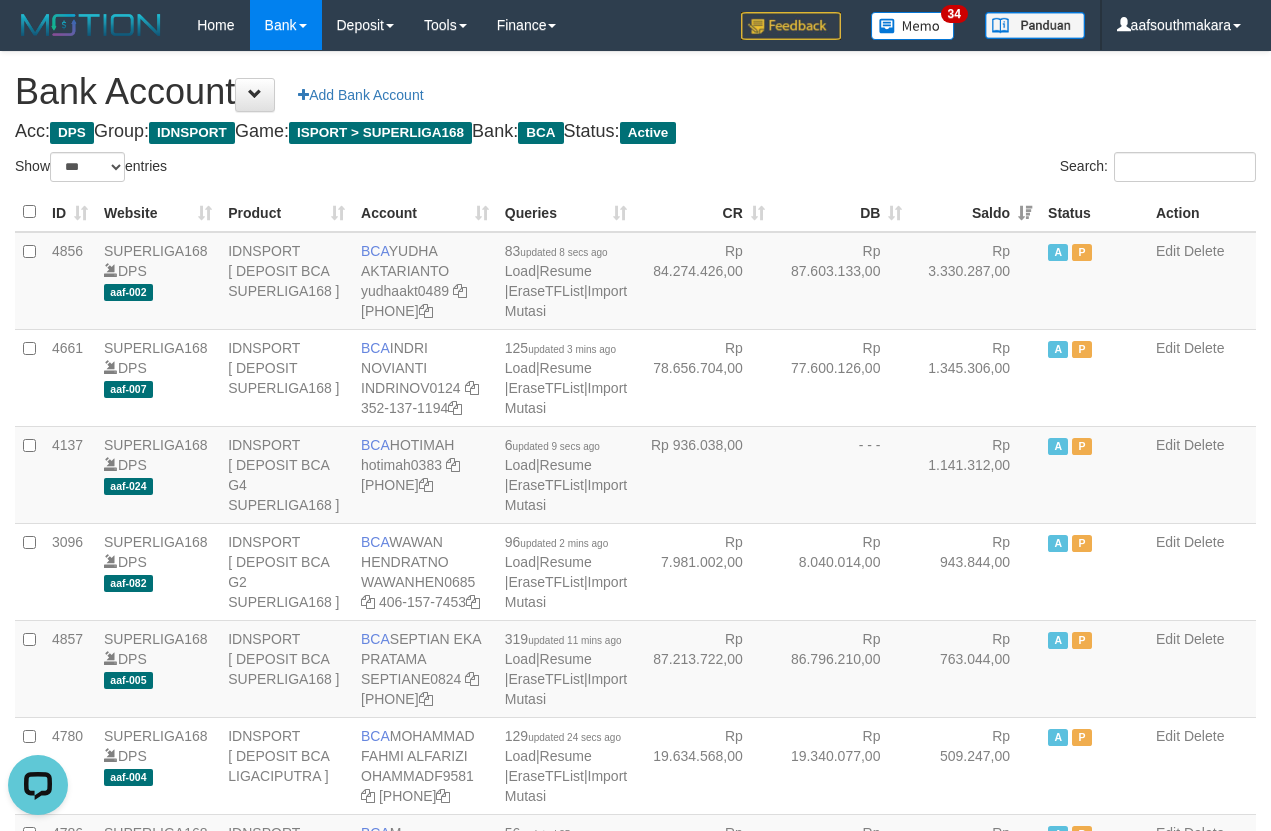 scroll, scrollTop: 0, scrollLeft: 0, axis: both 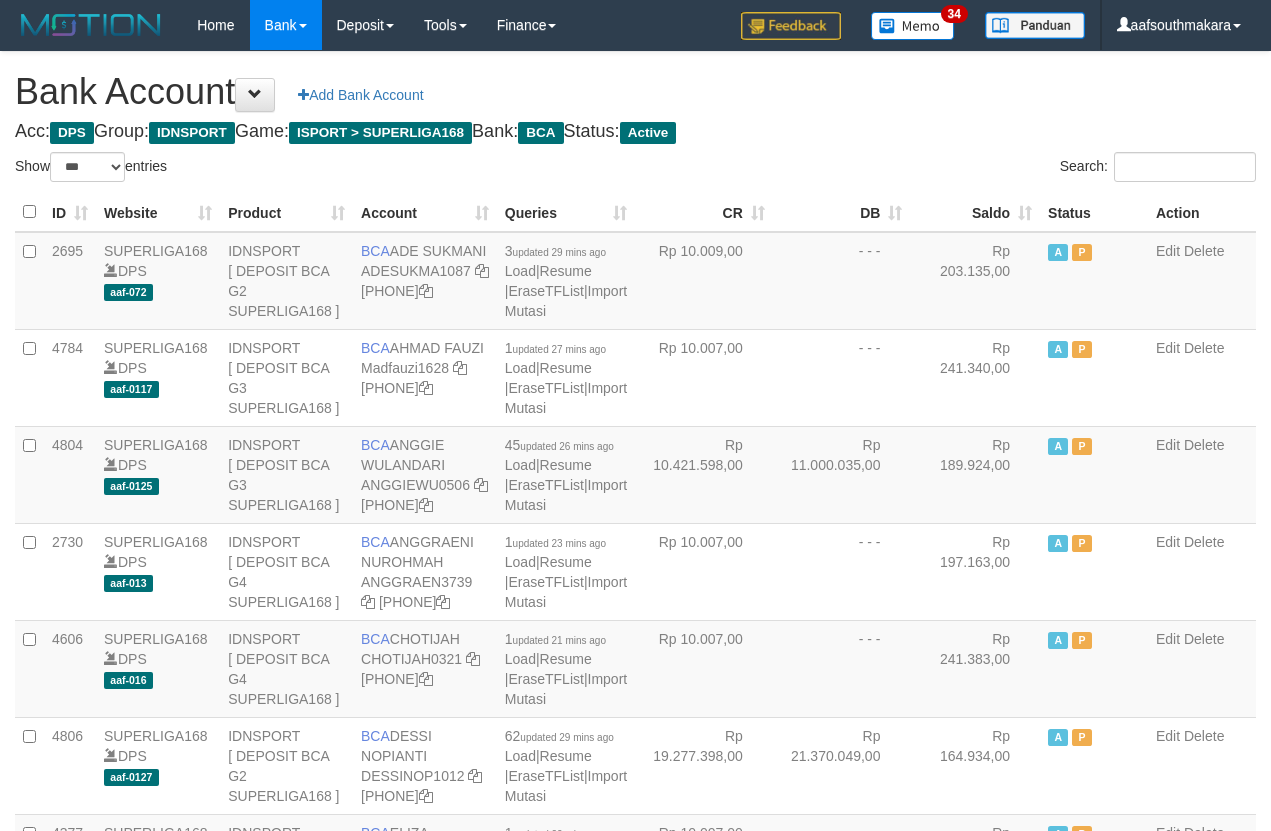 click on "Saldo" at bounding box center (975, 212) 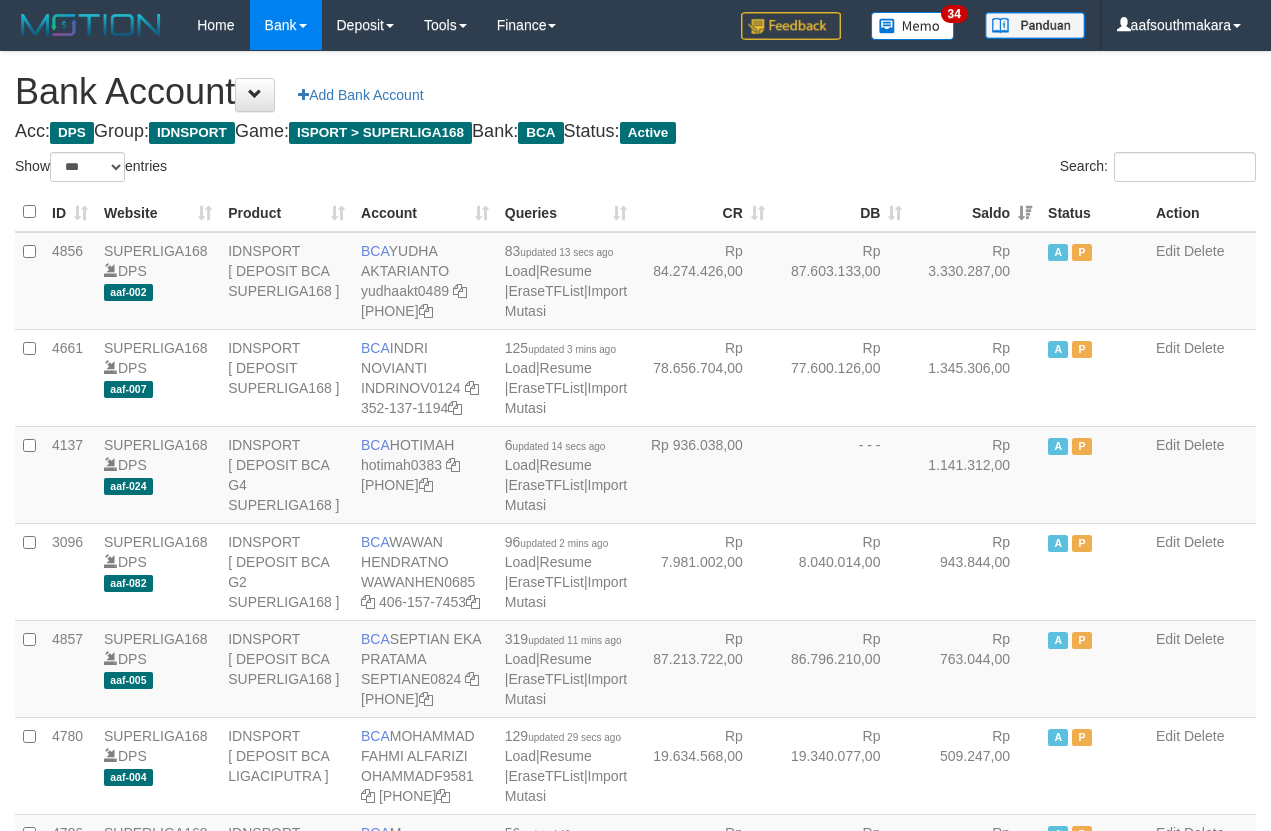 click on "Search:" at bounding box center [954, 169] 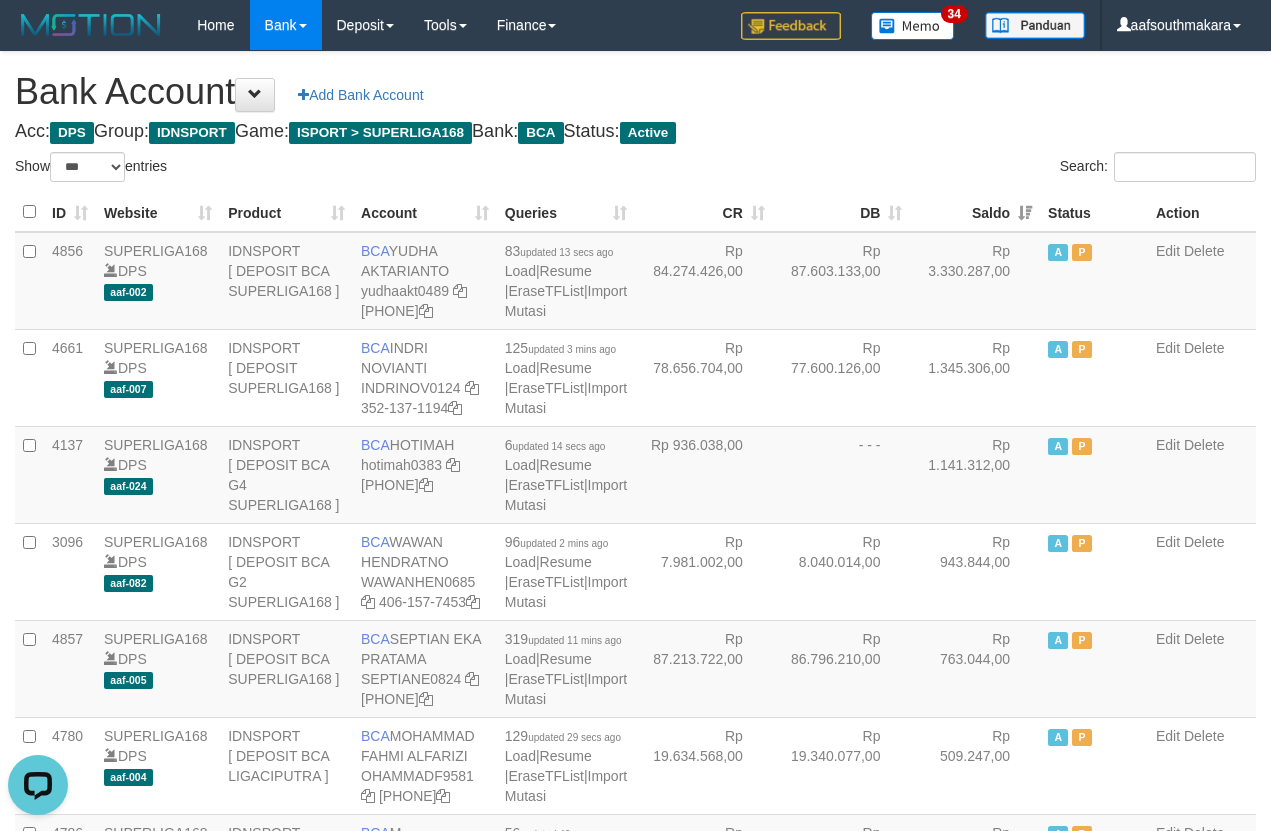 scroll, scrollTop: 0, scrollLeft: 0, axis: both 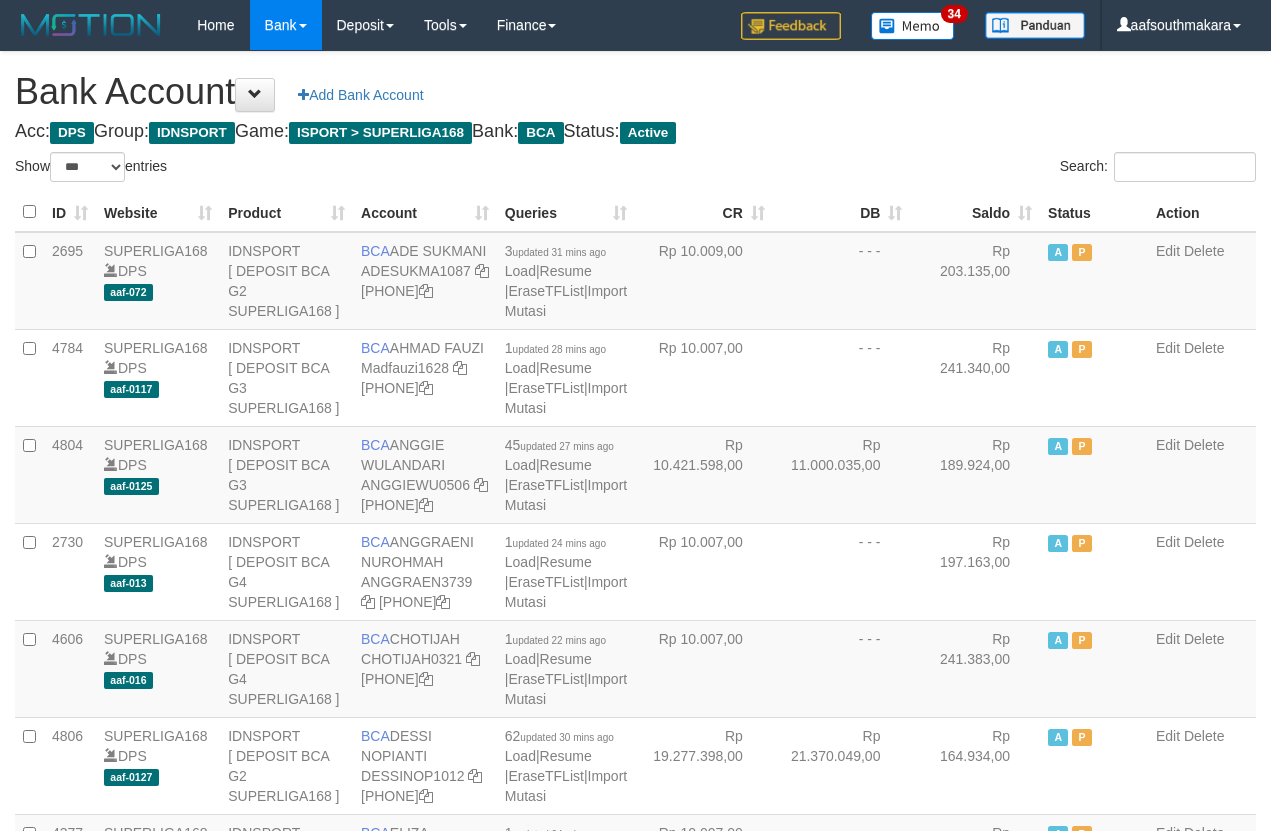 click on "Saldo" at bounding box center [975, 212] 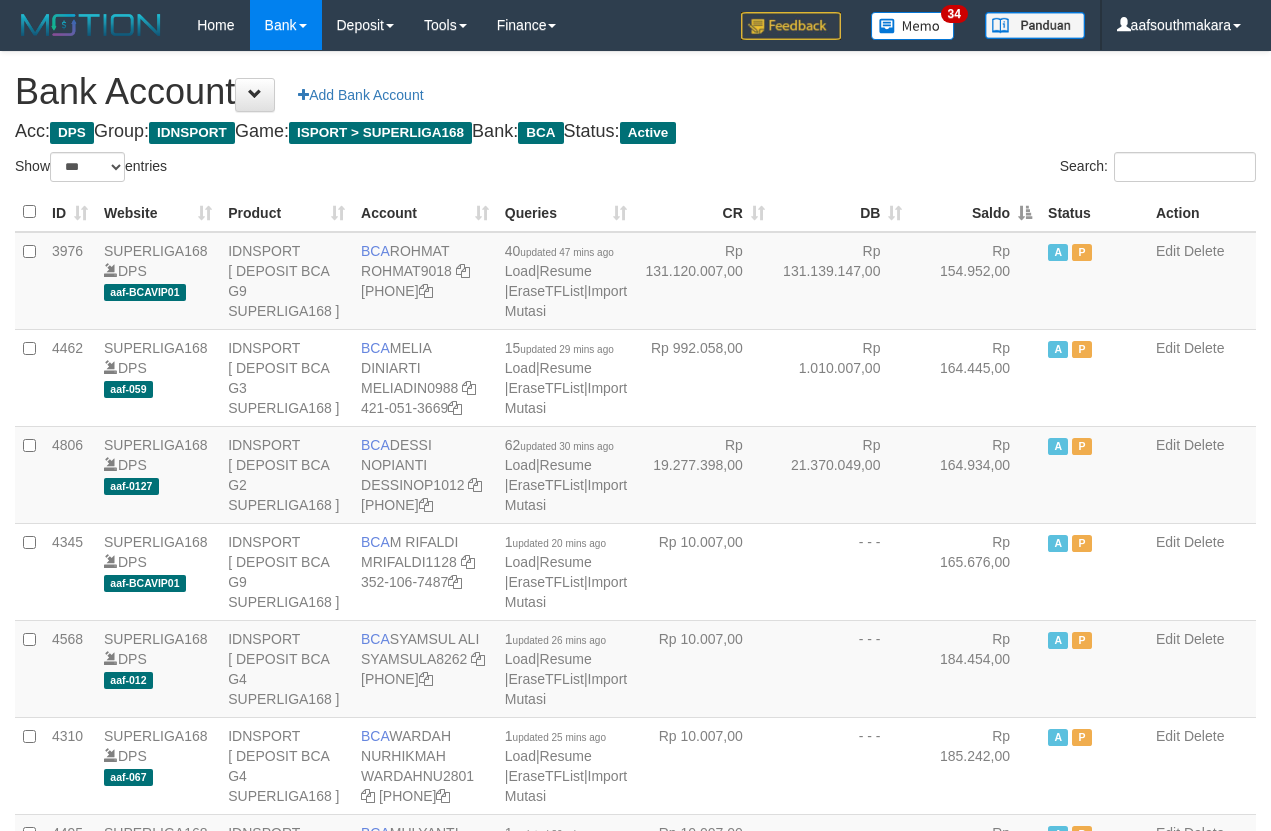click on "Saldo" at bounding box center (975, 212) 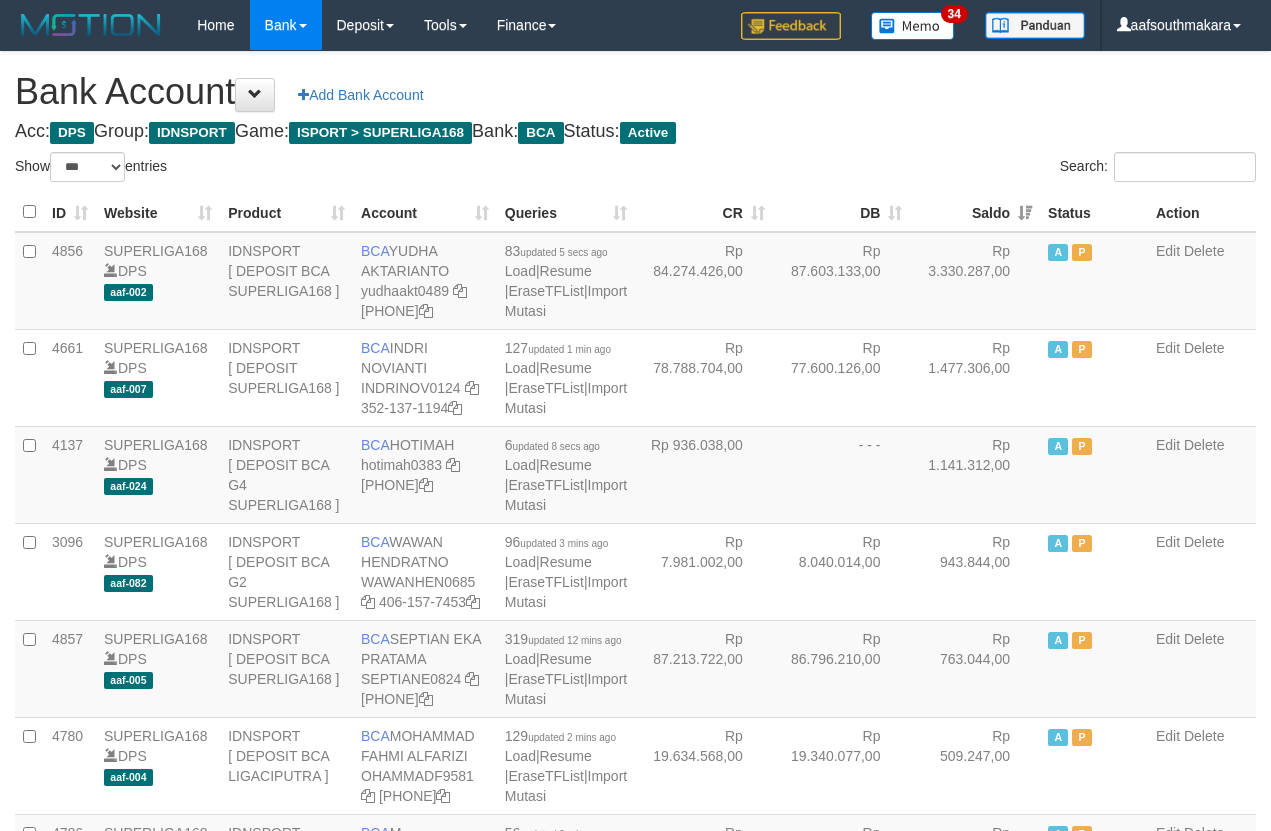 click on "Acc: 										 DPS
Group:   IDNSPORT    		Game:   ISPORT > SUPERLIGA168    		Bank:   BCA    		Status:  Active" at bounding box center [635, 132] 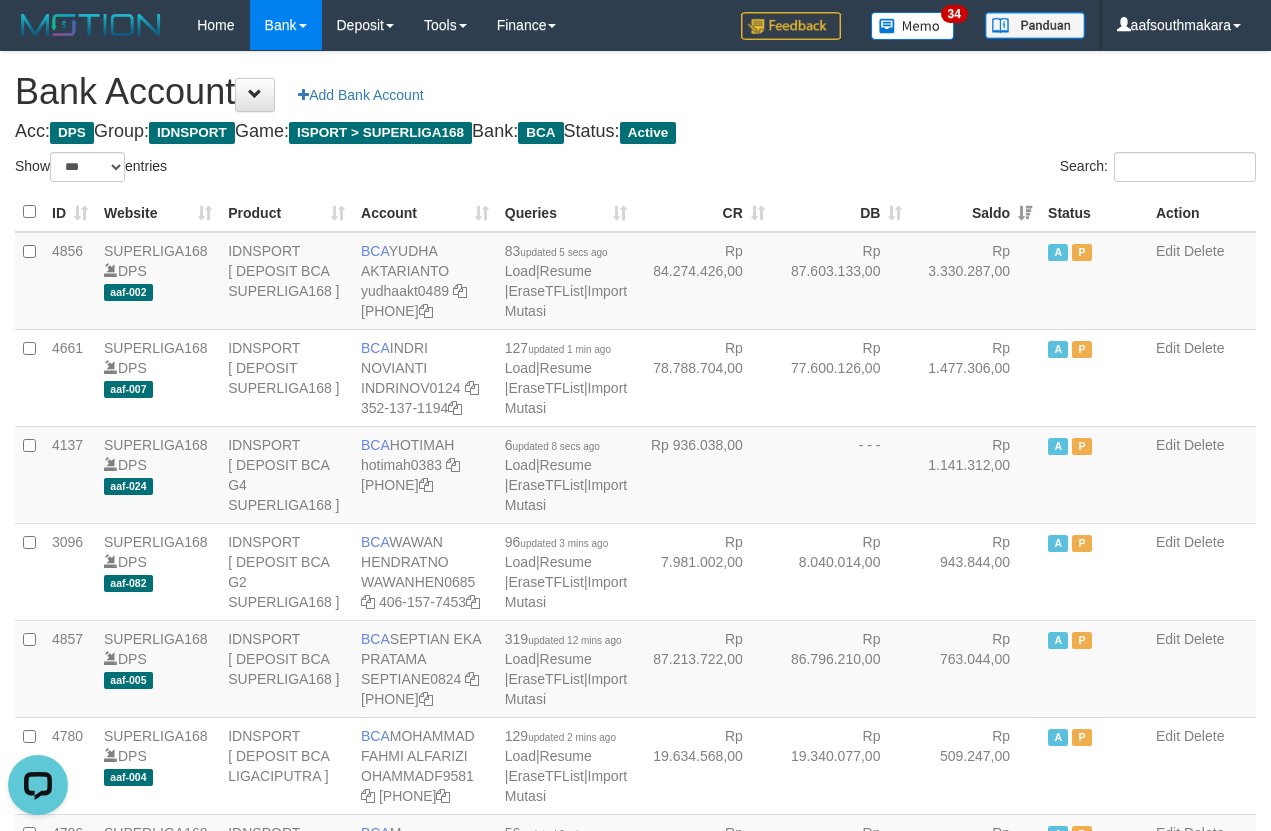 scroll, scrollTop: 0, scrollLeft: 0, axis: both 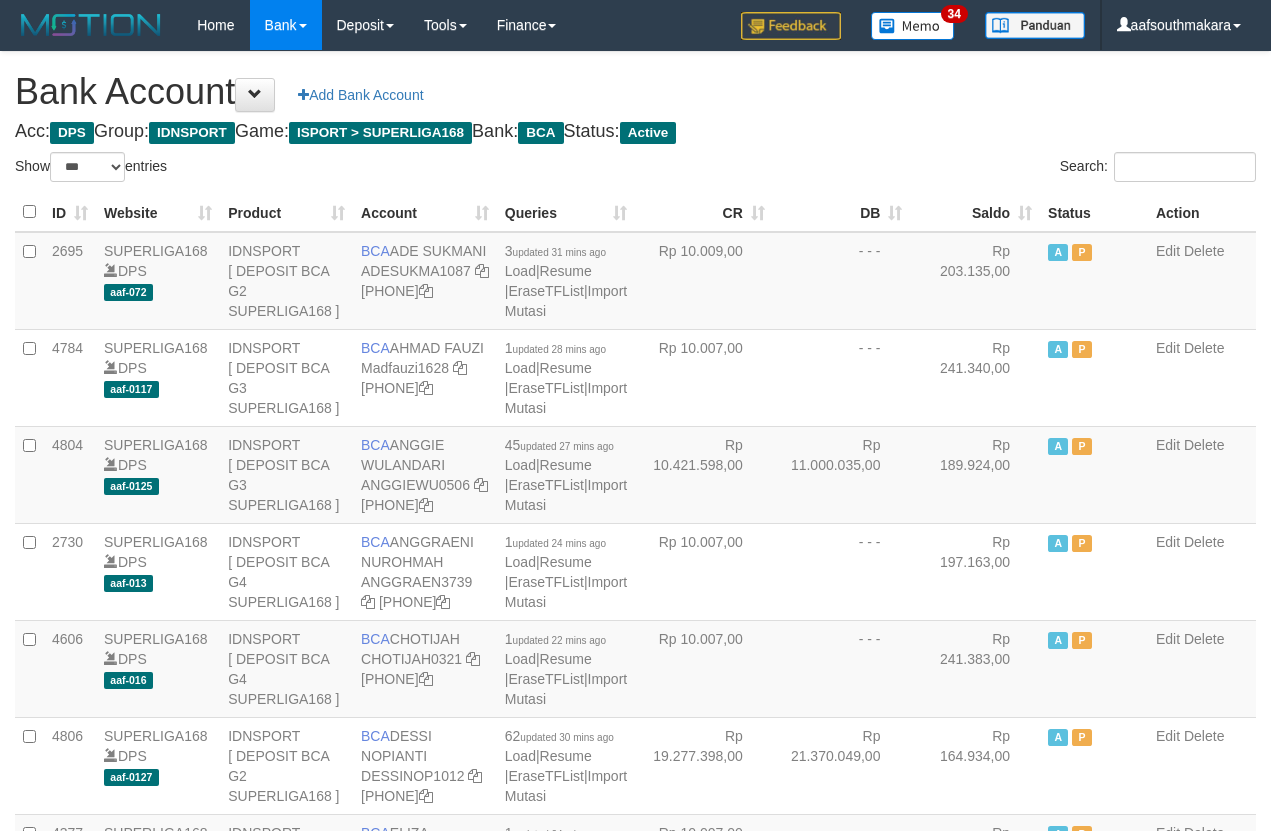 click on "Saldo" at bounding box center (975, 212) 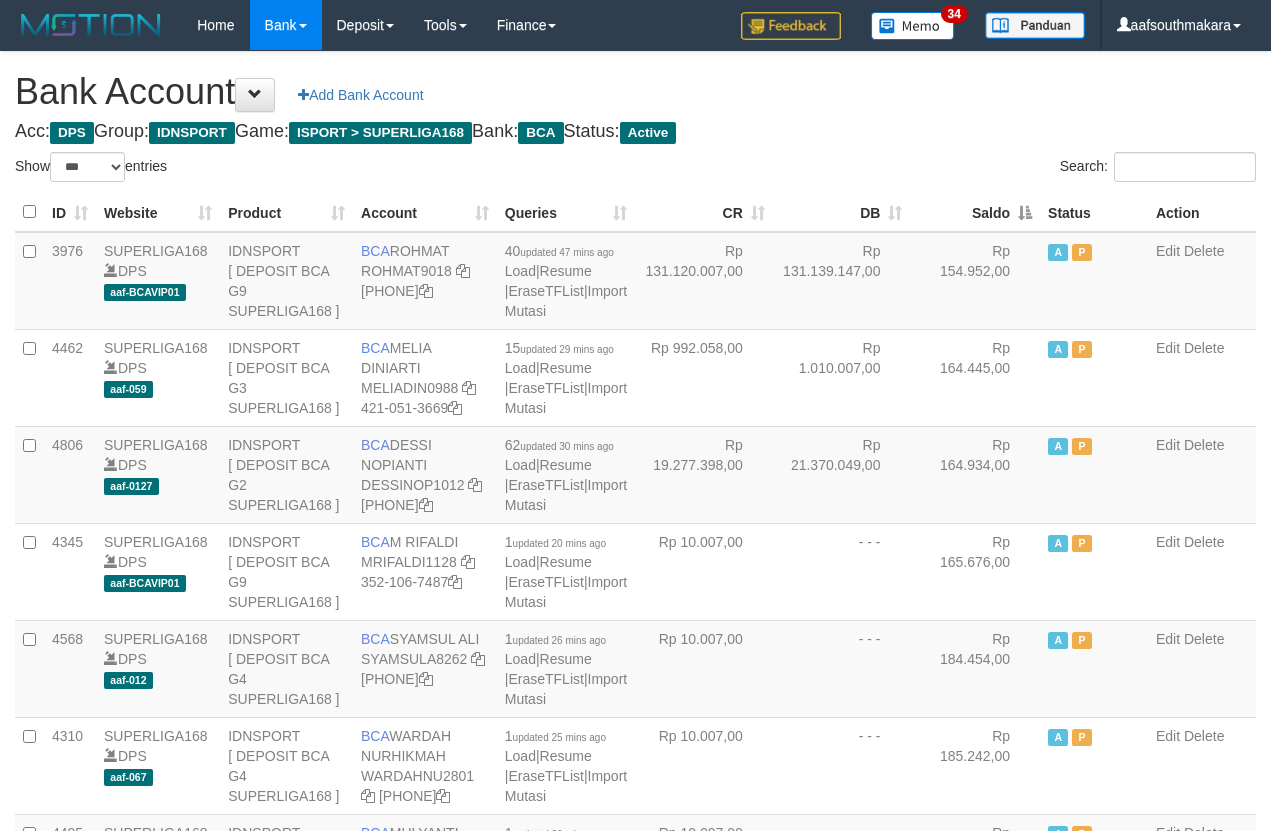 click on "Saldo" at bounding box center [975, 212] 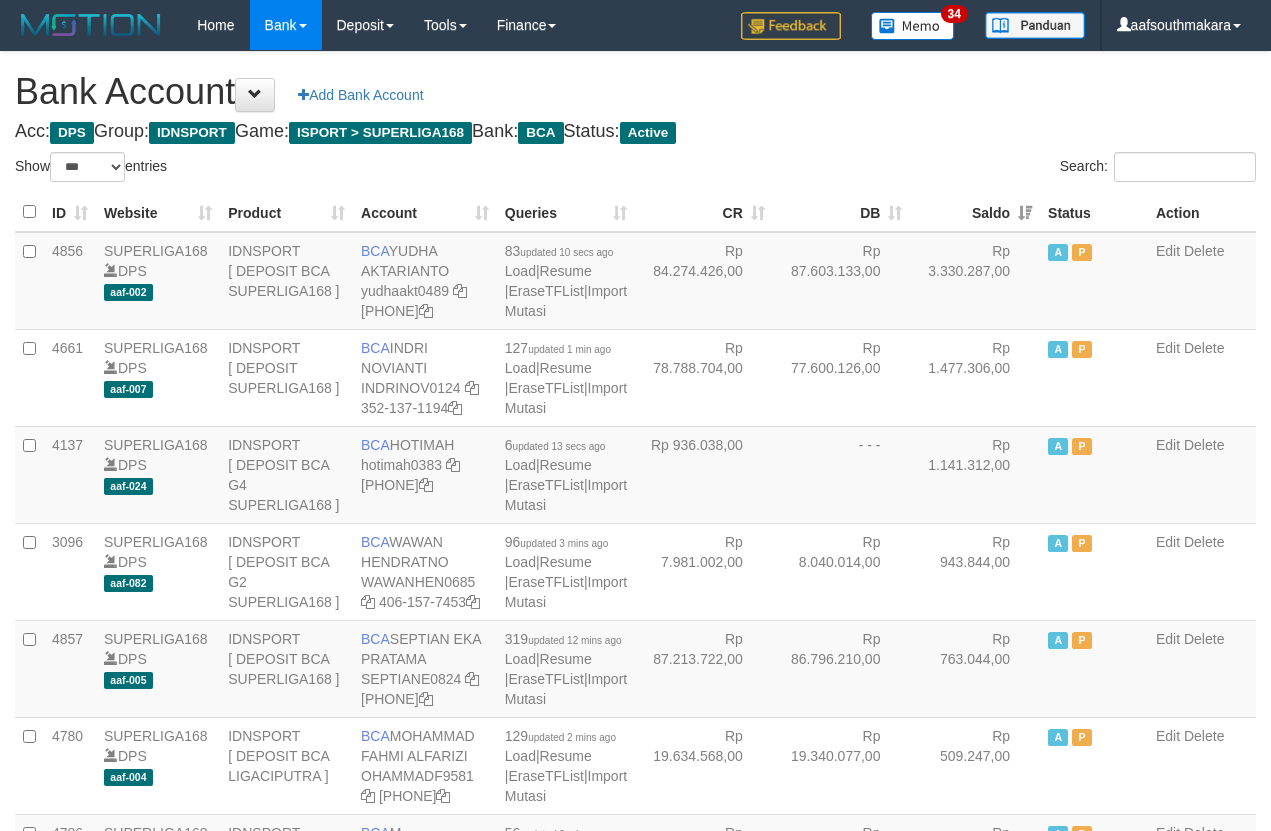 drag, startPoint x: 976, startPoint y: 152, endPoint x: 1279, endPoint y: 164, distance: 303.23752 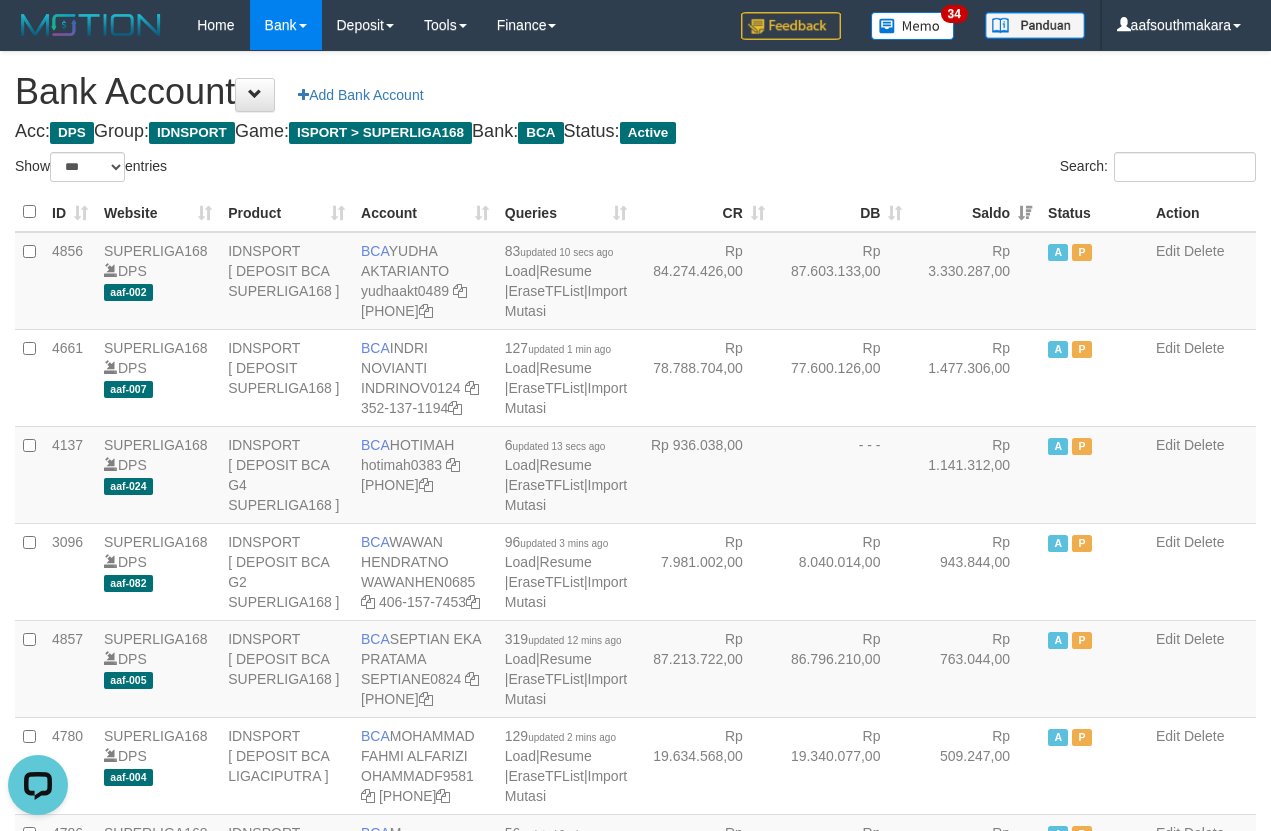scroll, scrollTop: 0, scrollLeft: 0, axis: both 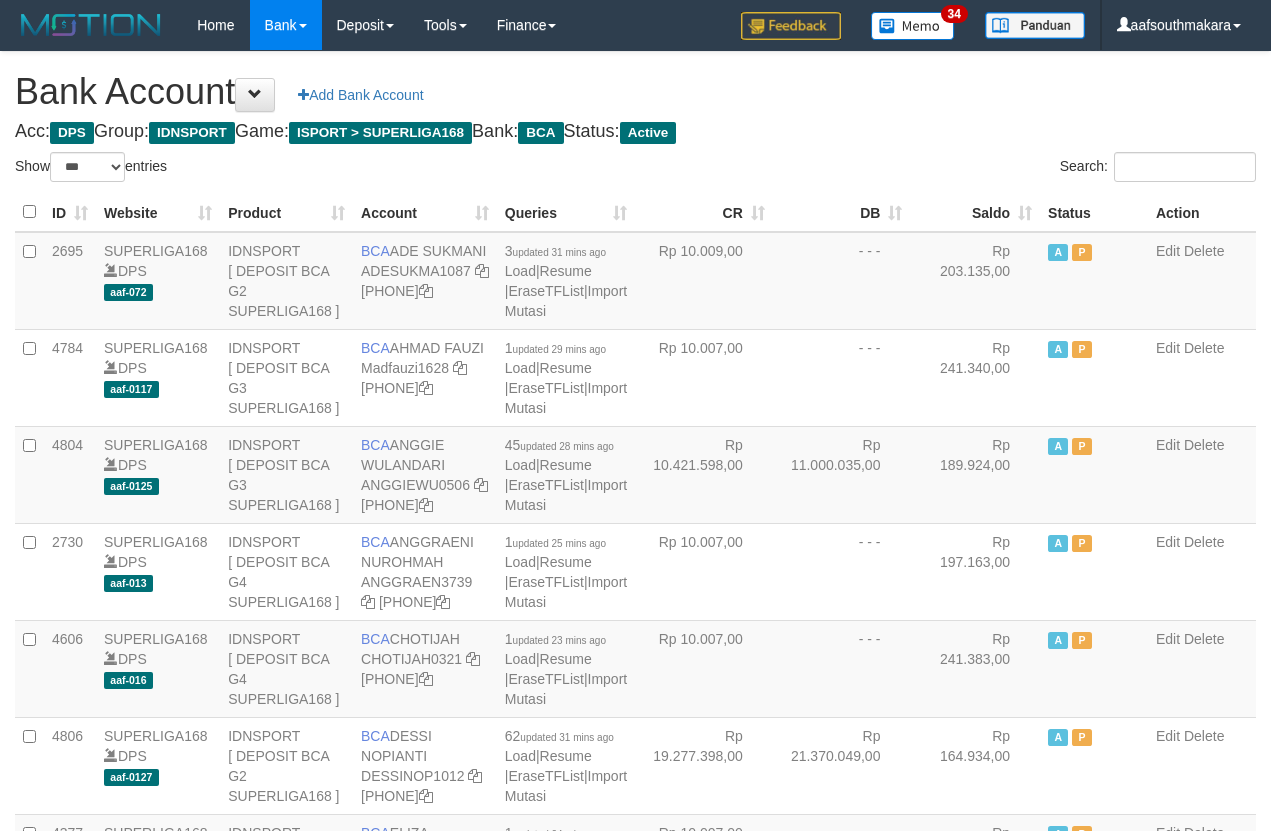 click on "Saldo" at bounding box center [975, 212] 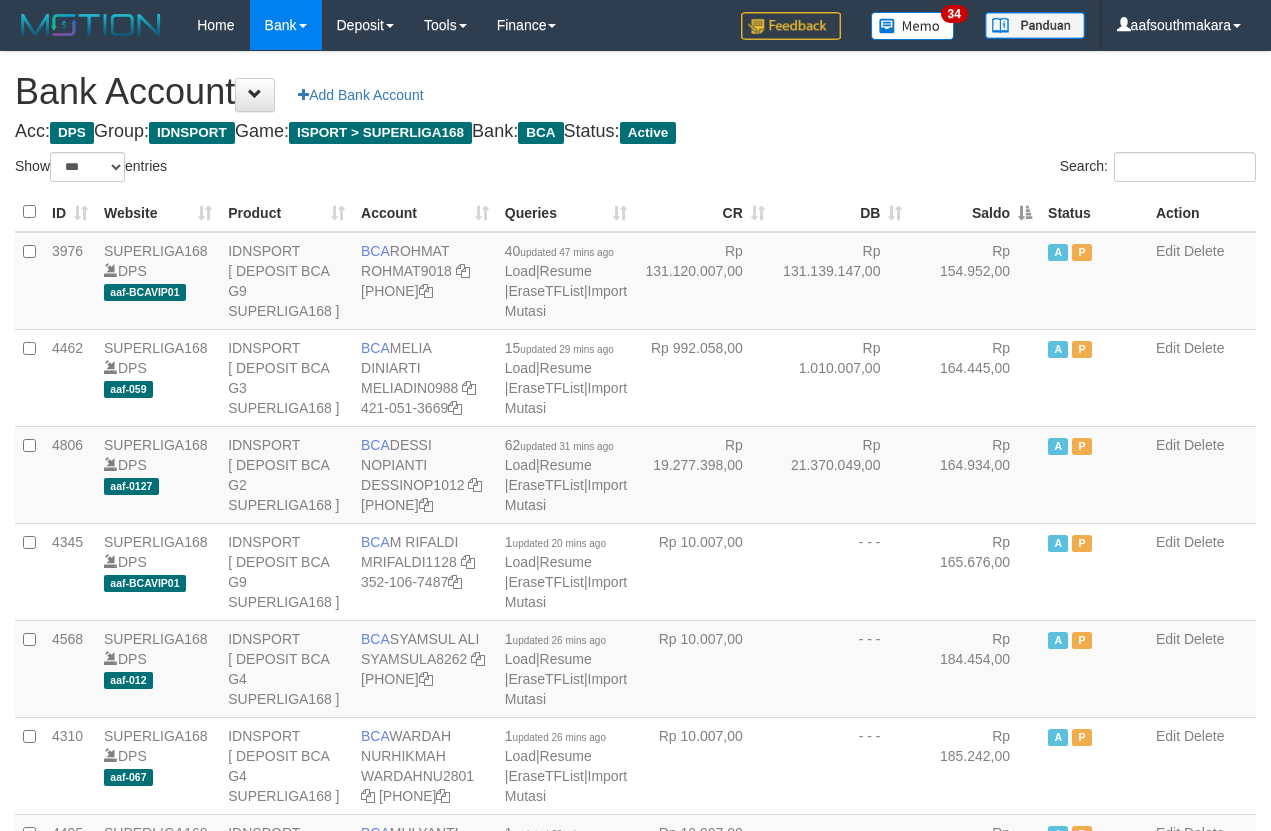 click on "Saldo" at bounding box center (975, 212) 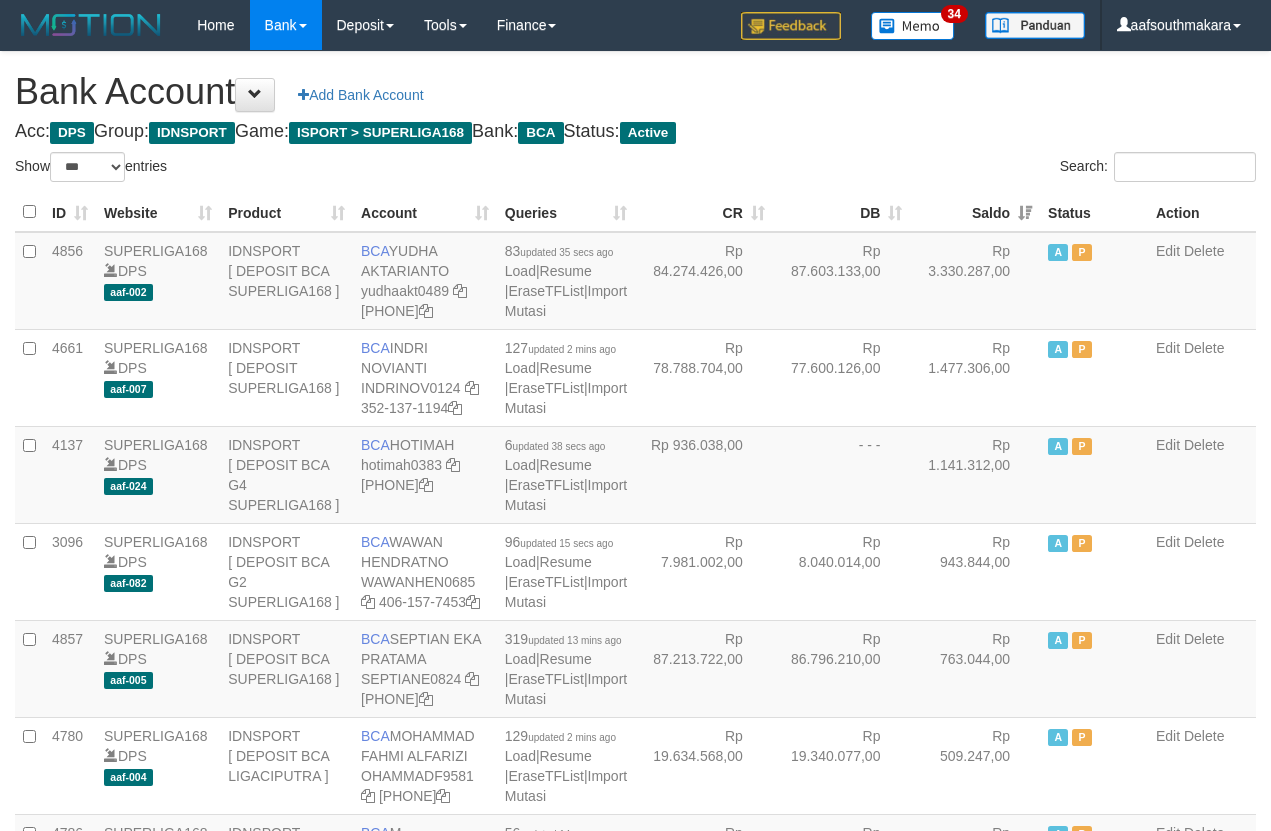 click on "Acc: 										 DPS
Group:   IDNSPORT    		Game:   ISPORT > SUPERLIGA168    		Bank:   BCA    		Status:  Active" at bounding box center [635, 132] 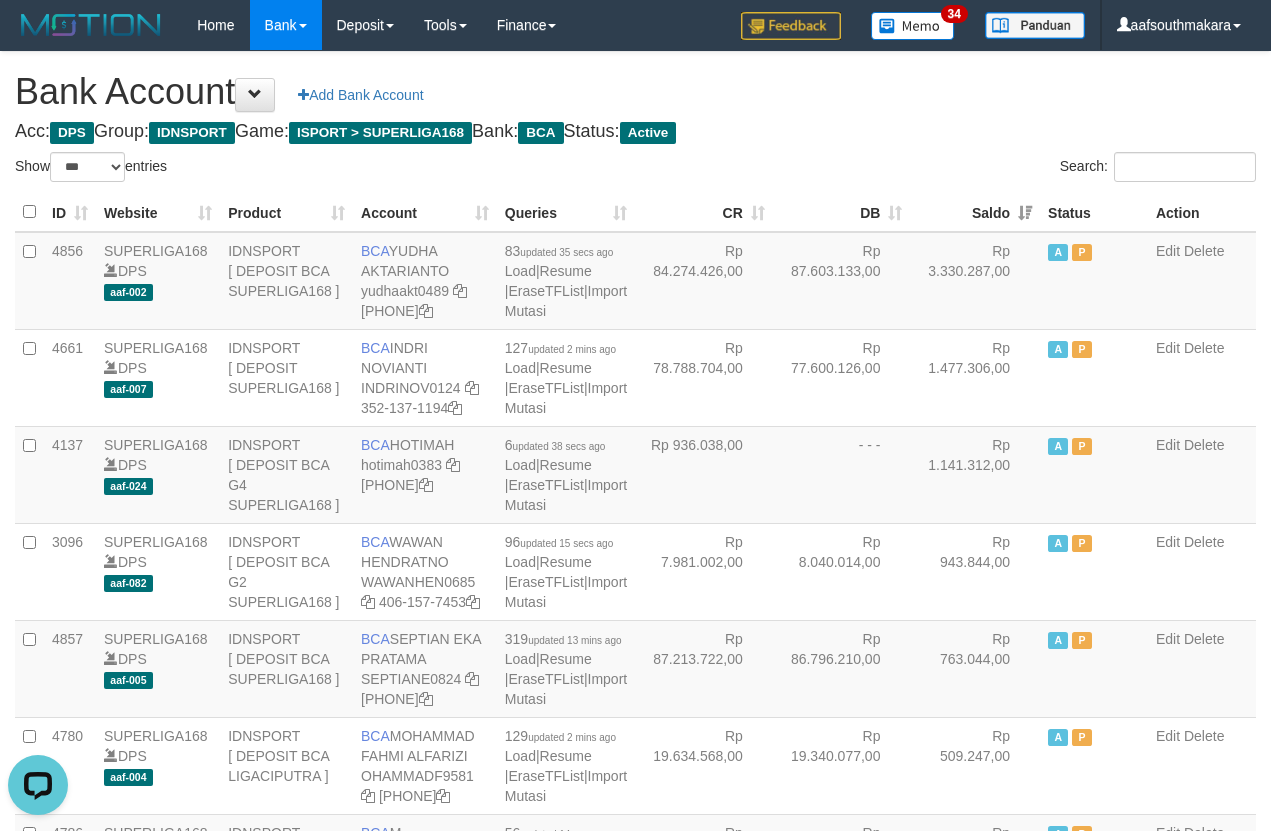 scroll, scrollTop: 0, scrollLeft: 0, axis: both 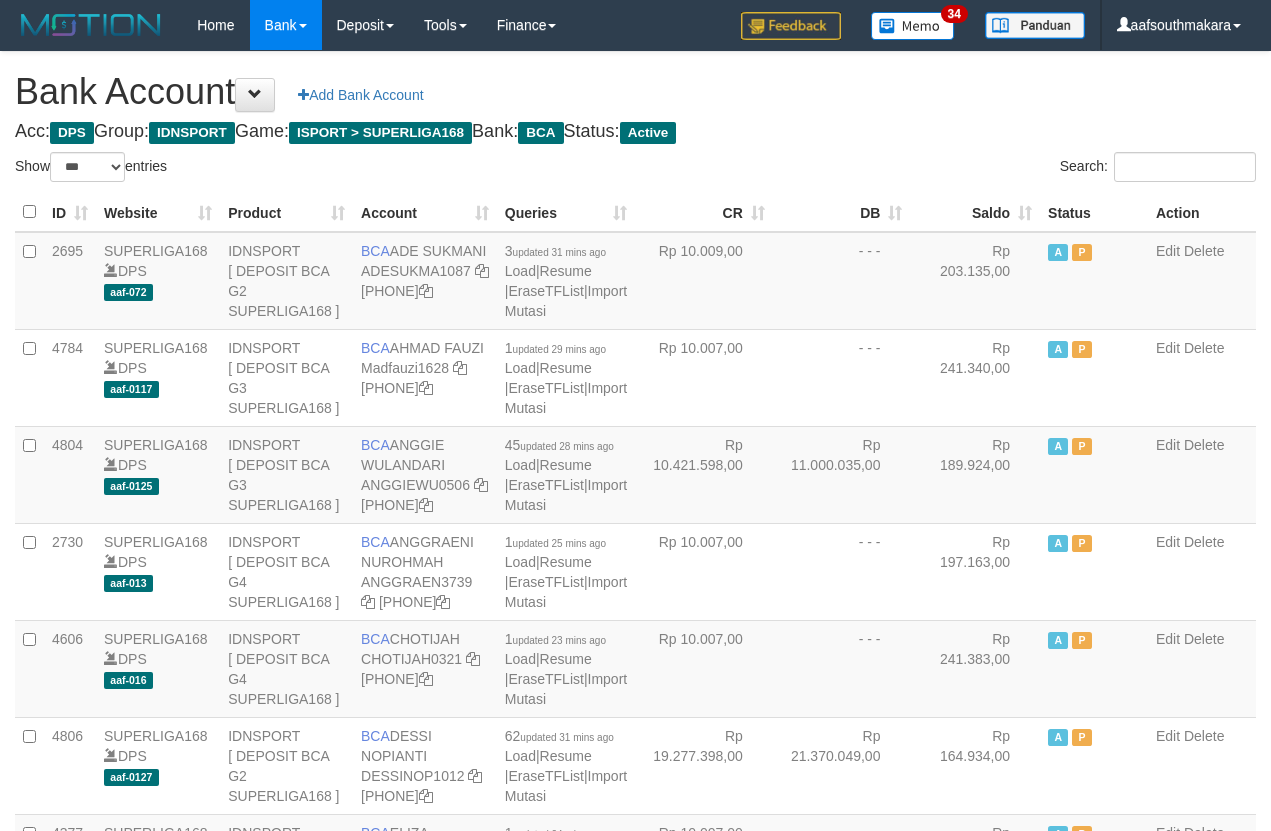 click on "Saldo" at bounding box center [975, 212] 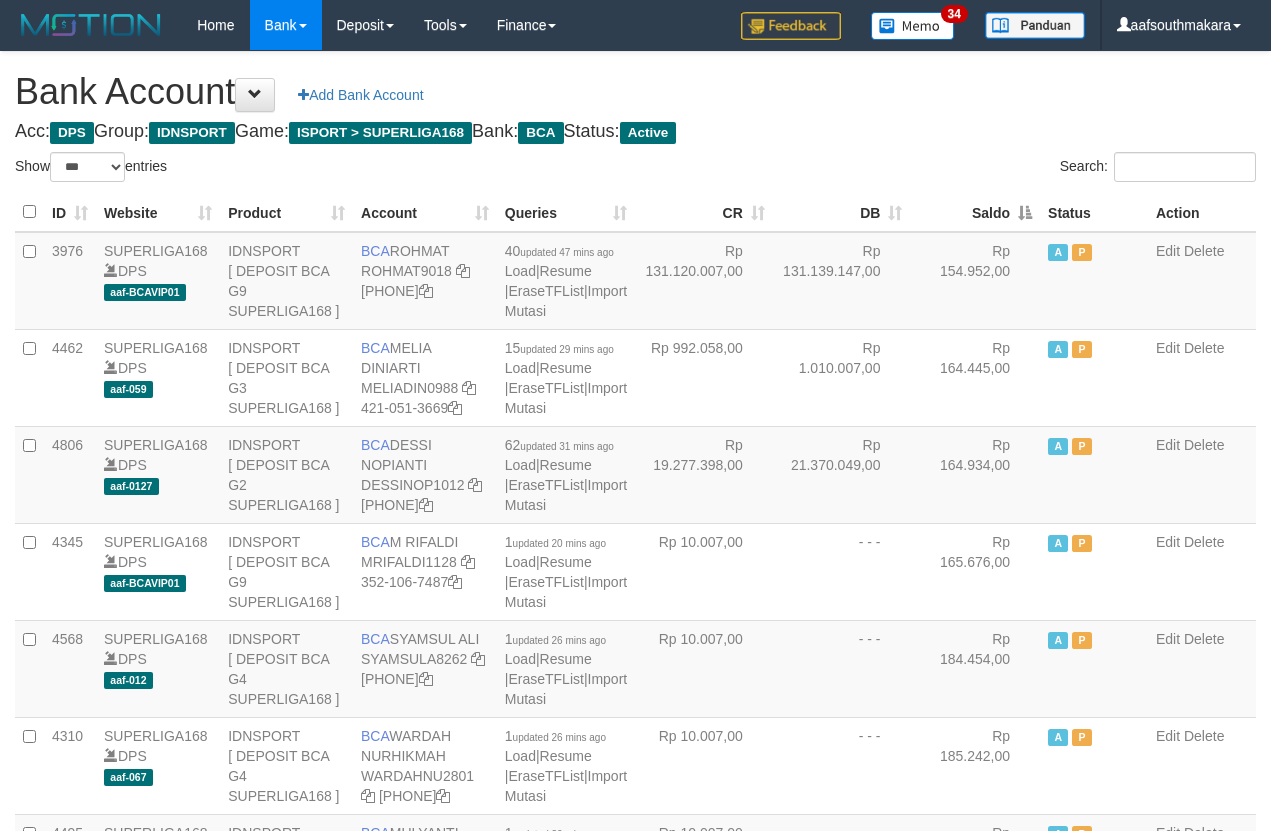 click on "Saldo" at bounding box center [975, 212] 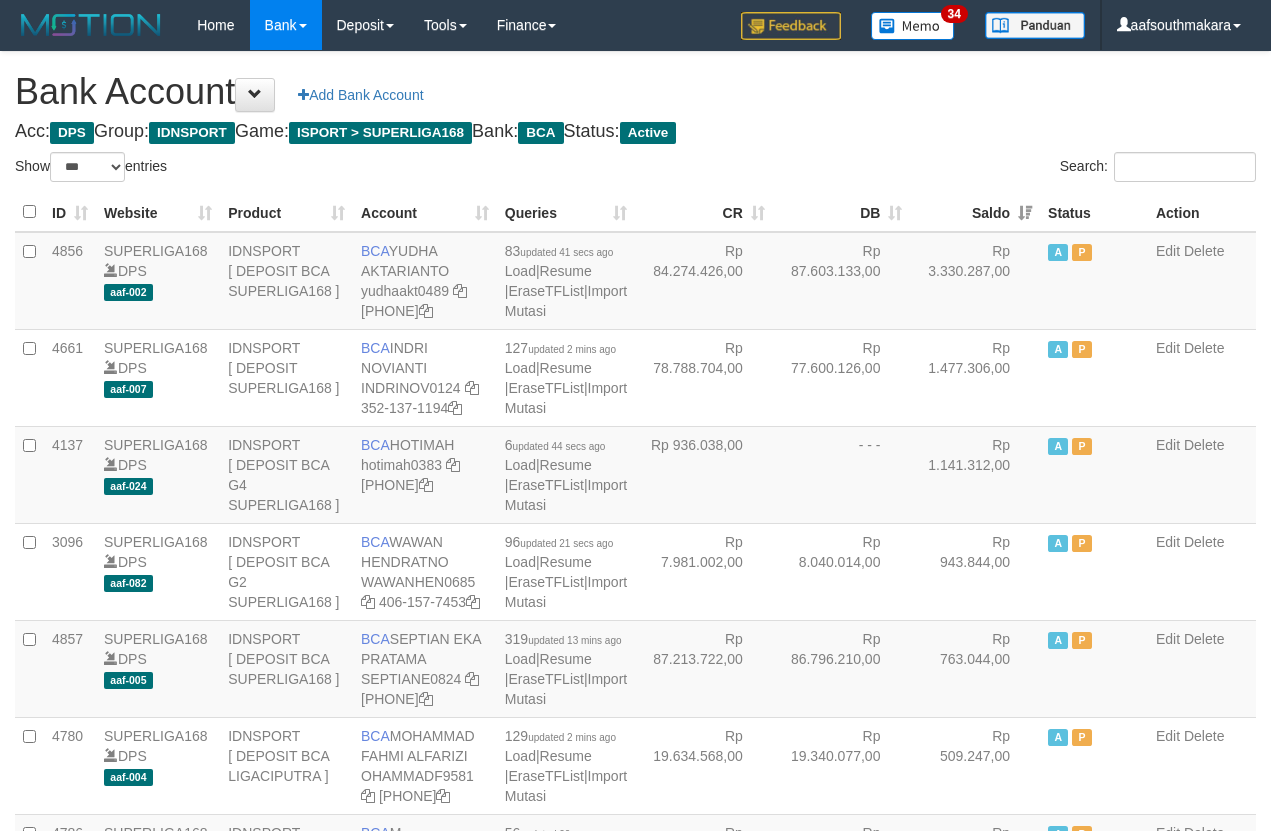 click on "Search:" at bounding box center [954, 169] 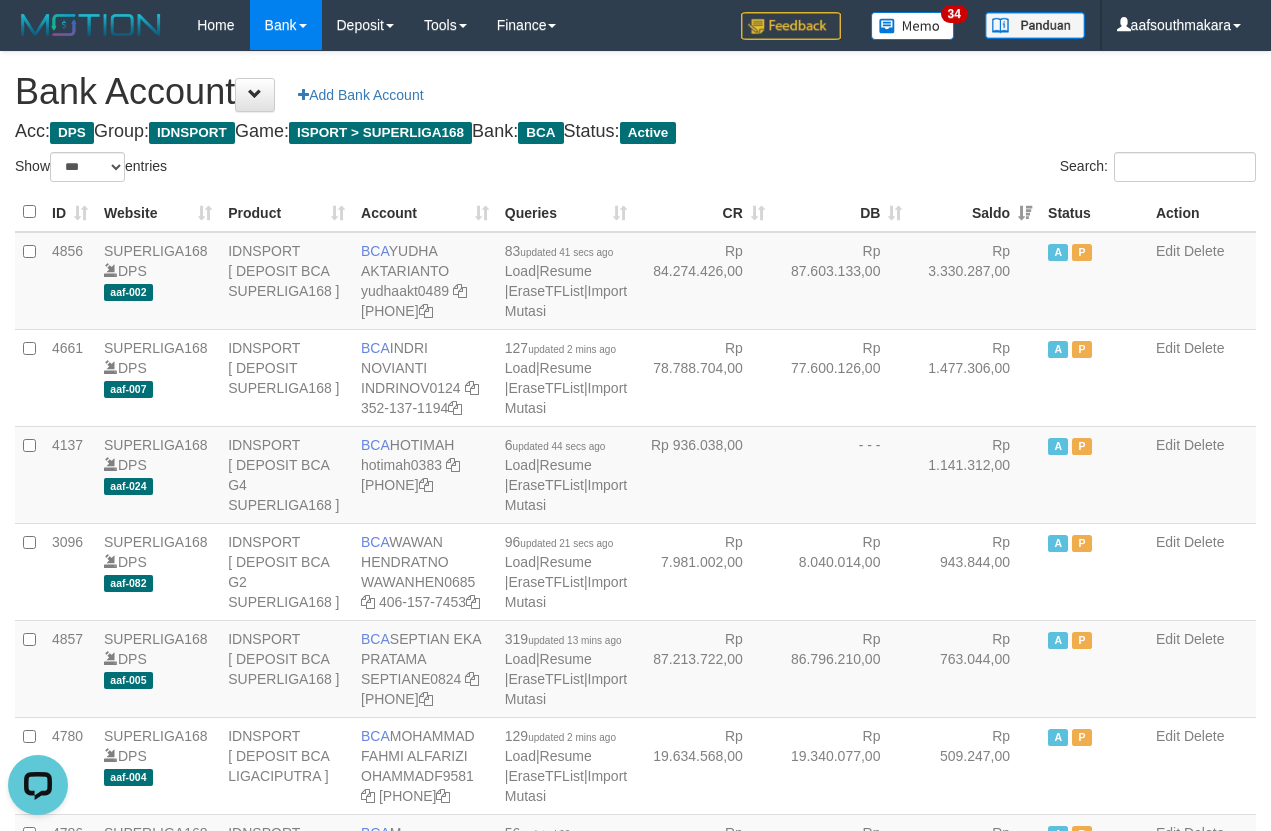 scroll, scrollTop: 0, scrollLeft: 0, axis: both 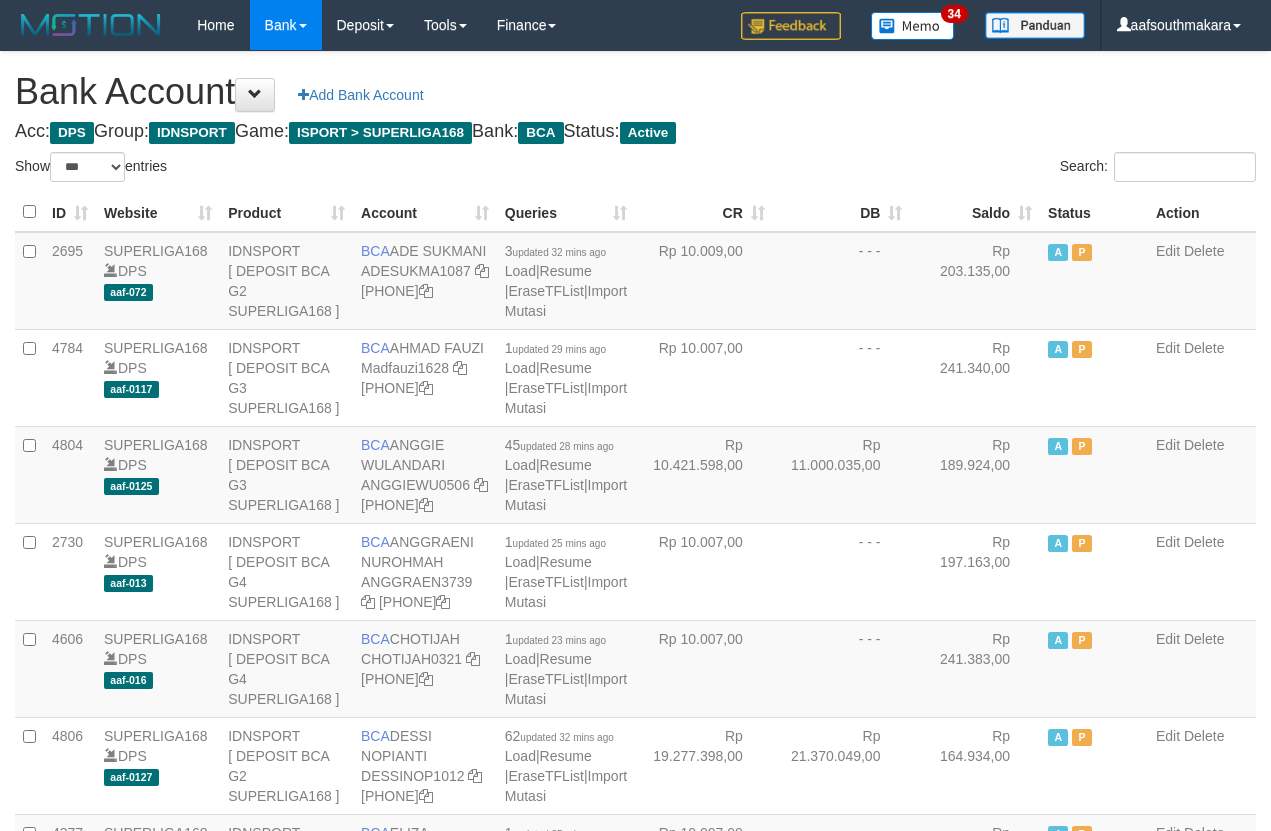 click on "Saldo" at bounding box center (975, 212) 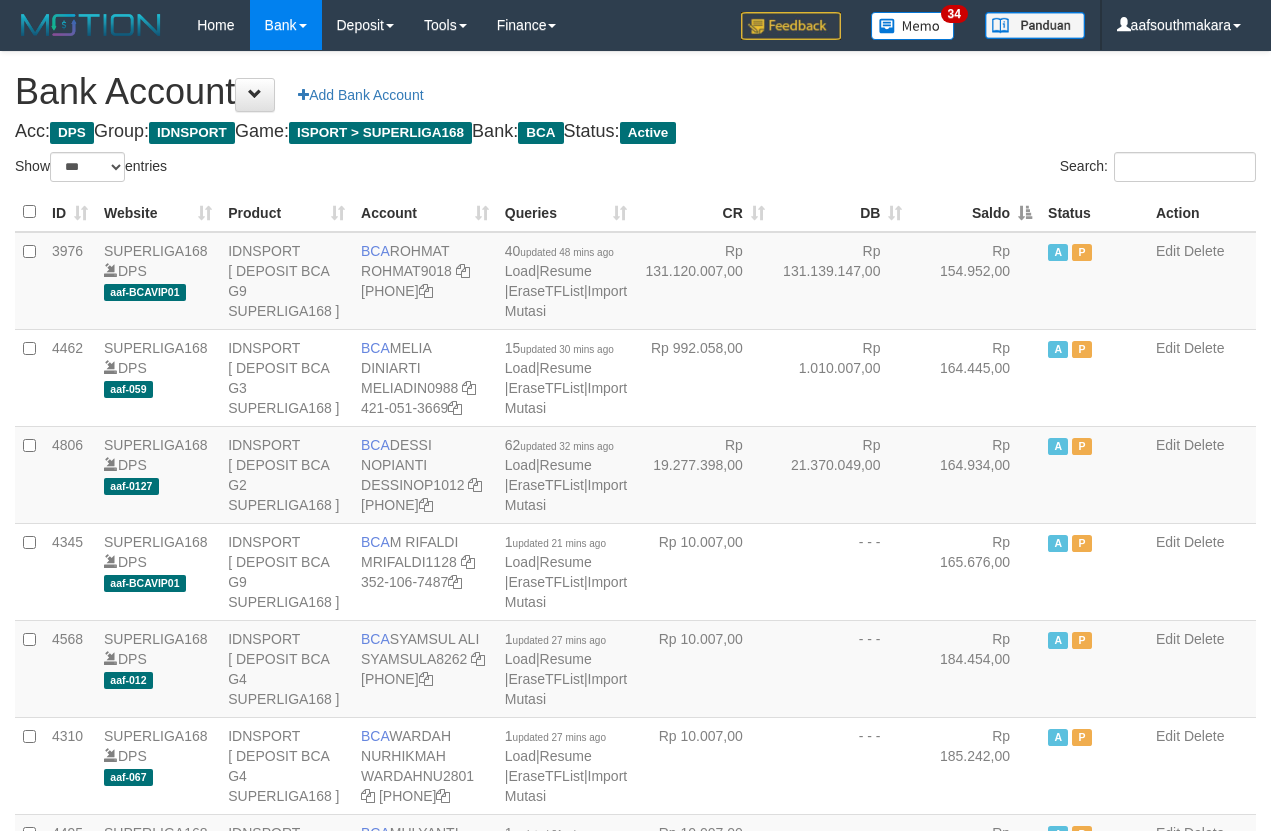 drag, startPoint x: 974, startPoint y: 205, endPoint x: 941, endPoint y: 125, distance: 86.53901 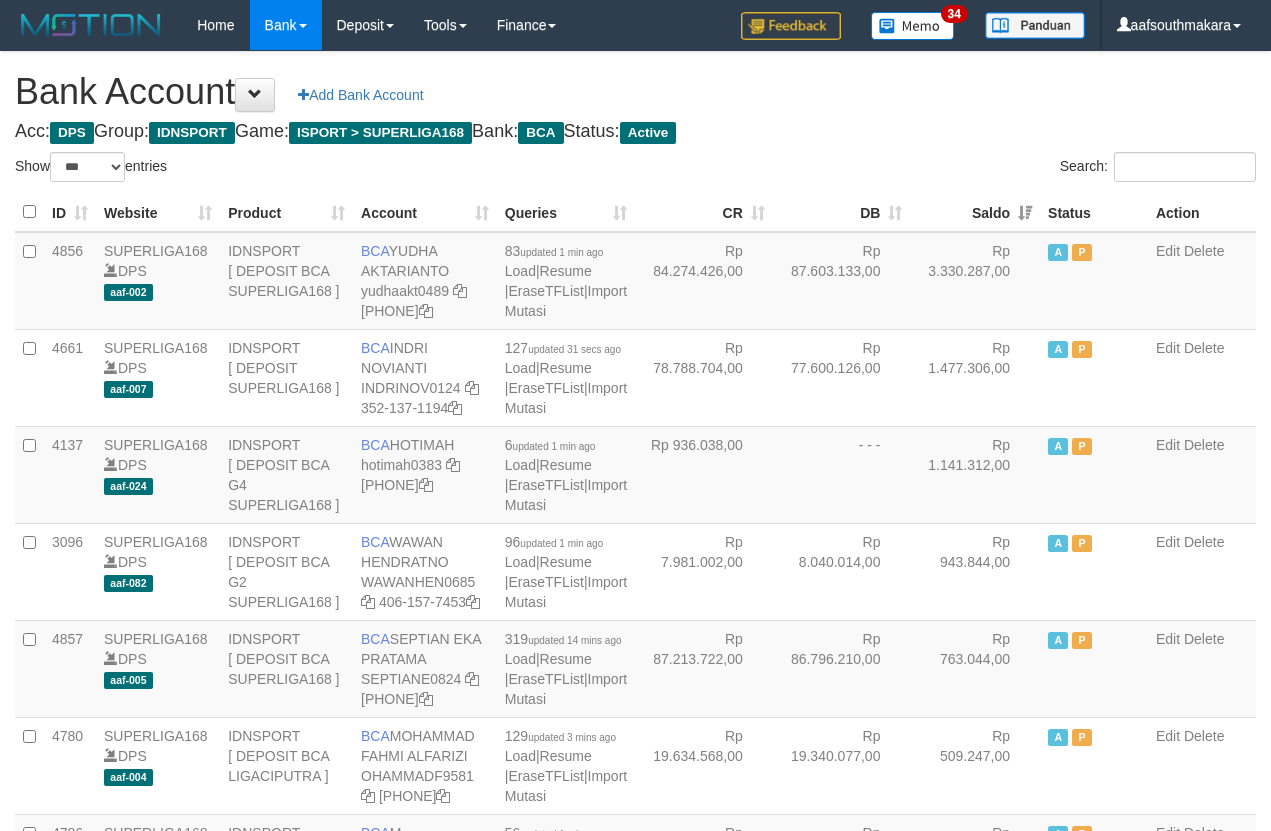 click on "Bank Account
Add Bank Account
Acc: 										 DPS
Group:   IDNSPORT    		Game:   ISPORT > SUPERLIGA168    		Bank:   BCA    		Status:  Active
Filter Account Type
*******
***
**
***
DPS
SELECT ALL  SELECT TYPE  - ALL -
DPS
WD
TMP
Filter Product
*******
******
********
********
*******
********
IDNSPORT
SELECT ALL  SELECT GROUP  - ALL -
BETHUB
IDNPOKER
IDNSPORT
IDNTOTO
LOADONLY
Filter Website
*******" at bounding box center [635, 1708] 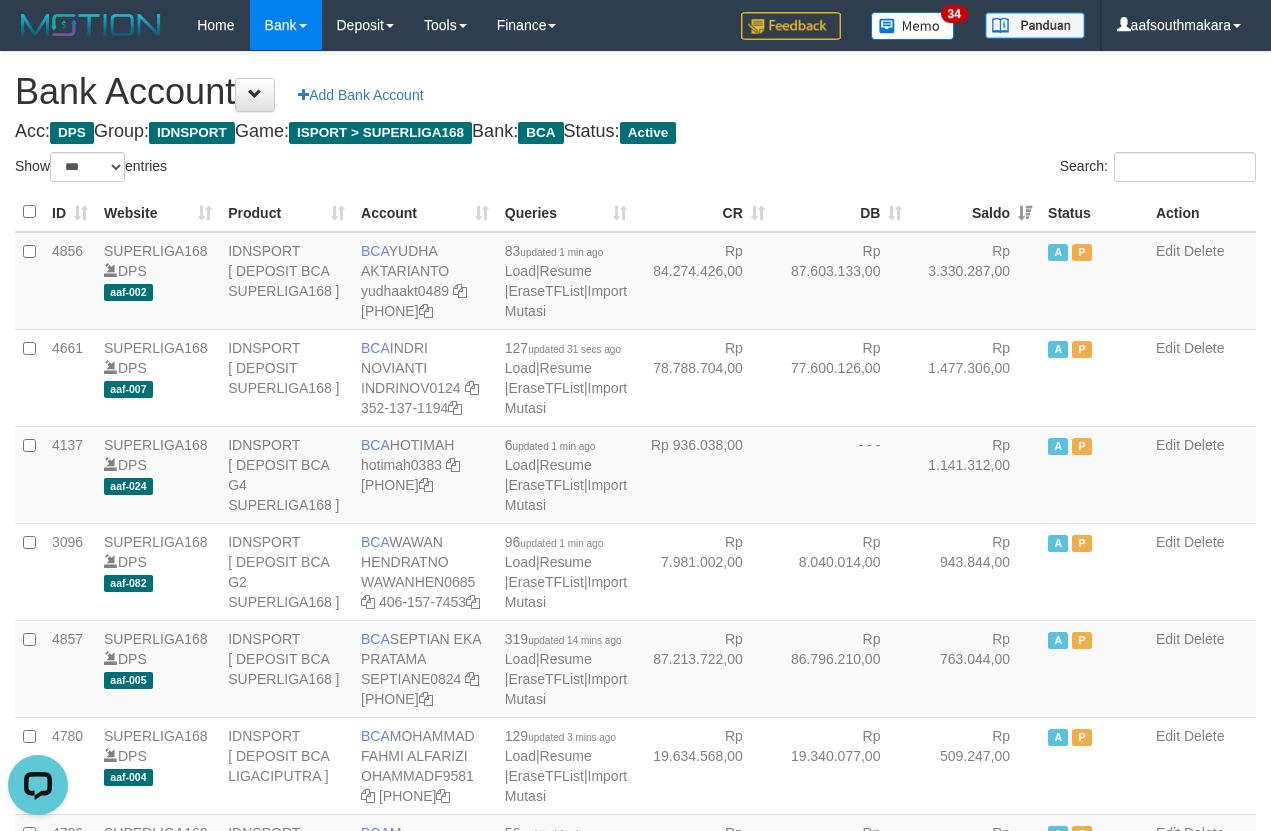 scroll, scrollTop: 0, scrollLeft: 0, axis: both 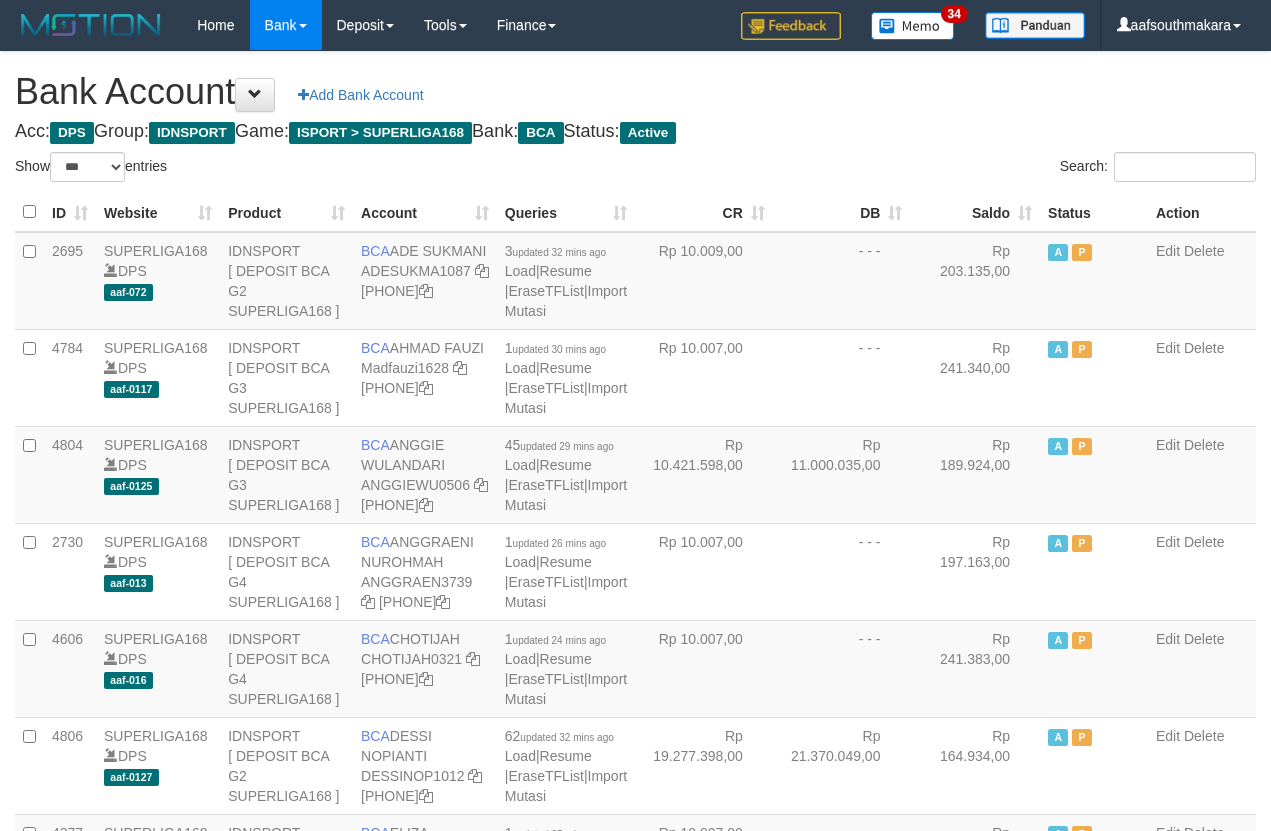 click on "Saldo" at bounding box center (975, 212) 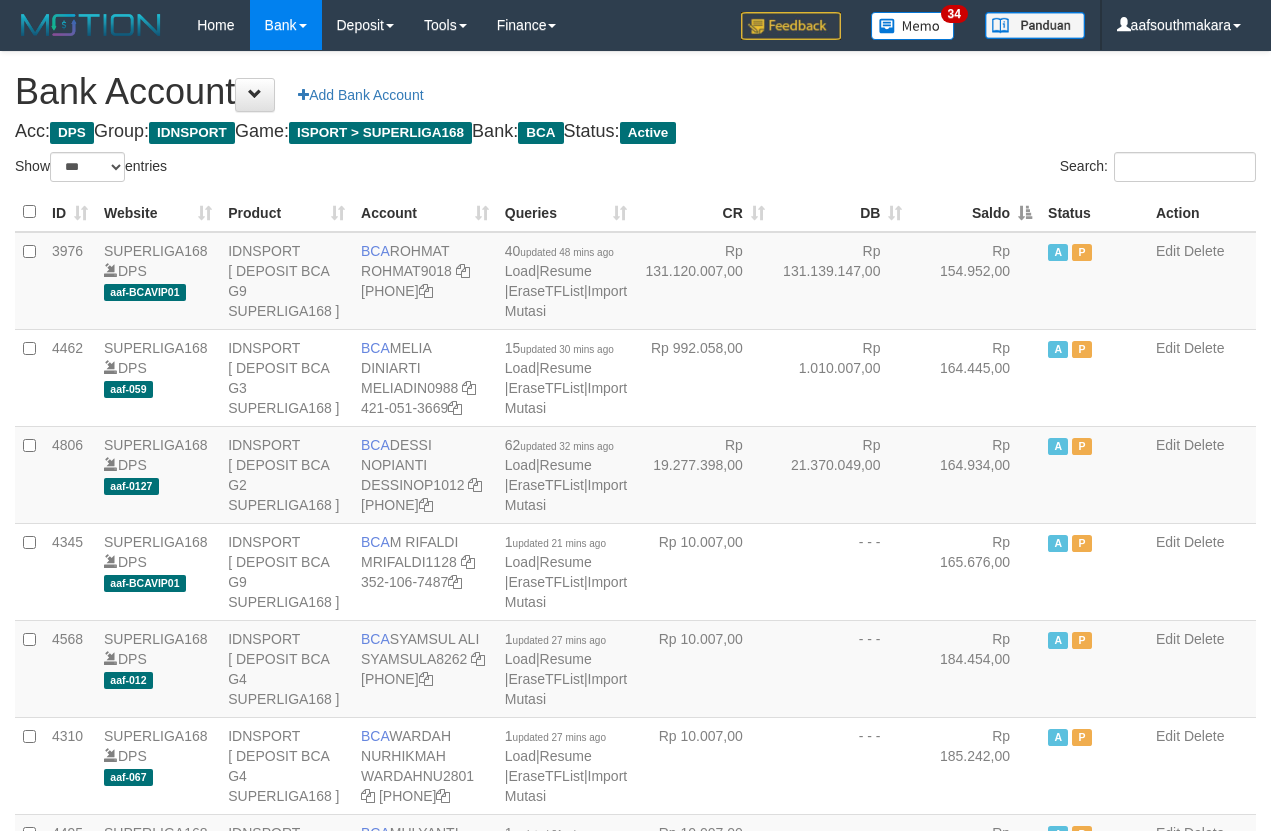 click on "Saldo" at bounding box center [975, 212] 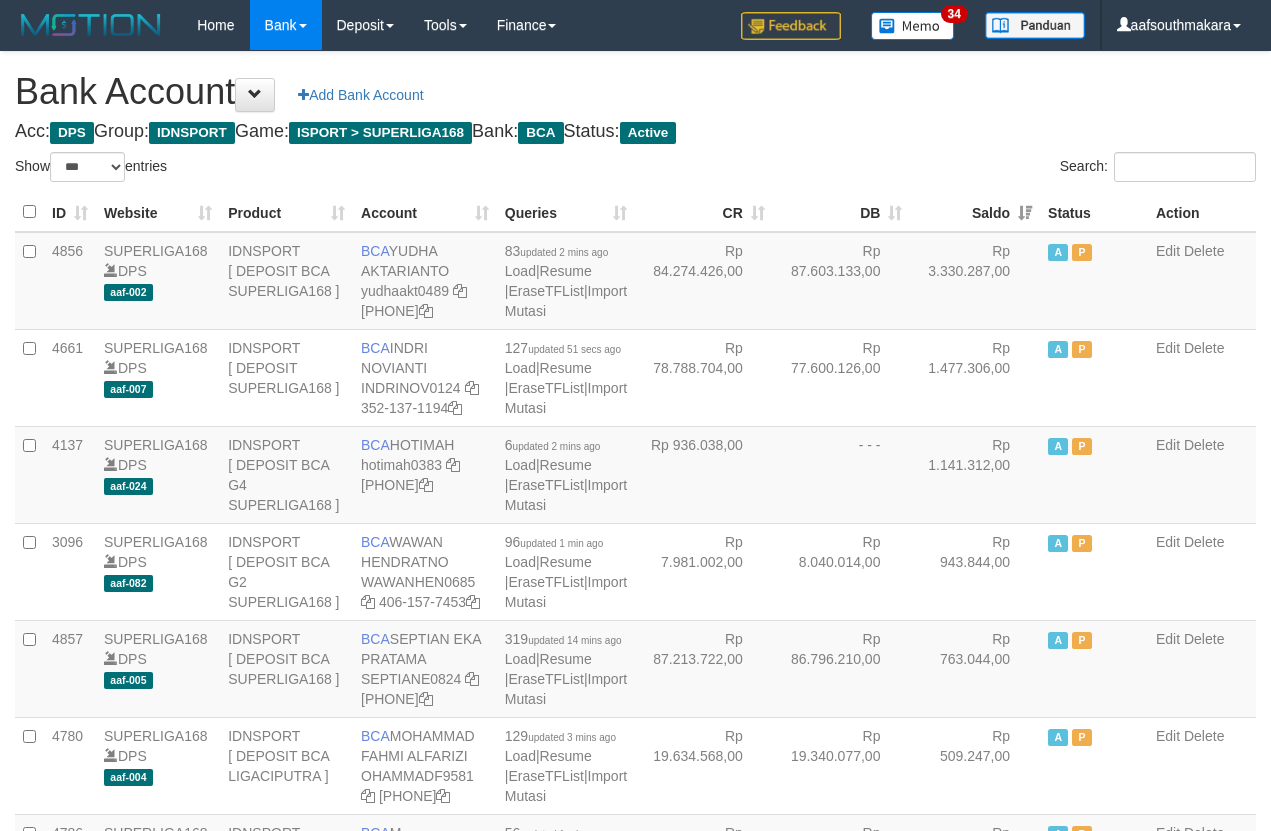click on "Bank Account
Add Bank Account
Acc: 										 DPS
Group:   IDNSPORT    		Game:   ISPORT > SUPERLIGA168    		Bank:   BCA    		Status:  Active
Filter Account Type
*******
***
**
***
DPS
SELECT ALL  SELECT TYPE  - ALL -
DPS
WD
TMP
Filter Product
*******
******
********
********
*******
********
IDNSPORT
SELECT ALL  SELECT GROUP  - ALL -
BETHUB
IDNPOKER
IDNSPORT
IDNTOTO
LOADONLY
Filter Website
*******" at bounding box center (635, 1708) 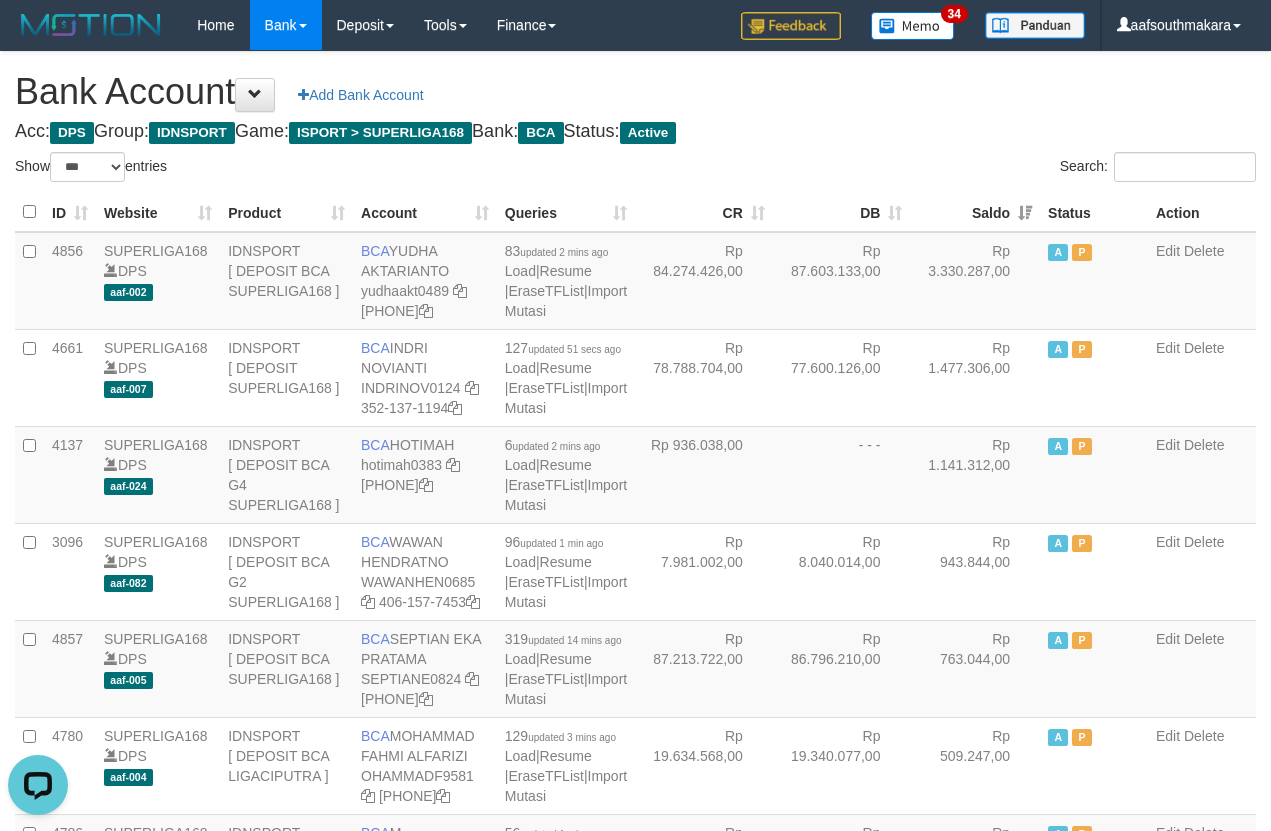 scroll, scrollTop: 0, scrollLeft: 0, axis: both 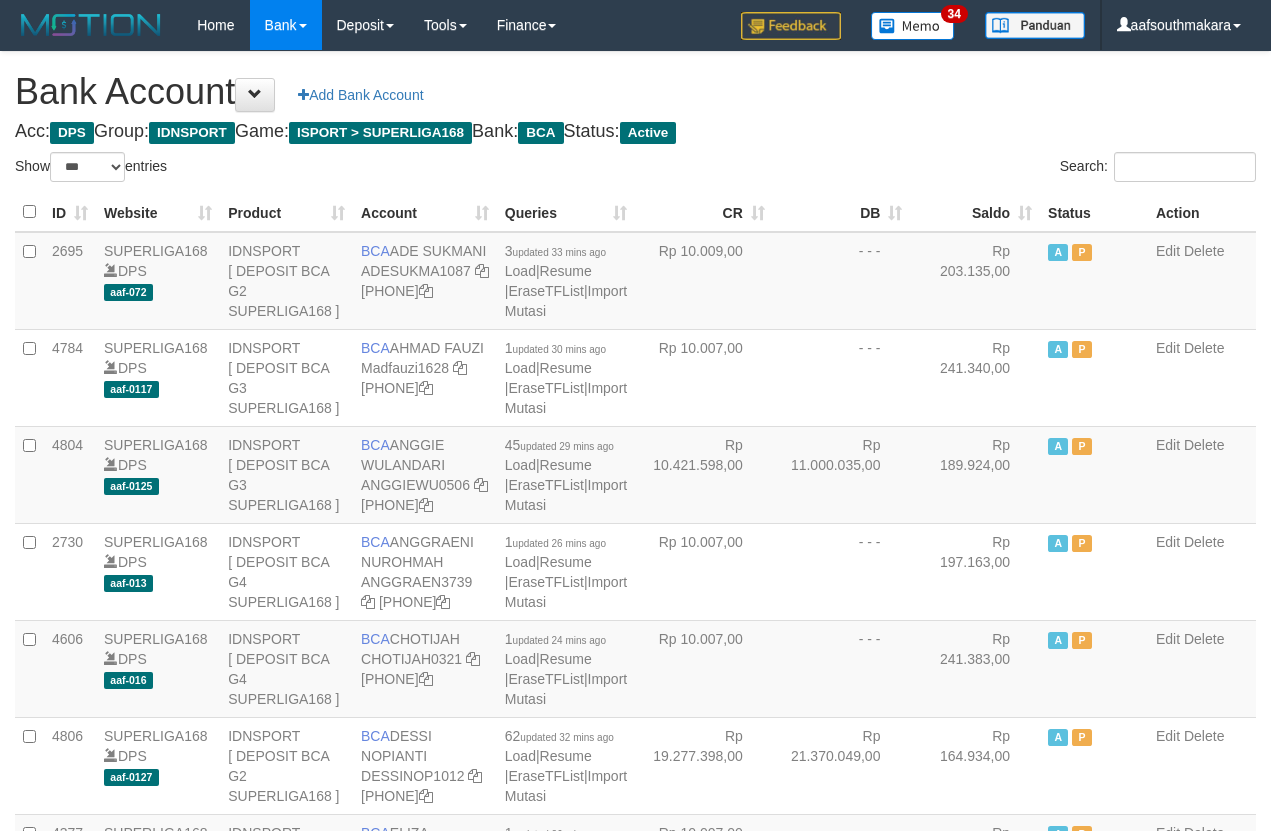 click on "Saldo" at bounding box center [975, 212] 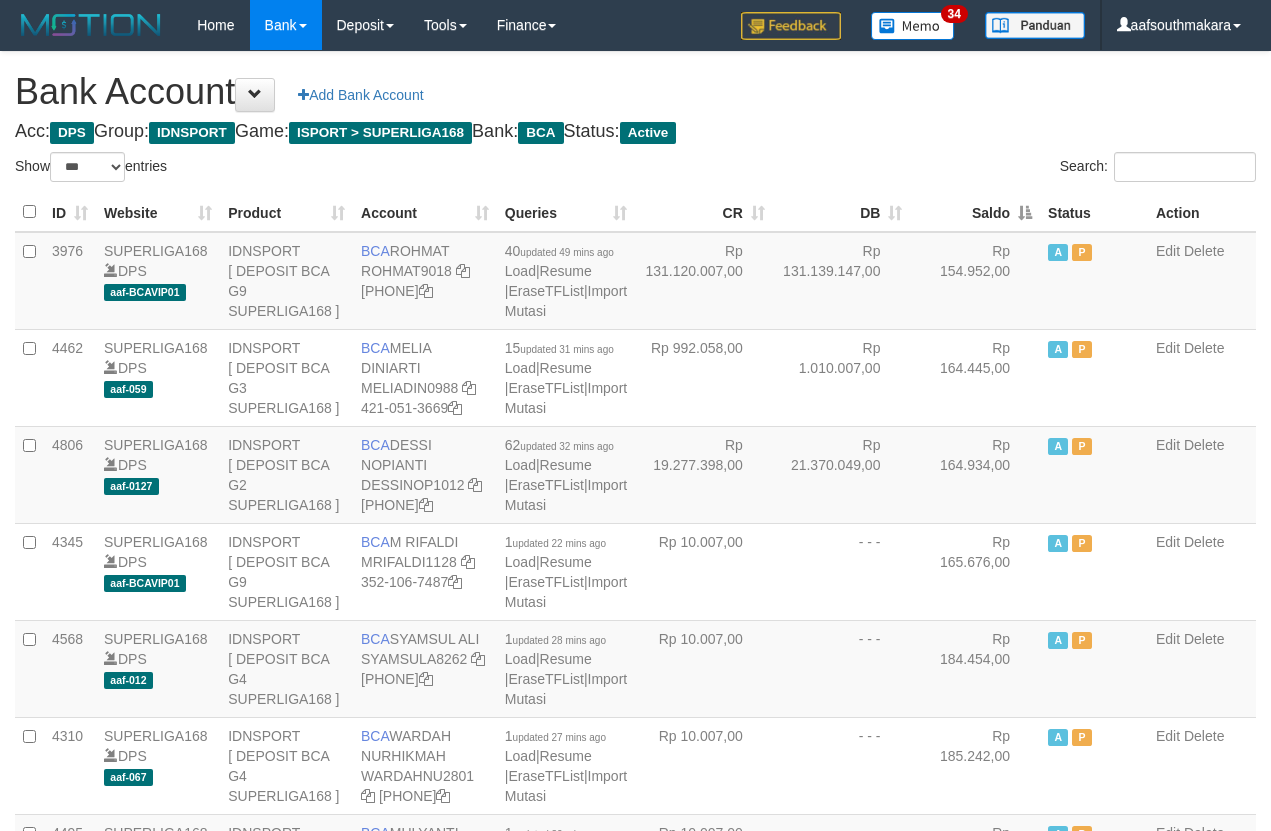 drag, startPoint x: 970, startPoint y: 206, endPoint x: 958, endPoint y: 167, distance: 40.804413 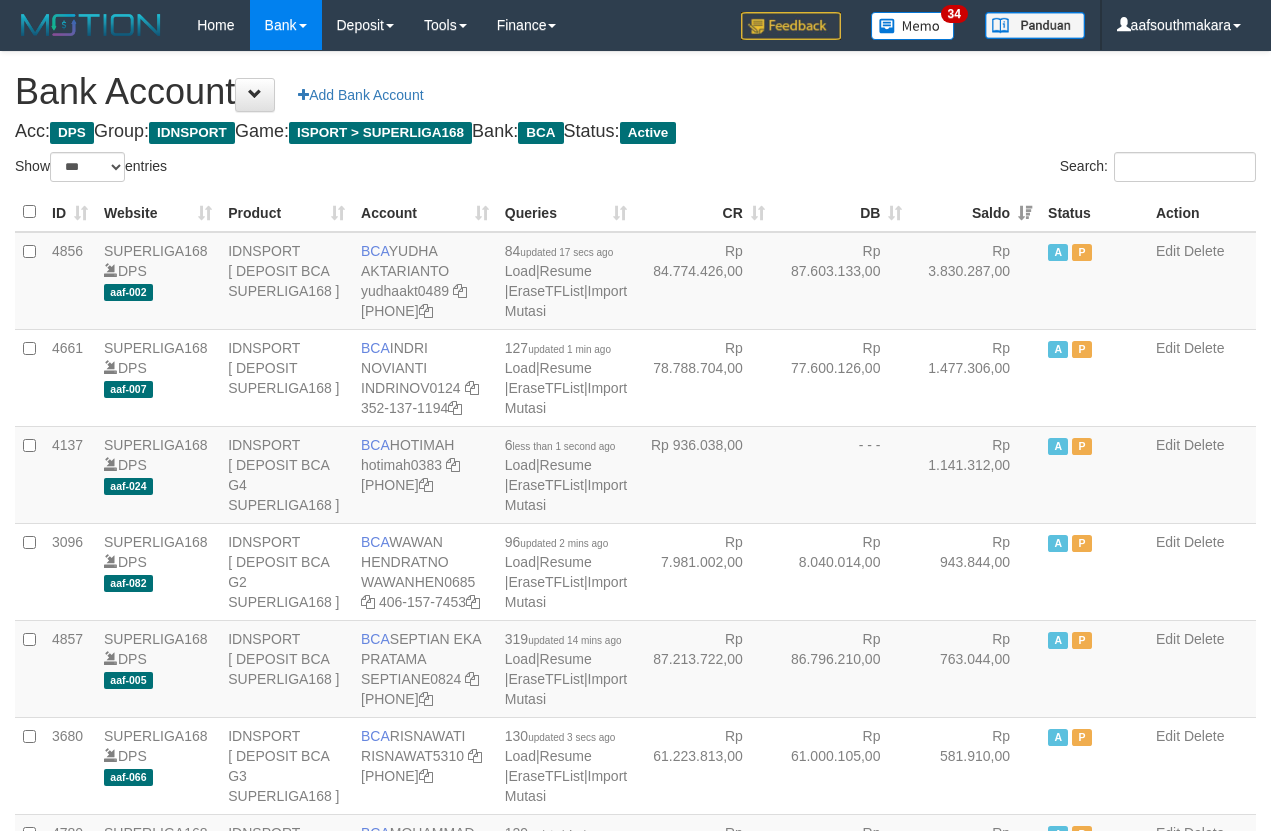 click on "Search:" at bounding box center [954, 169] 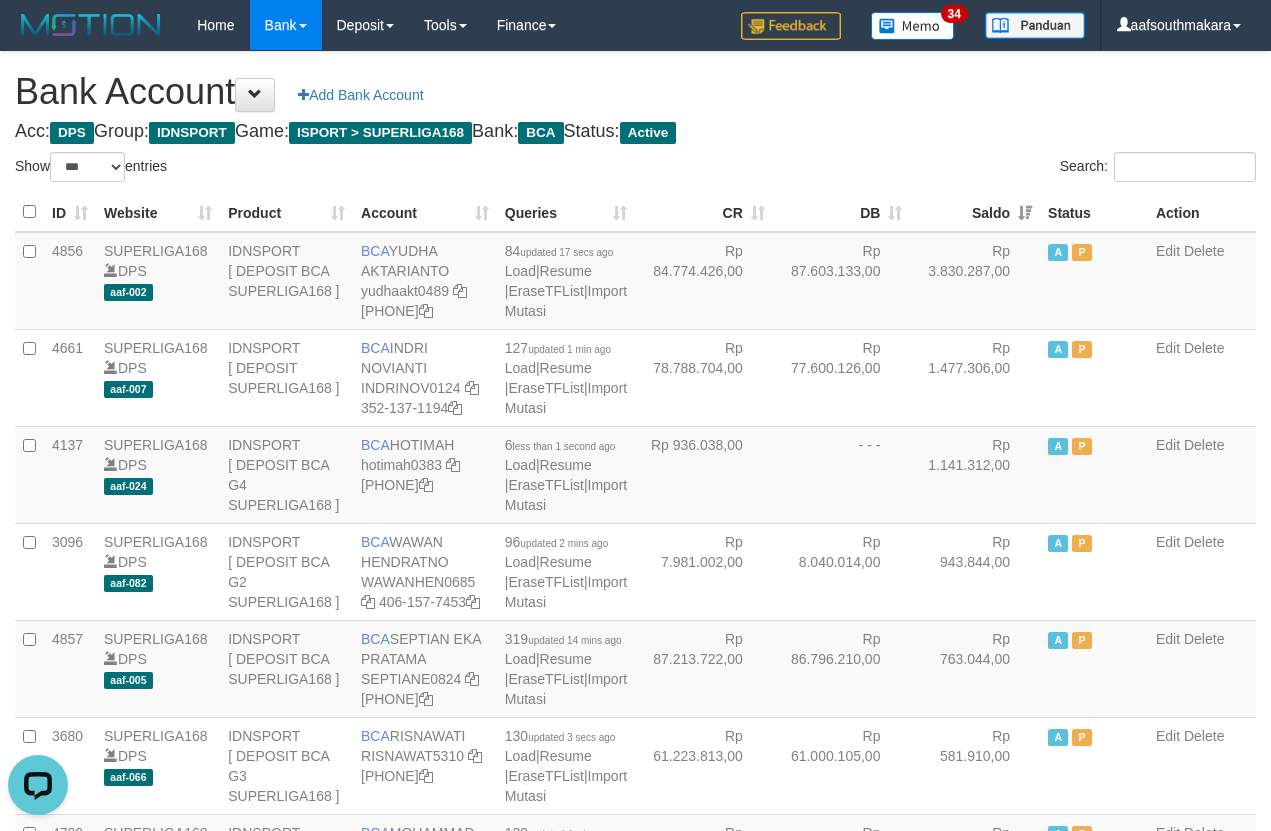 scroll, scrollTop: 0, scrollLeft: 0, axis: both 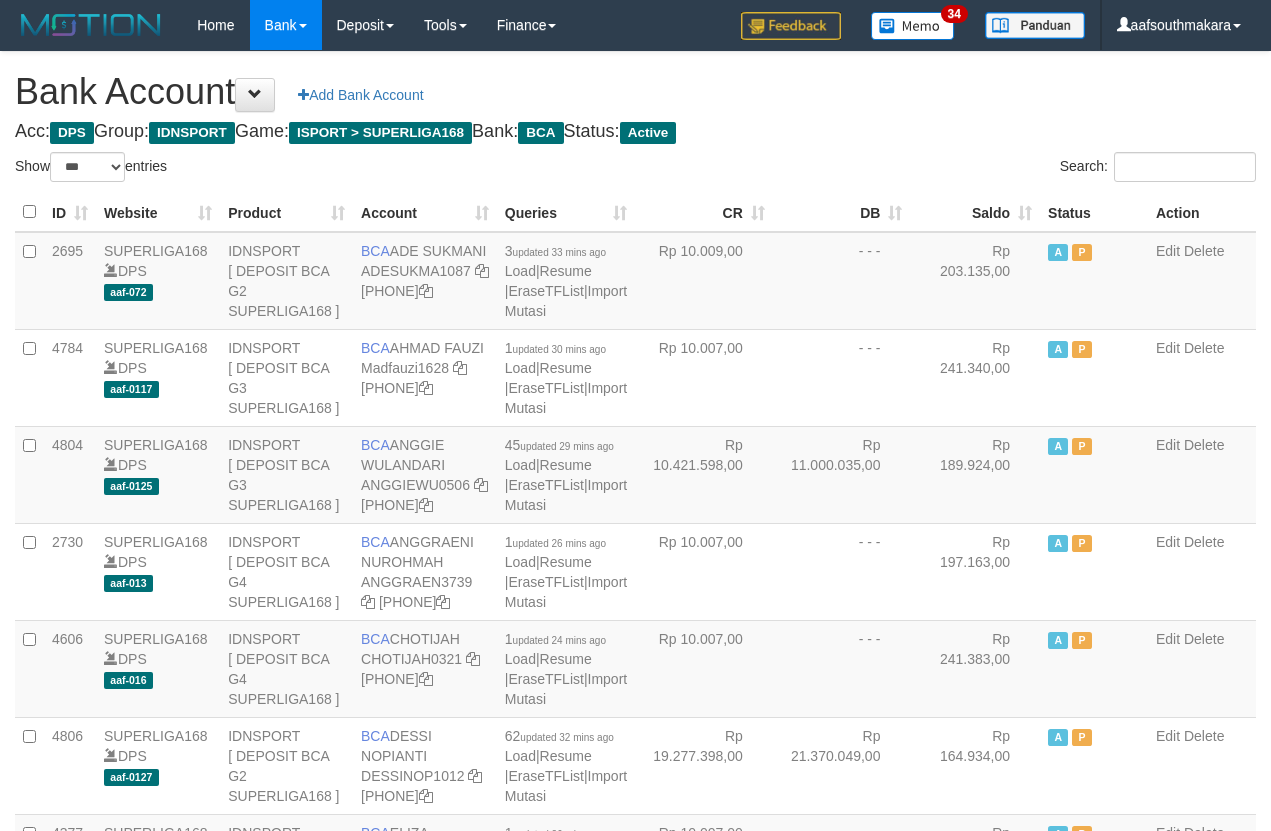 click on "Saldo" at bounding box center (975, 212) 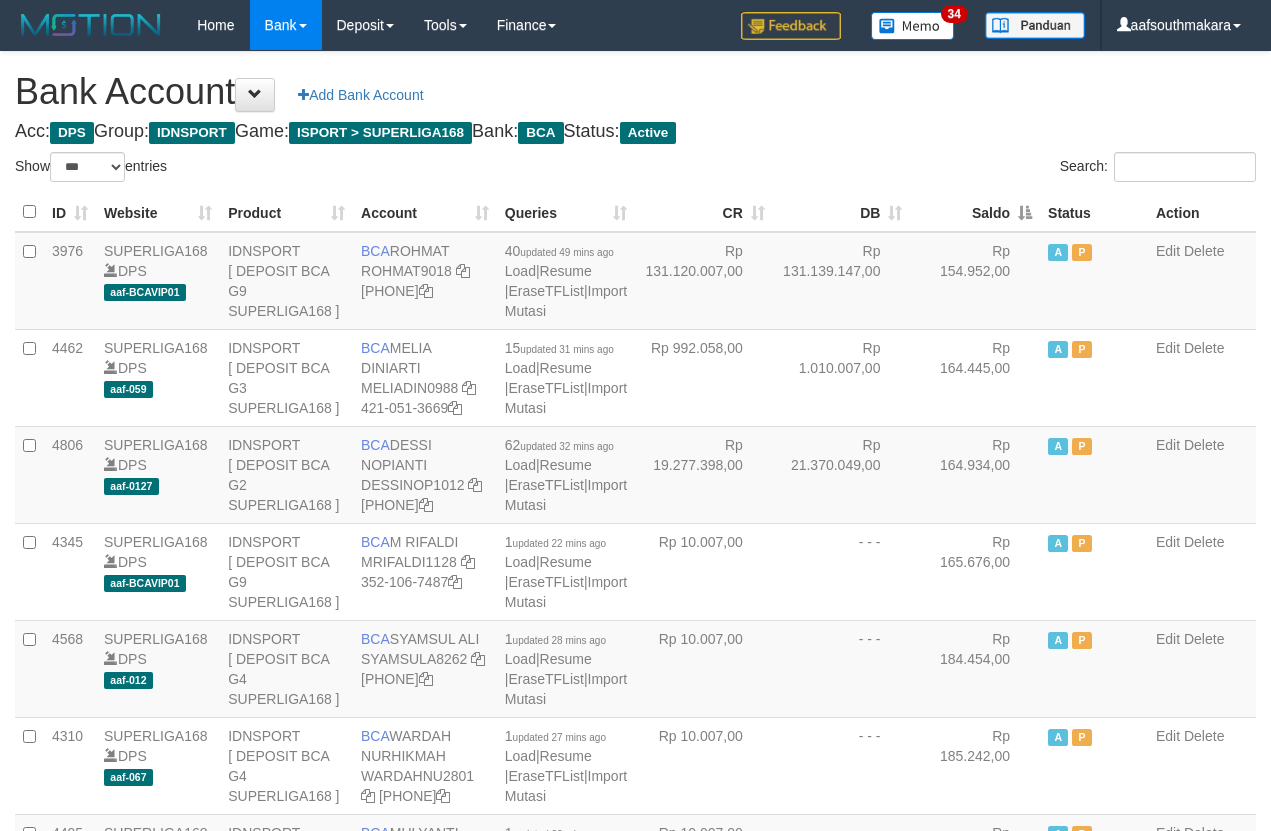 click on "Saldo" at bounding box center [975, 212] 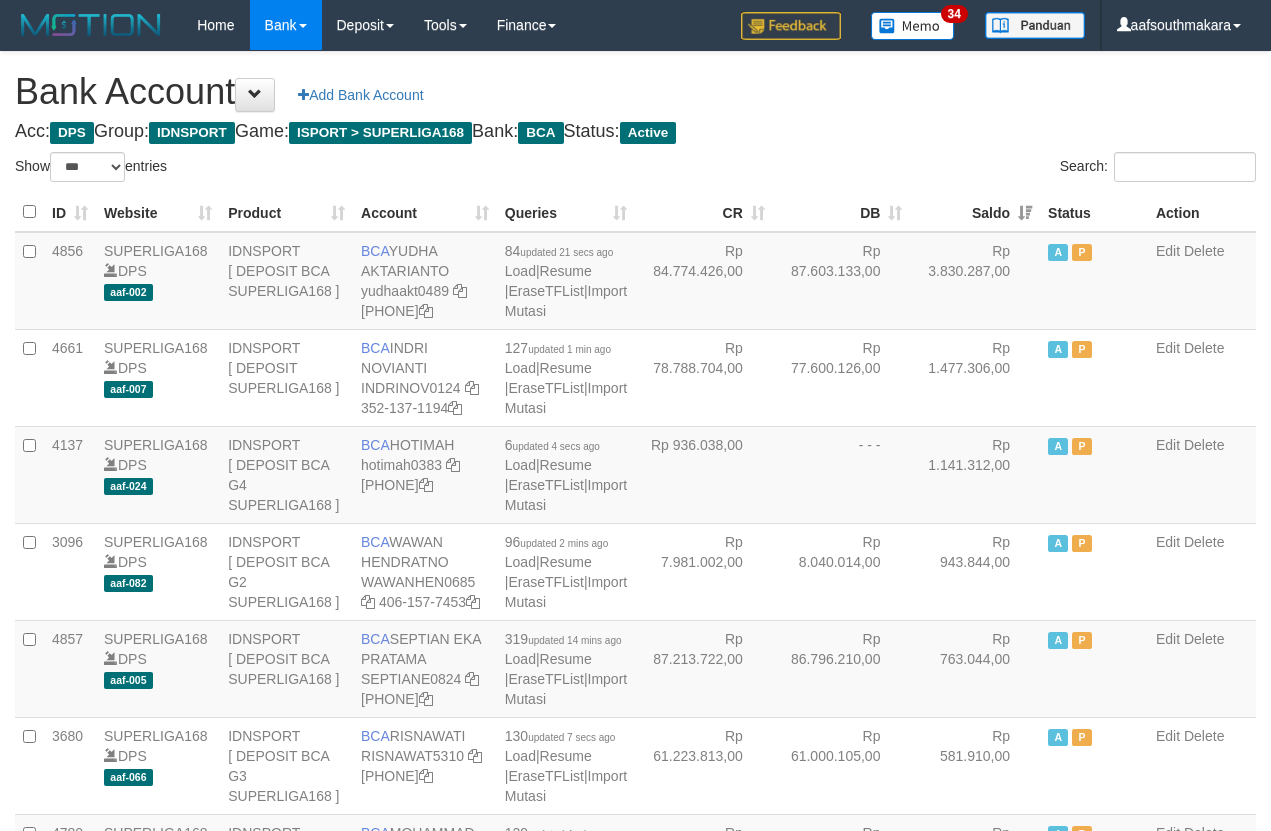 click on "Acc: 										 DPS
Group:   IDNSPORT    		Game:   ISPORT > SUPERLIGA168    		Bank:   BCA    		Status:  Active" at bounding box center (635, 132) 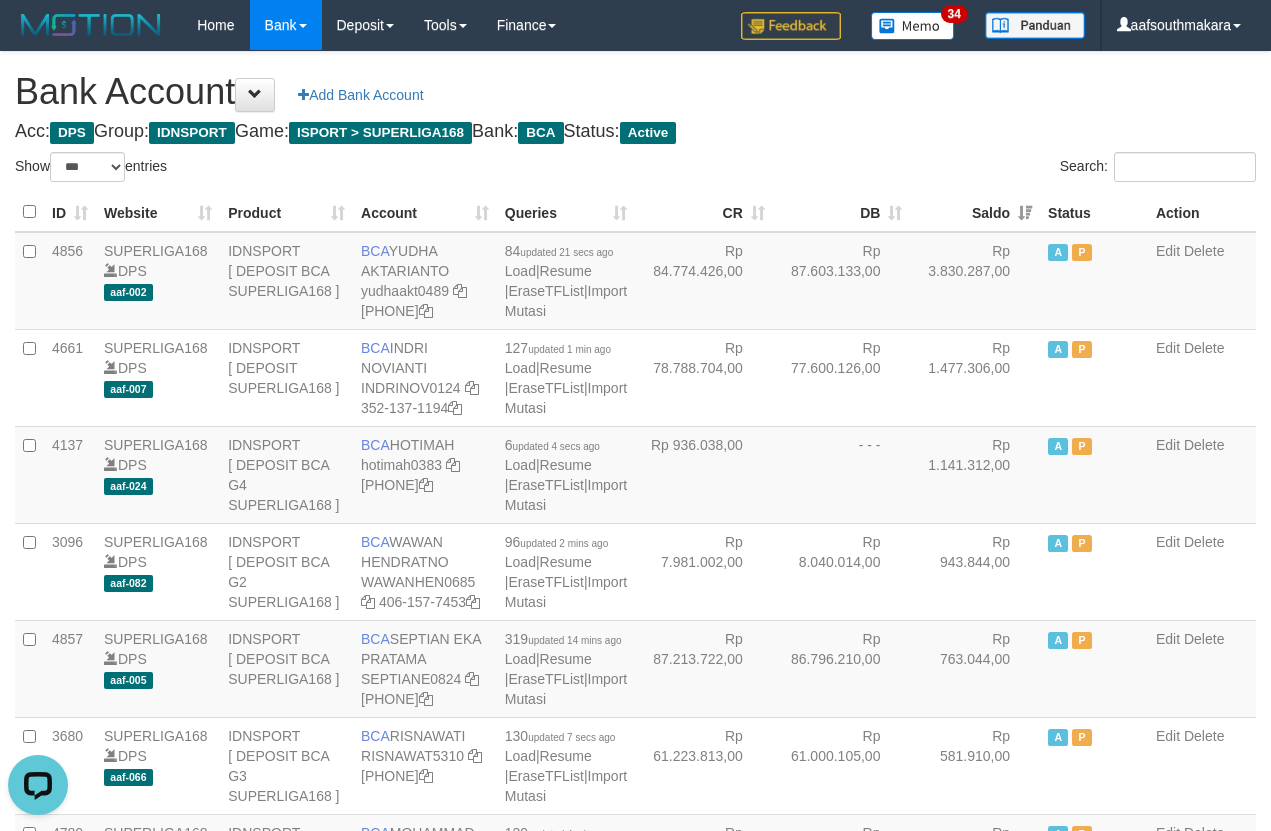 scroll, scrollTop: 0, scrollLeft: 0, axis: both 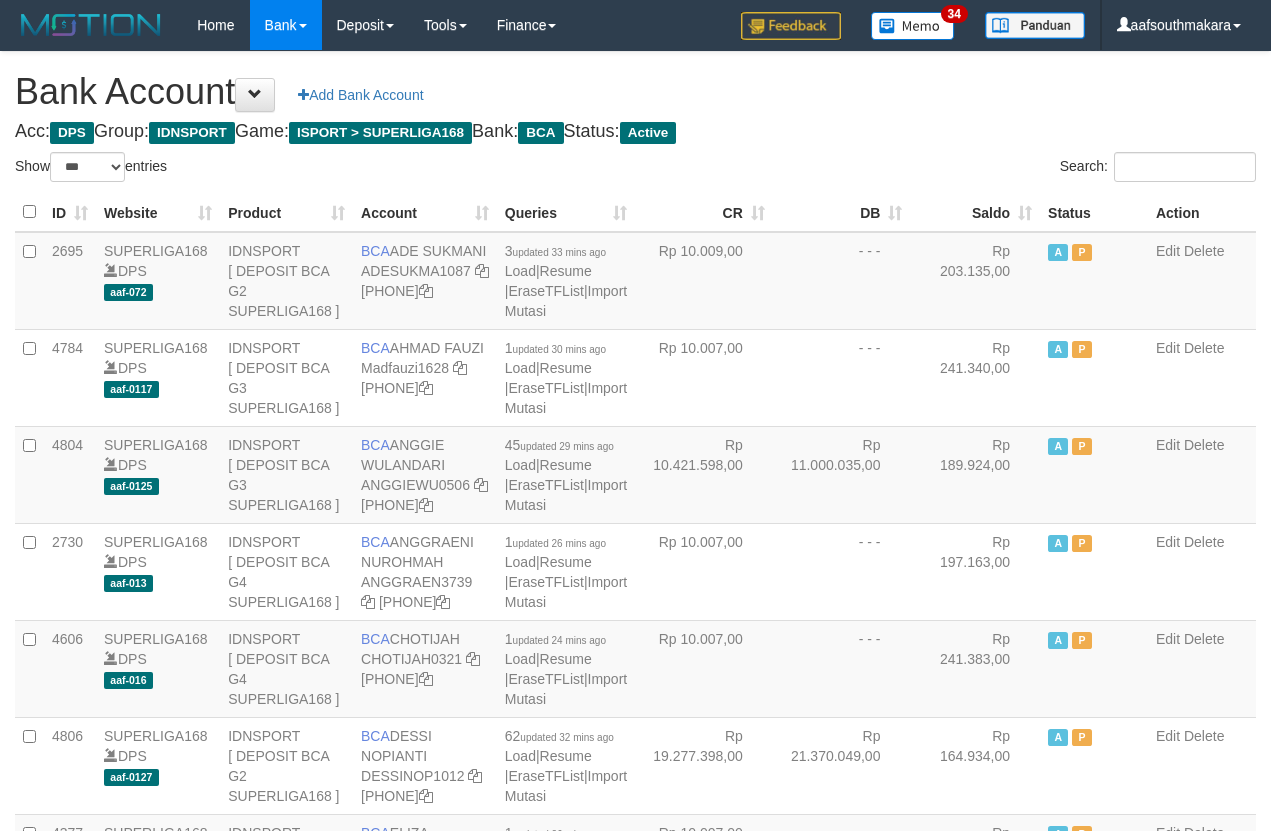 click on "Saldo" at bounding box center (975, 212) 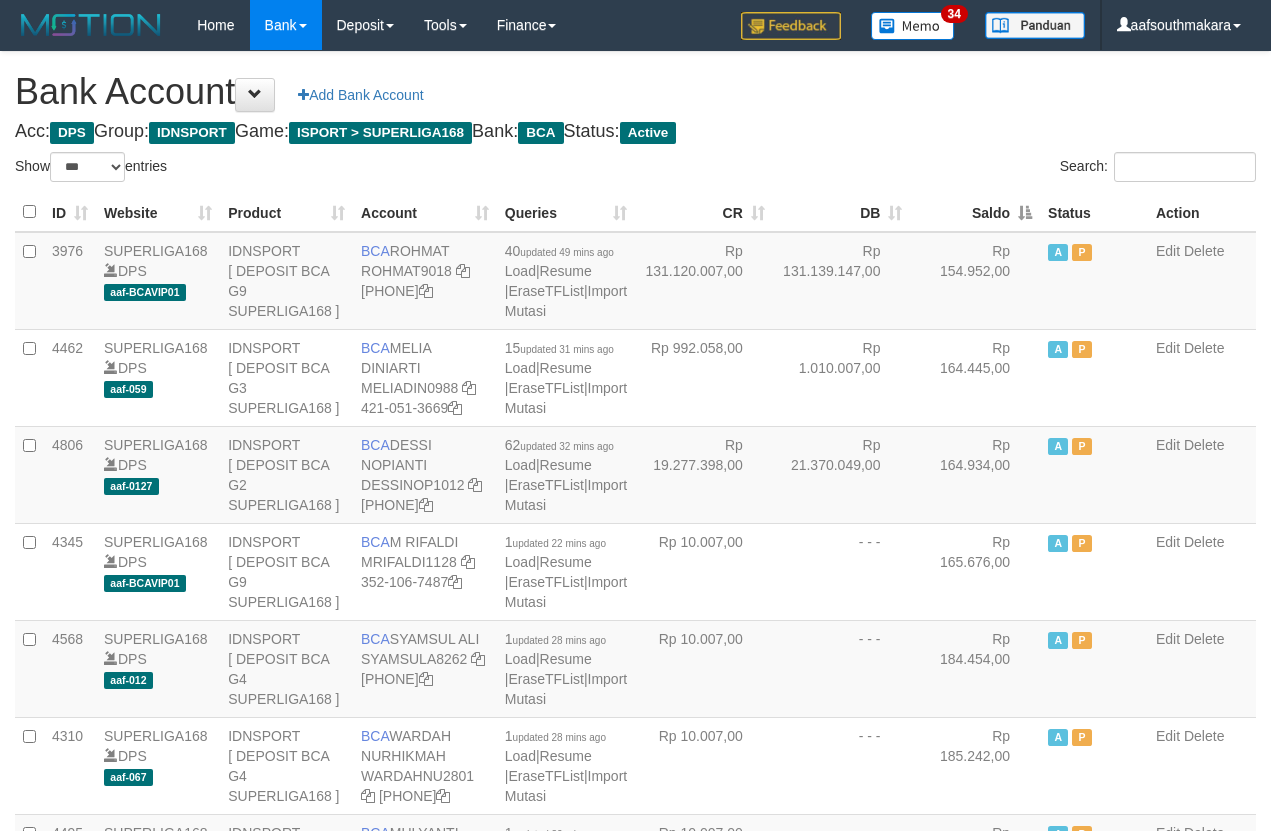 drag, startPoint x: 1004, startPoint y: 219, endPoint x: 985, endPoint y: 171, distance: 51.62364 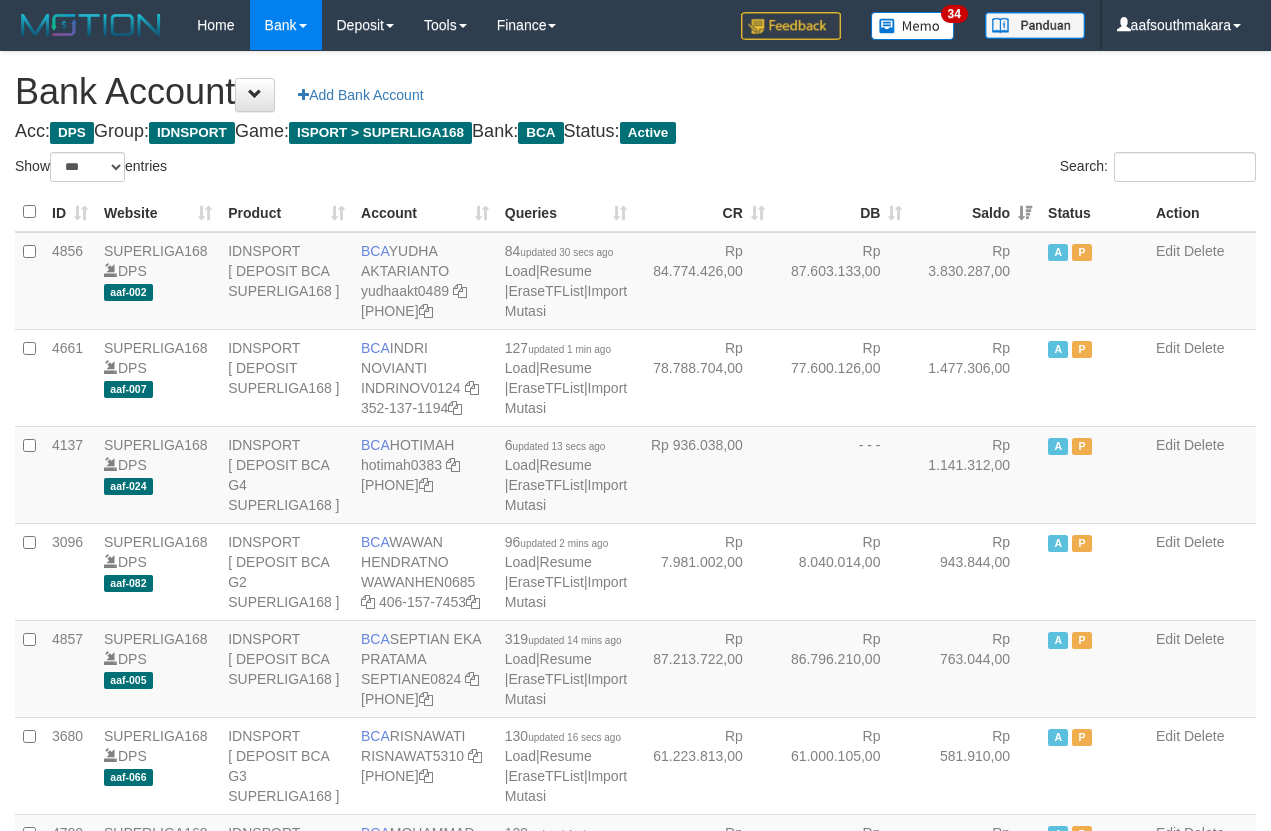 drag, startPoint x: 961, startPoint y: 137, endPoint x: 1284, endPoint y: 158, distance: 323.68195 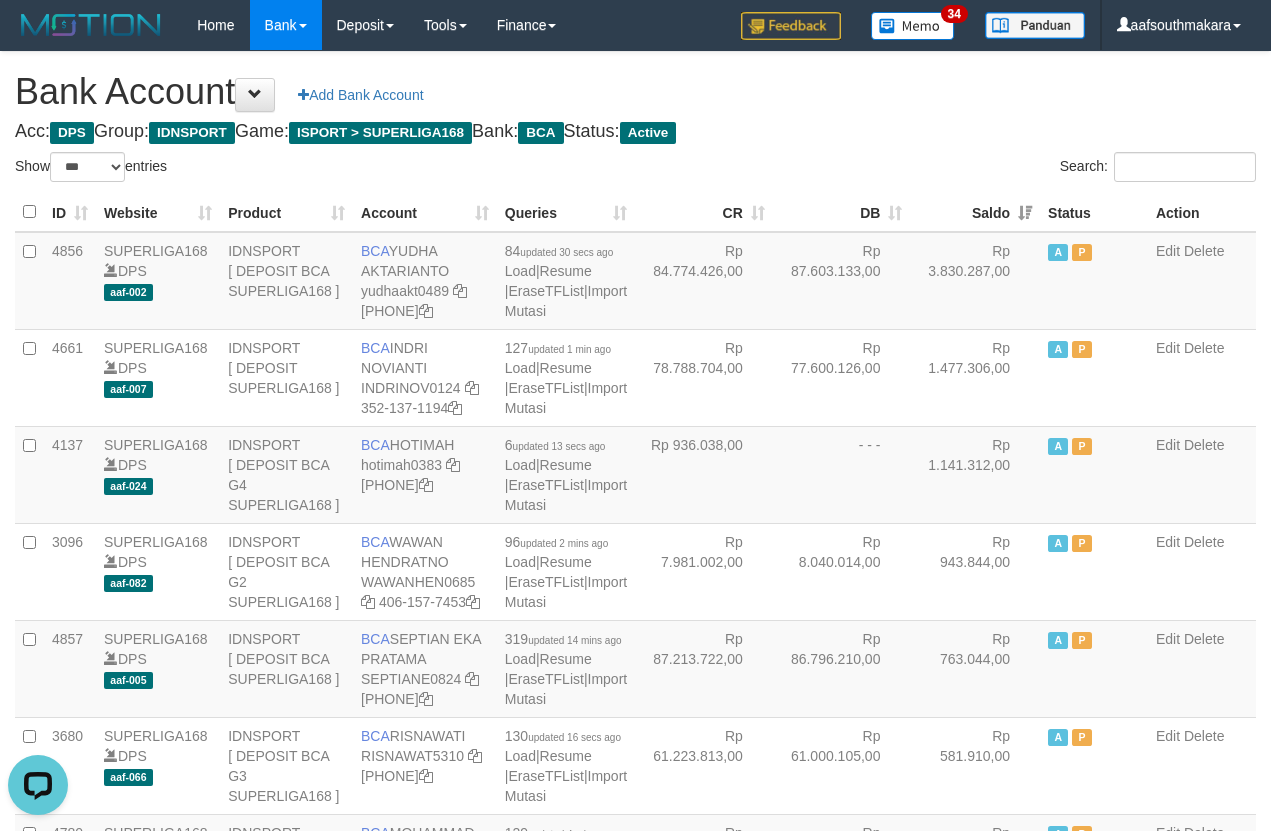 scroll, scrollTop: 0, scrollLeft: 0, axis: both 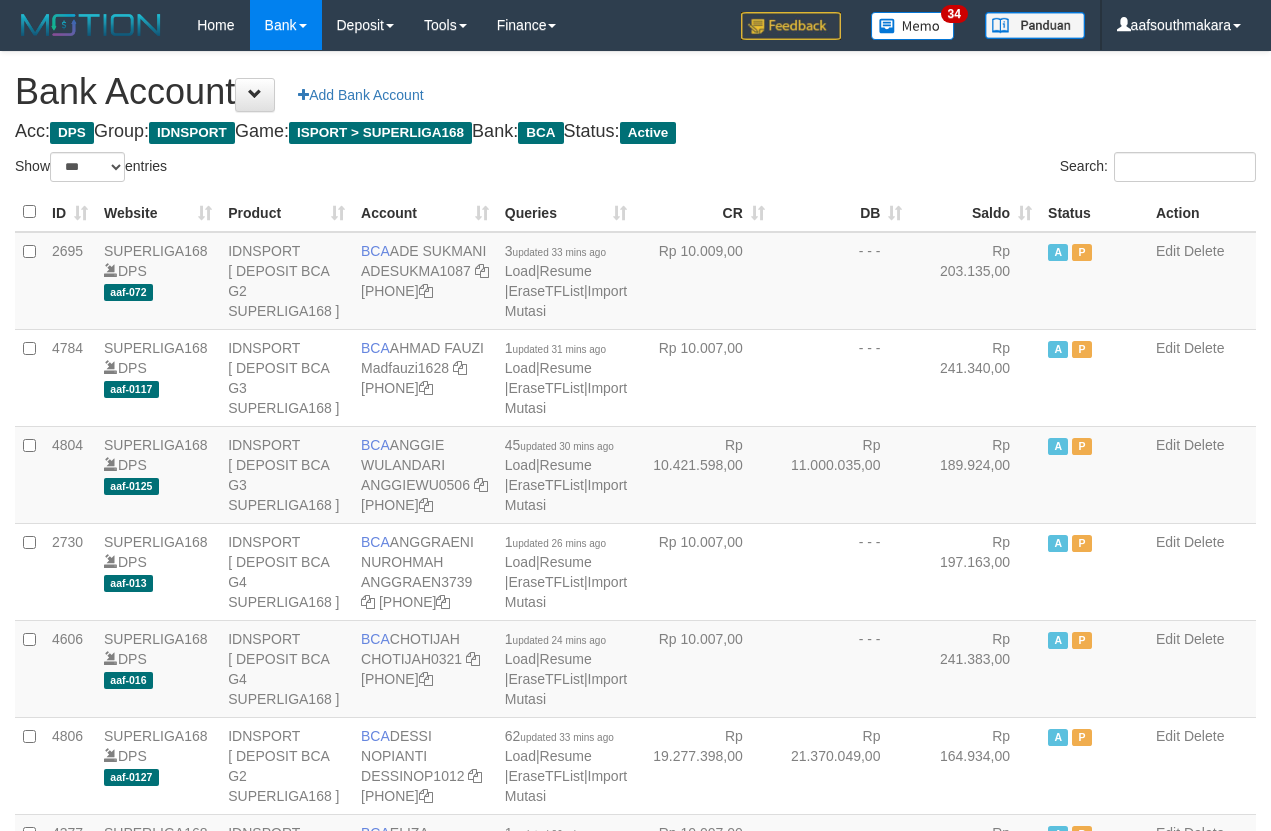 click on "Saldo" at bounding box center (975, 212) 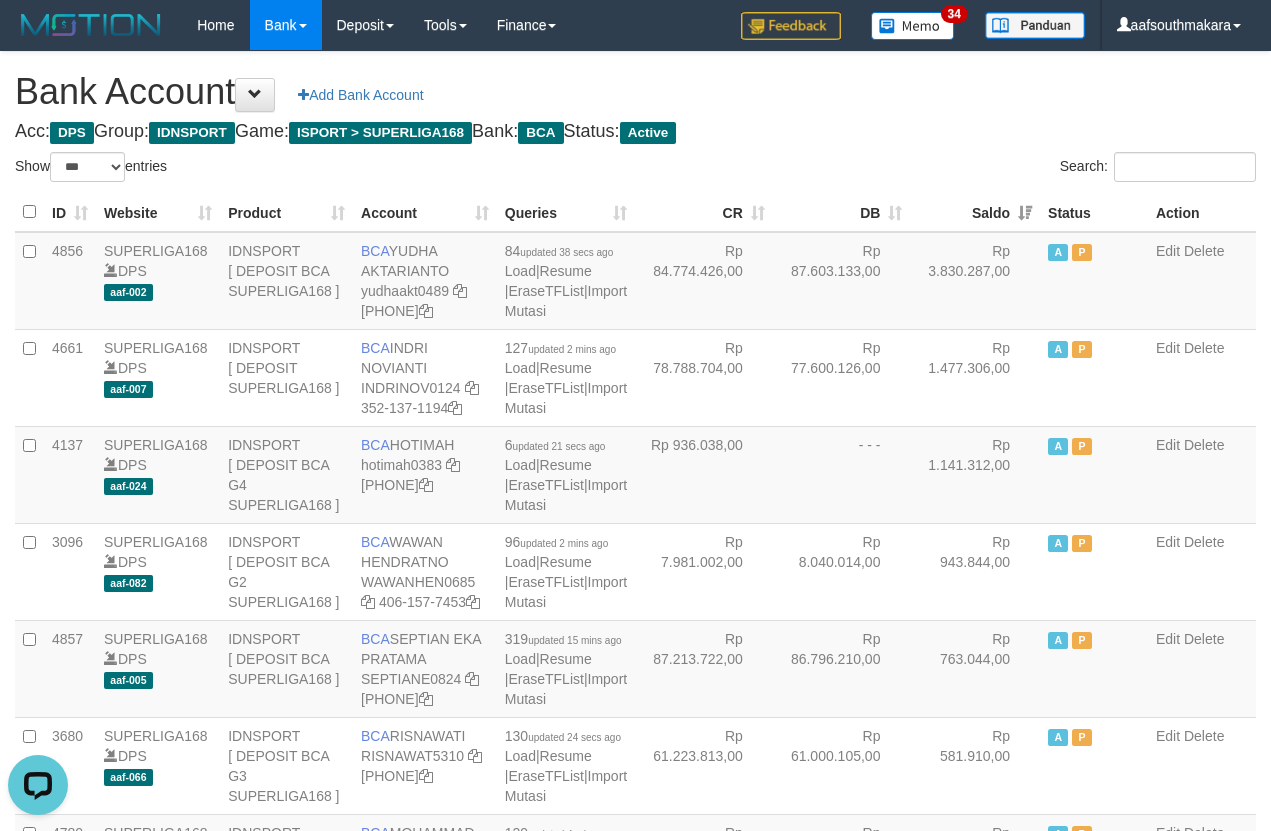scroll, scrollTop: 0, scrollLeft: 0, axis: both 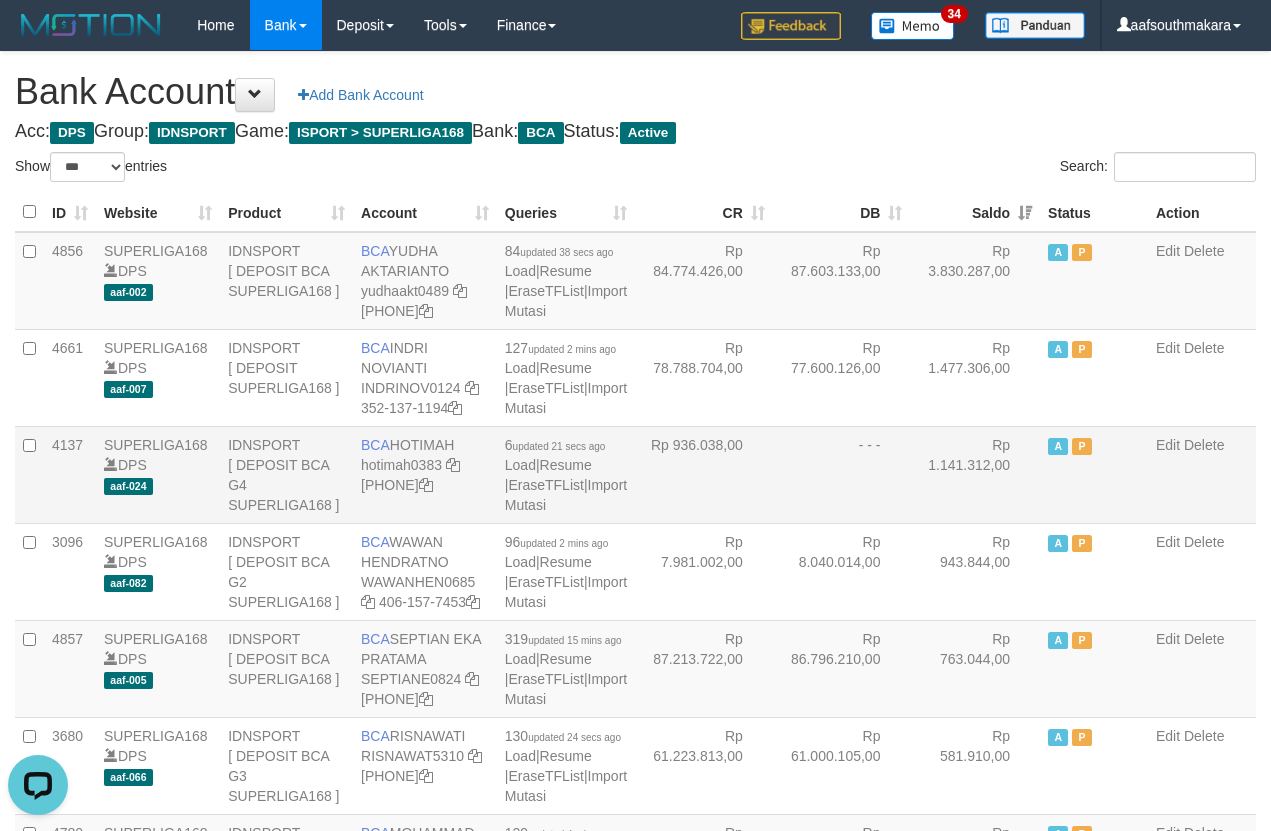 click on "BCA
HOTIMAH
hotimah0383
502-032-7849" at bounding box center [425, 281] 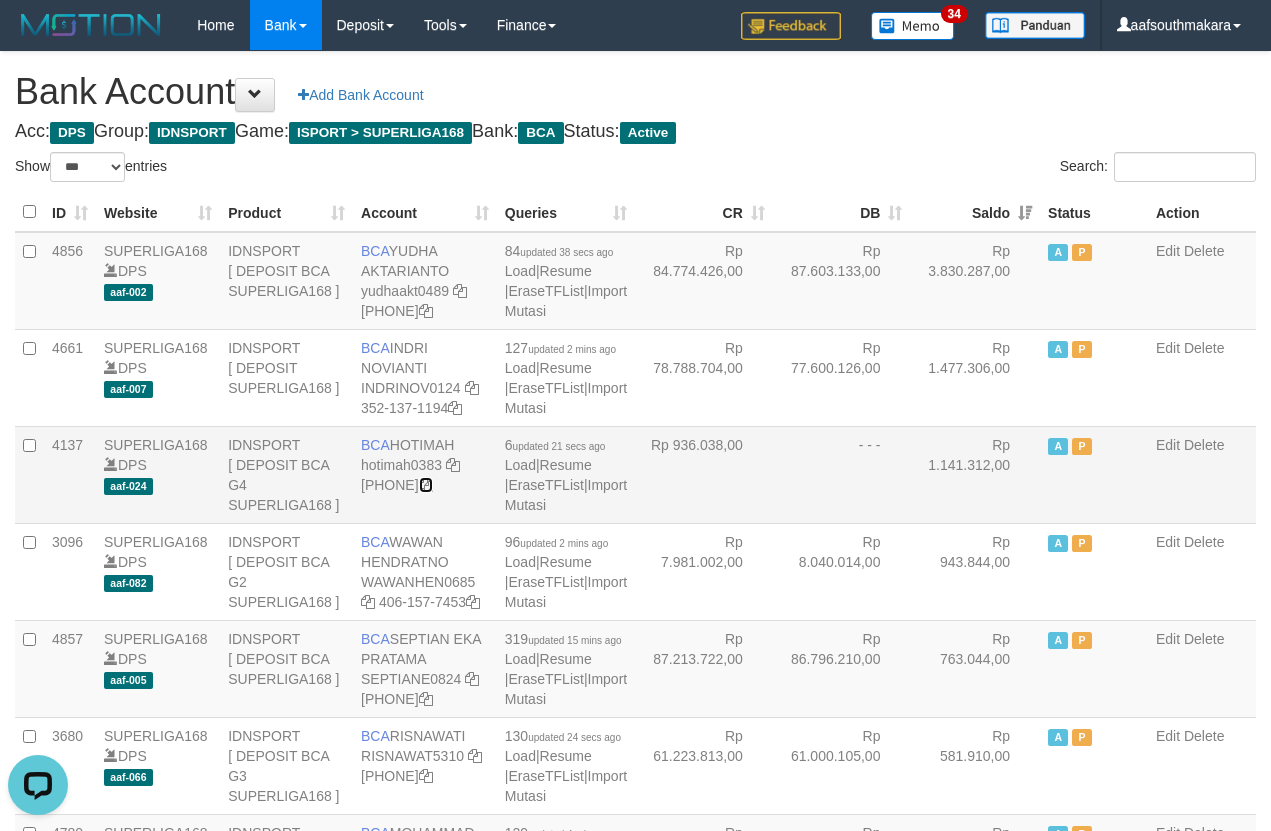 drag, startPoint x: 465, startPoint y: 521, endPoint x: 492, endPoint y: 522, distance: 27.018513 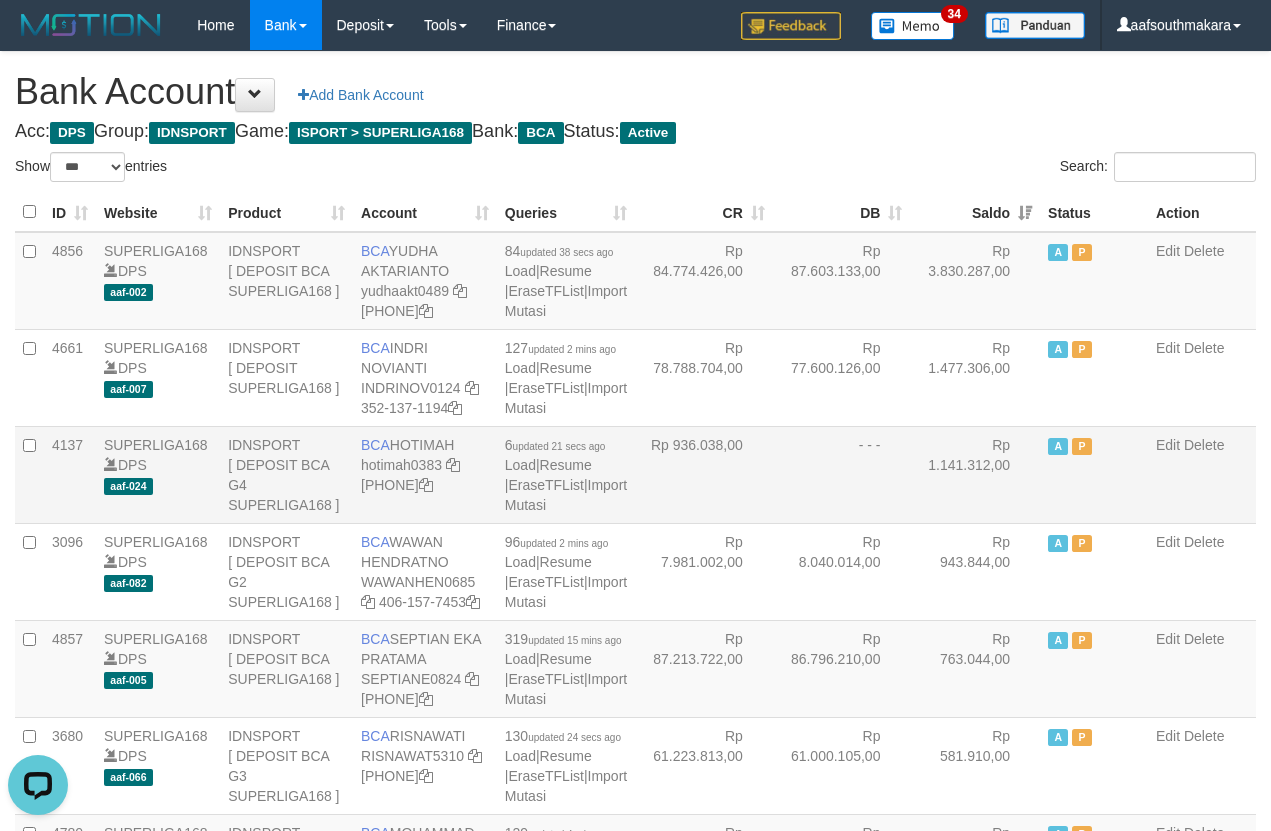 copy on "HOTIMAH" 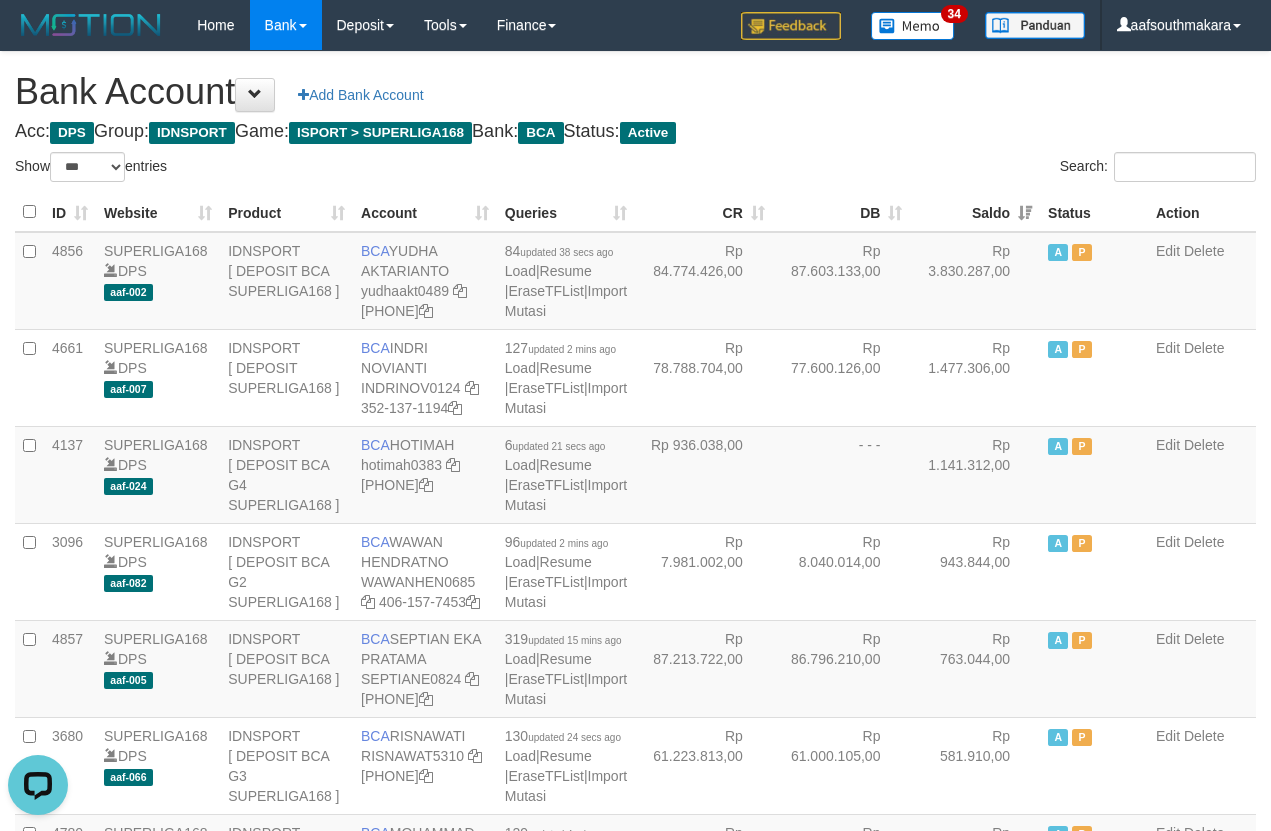 drag, startPoint x: 944, startPoint y: 158, endPoint x: 1036, endPoint y: 203, distance: 102.41582 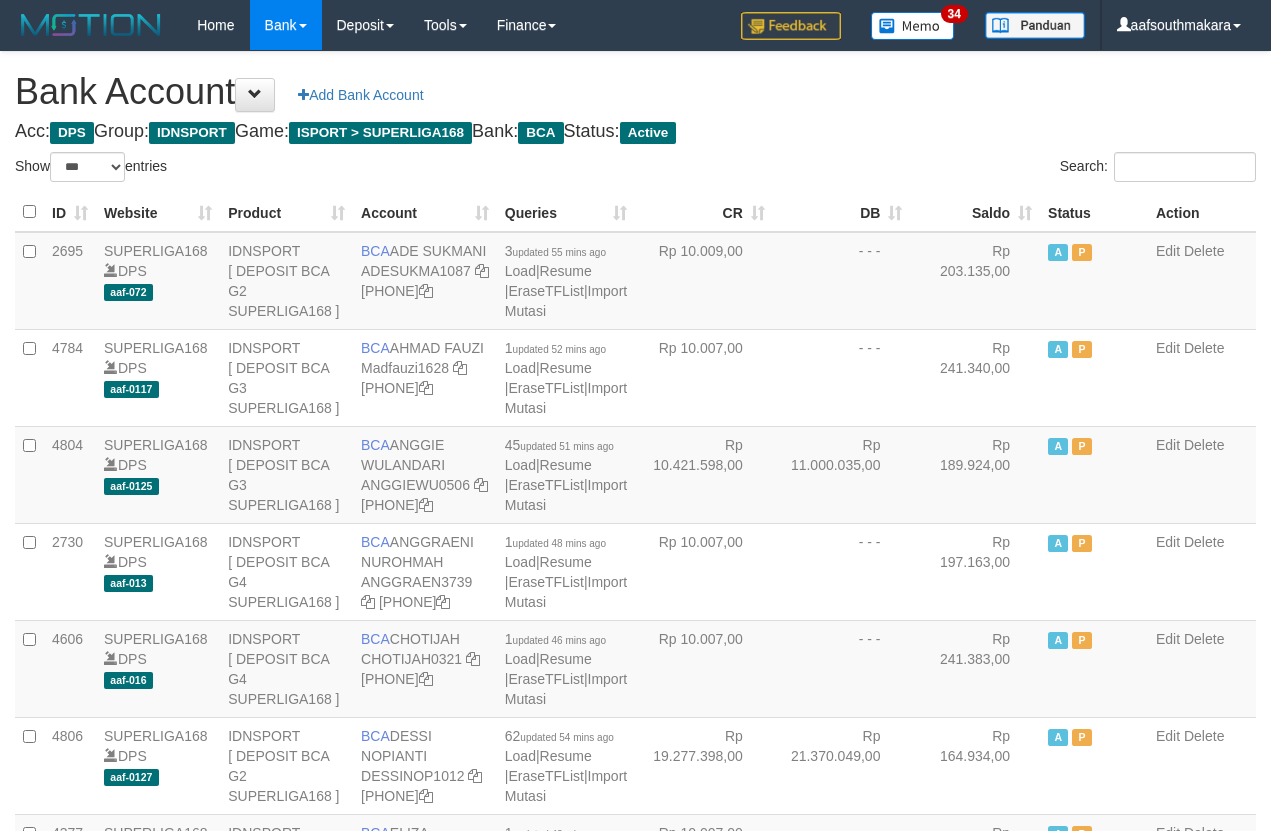 scroll, scrollTop: 0, scrollLeft: 0, axis: both 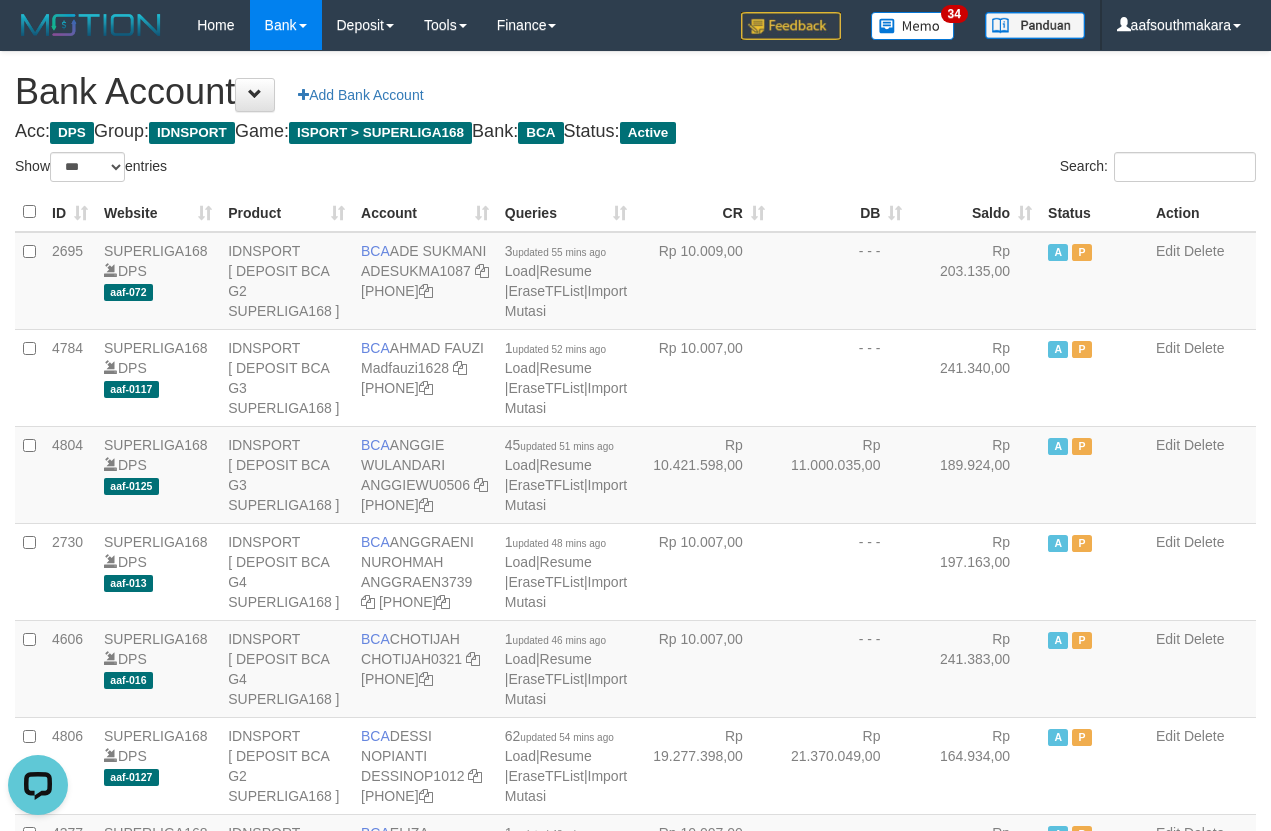 click on "Saldo" at bounding box center [975, 212] 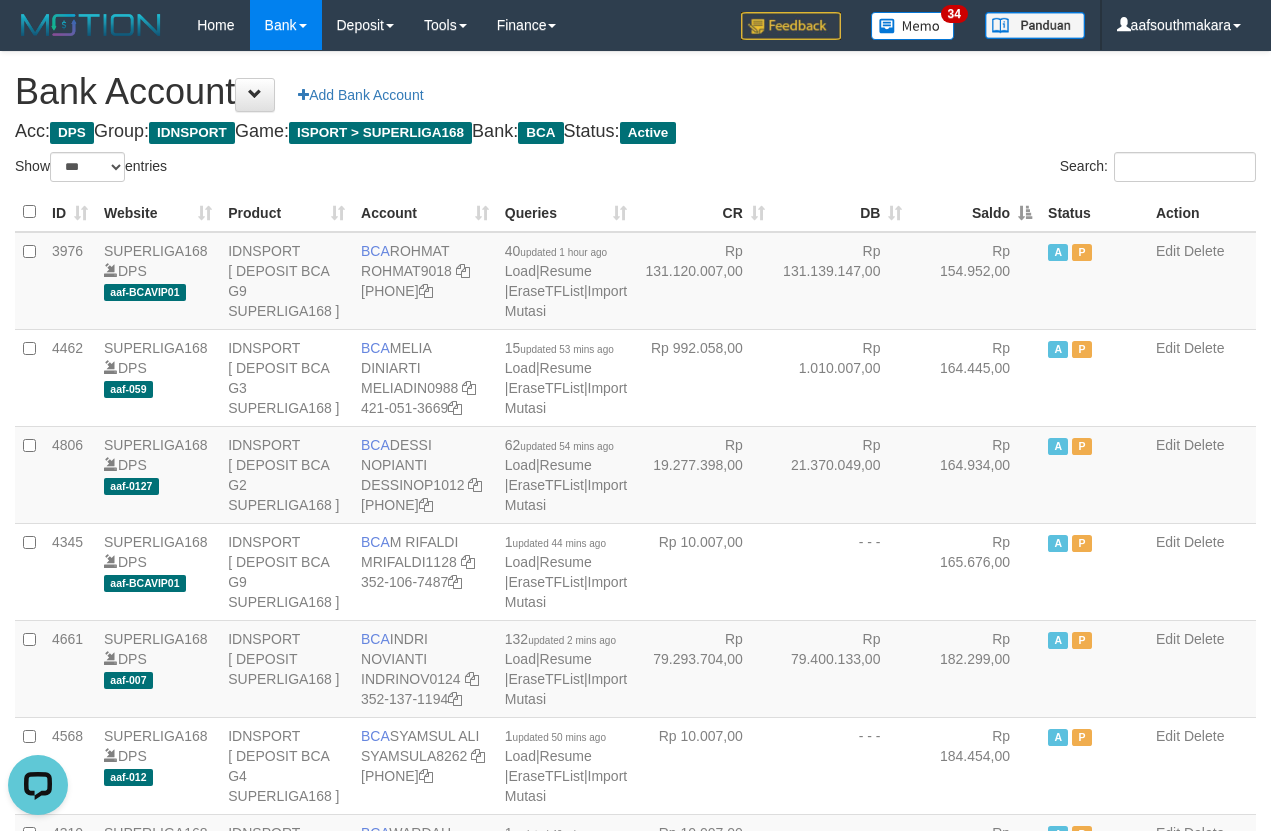 drag, startPoint x: 988, startPoint y: 214, endPoint x: 890, endPoint y: 131, distance: 128.42508 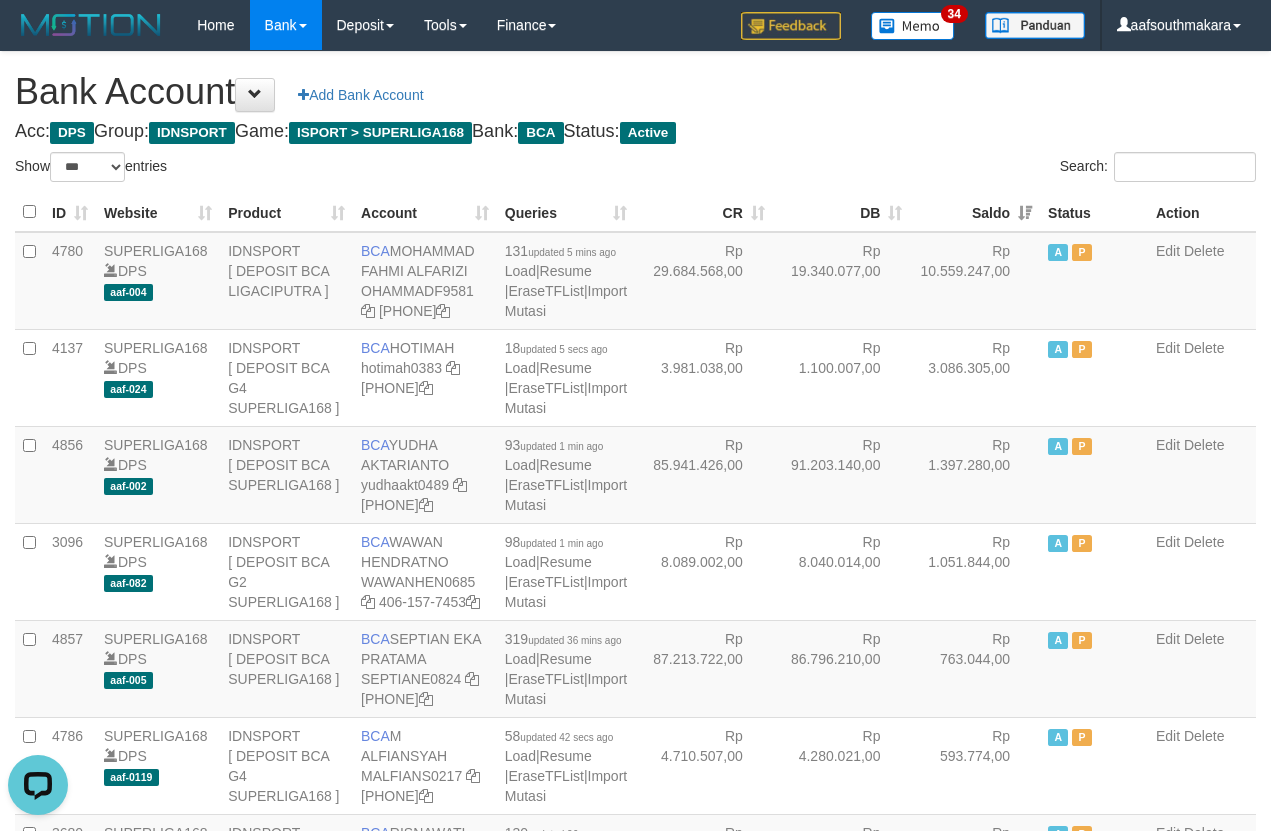 click on "Acc: 										 DPS
Group:   IDNSPORT    		Game:   ISPORT > SUPERLIGA168    		Bank:   BCA    		Status:  Active" at bounding box center [635, 132] 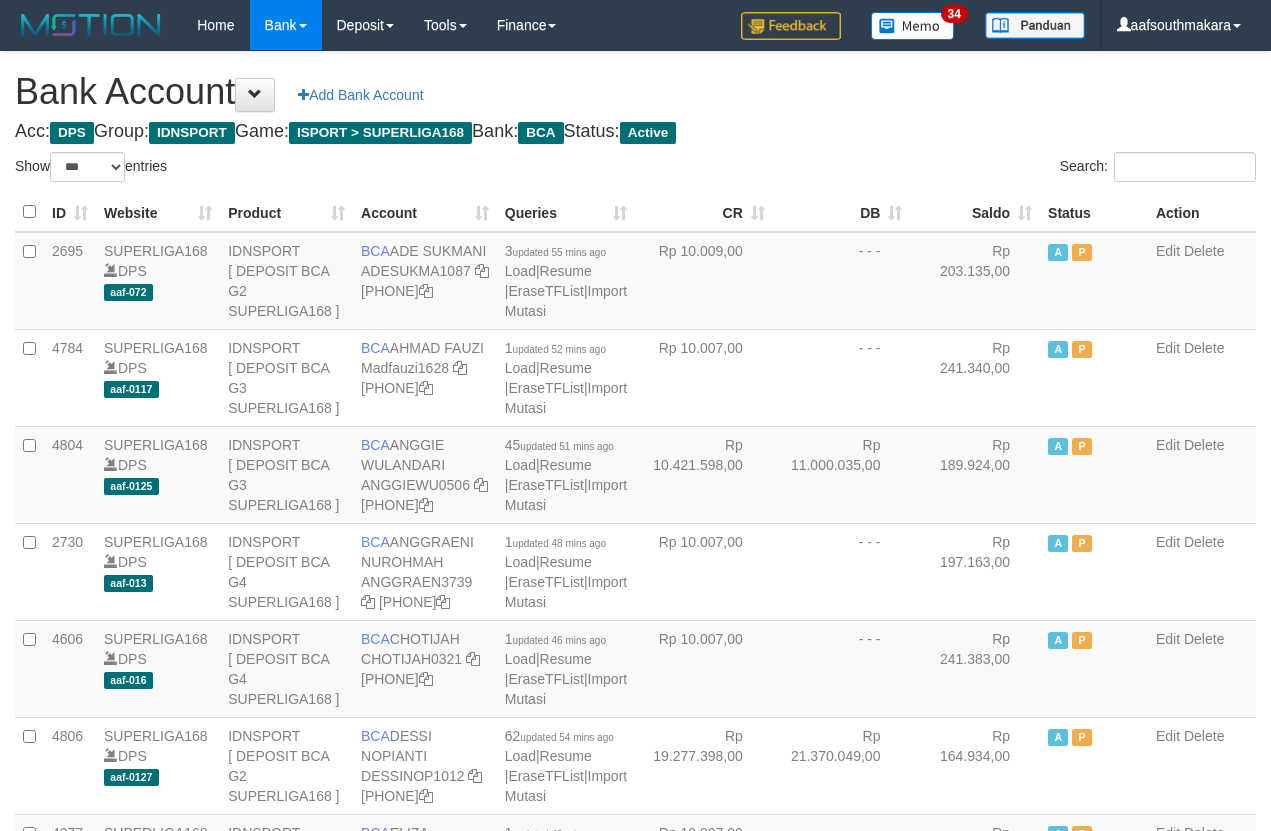 scroll, scrollTop: 0, scrollLeft: 0, axis: both 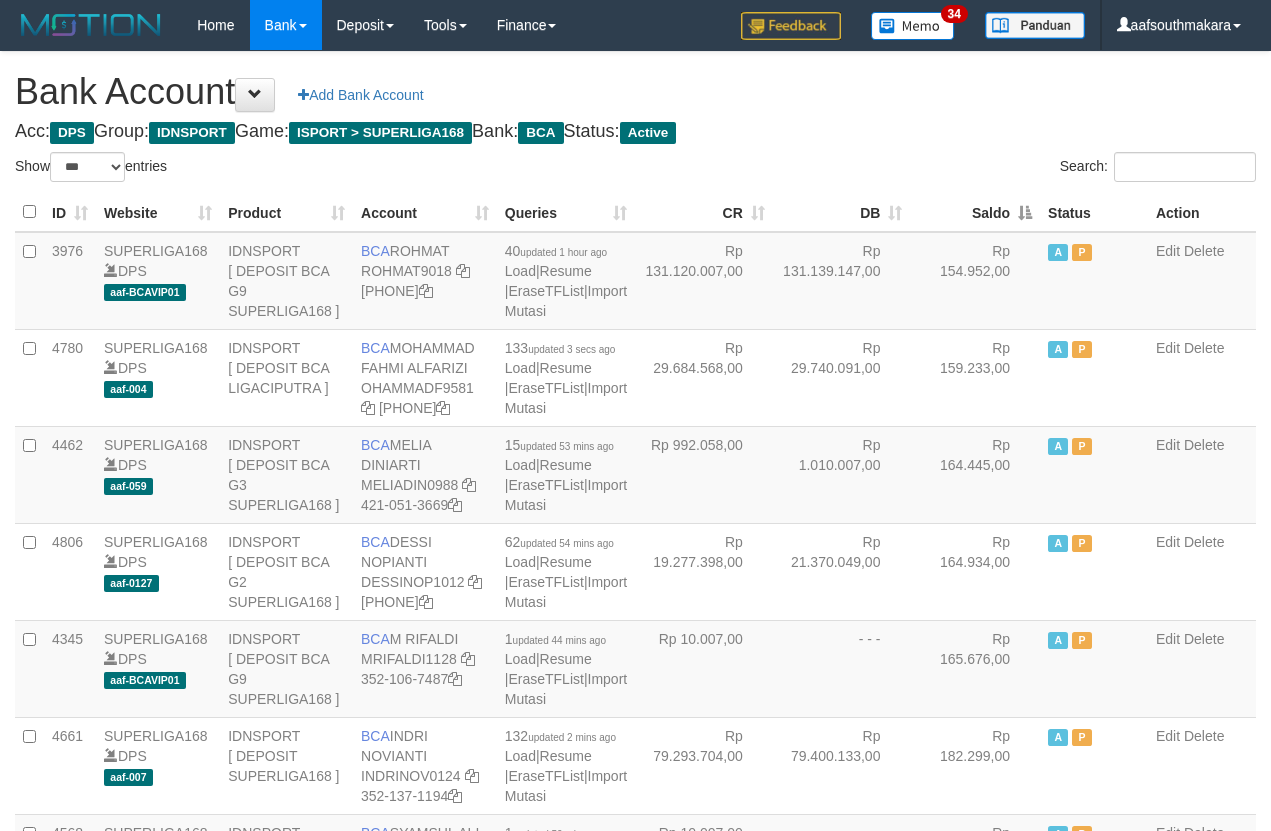 drag, startPoint x: 983, startPoint y: 196, endPoint x: 961, endPoint y: 152, distance: 49.193497 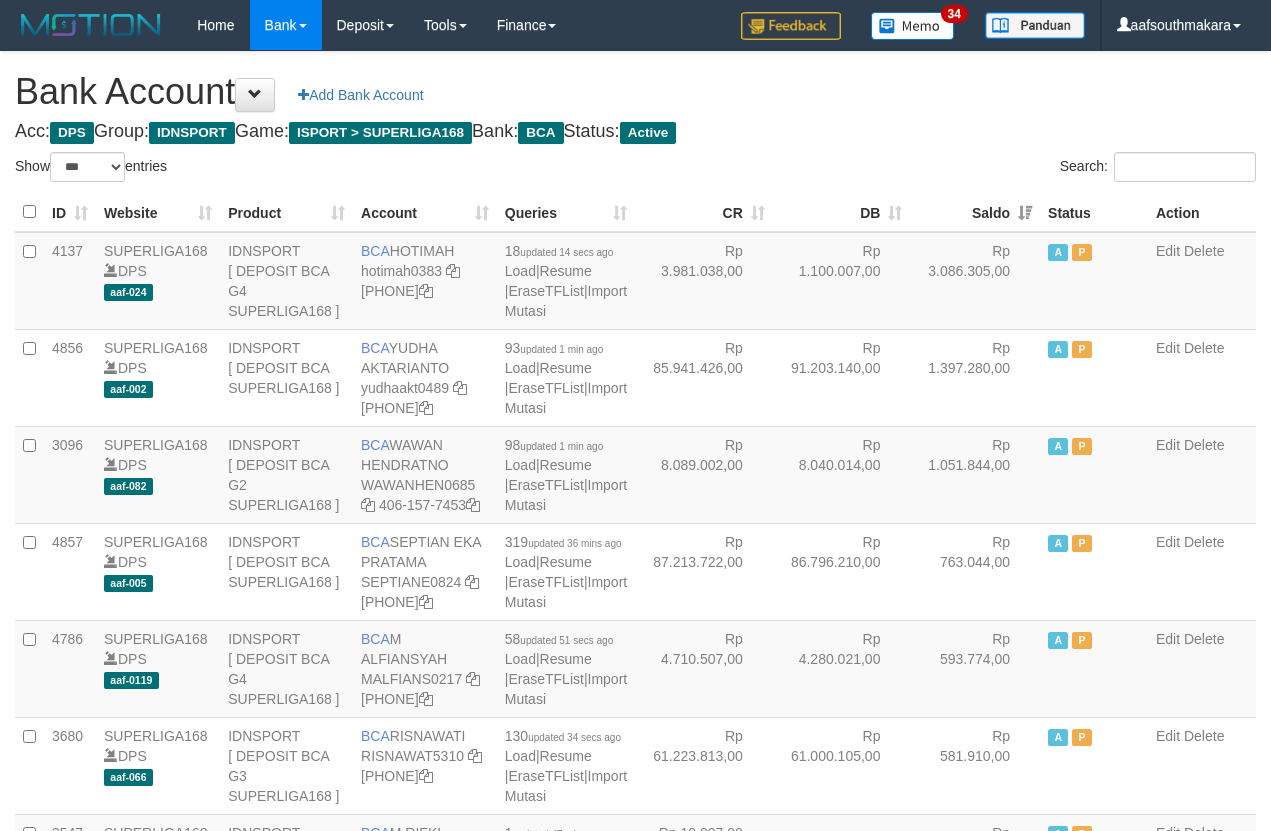 click on "Search:" at bounding box center (954, 169) 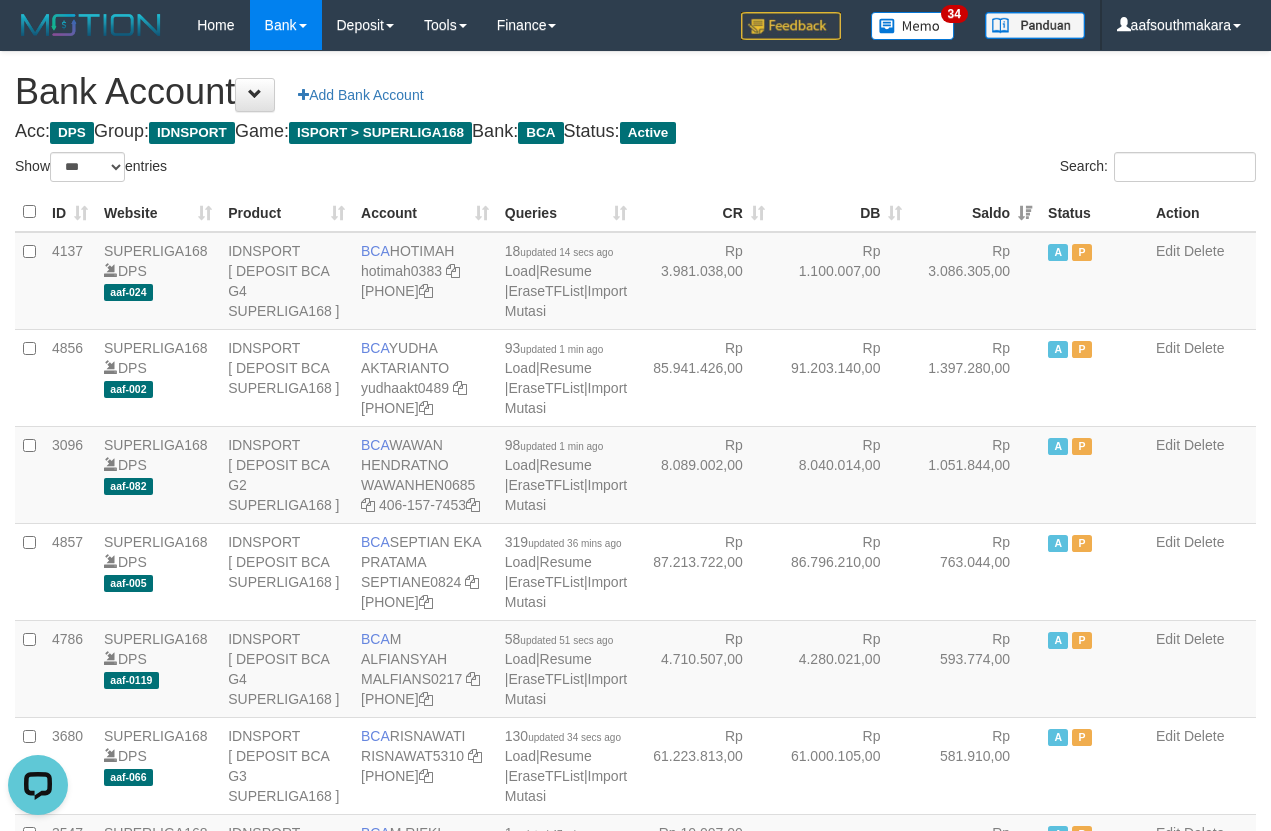 scroll, scrollTop: 0, scrollLeft: 0, axis: both 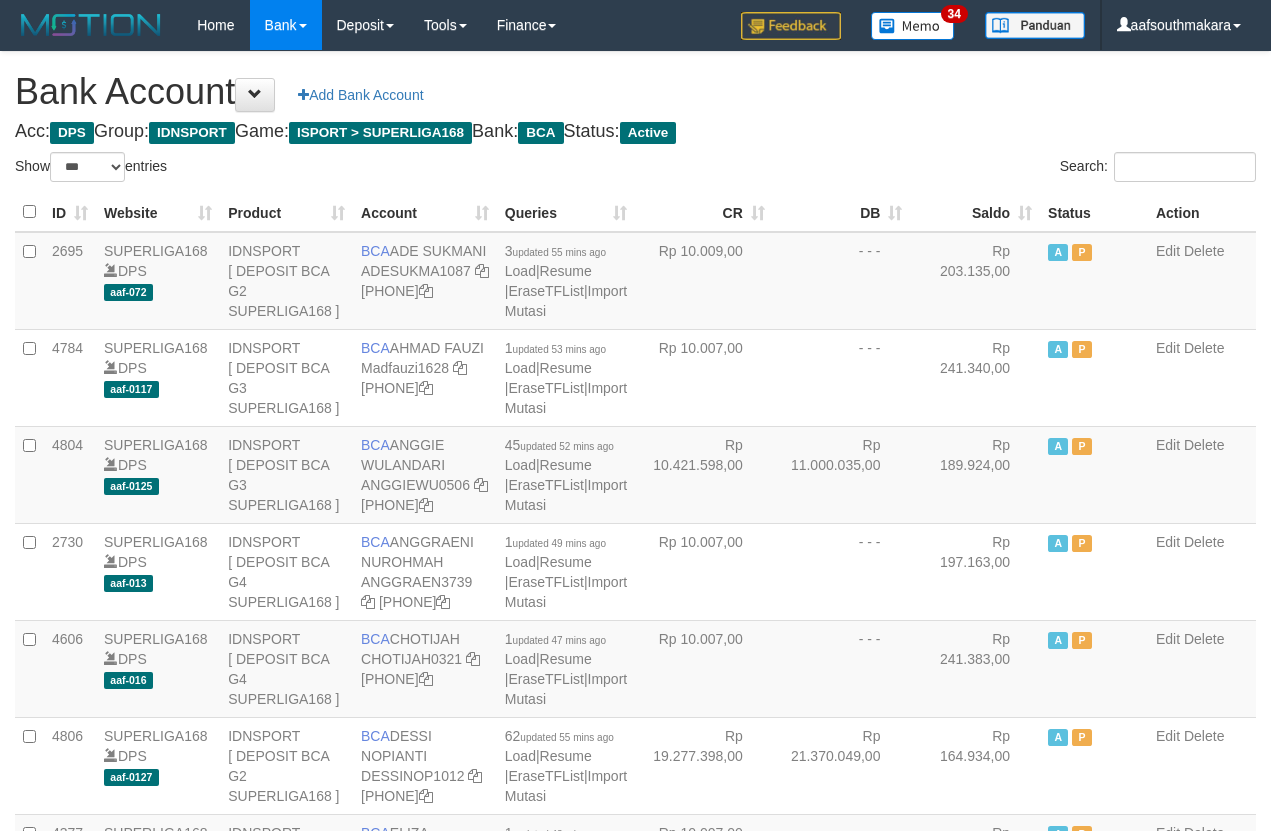 click on "Saldo" at bounding box center [975, 212] 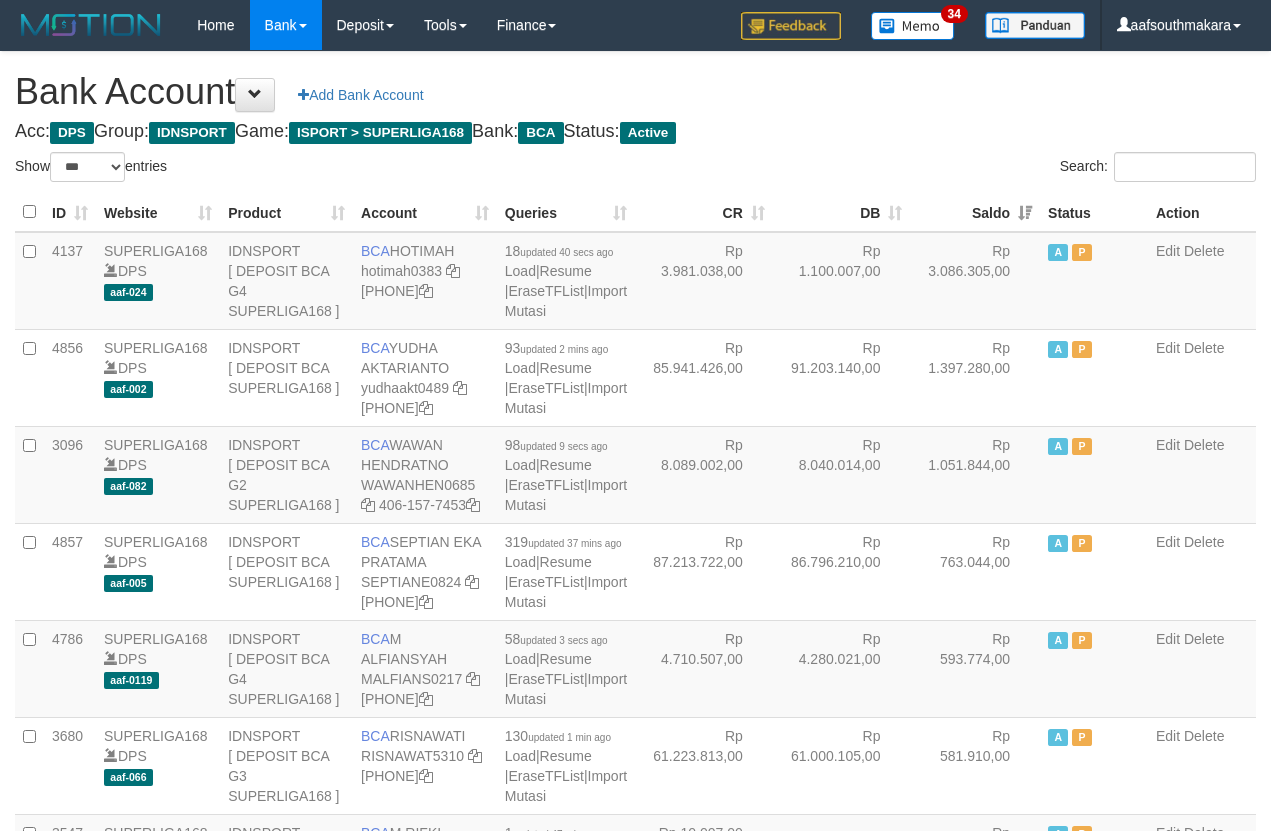 click on "Bank Account
Add Bank Account
Acc: 										 DPS
Group:   IDNSPORT    		Game:   ISPORT > SUPERLIGA168    		Bank:   BCA    		Status:  Active
Filter Account Type
*******
***
**
***
DPS
SELECT ALL  SELECT TYPE  - ALL -
DPS
WD
TMP
Filter Product
*******
******
********
********
*******
********
IDNSPORT
SELECT ALL  SELECT GROUP  - ALL -
BETHUB
IDNPOKER
IDNSPORT
IDNTOTO
LOADONLY
Filter Website
*******" at bounding box center (635, 1708) 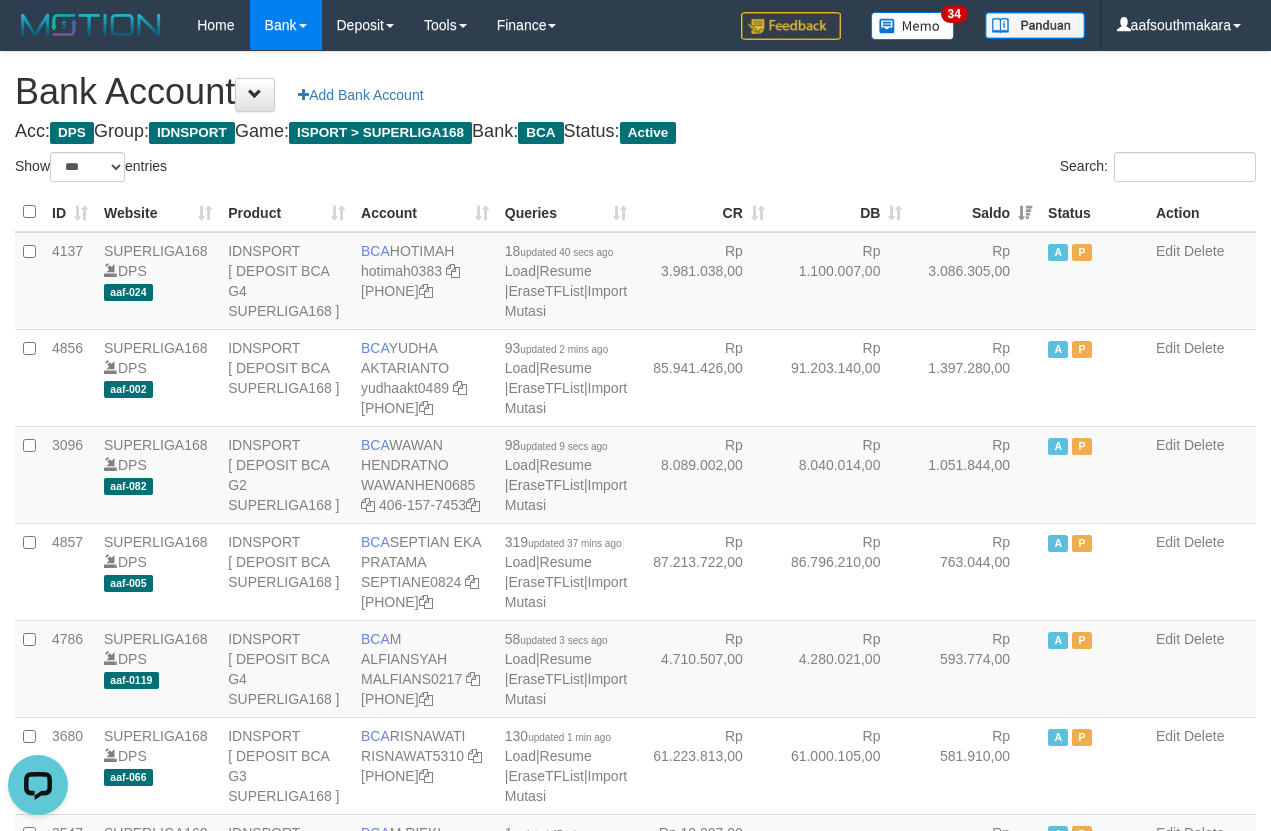 scroll, scrollTop: 0, scrollLeft: 0, axis: both 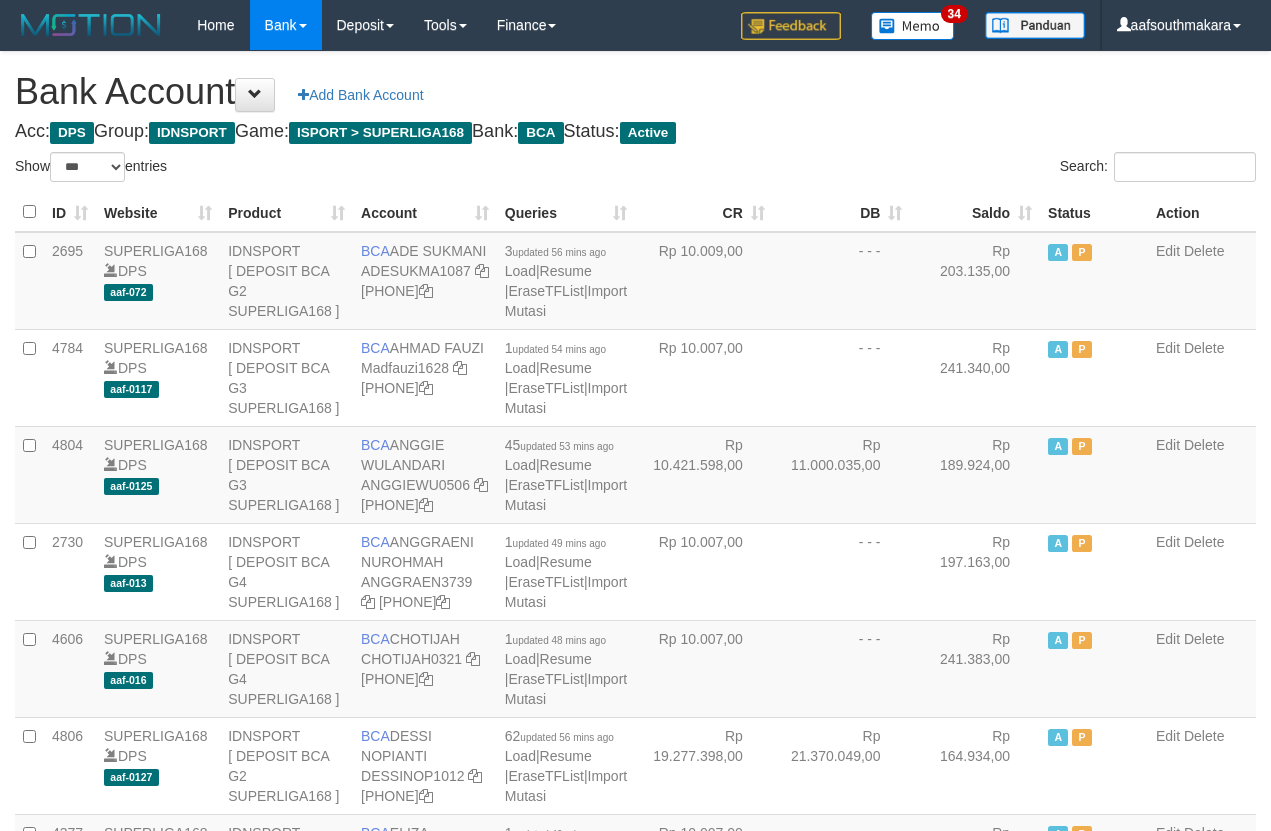 drag, startPoint x: 0, startPoint y: 0, endPoint x: 958, endPoint y: 235, distance: 986.40204 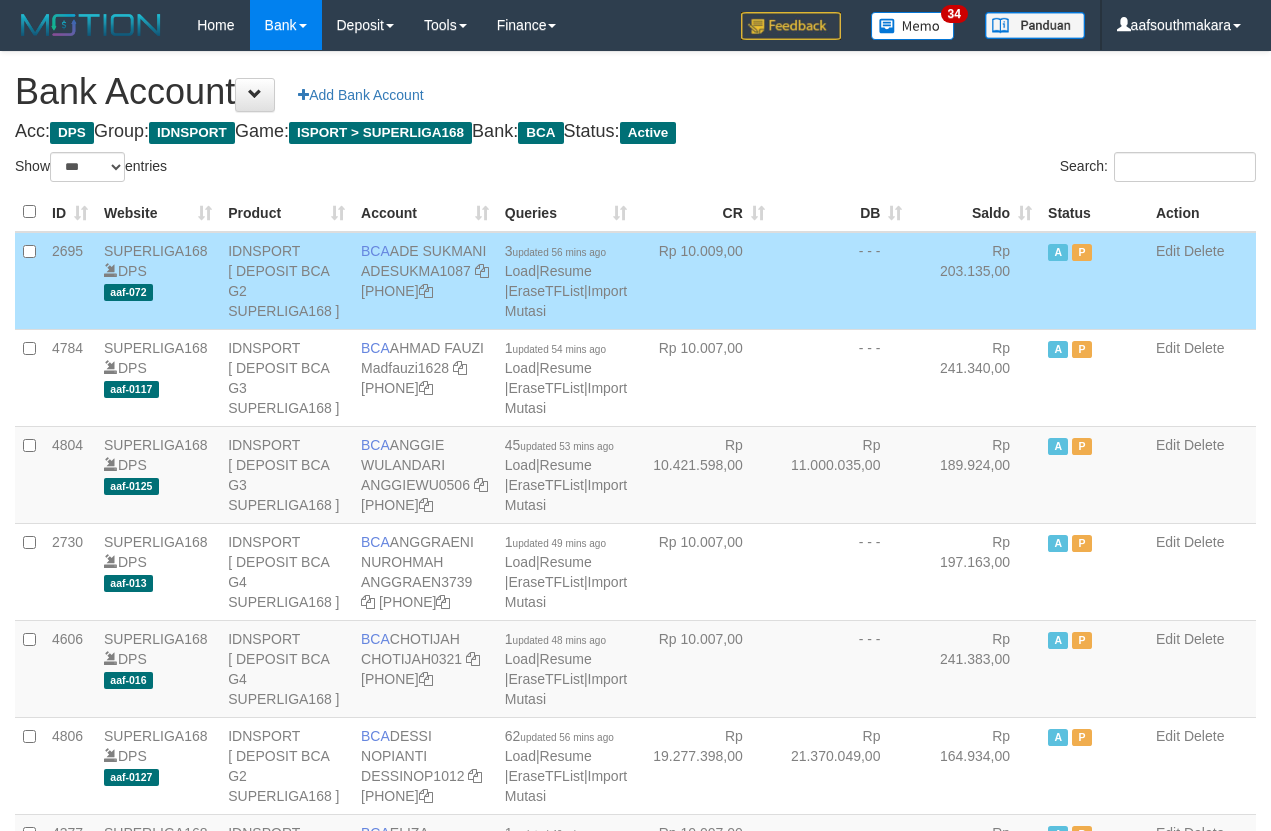 click on "Saldo" at bounding box center [975, 212] 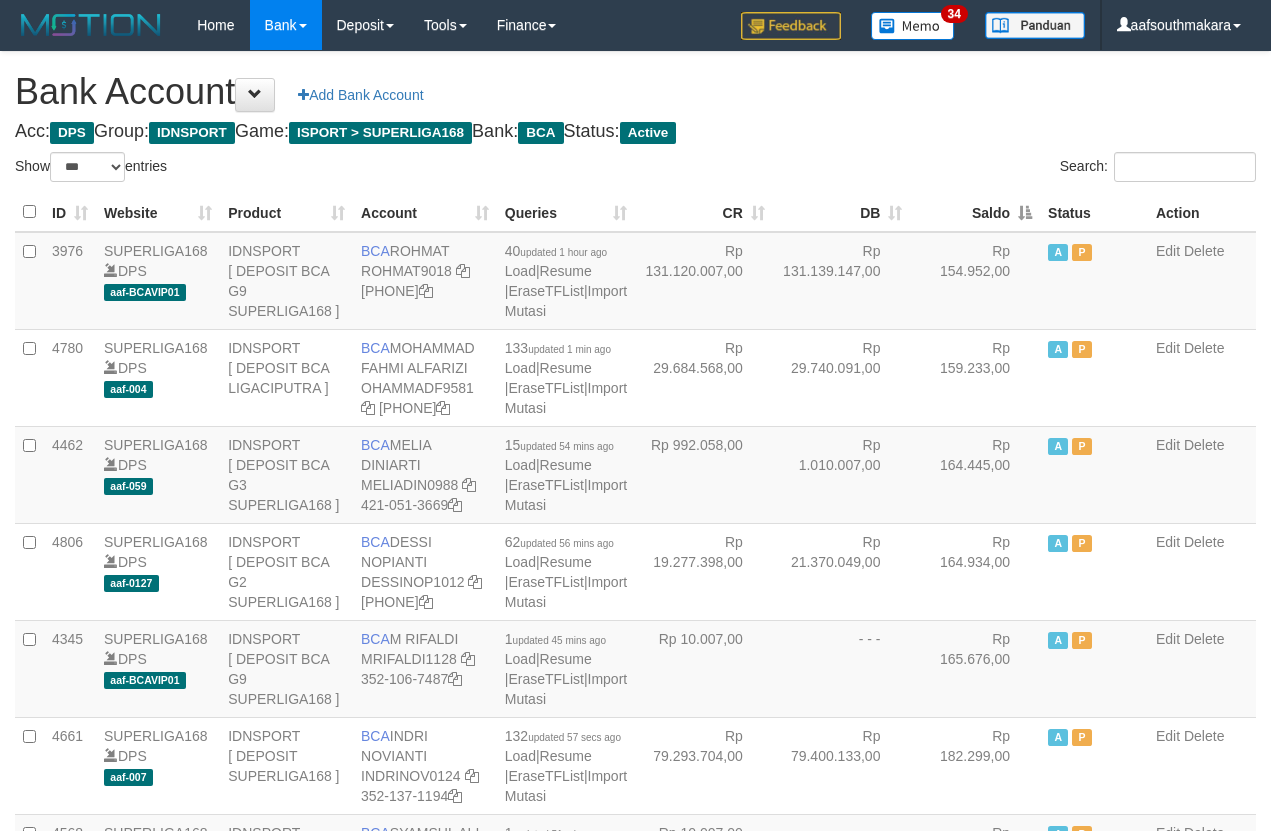 click on "Saldo" at bounding box center (975, 212) 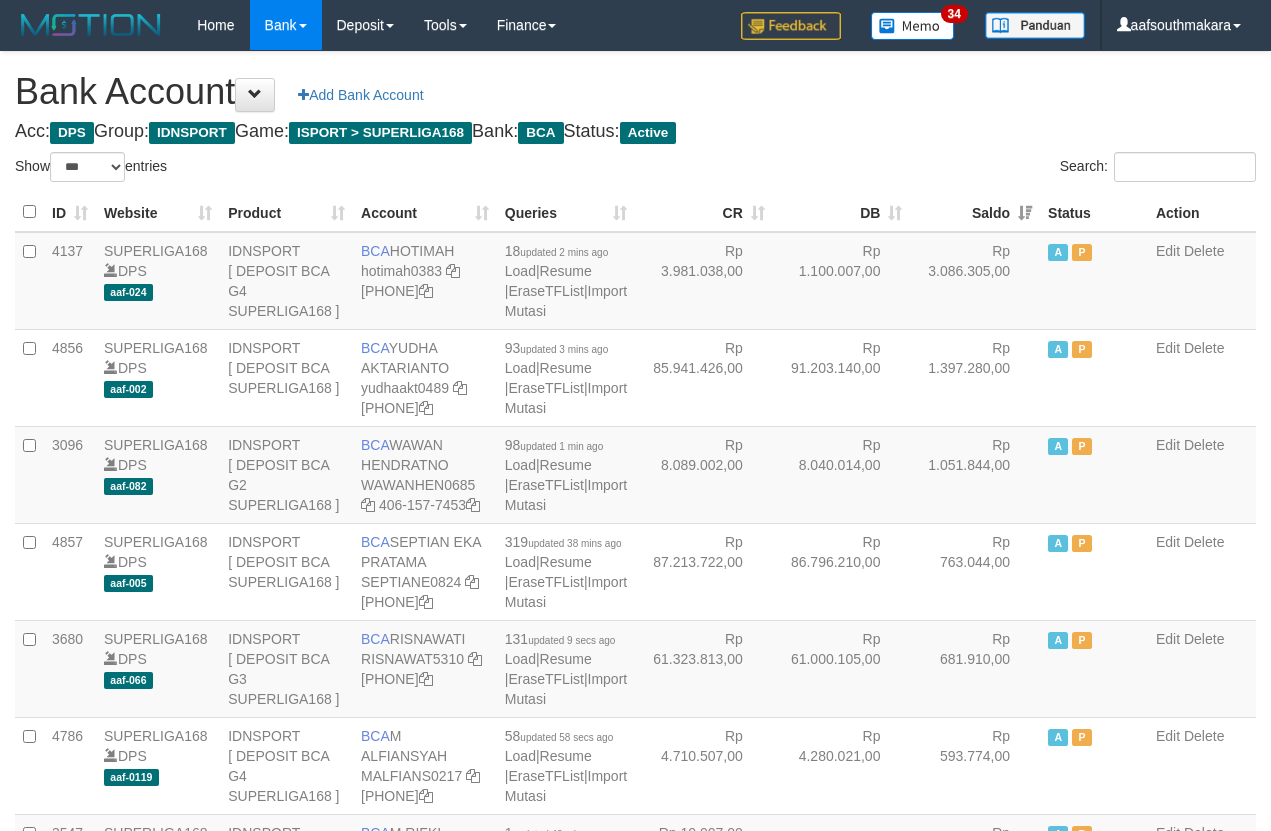 click on "Search:" at bounding box center [954, 169] 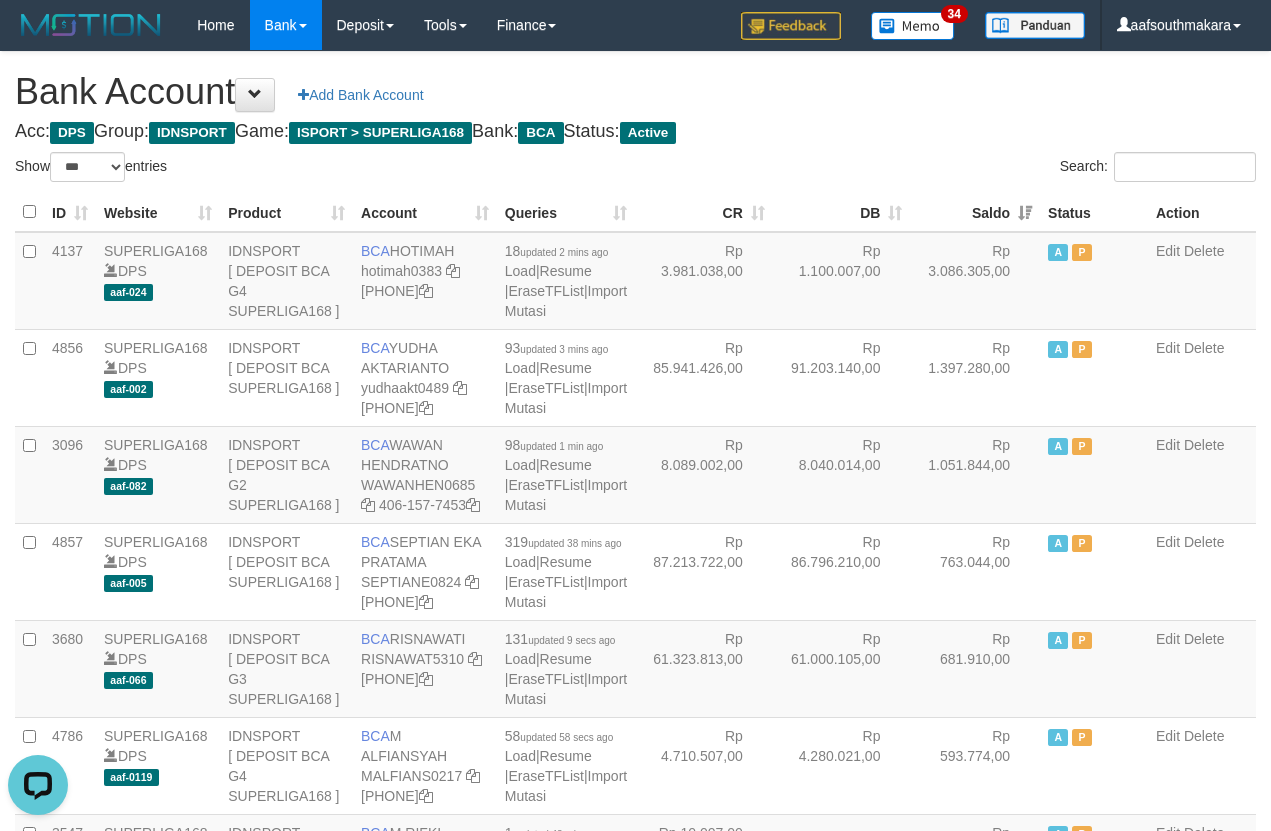 scroll, scrollTop: 0, scrollLeft: 0, axis: both 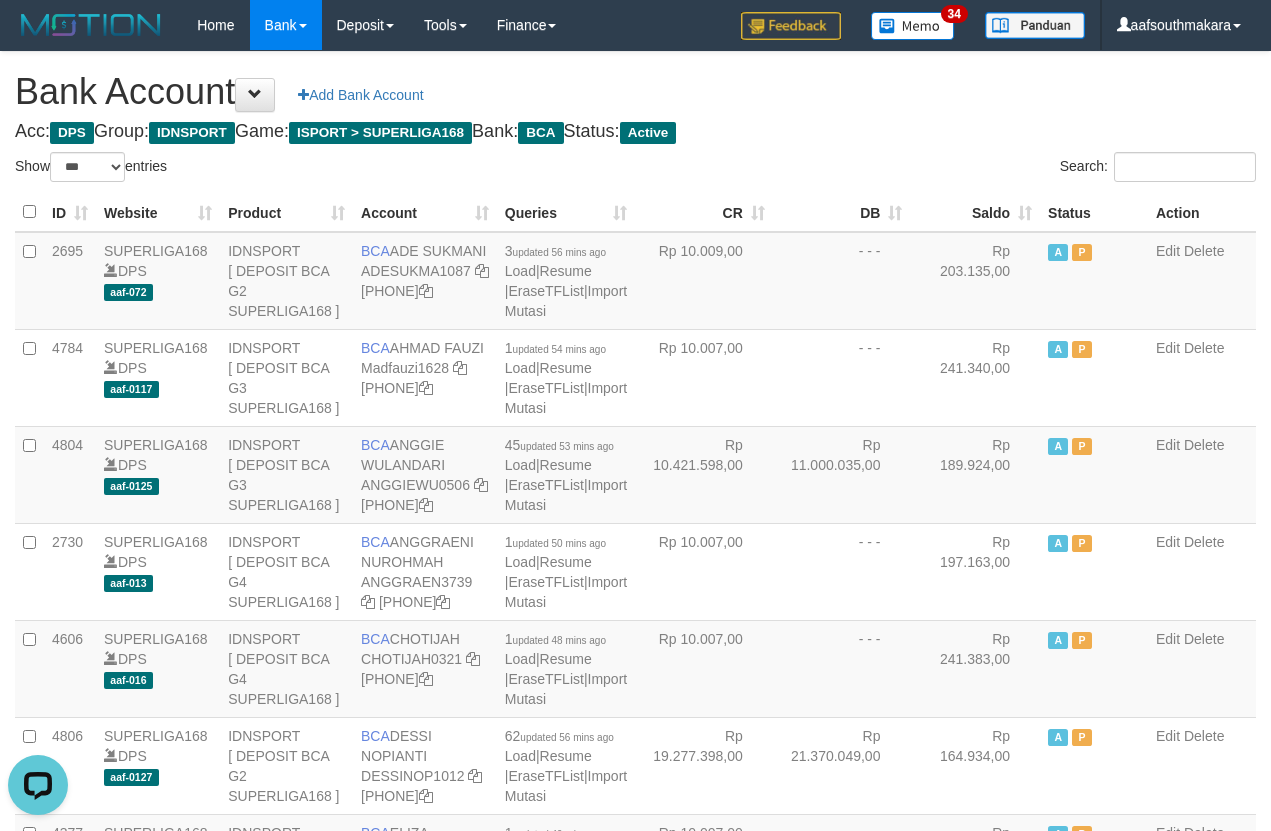 click on "Bank Account
Add Bank Account" at bounding box center [635, 92] 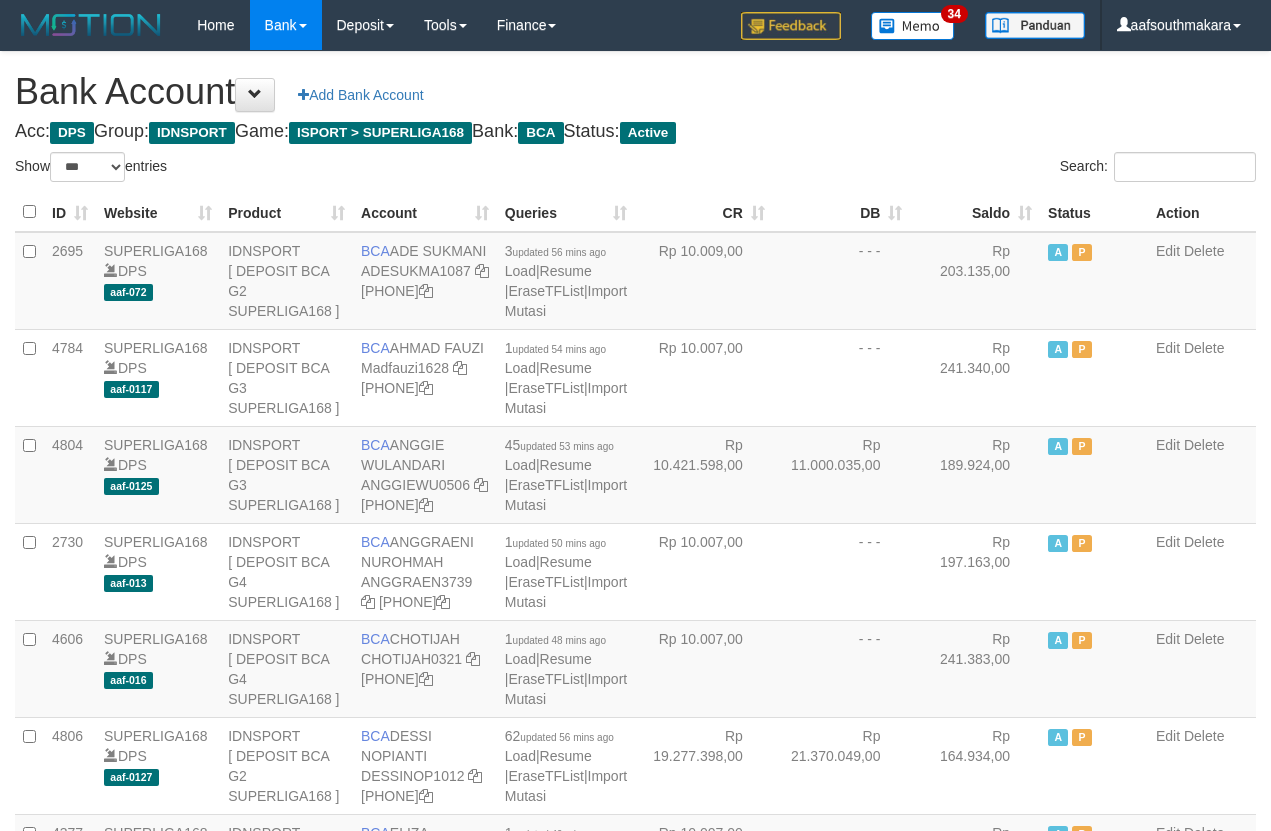 scroll, scrollTop: 0, scrollLeft: 0, axis: both 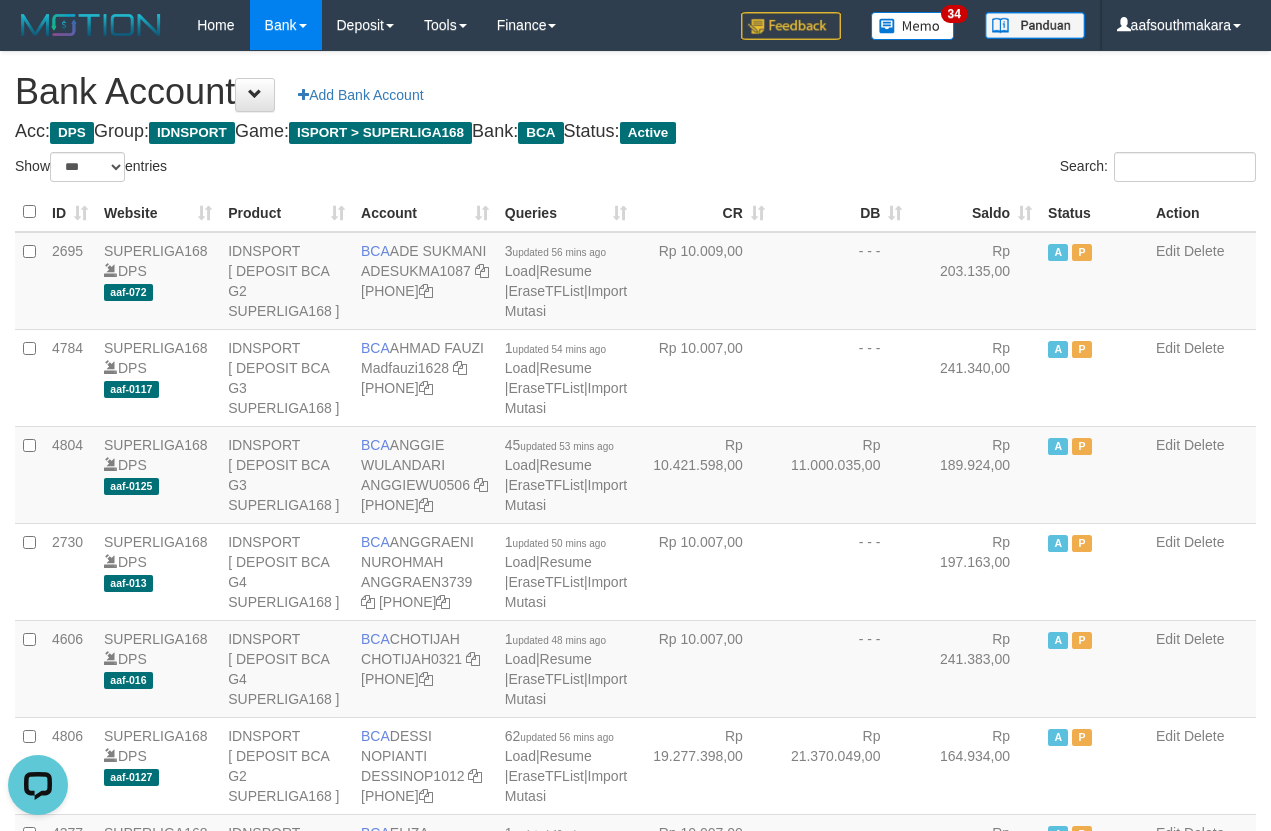 click on "Saldo" at bounding box center [975, 212] 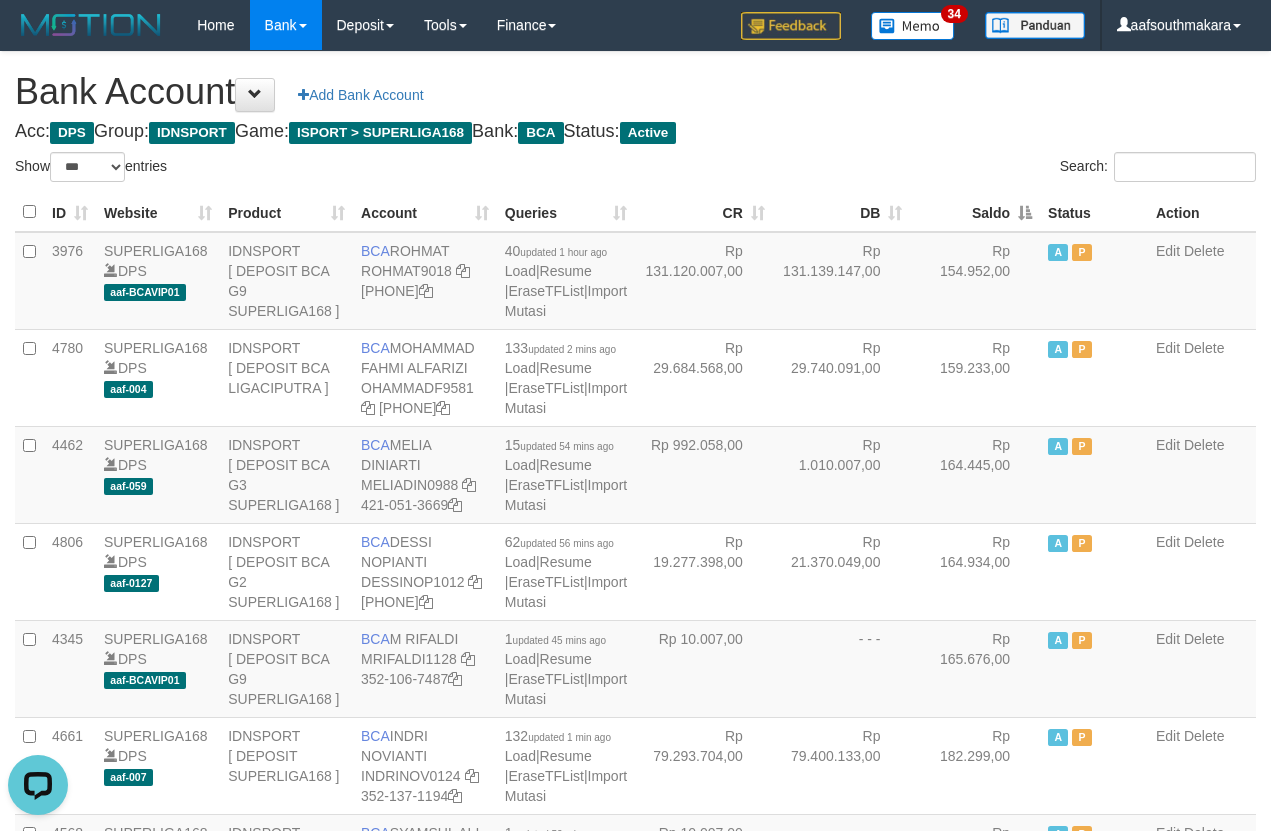 drag, startPoint x: 993, startPoint y: 224, endPoint x: 928, endPoint y: 157, distance: 93.34881 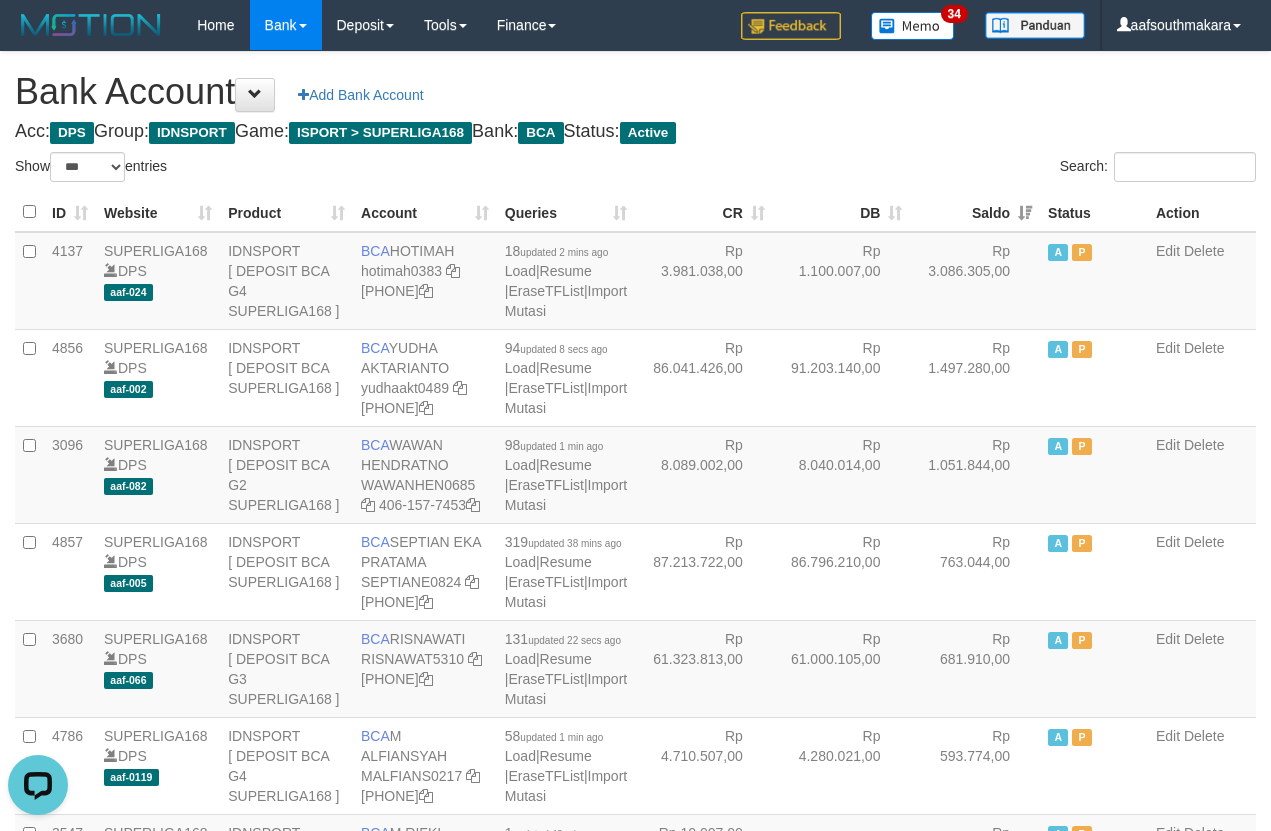 click on "Search:" at bounding box center [954, 169] 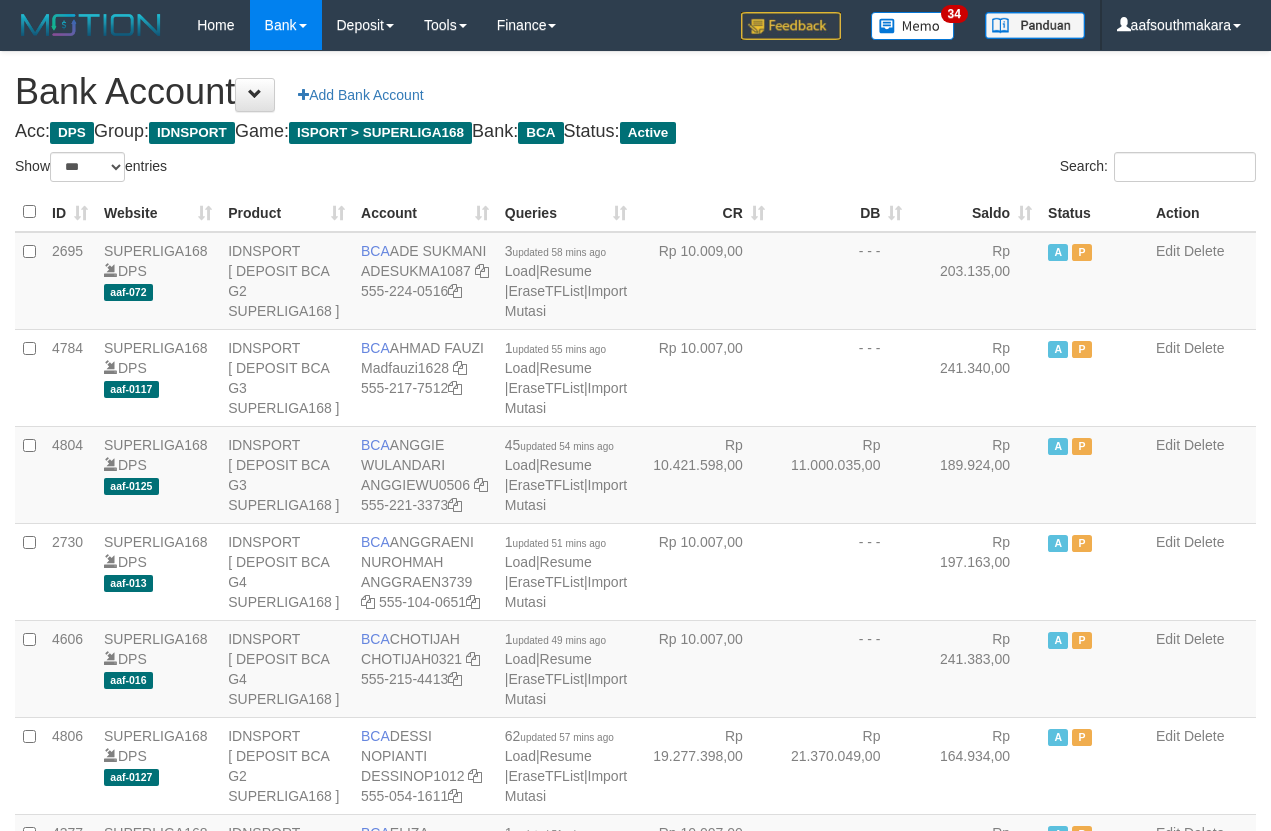 scroll, scrollTop: 0, scrollLeft: 0, axis: both 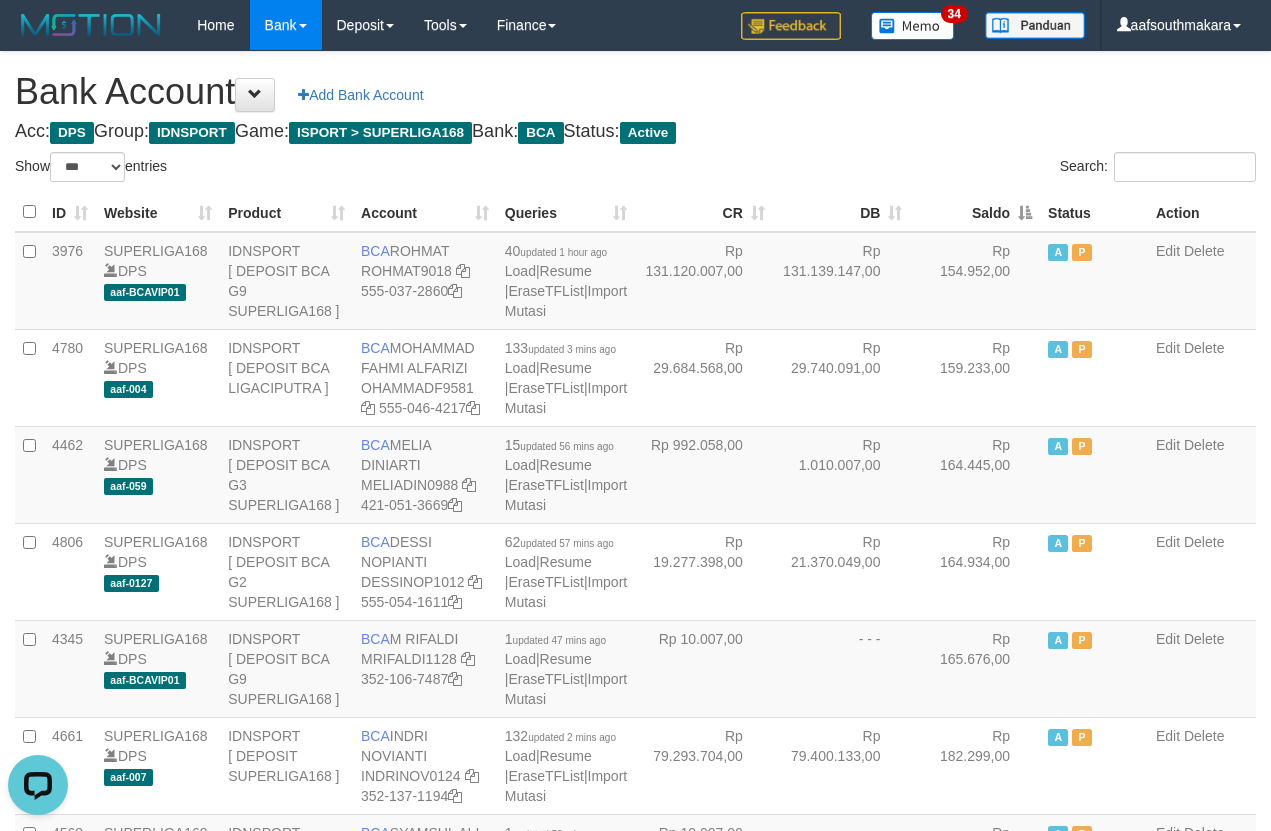 click on "ID Website Product Account Queries CR DB Saldo Status Action
3976
SUPERLIGA168
DPS
aaf-BCAVIP01
IDNSPORT
[ DEPOSIT BCA G9 SUPERLIGA168 ]
BCA
ROHMAT
ROHMAT9018
427-037-2860
40  updated 1 hour ago
Load
|
Resume
|
EraseTFList
|
Import Mutasi
Rp 131.120.007,00
A
P
Edit" at bounding box center (635, 1754) 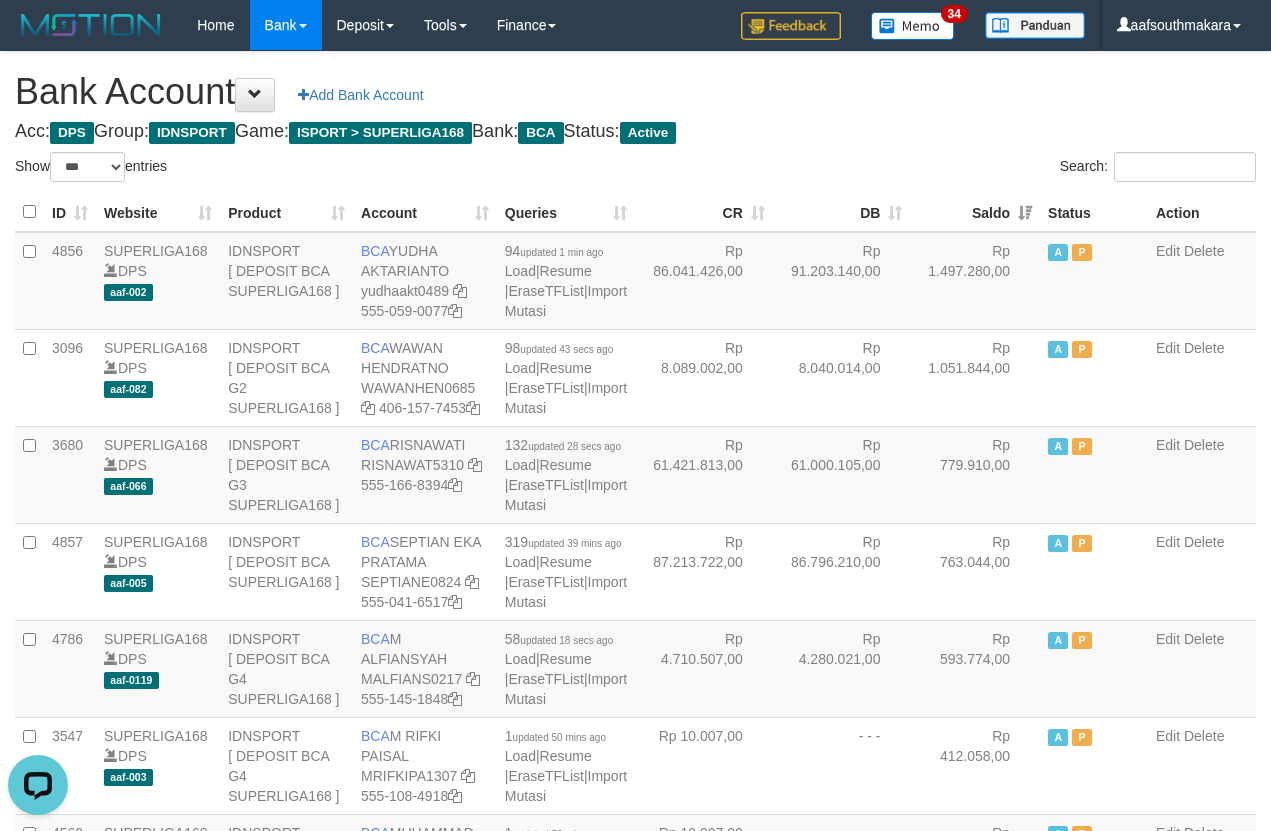 click on "Acc: 										 DPS
Group:   IDNSPORT    		Game:   ISPORT > SUPERLIGA168    		Bank:   BCA    		Status:  Active" at bounding box center (635, 132) 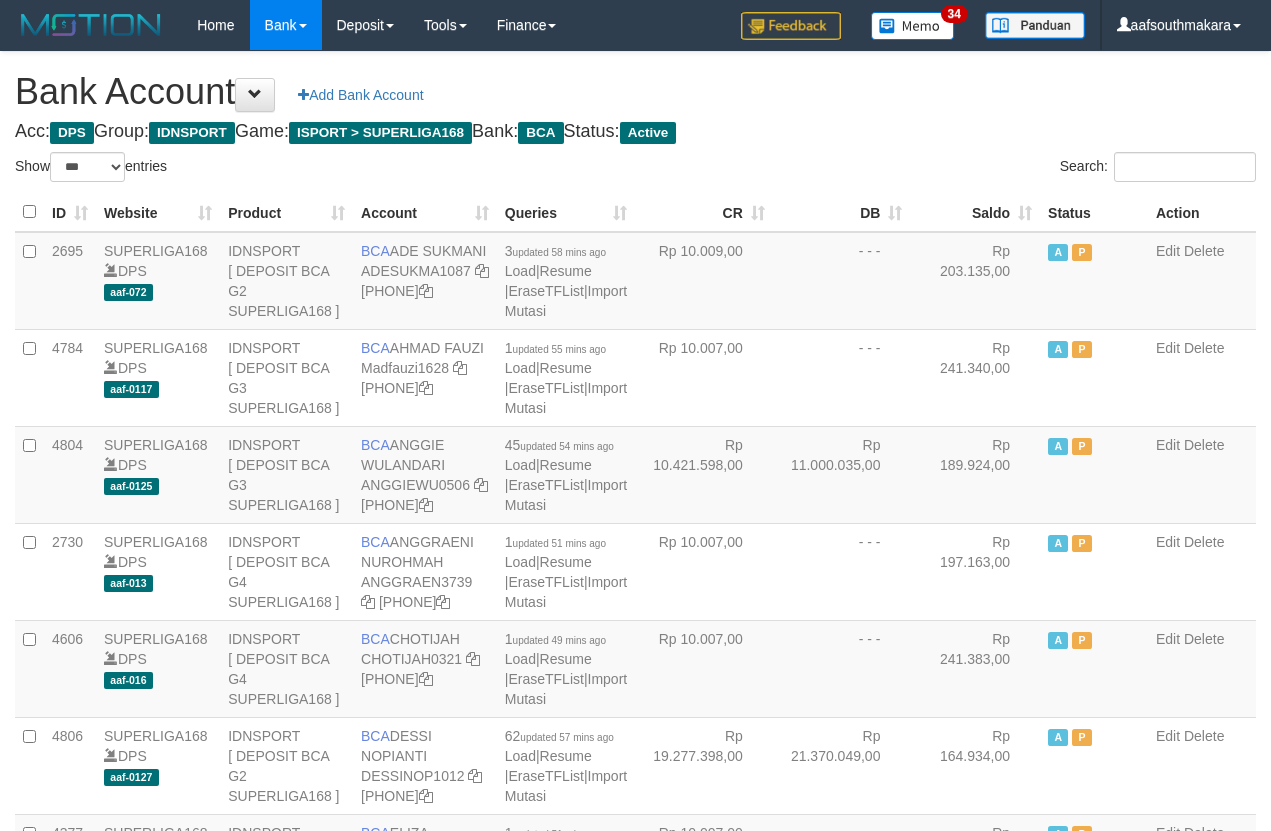 scroll, scrollTop: 0, scrollLeft: 0, axis: both 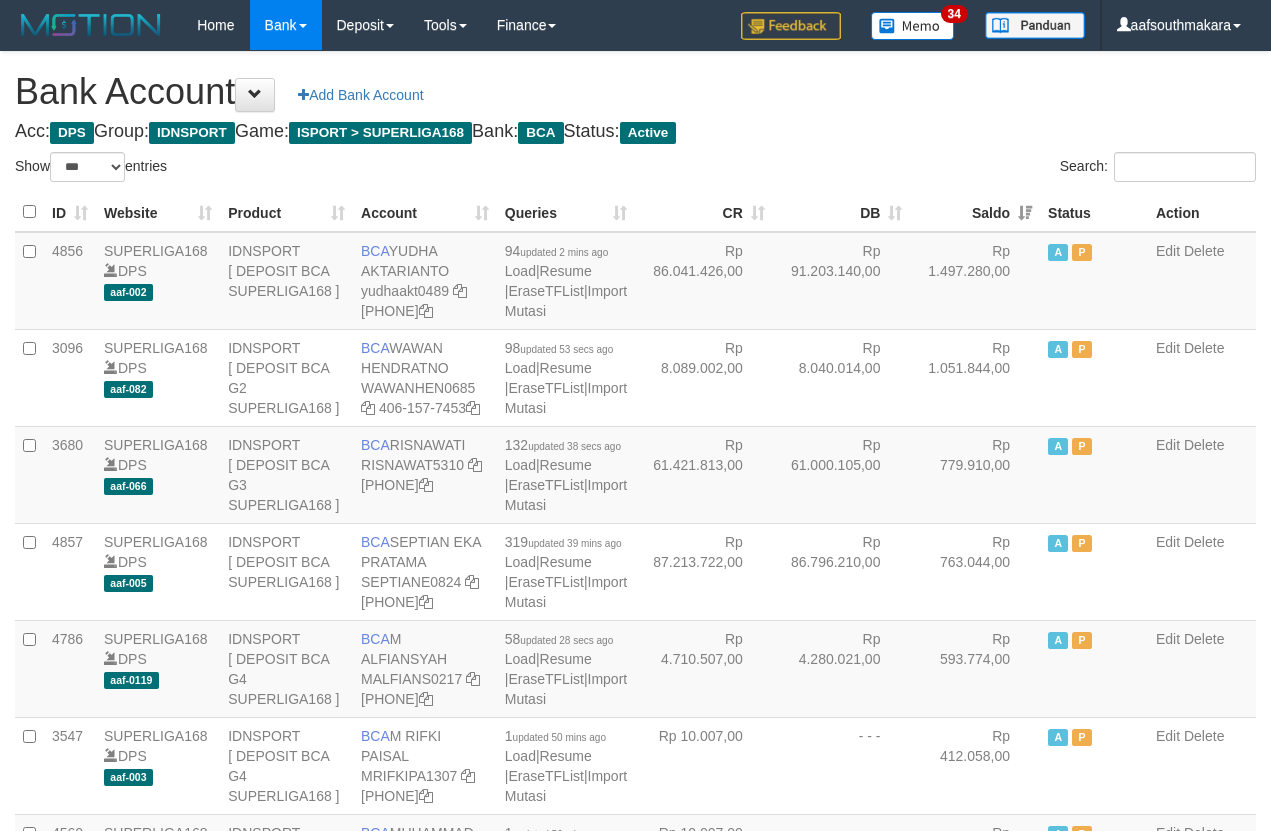 click on "Search:" at bounding box center [954, 169] 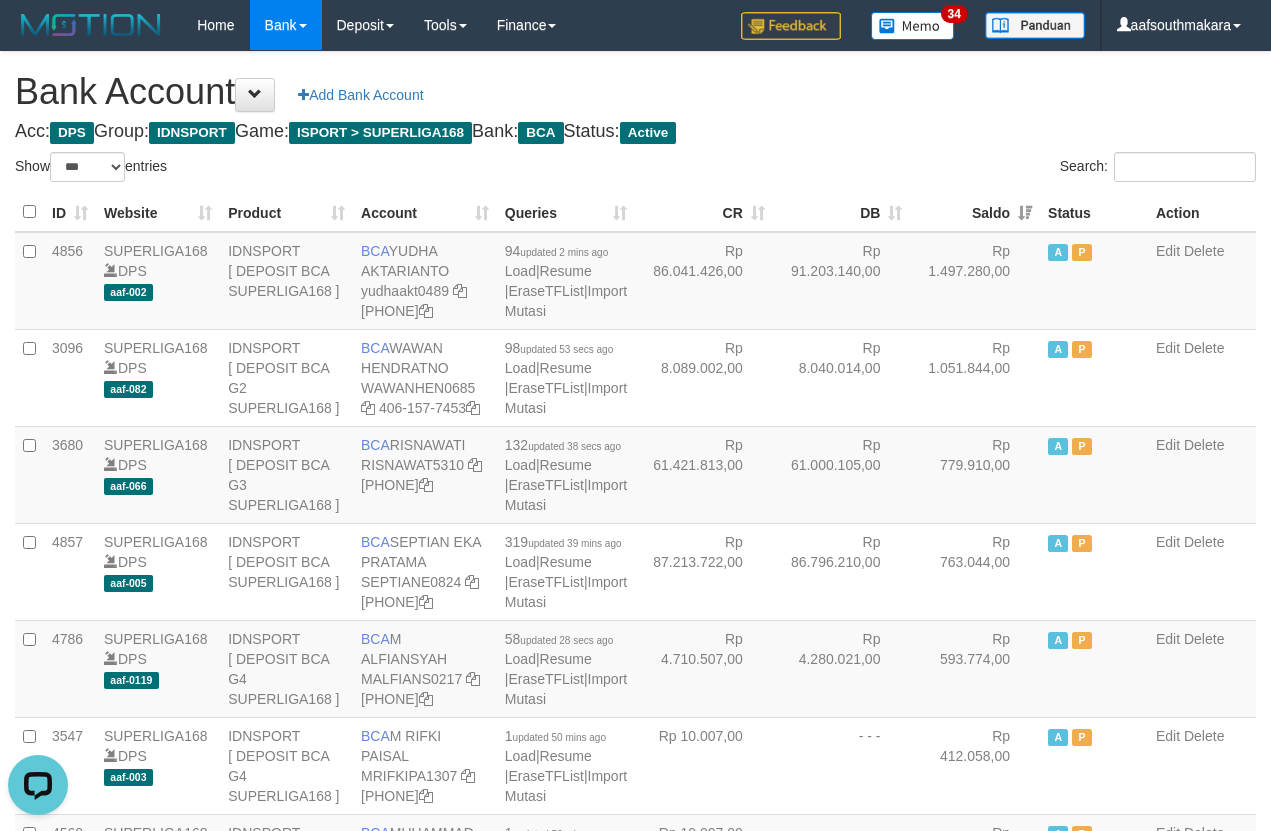 scroll, scrollTop: 0, scrollLeft: 0, axis: both 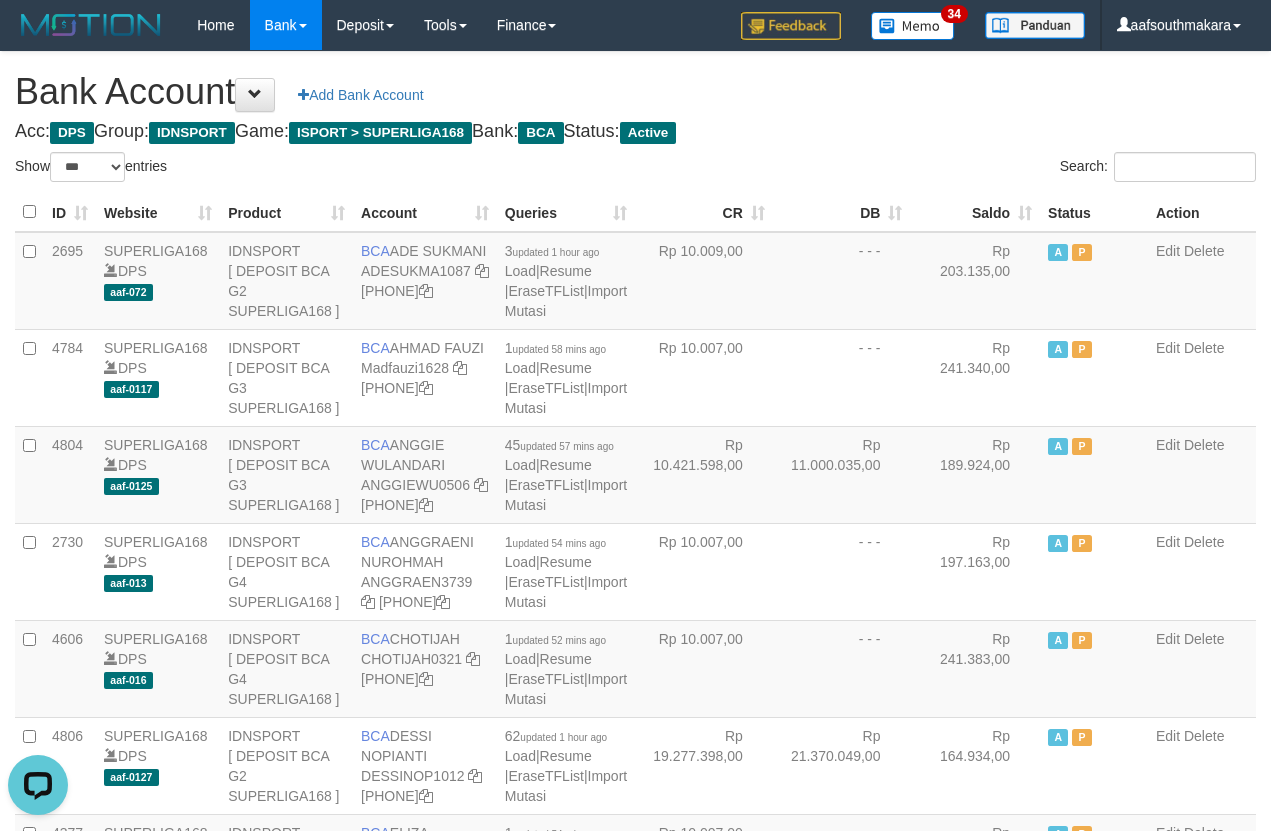 click on "ID Website Product Account Queries CR DB Saldo Status Action
2695
SUPERLIGA168
DPS
aaf-072
IDNSPORT
[ DEPOSIT BCA G2 SUPERLIGA168 ]
BCA
ADE SUKMANI
ADESUKMA1087
406-224-0516
3  updated 1 hour ago
Load
|
Resume
|
EraseTFList
|
Import Mutasi
Rp 10.009,00
- - -
A P" at bounding box center [635, 1754] 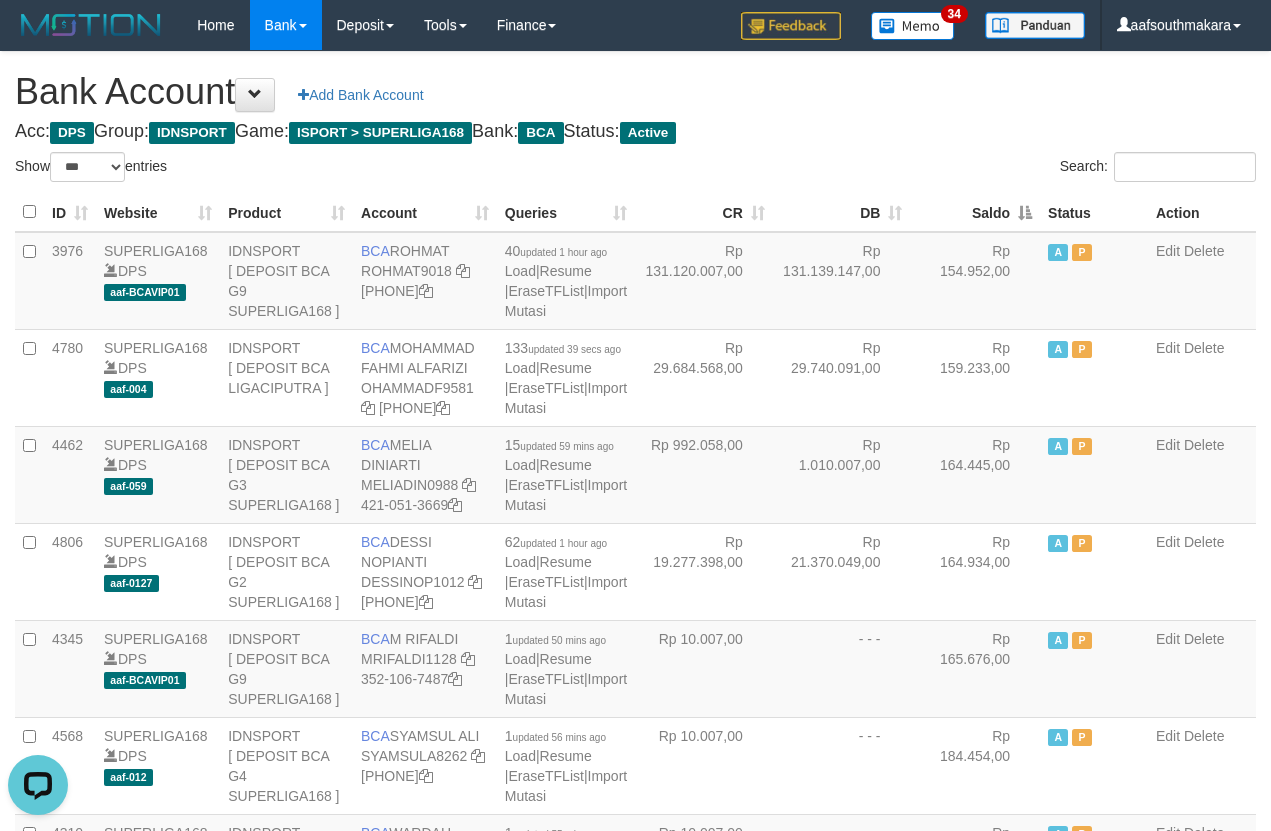 click on "Saldo" at bounding box center [975, 212] 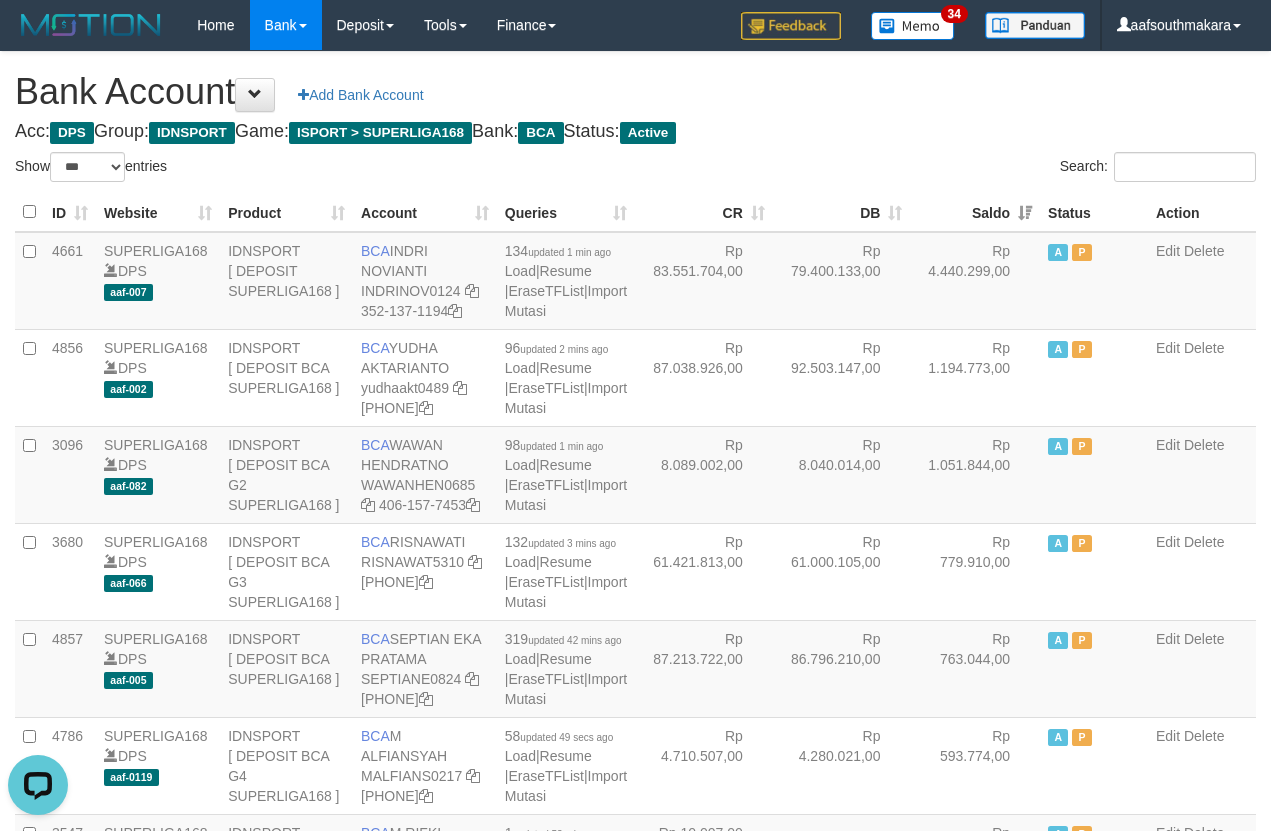 click on "Search:" at bounding box center [954, 169] 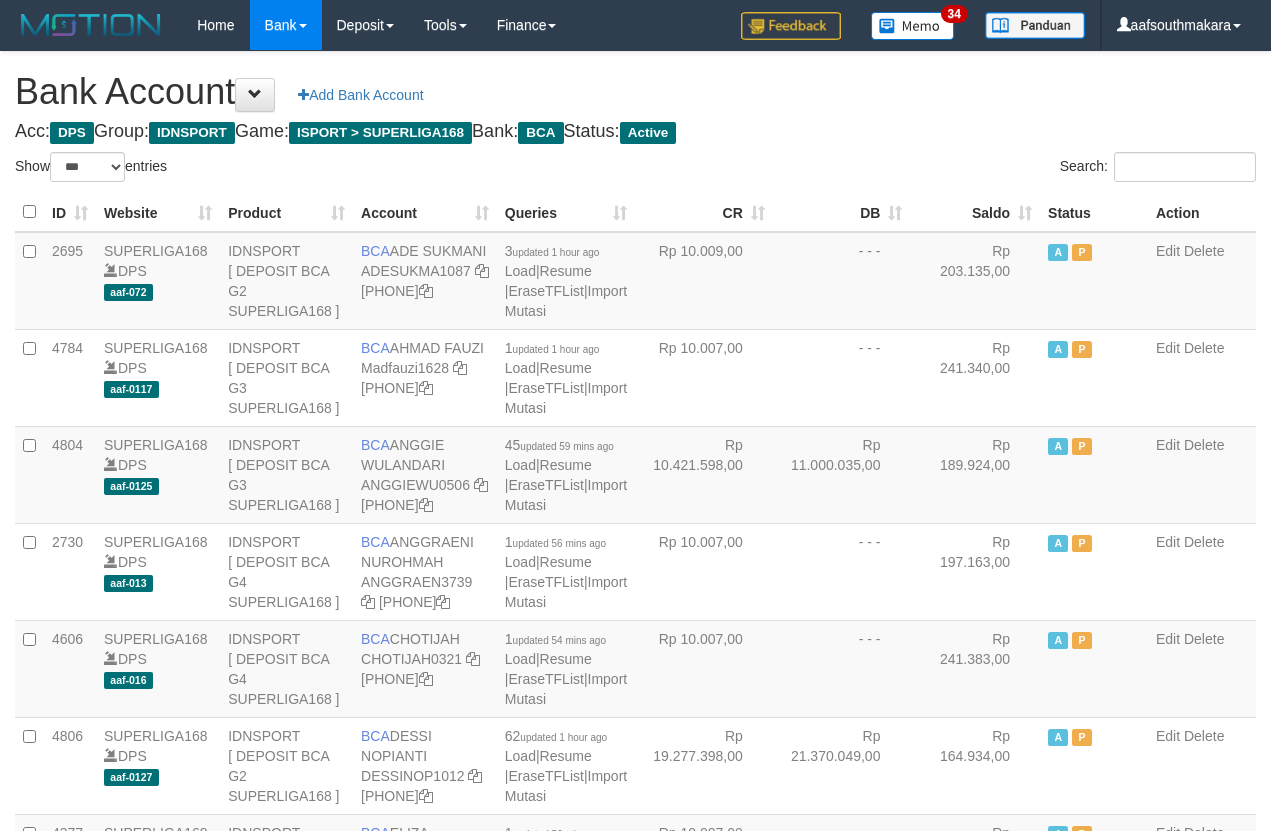 scroll, scrollTop: 0, scrollLeft: 0, axis: both 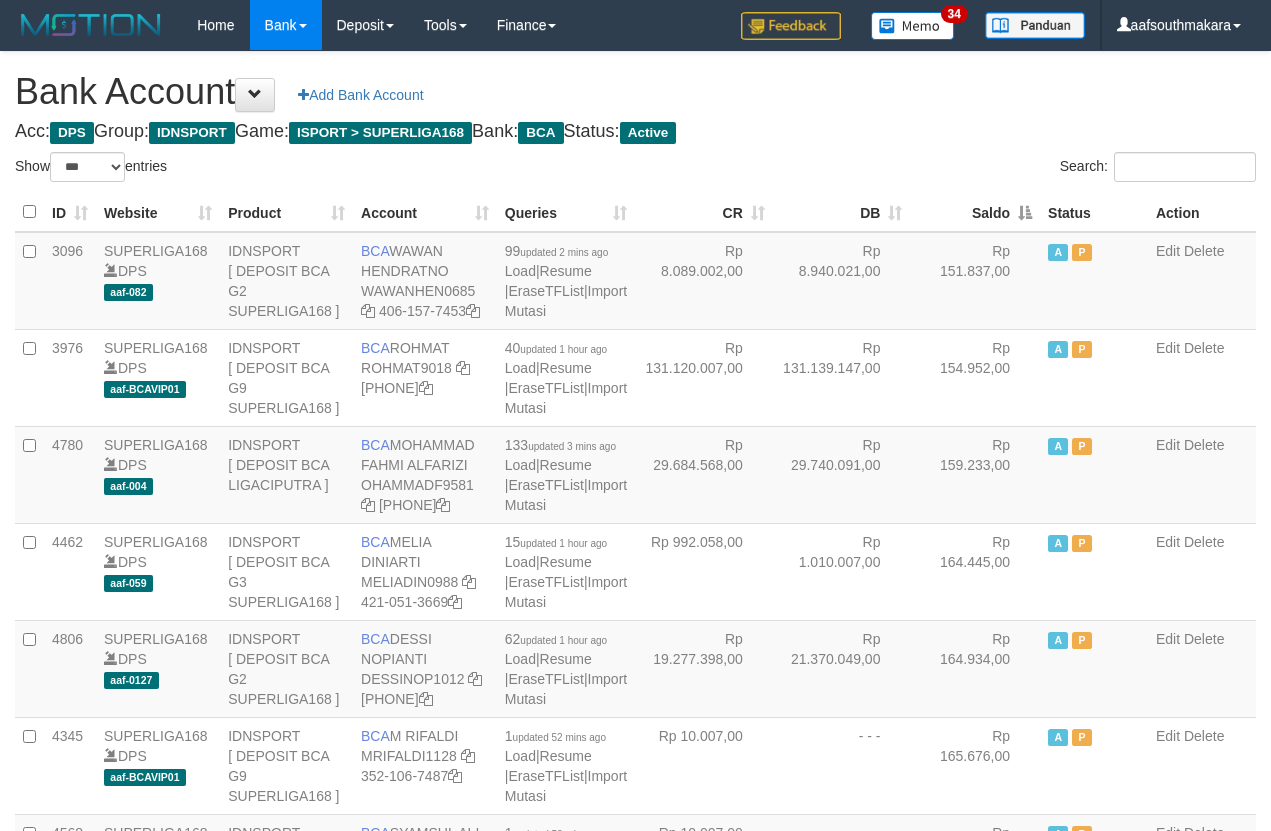drag, startPoint x: 1004, startPoint y: 207, endPoint x: 984, endPoint y: 163, distance: 48.332184 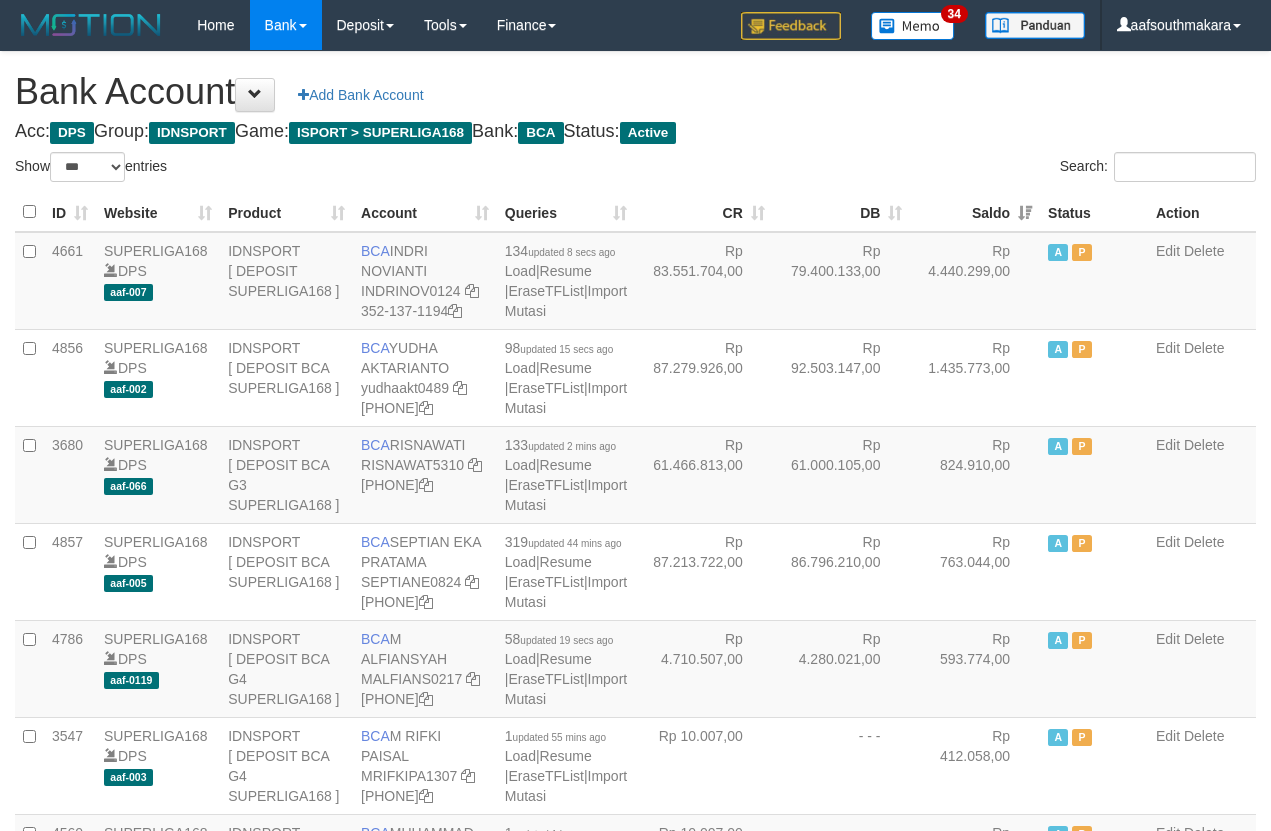 click on "Search:" at bounding box center [954, 169] 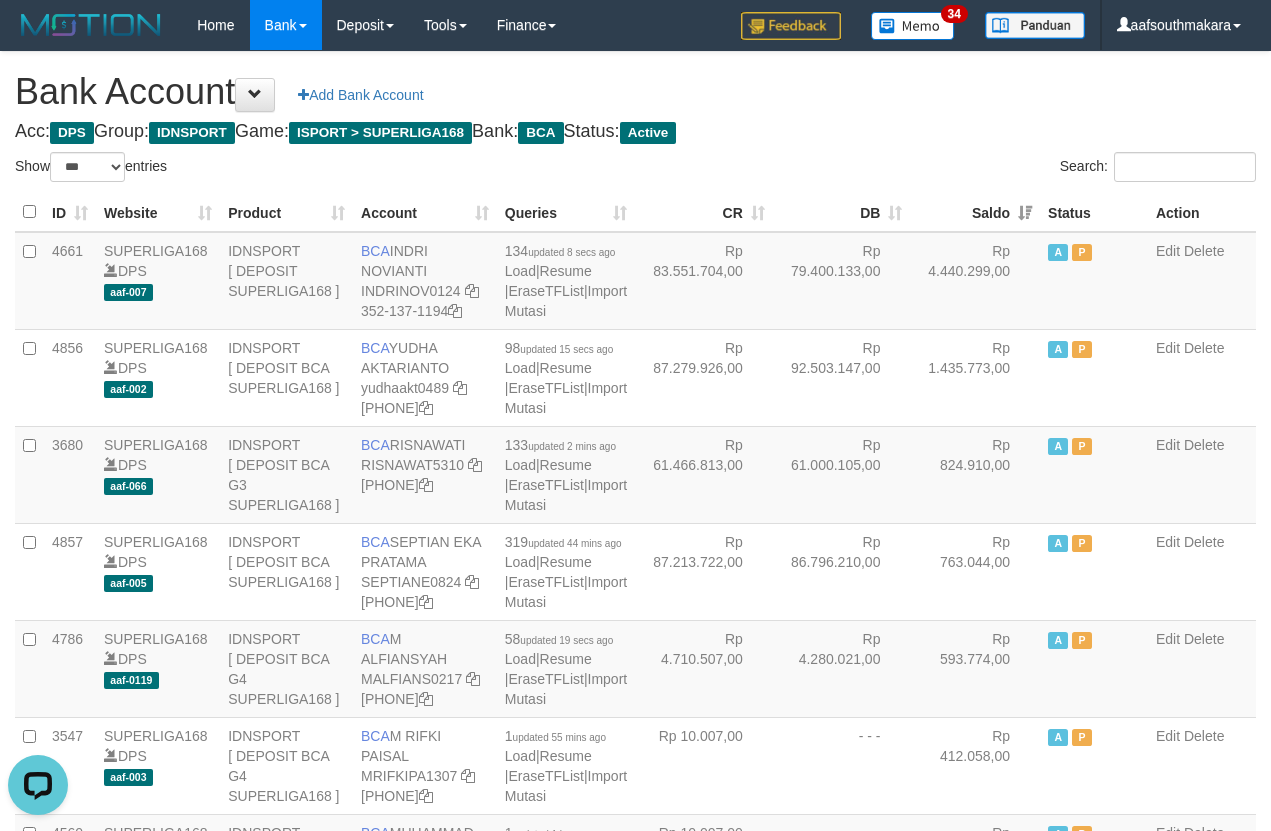 scroll, scrollTop: 0, scrollLeft: 0, axis: both 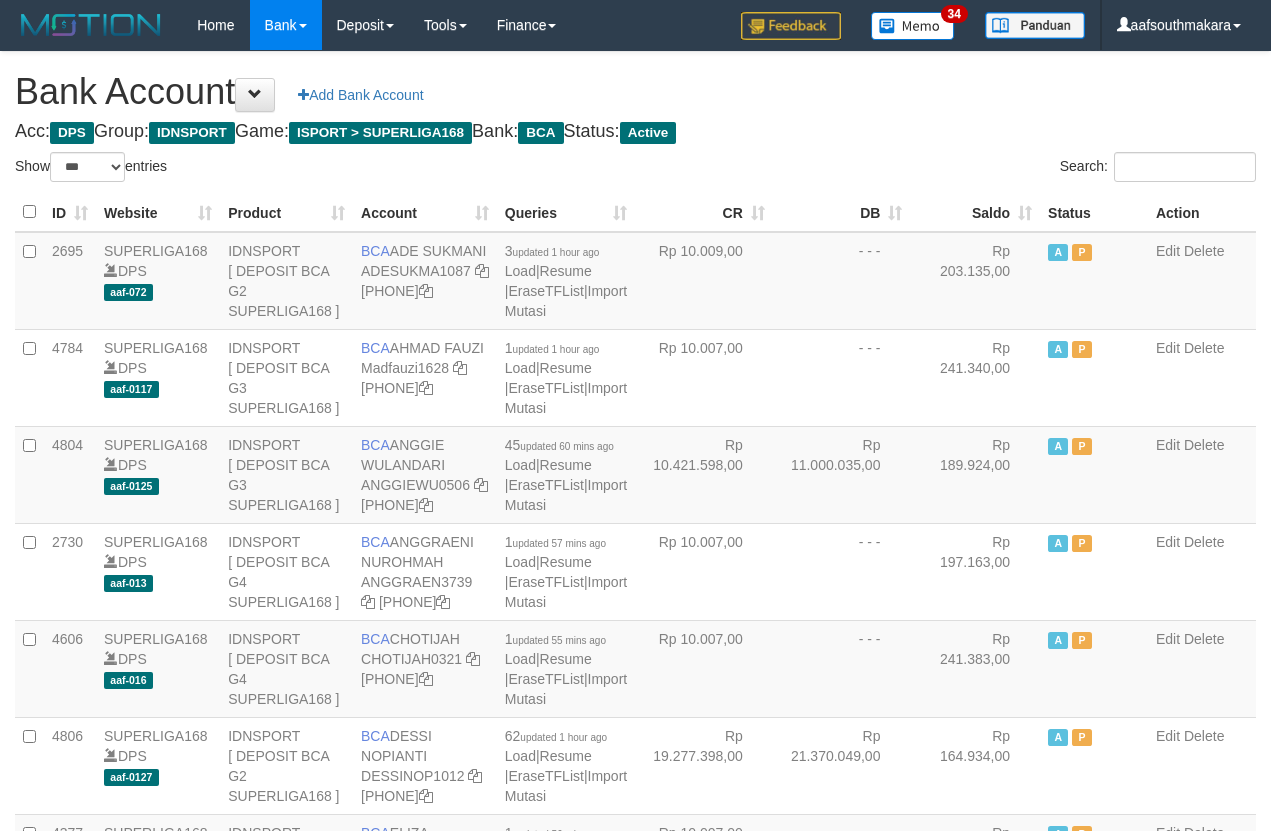 click on "Saldo" at bounding box center [975, 212] 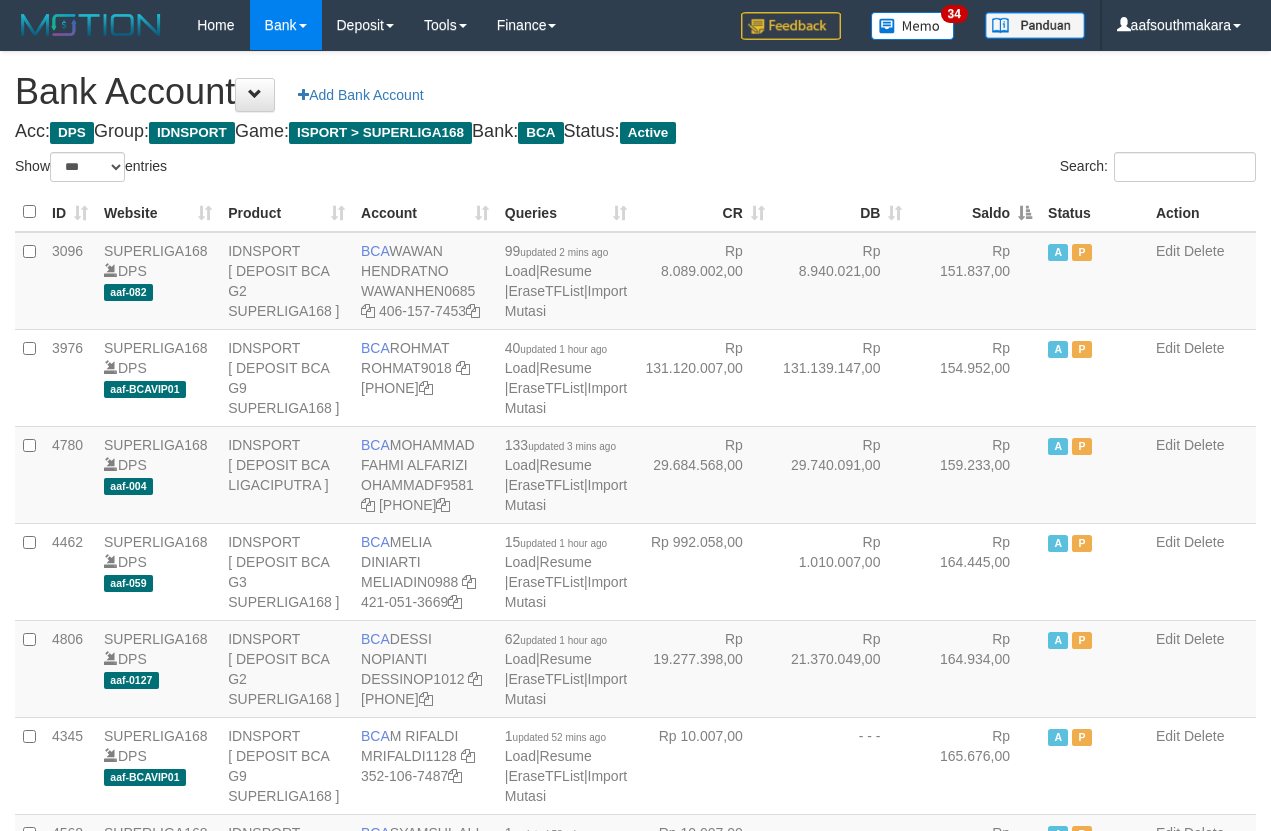 drag, startPoint x: 985, startPoint y: 224, endPoint x: 971, endPoint y: 185, distance: 41.4367 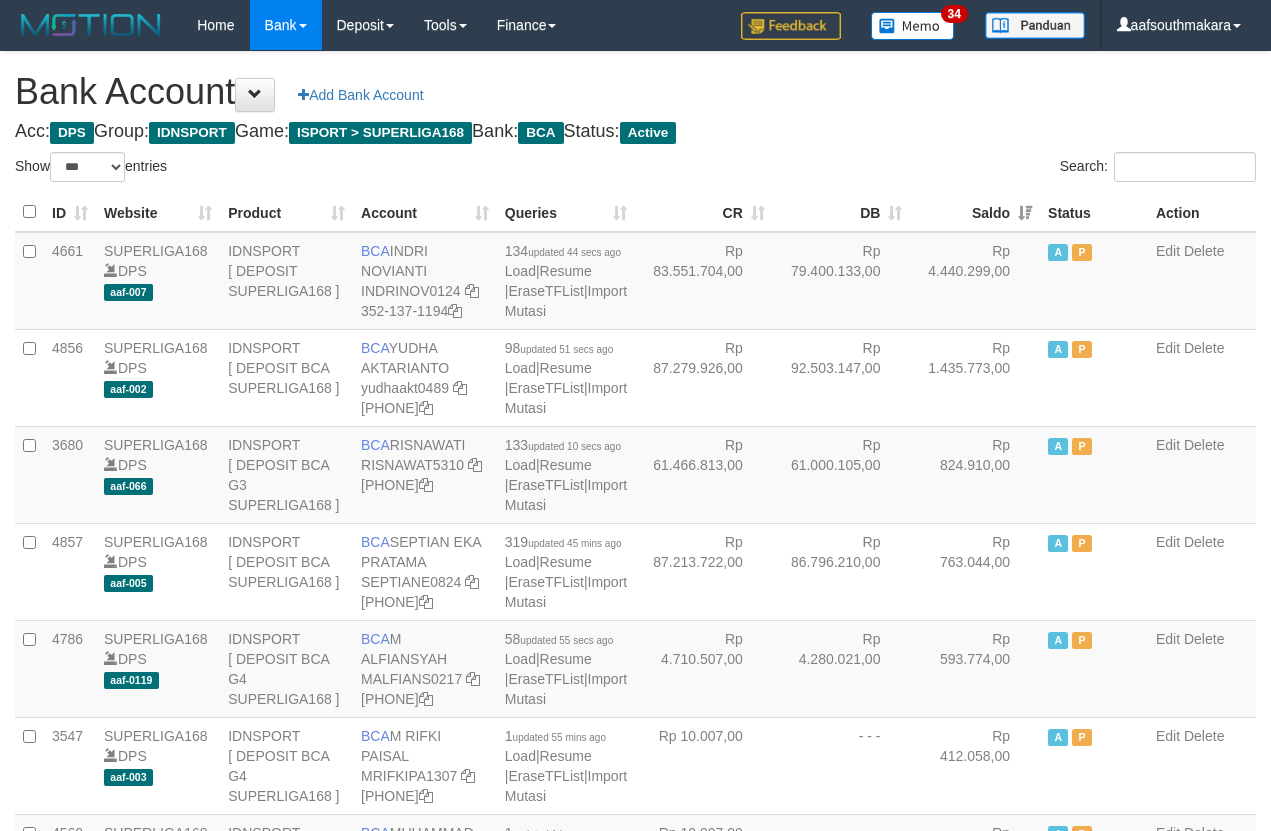 click on "Search:" at bounding box center [954, 169] 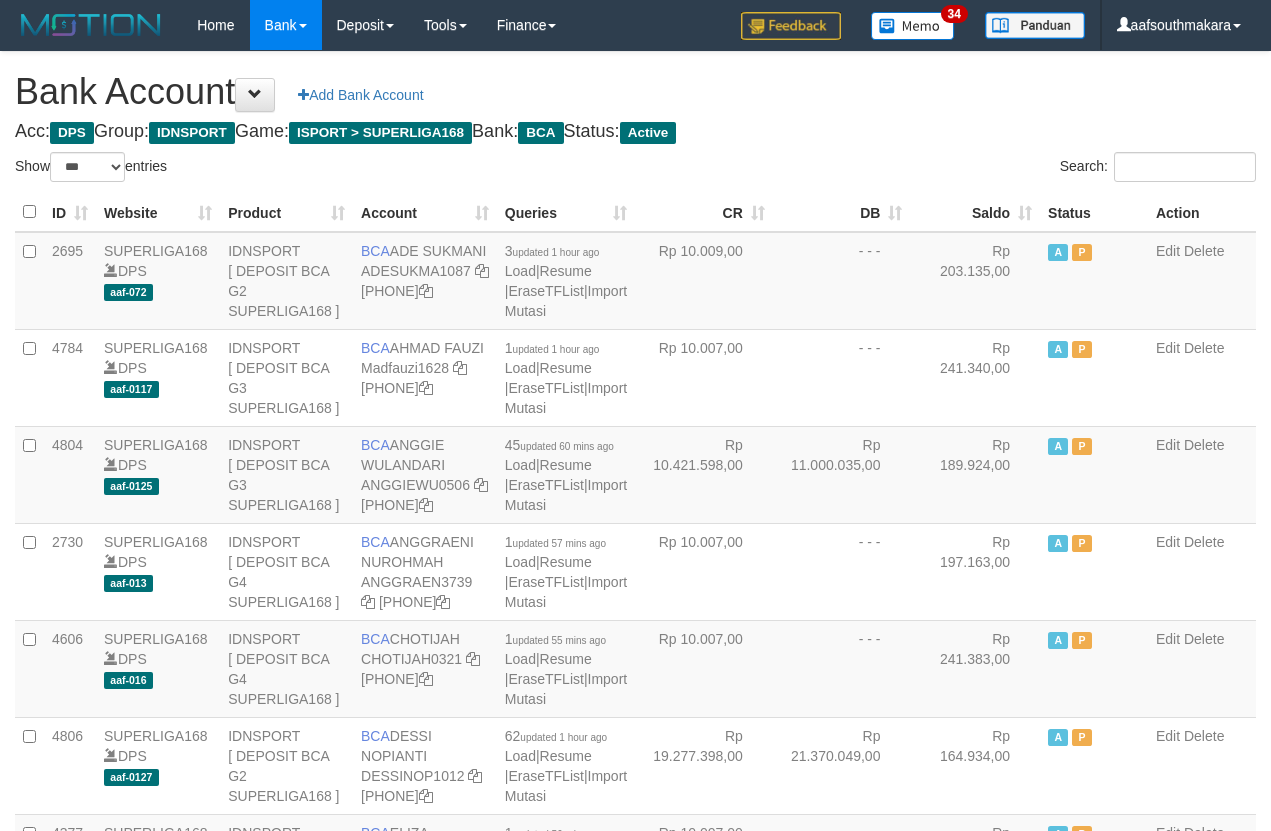 scroll, scrollTop: 0, scrollLeft: 0, axis: both 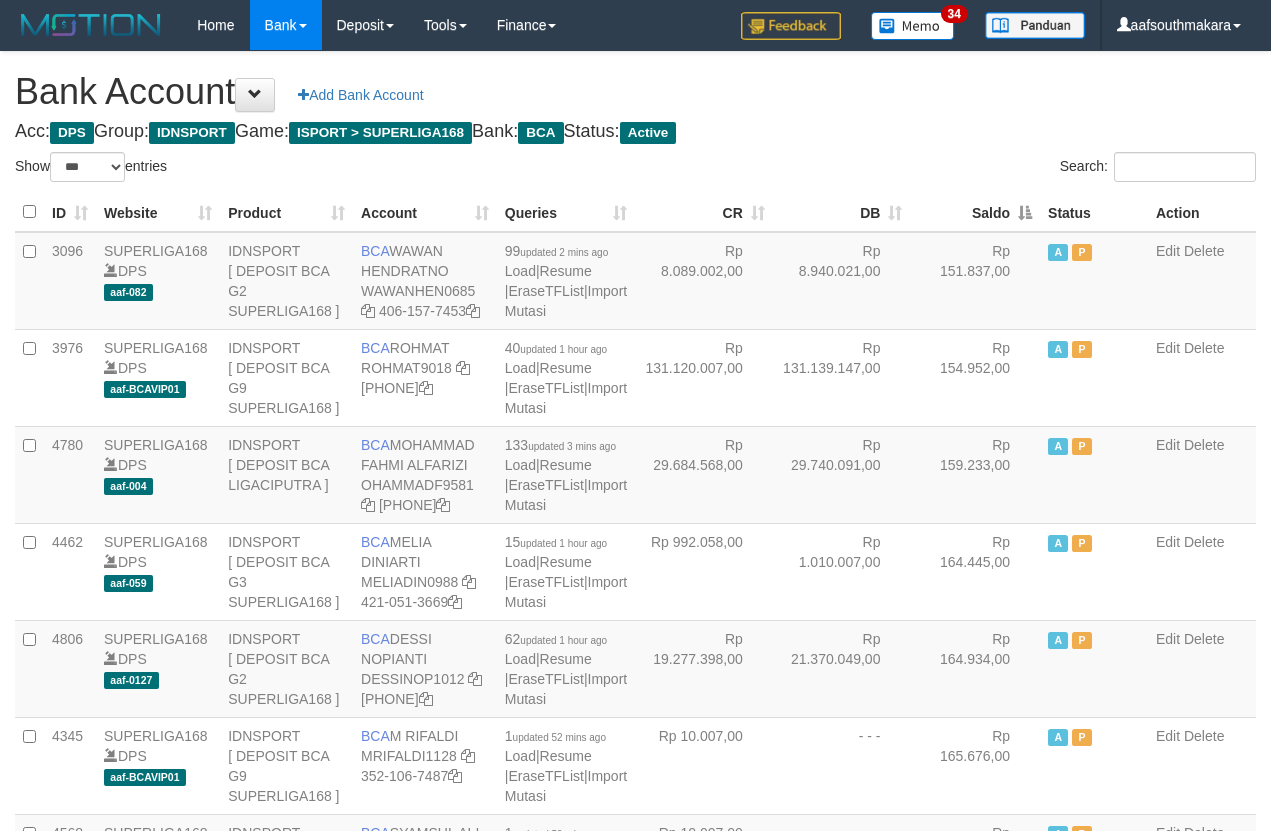 click on "Saldo" at bounding box center (975, 212) 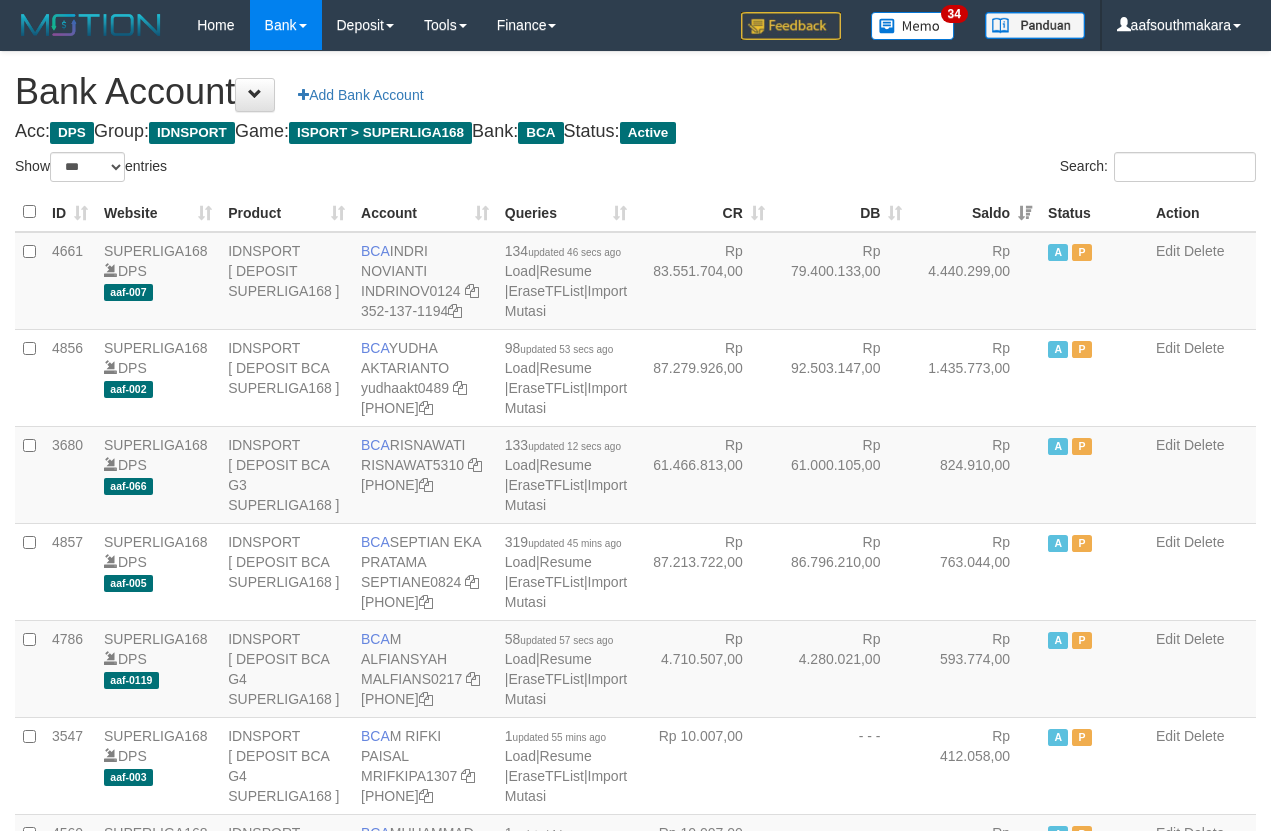 click on "Bank Account
Add Bank Account
Acc: 										 DPS
Group:   IDNSPORT    		Game:   ISPORT > SUPERLIGA168    		Bank:   BCA    		Status:  Active
Filter Account Type
*******
***
**
***
DPS
SELECT ALL  SELECT TYPE  - ALL -
DPS
WD
TMP
Filter Product
*******
******
********
********
*******
********
IDNSPORT
SELECT ALL  SELECT GROUP  - ALL -
BETHUB
IDNPOKER
IDNSPORT
IDNTOTO
LOADONLY
Filter Website
*******" at bounding box center [635, 1708] 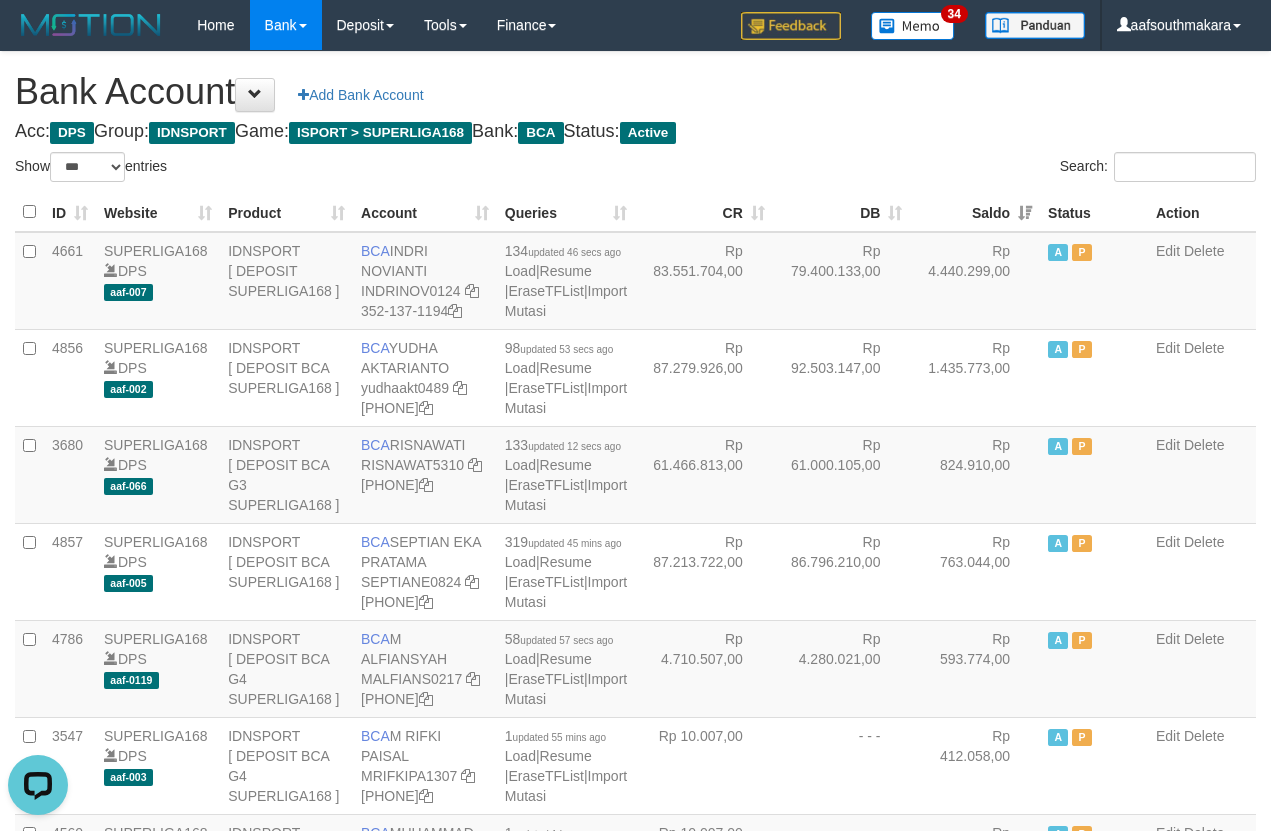 scroll, scrollTop: 0, scrollLeft: 0, axis: both 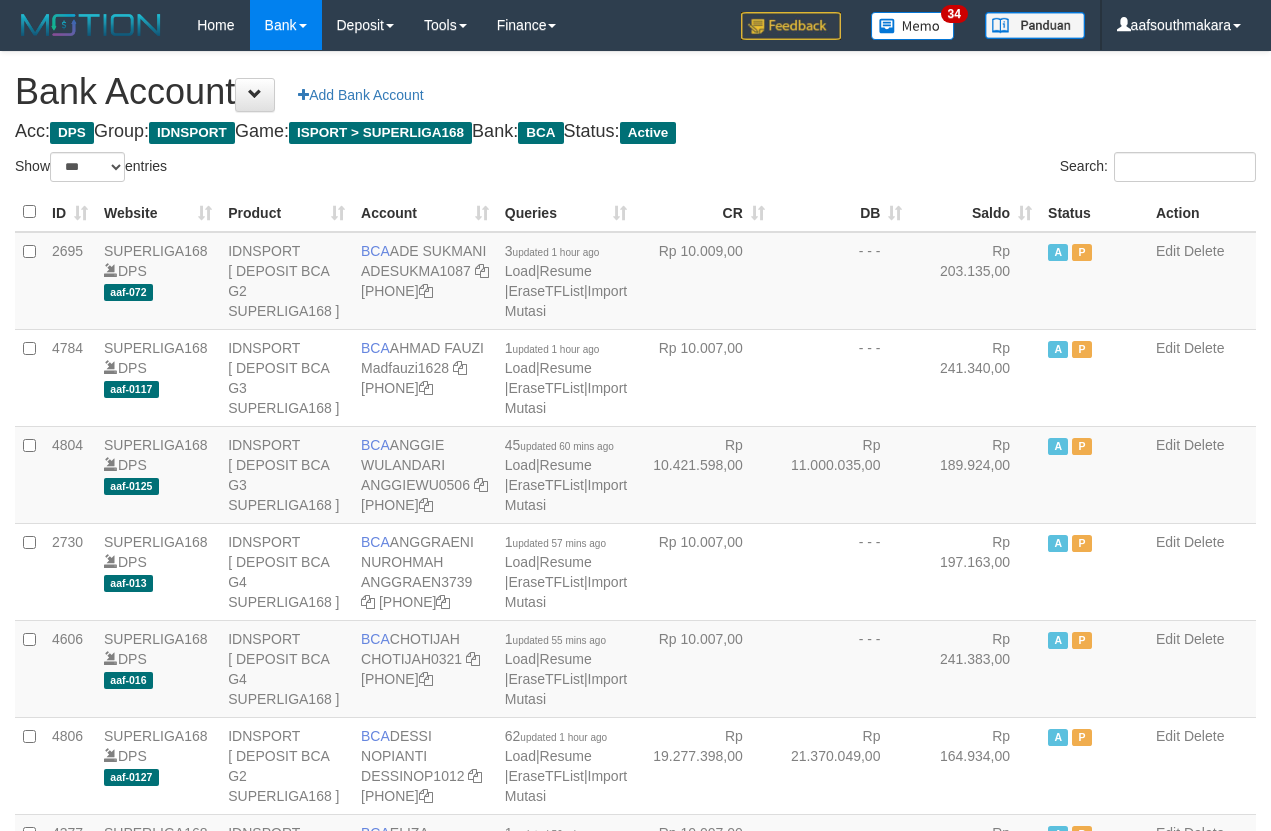 click on "Saldo" at bounding box center (975, 212) 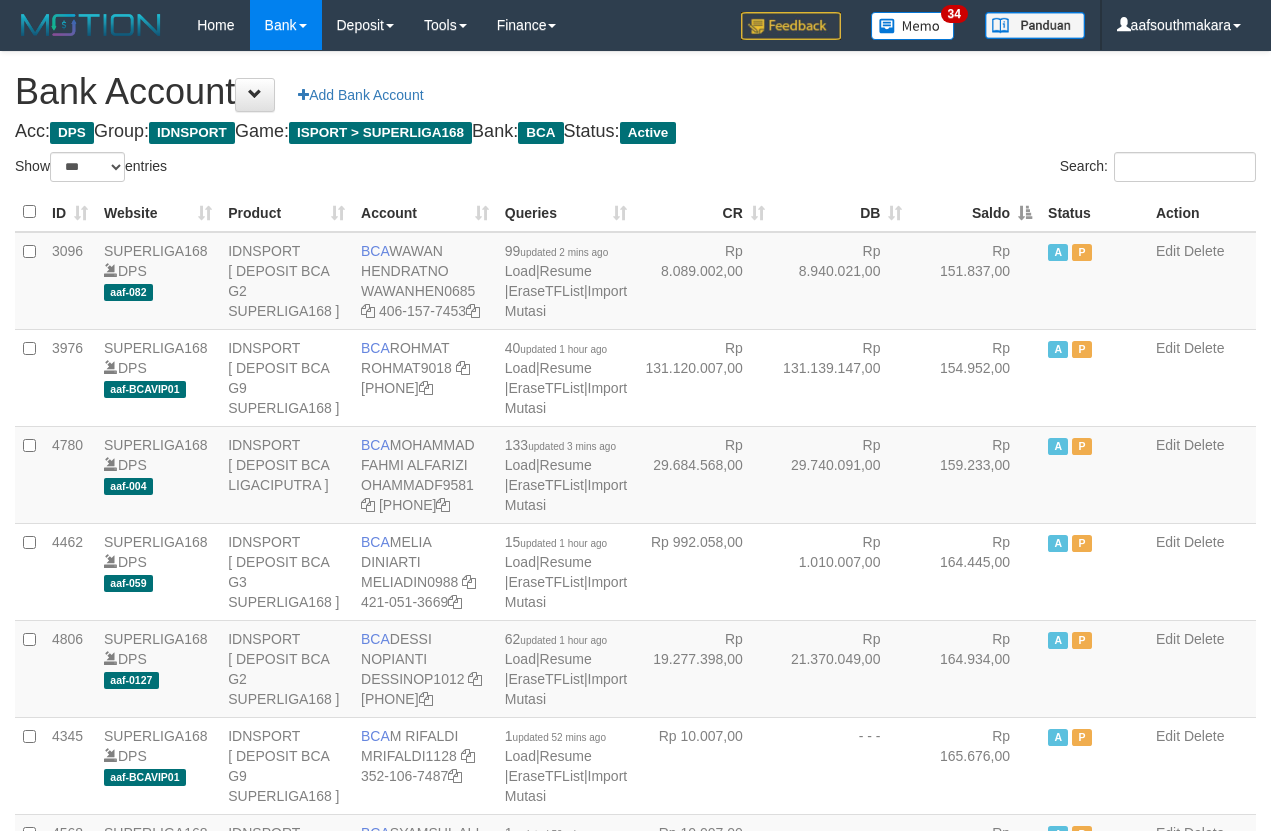 click on "Saldo" at bounding box center (975, 212) 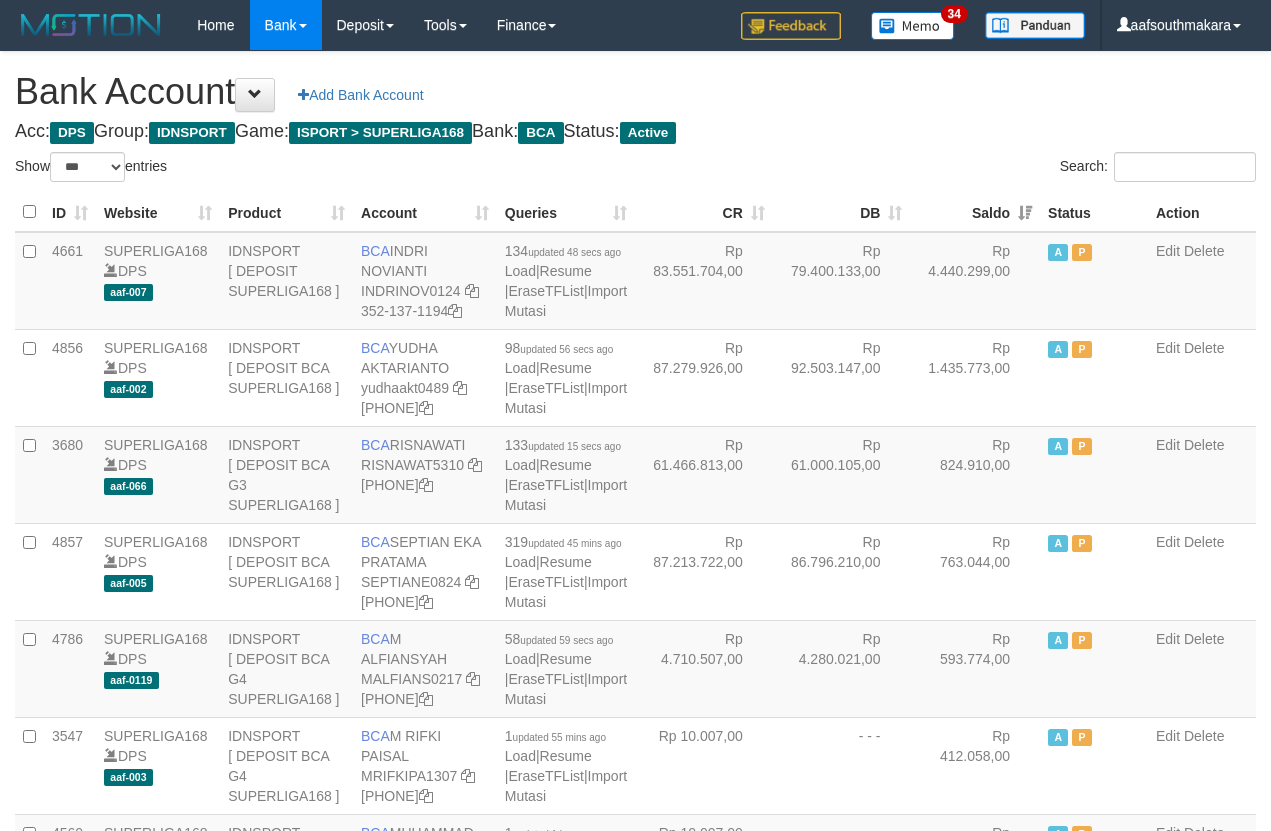 click on "Search:" at bounding box center (954, 169) 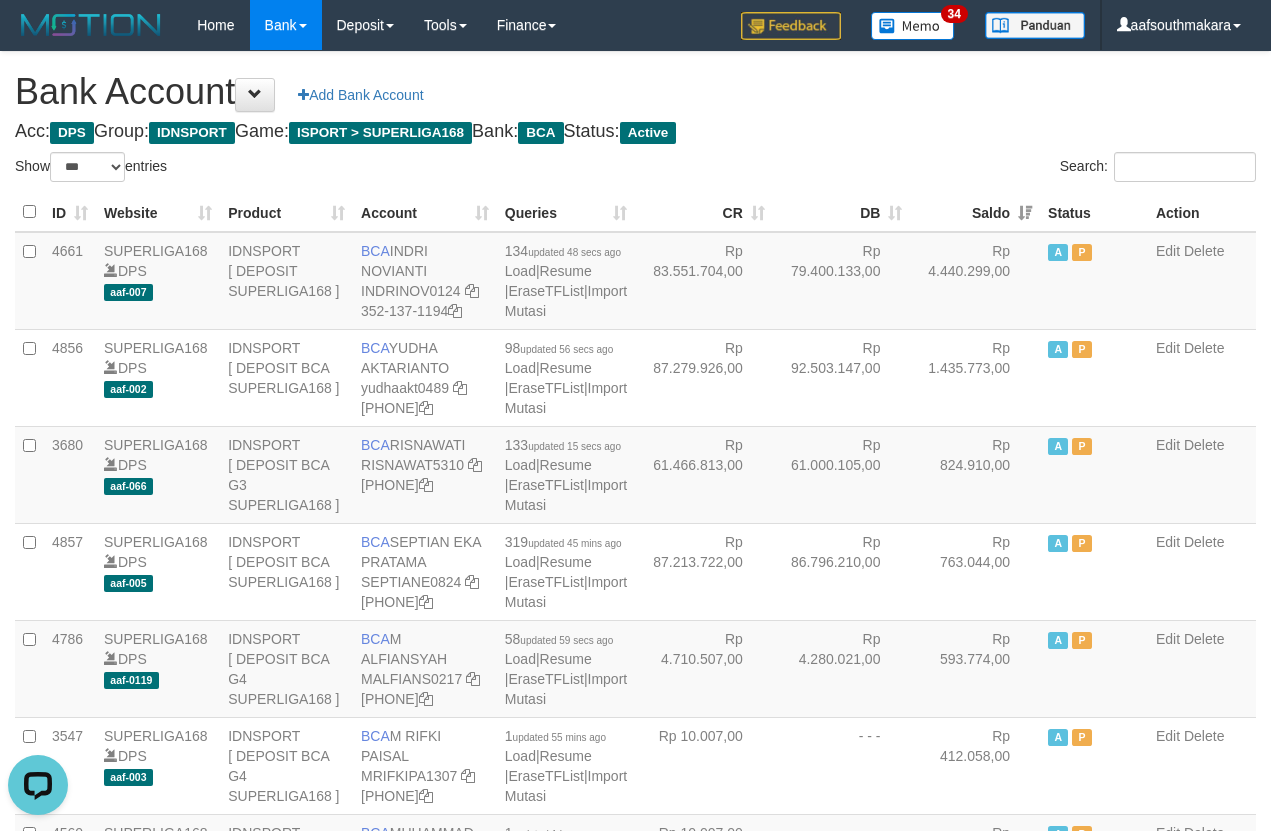 scroll, scrollTop: 0, scrollLeft: 0, axis: both 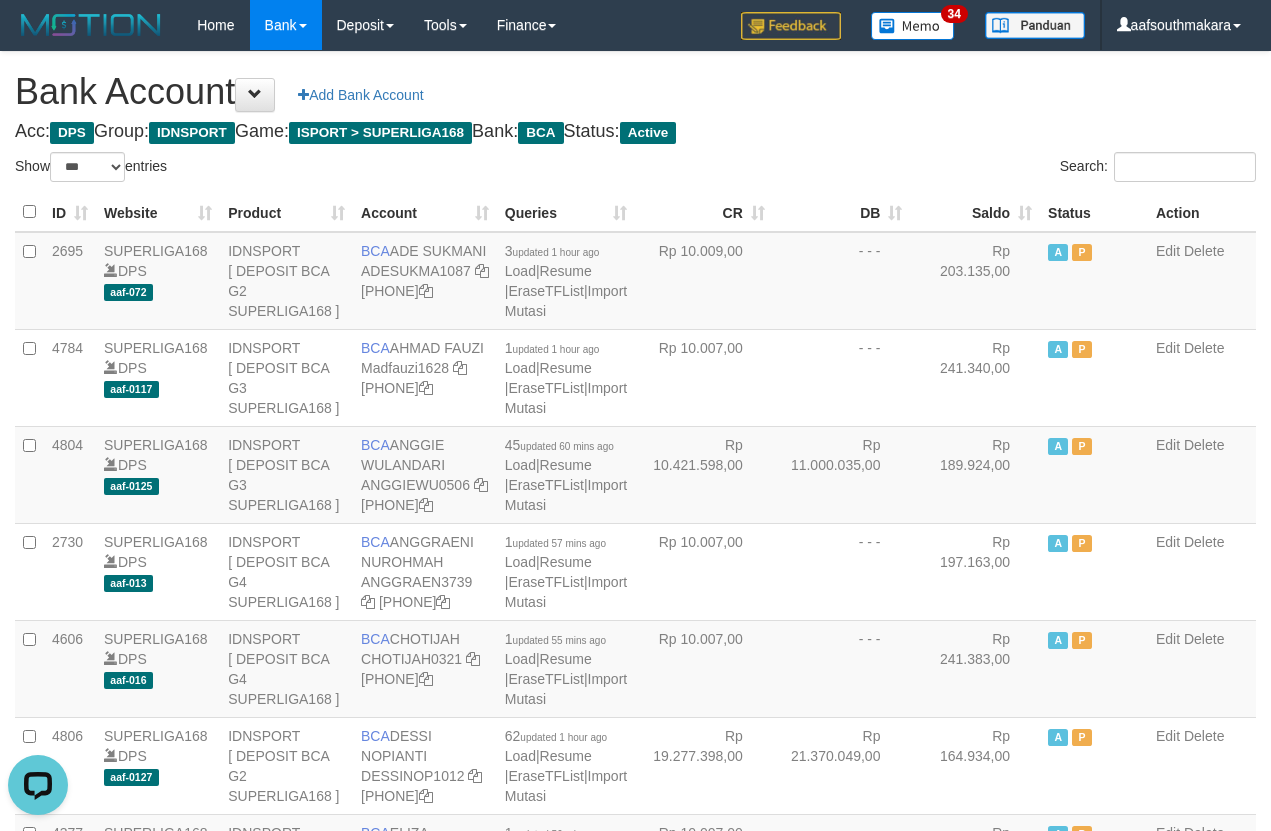 drag, startPoint x: 951, startPoint y: 144, endPoint x: 958, endPoint y: 173, distance: 29.832869 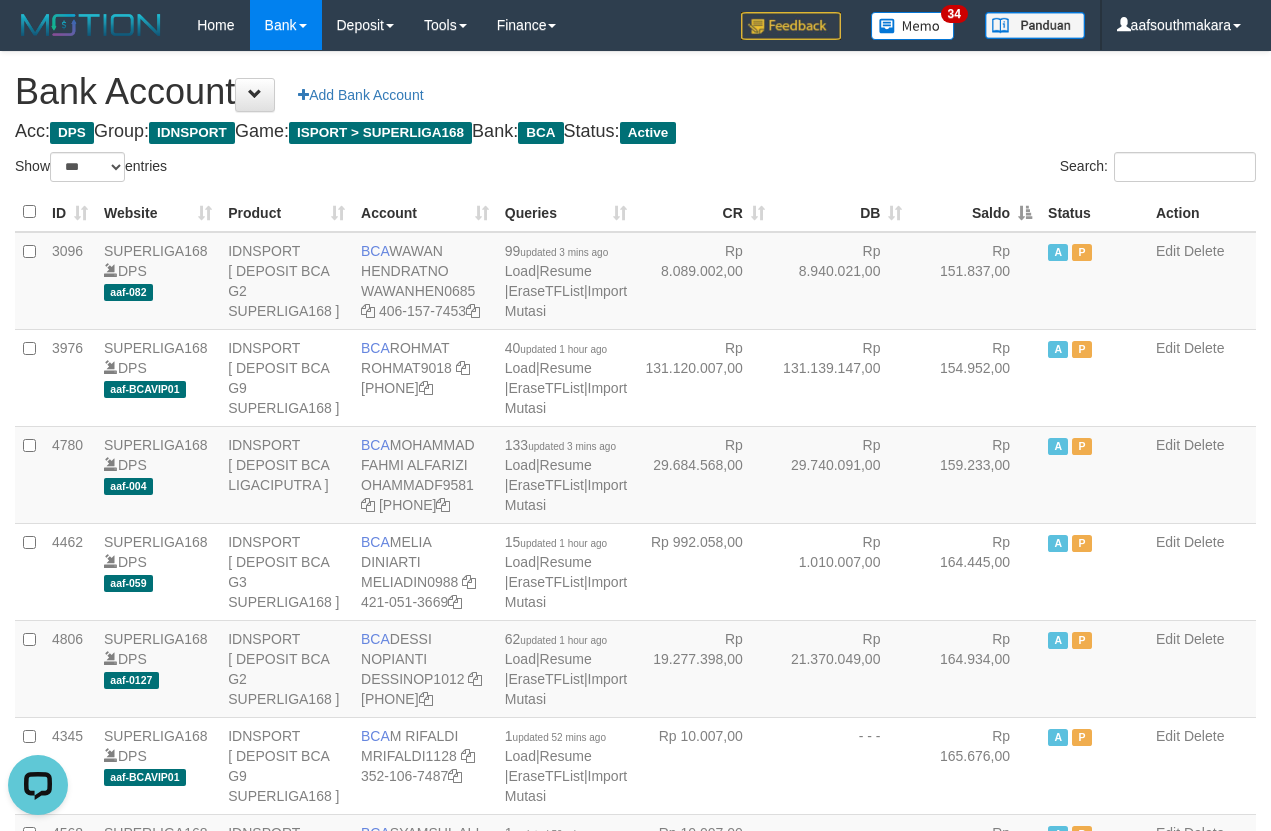 click on "Saldo" at bounding box center [975, 212] 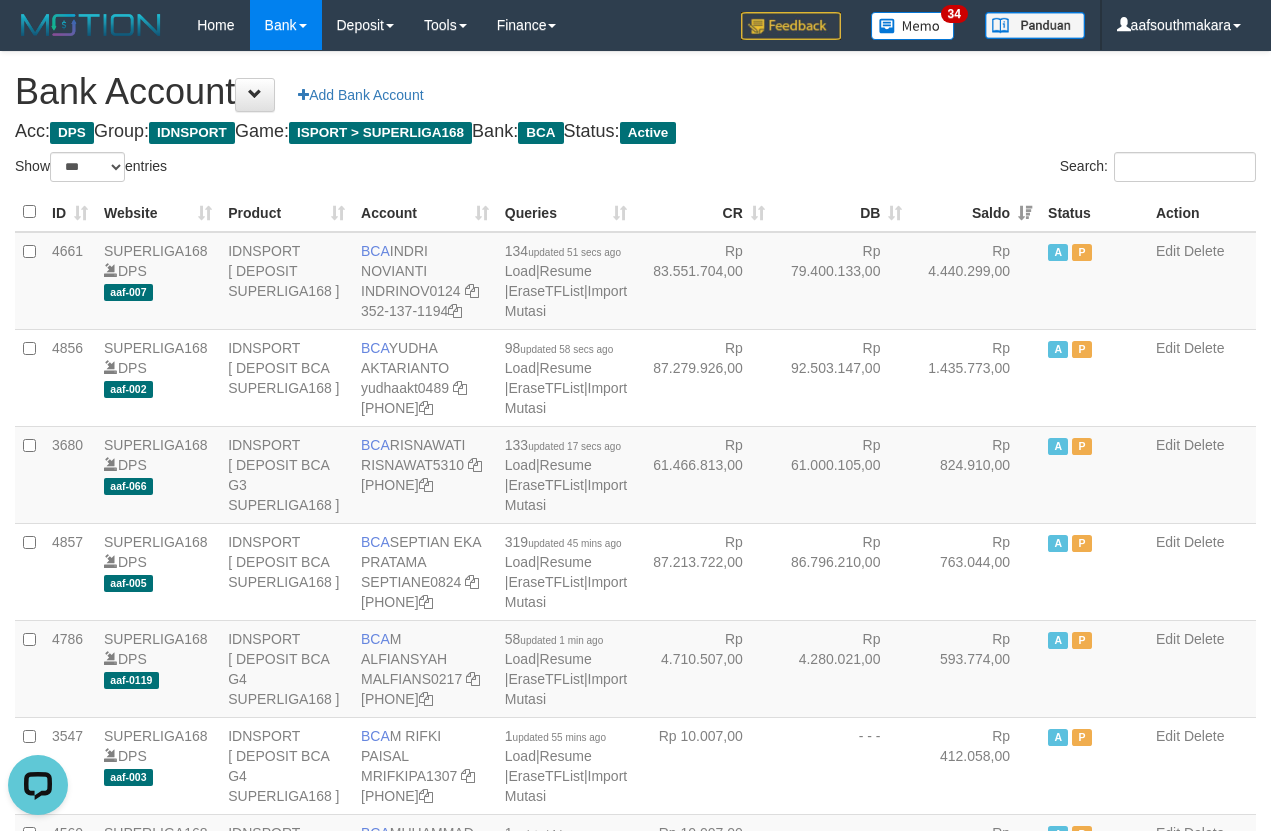 drag, startPoint x: 956, startPoint y: 147, endPoint x: 943, endPoint y: 148, distance: 13.038404 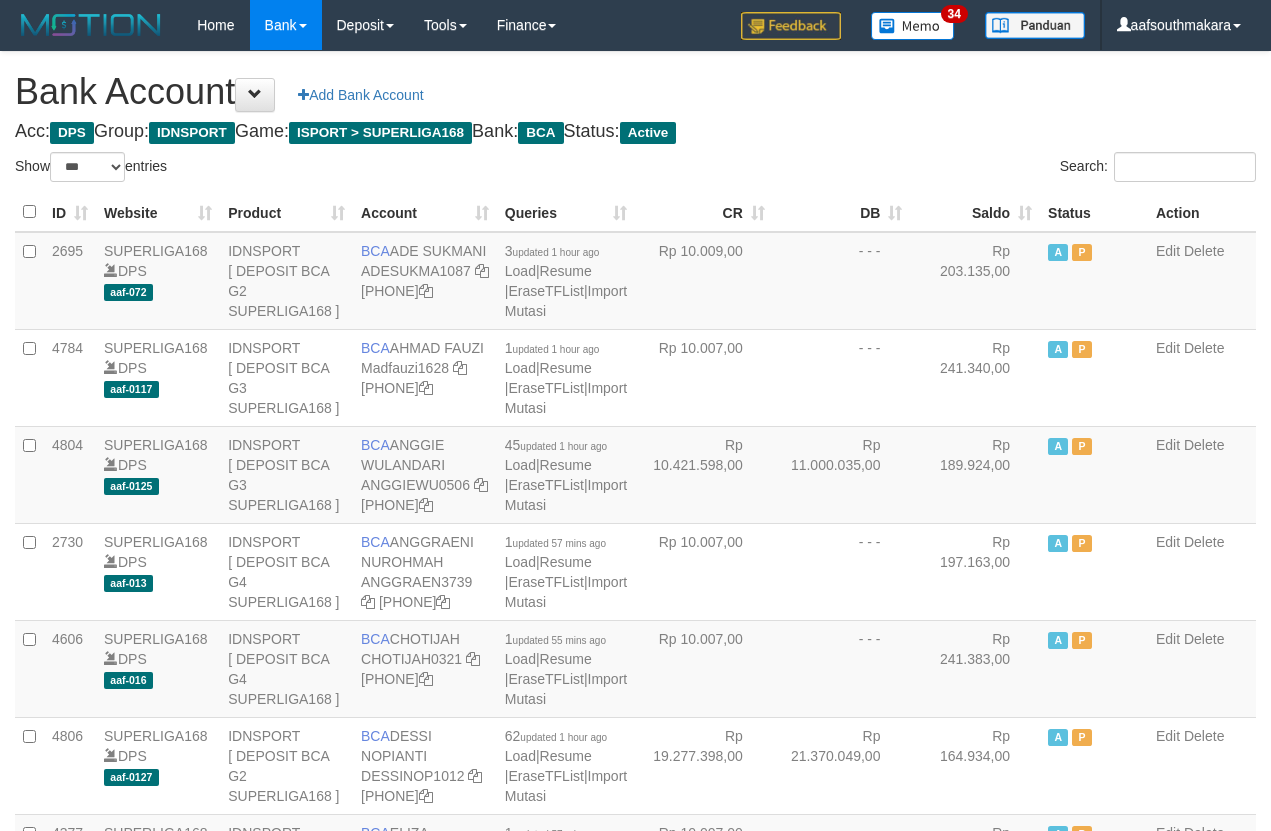 scroll, scrollTop: 0, scrollLeft: 0, axis: both 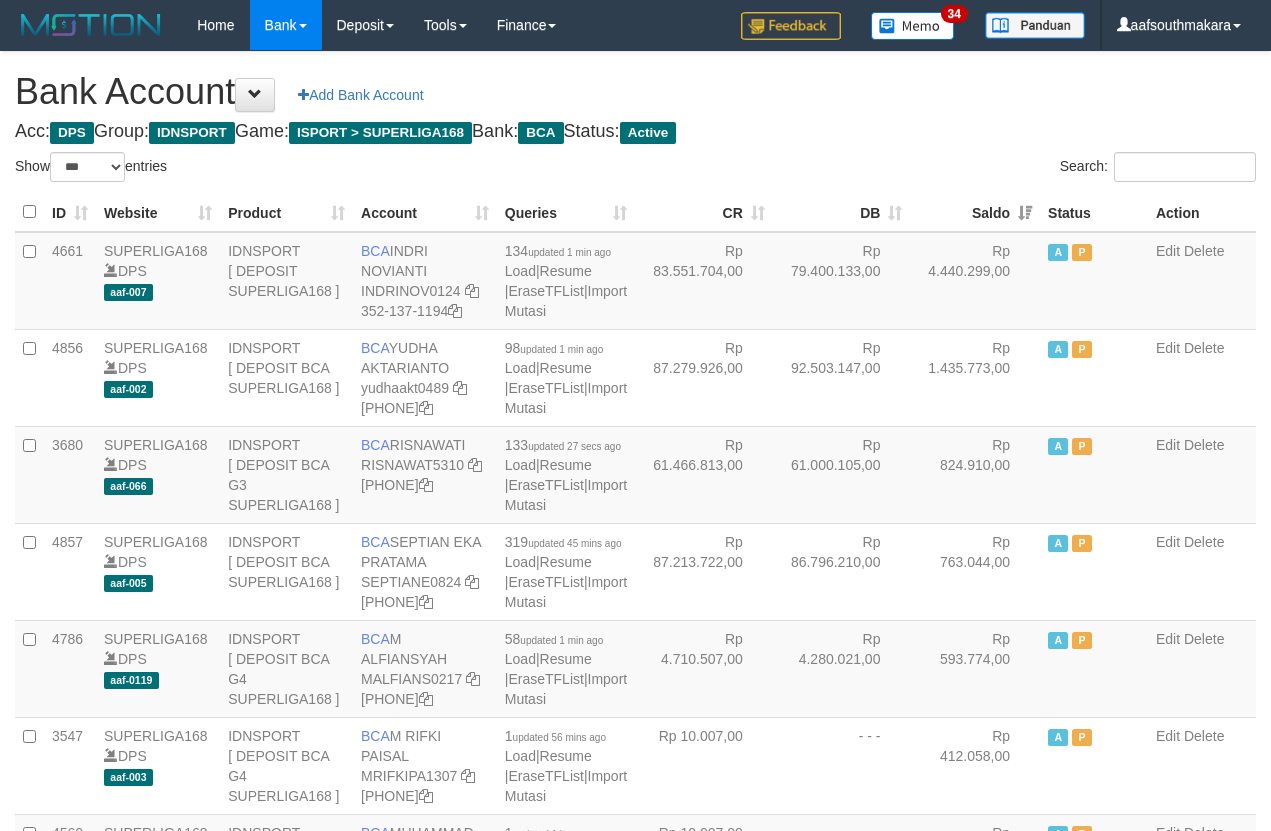 click on "Search:" at bounding box center [954, 169] 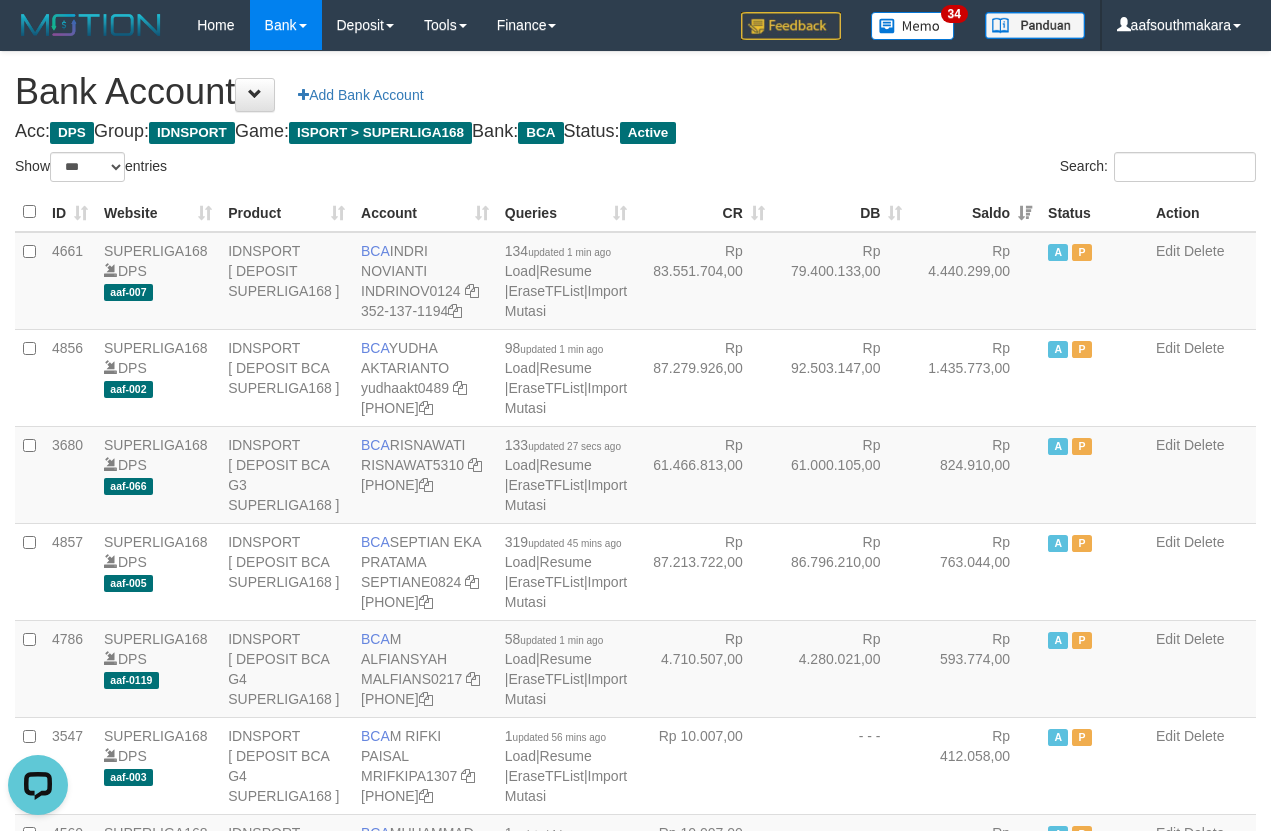 scroll, scrollTop: 0, scrollLeft: 0, axis: both 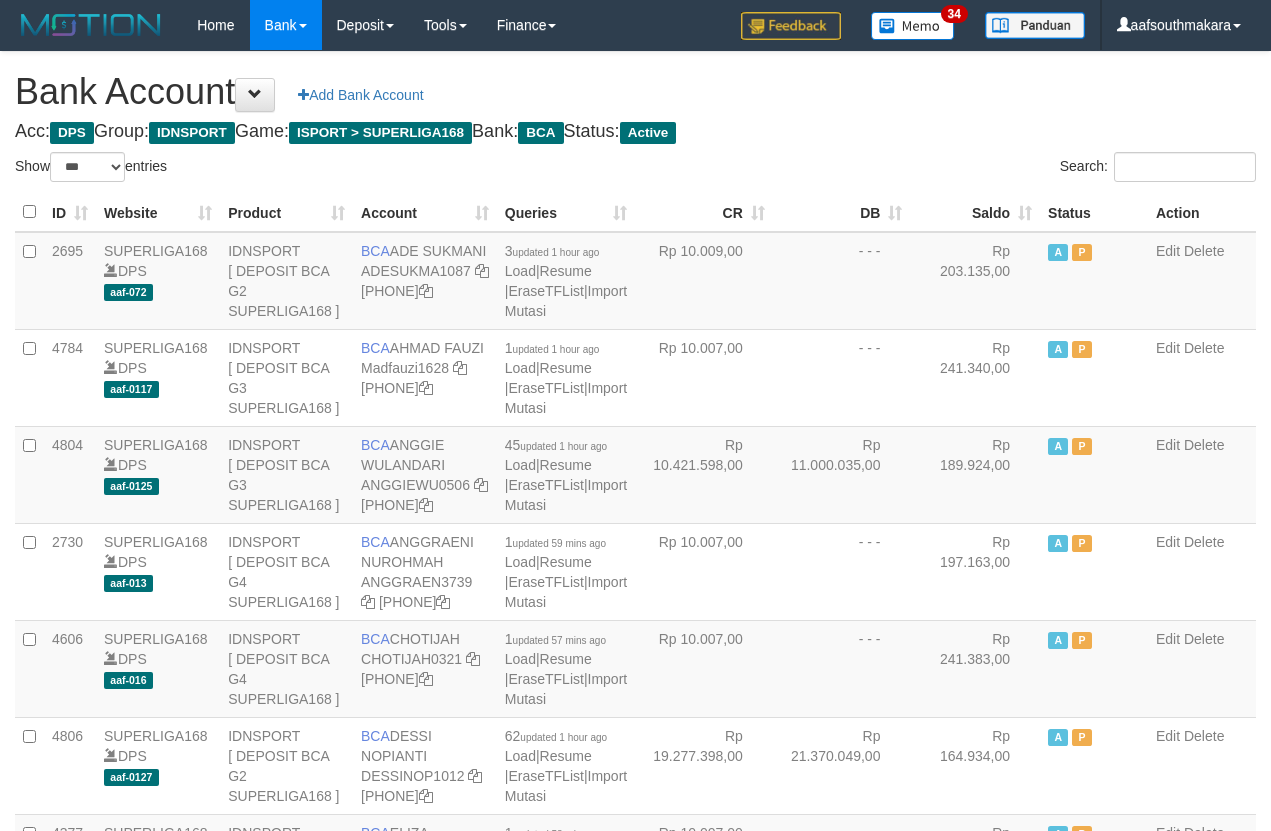 click on "Saldo" at bounding box center (975, 212) 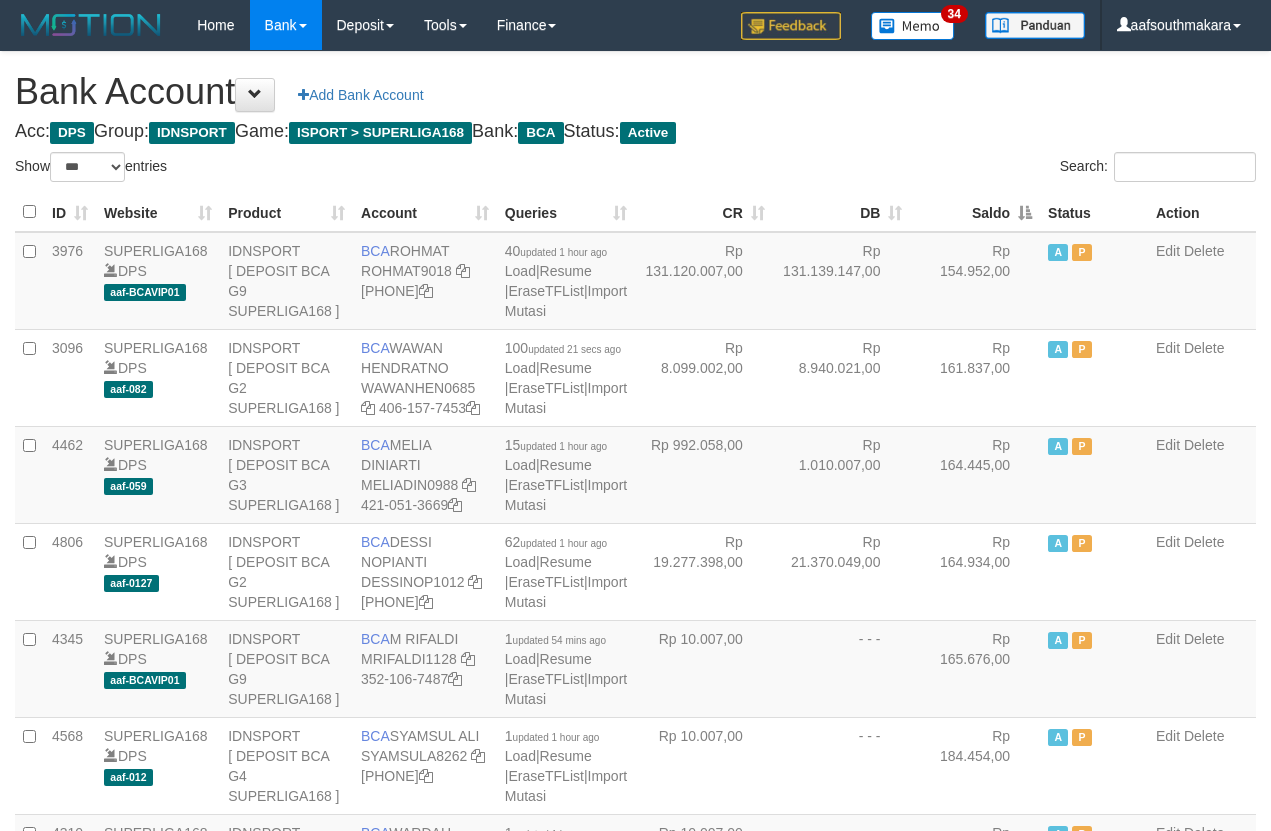 drag, startPoint x: 978, startPoint y: 221, endPoint x: 933, endPoint y: 174, distance: 65.06919 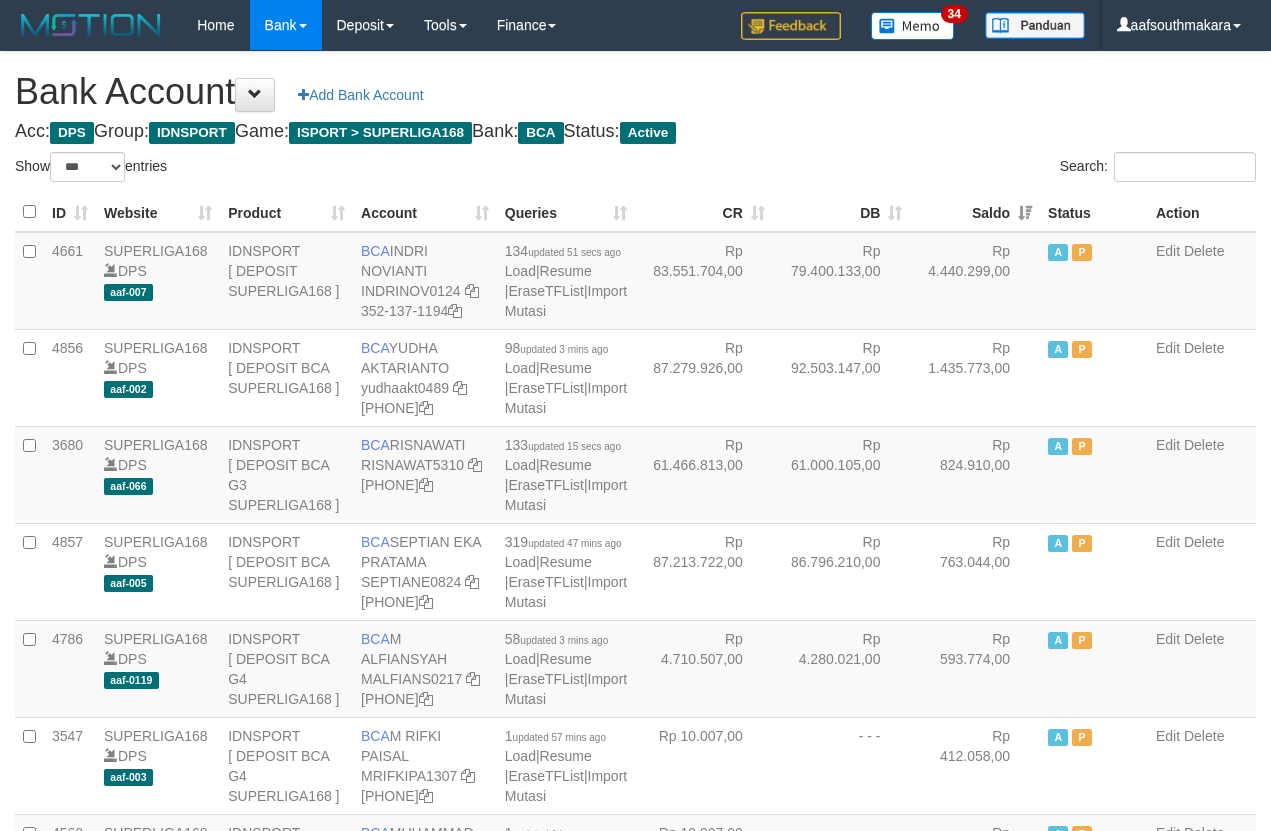 click on "Search:" at bounding box center (954, 169) 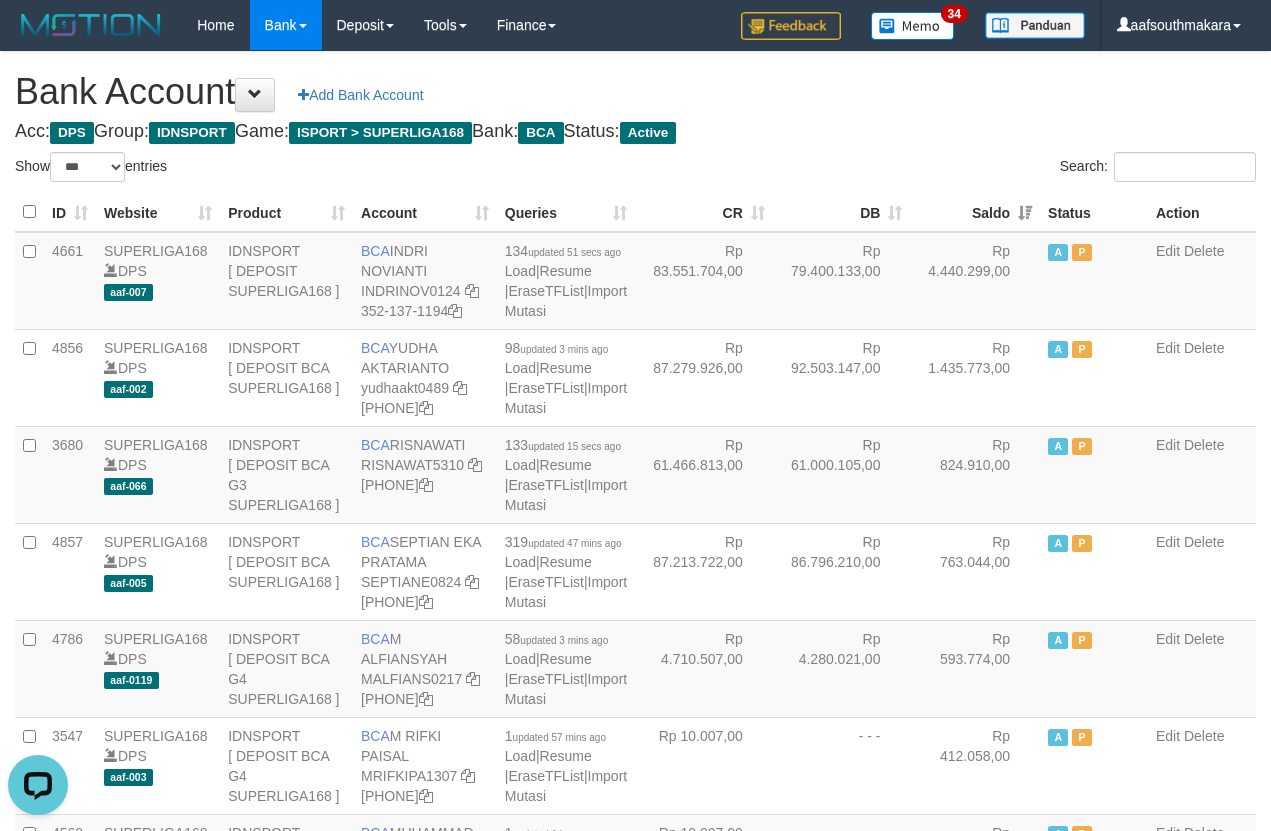 scroll, scrollTop: 0, scrollLeft: 0, axis: both 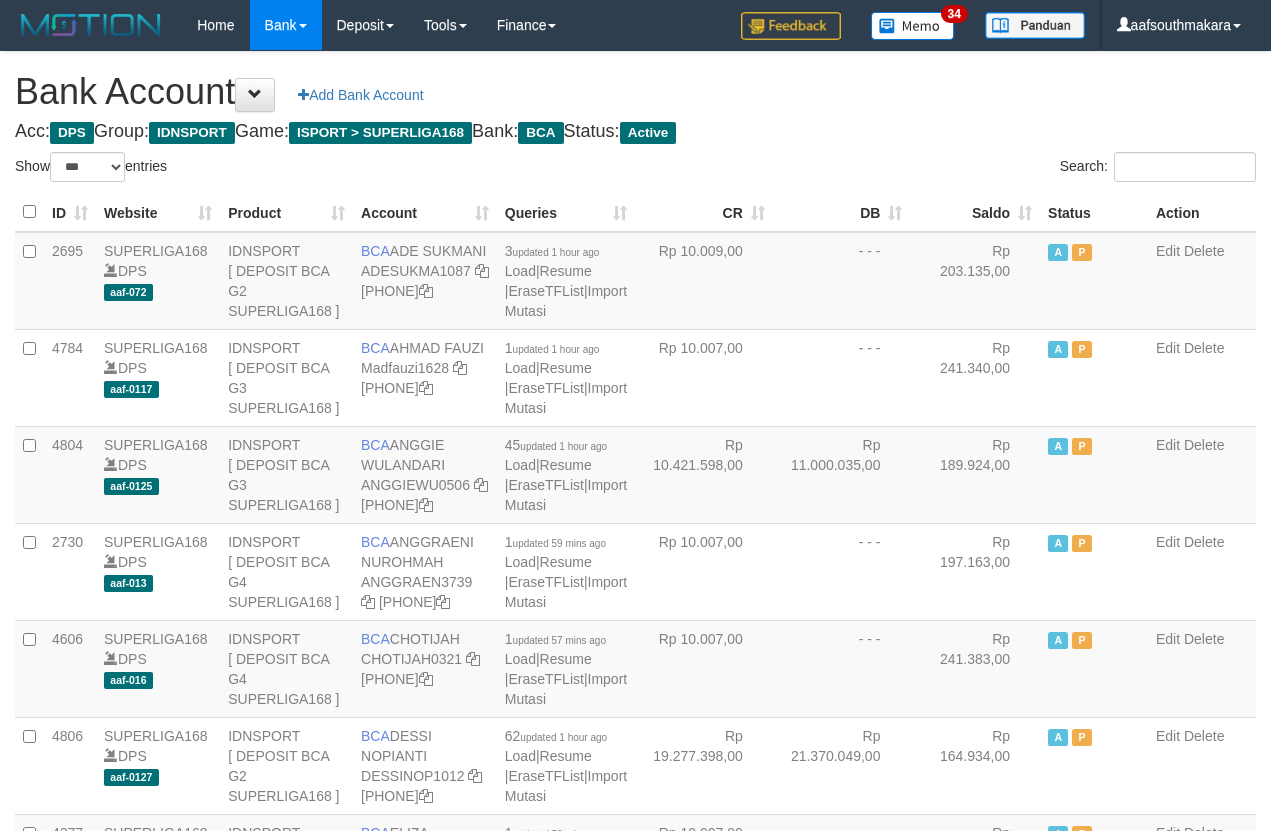 click on "Saldo" at bounding box center [975, 212] 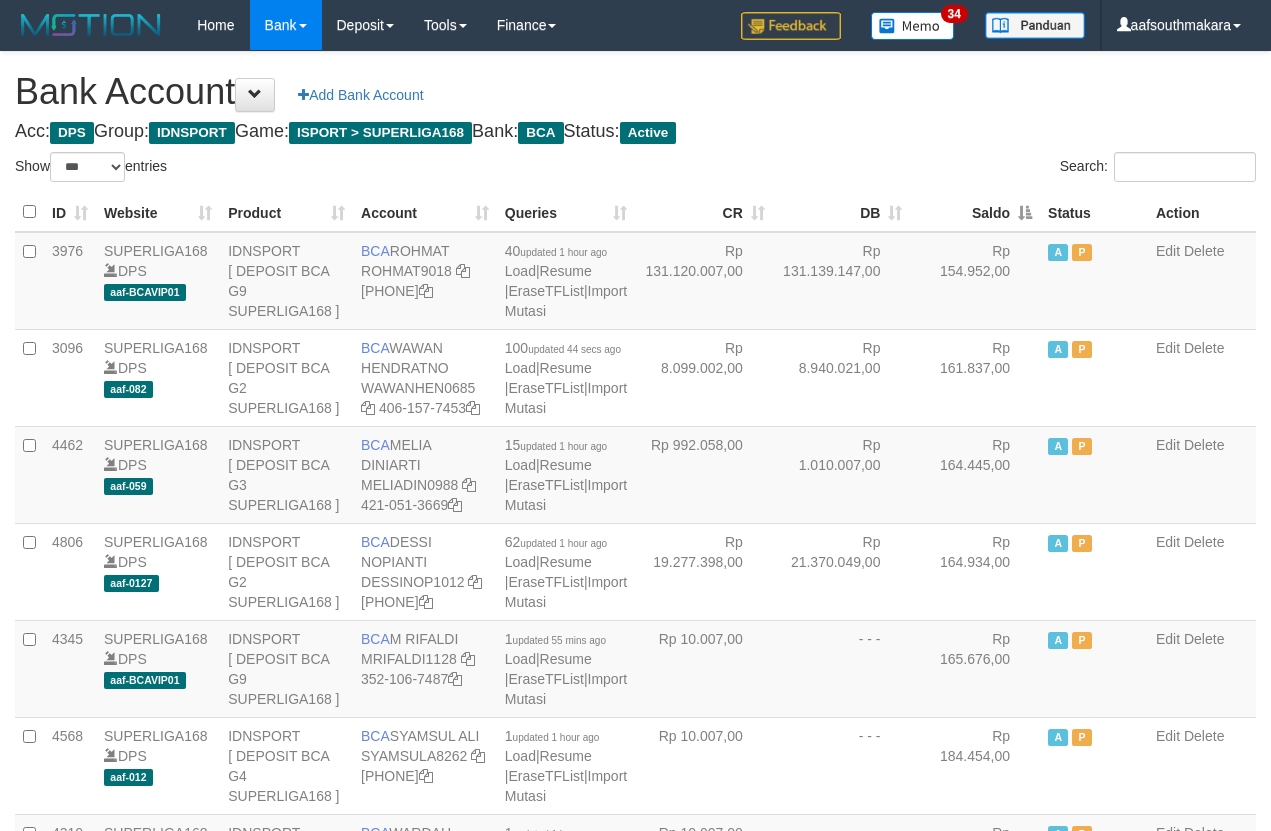 click on "Saldo" at bounding box center [975, 212] 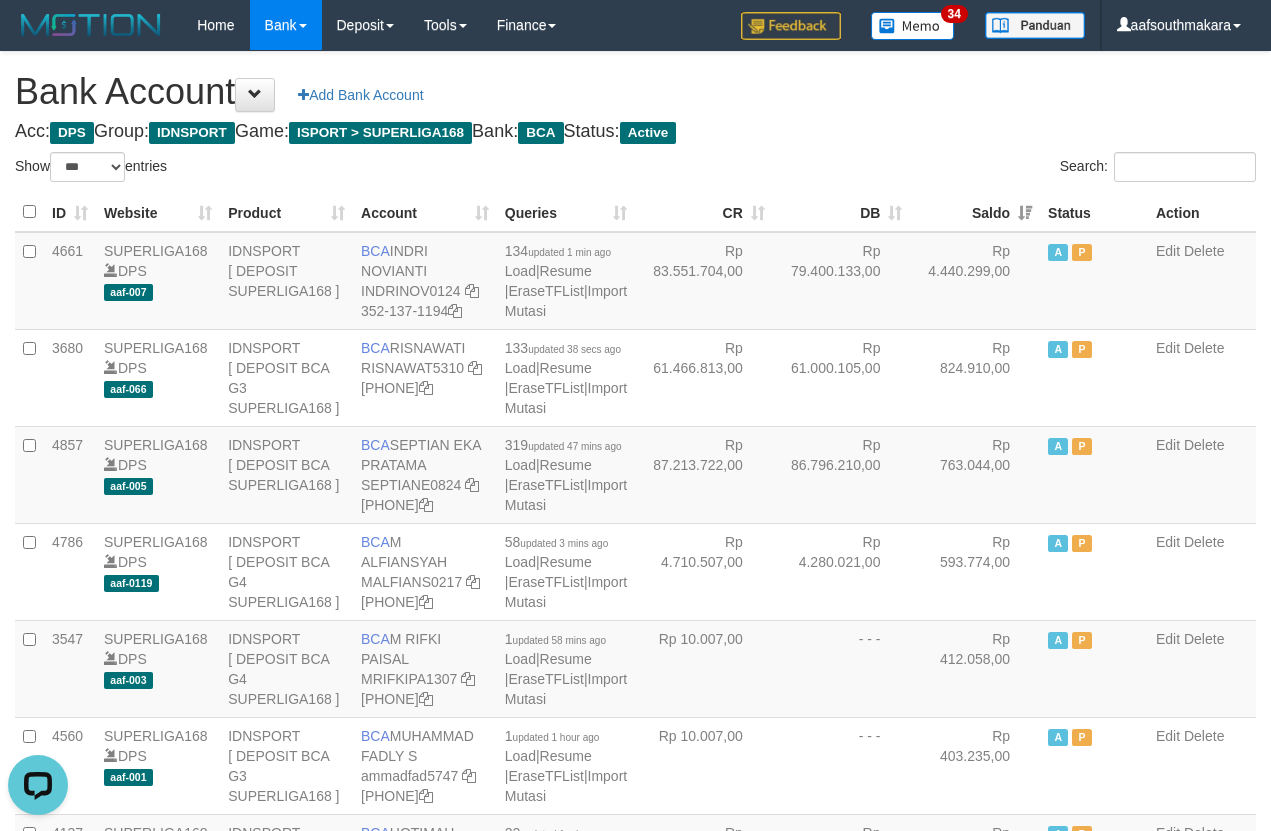 scroll, scrollTop: 0, scrollLeft: 0, axis: both 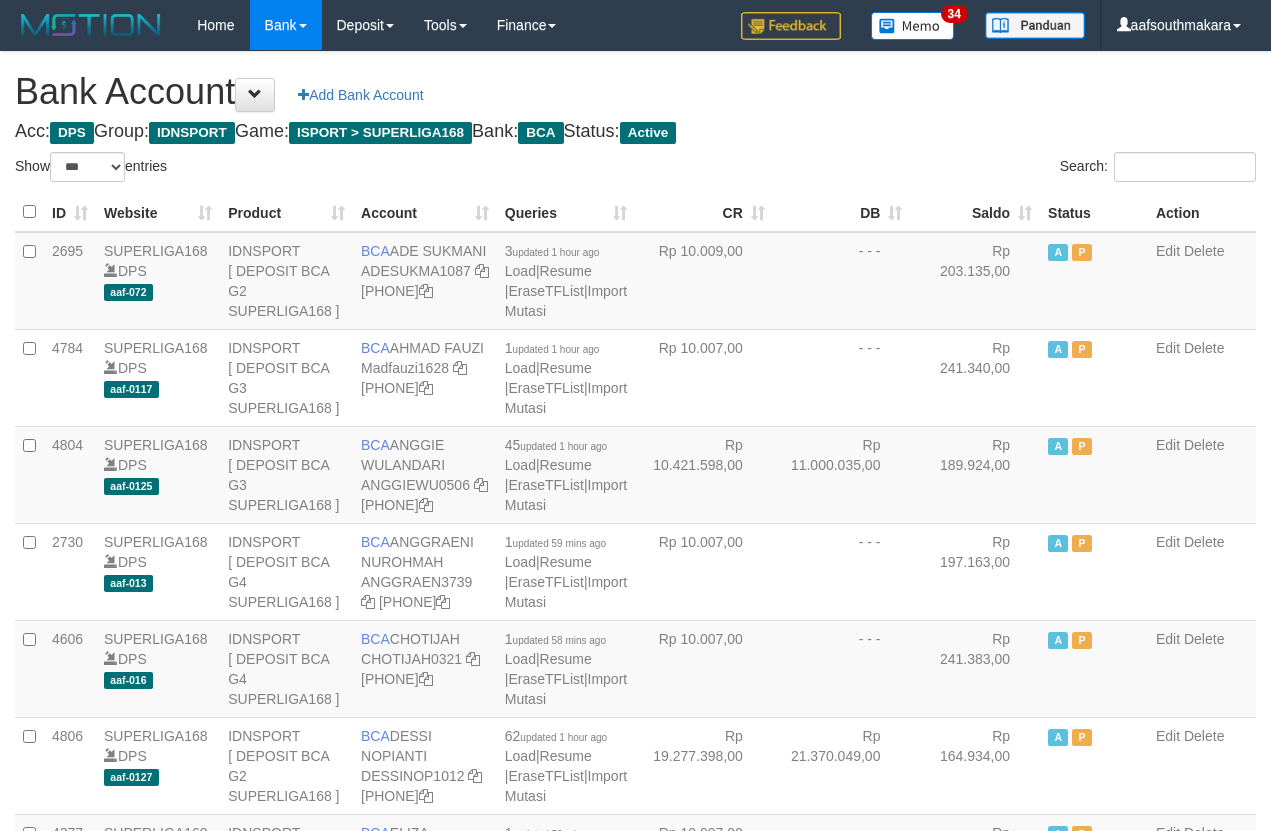 click on "Saldo" at bounding box center [975, 212] 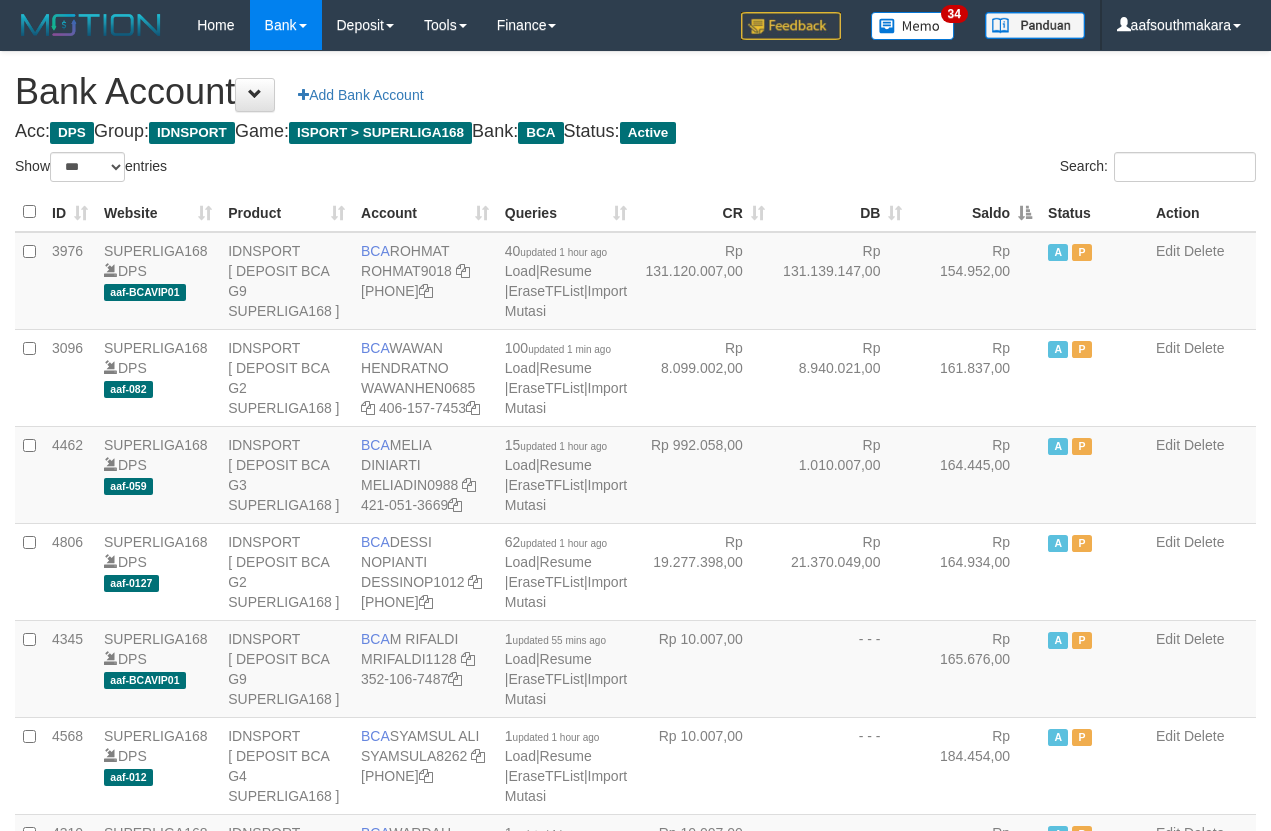 click on "Saldo" at bounding box center (975, 212) 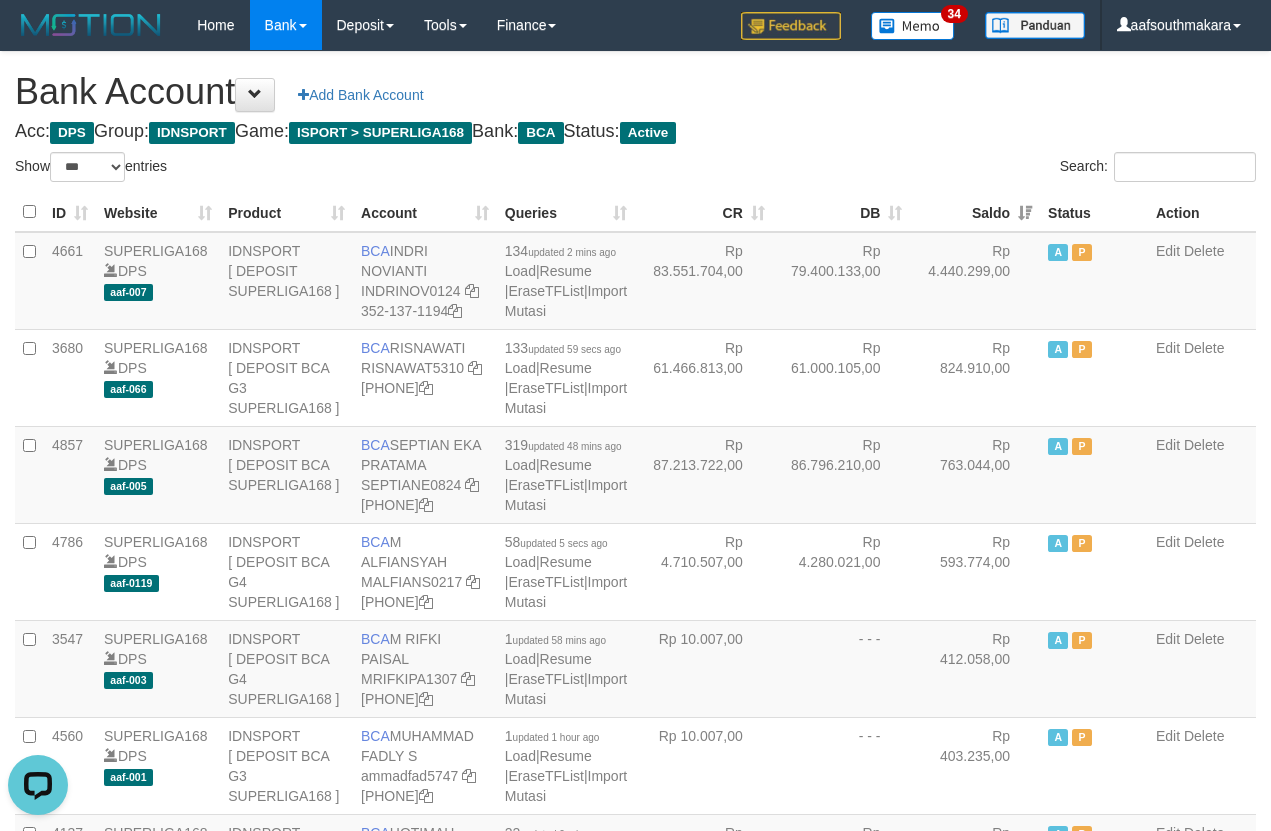 scroll, scrollTop: 0, scrollLeft: 0, axis: both 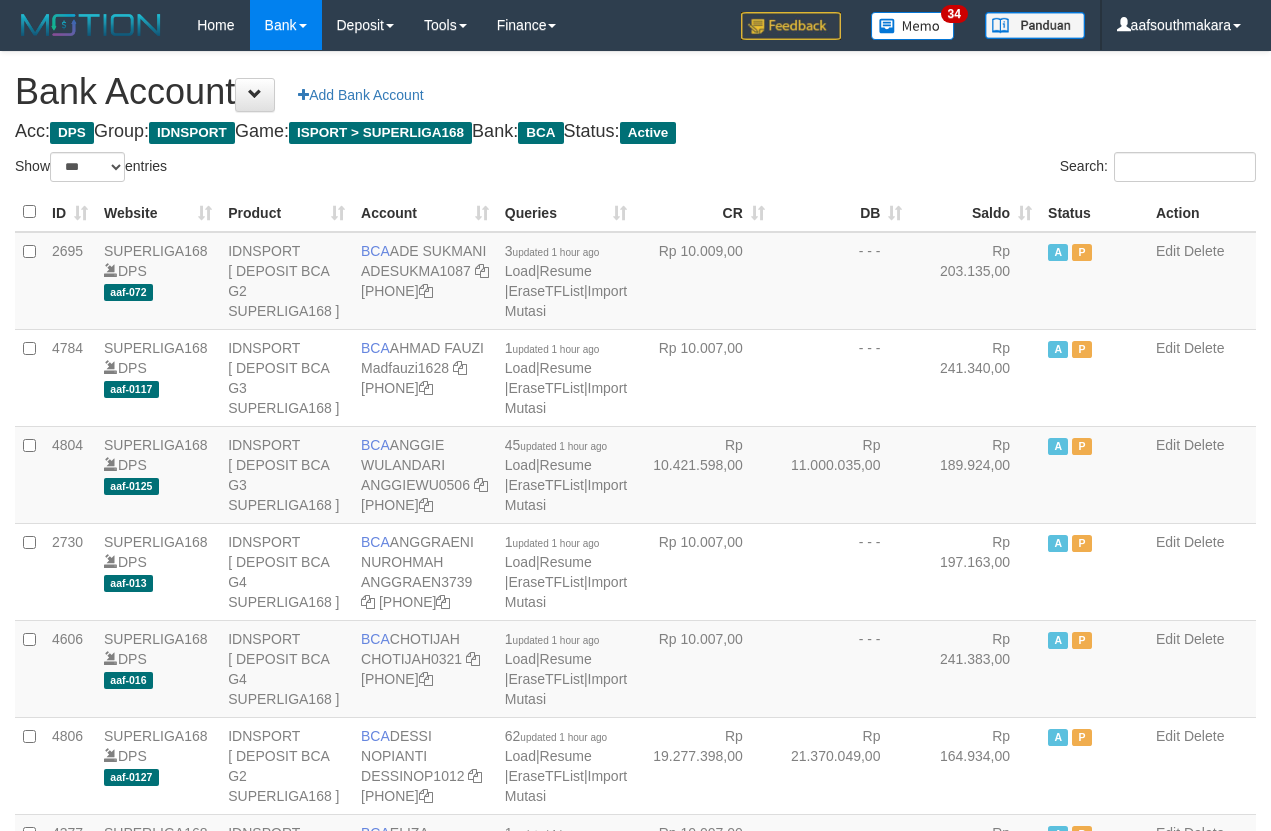 click on "Saldo" at bounding box center [975, 212] 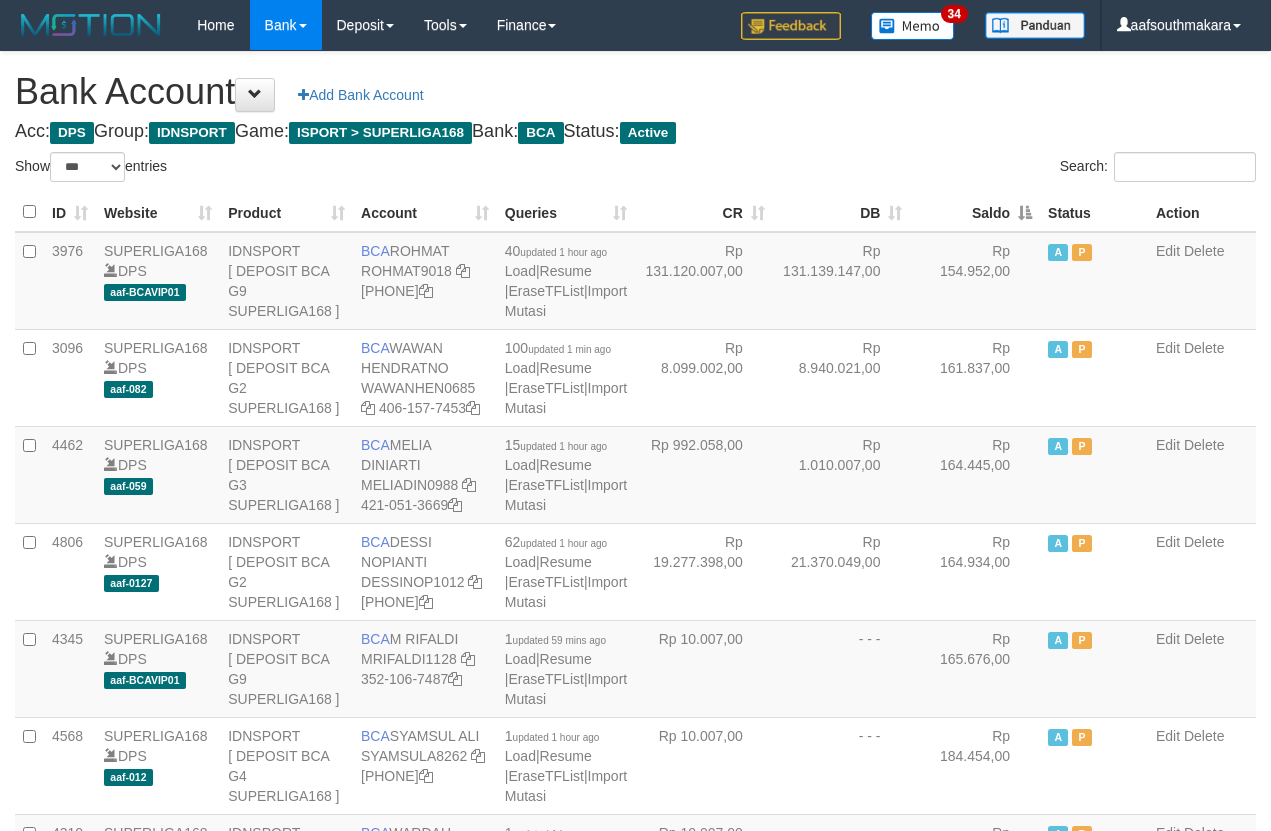 click on "Saldo" at bounding box center (975, 212) 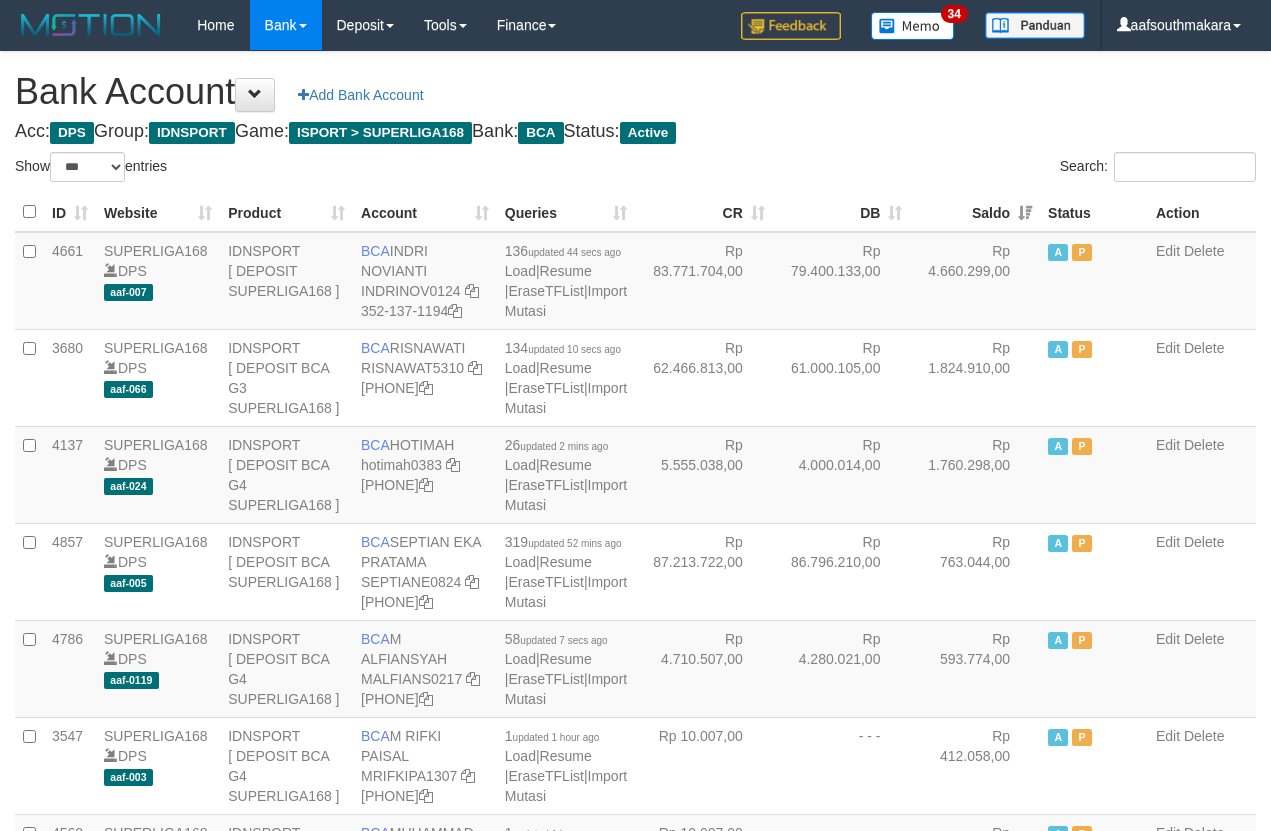 click on "Search:" at bounding box center [954, 169] 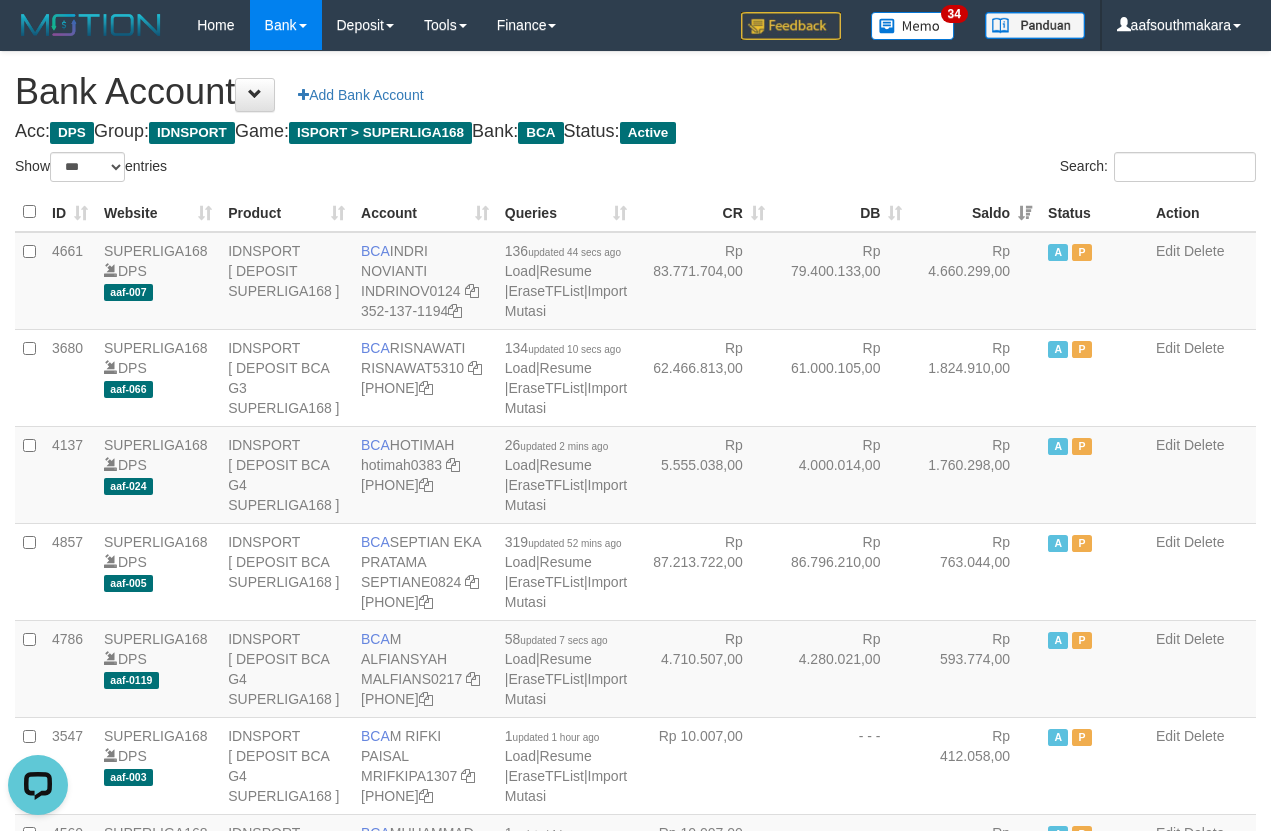 scroll, scrollTop: 0, scrollLeft: 0, axis: both 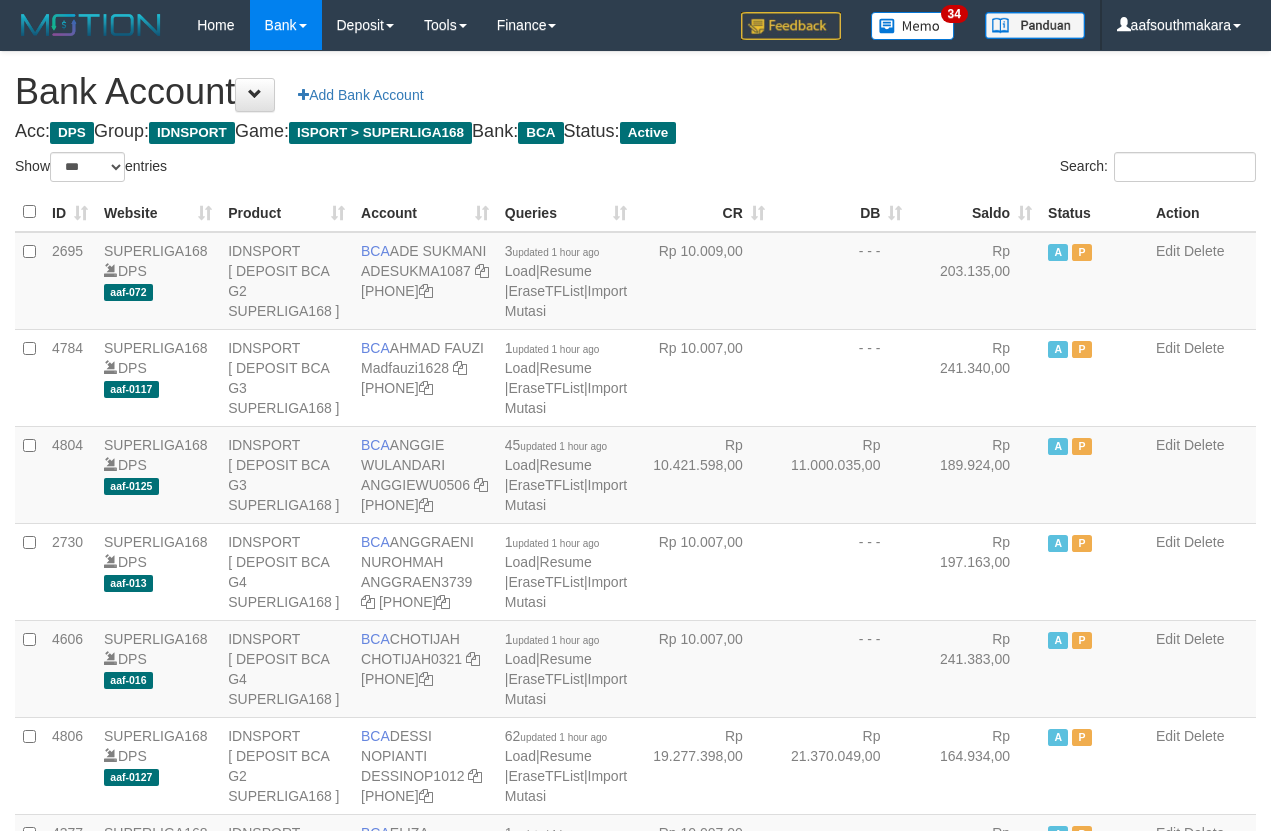click on "Saldo" at bounding box center [975, 212] 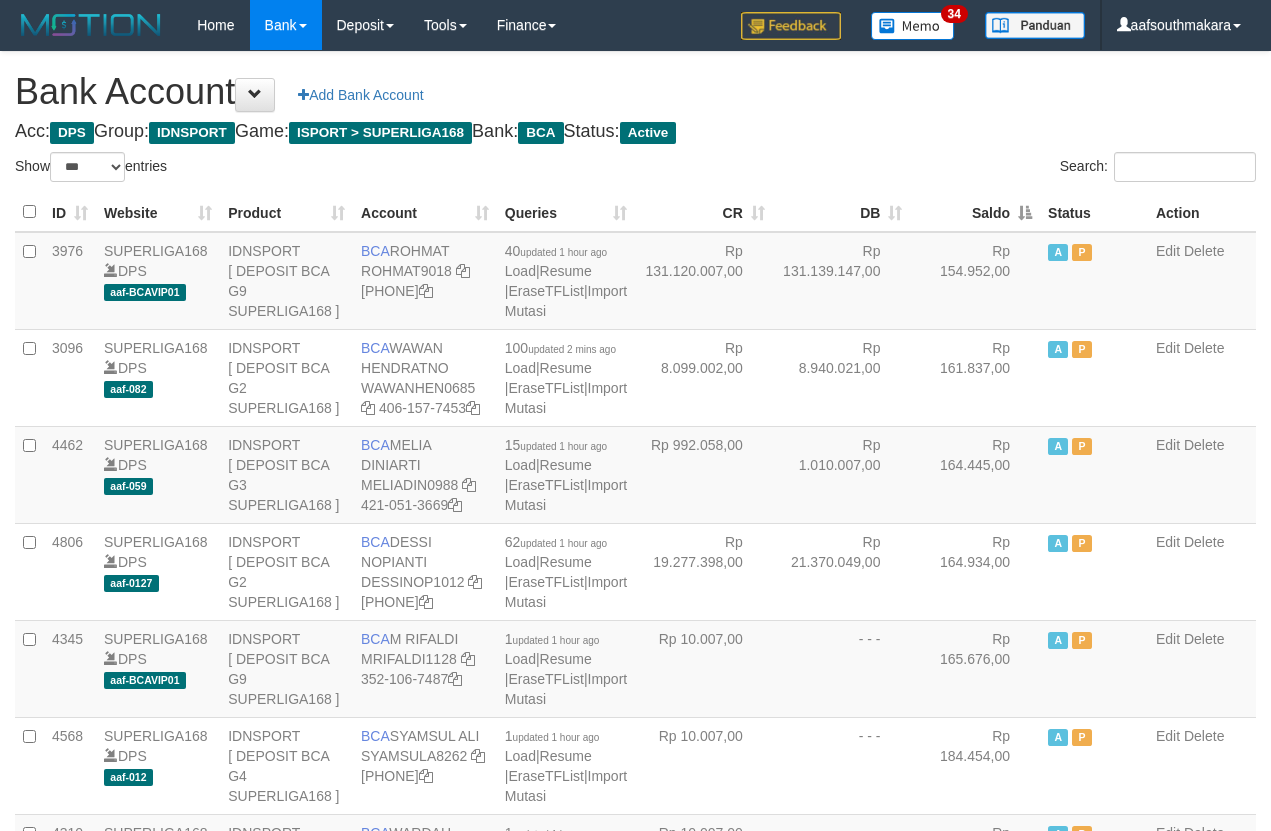 click on "Saldo" at bounding box center [975, 212] 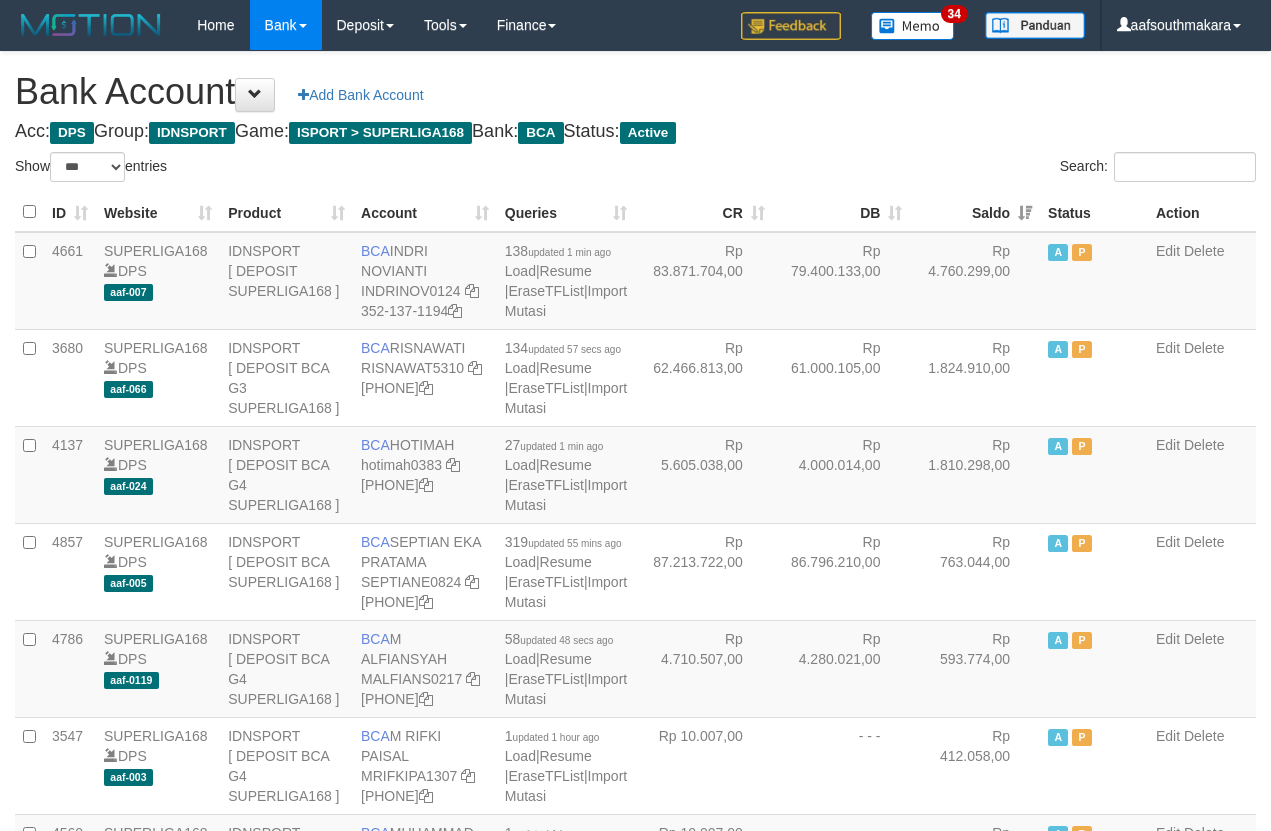 click on "Acc: 										 DPS
Group:   IDNSPORT    		Game:   ISPORT > SUPERLIGA168    		Bank:   BCA    		Status:  Active" at bounding box center [635, 132] 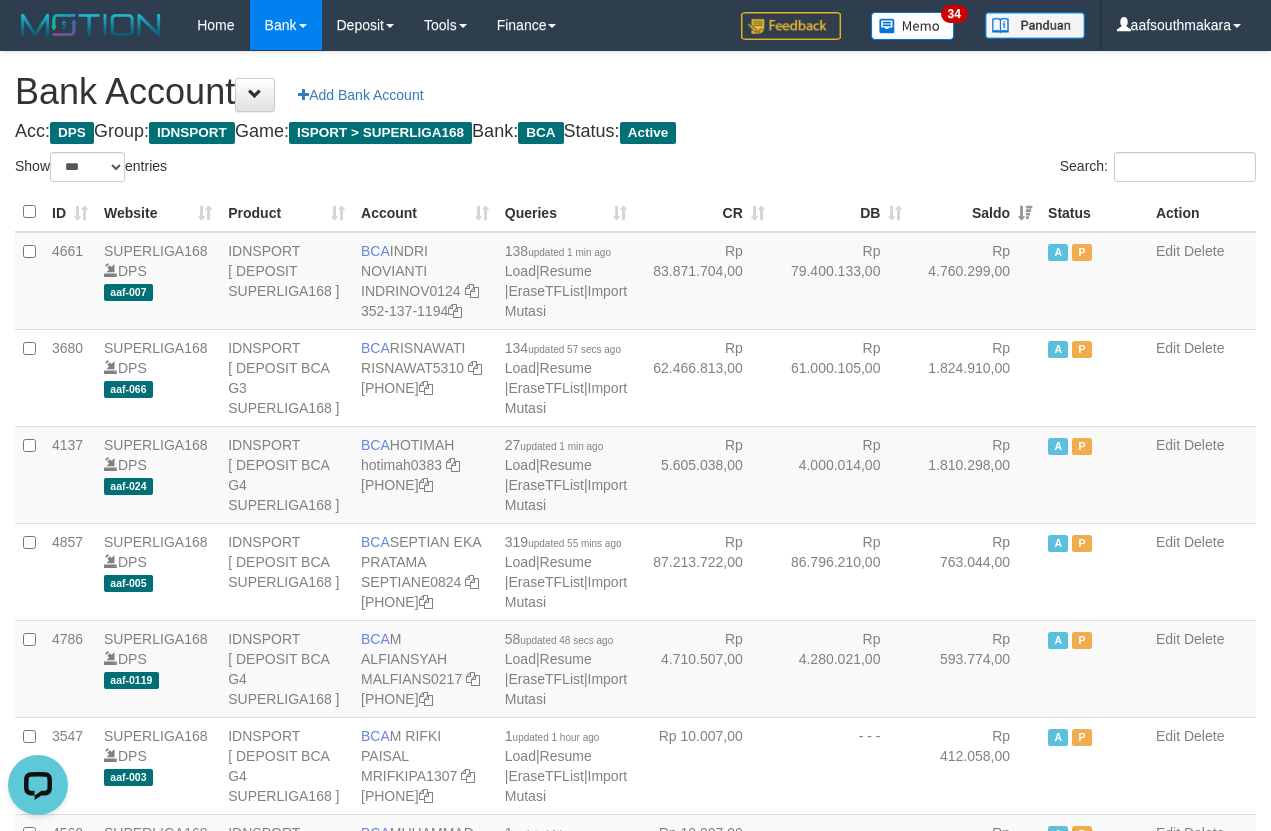 scroll, scrollTop: 0, scrollLeft: 0, axis: both 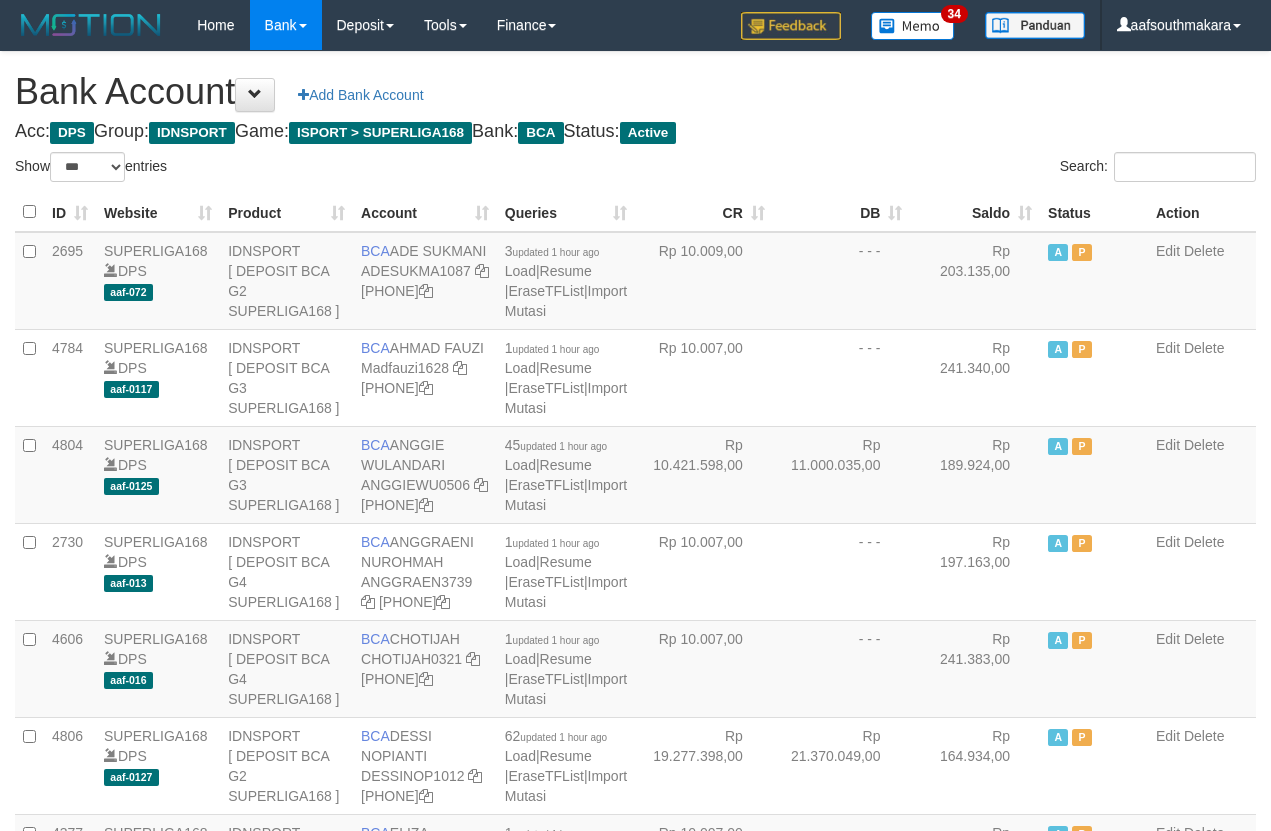 click on "Saldo" at bounding box center (975, 212) 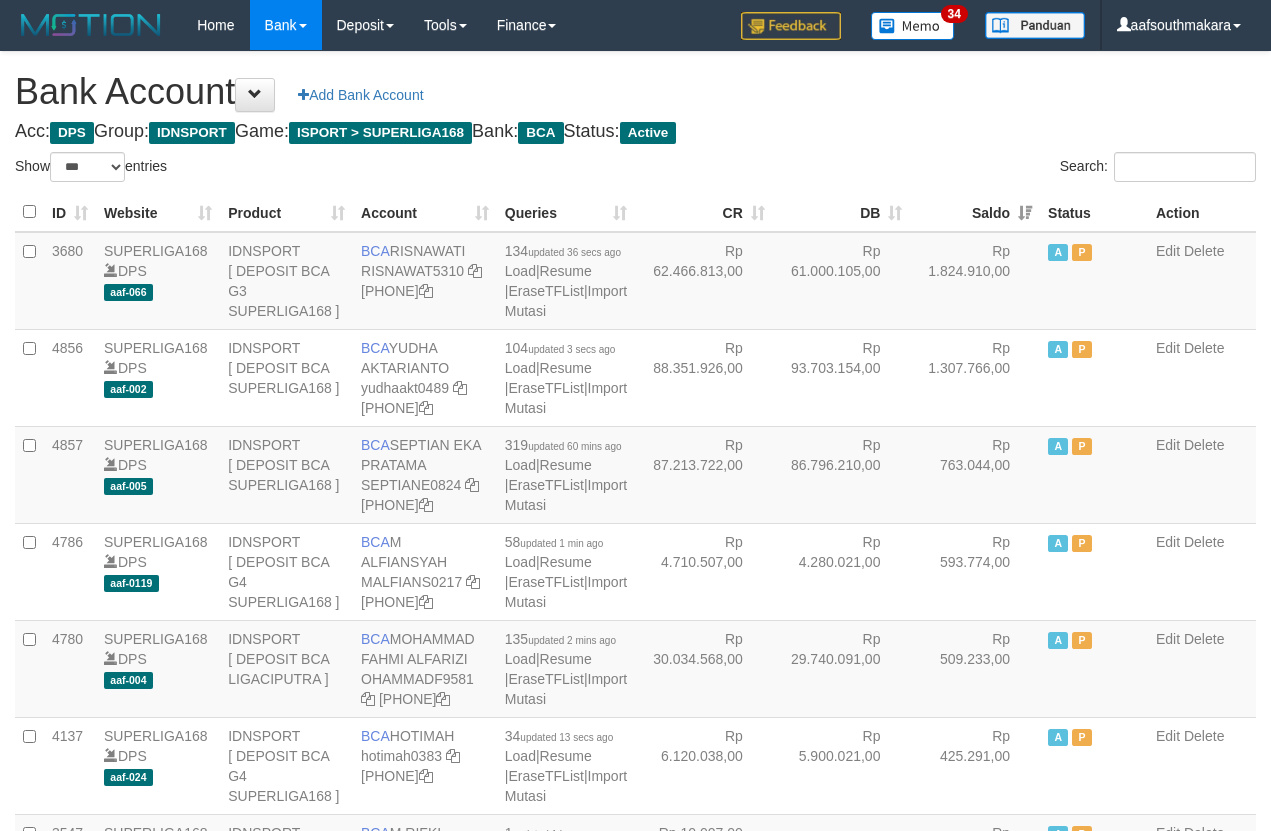 click on "Bank Account
Add Bank Account
Acc: 										 DPS
Group:   IDNSPORT    		Game:   ISPORT > SUPERLIGA168    		Bank:   BCA    		Status:  Active
Filter Account Type
*******
***
**
***
DPS
SELECT ALL  SELECT TYPE  - ALL -
DPS
WD
TMP
Filter Product
*******
******
********
********
*******
********
IDNSPORT
SELECT ALL  SELECT GROUP  - ALL -
BETHUB
IDNPOKER
IDNSPORT
IDNTOTO
LOADONLY
Filter Website
*******" at bounding box center [635, 1708] 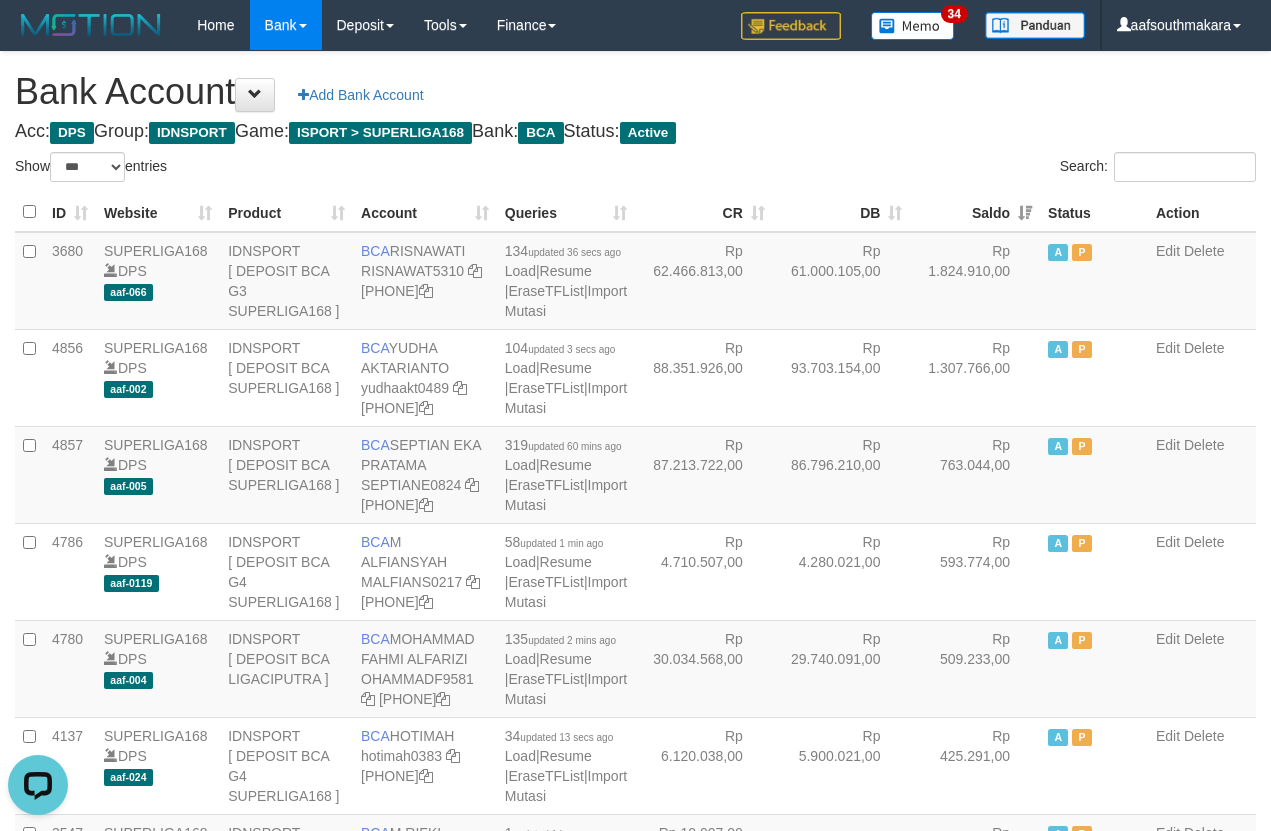 scroll, scrollTop: 0, scrollLeft: 0, axis: both 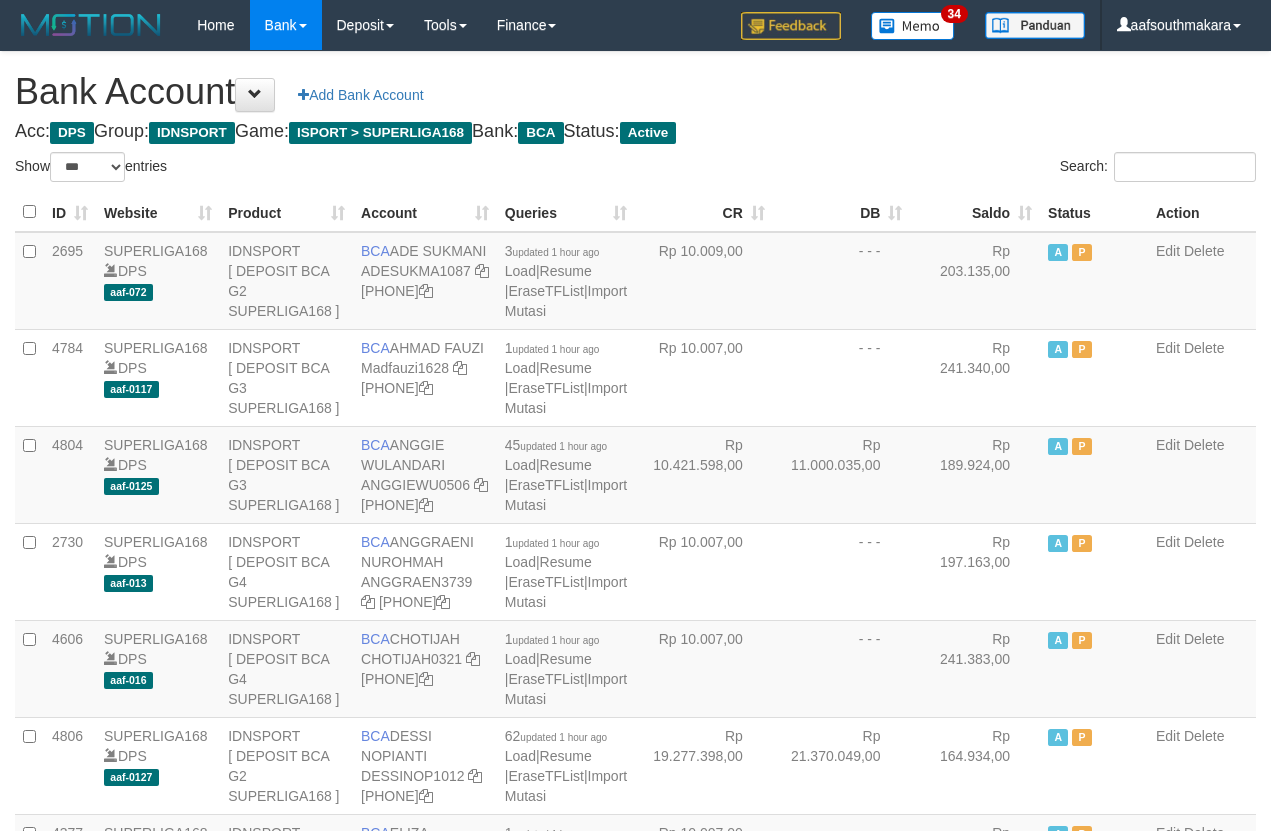 click on "Saldo" at bounding box center (975, 212) 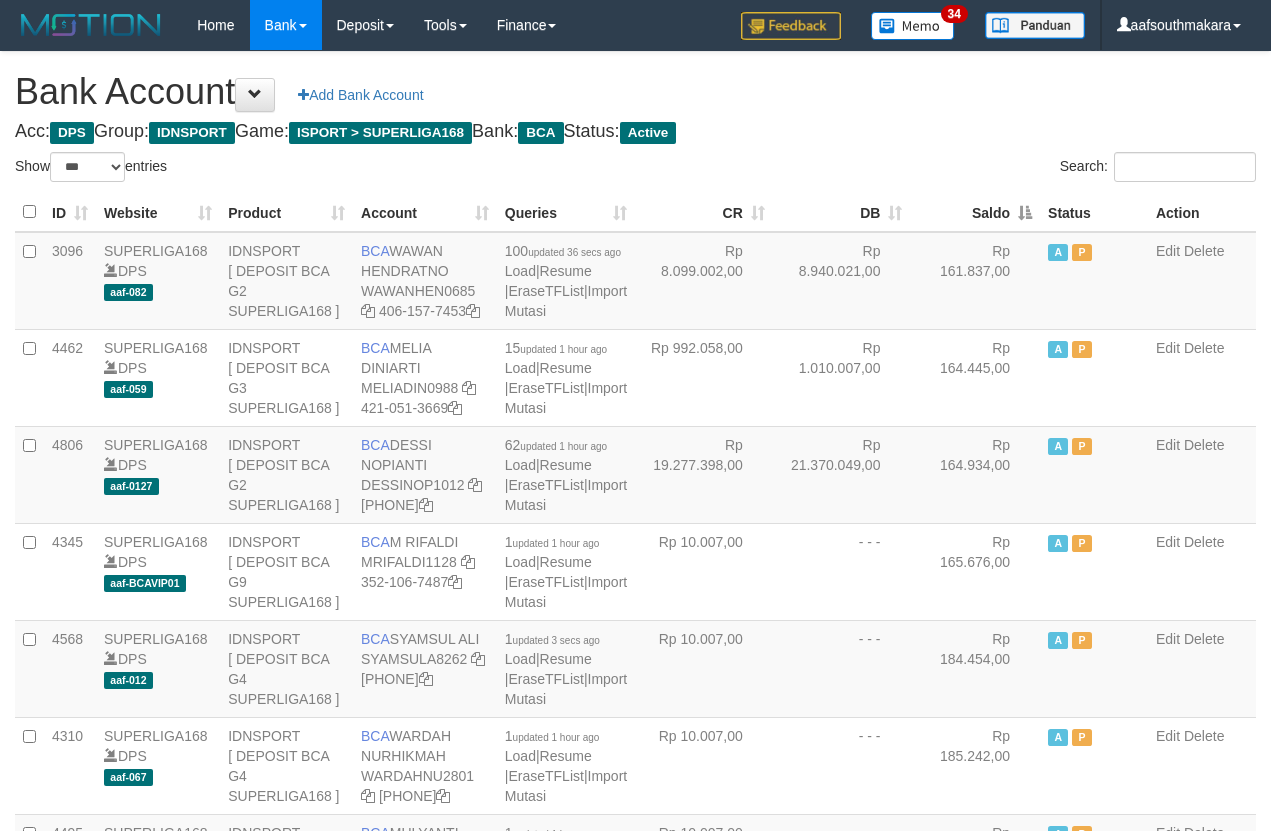 click on "Saldo" at bounding box center [975, 212] 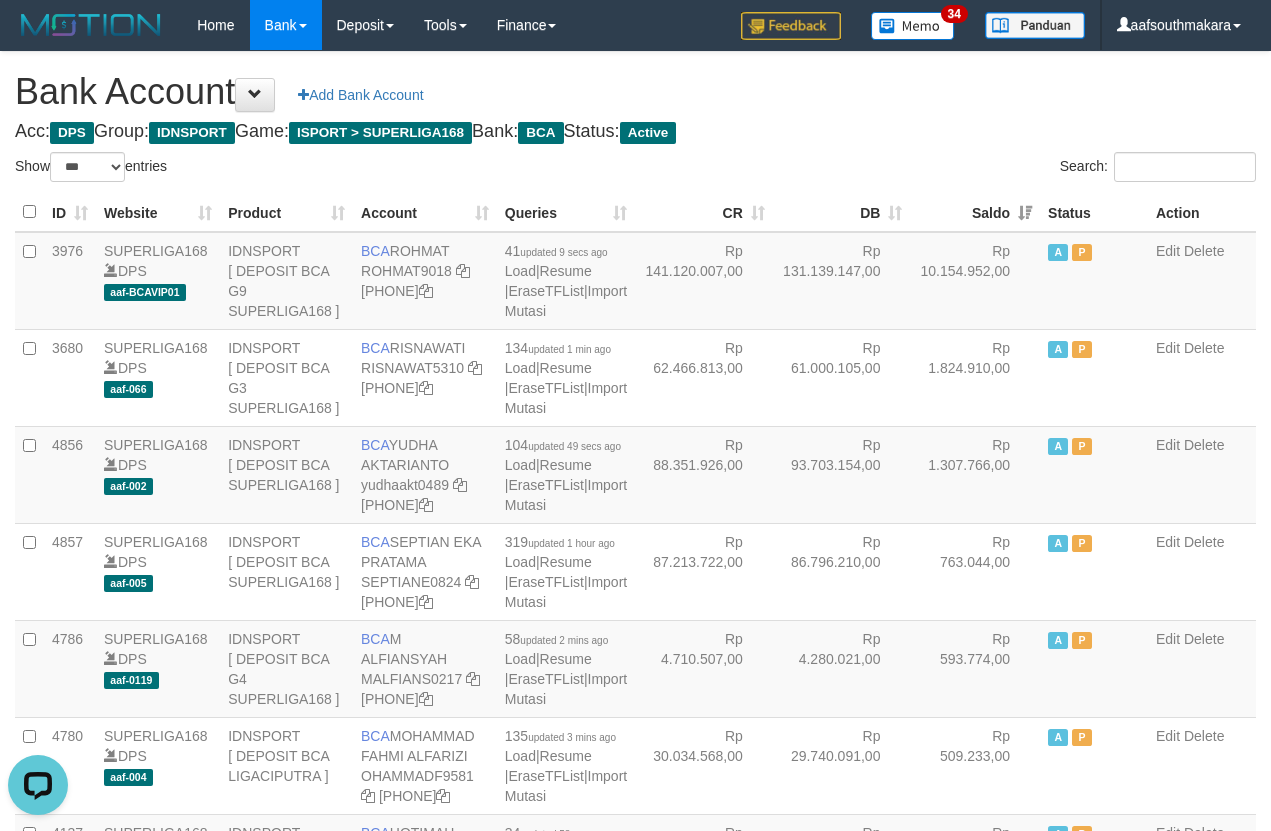 scroll, scrollTop: 0, scrollLeft: 0, axis: both 